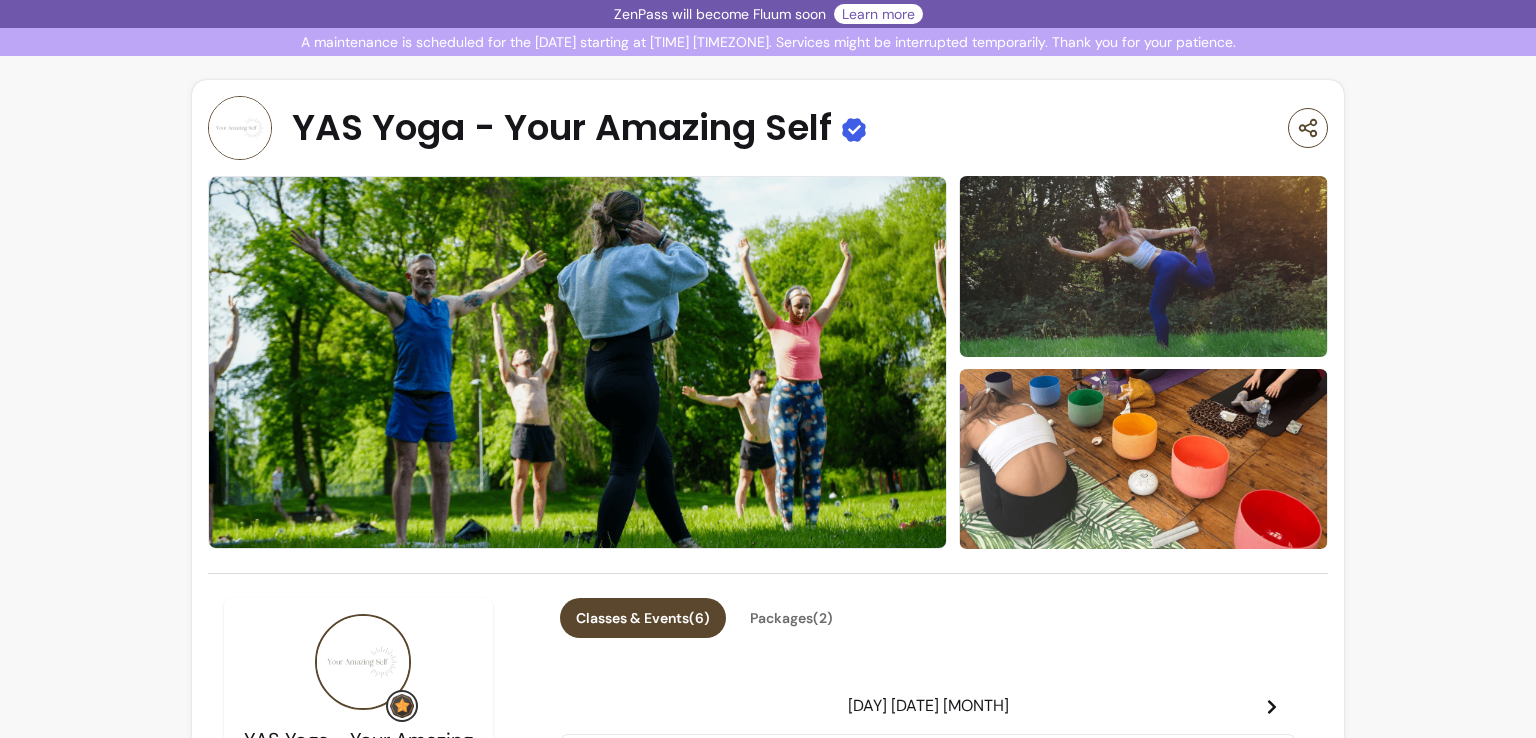 scroll, scrollTop: 0, scrollLeft: 0, axis: both 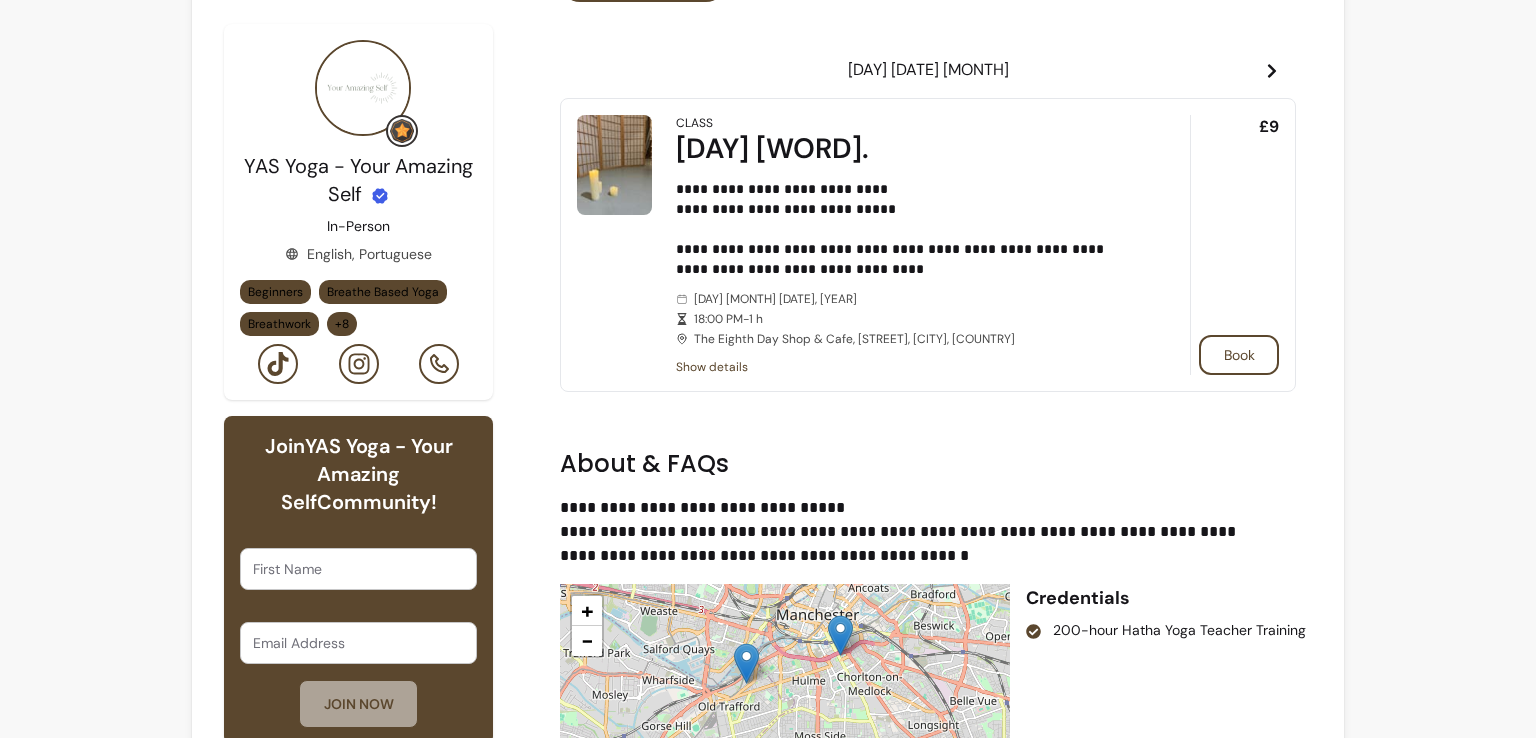 click 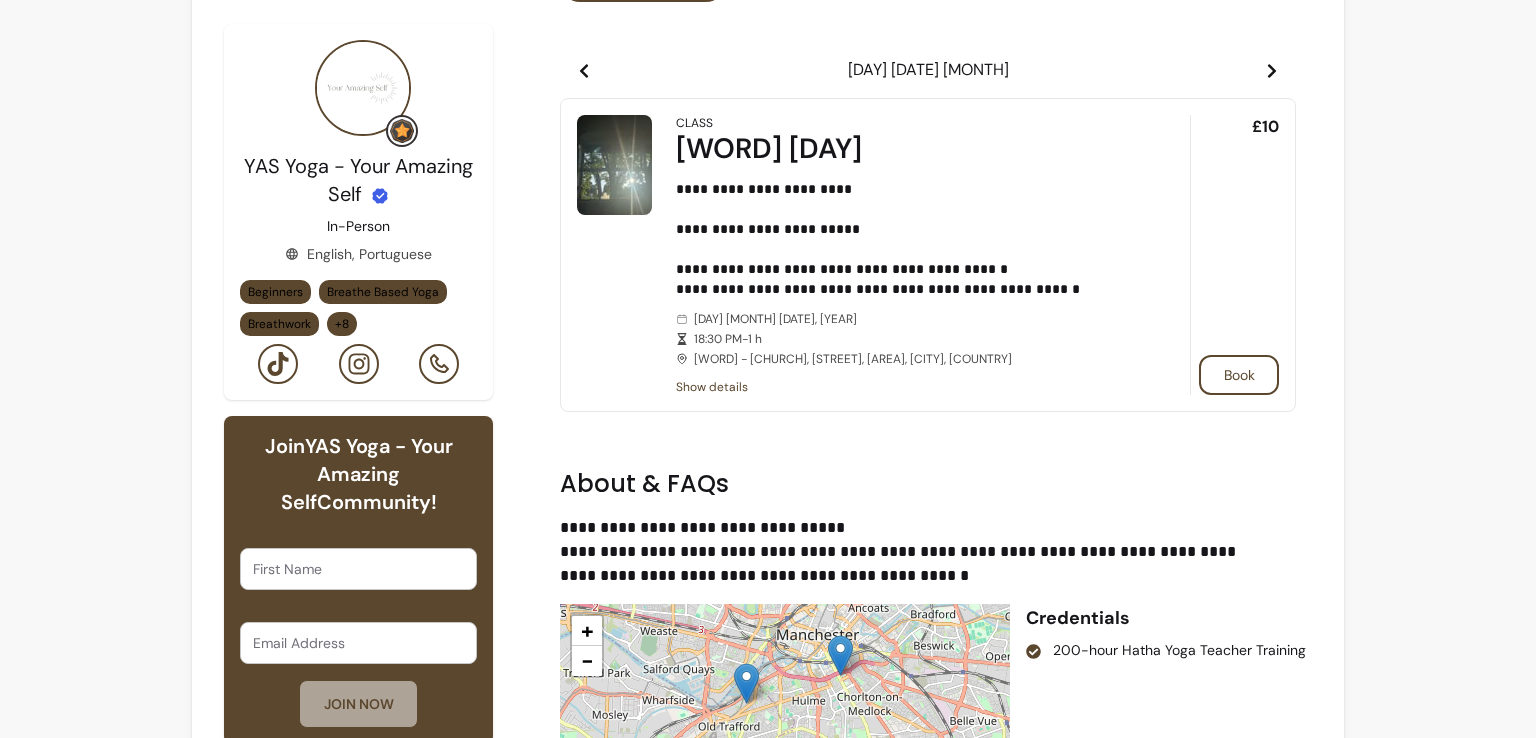 click 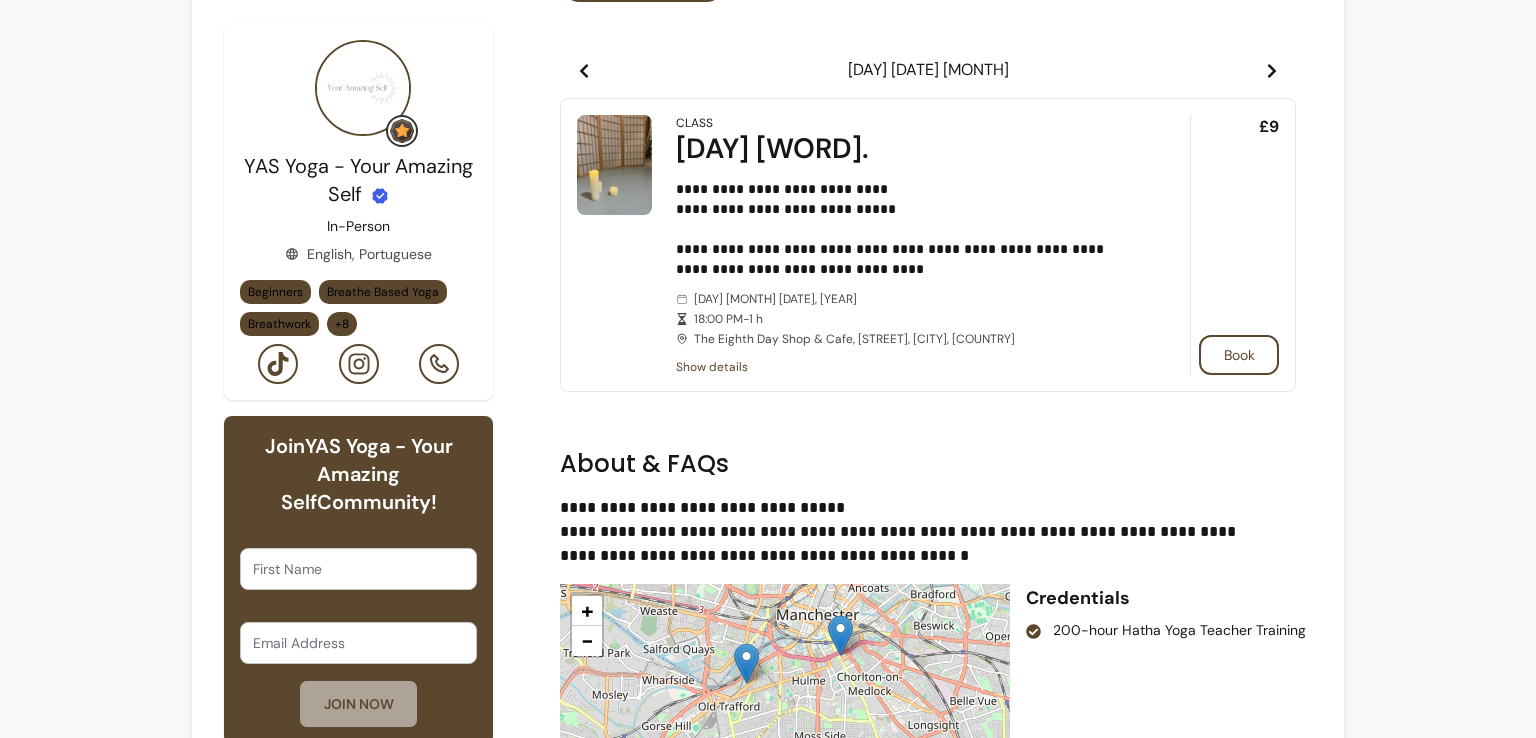 click 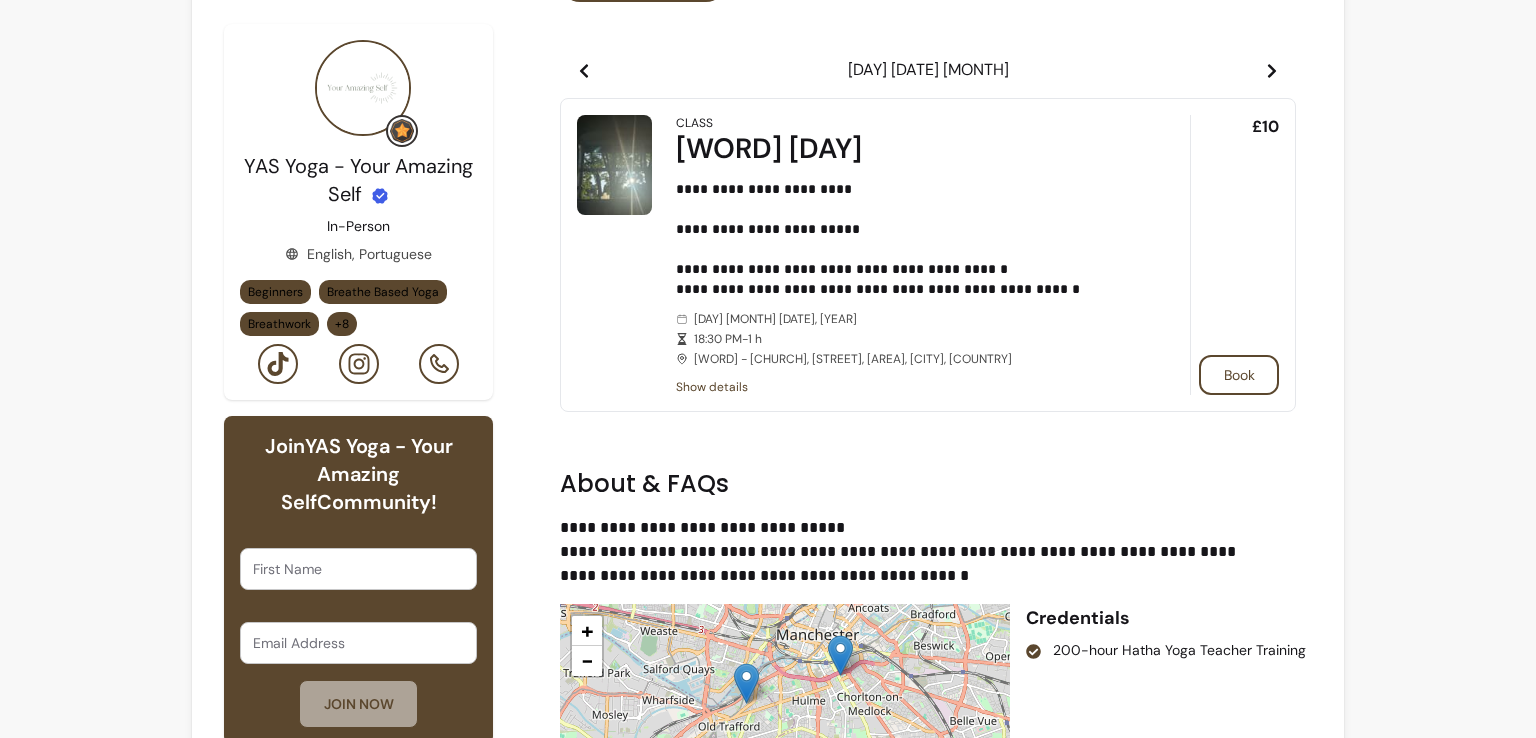 click 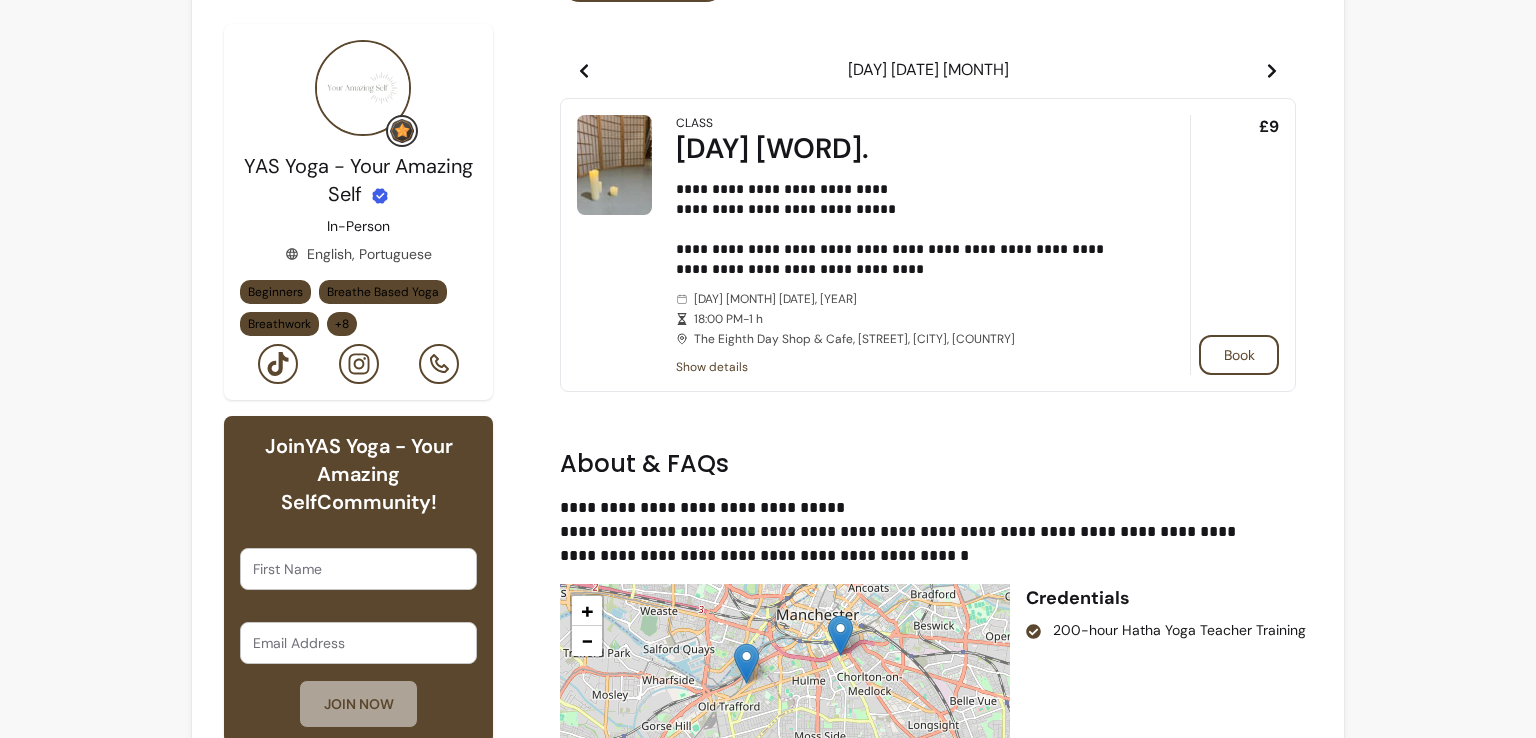 click 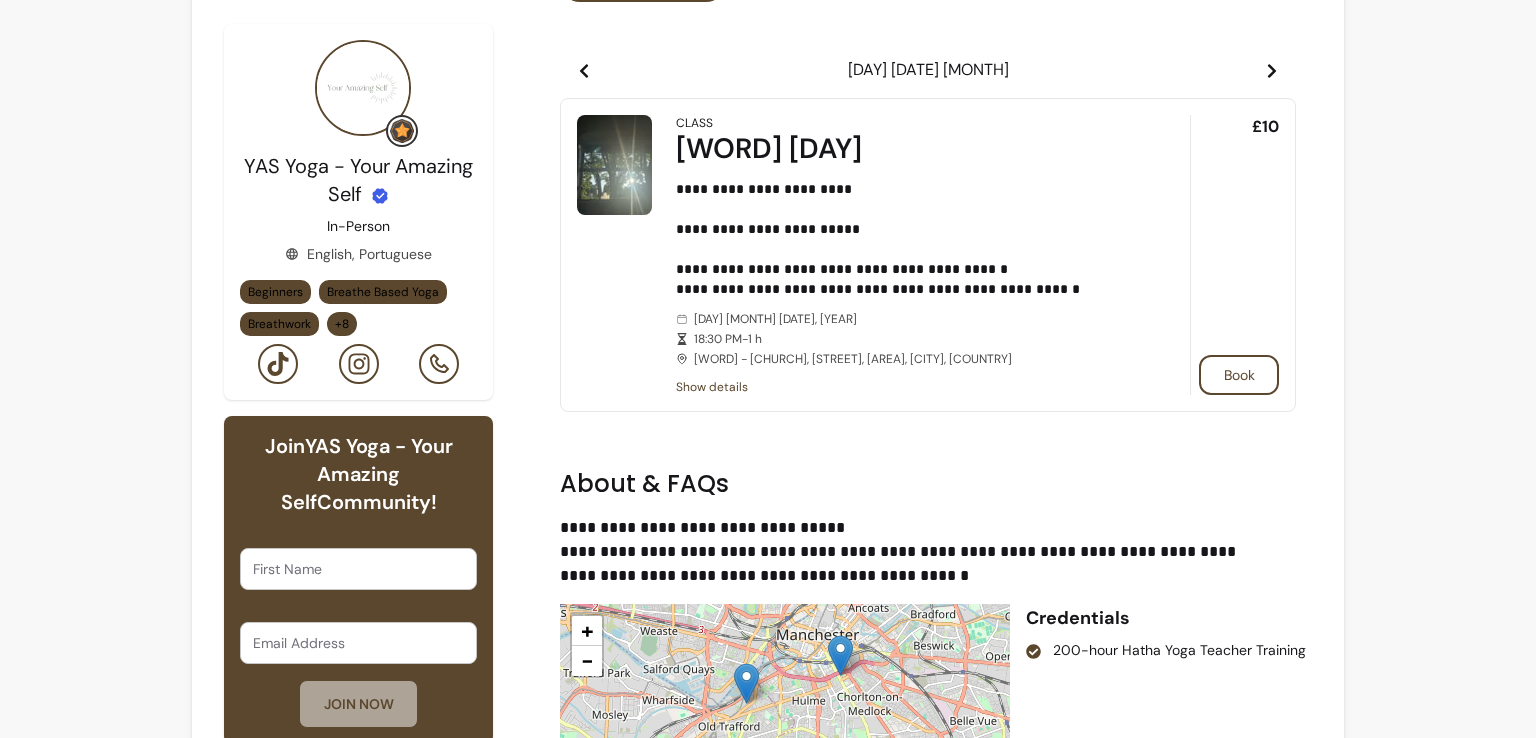 click 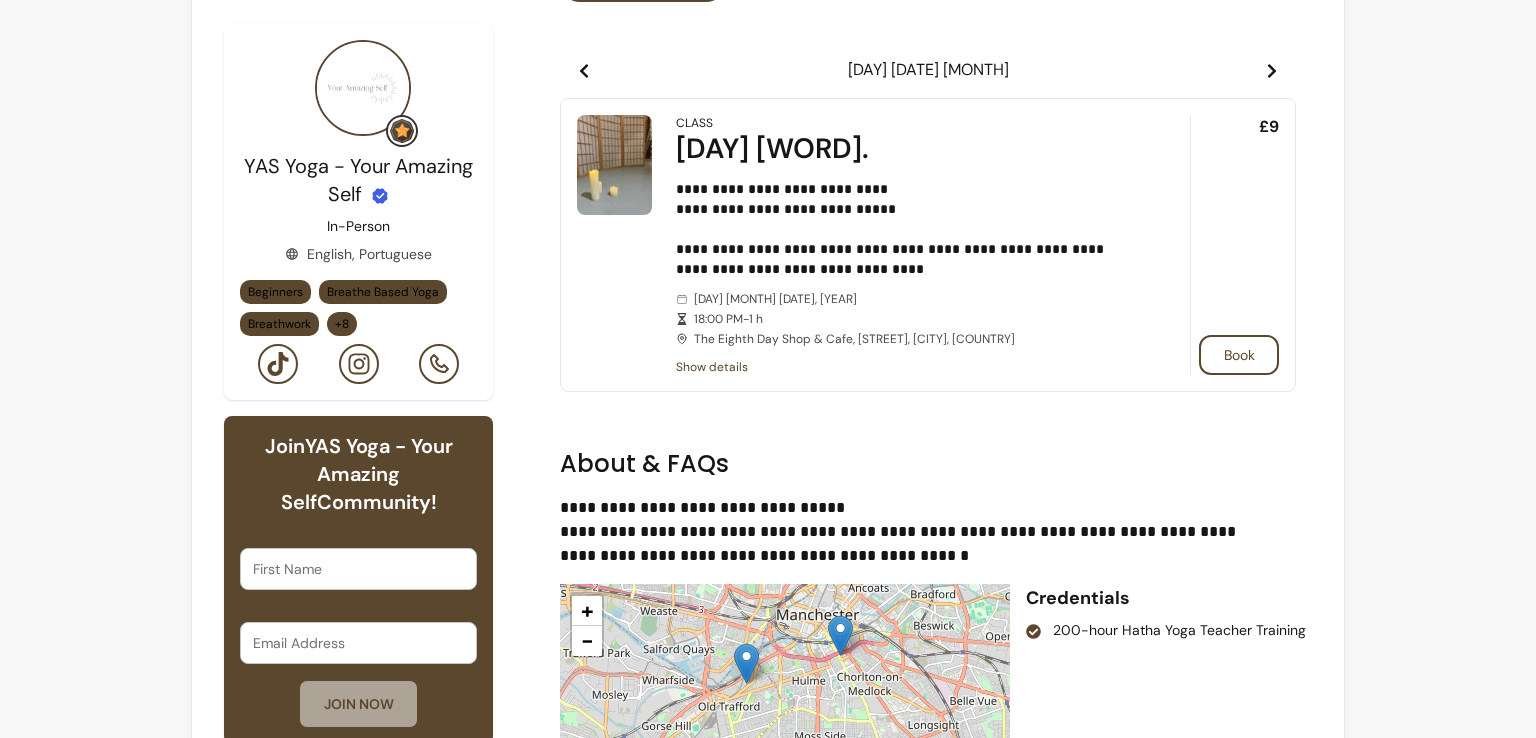 click 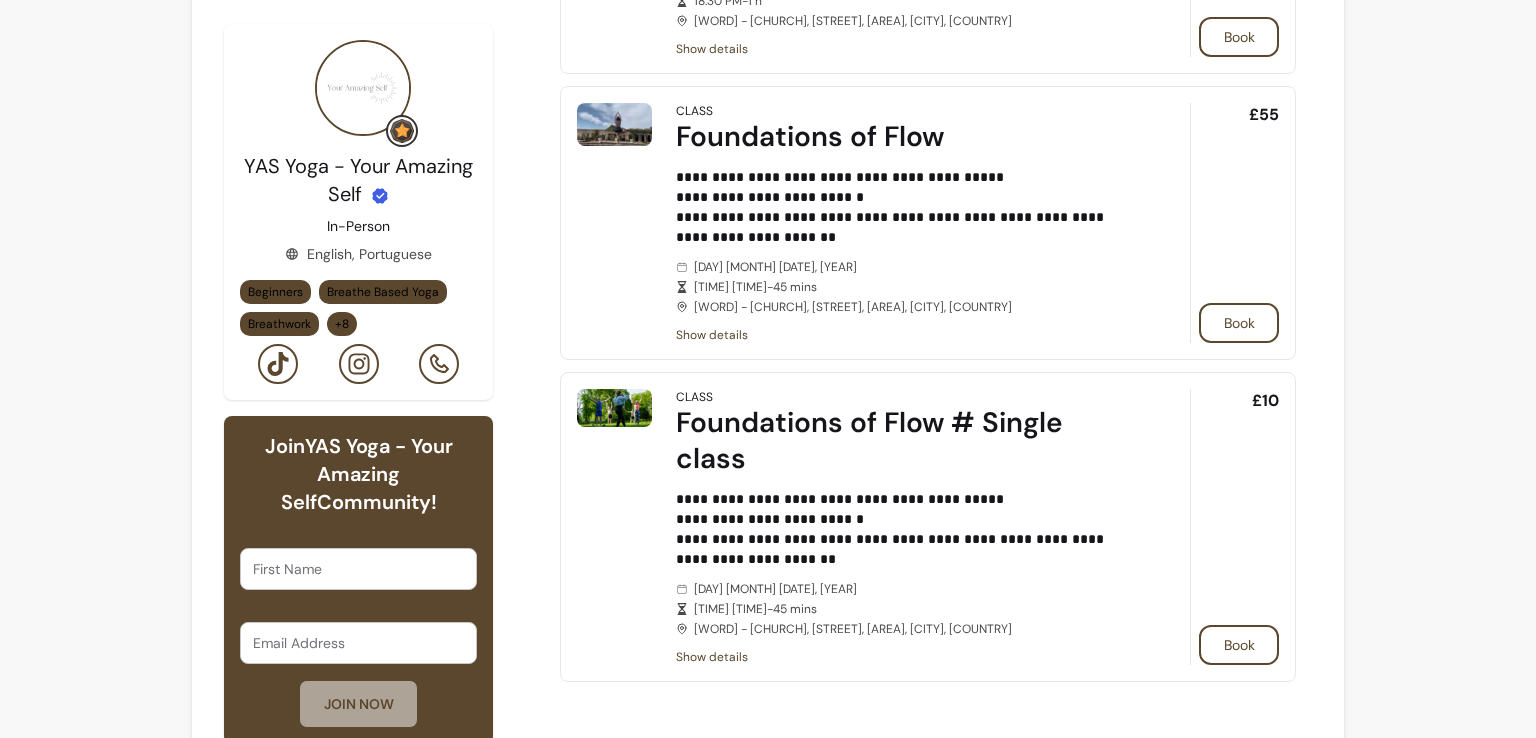 scroll, scrollTop: 1244, scrollLeft: 0, axis: vertical 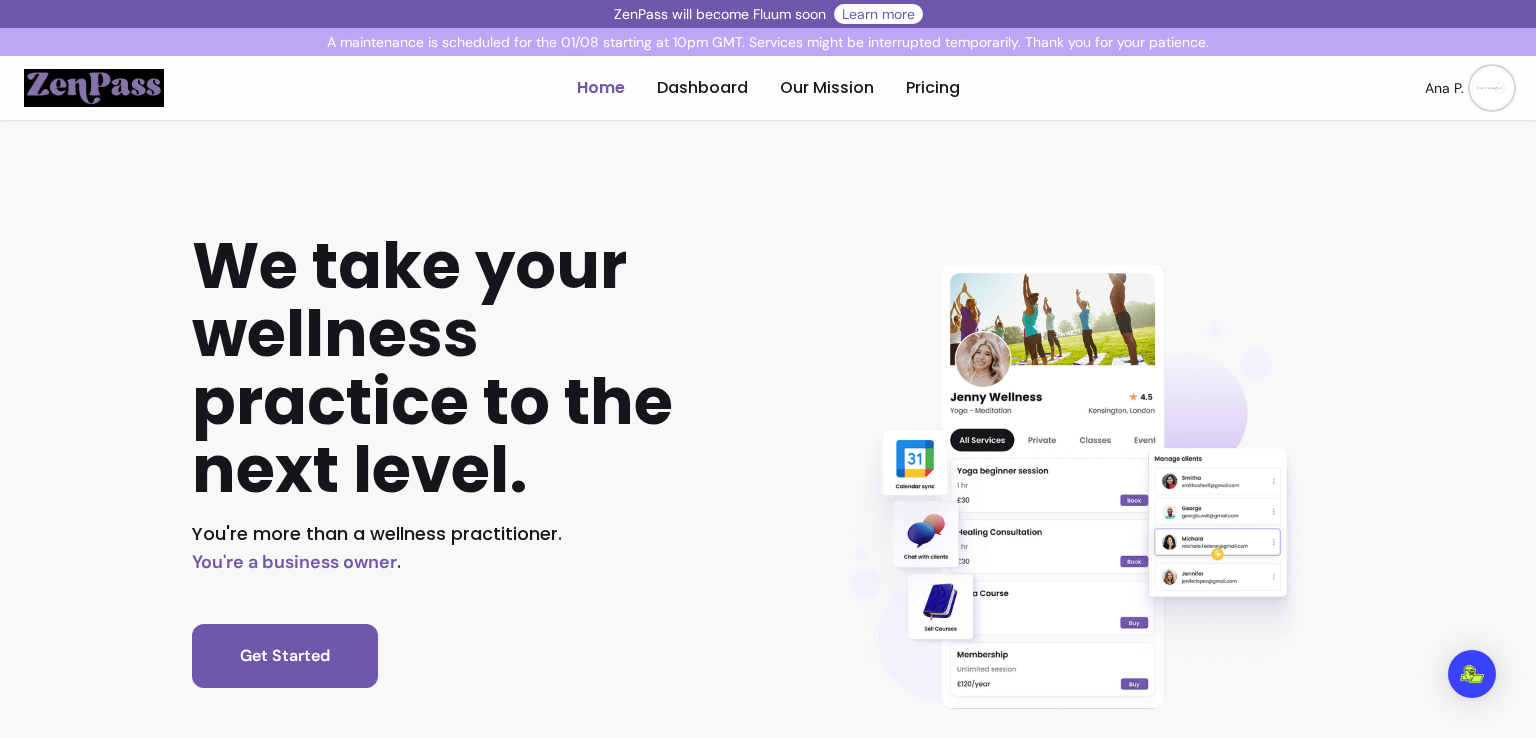 click on "Ana P." at bounding box center (1468, 88) 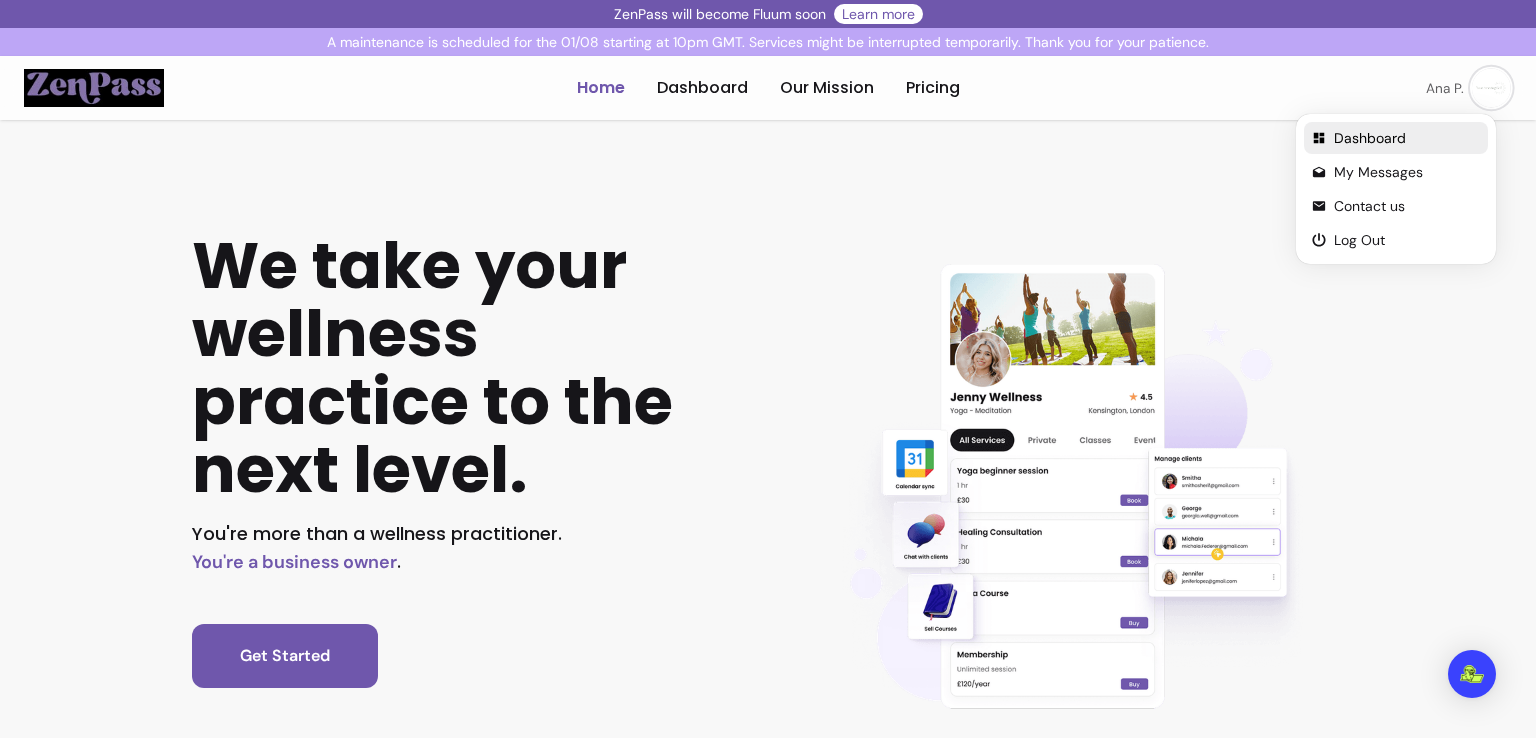 click on "Dashboard" at bounding box center [1407, 138] 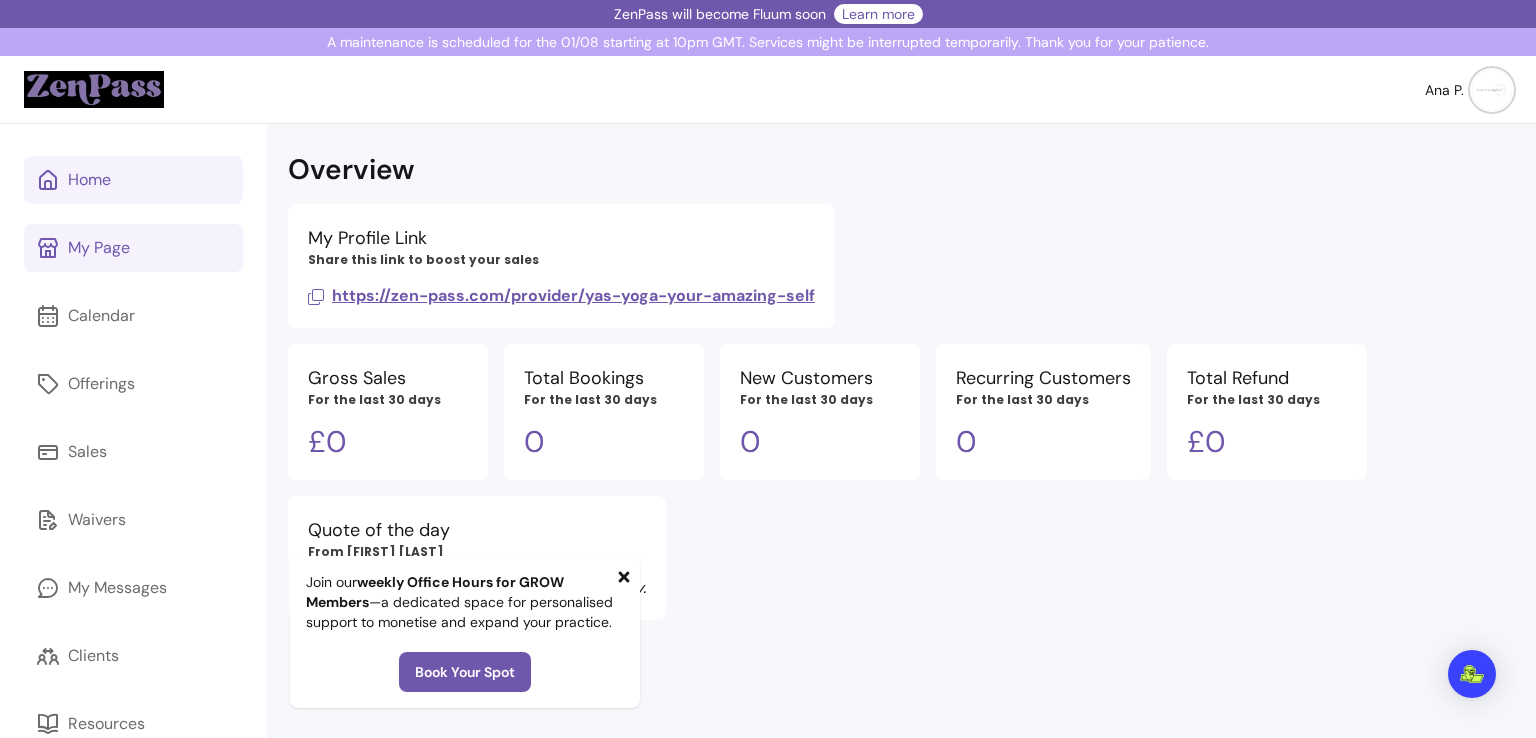 click on "My Page" at bounding box center (133, 248) 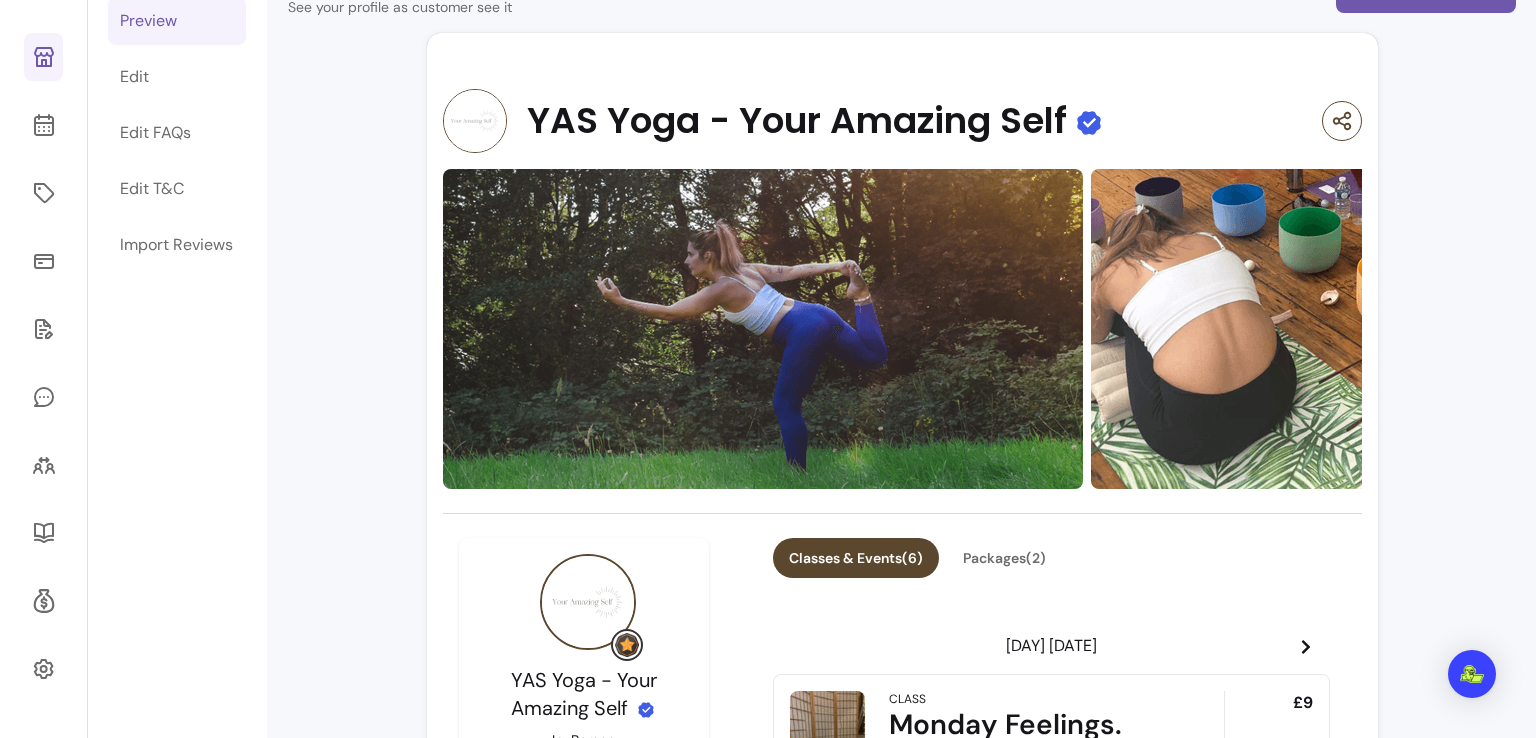 scroll, scrollTop: 184, scrollLeft: 0, axis: vertical 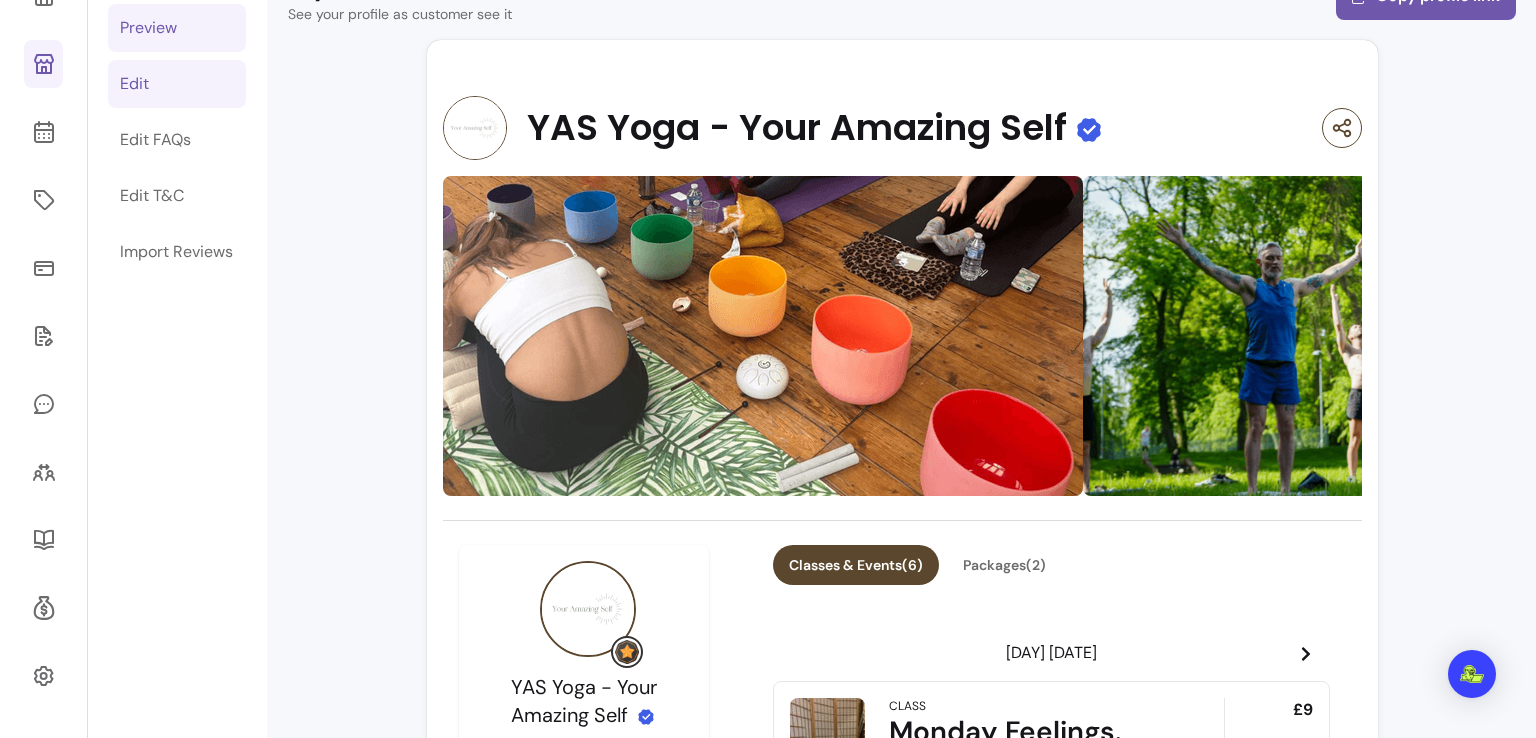 click on "Edit" at bounding box center [134, 84] 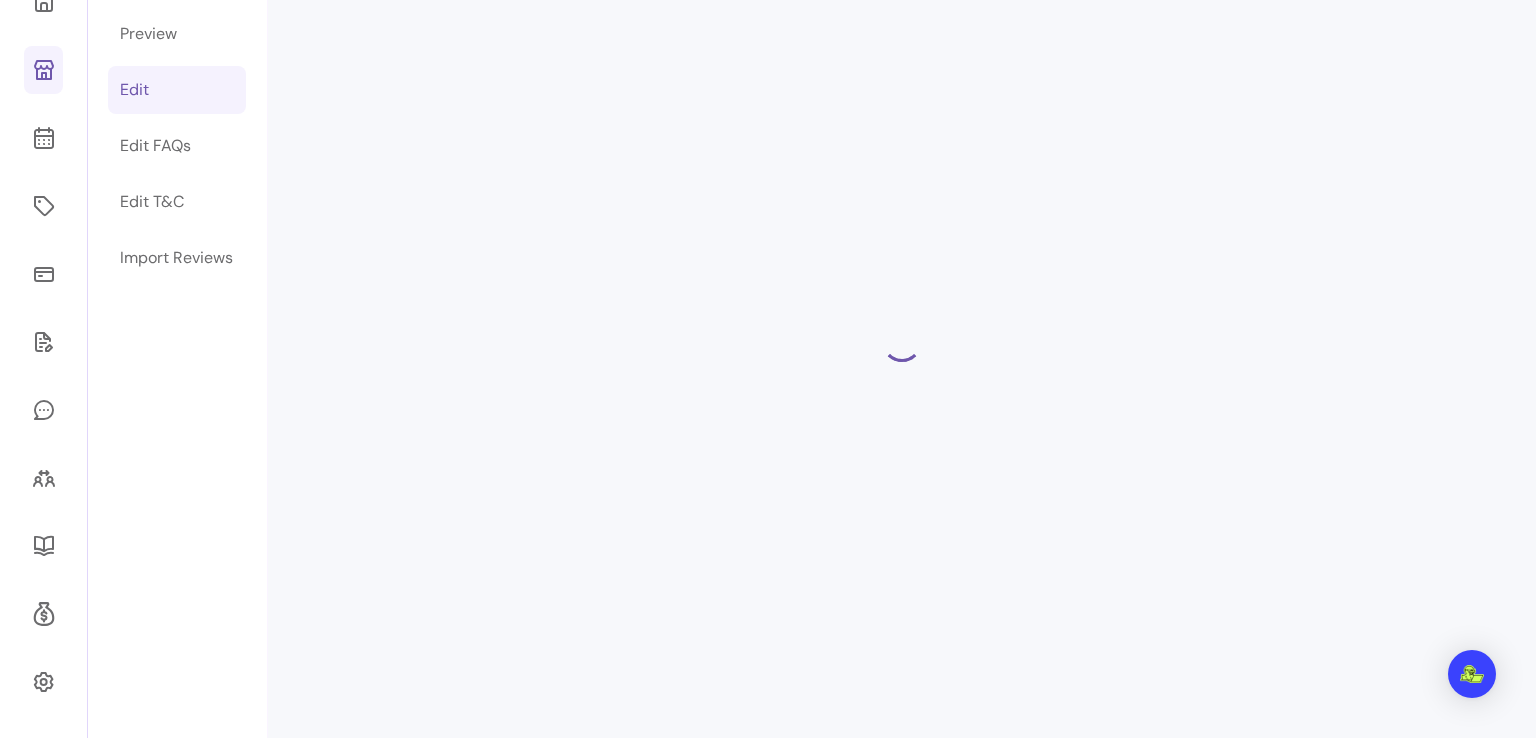 scroll, scrollTop: 124, scrollLeft: 0, axis: vertical 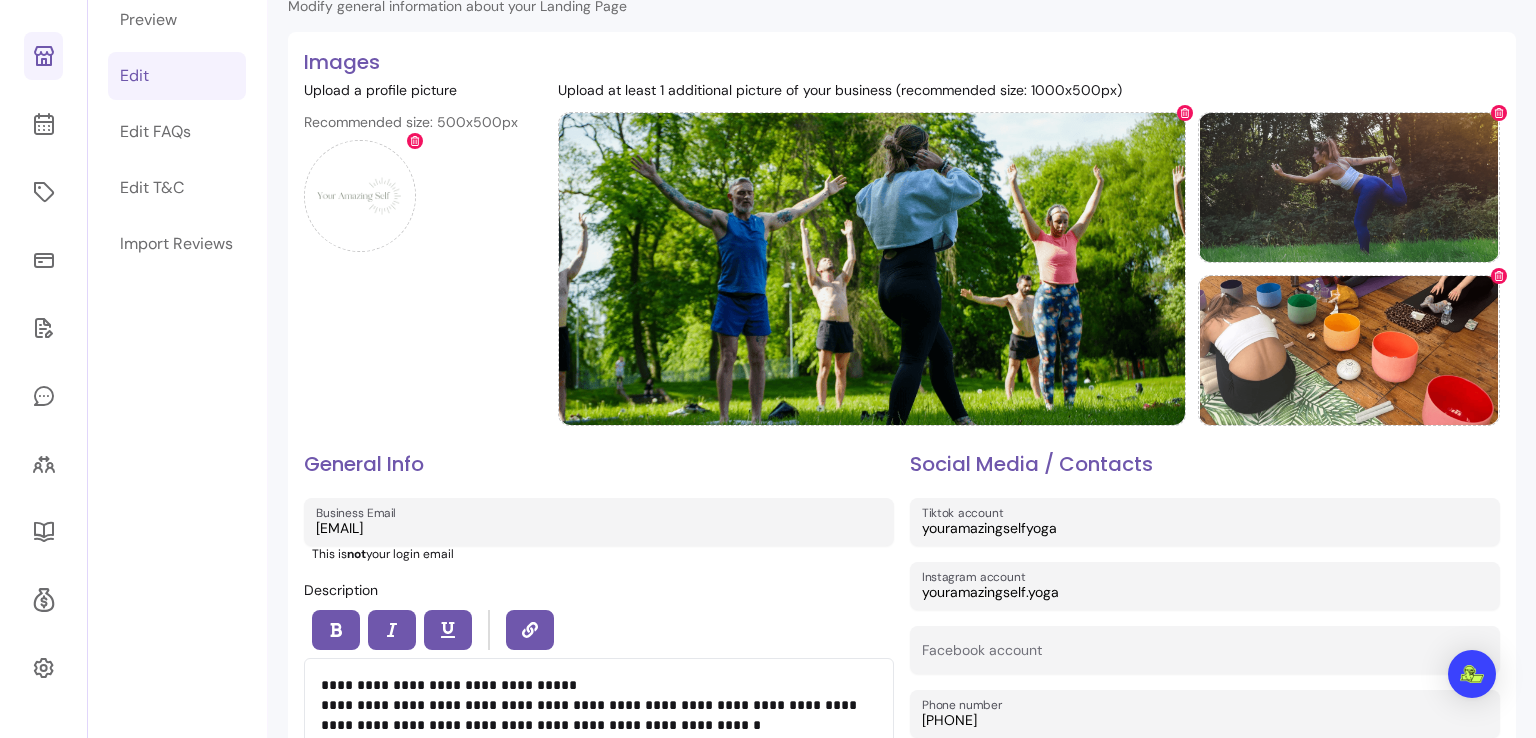 click on "My Page Preview   Edit   Edit FAQs   Edit T&C   Import Reviews" at bounding box center [177, 925] 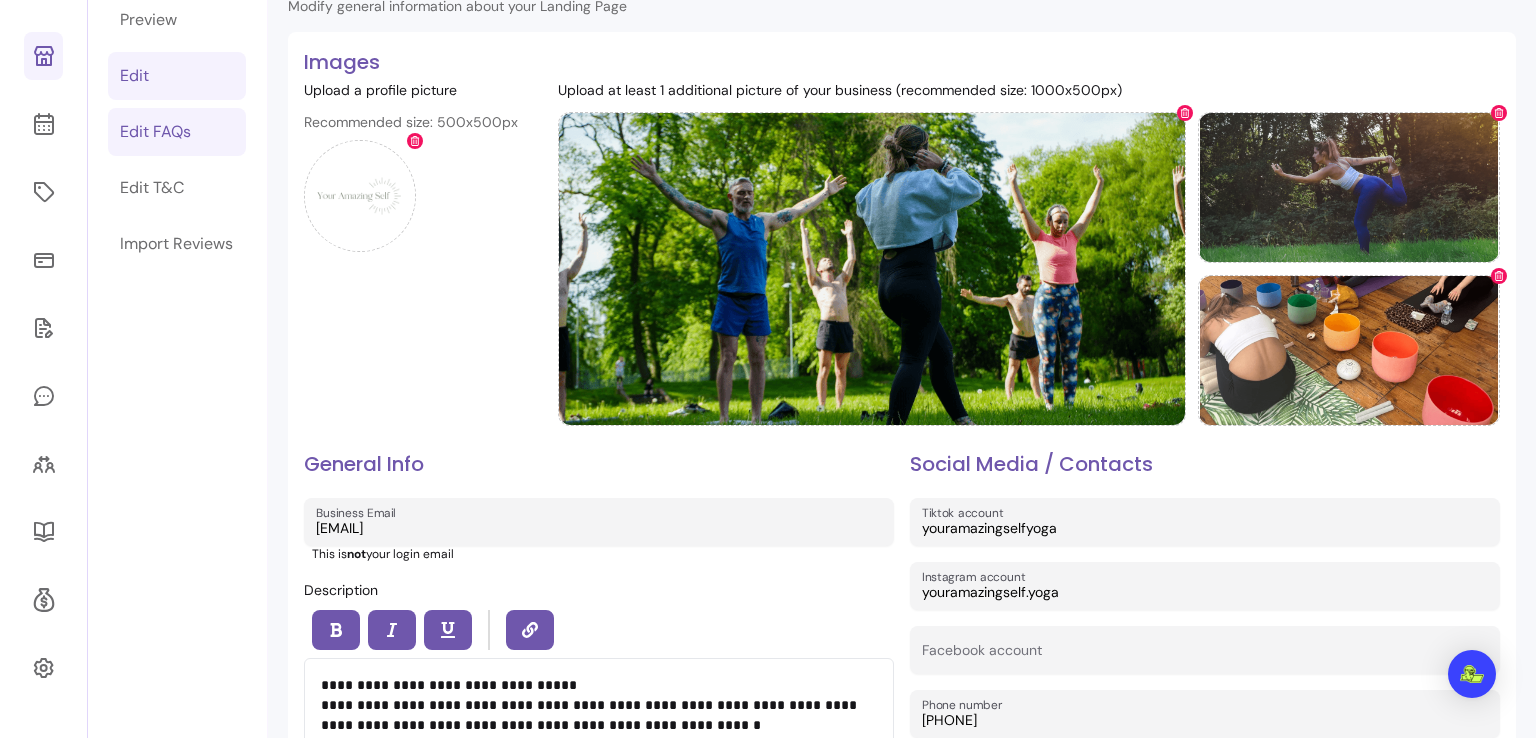 click on "Edit FAQs" at bounding box center (177, 132) 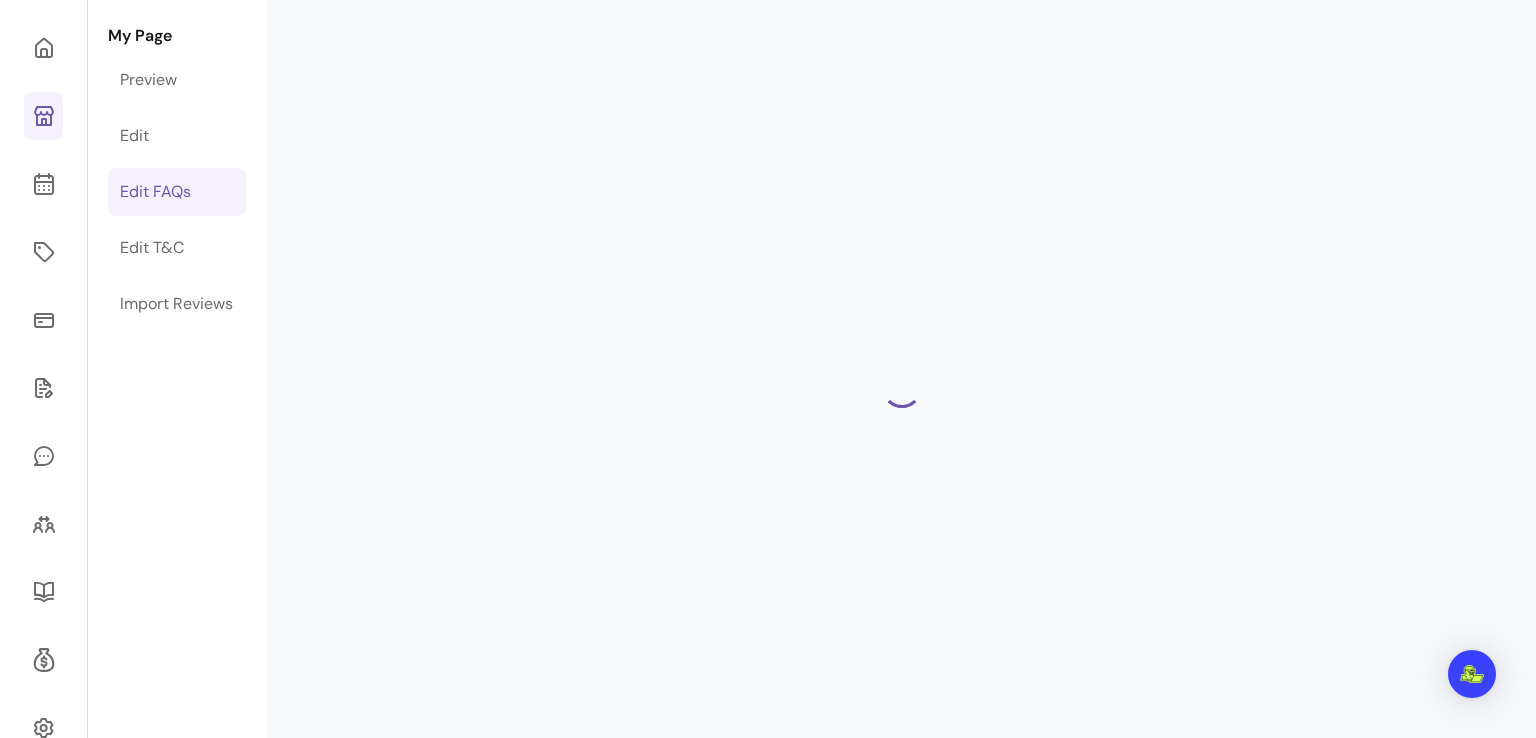 click on "My Page Preview   Edit   Edit FAQs   Edit T&C   Import Reviews" at bounding box center (177, 388) 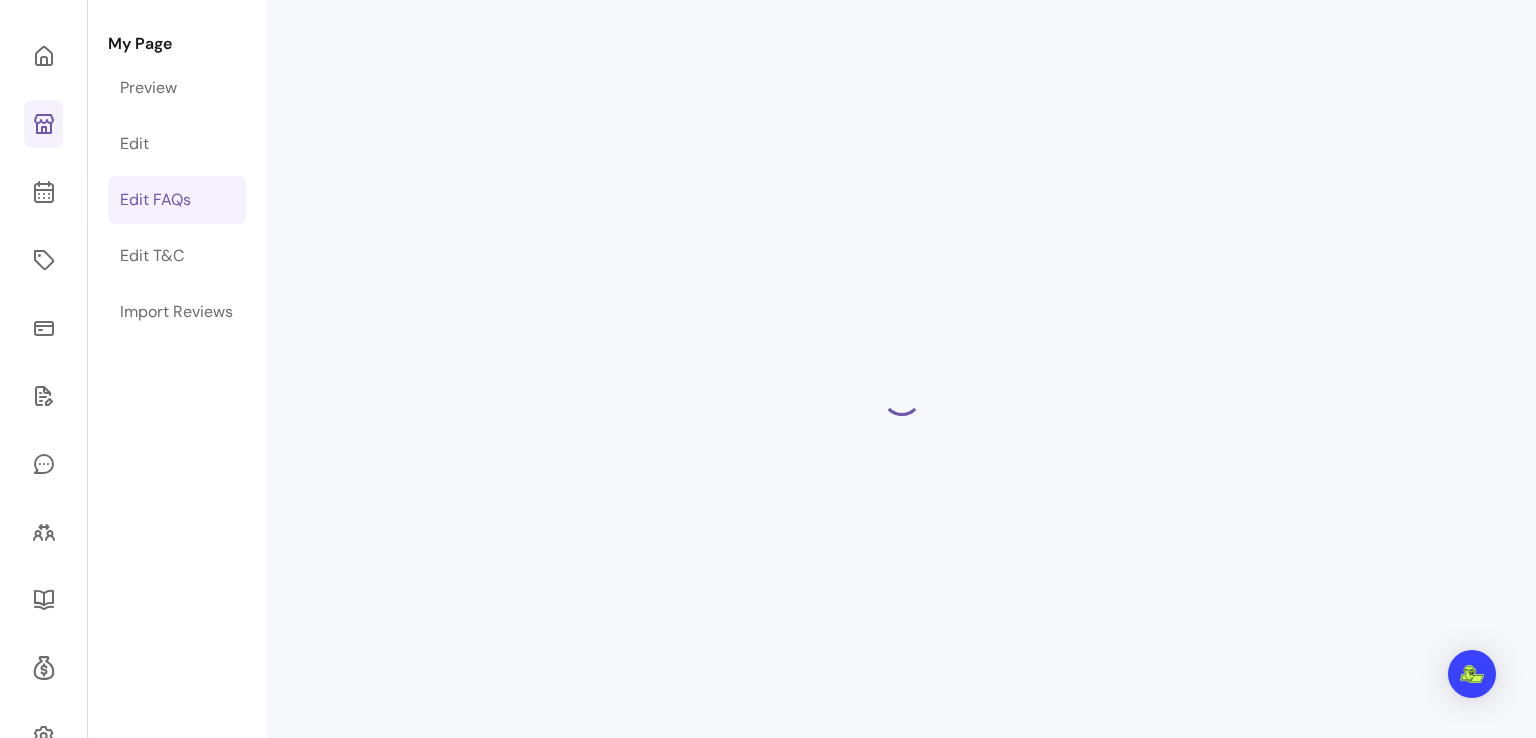 select on "*" 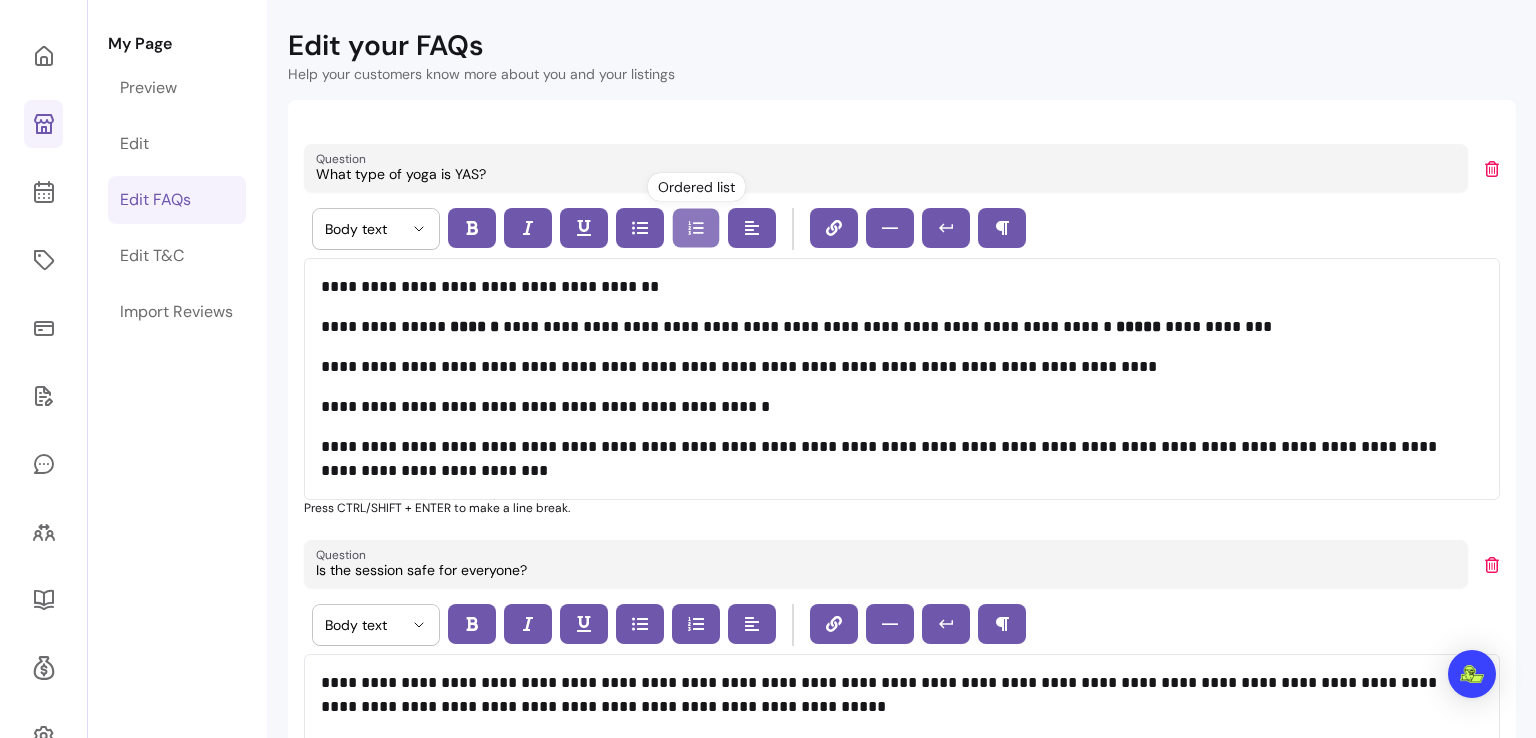click 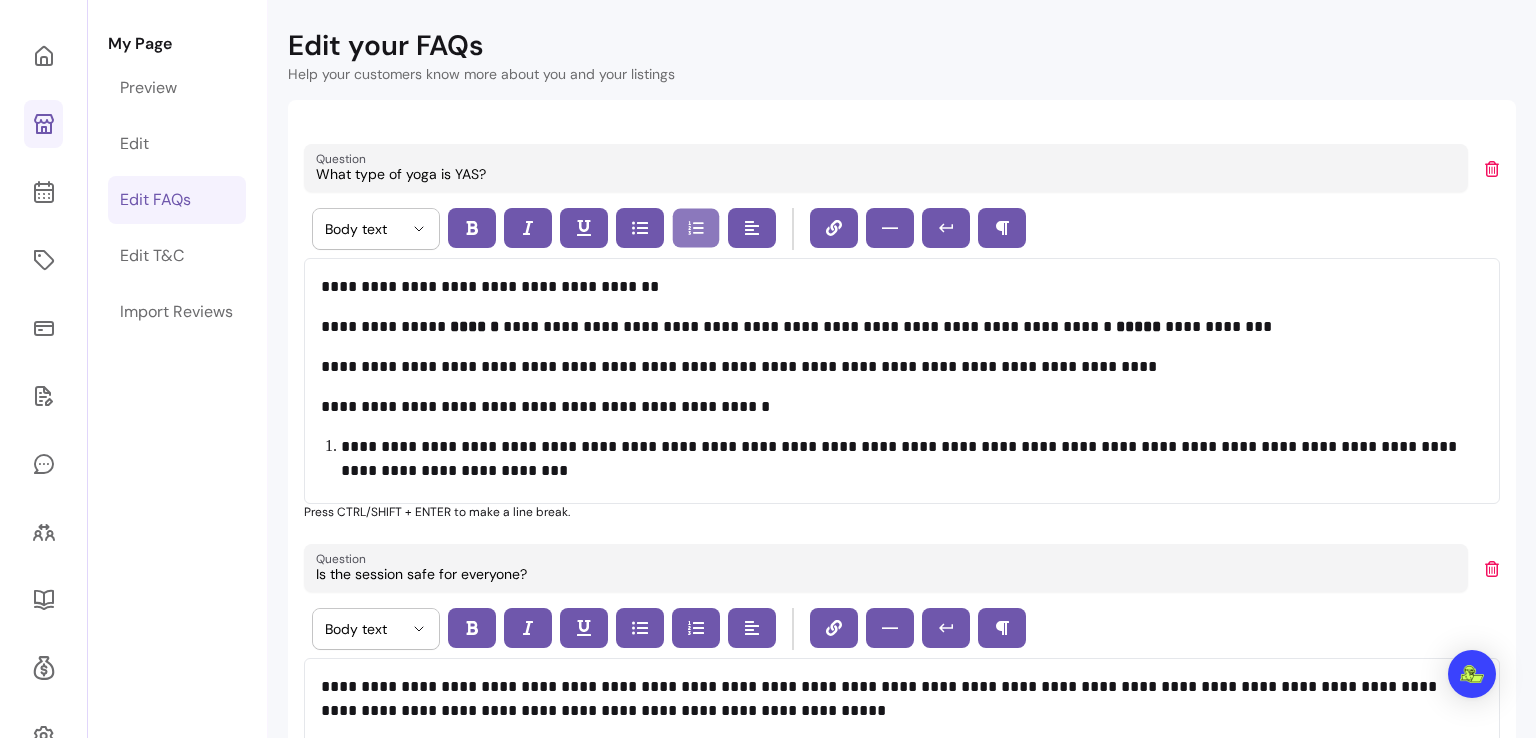 click 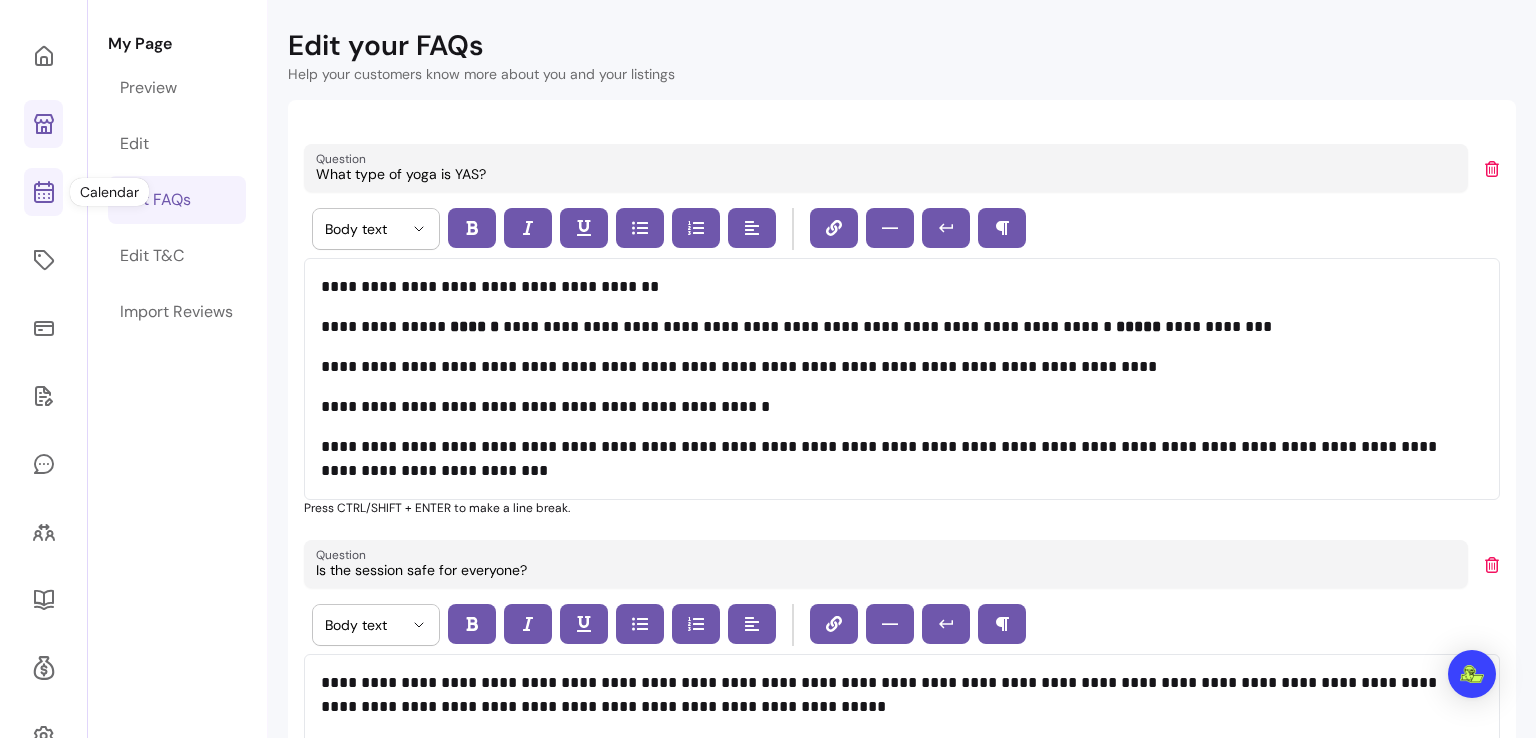 click 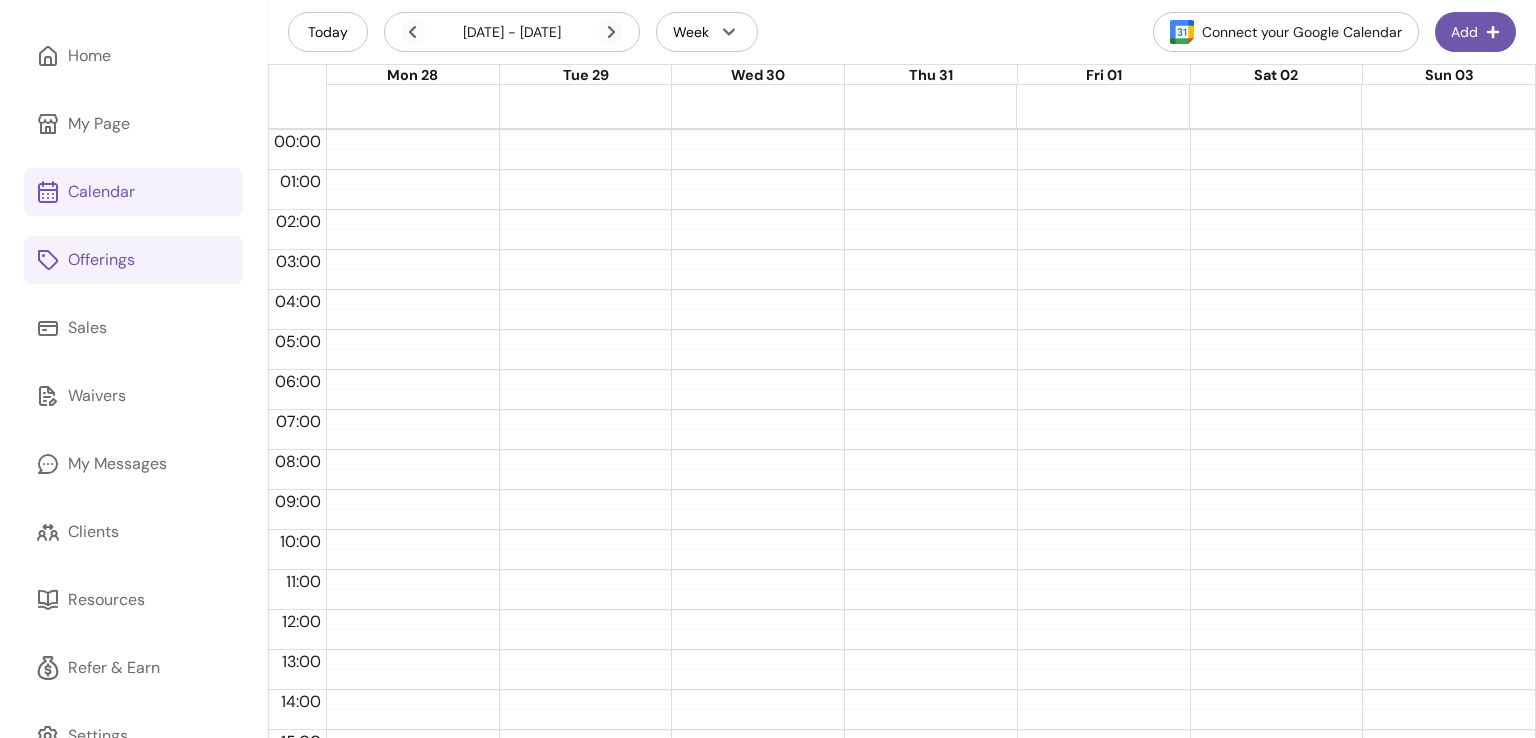 click on "Offerings" at bounding box center (101, 260) 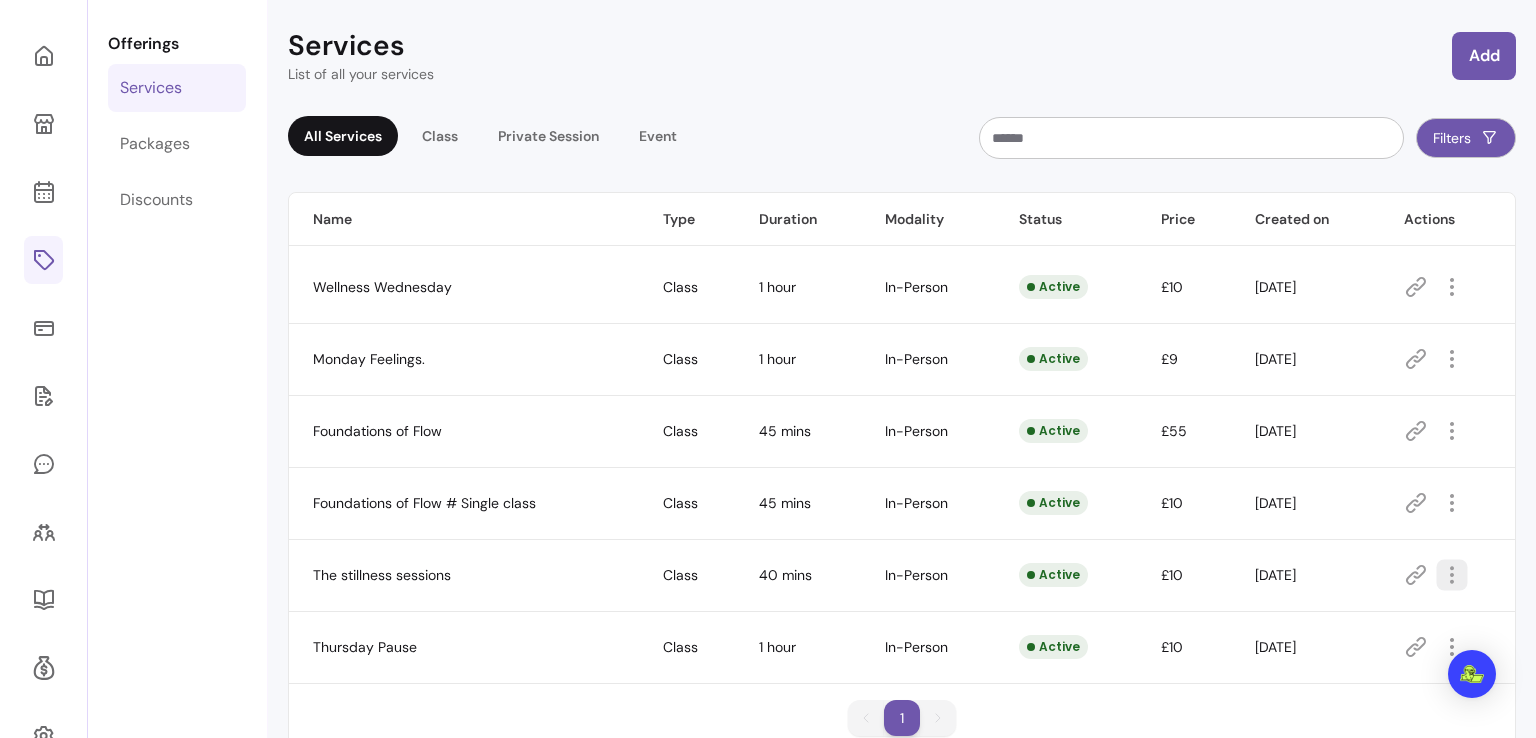 click 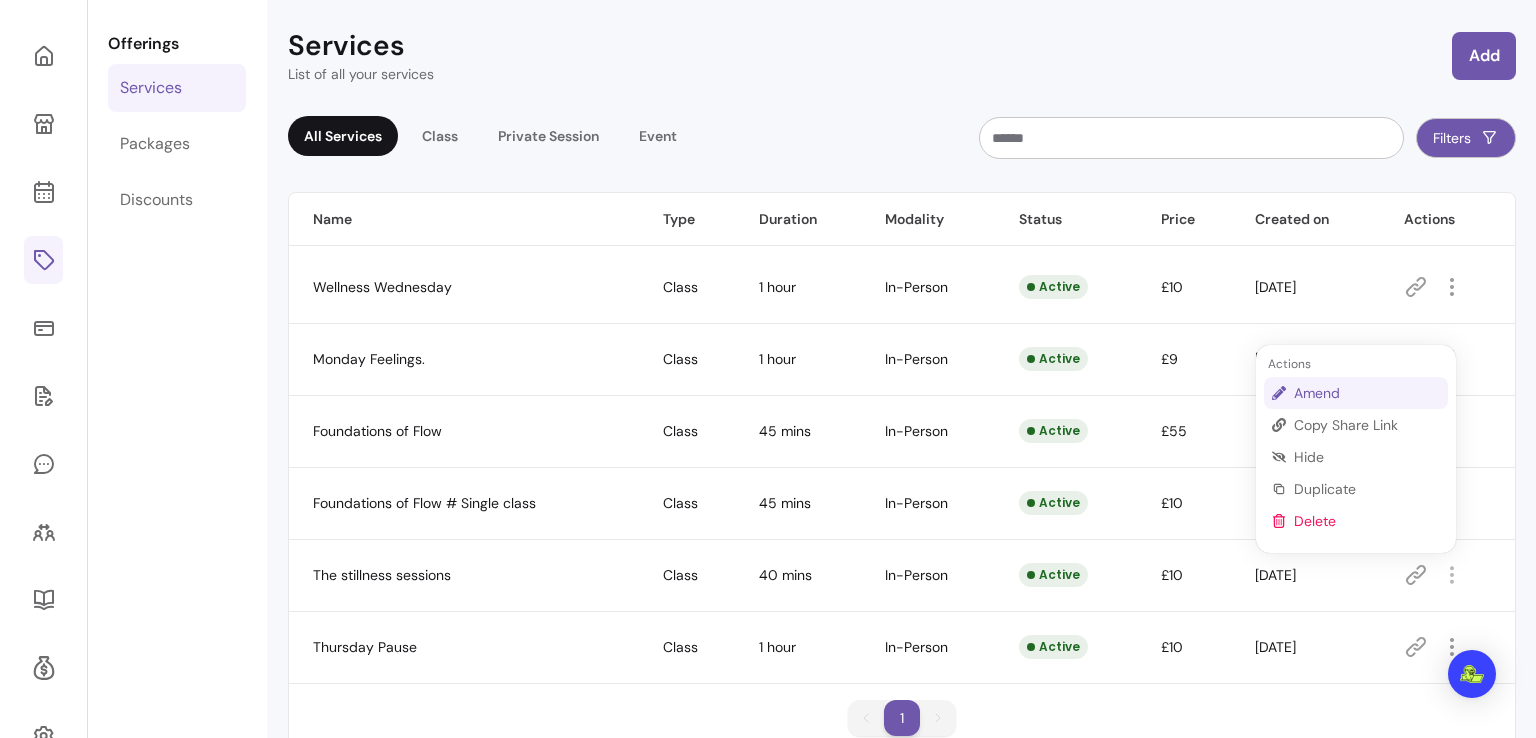click on "Amend" at bounding box center (1367, 393) 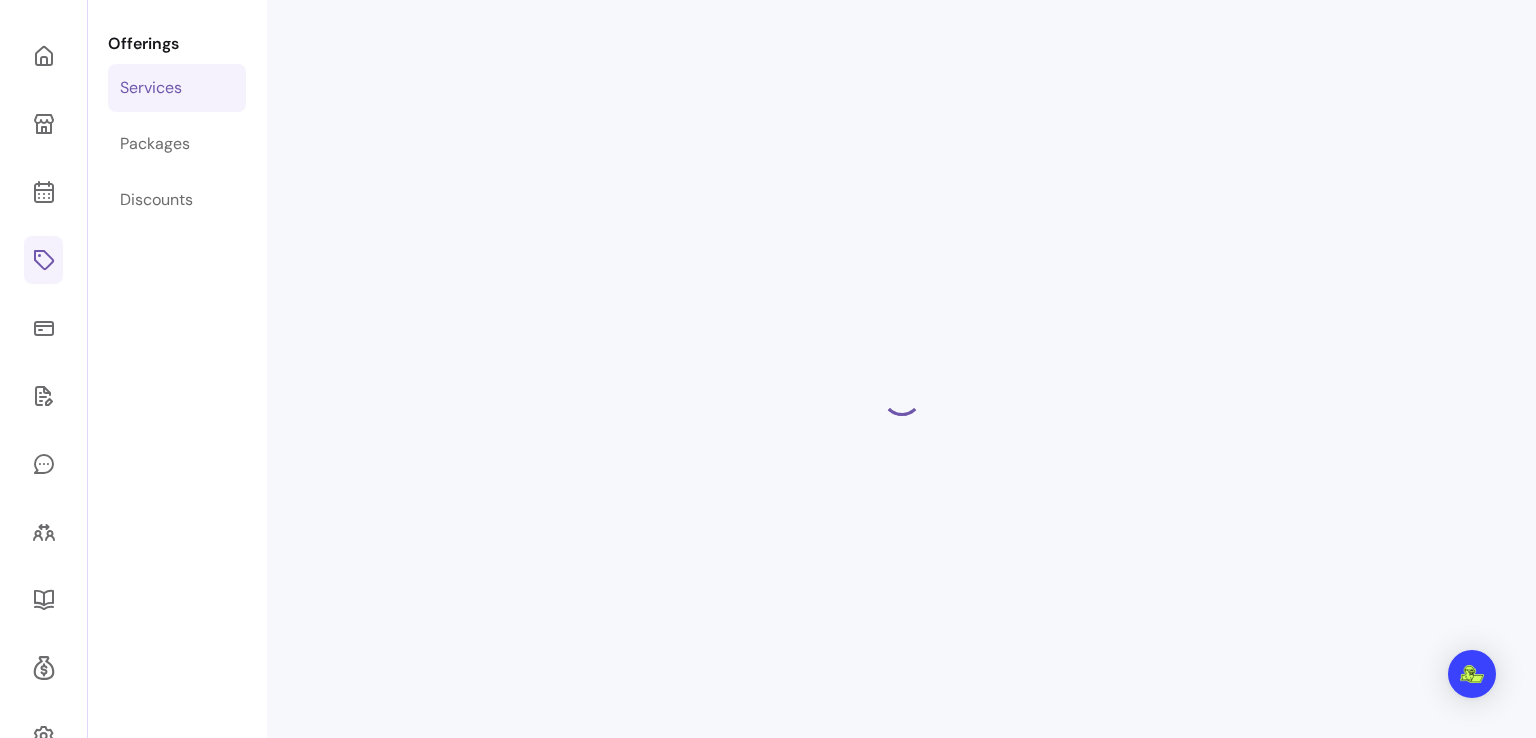select on "**" 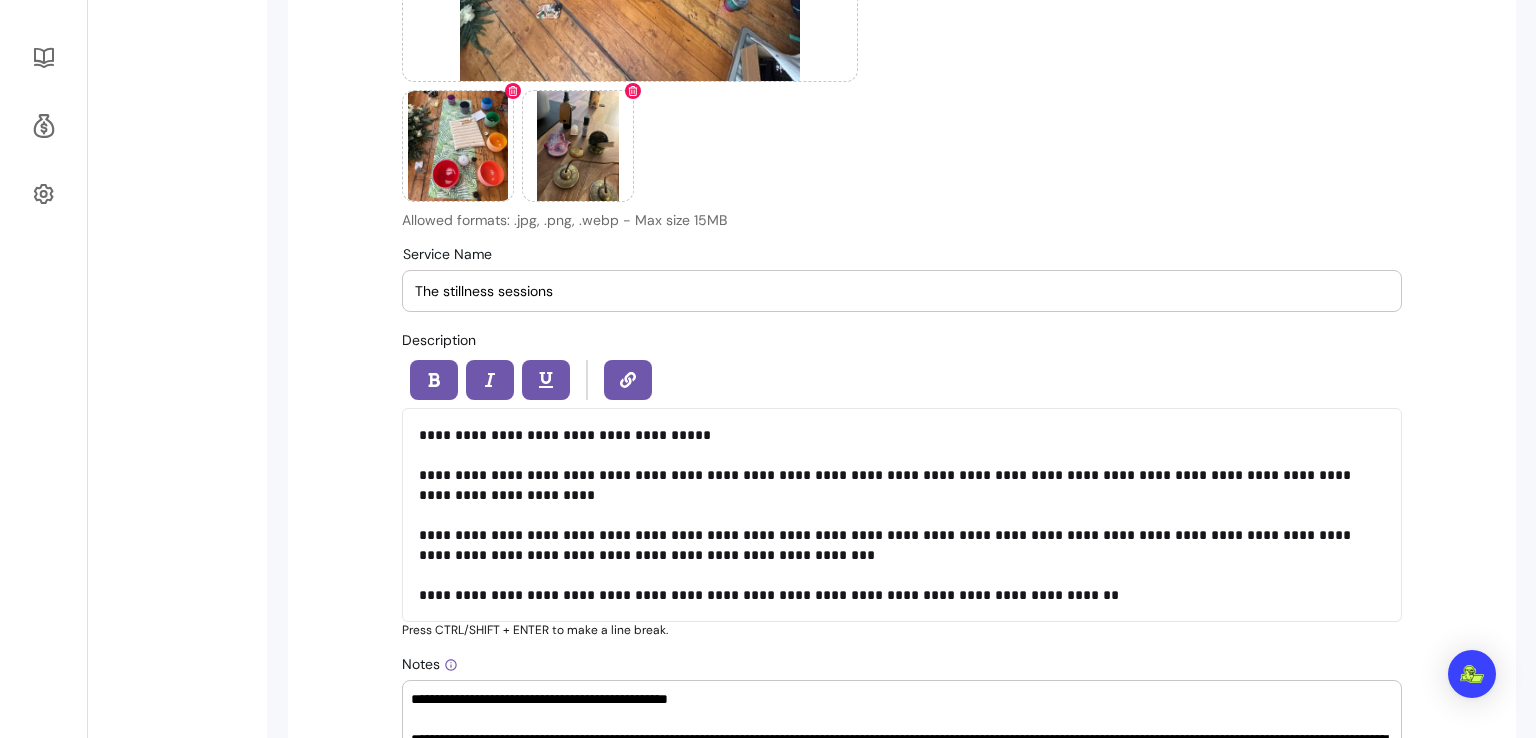 scroll, scrollTop: 732, scrollLeft: 0, axis: vertical 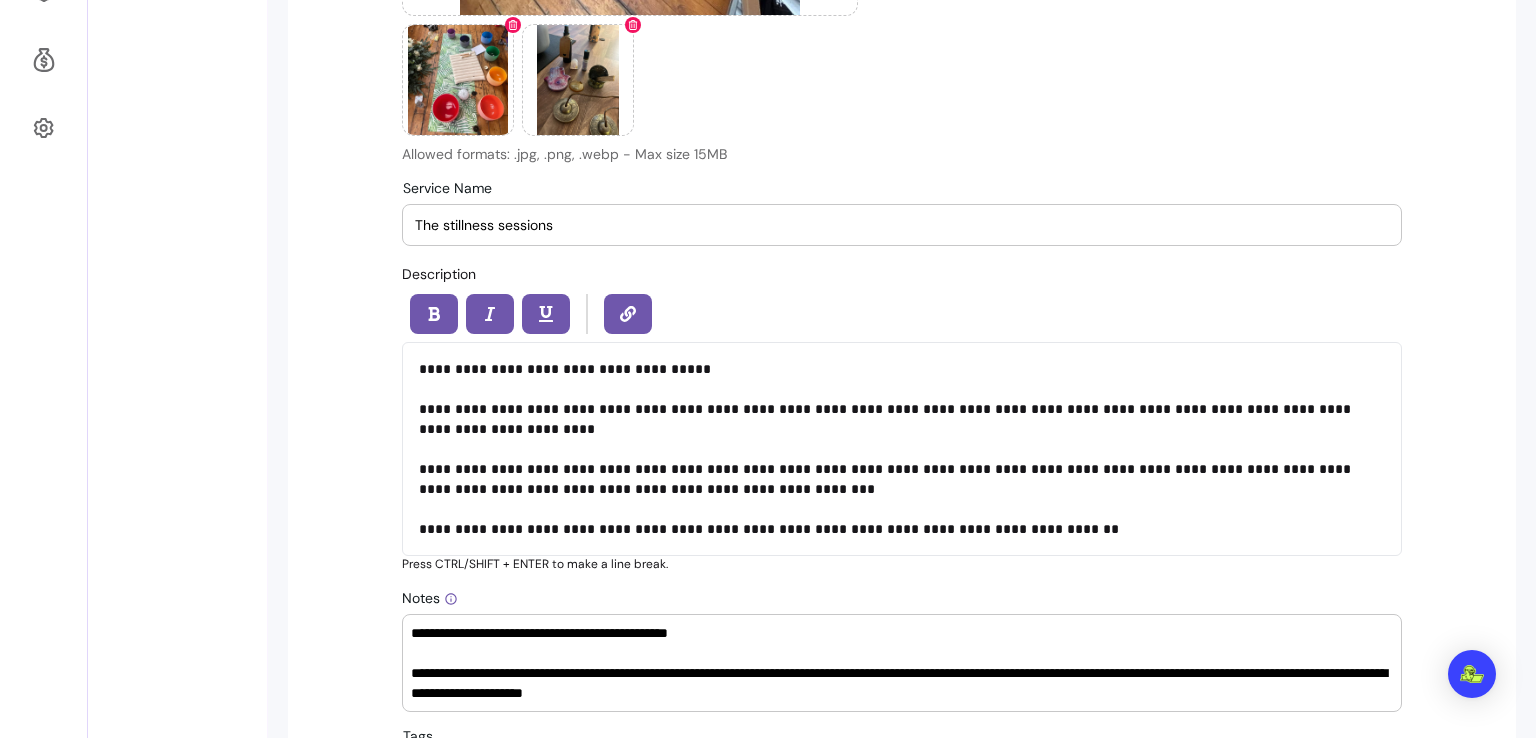 click on "The stillness sessions" at bounding box center (902, 225) 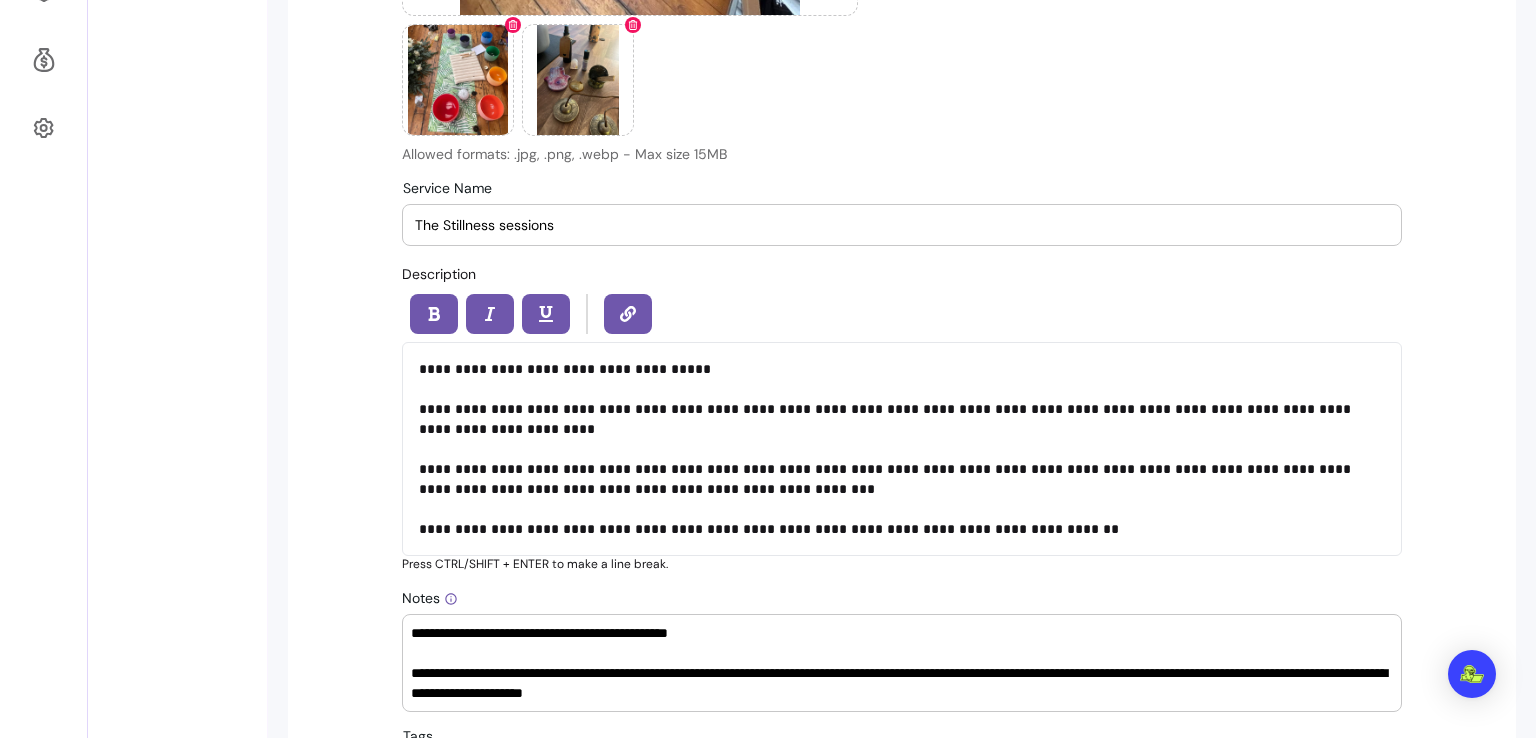 click on "The Stillness sessions" at bounding box center [902, 225] 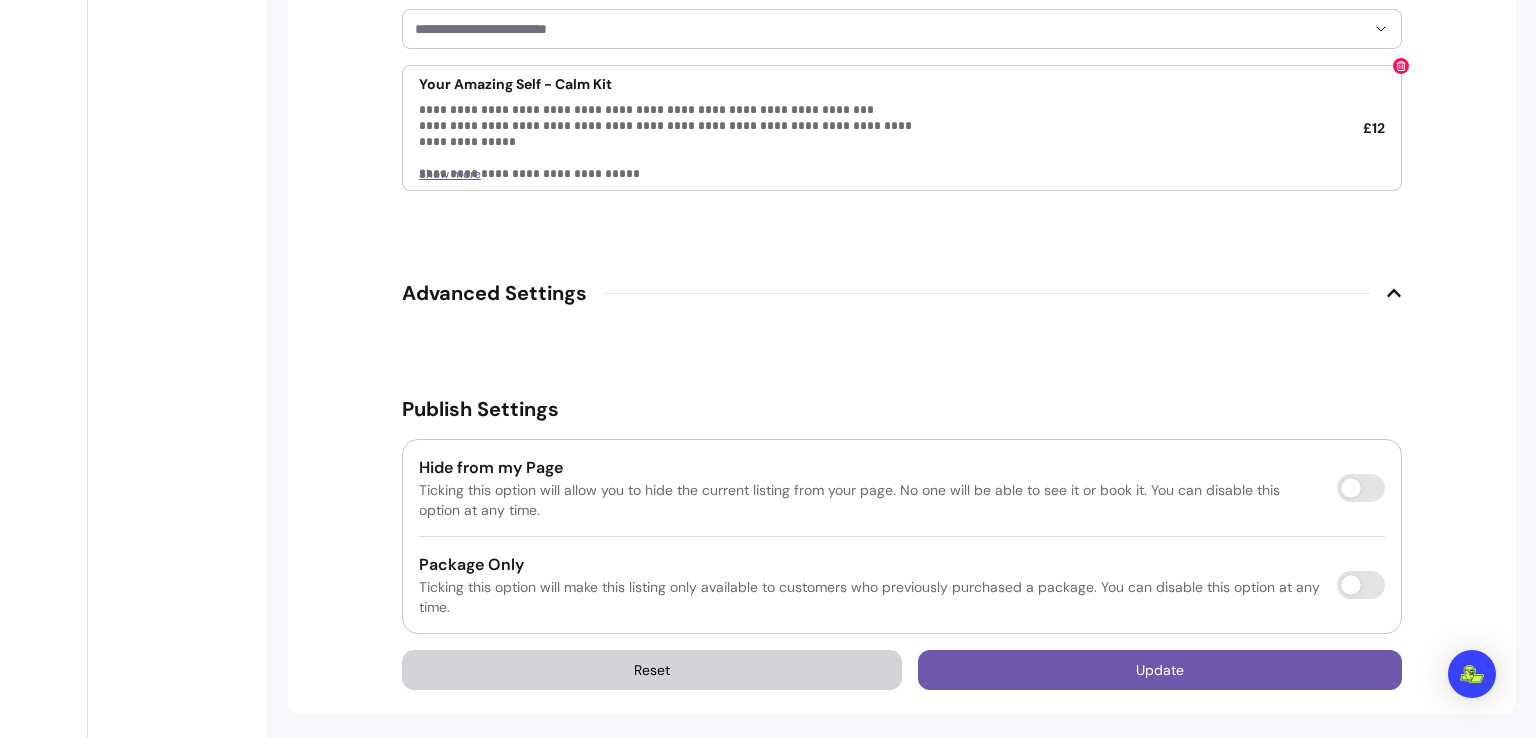 scroll, scrollTop: 732, scrollLeft: 0, axis: vertical 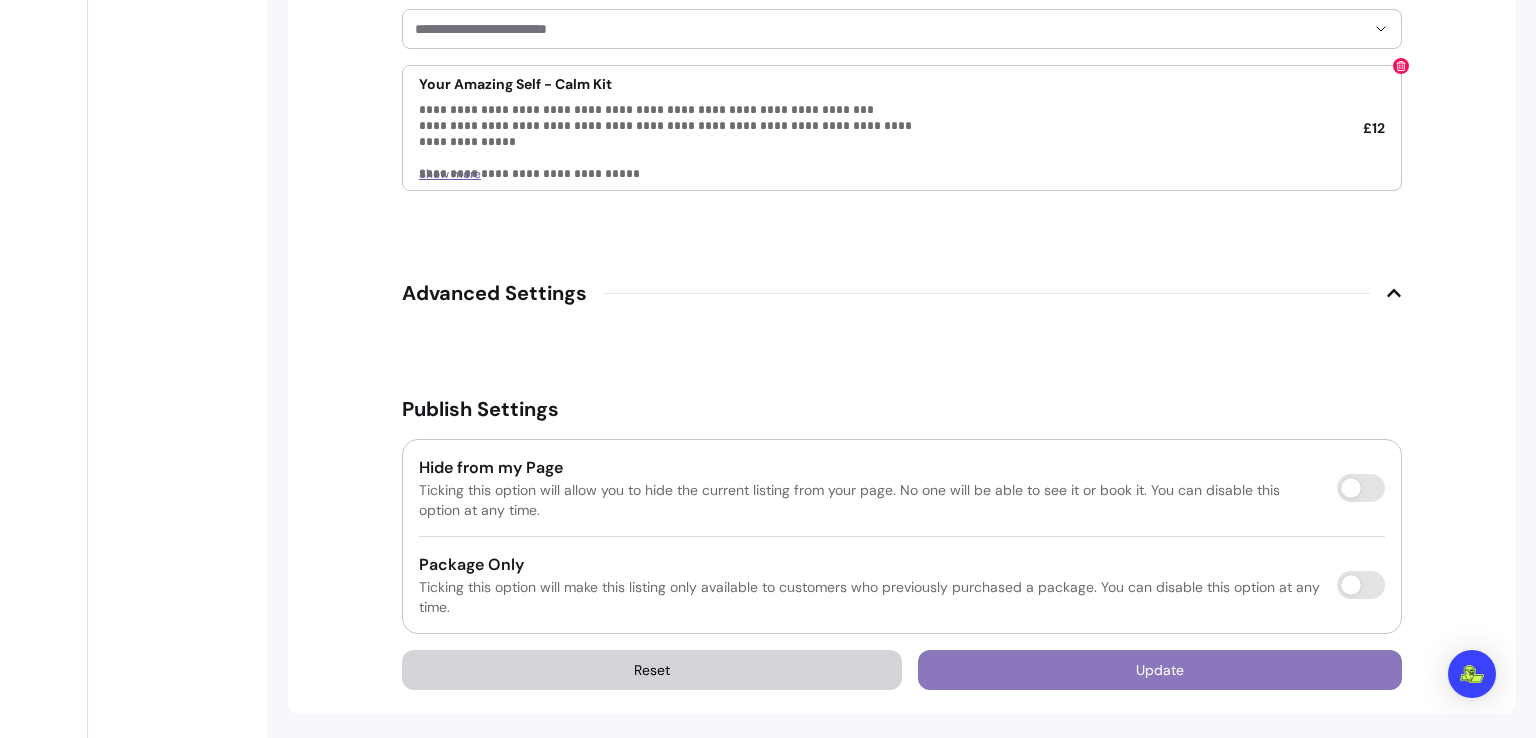 type on "The Stillness Sessions" 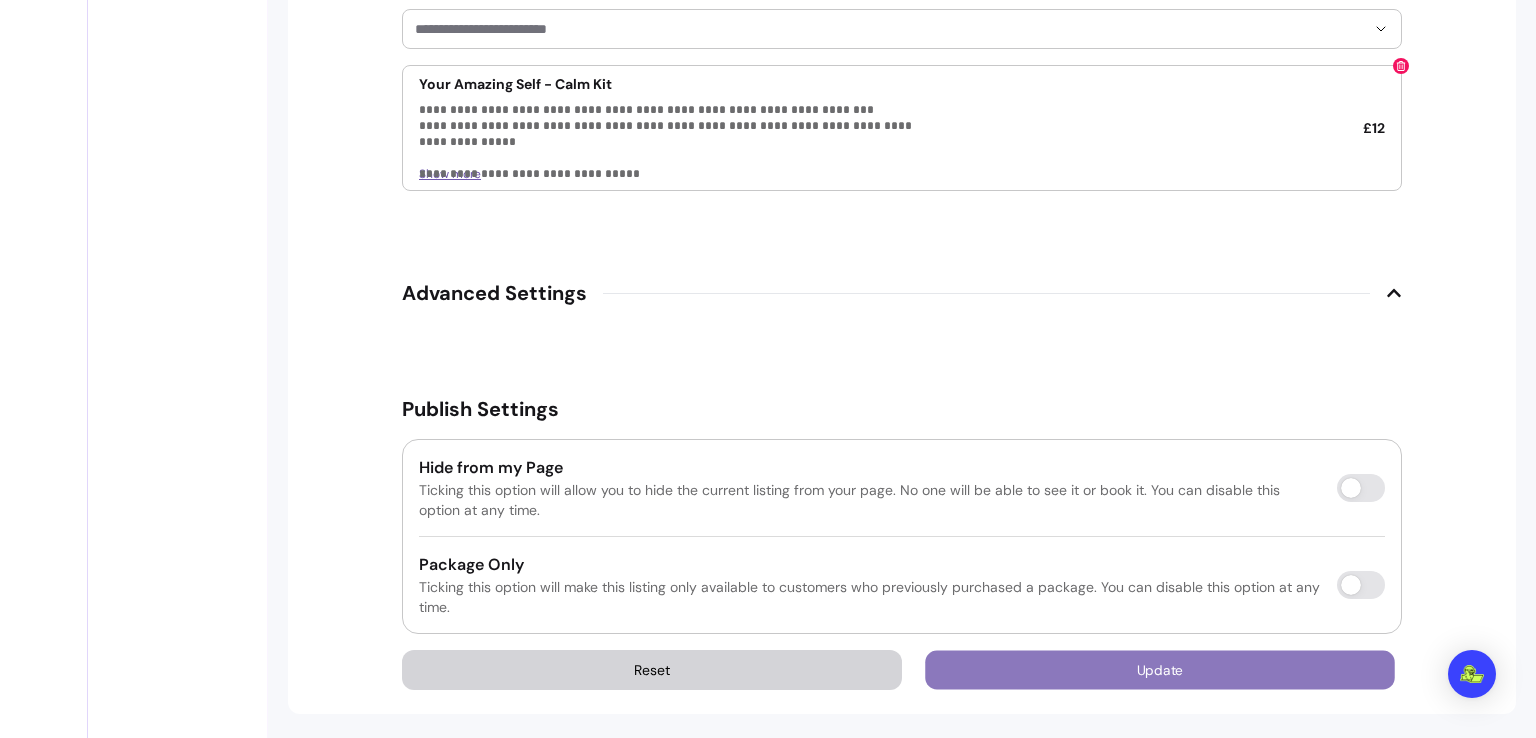 click on "Update" at bounding box center (1160, 670) 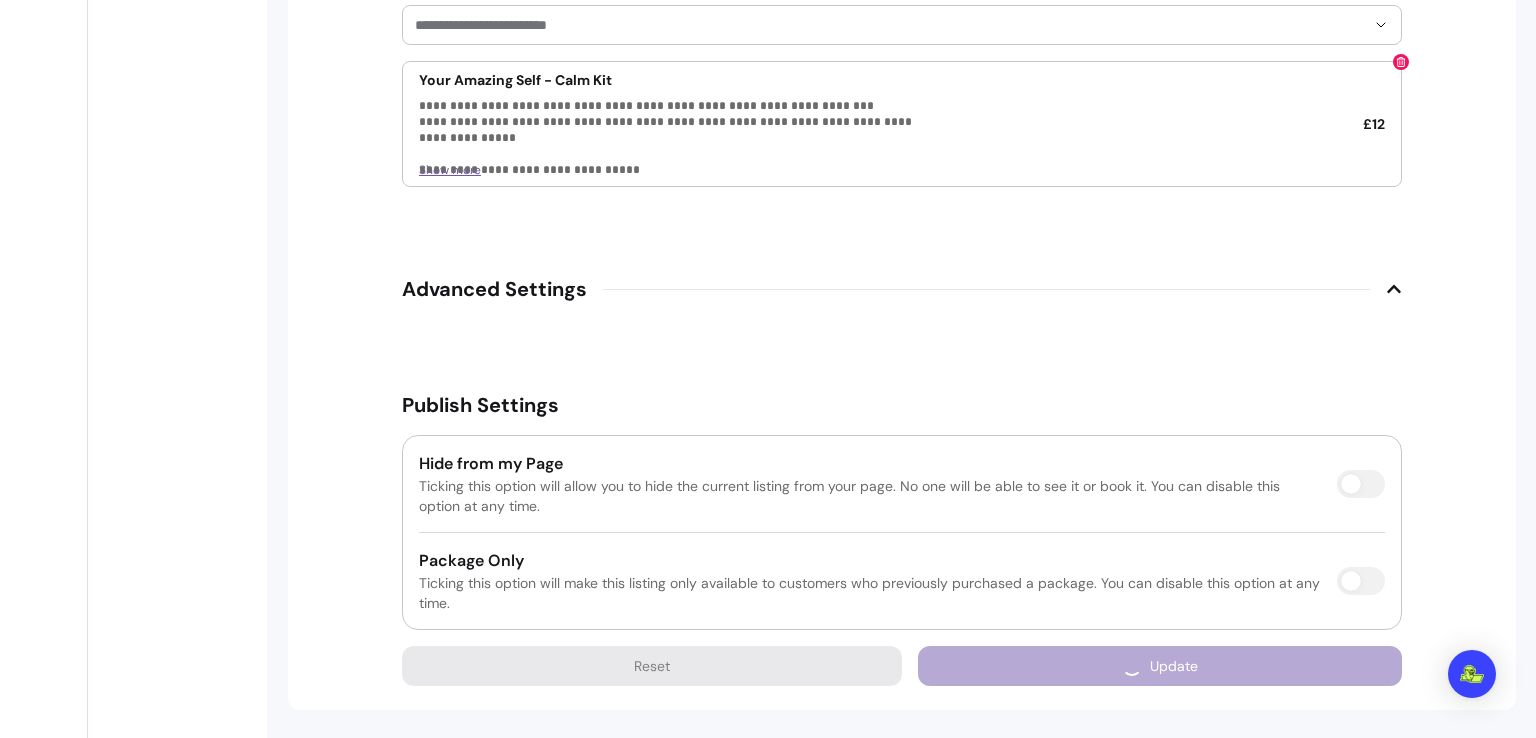scroll, scrollTop: 2688, scrollLeft: 0, axis: vertical 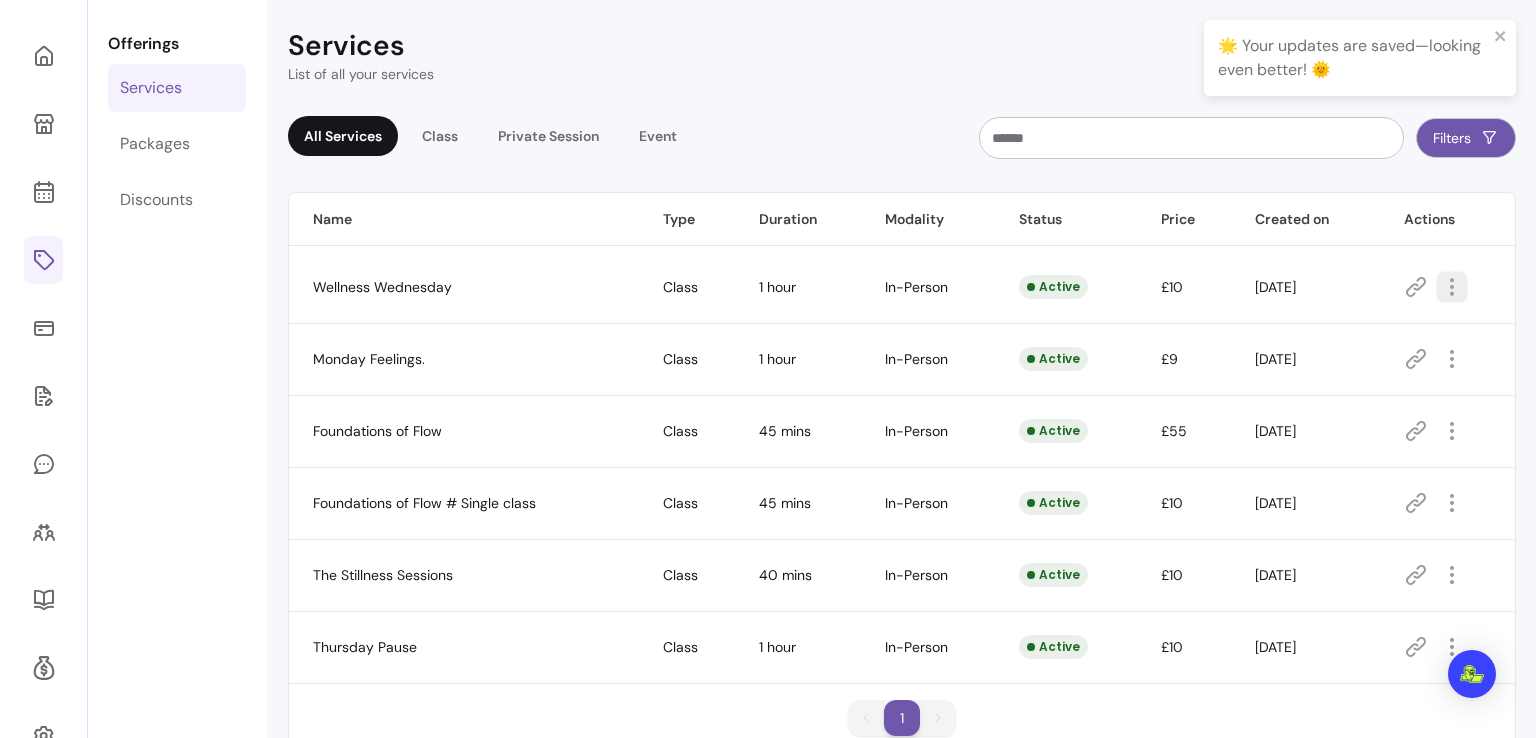 click 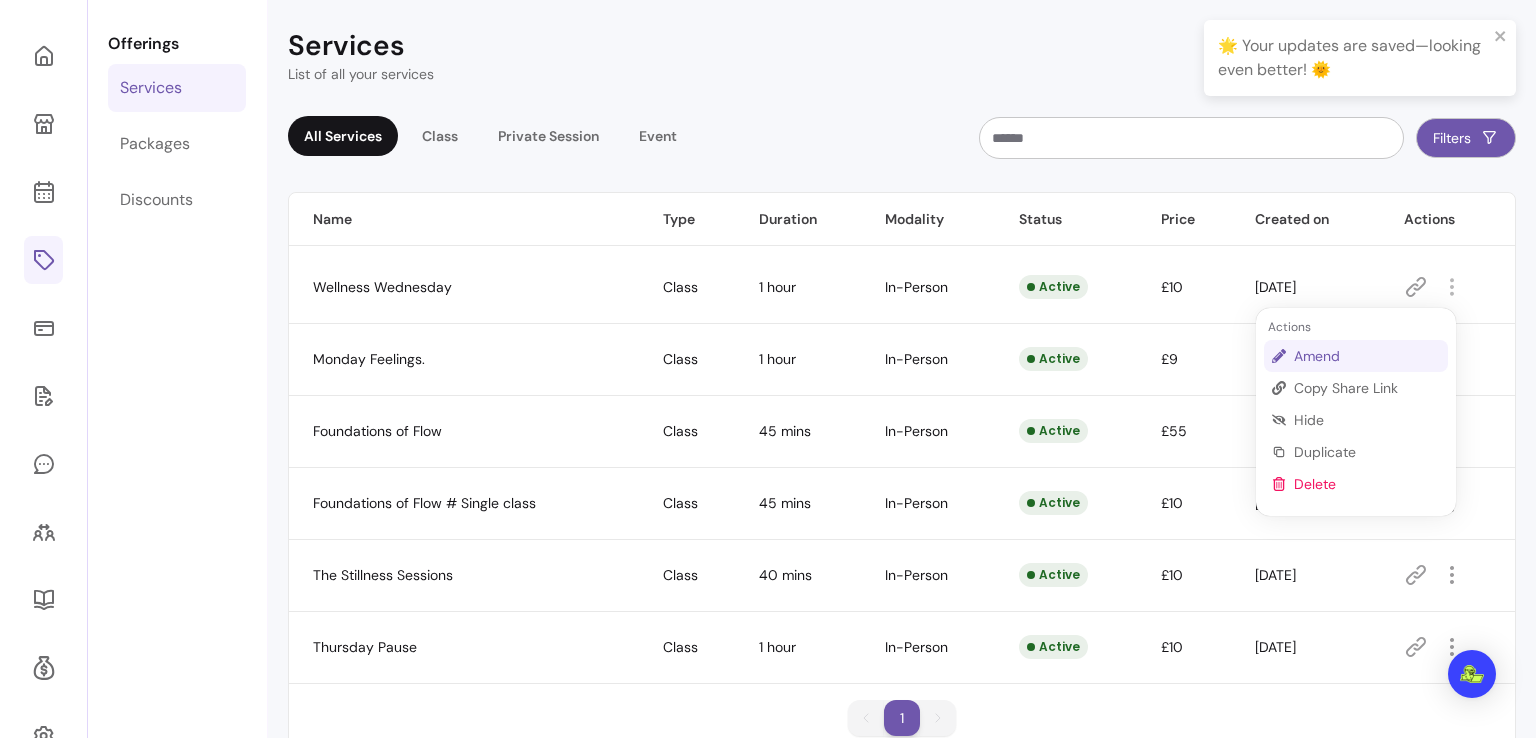 click on "Amend" at bounding box center (1367, 356) 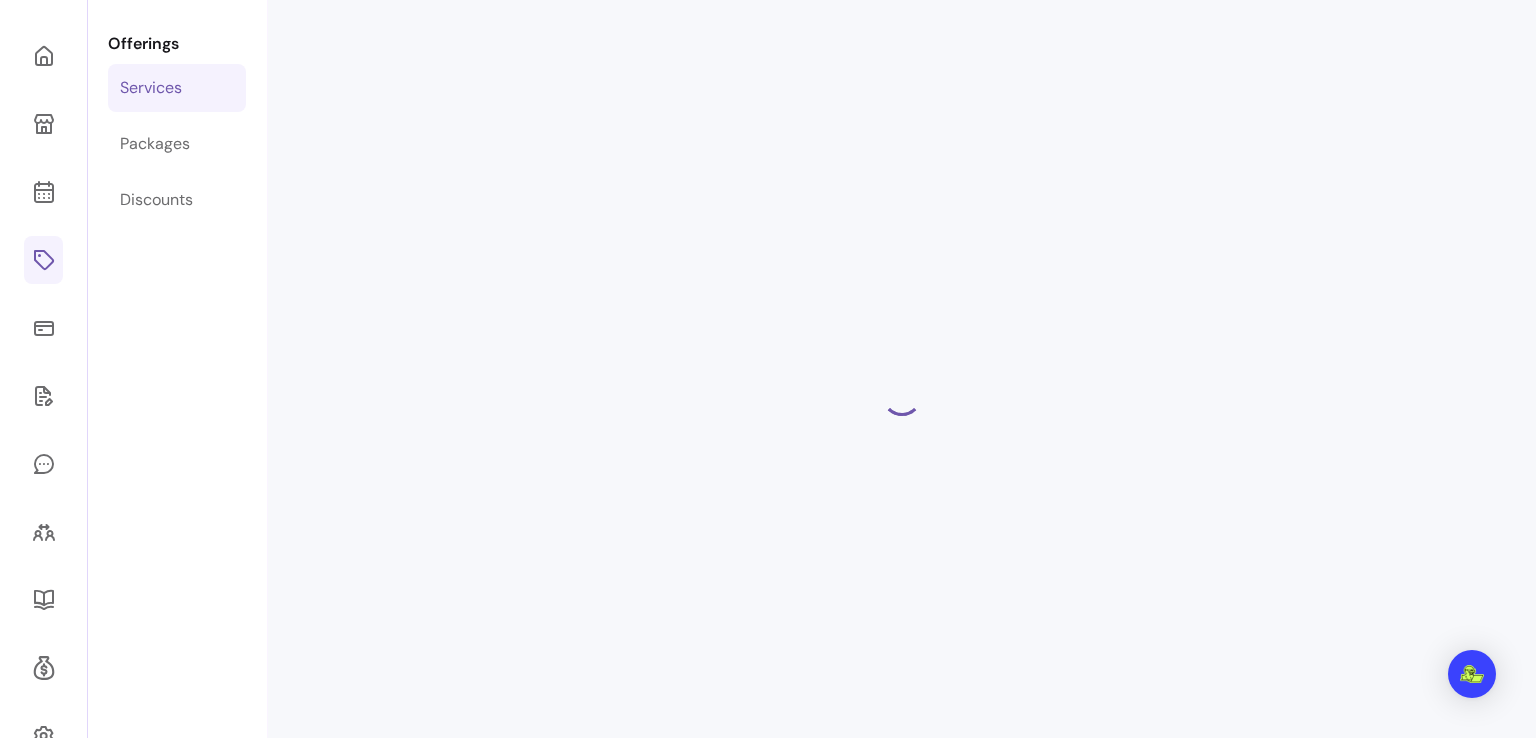 select on "**" 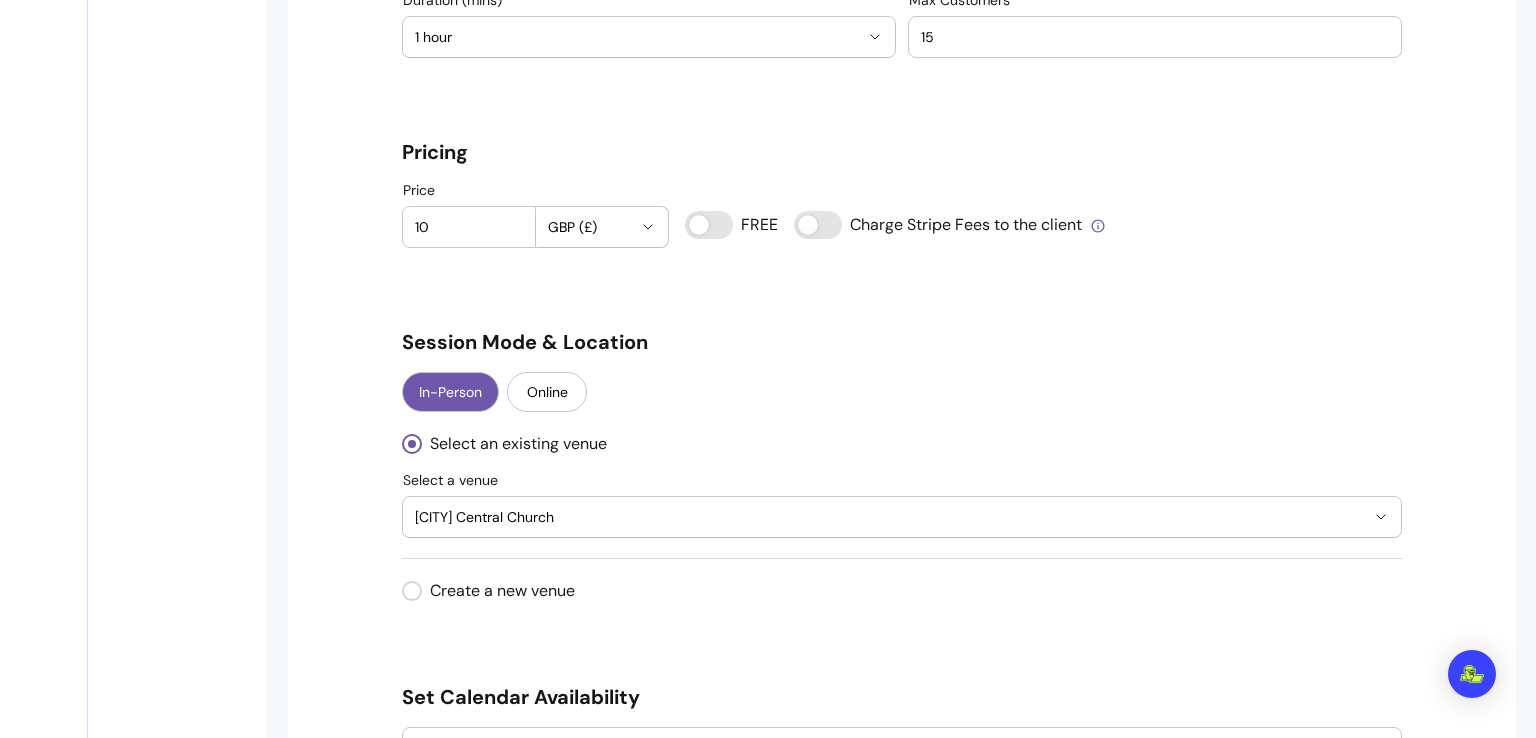 scroll, scrollTop: 1603, scrollLeft: 0, axis: vertical 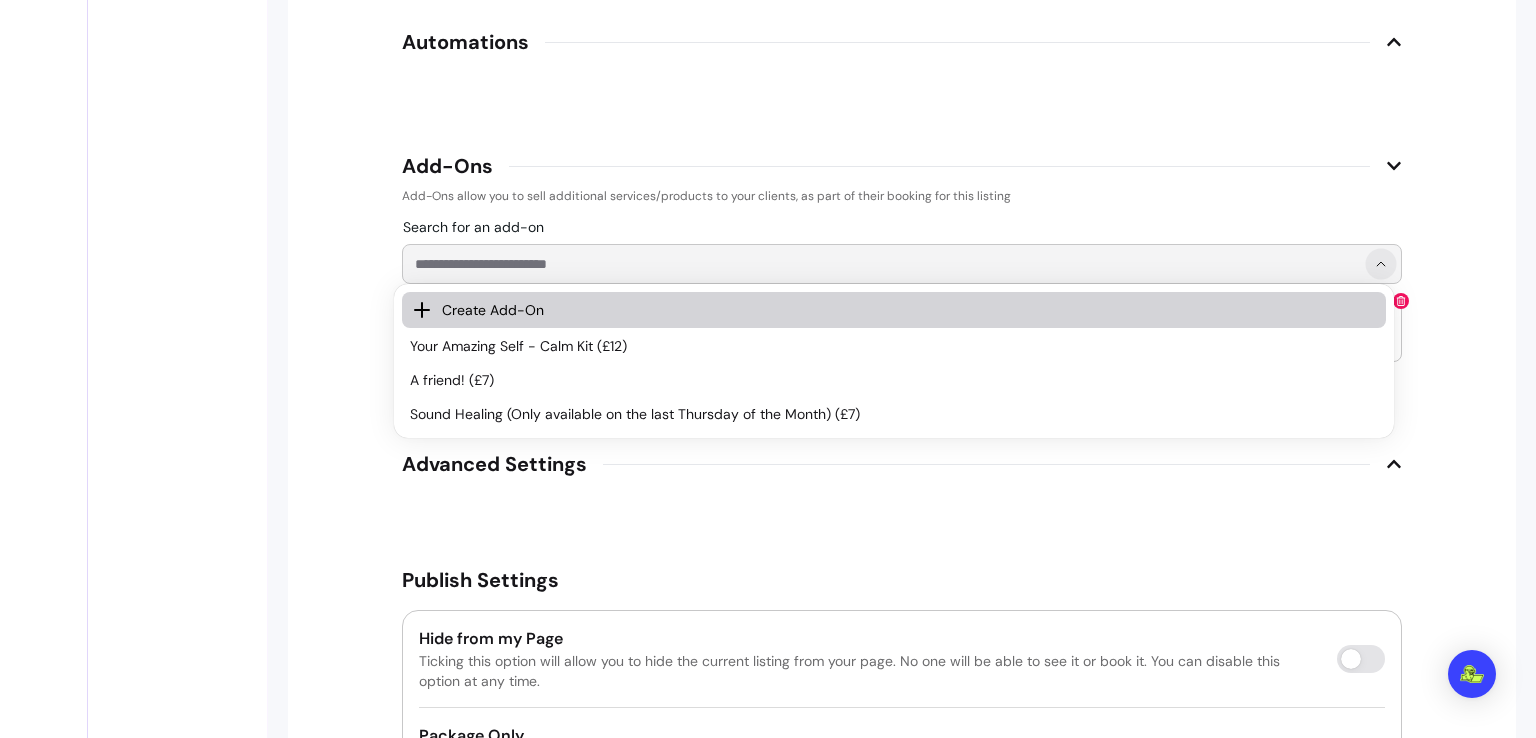 click 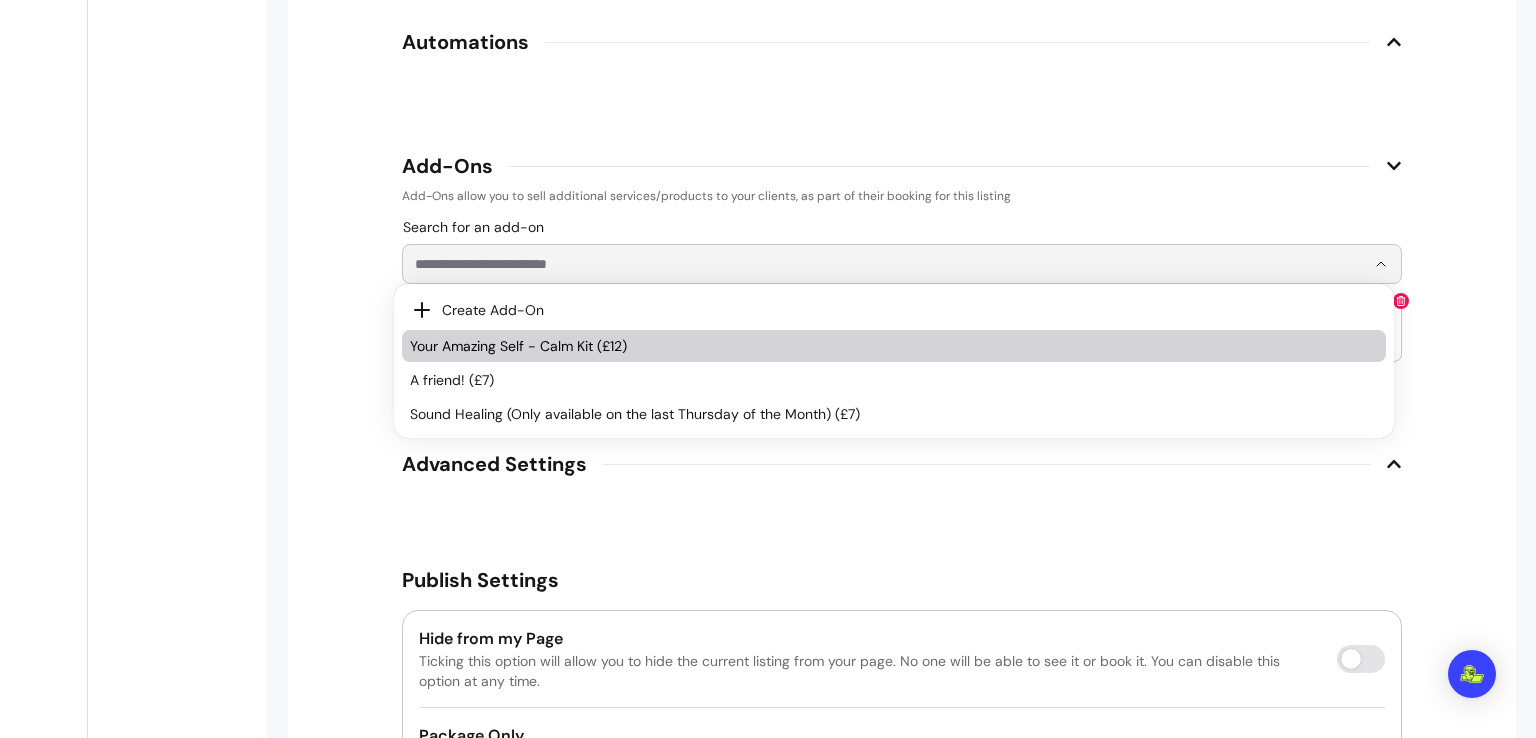 click on "Your Amazing Self - Calm Kit (£12)" at bounding box center (884, 346) 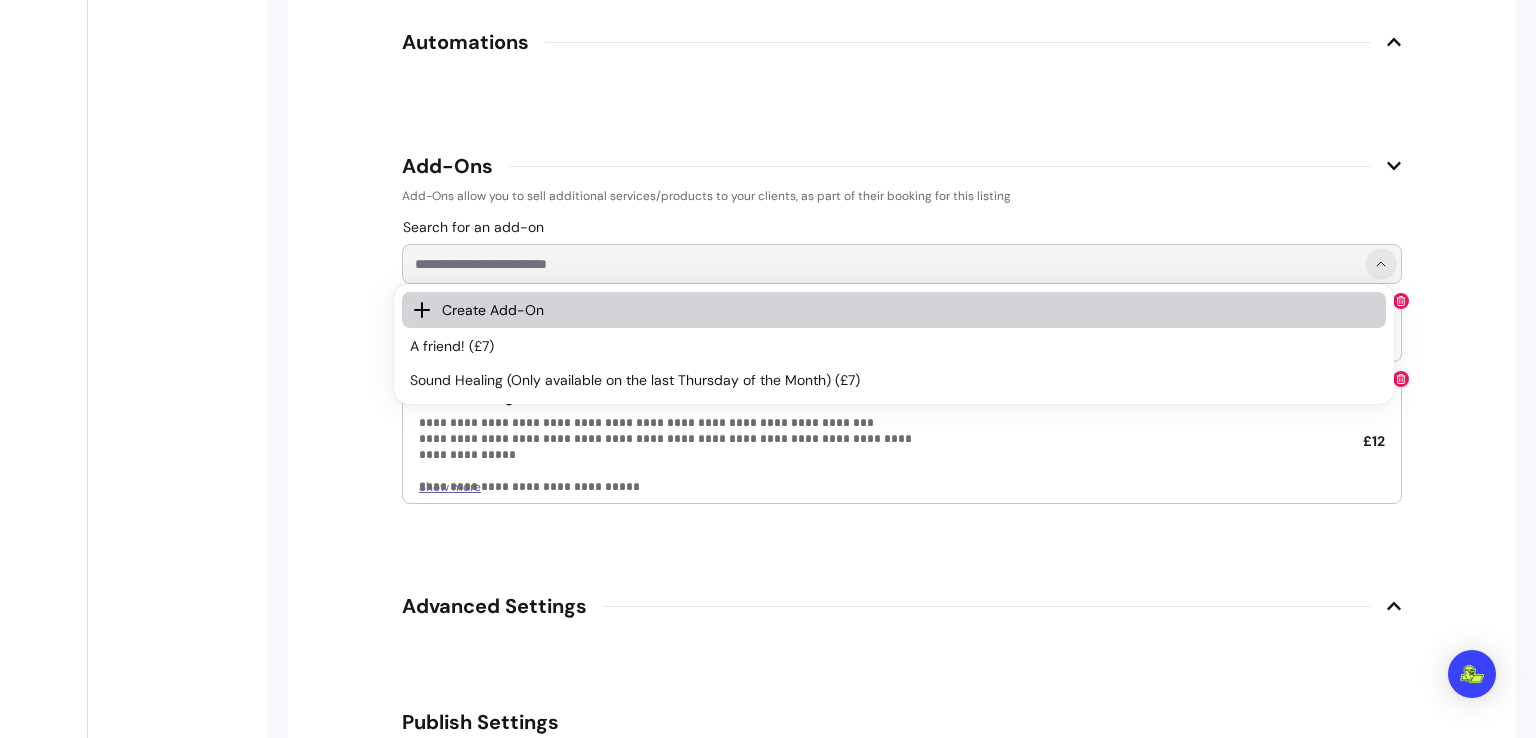 click 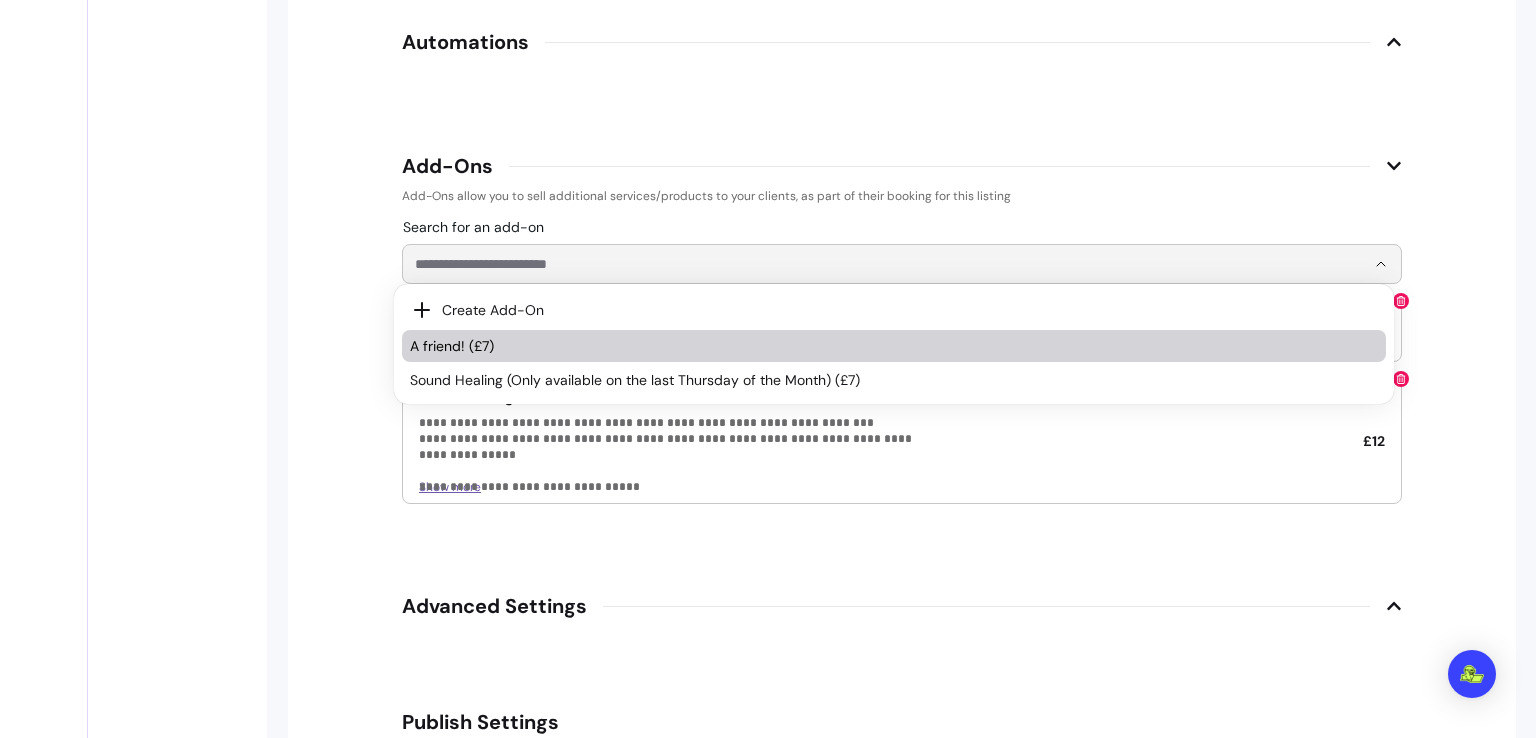 click on "A friend! (£7)" at bounding box center [894, 346] 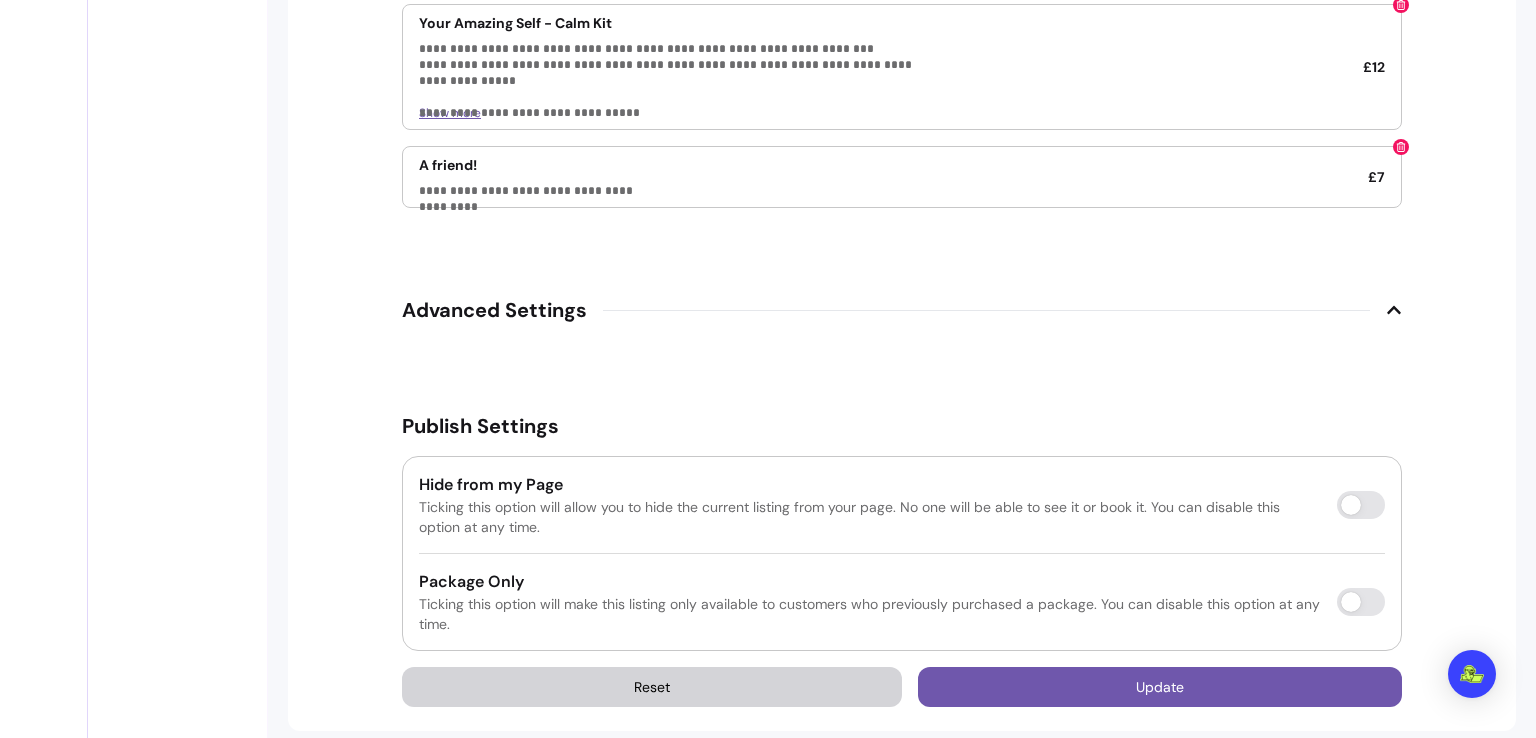 scroll, scrollTop: 3132, scrollLeft: 0, axis: vertical 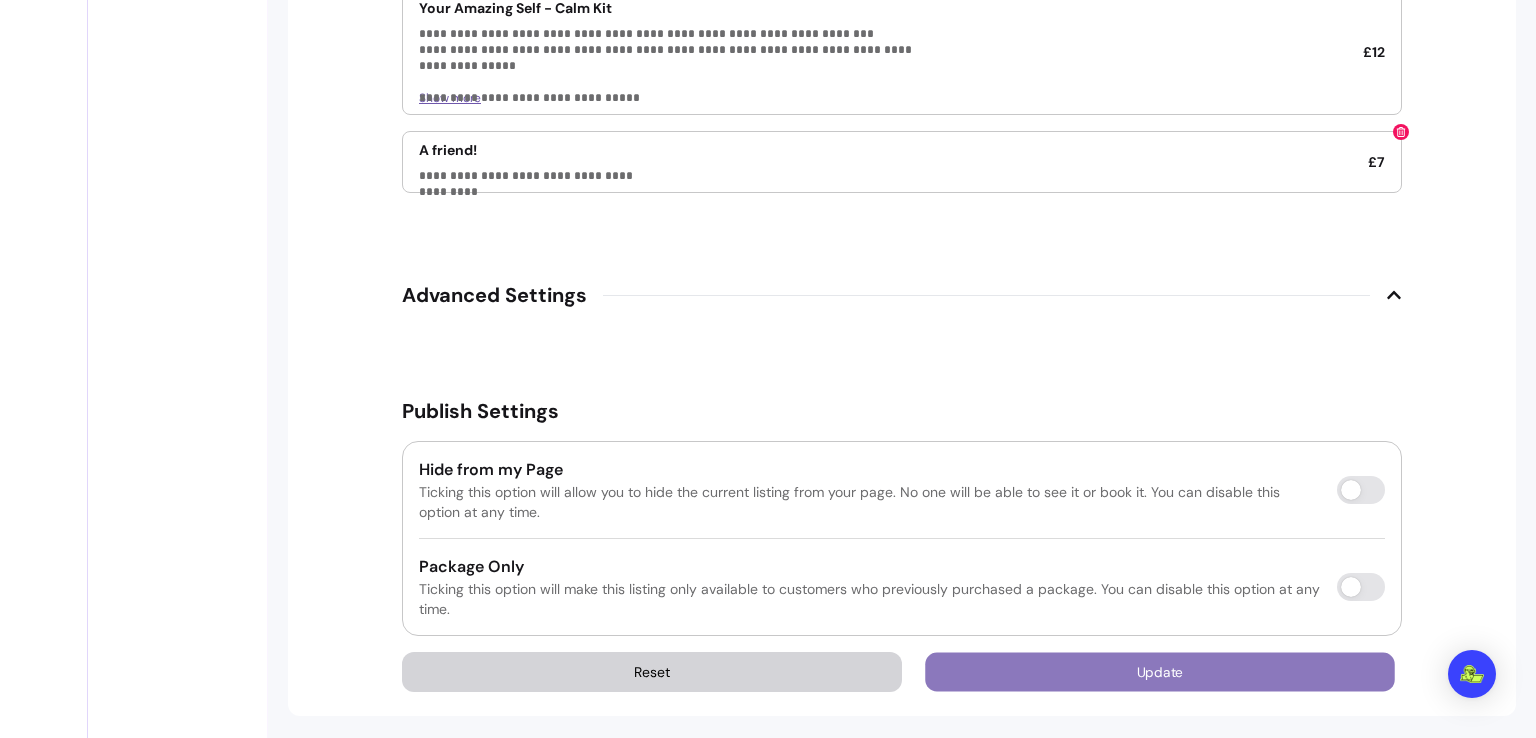 click on "Update" at bounding box center [1160, 672] 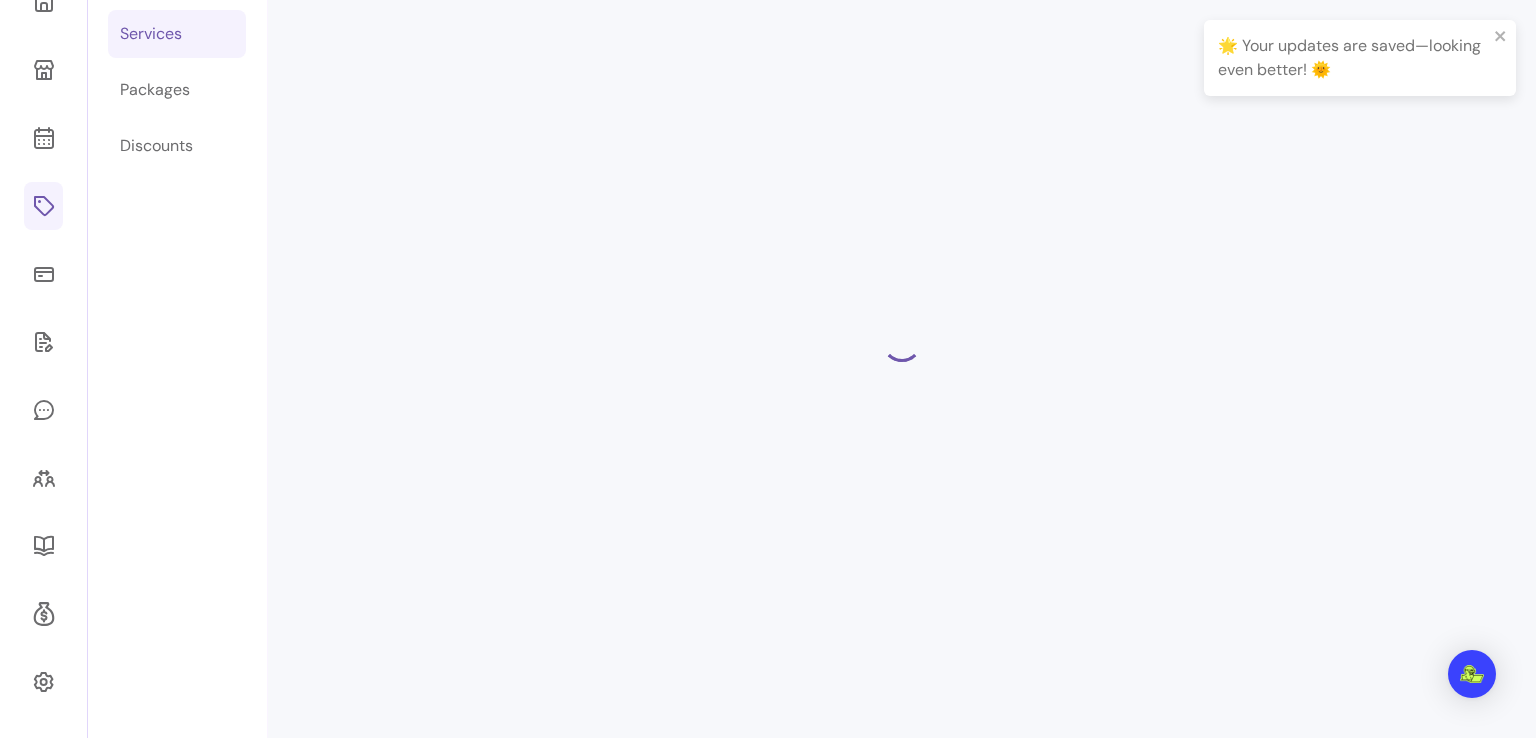 scroll, scrollTop: 124, scrollLeft: 0, axis: vertical 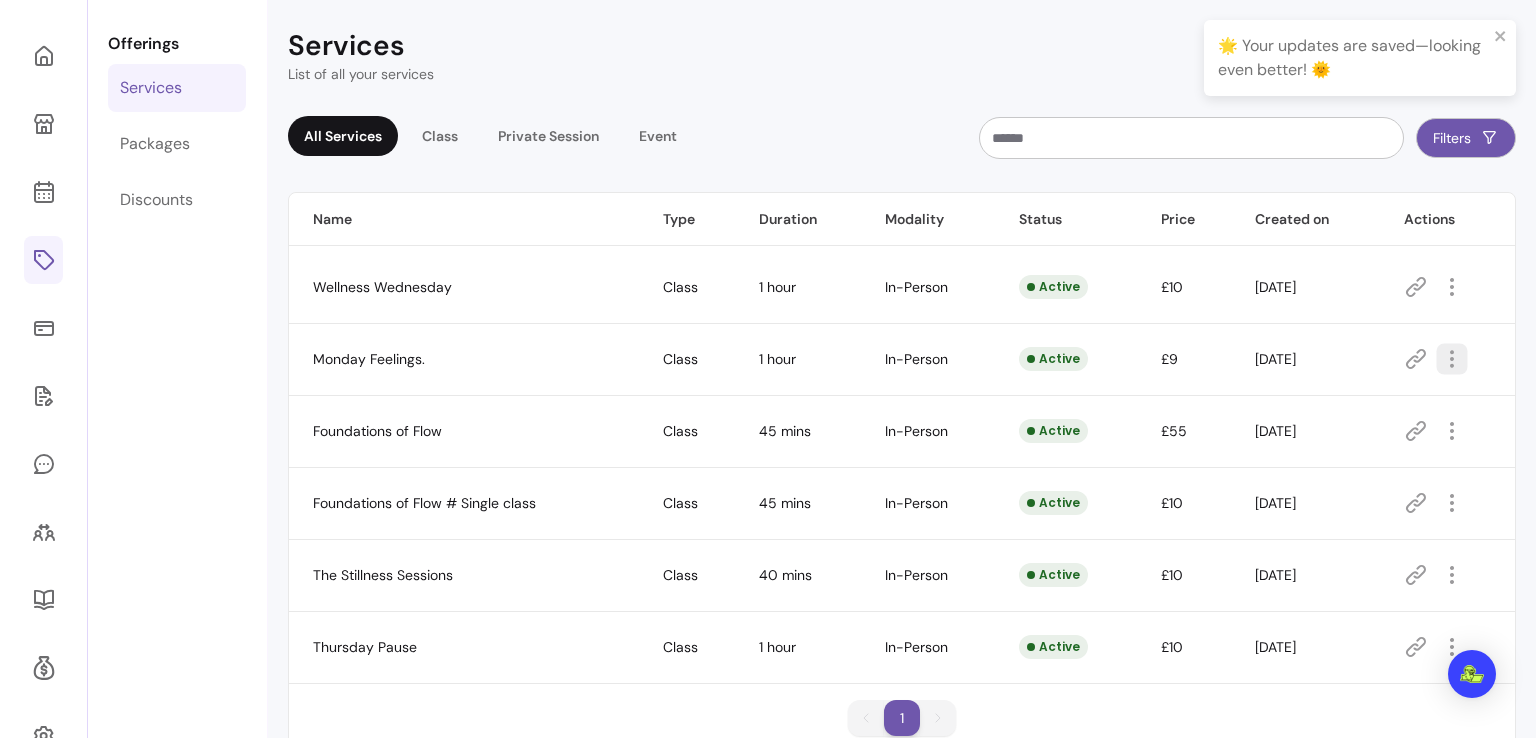 click 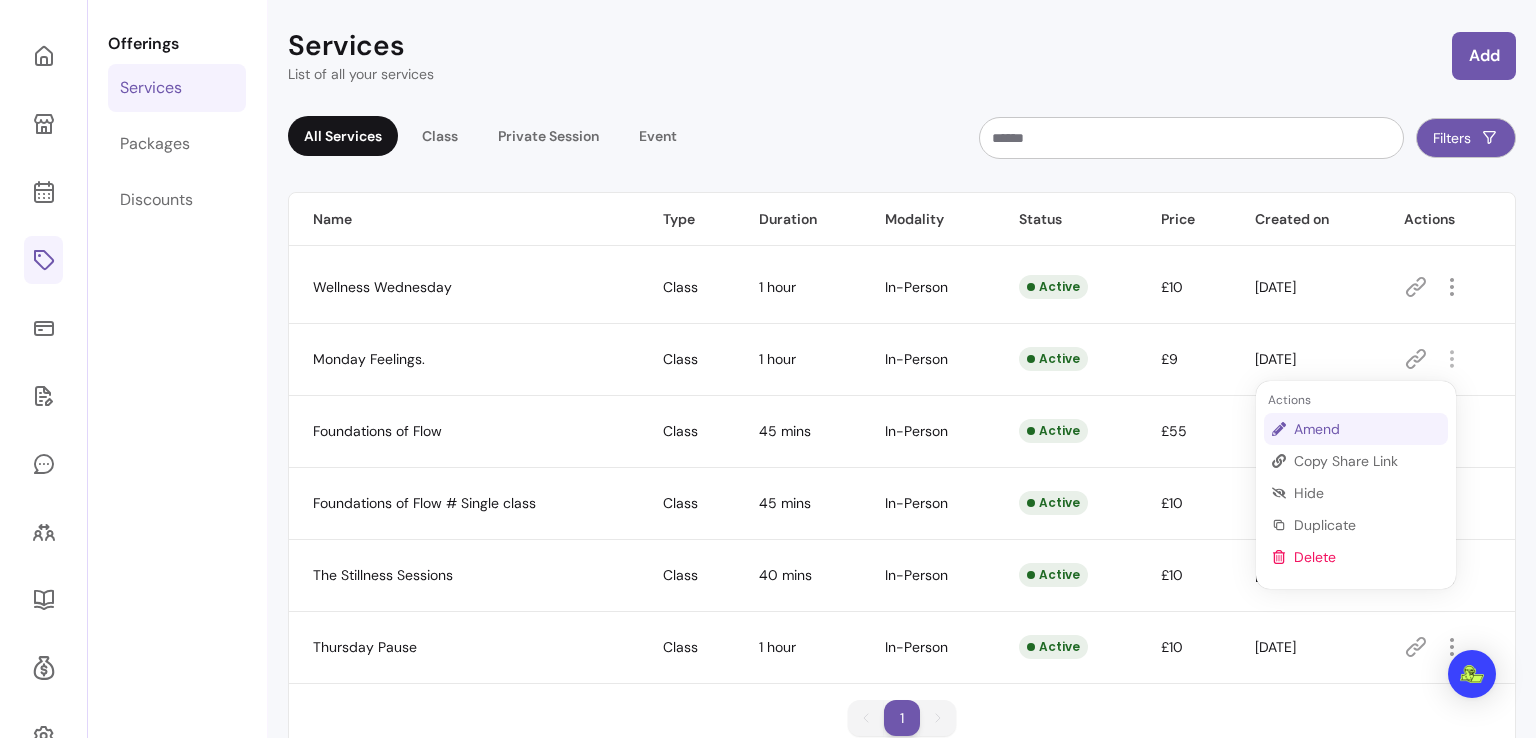 click on "Amend" at bounding box center (1367, 429) 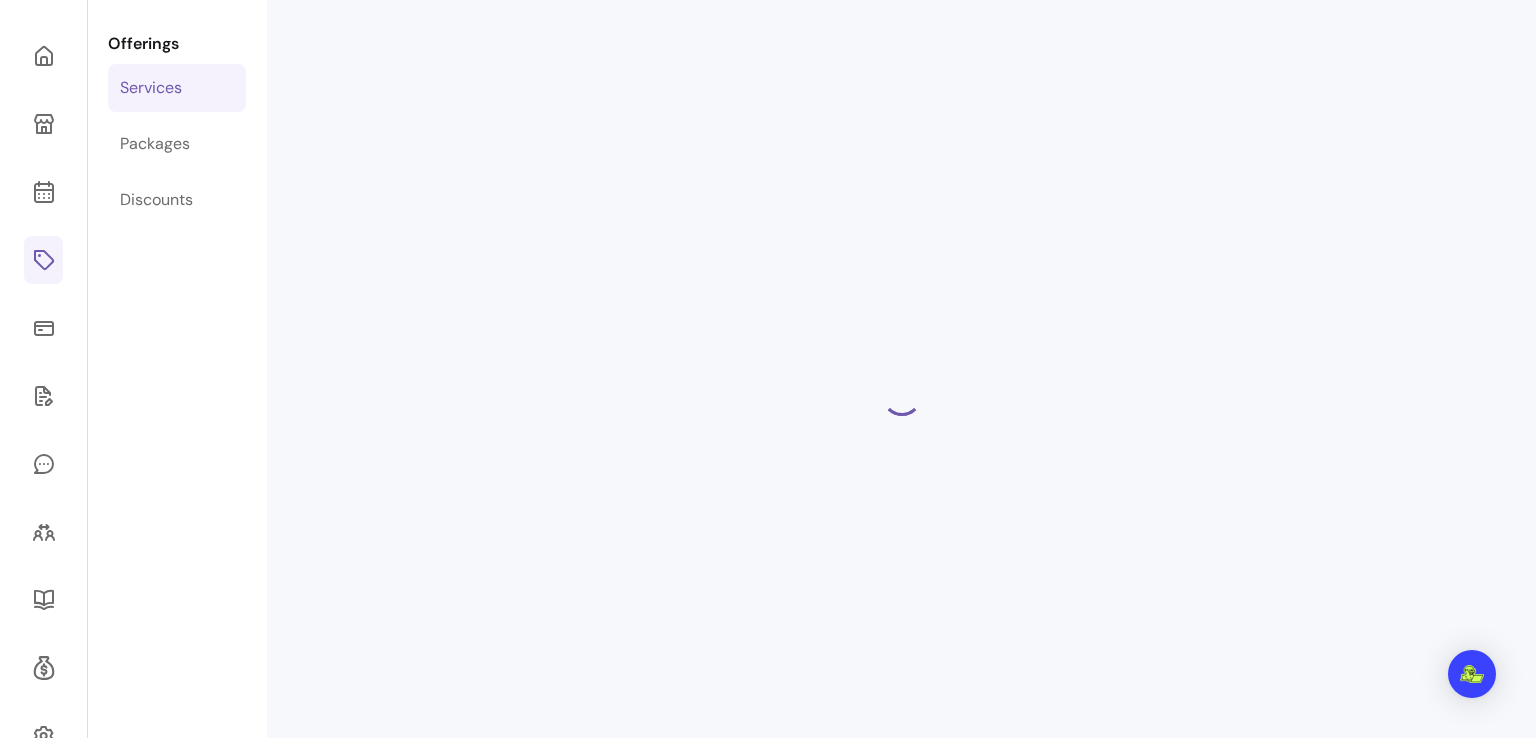 select on "**" 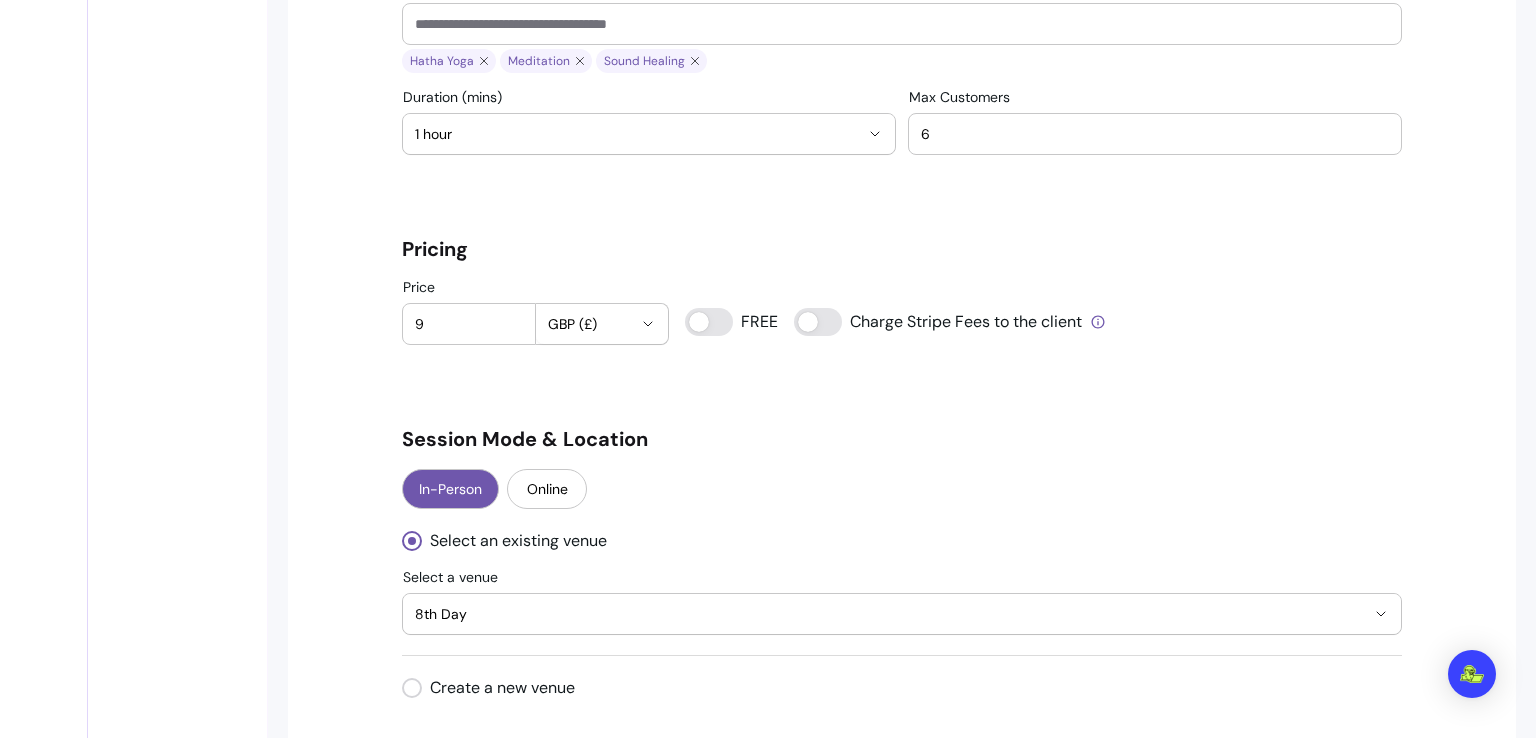 scroll, scrollTop: 1444, scrollLeft: 0, axis: vertical 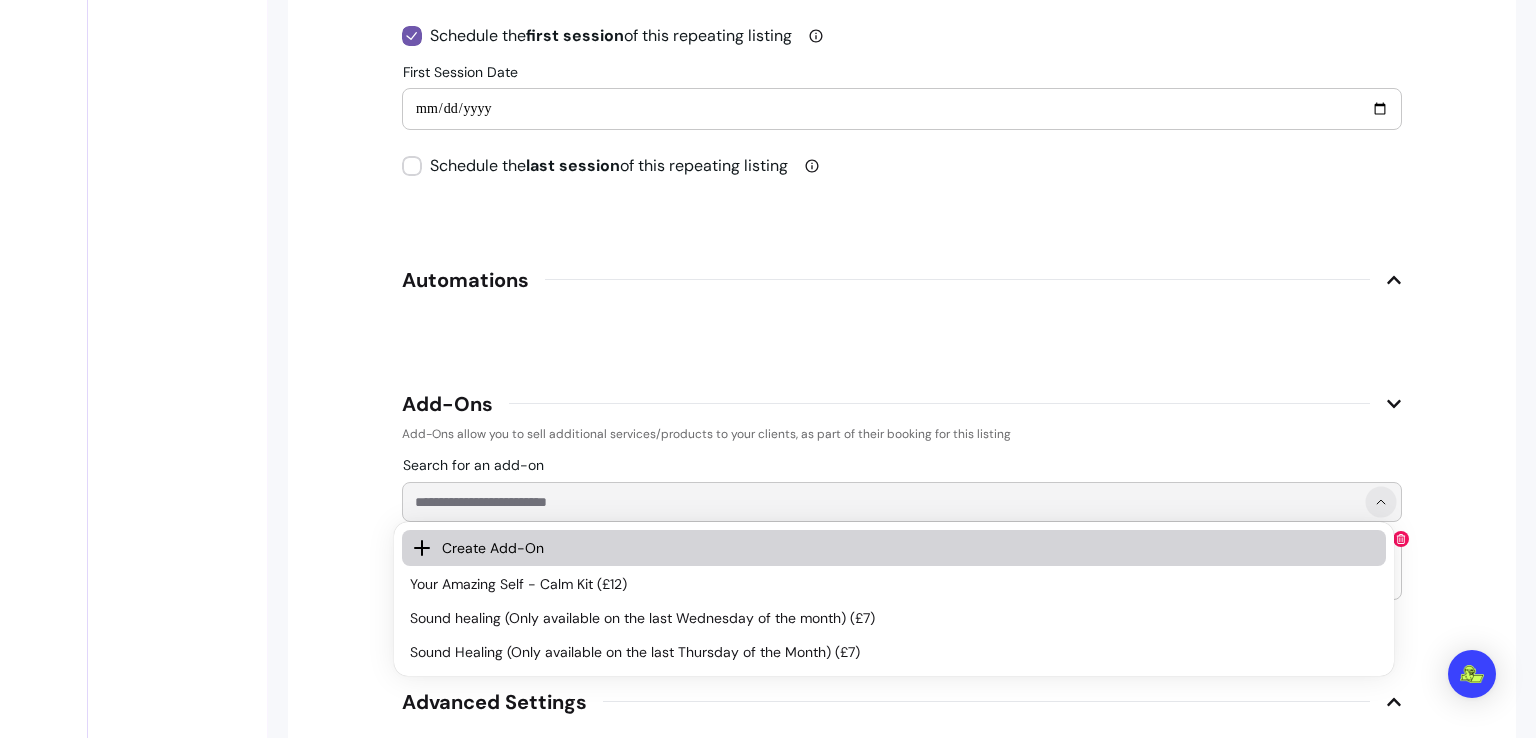 click at bounding box center (1380, 501) 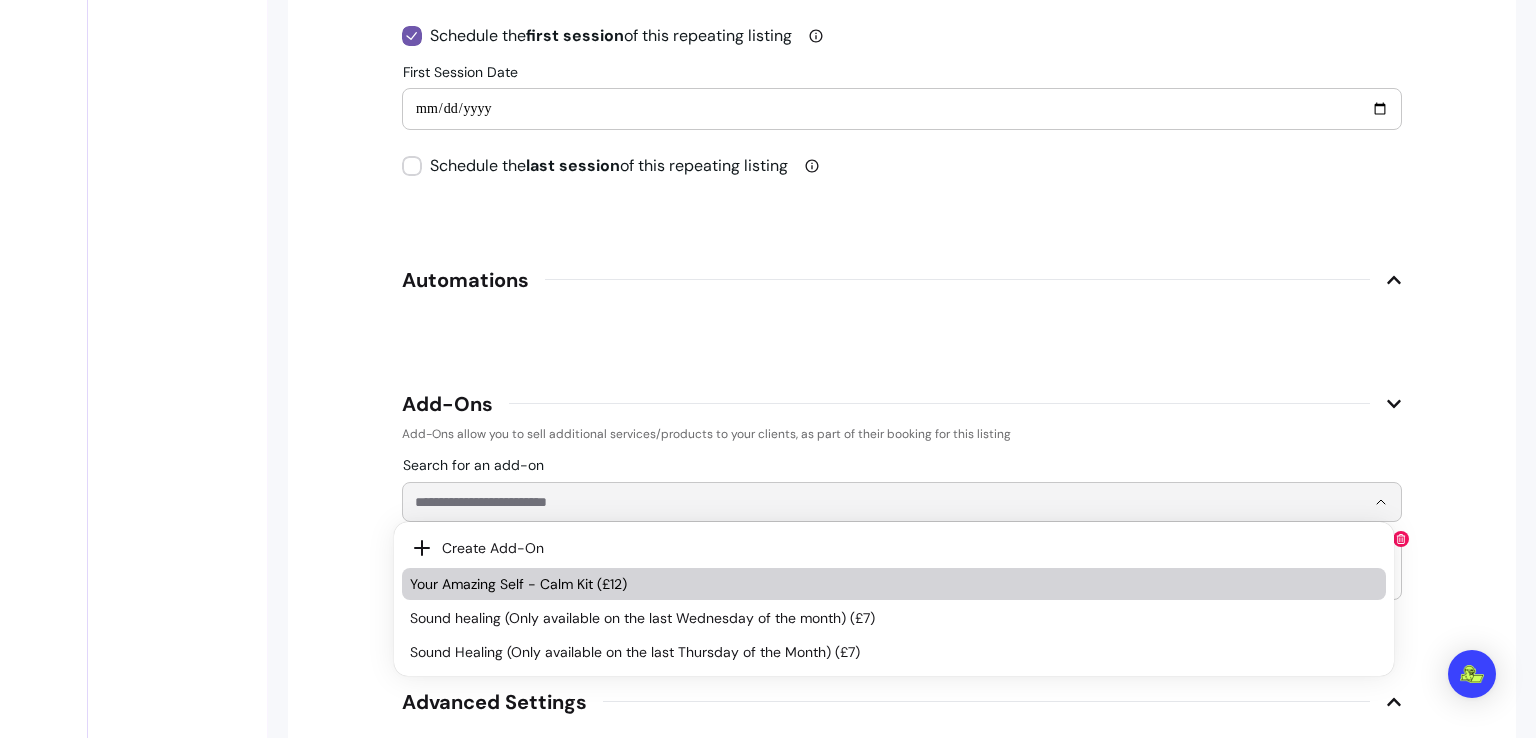 click on "Your Amazing Self - Calm Kit (£12)" at bounding box center (884, 584) 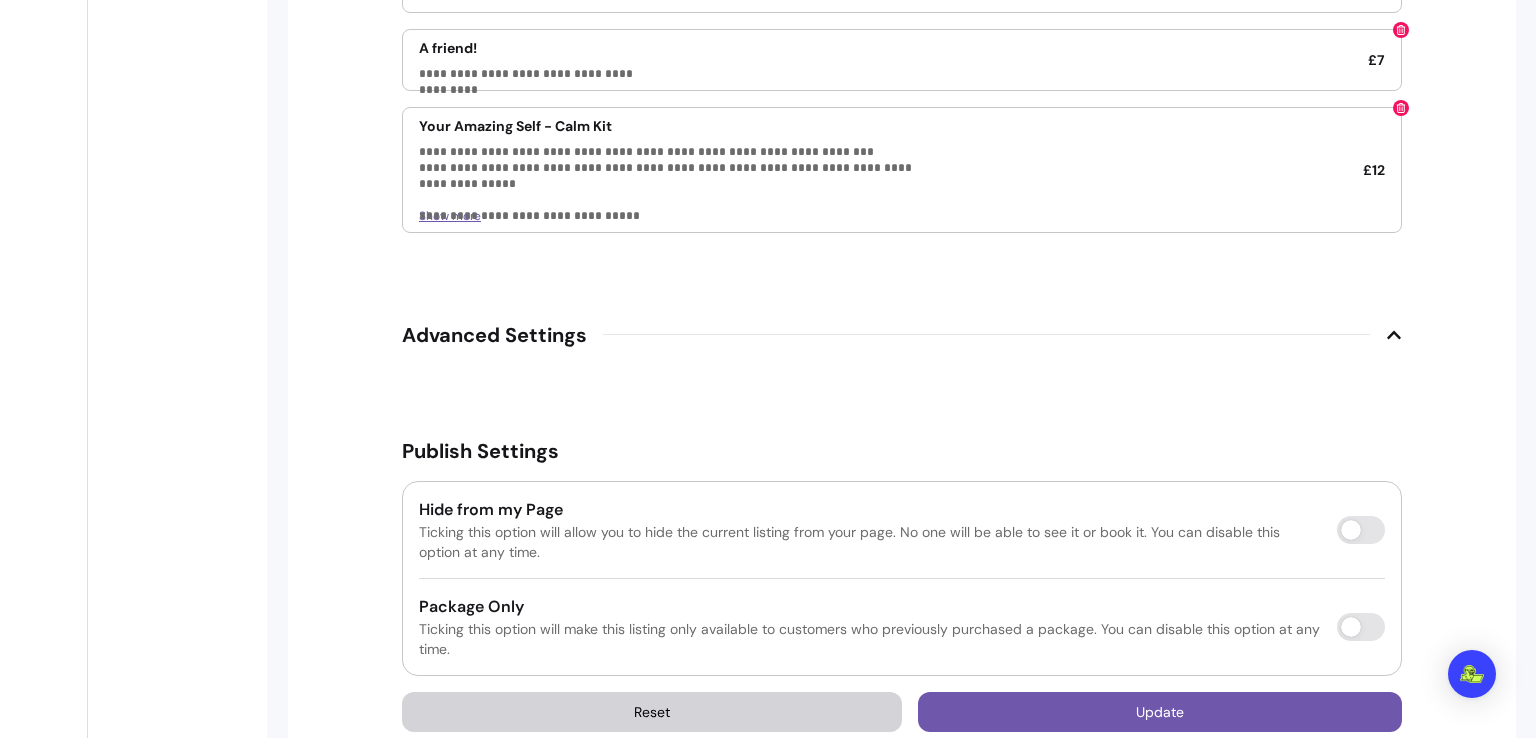 scroll, scrollTop: 2986, scrollLeft: 0, axis: vertical 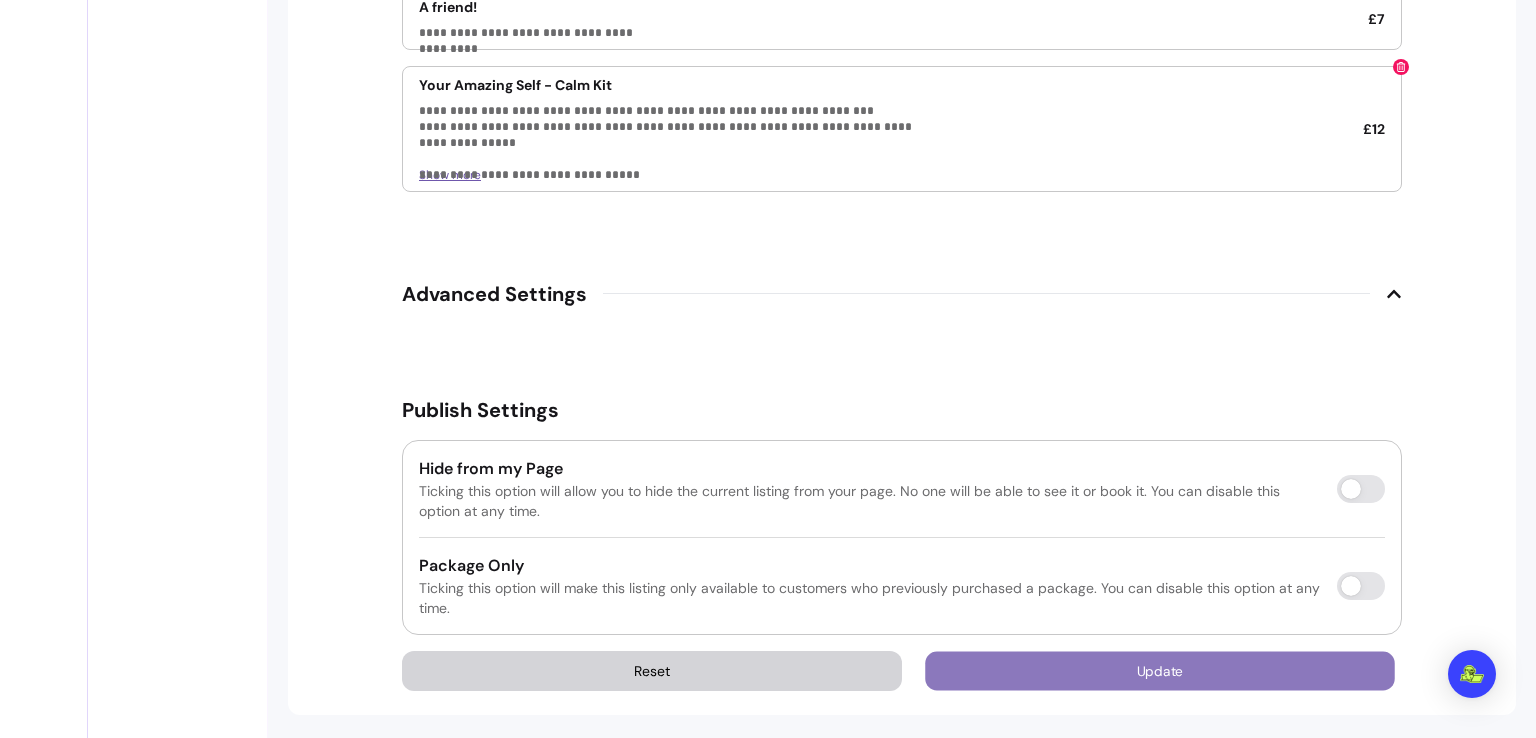 click on "Update" at bounding box center [1160, 670] 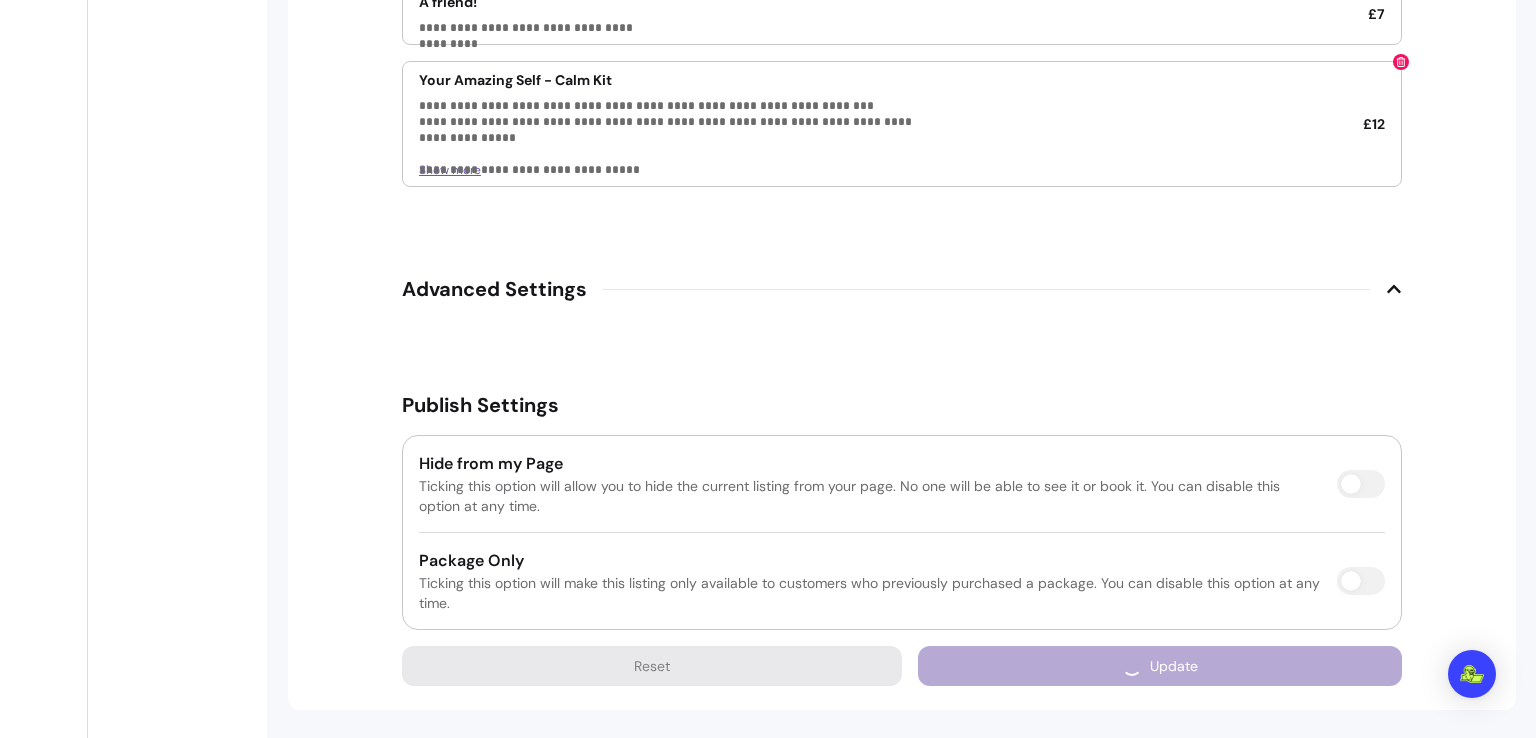 scroll, scrollTop: 2947, scrollLeft: 0, axis: vertical 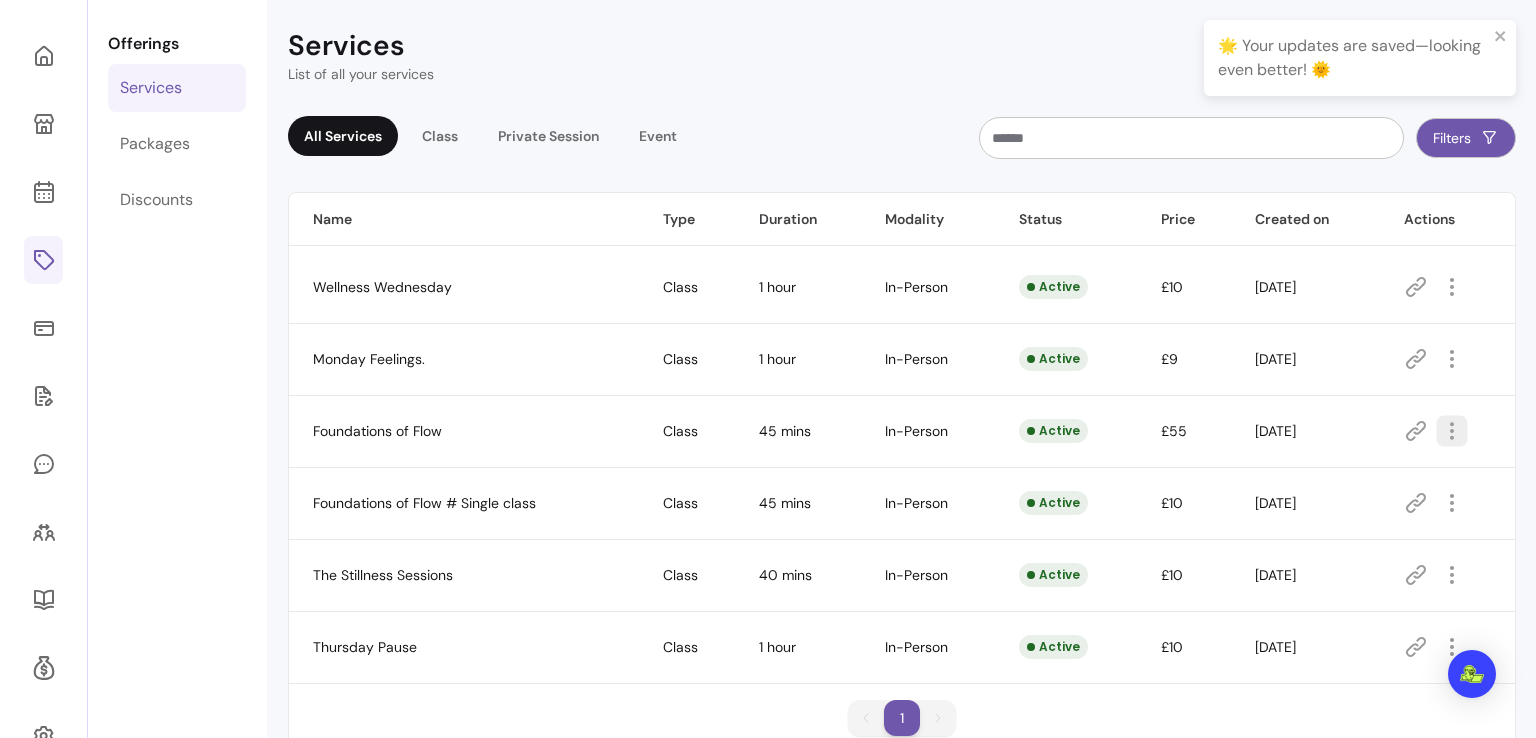 click 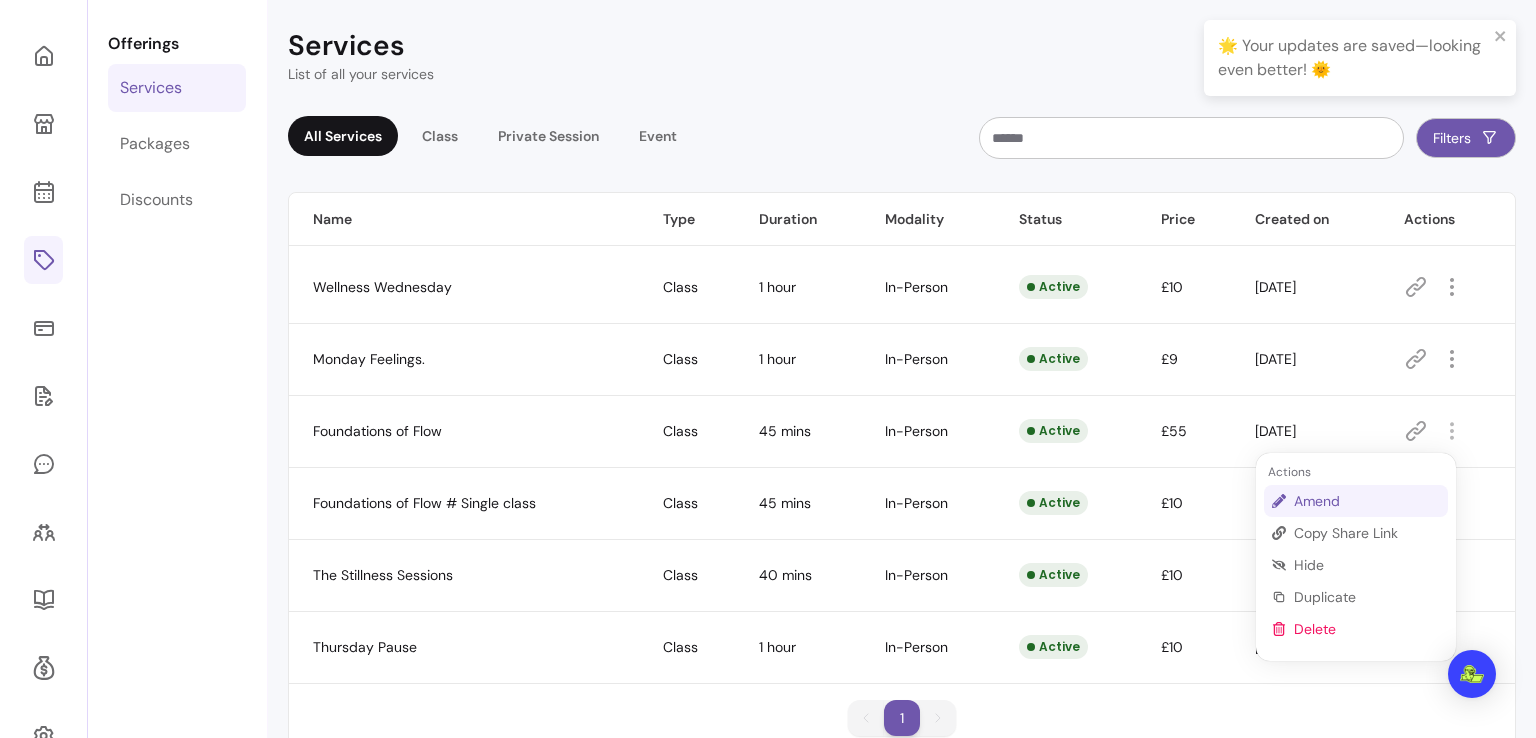 click on "Amend" at bounding box center (1367, 501) 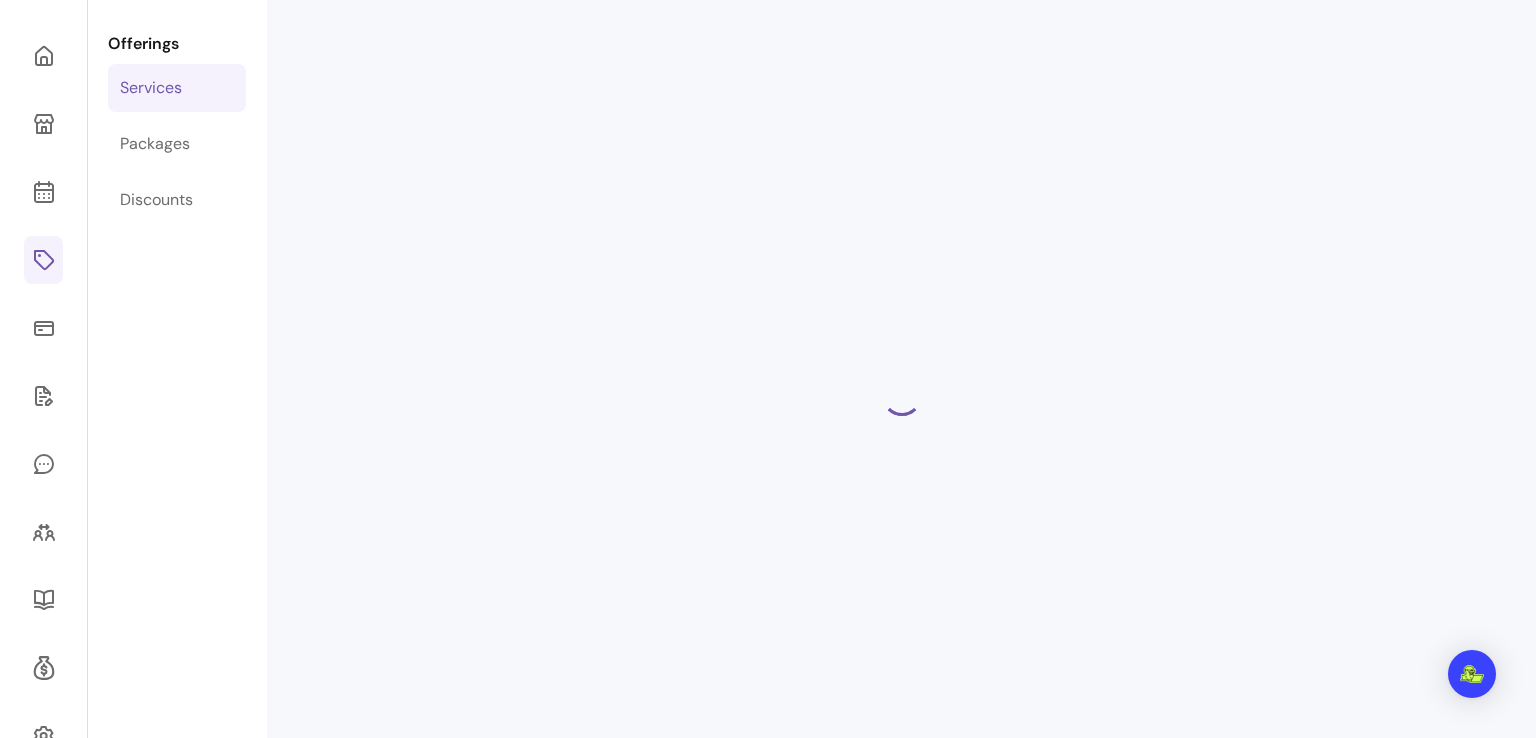 select on "**" 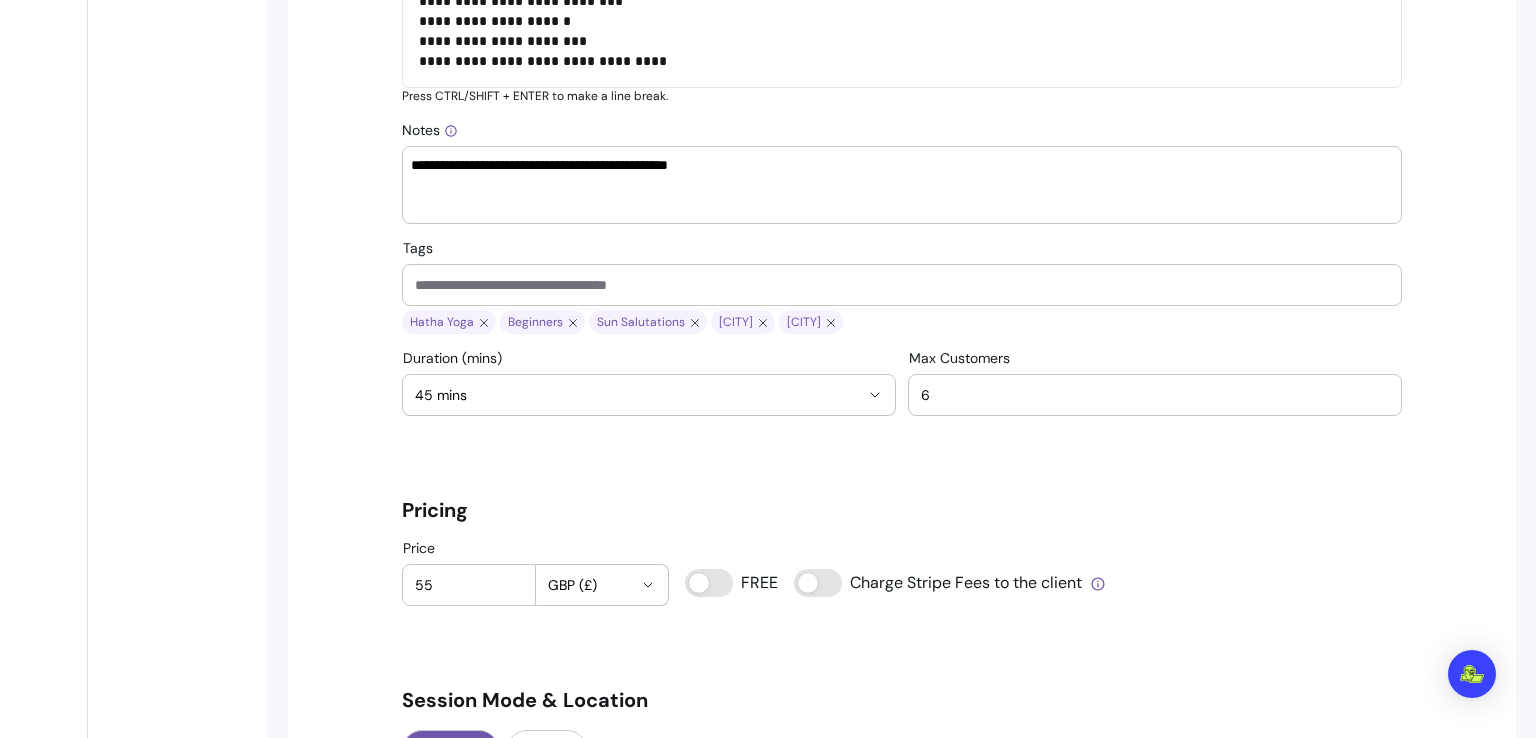 scroll, scrollTop: 1370, scrollLeft: 0, axis: vertical 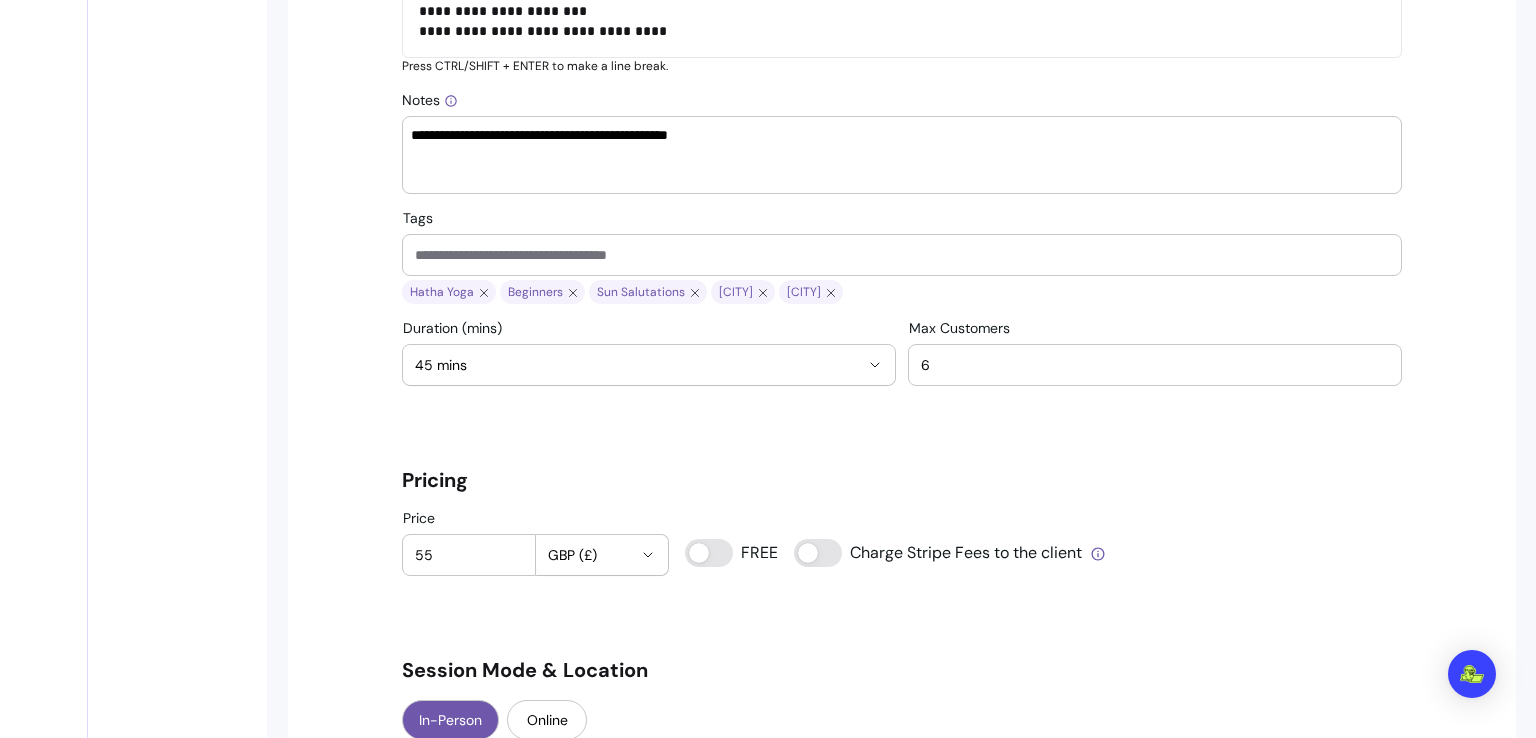 drag, startPoint x: 1518, startPoint y: 362, endPoint x: 1521, endPoint y: 389, distance: 27.166155 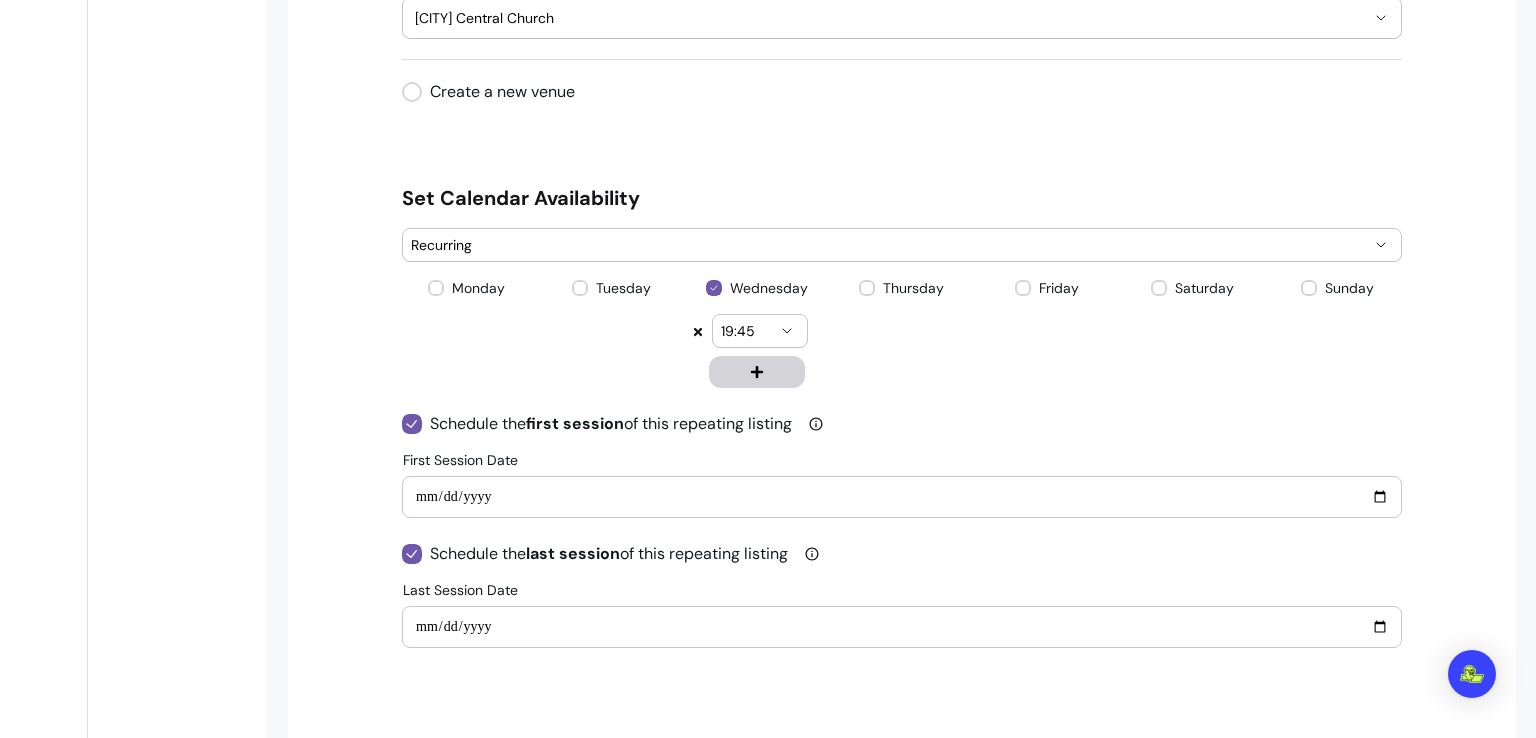 scroll, scrollTop: 2242, scrollLeft: 0, axis: vertical 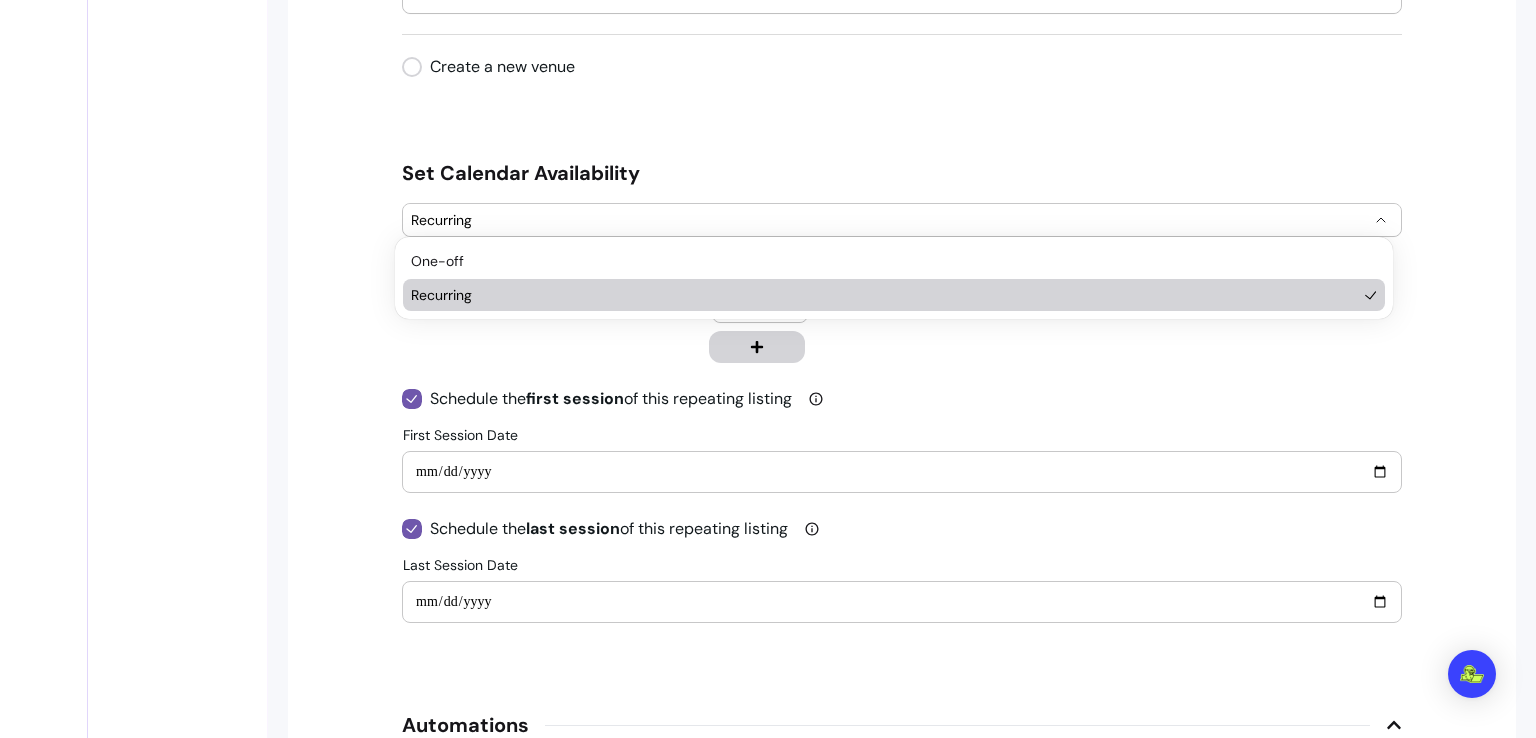 click on "Recurring" at bounding box center [902, 220] 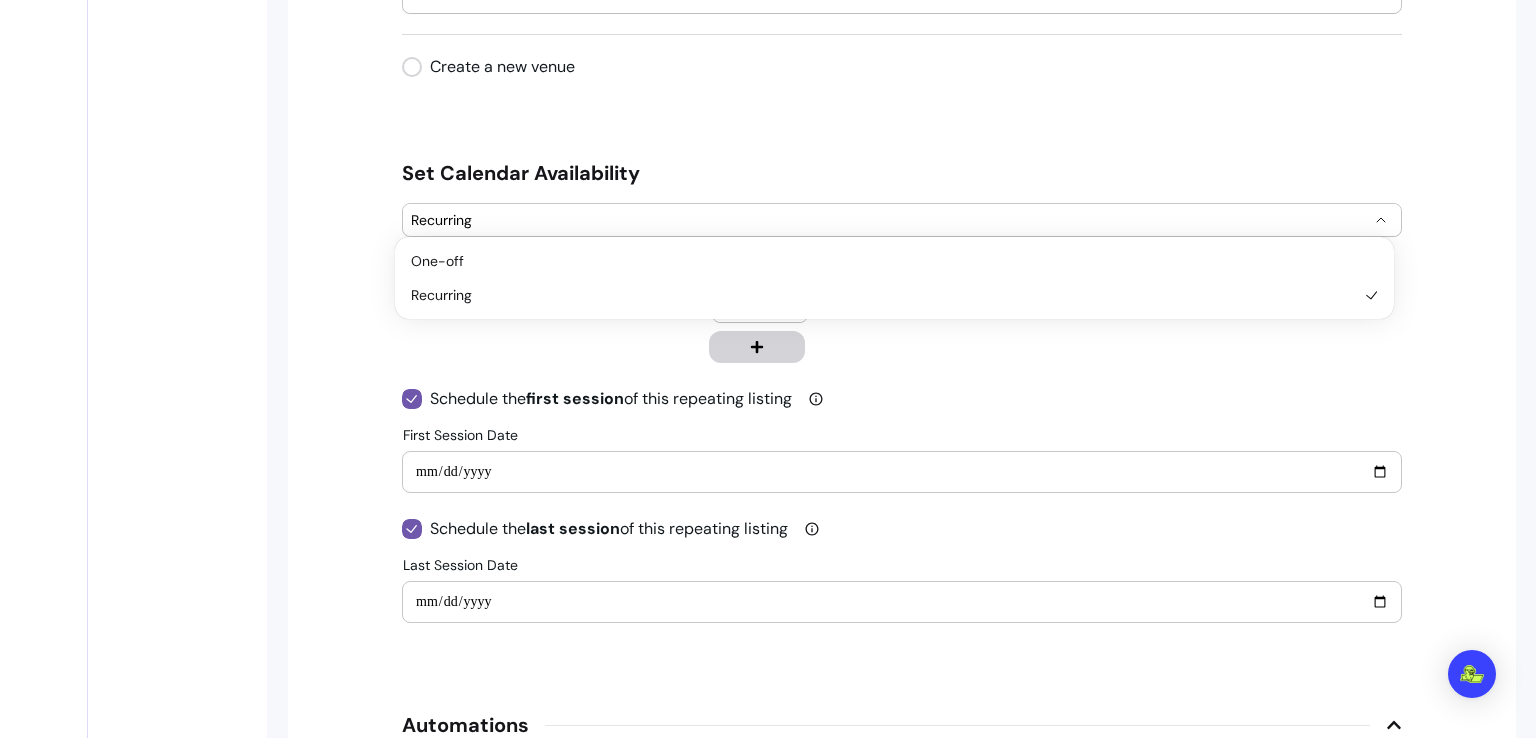 click on "Recurring" at bounding box center (902, 220) 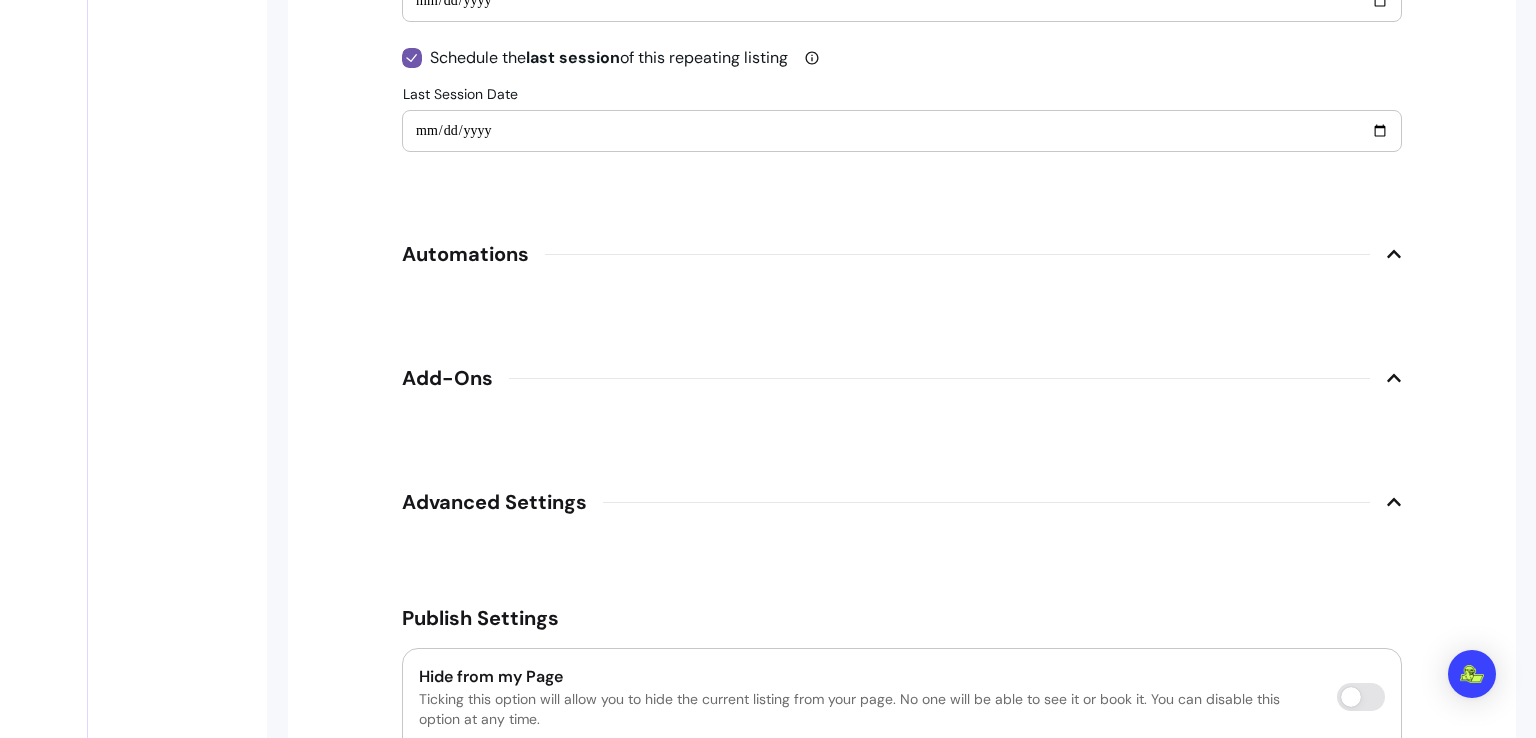 scroll, scrollTop: 2718, scrollLeft: 0, axis: vertical 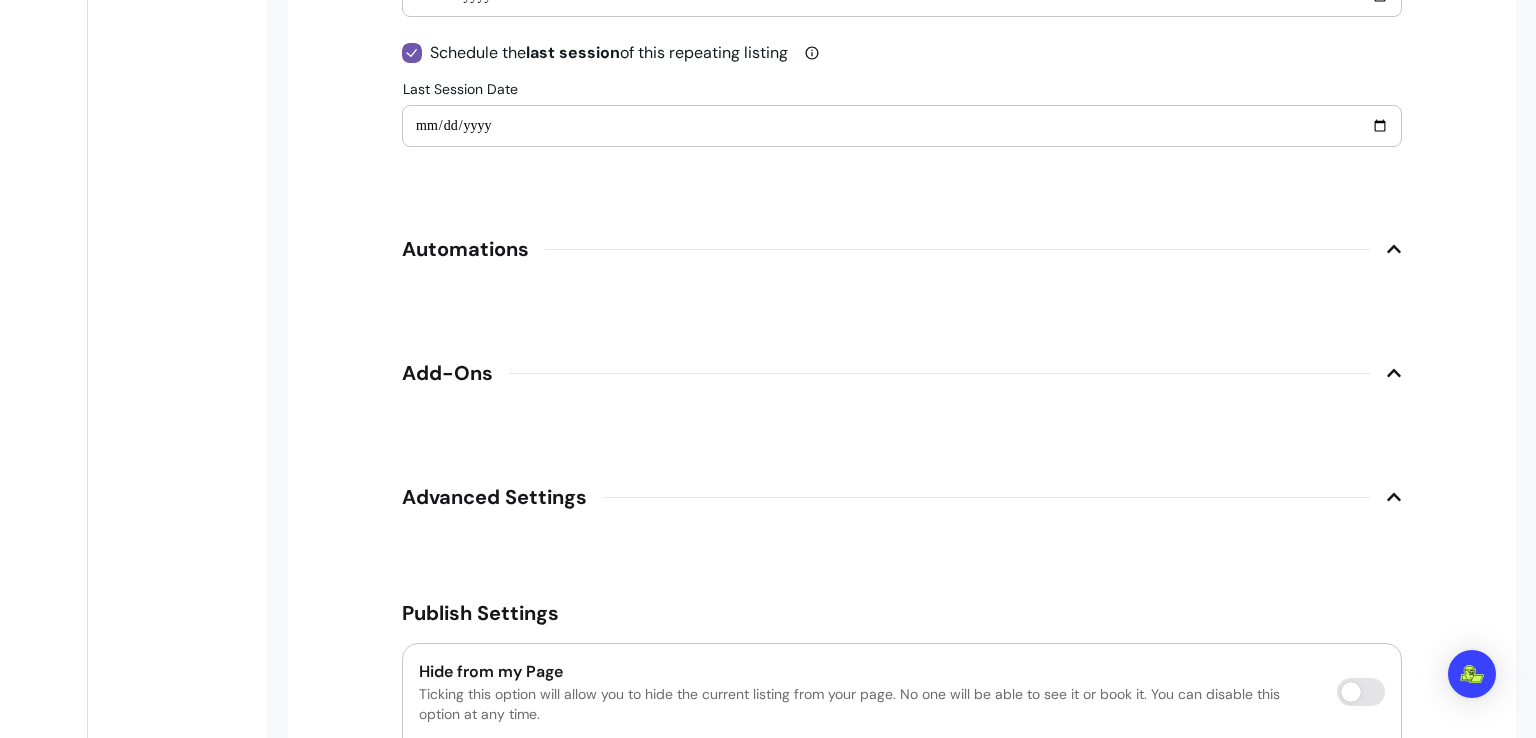 click on "Add-Ons" at bounding box center (902, 373) 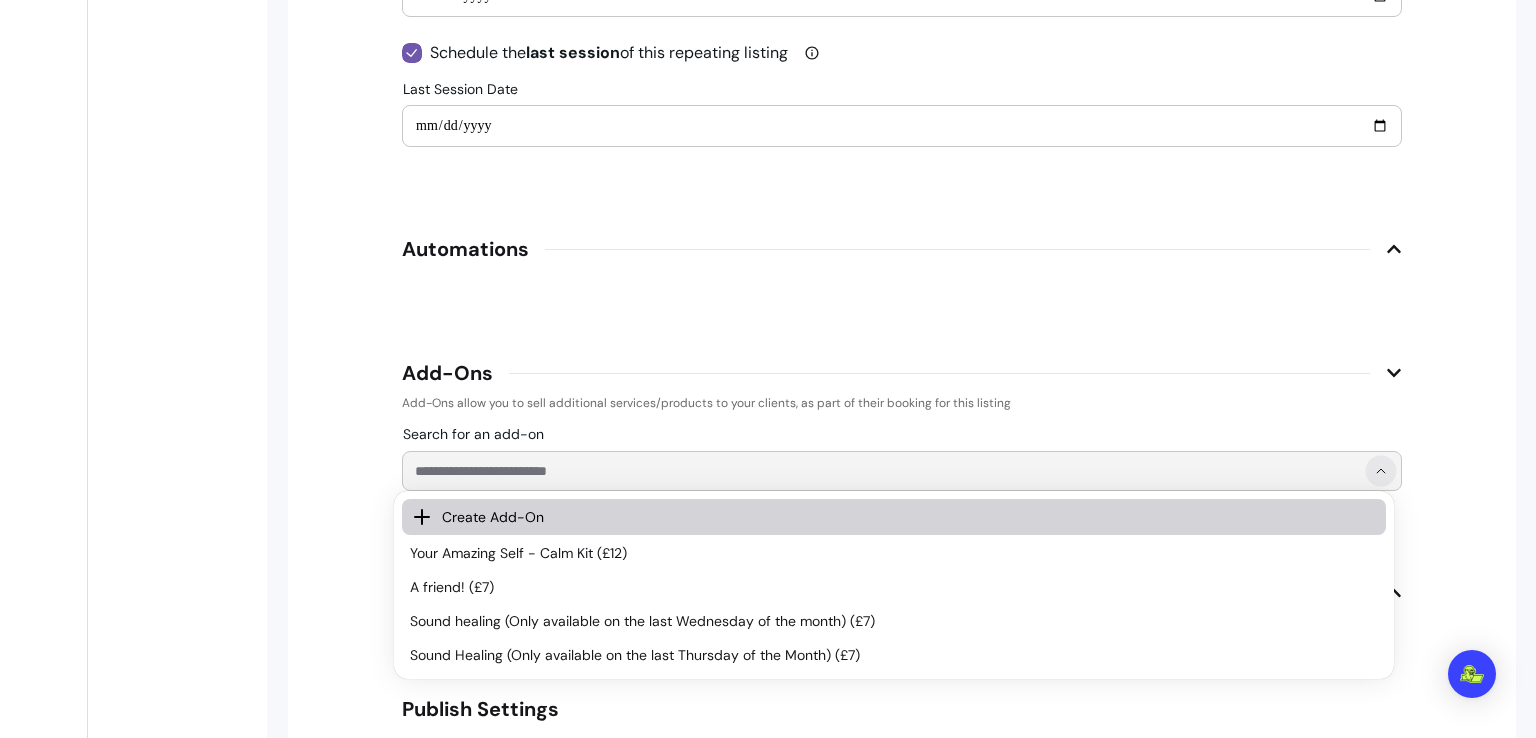 click 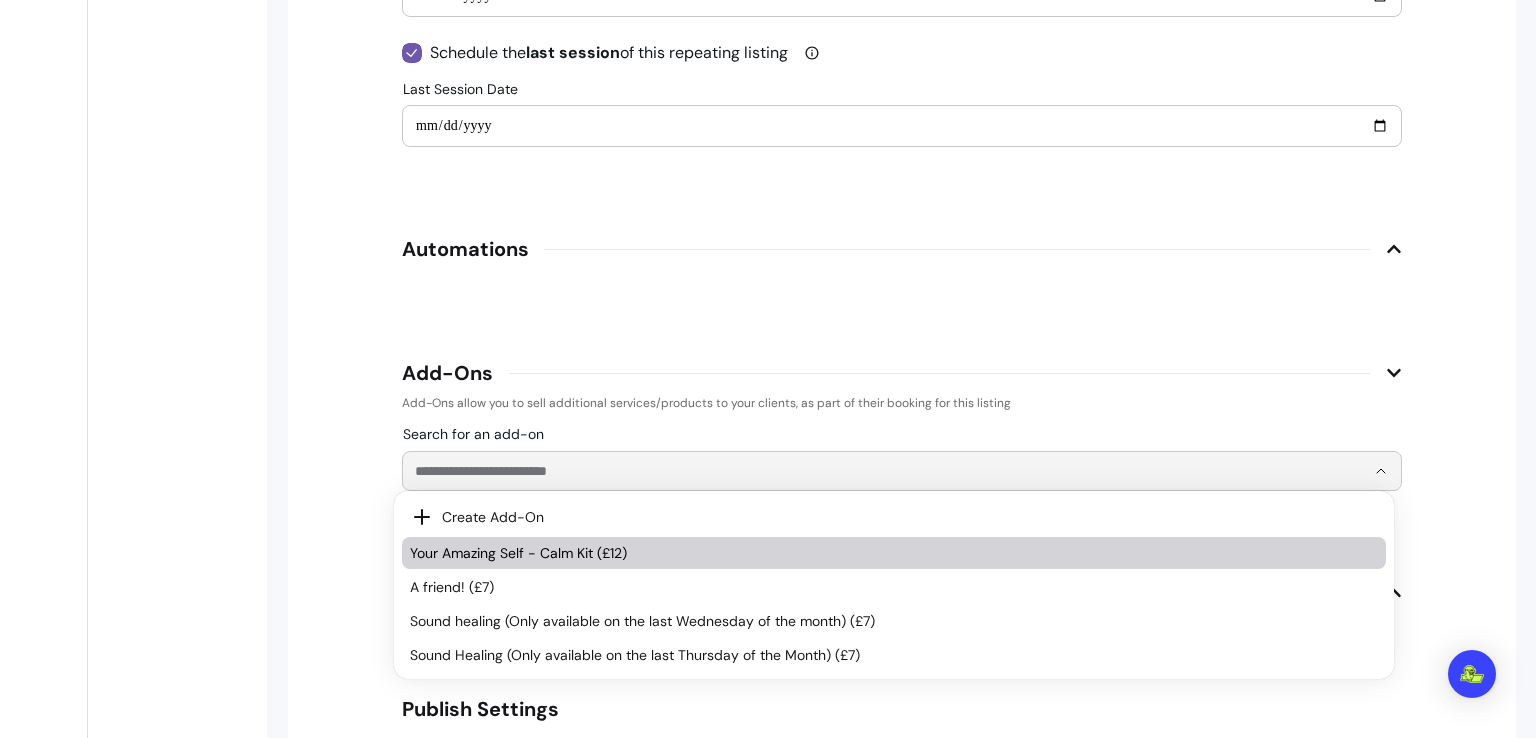 click on "Your Amazing Self - Calm Kit (£12)" at bounding box center [884, 553] 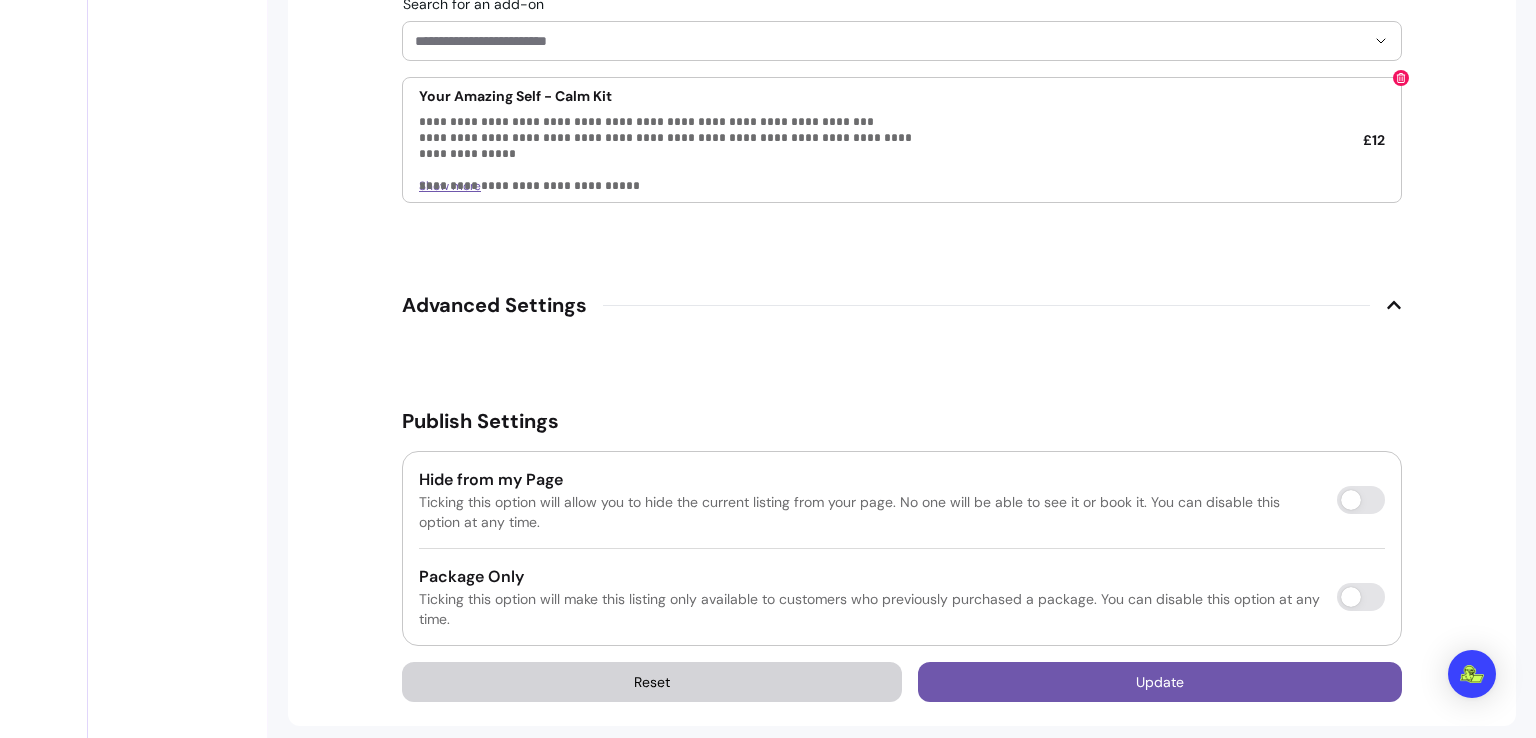scroll, scrollTop: 3159, scrollLeft: 0, axis: vertical 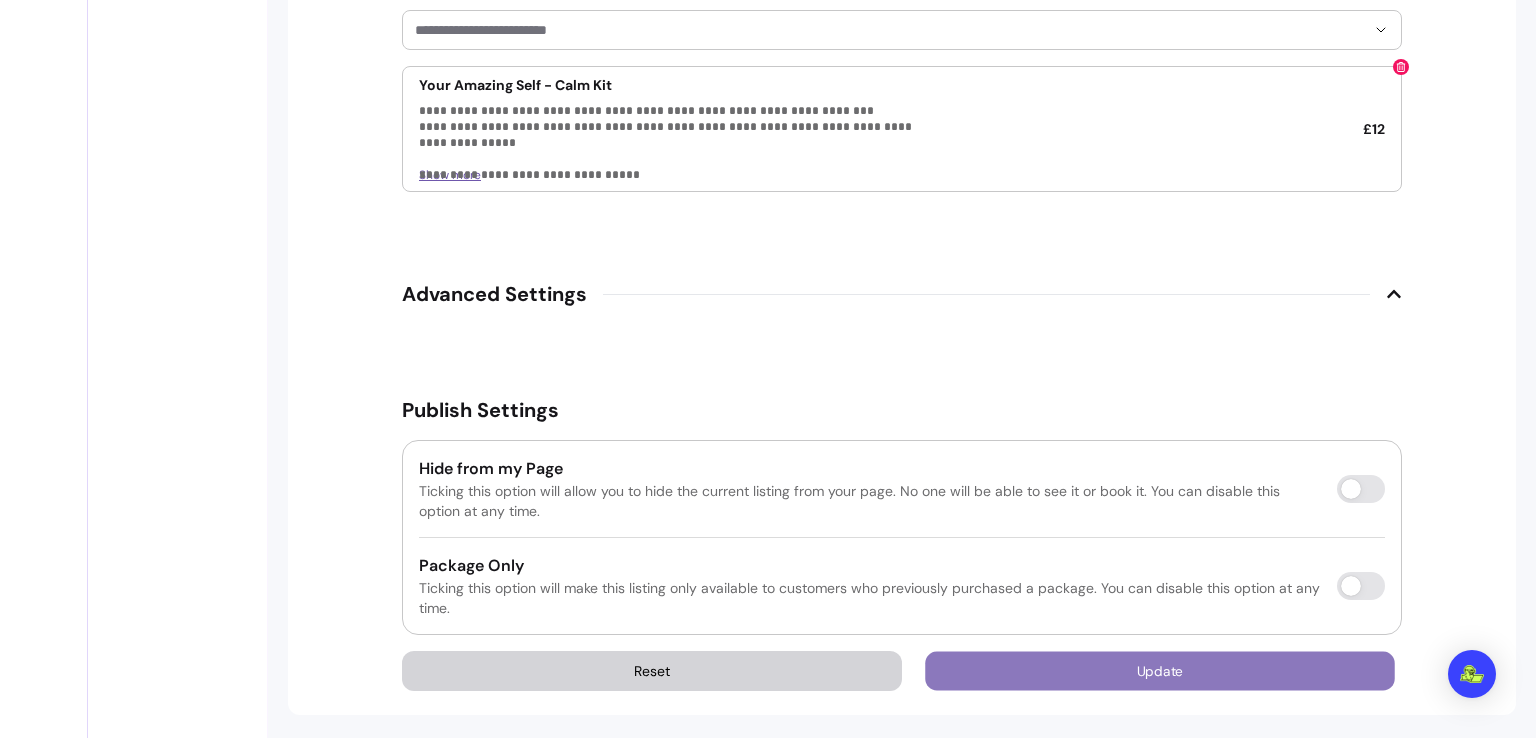 click on "Update" at bounding box center (1160, 671) 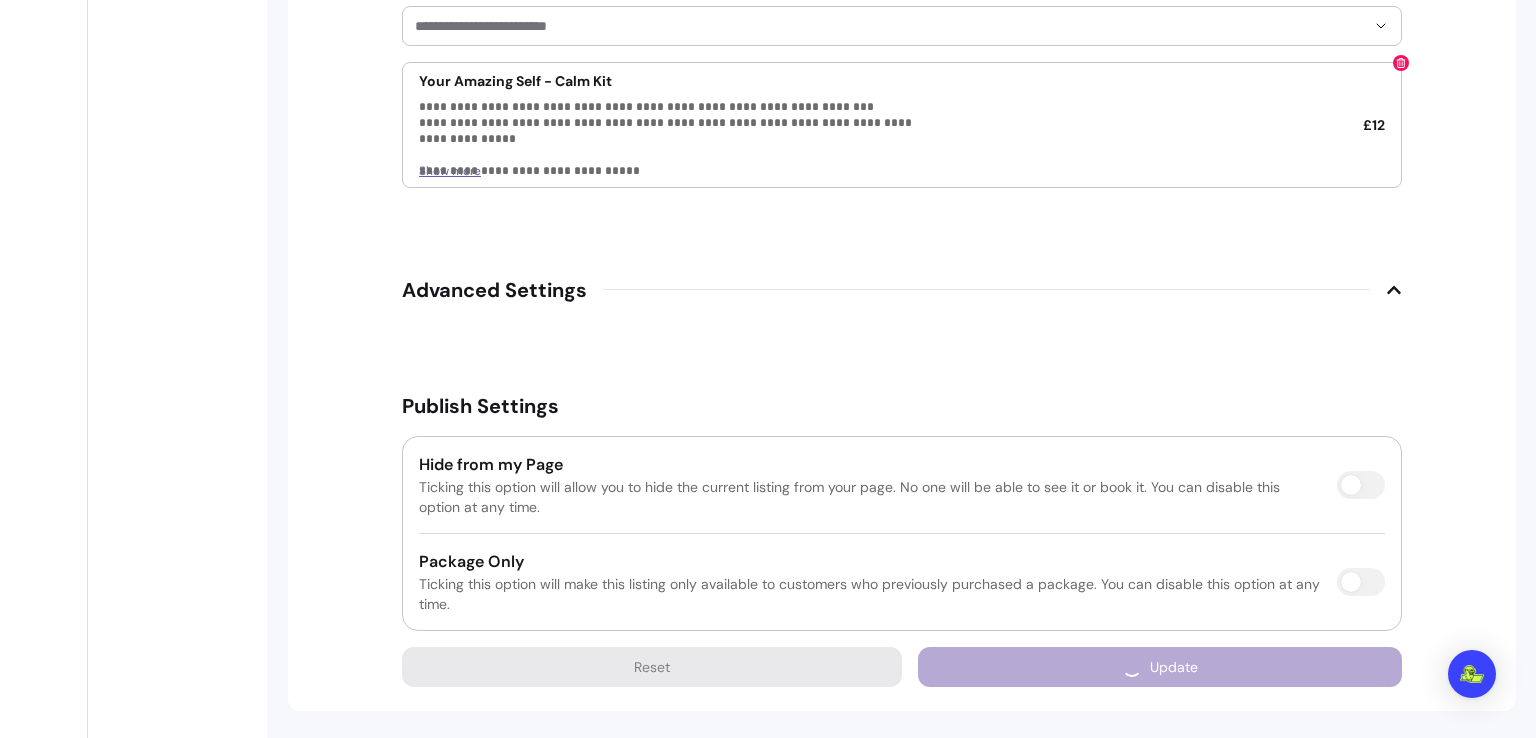 scroll, scrollTop: 3155, scrollLeft: 0, axis: vertical 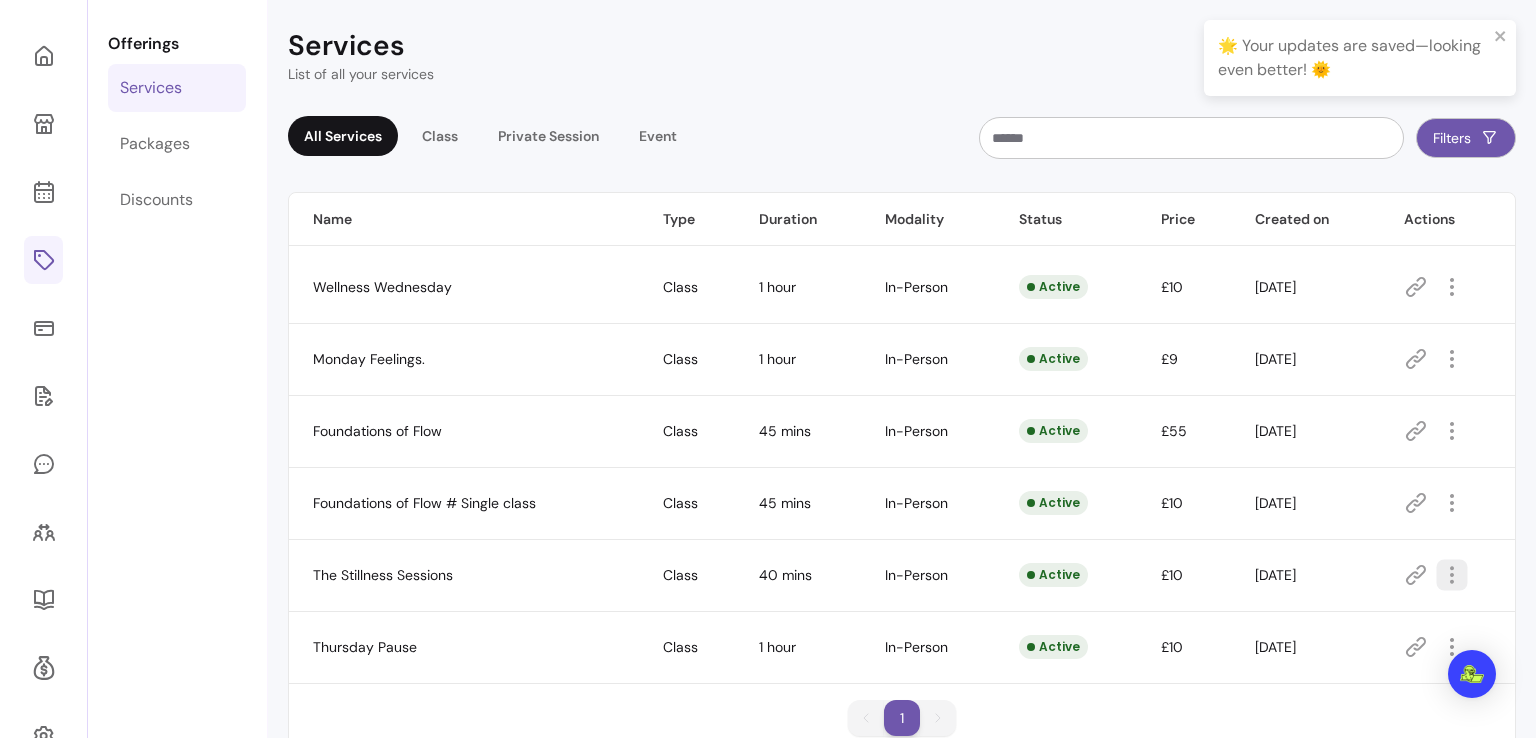 click 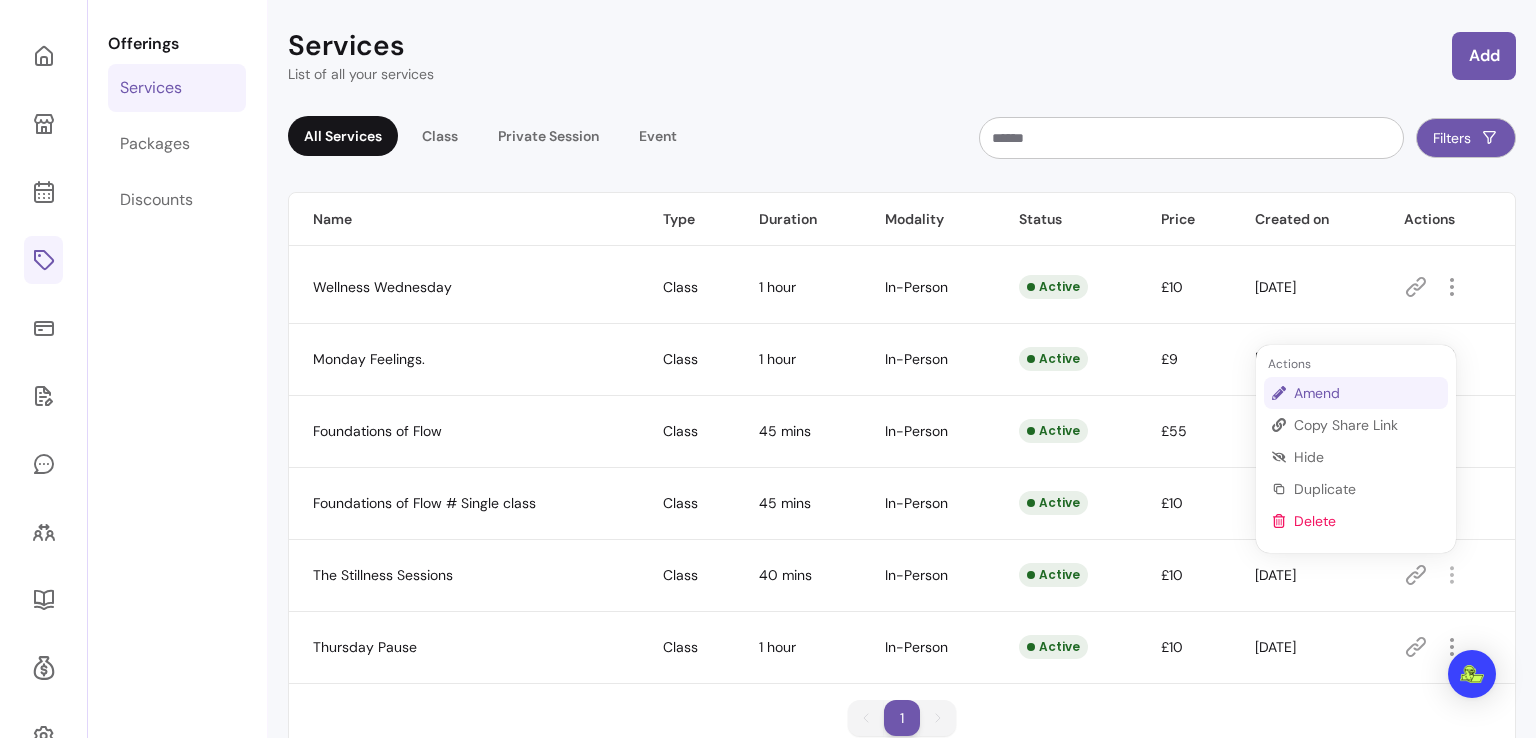 click on "Amend" at bounding box center (1367, 393) 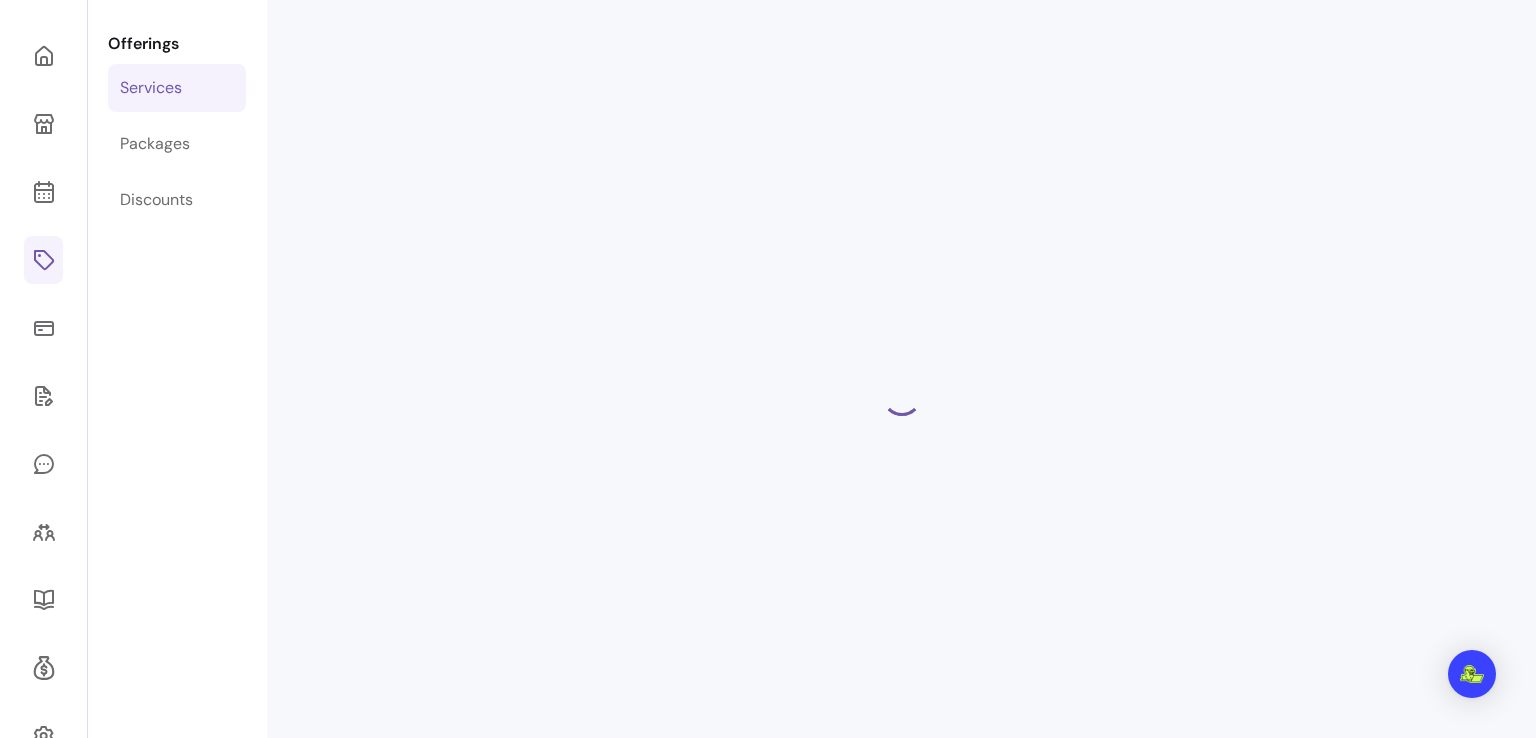 select on "**" 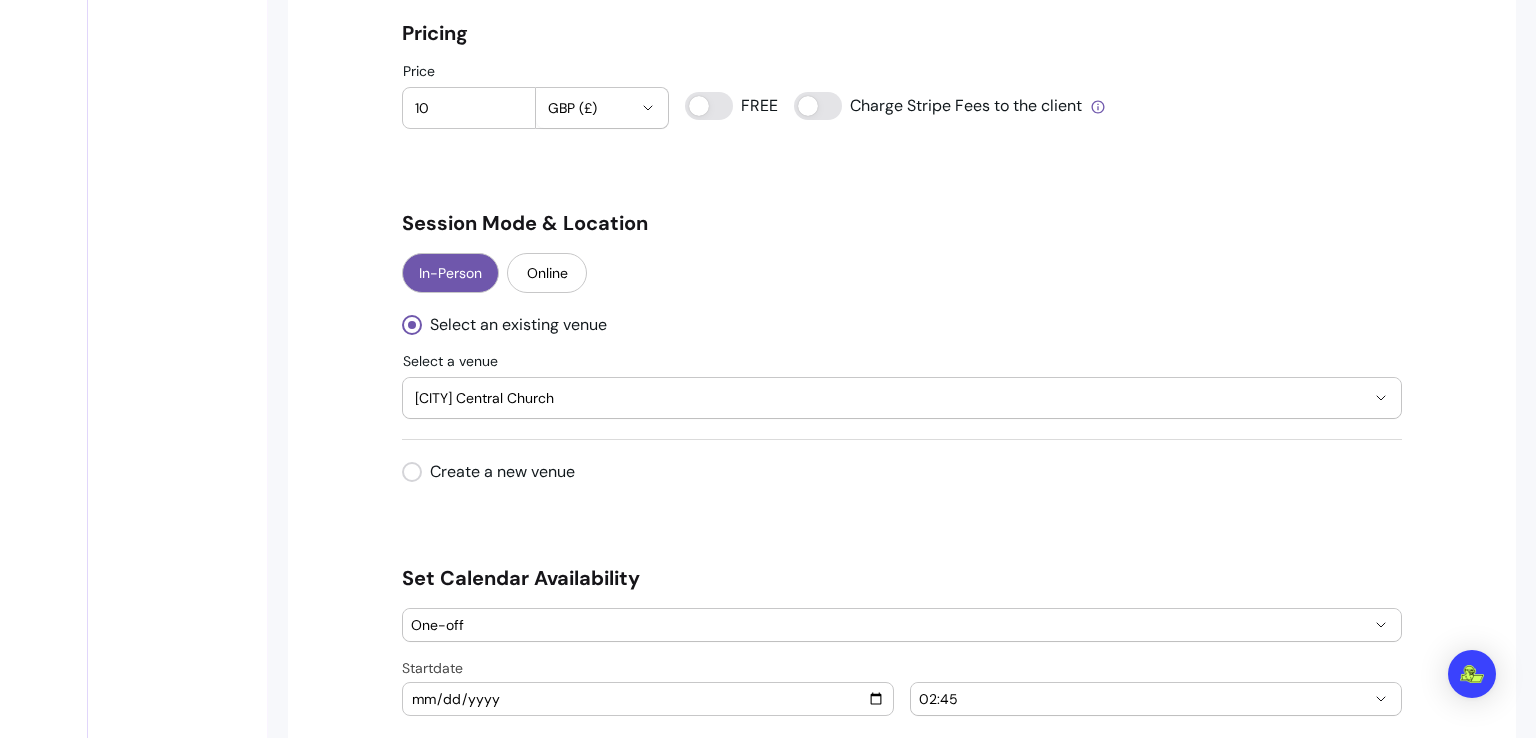 scroll, scrollTop: 1705, scrollLeft: 0, axis: vertical 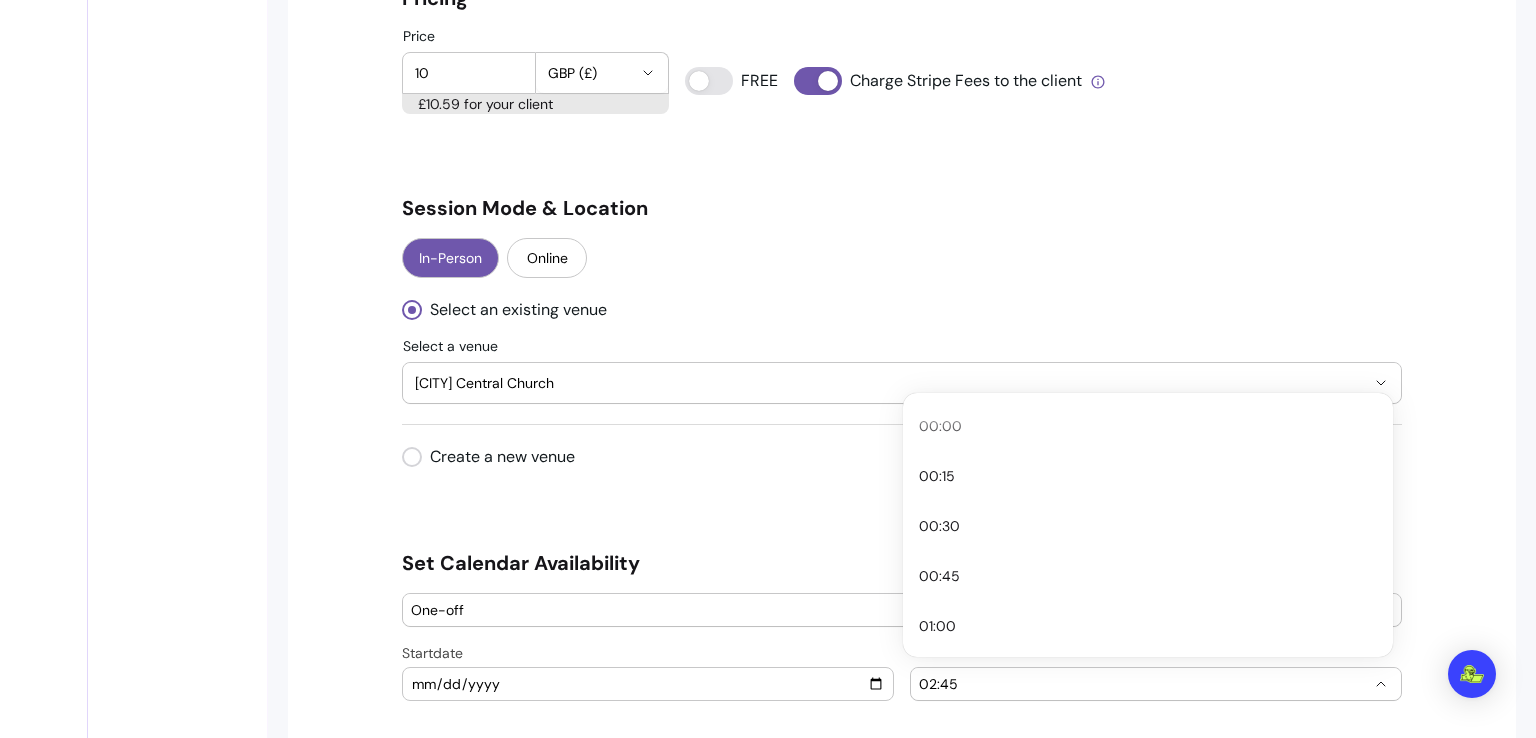 click on "02:45" at bounding box center (1144, 684) 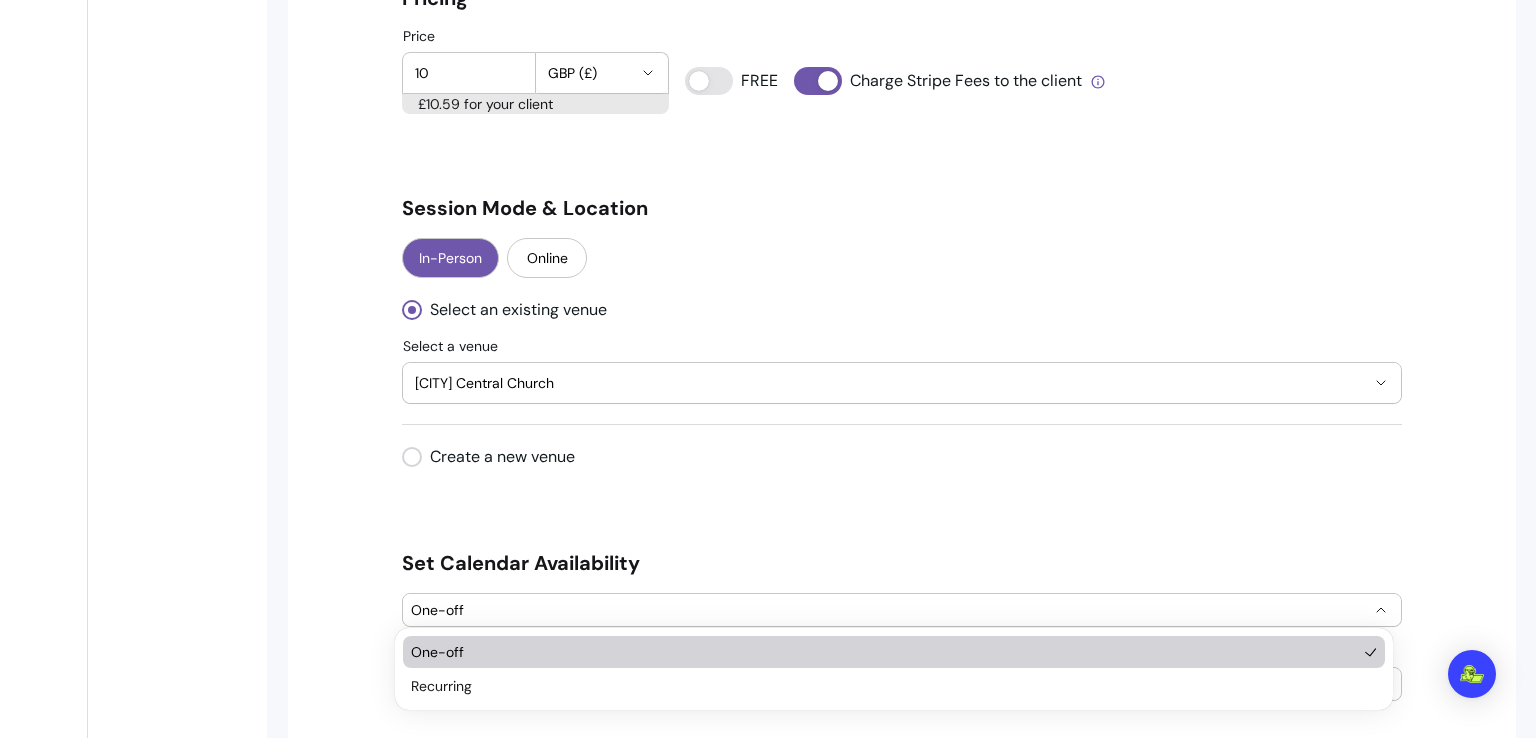 click on "One-off" at bounding box center [890, 610] 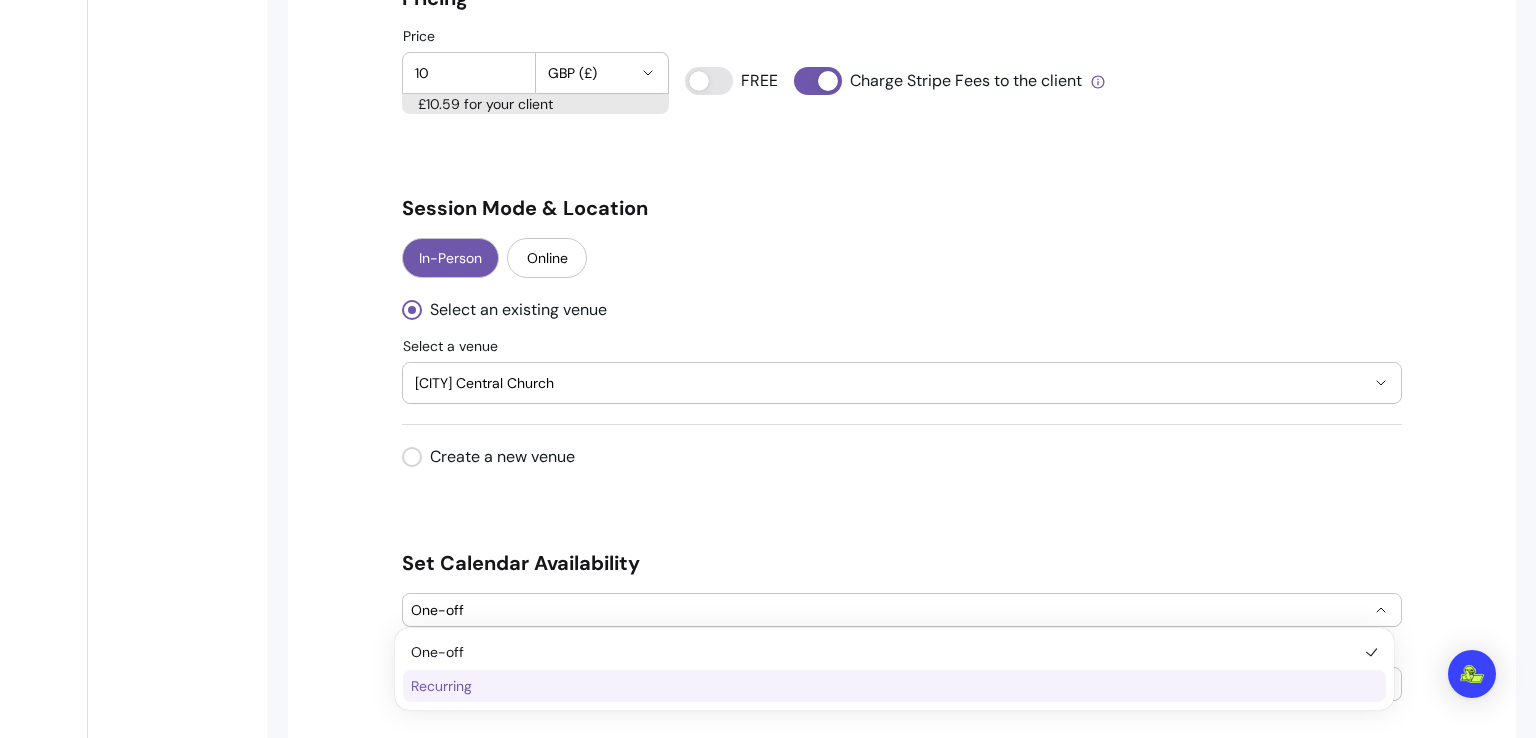 click on "Recurring" at bounding box center [884, 686] 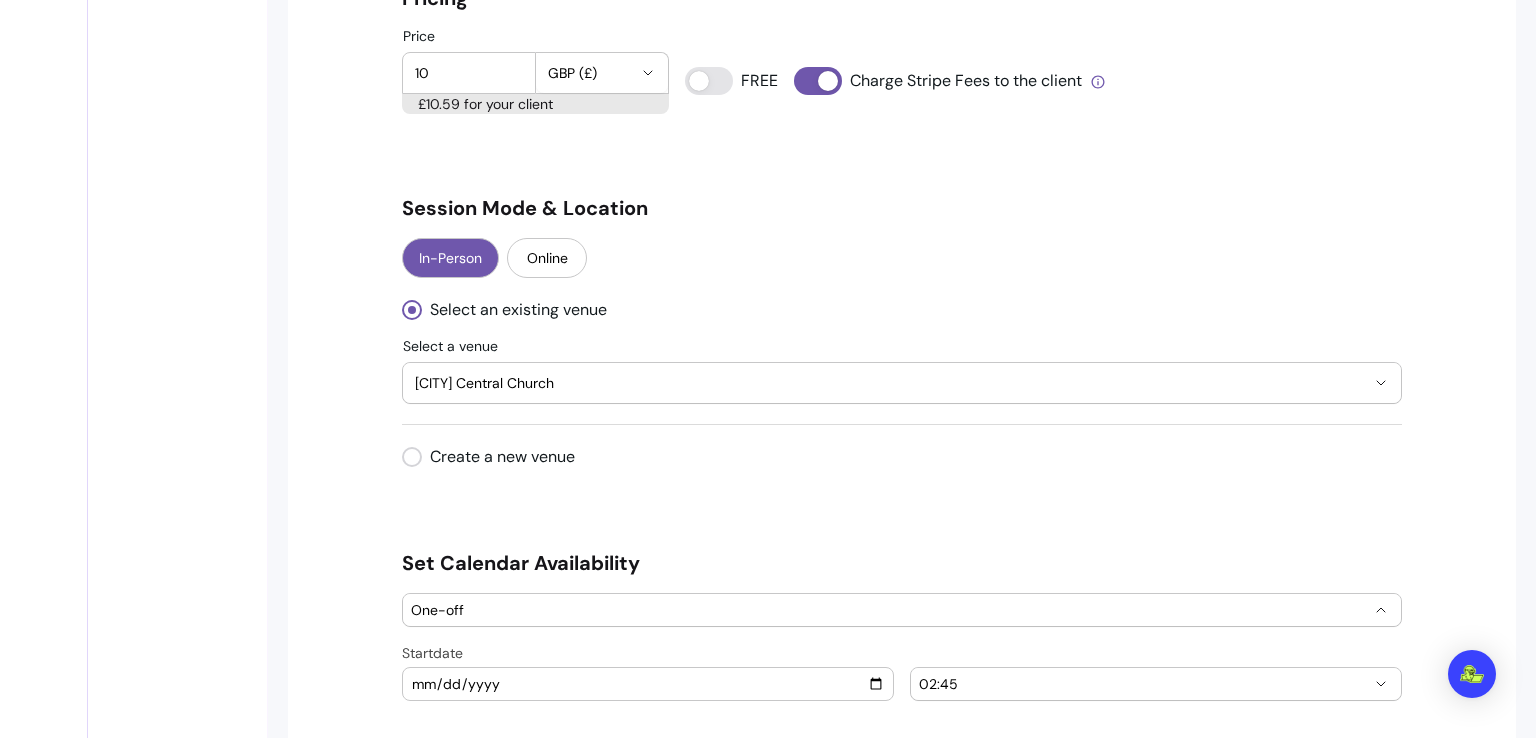 select on "*********" 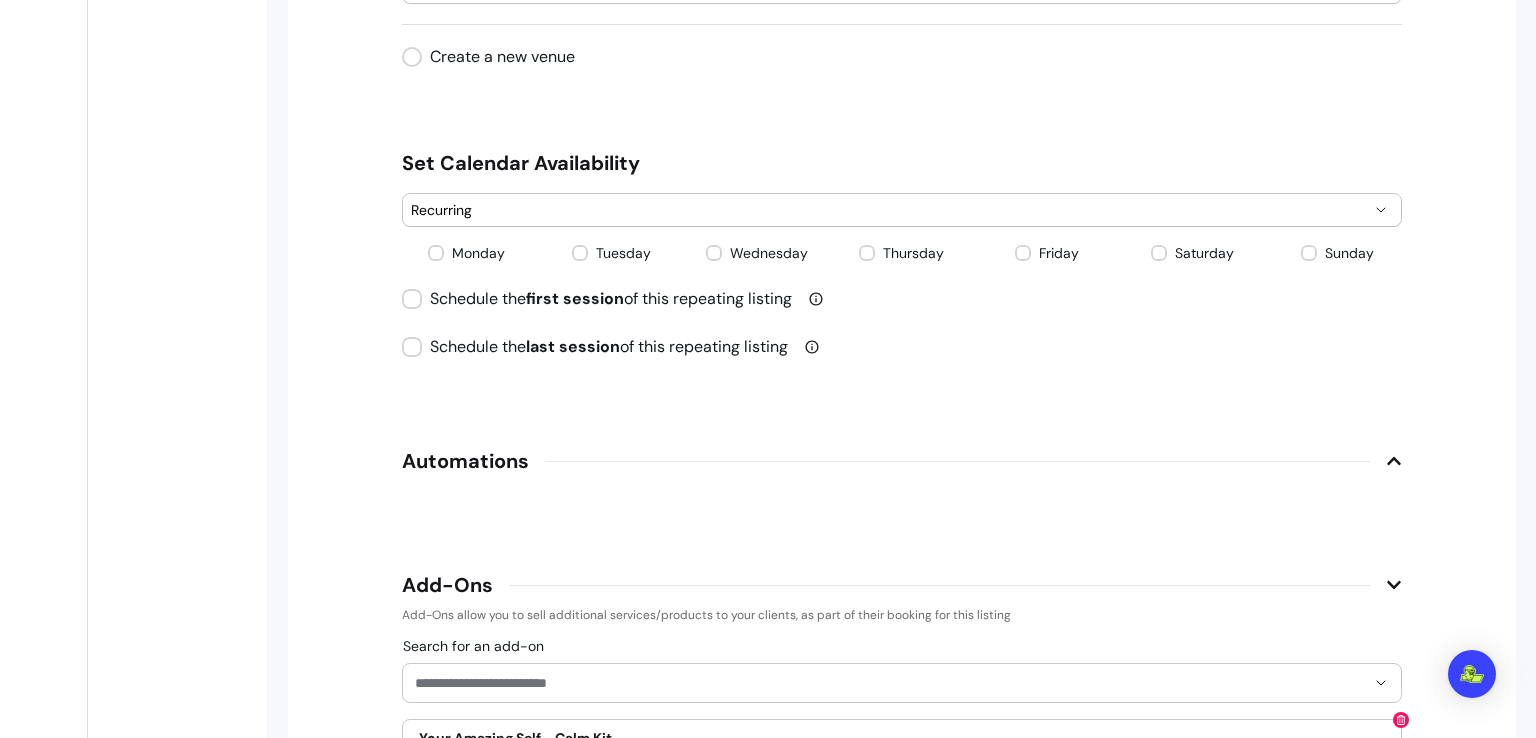 scroll, scrollTop: 2225, scrollLeft: 0, axis: vertical 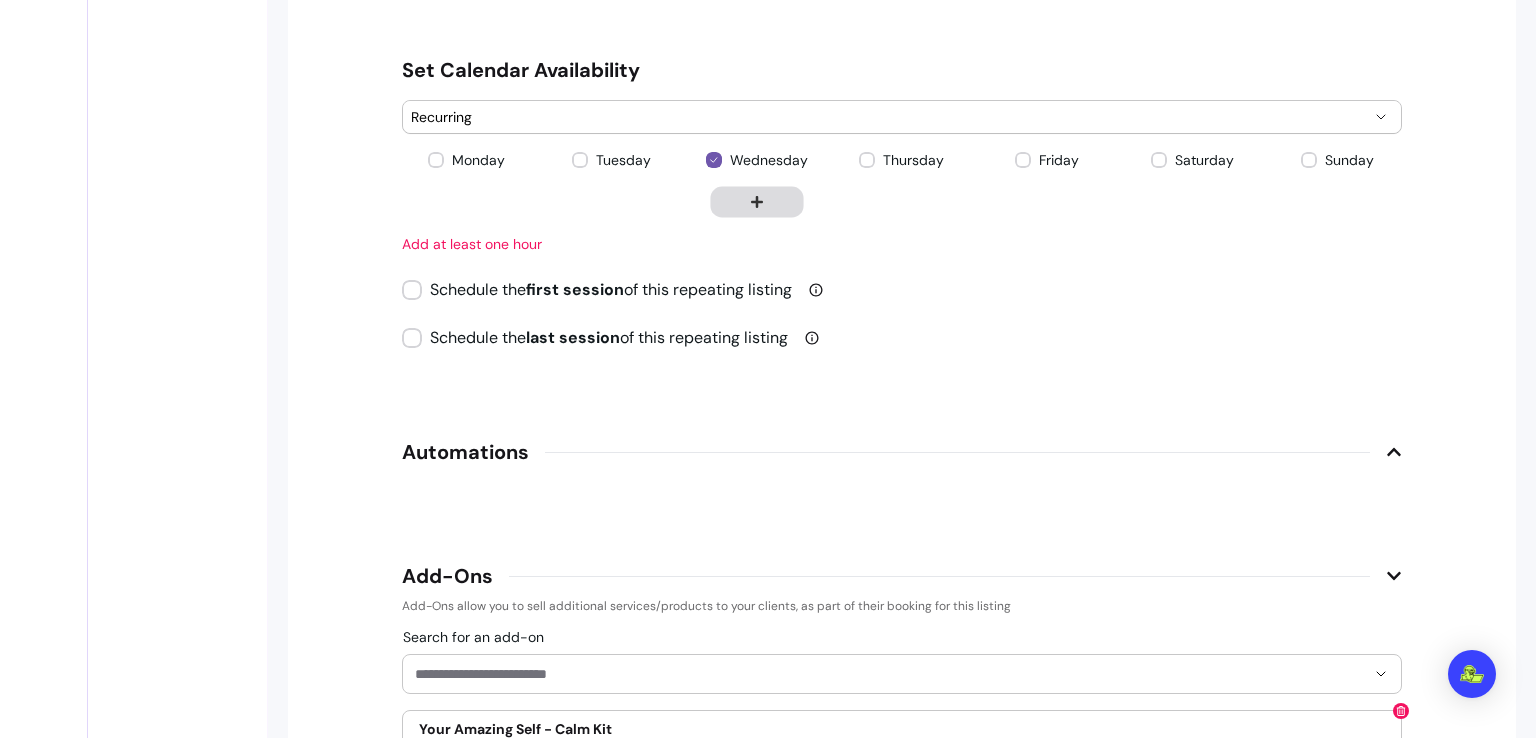 click at bounding box center [756, 201] 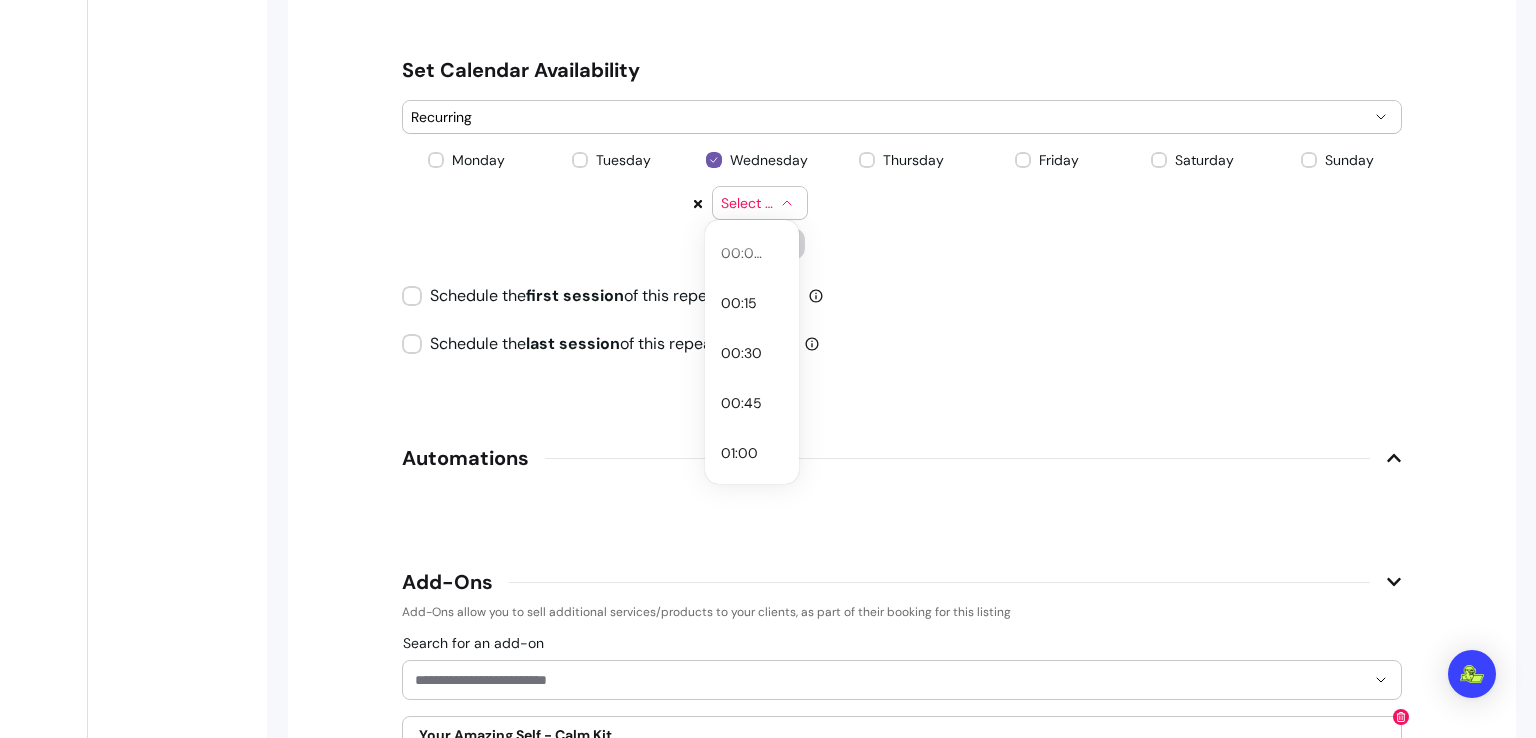 click 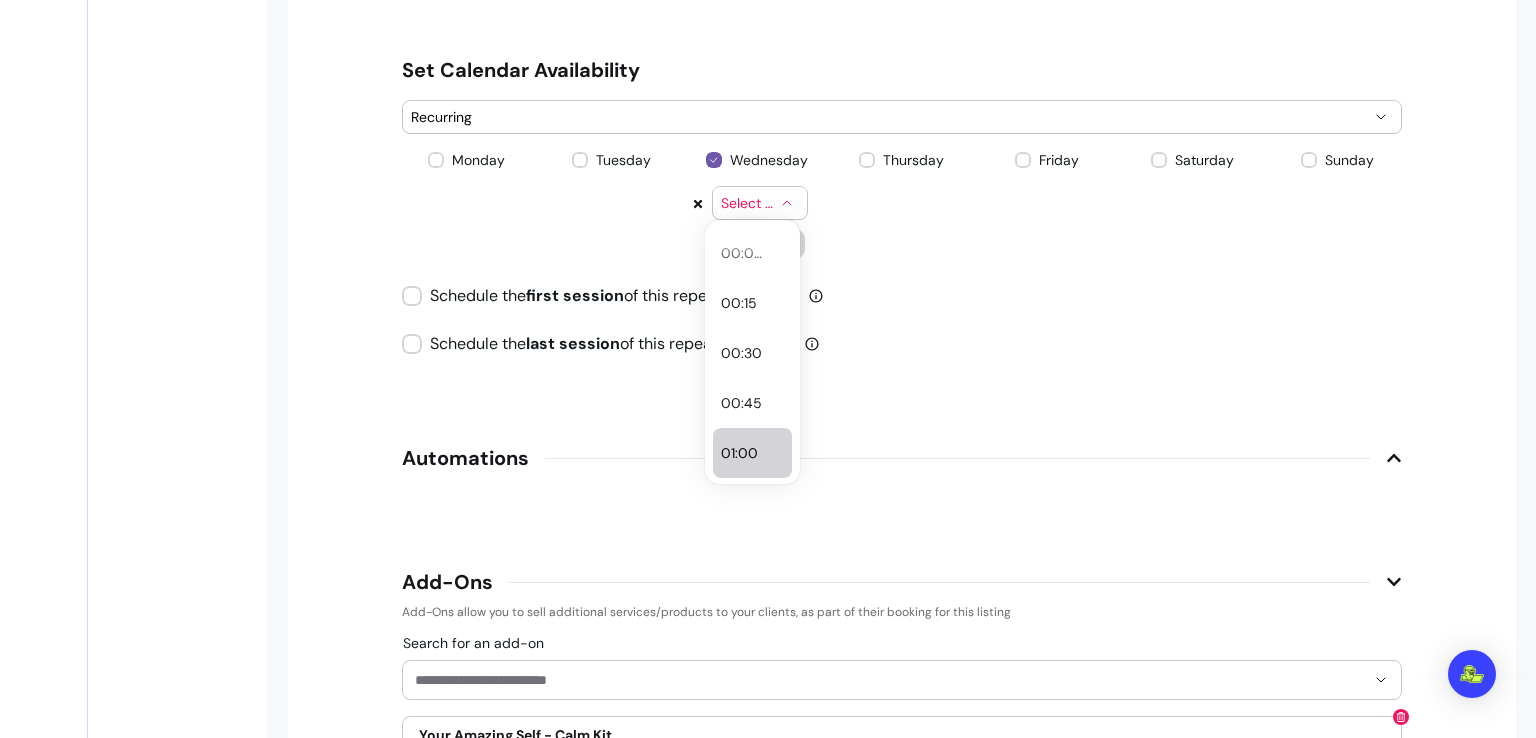 select on "*****" 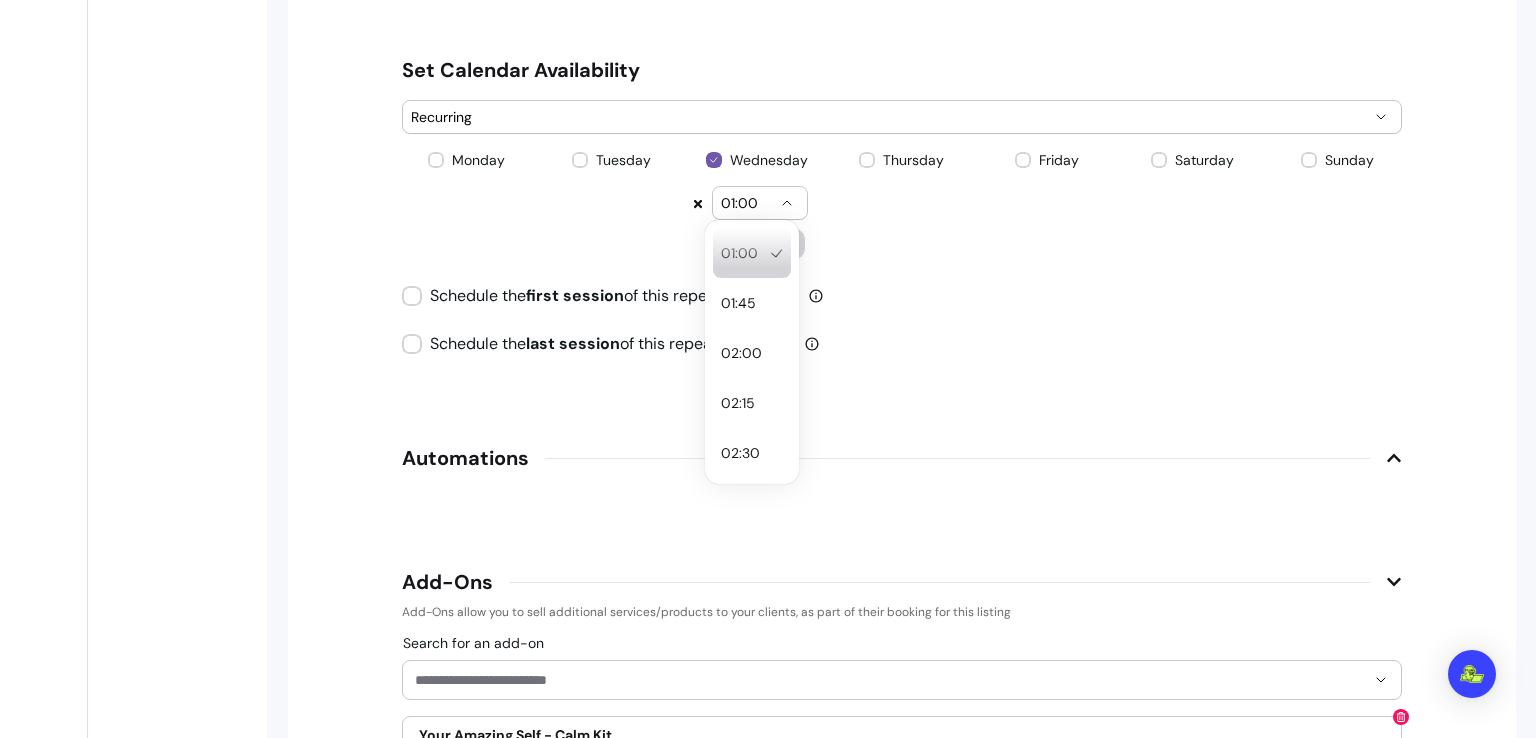 click 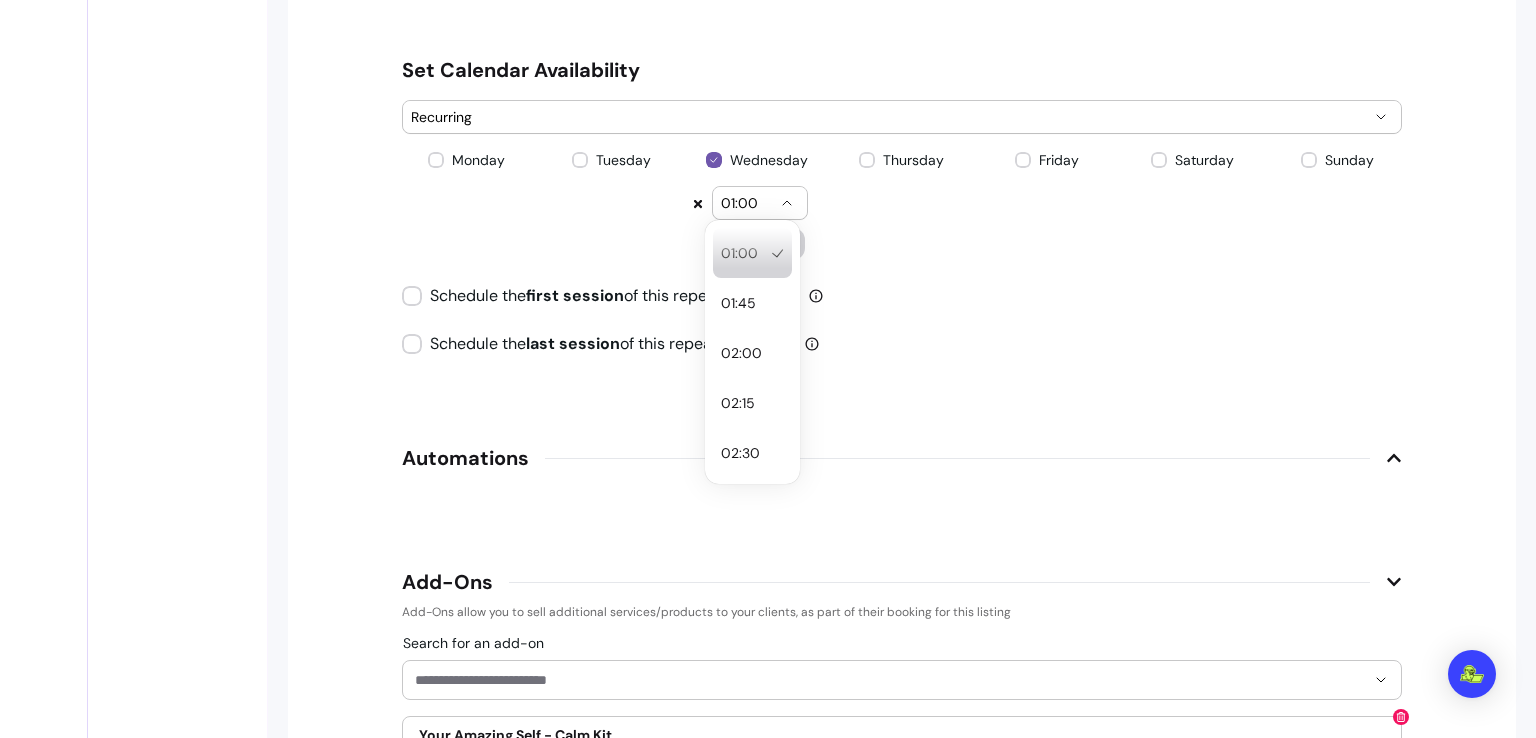 type 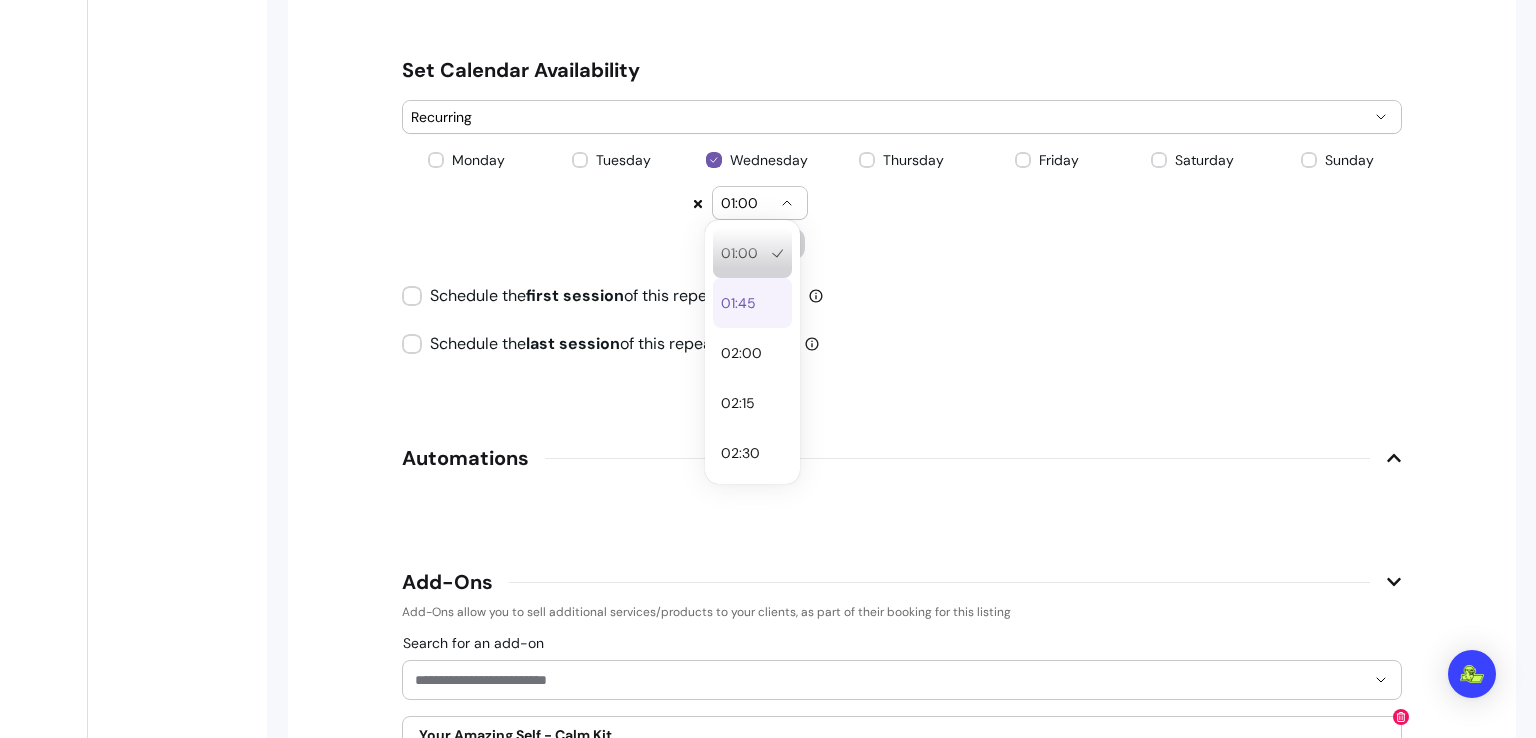 type 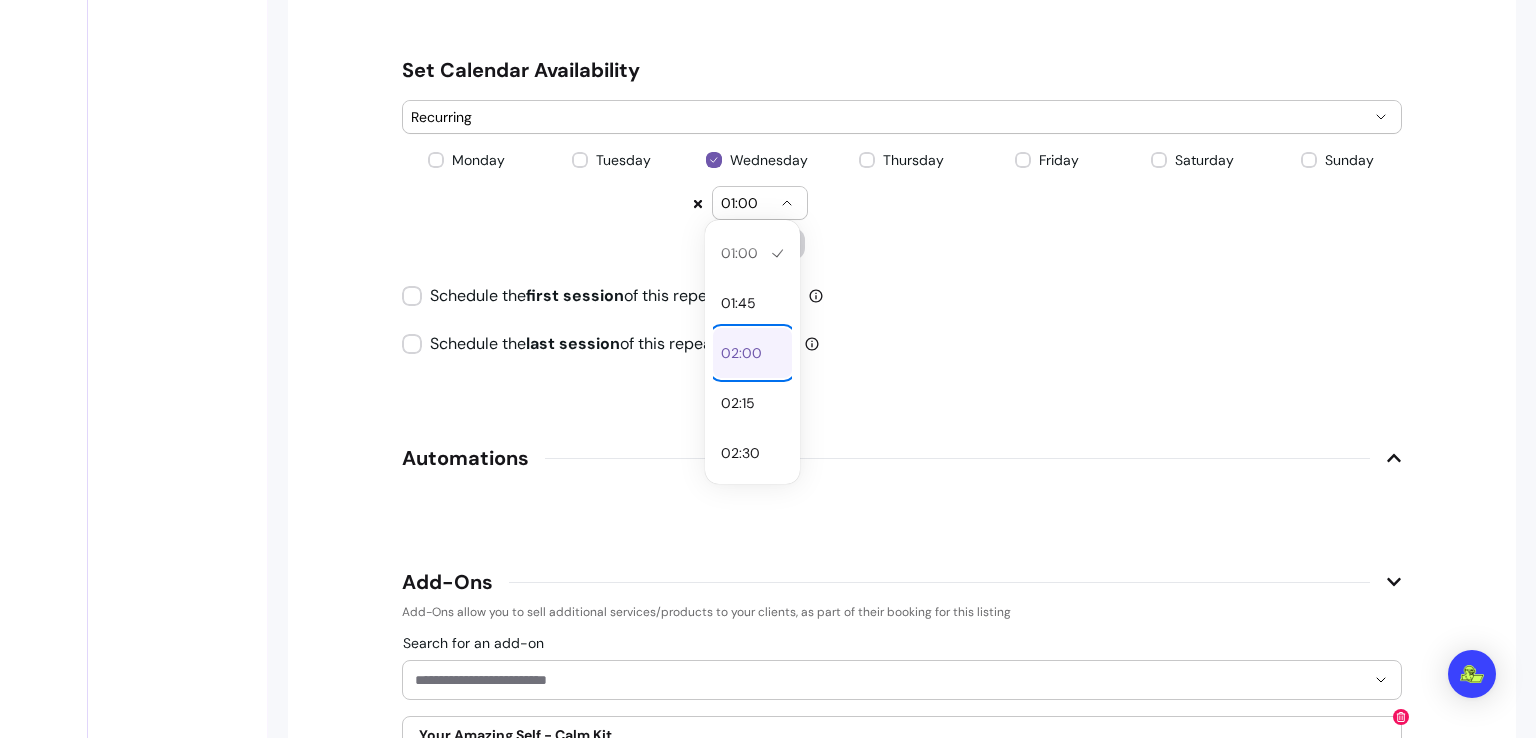type 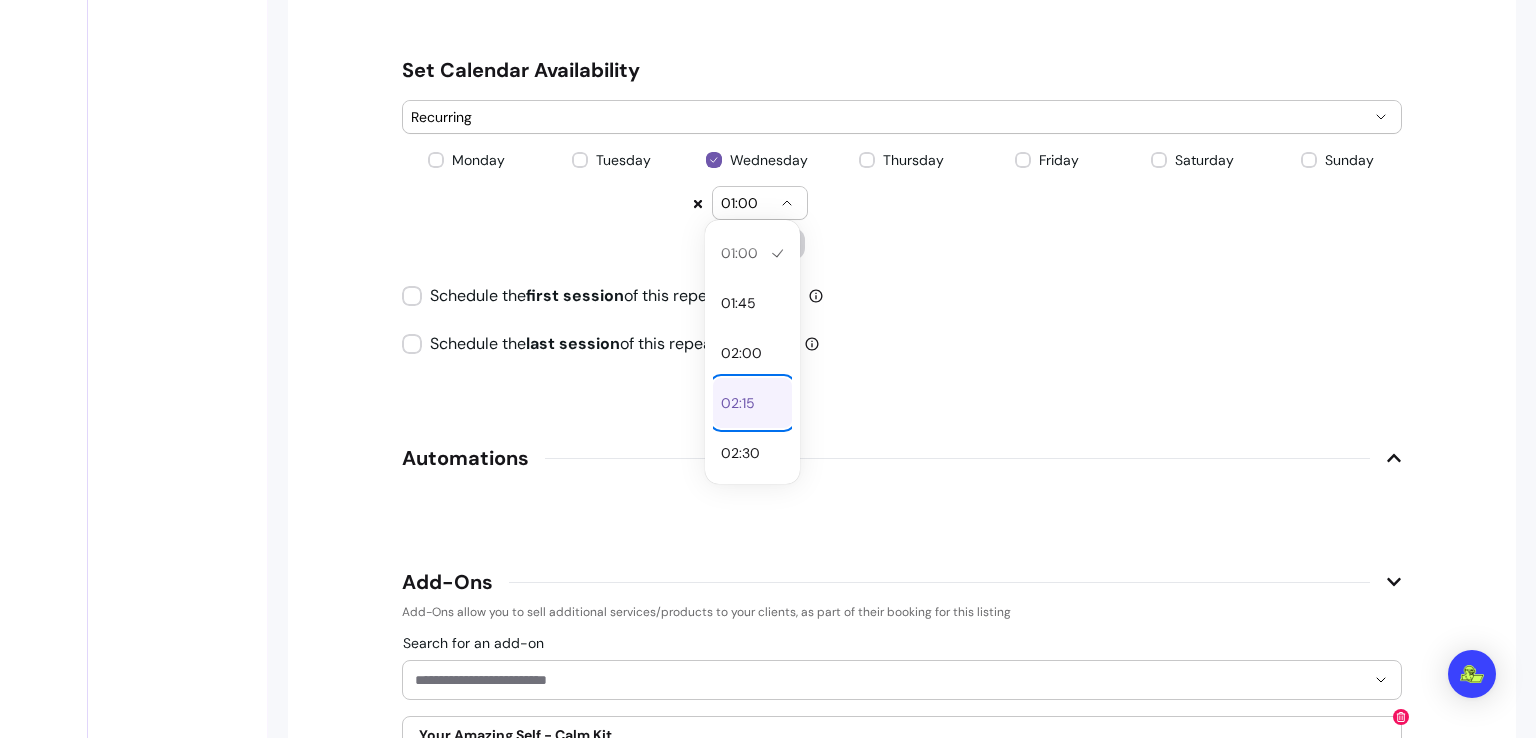type 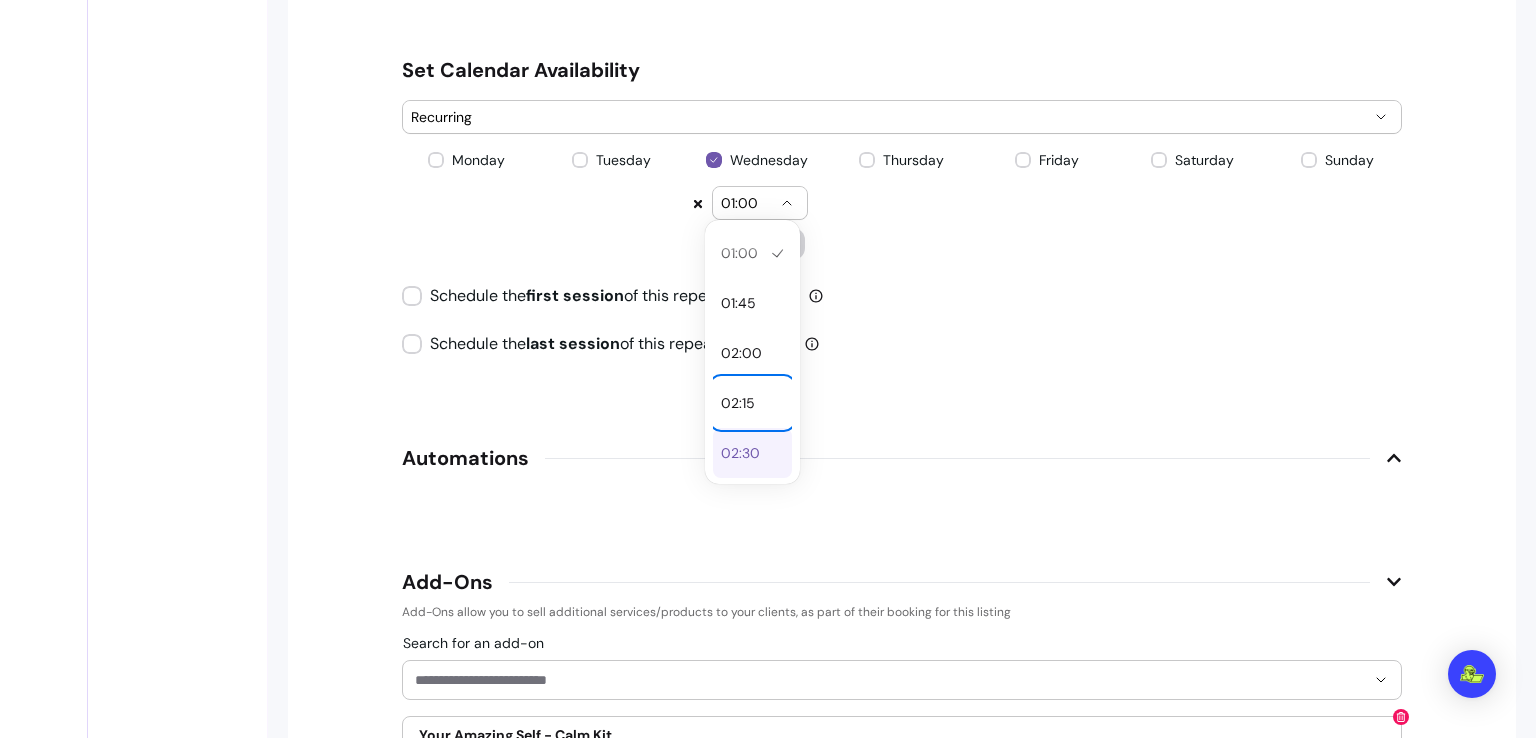 type 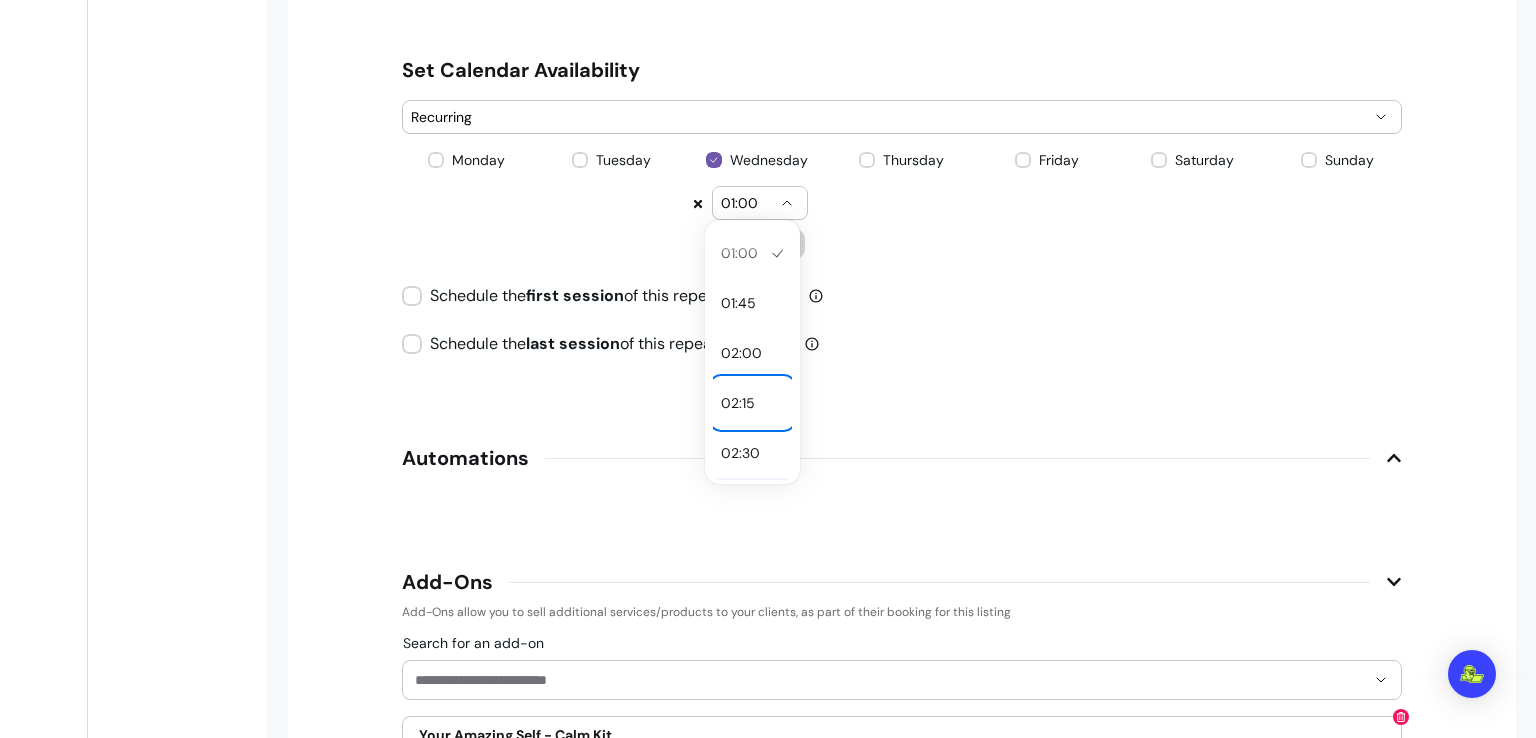 type 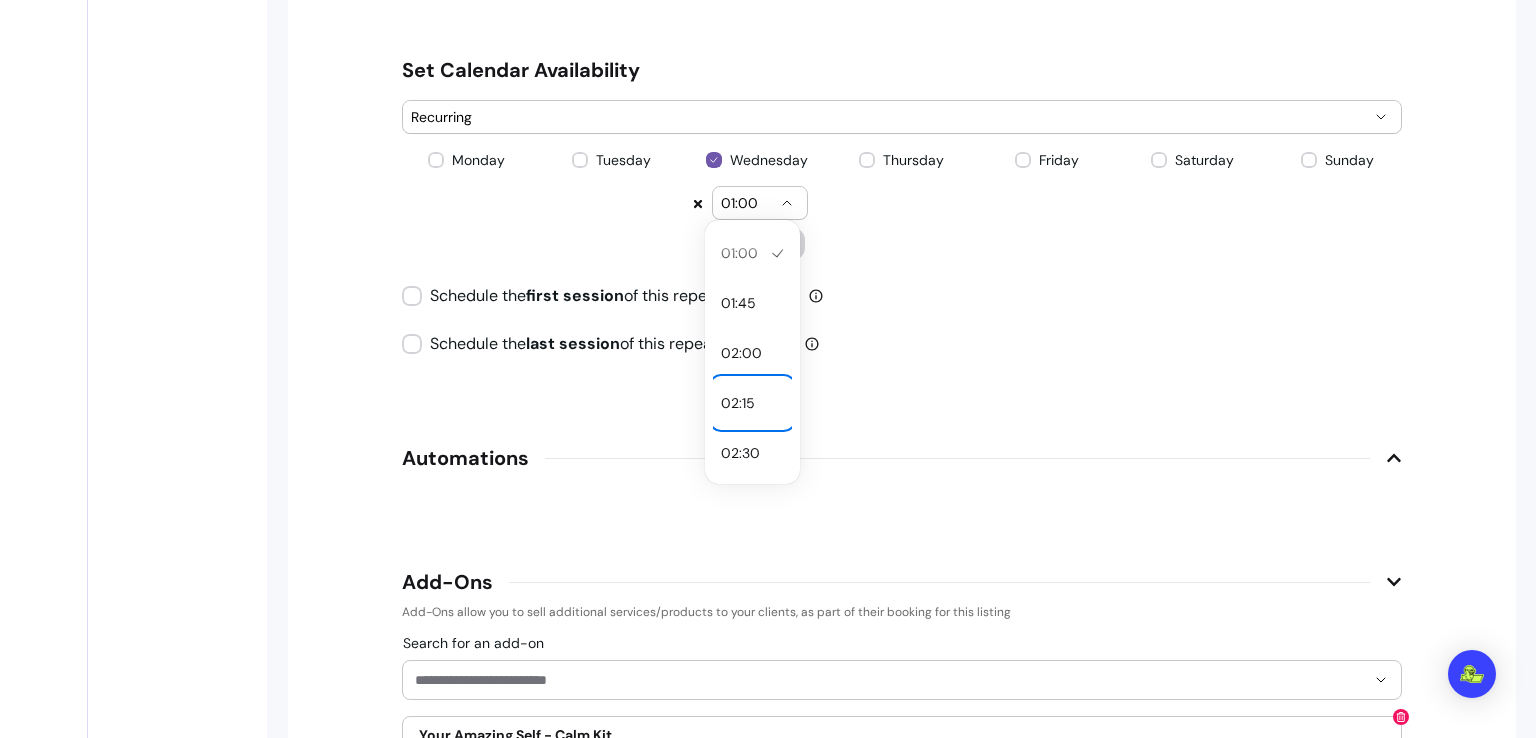 type 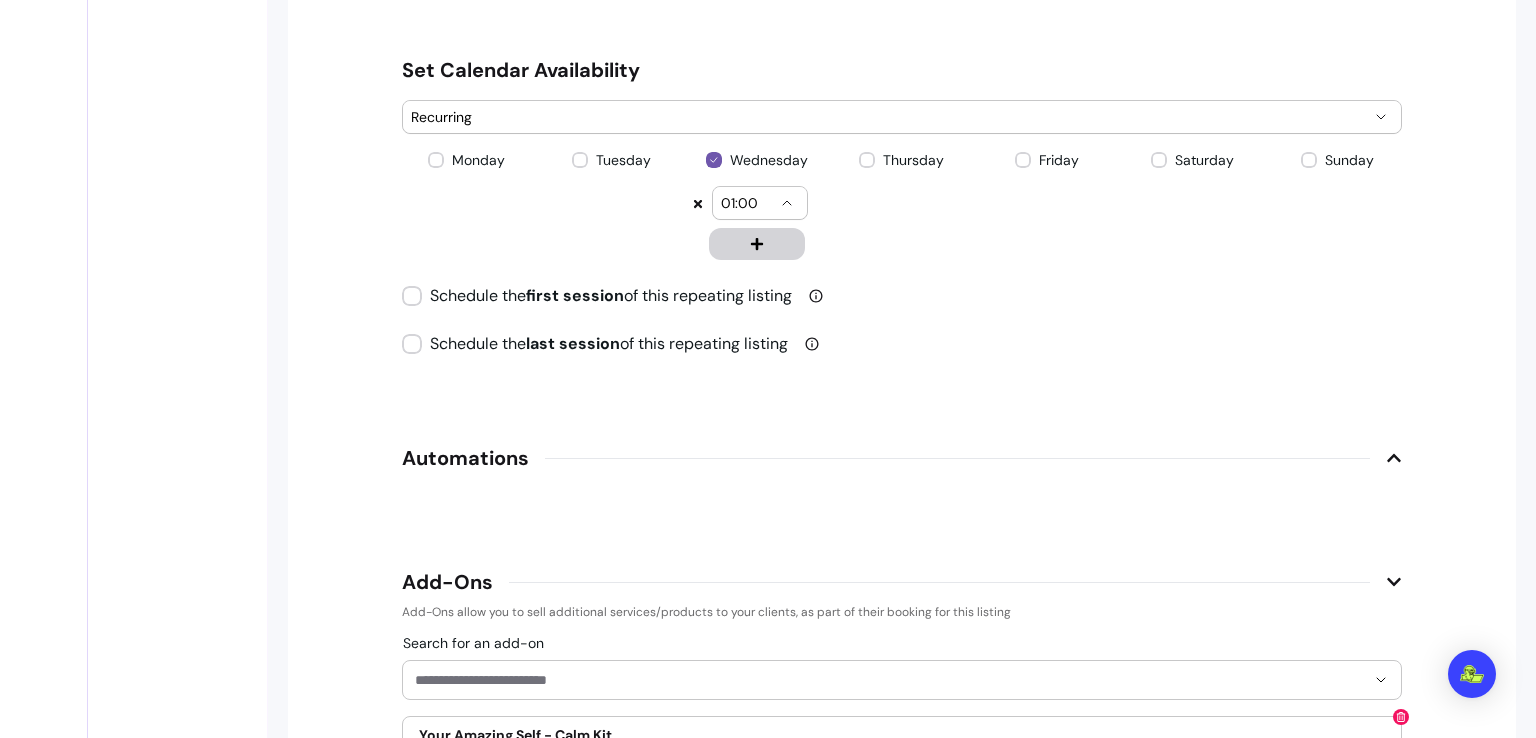 click 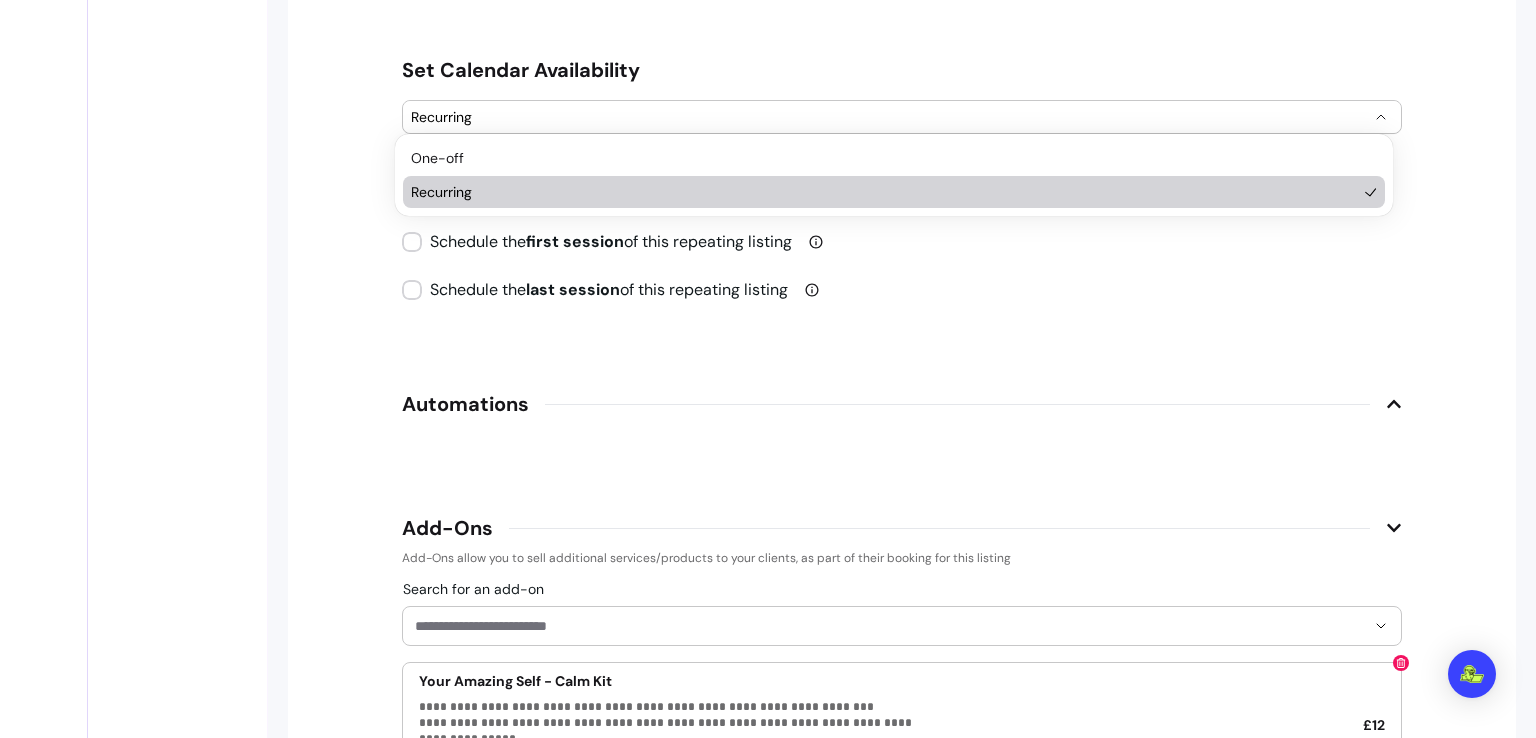 click on "Recurring" at bounding box center (890, 117) 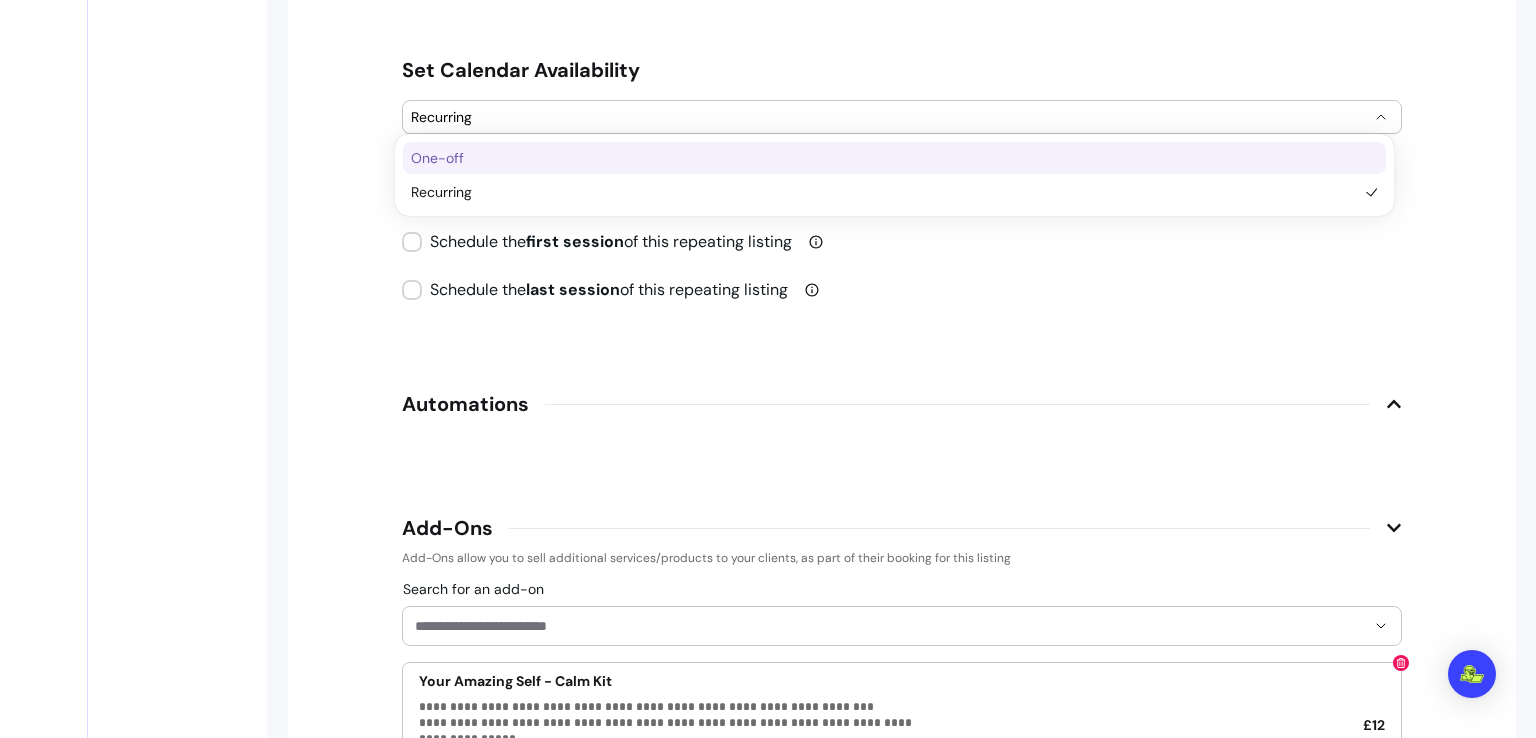 click on "One-off" at bounding box center (884, 158) 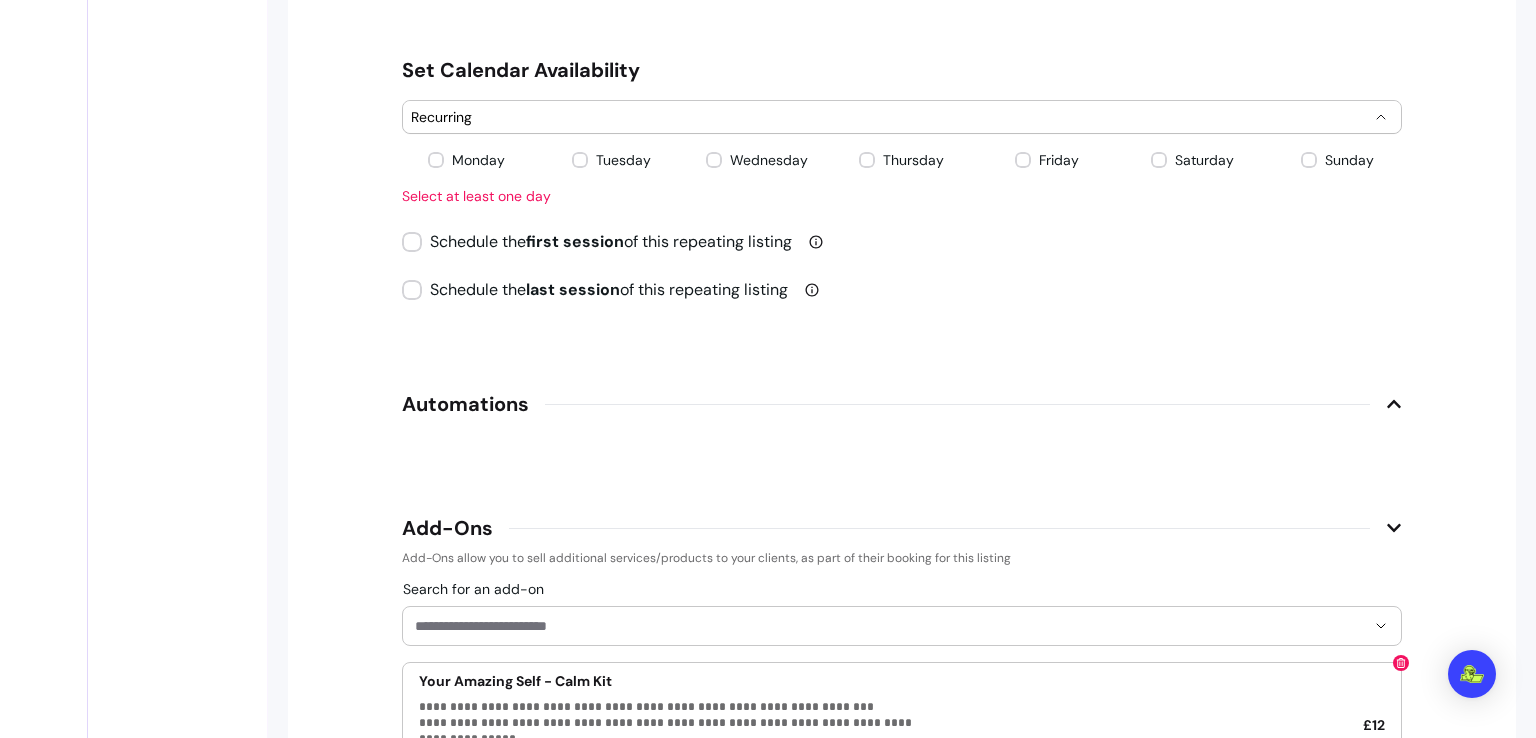 select on "******" 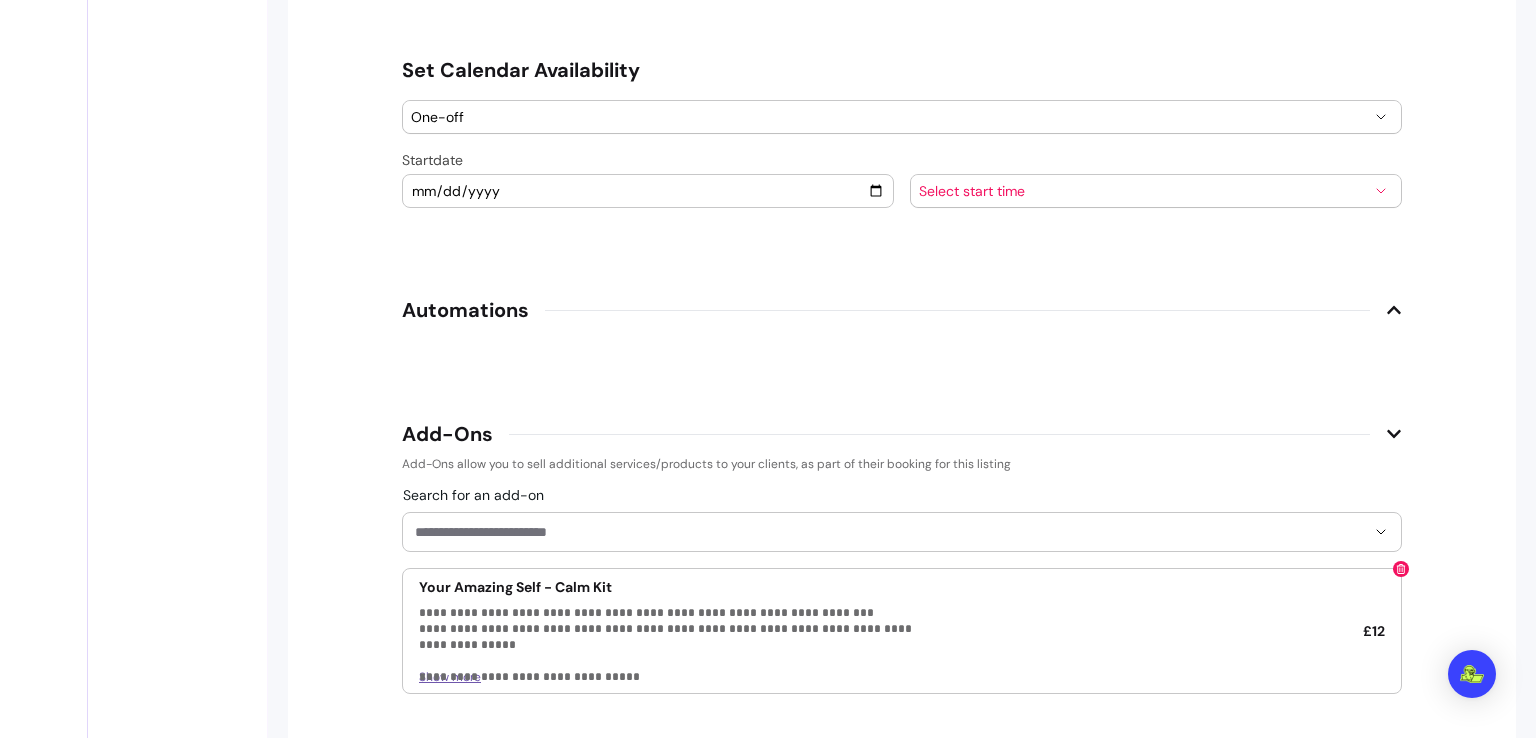 click on "2025-08-01" at bounding box center [648, 191] 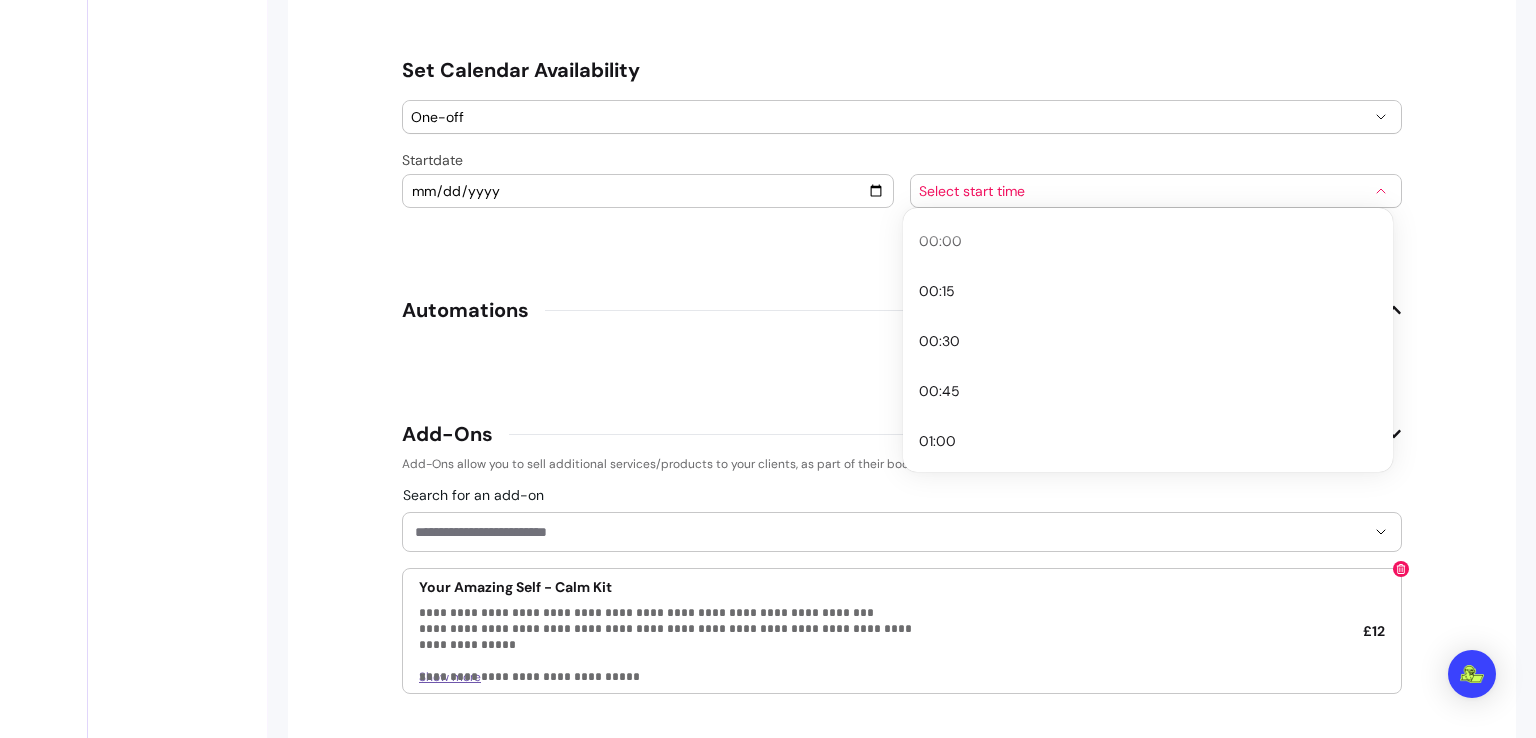 click on "Select start time" at bounding box center (1144, 191) 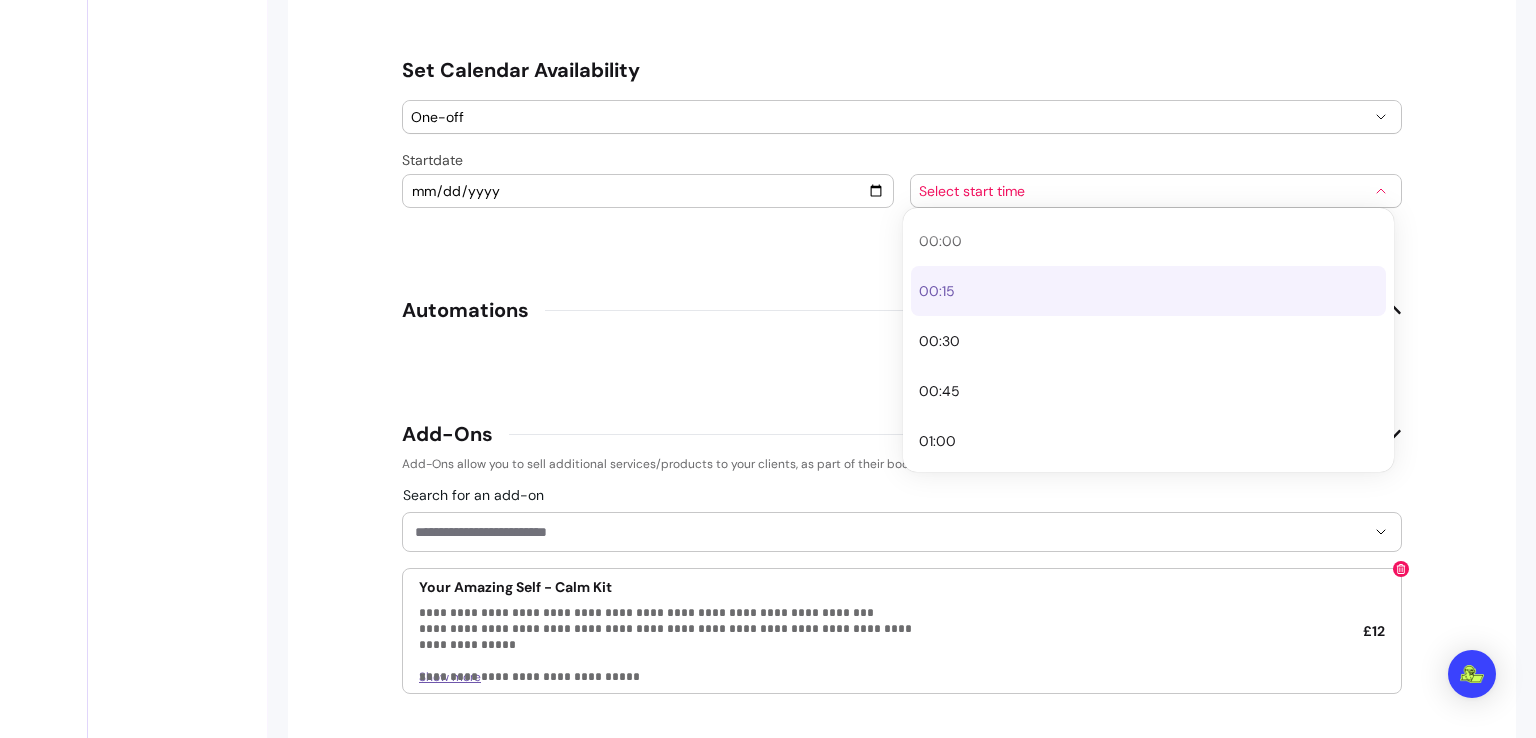 type 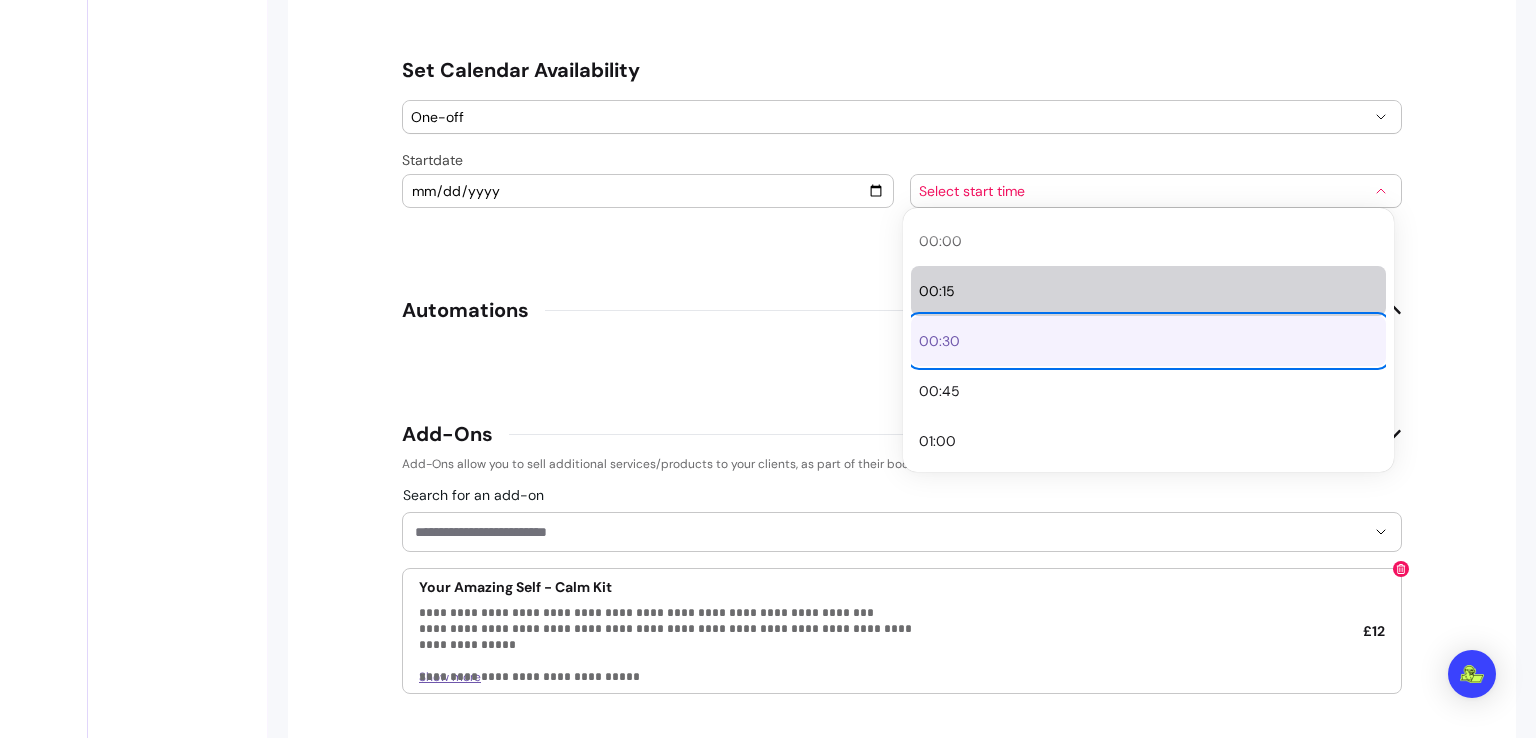 type 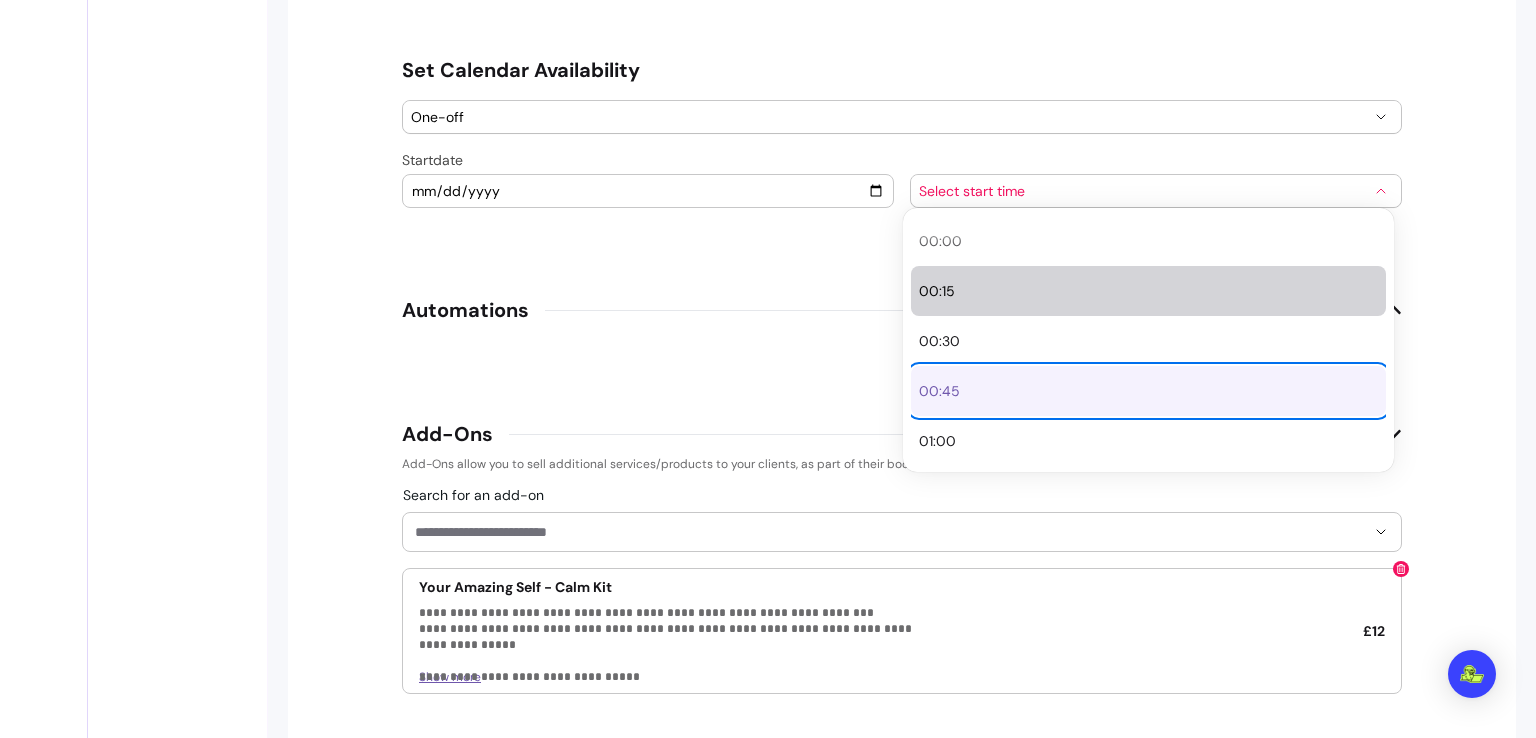 type 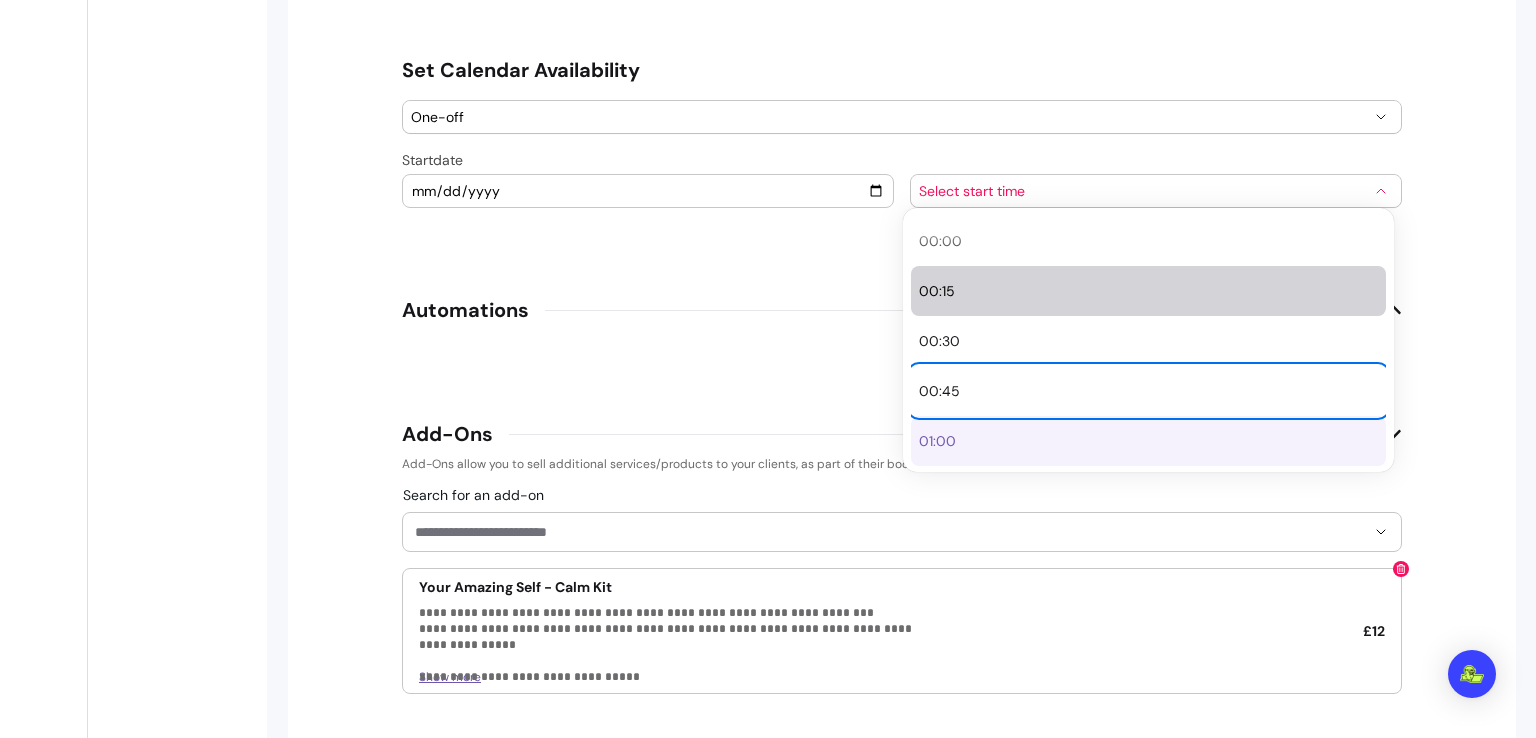 type 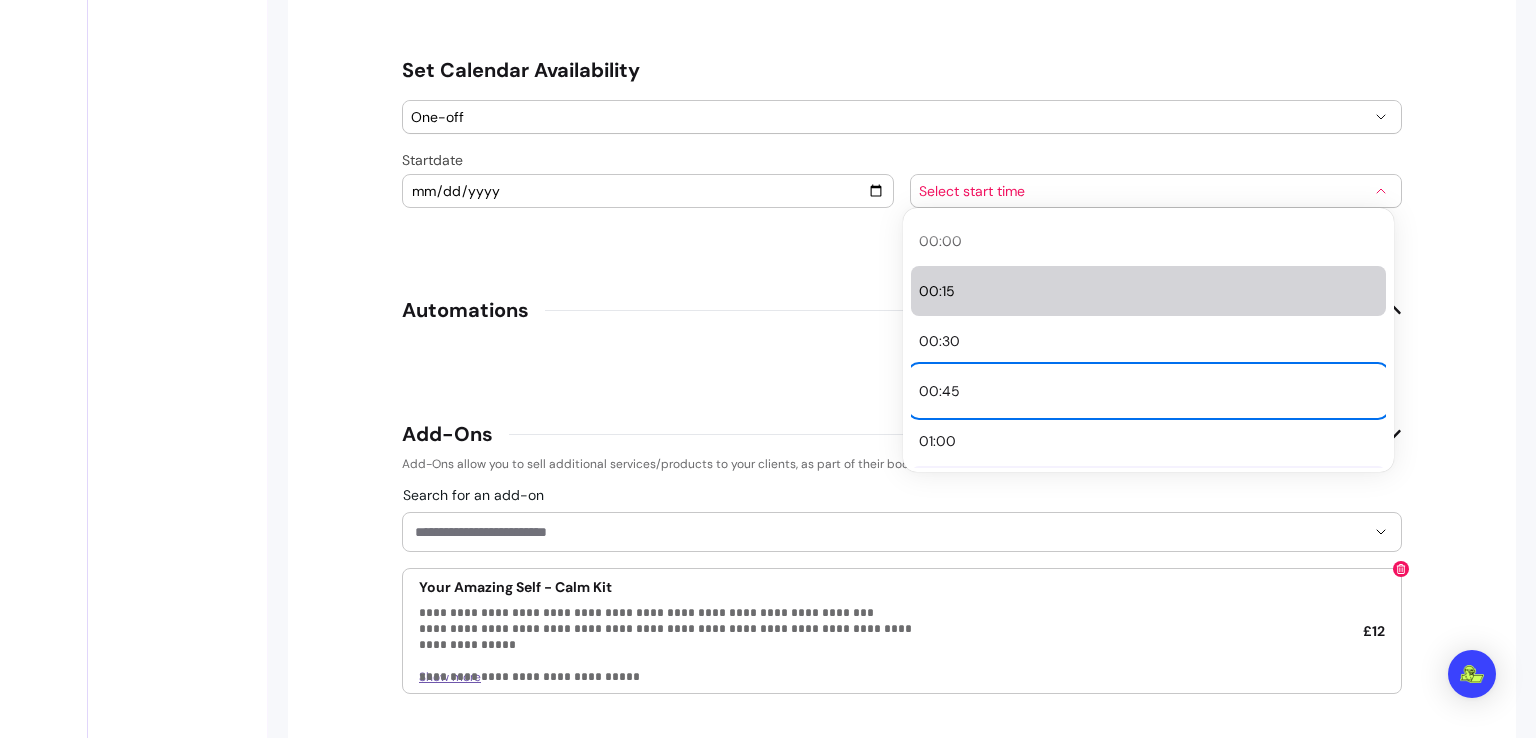 type 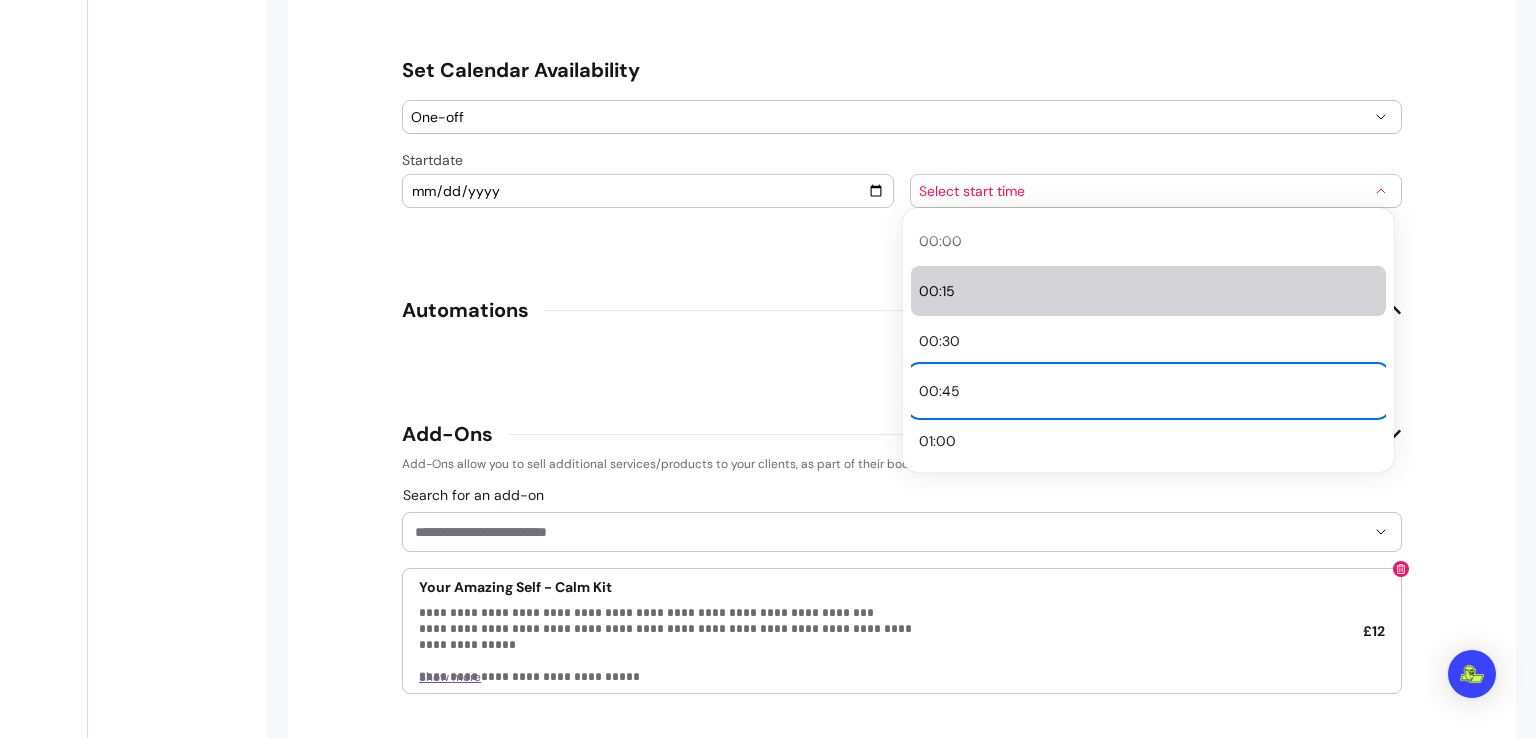 type 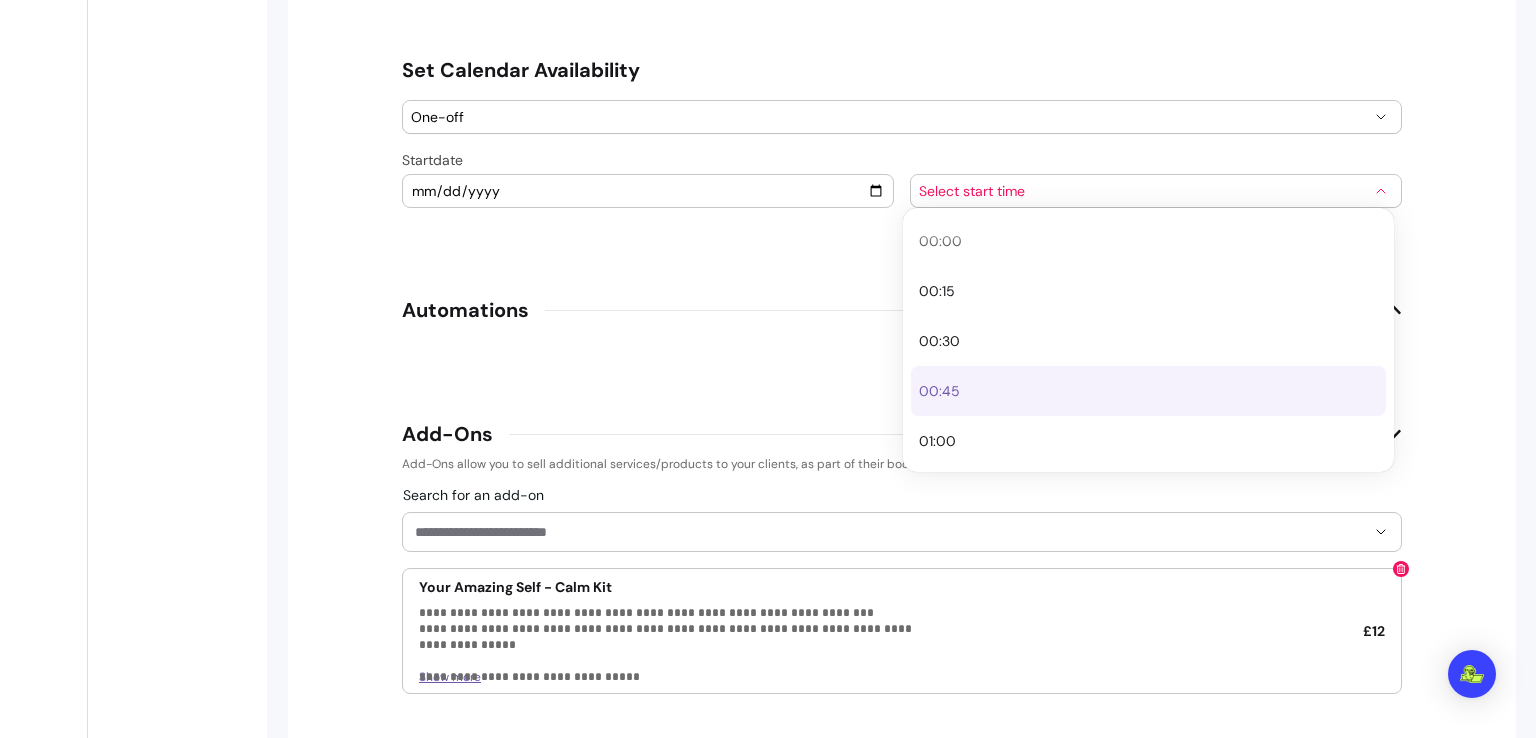 click on "00:45" at bounding box center (1138, 391) 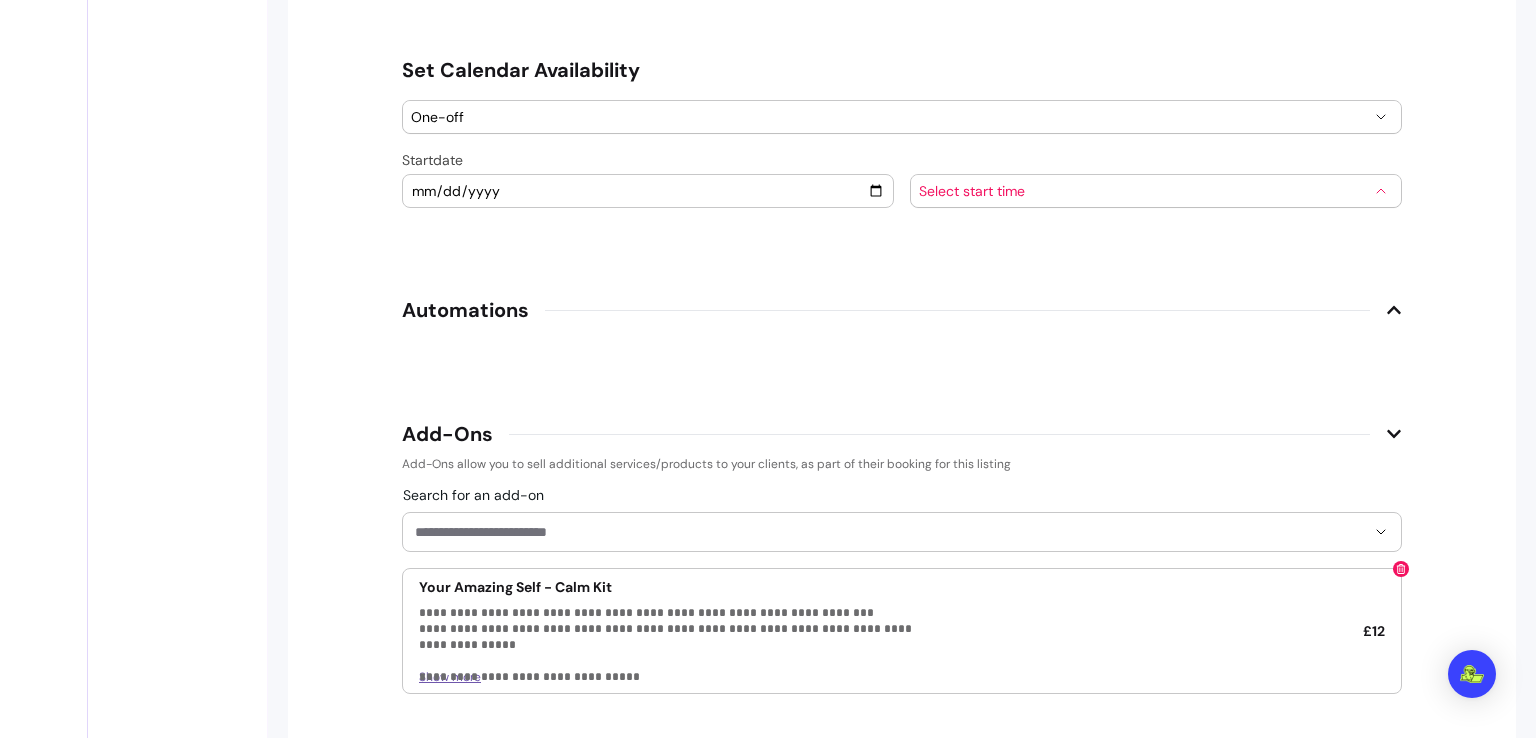 select on "*****" 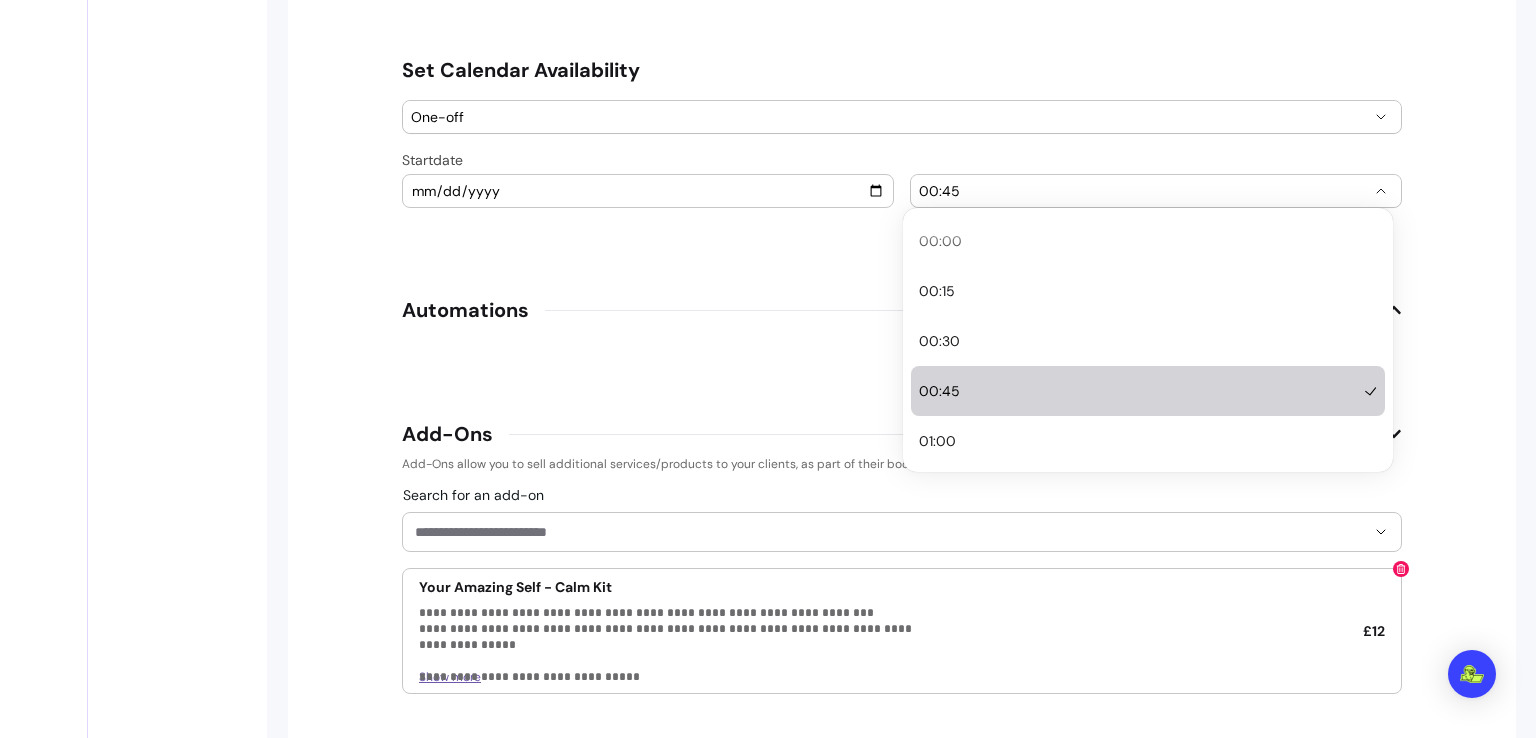 click on "00:45" at bounding box center (1144, 191) 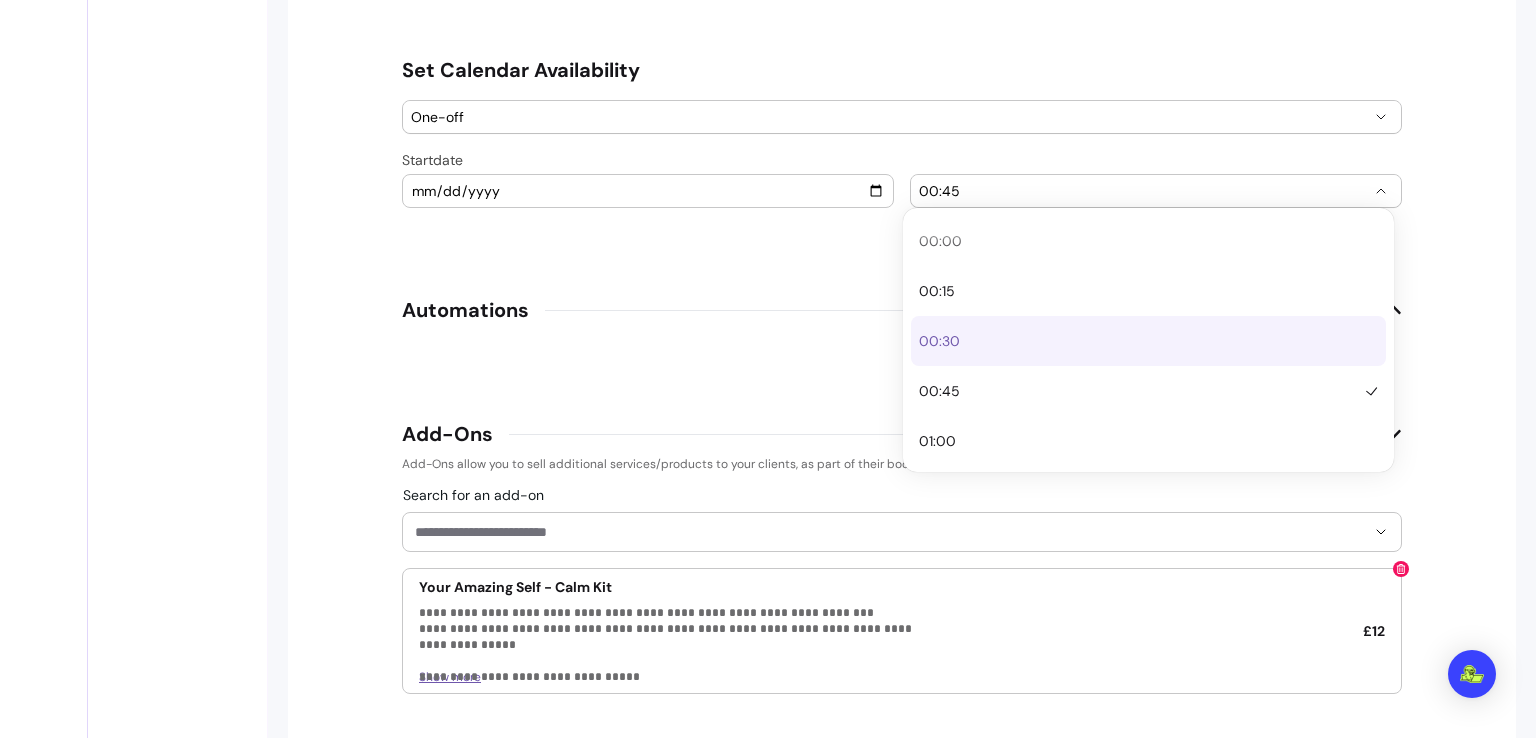 type 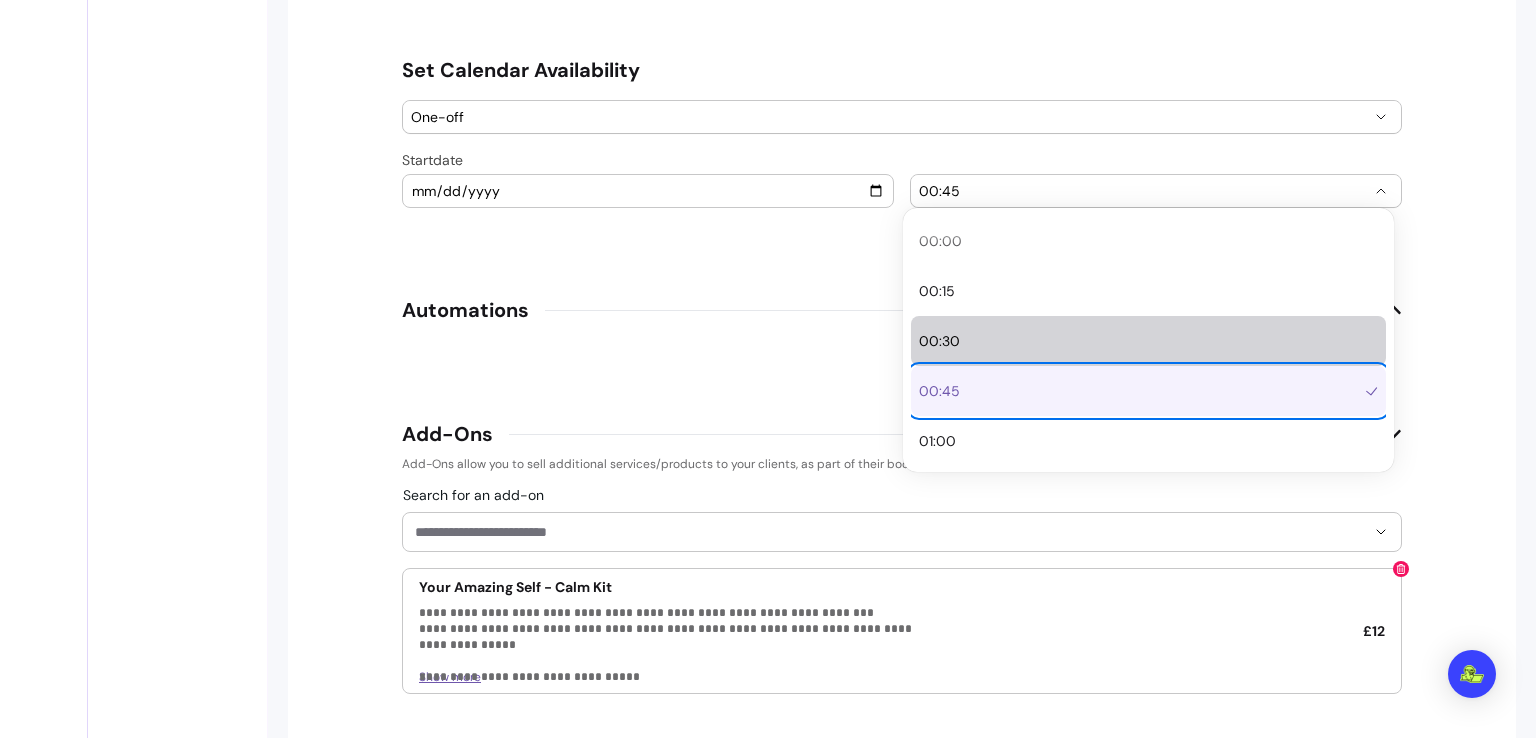 type 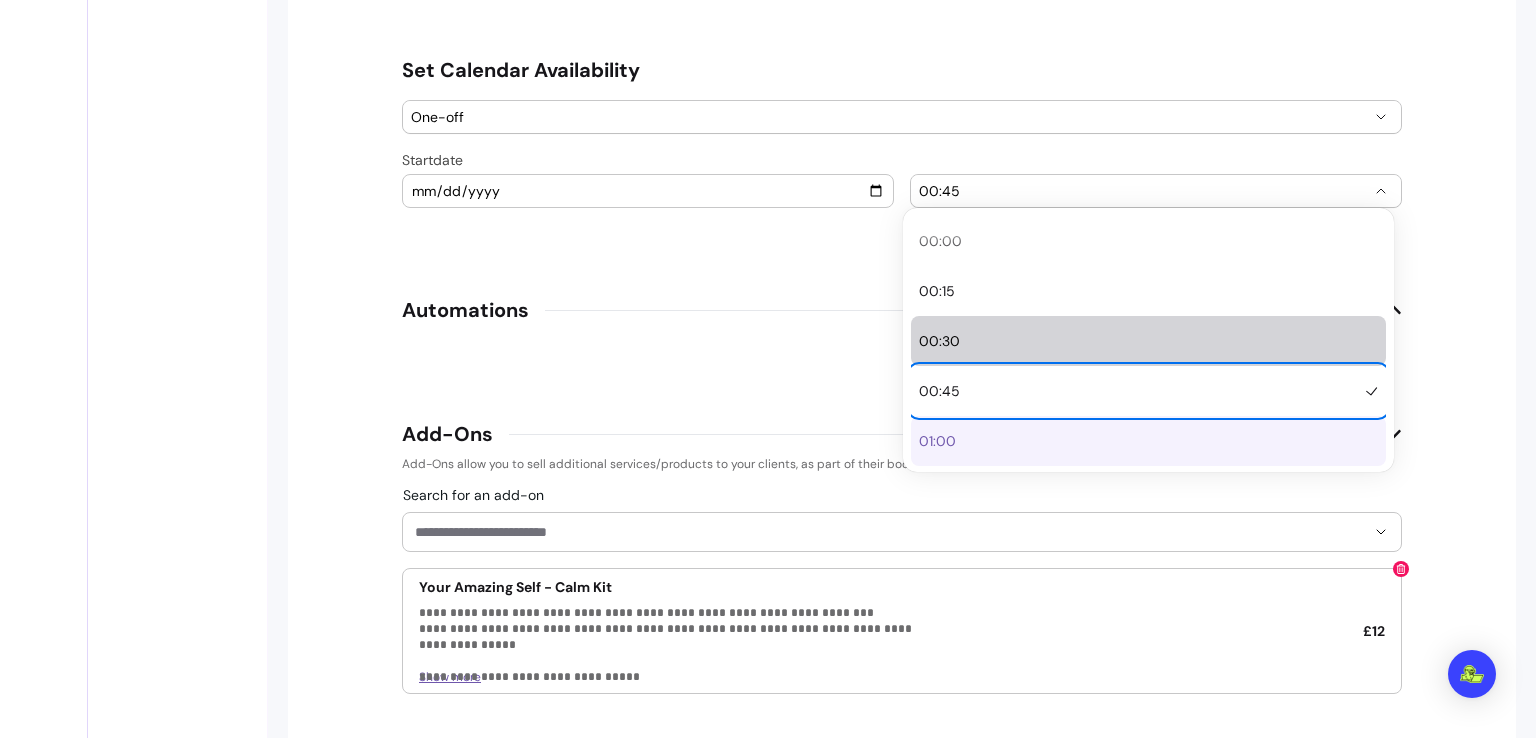 type 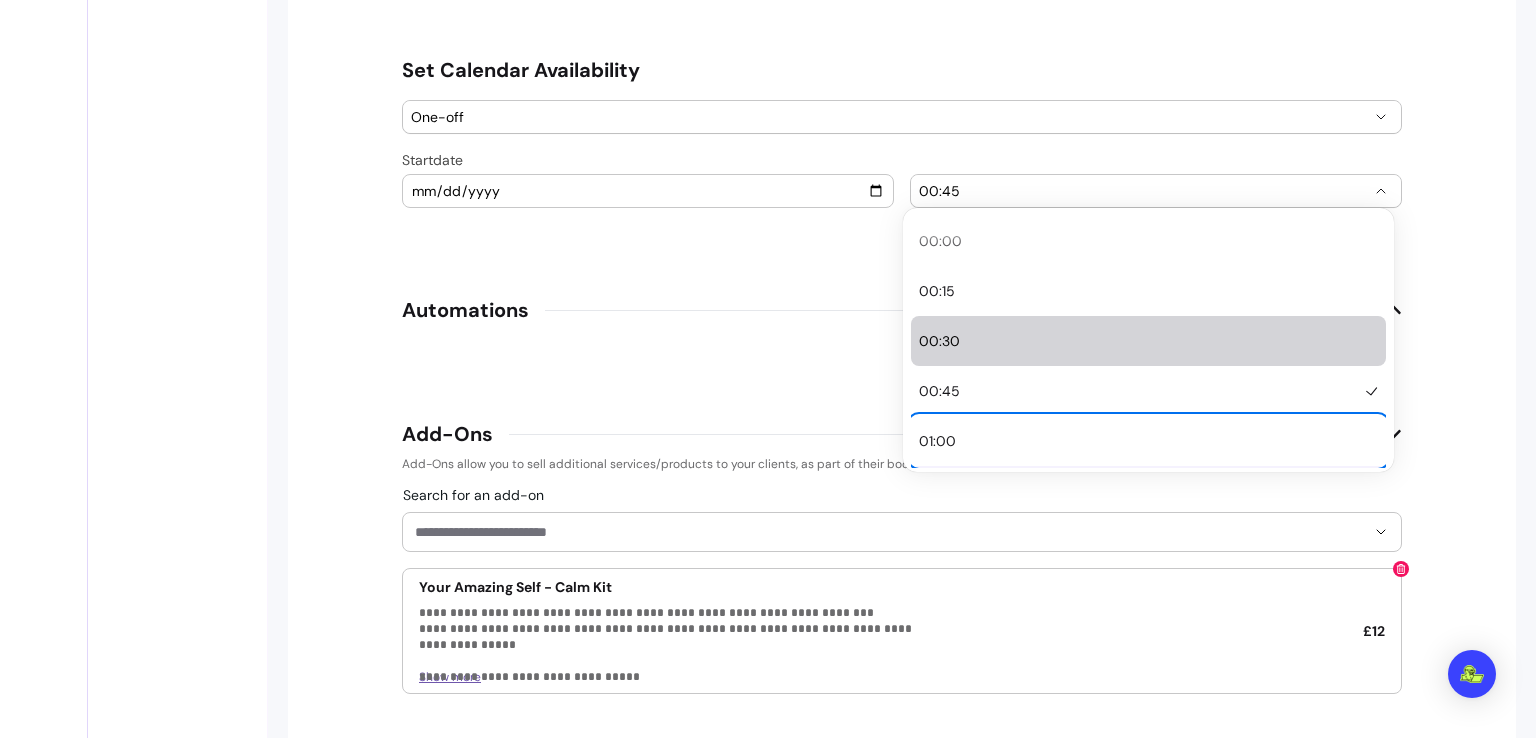 type 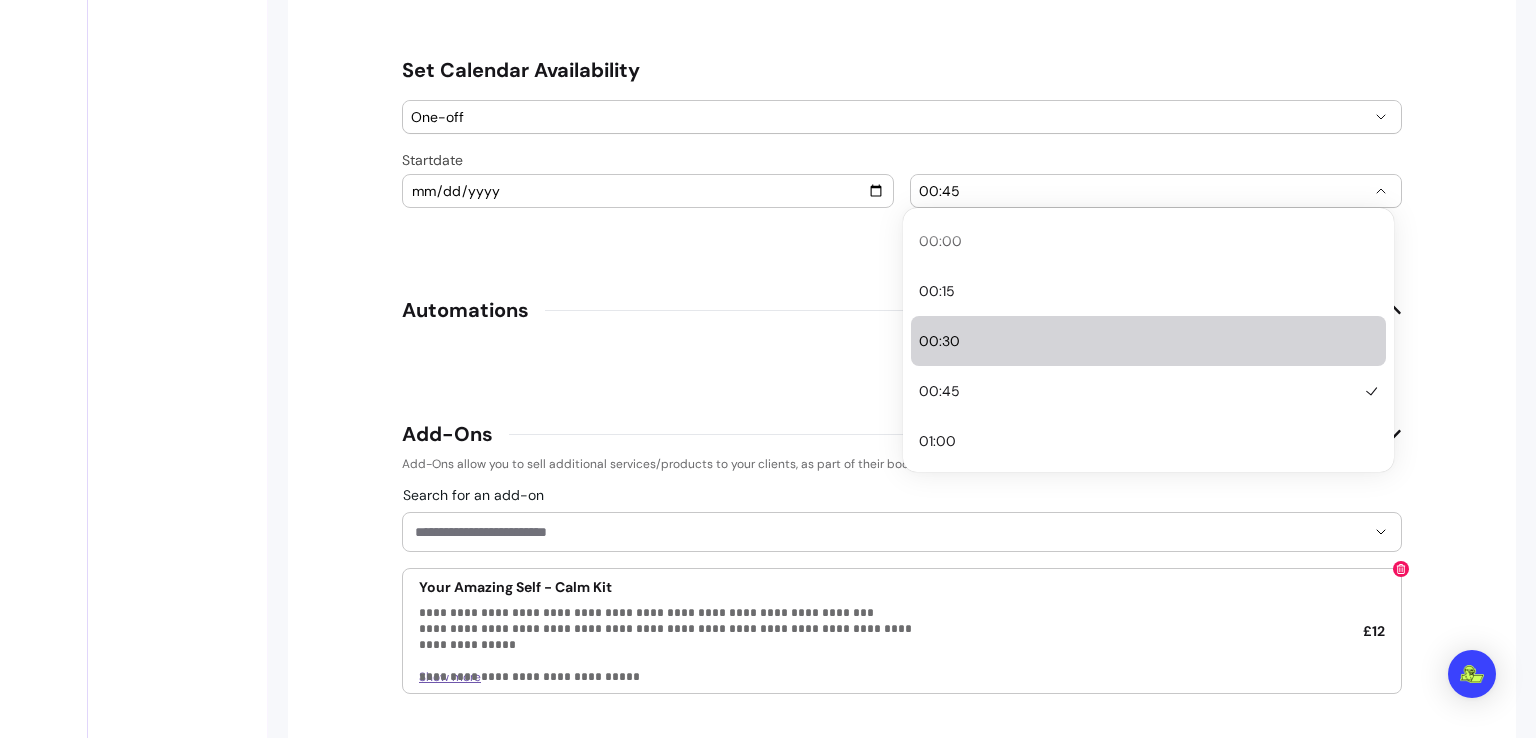 type 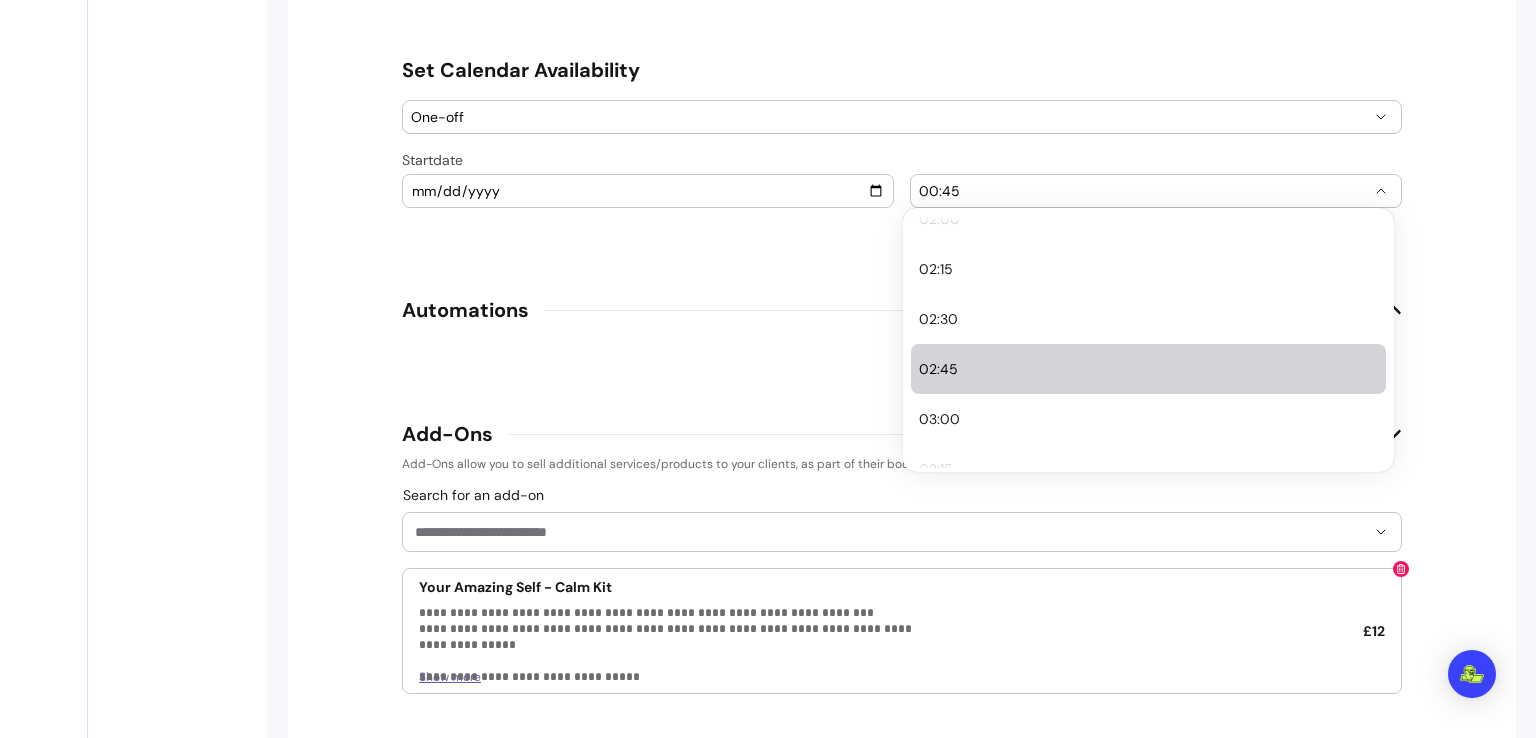 scroll, scrollTop: 480, scrollLeft: 0, axis: vertical 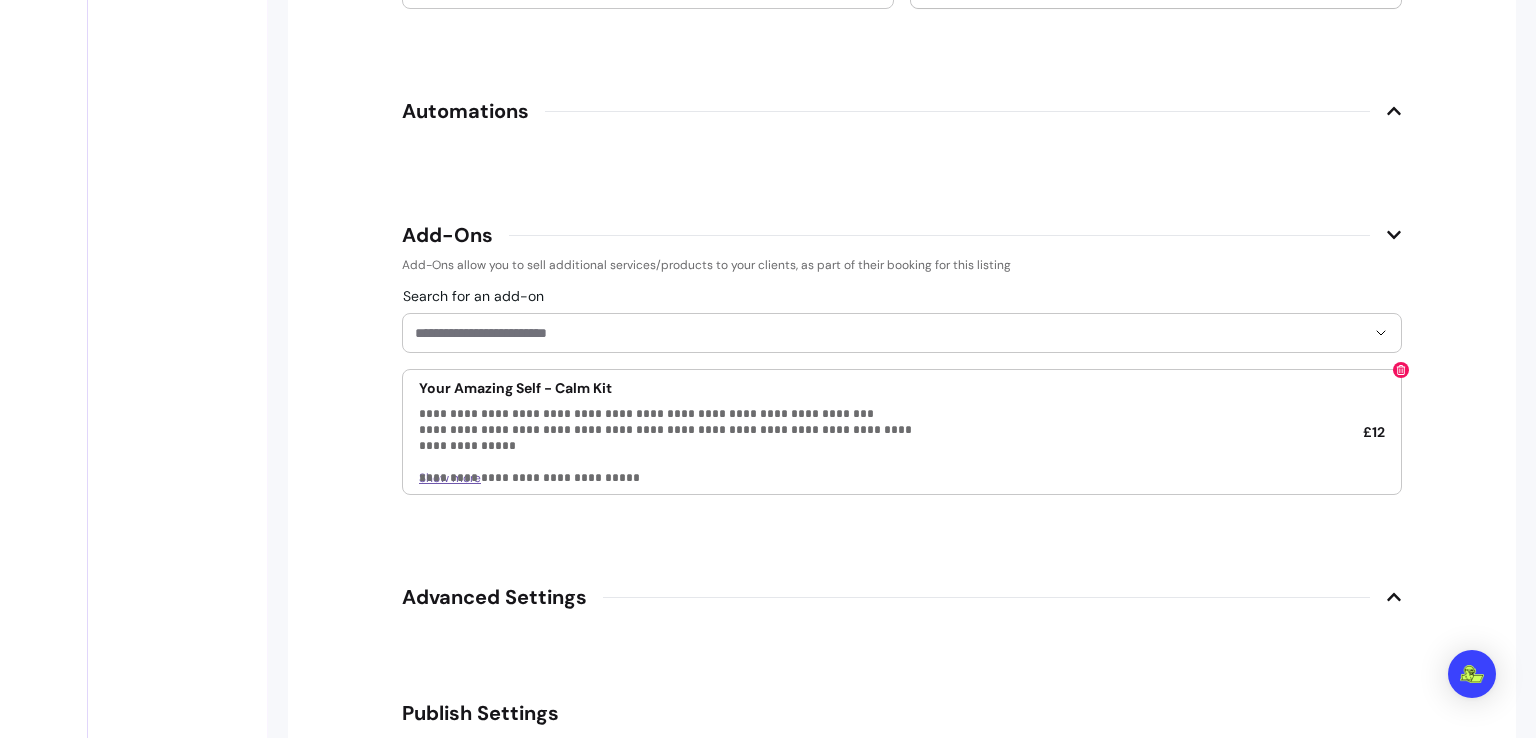 click on "Add-Ons" at bounding box center (902, 235) 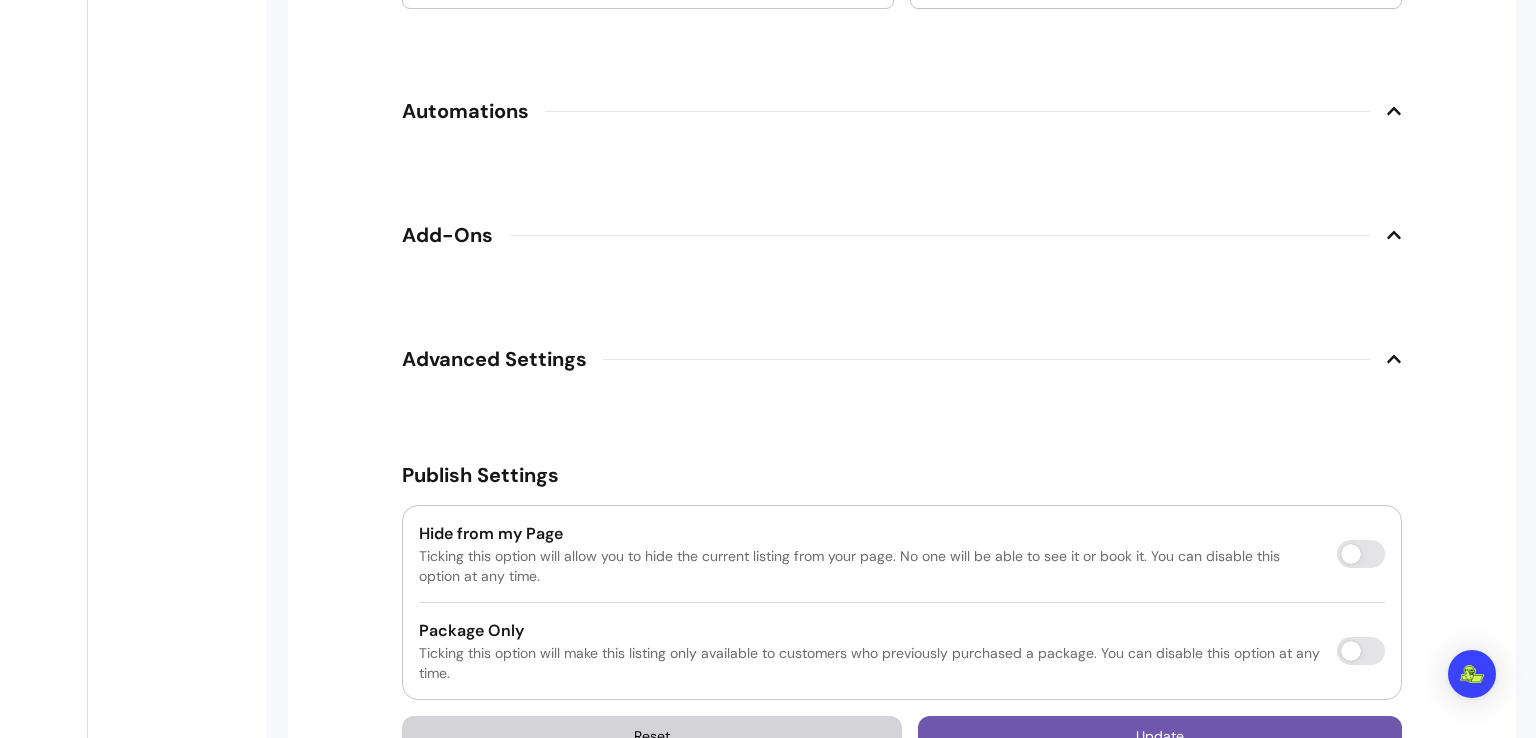 click on "Add-Ons" at bounding box center [902, 235] 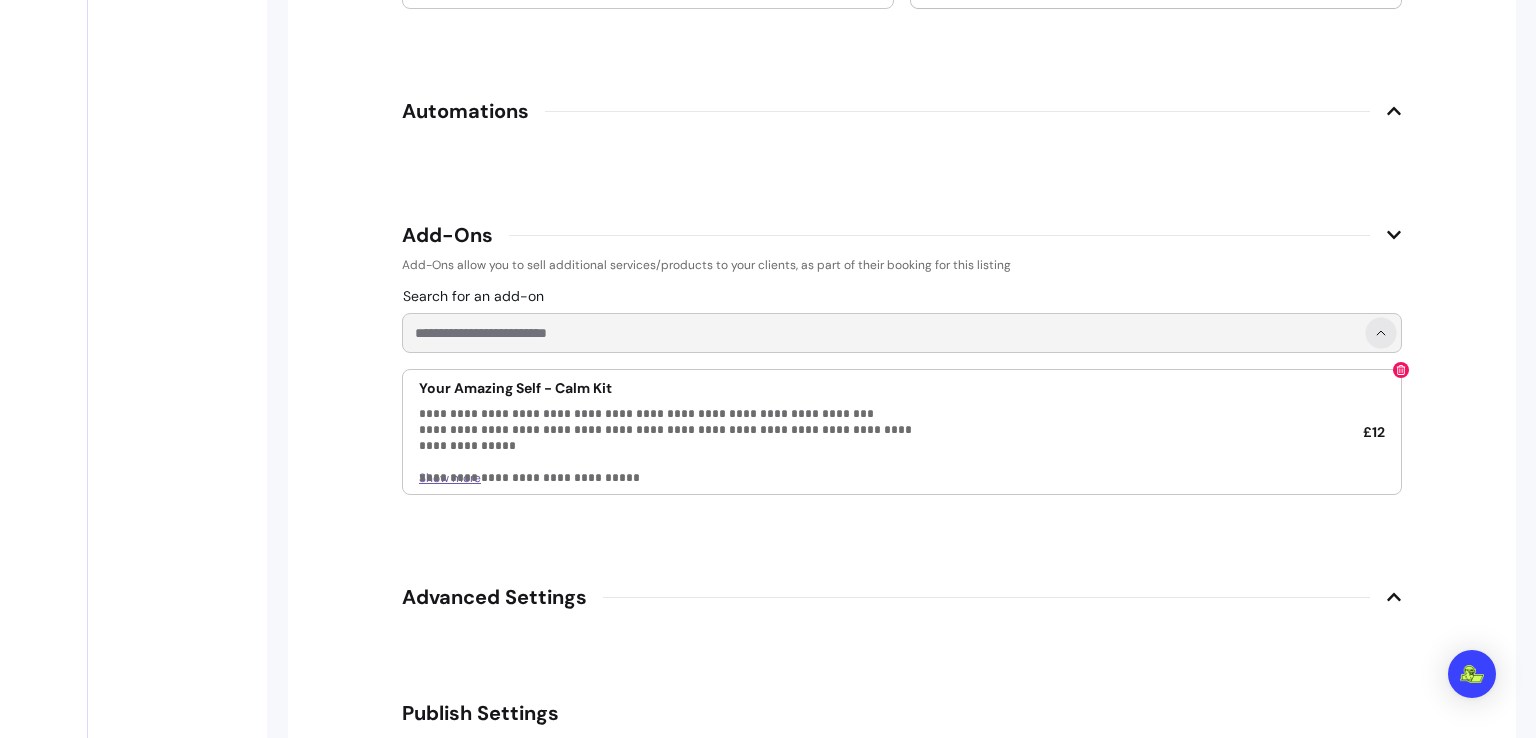 click 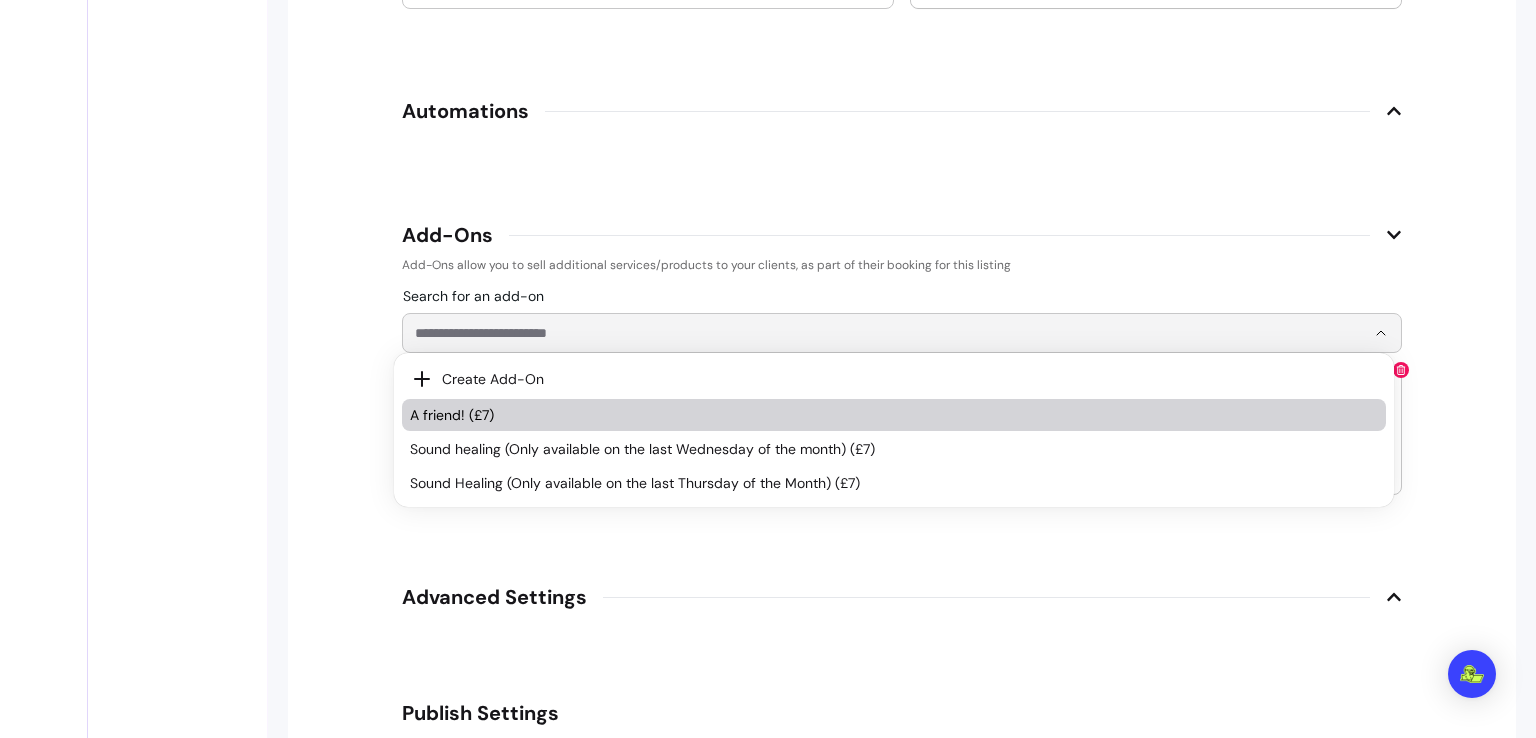 click on "A friend! (£7)" at bounding box center (884, 415) 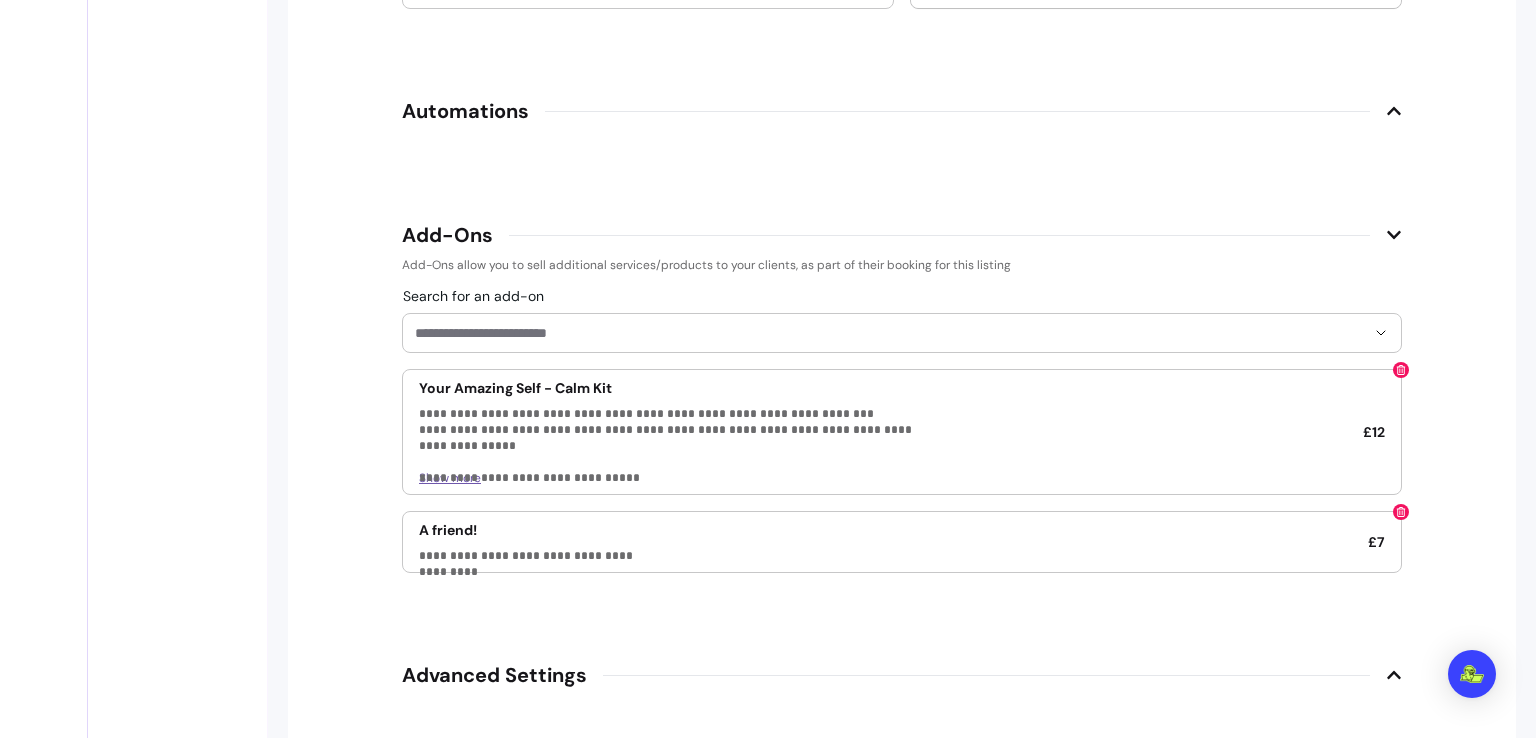 scroll, scrollTop: 2805, scrollLeft: 0, axis: vertical 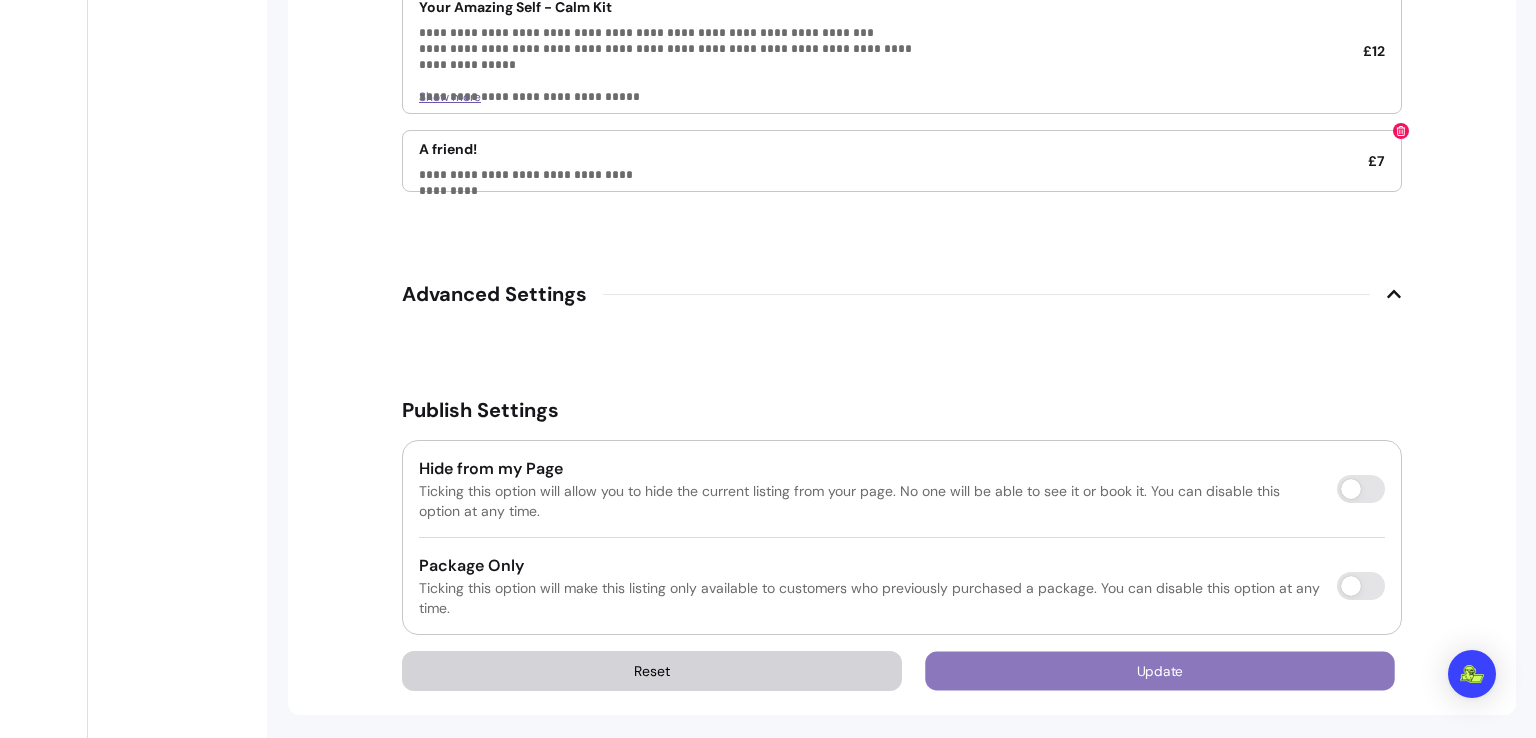 click on "Update" at bounding box center (1160, 671) 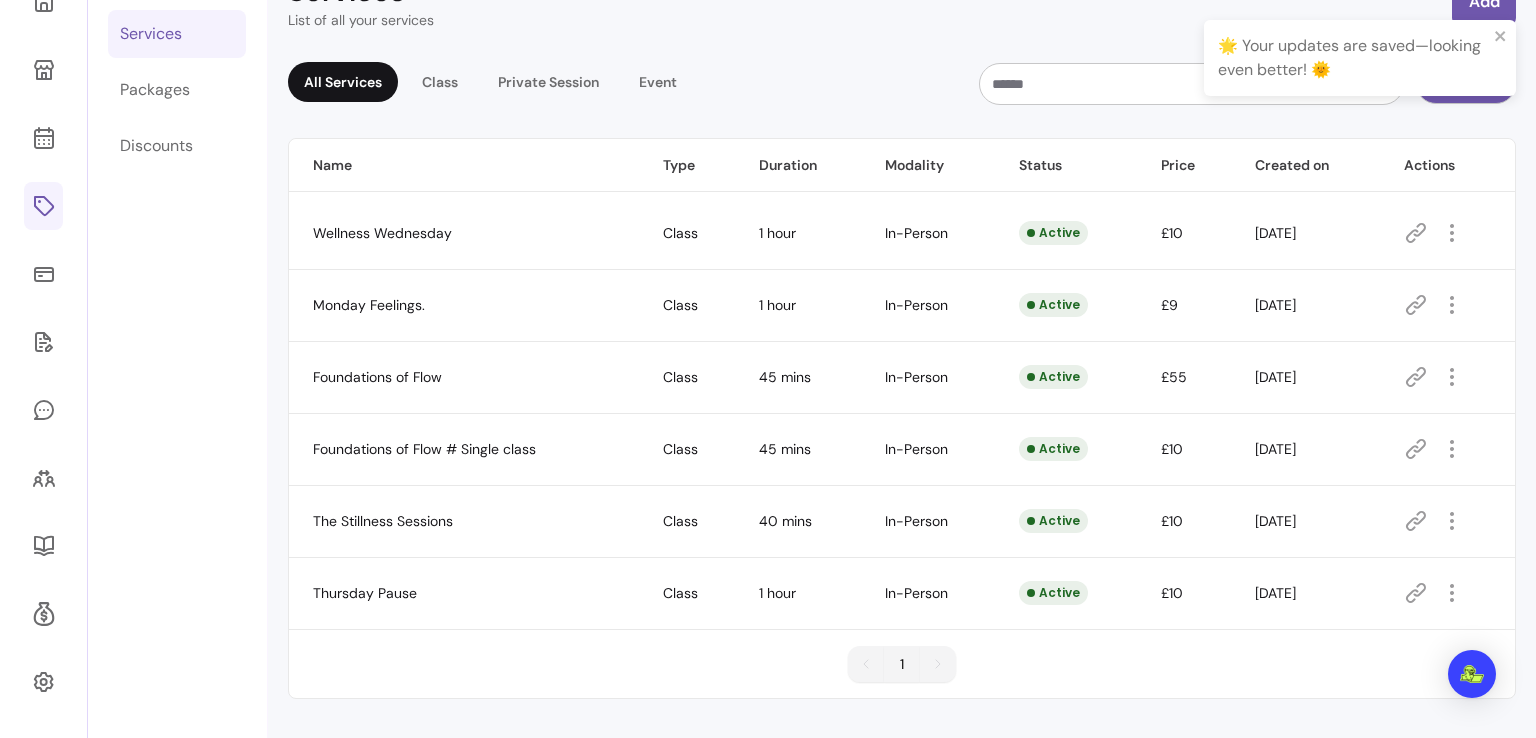 scroll, scrollTop: 124, scrollLeft: 0, axis: vertical 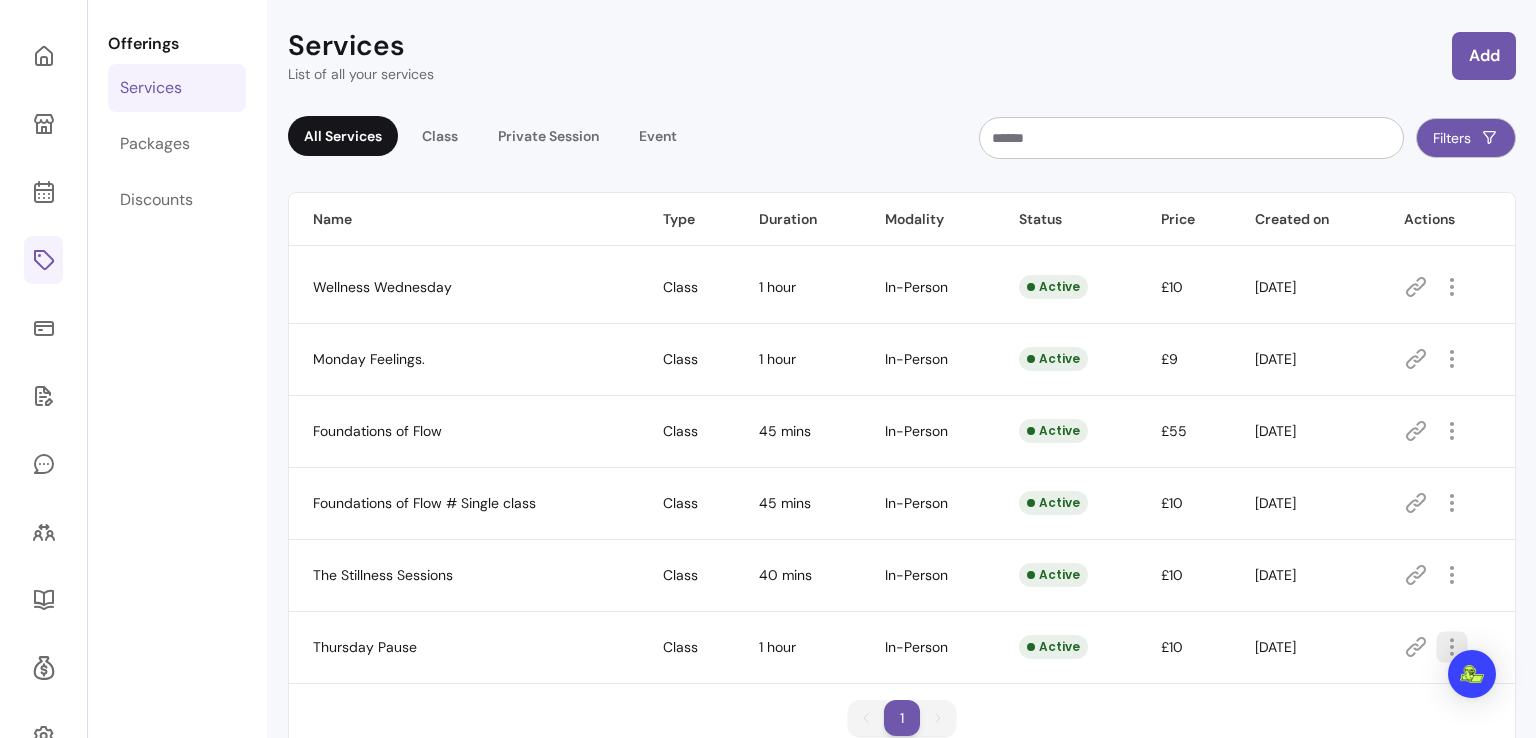 click 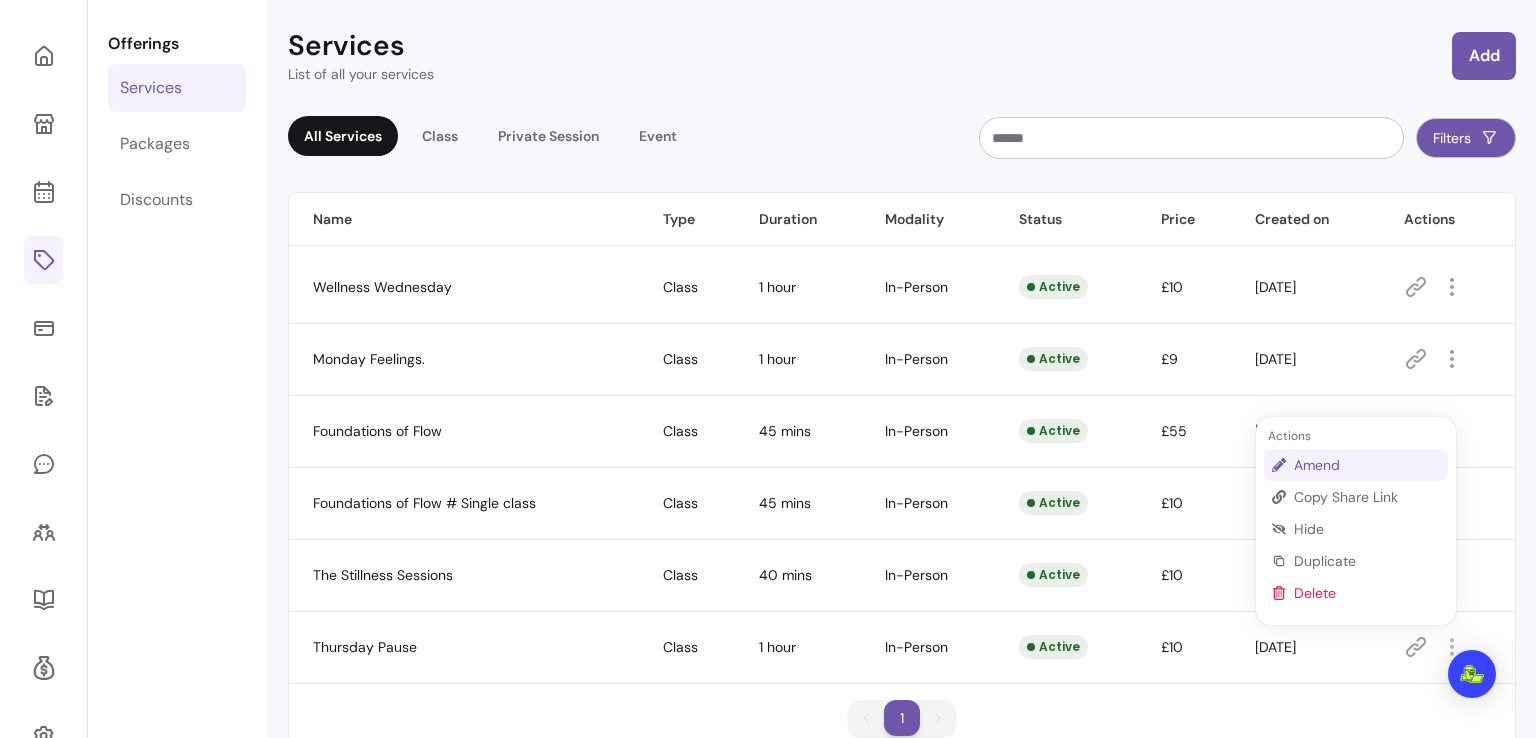 click on "Amend" at bounding box center [1367, 465] 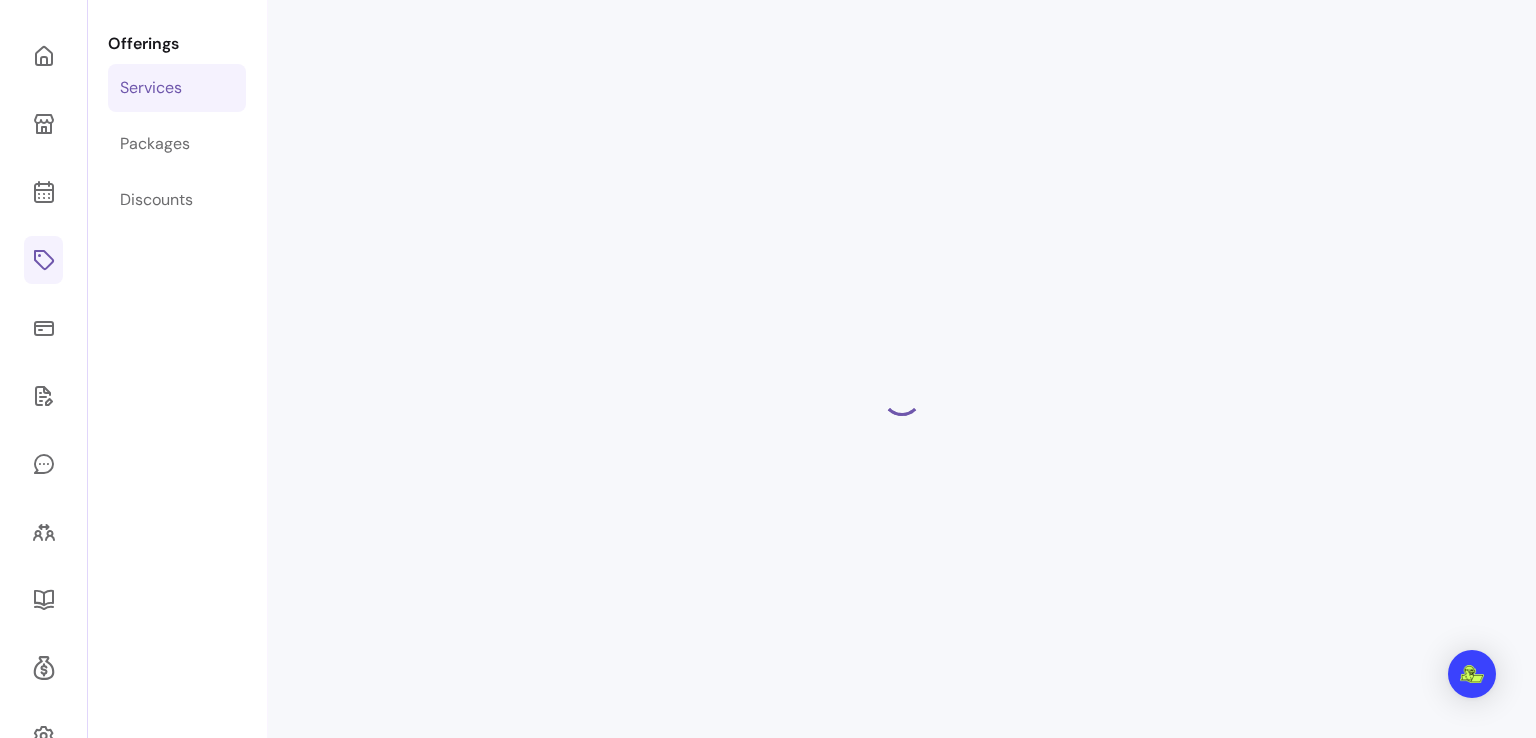 select on "**" 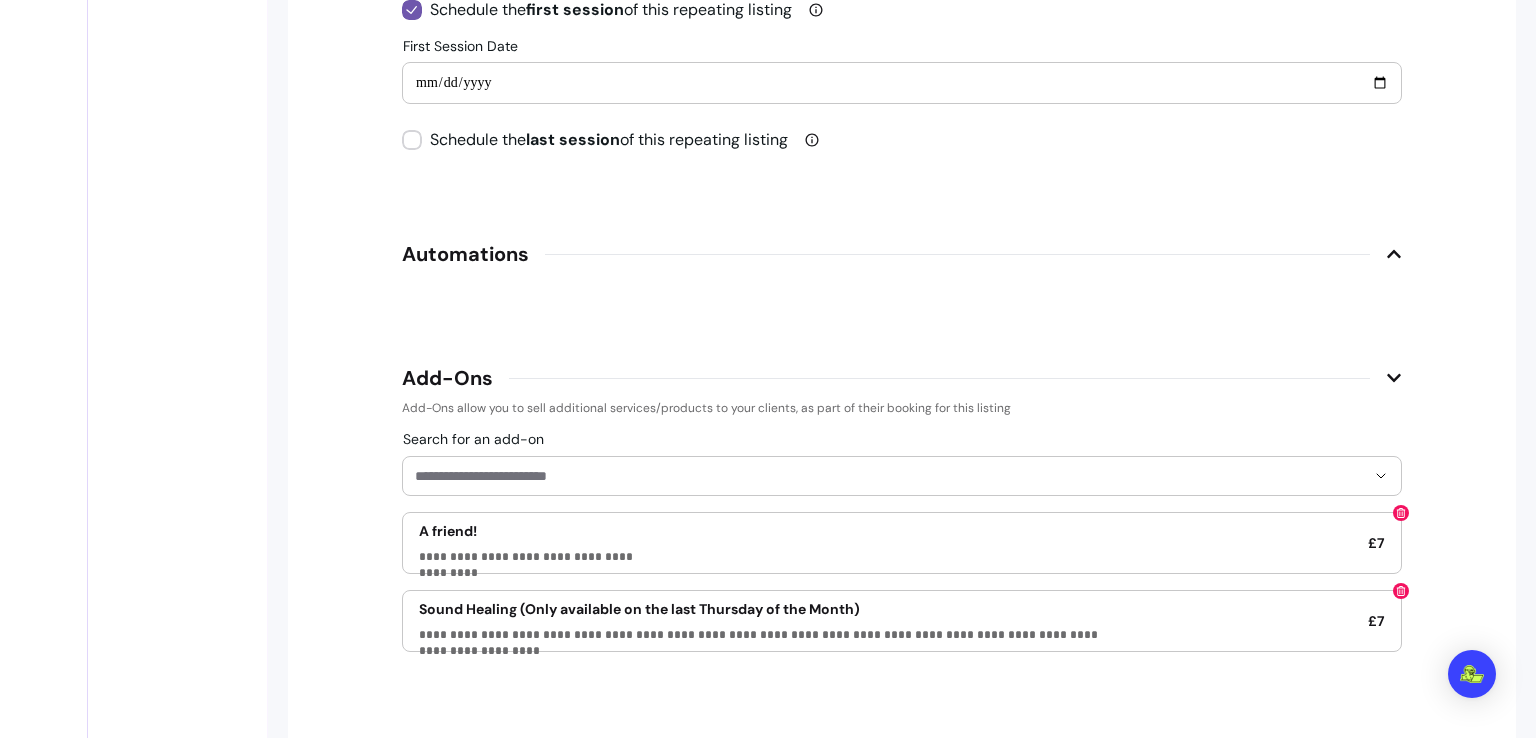 scroll, scrollTop: 2575, scrollLeft: 0, axis: vertical 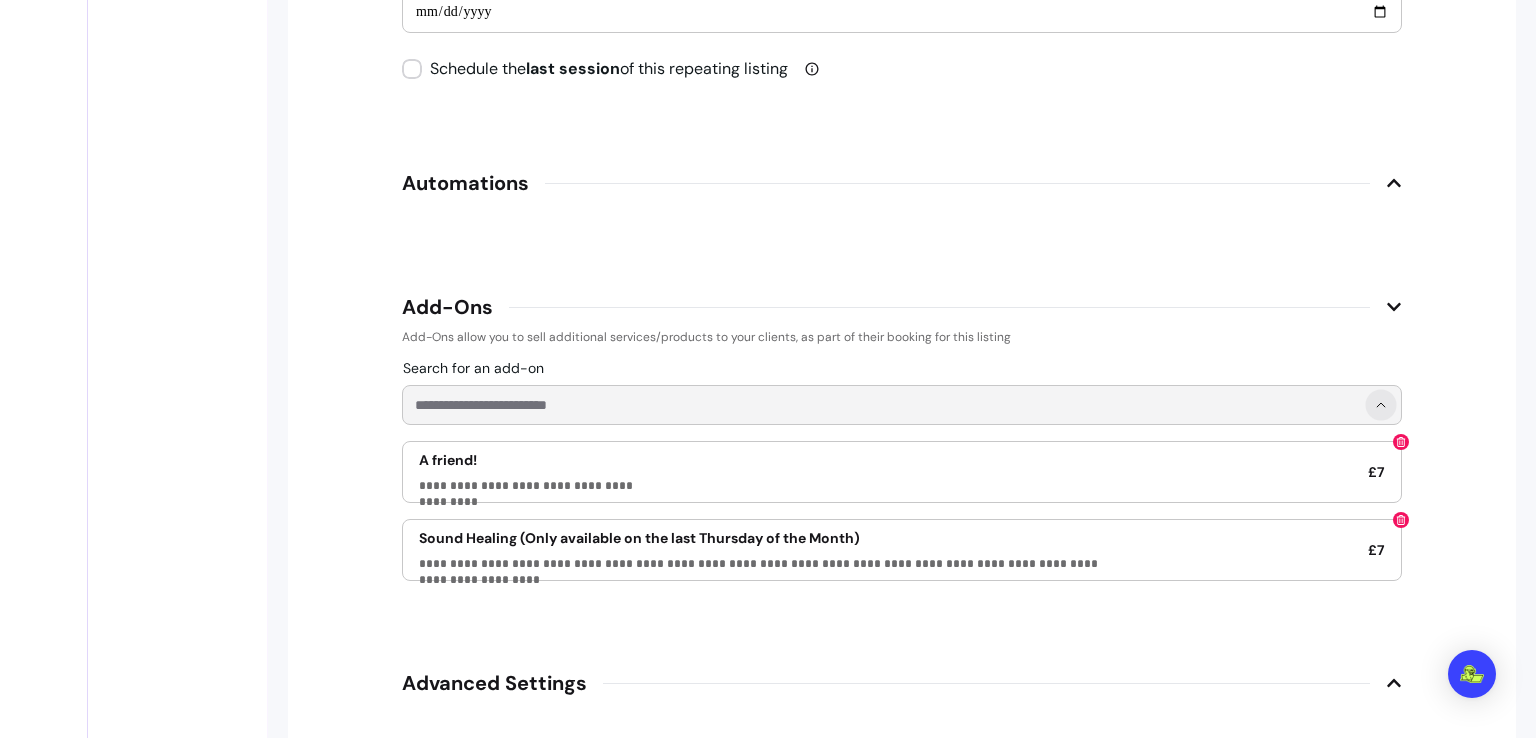 click at bounding box center [1380, 404] 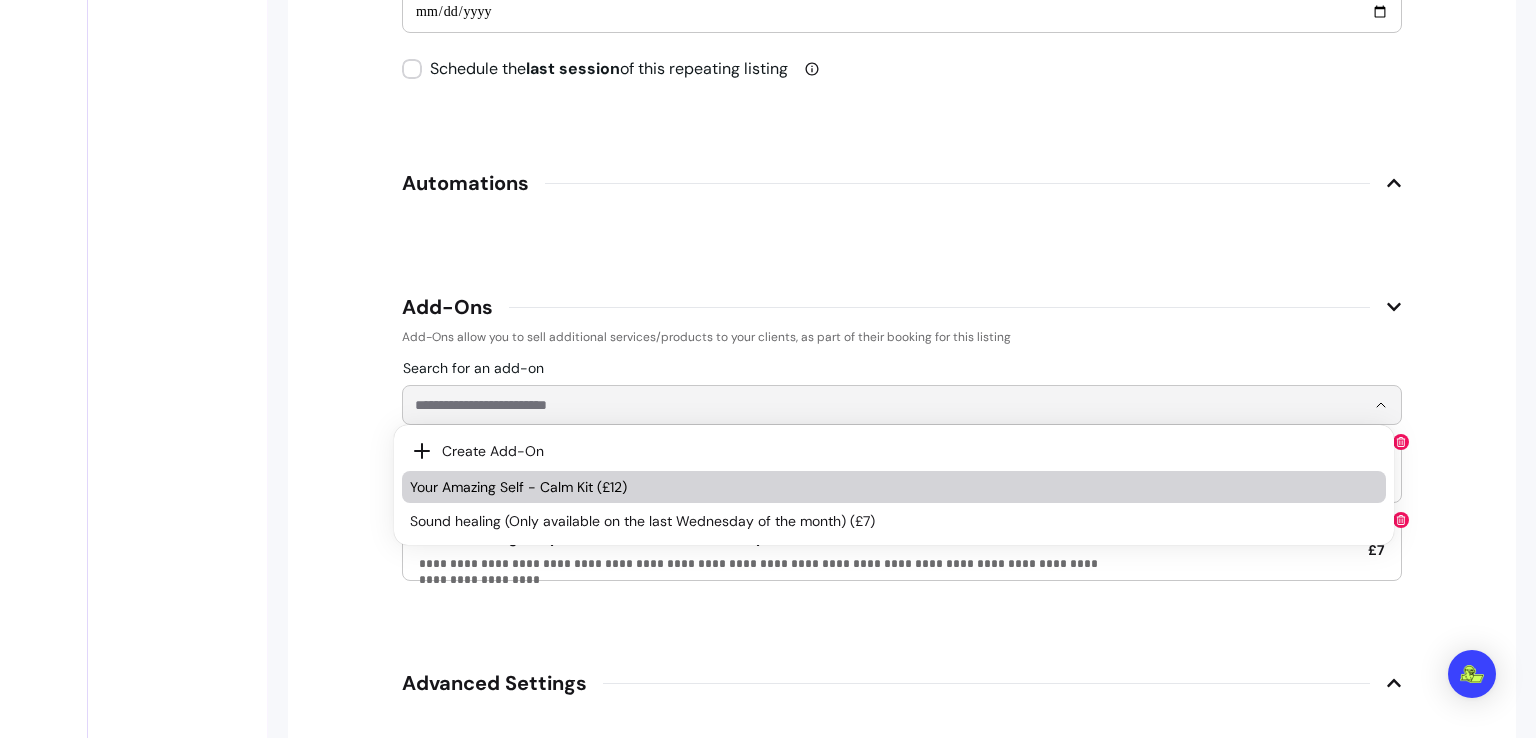 click on "Your Amazing Self - Calm Kit (£12)" at bounding box center [884, 487] 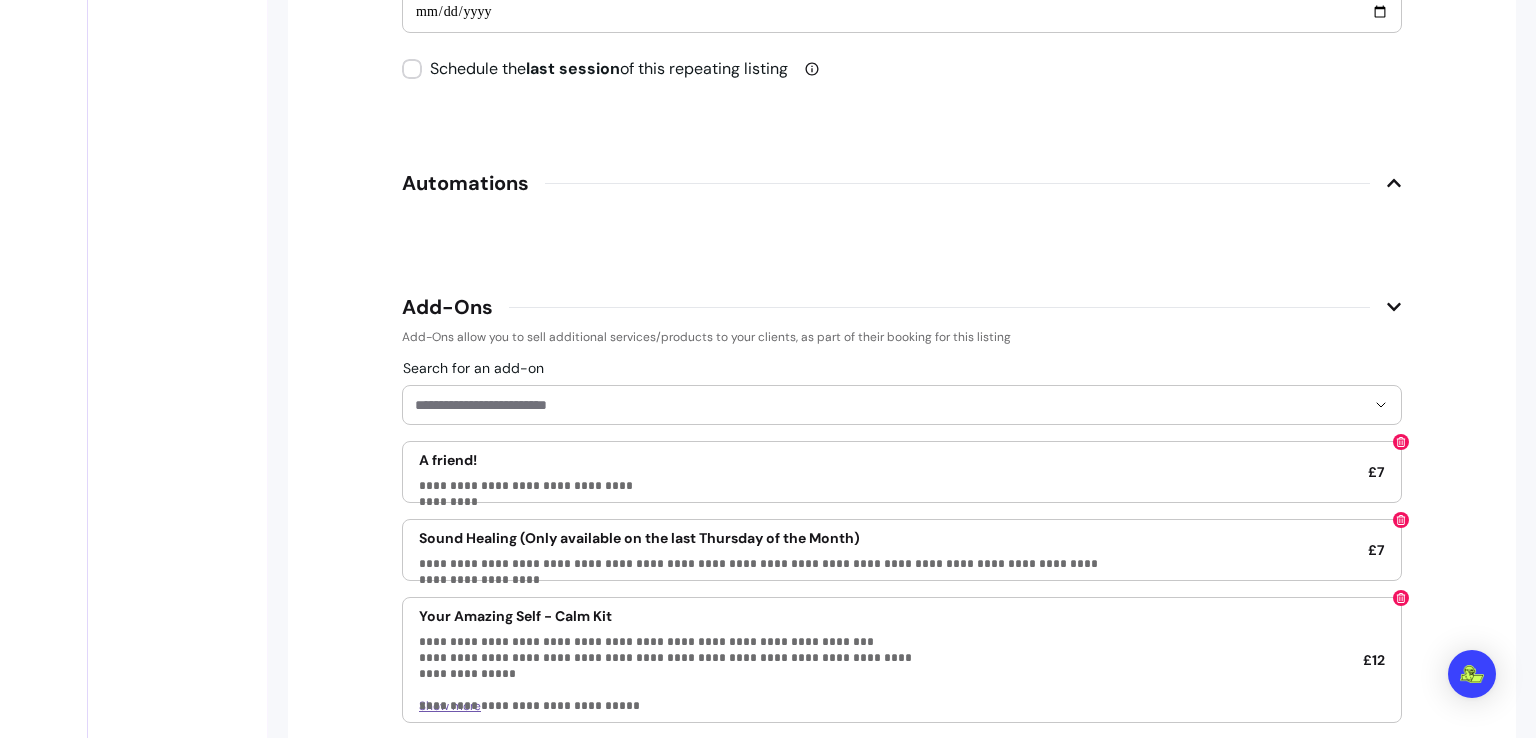 scroll, scrollTop: 3100, scrollLeft: 0, axis: vertical 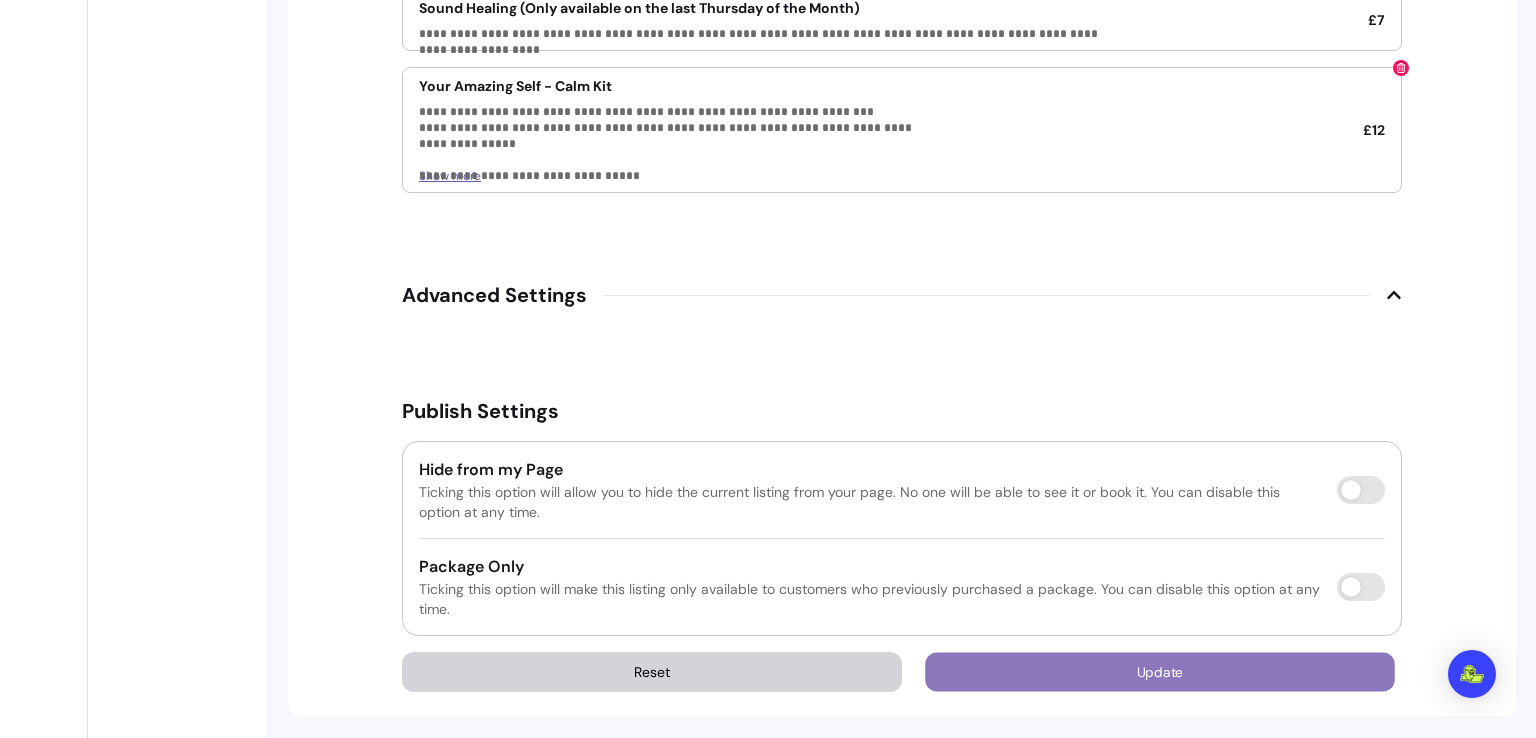 click on "Update" at bounding box center [1160, 672] 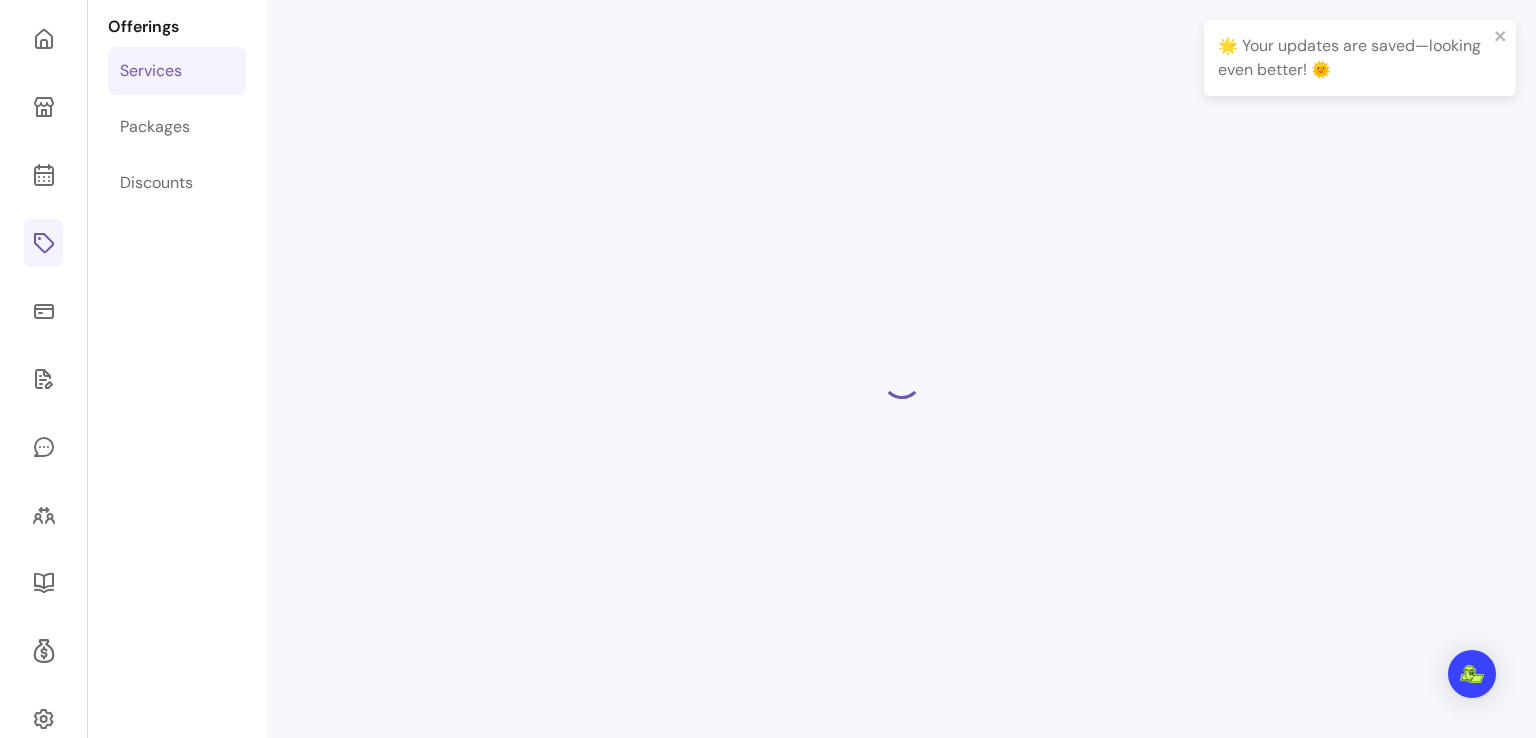 scroll, scrollTop: 124, scrollLeft: 0, axis: vertical 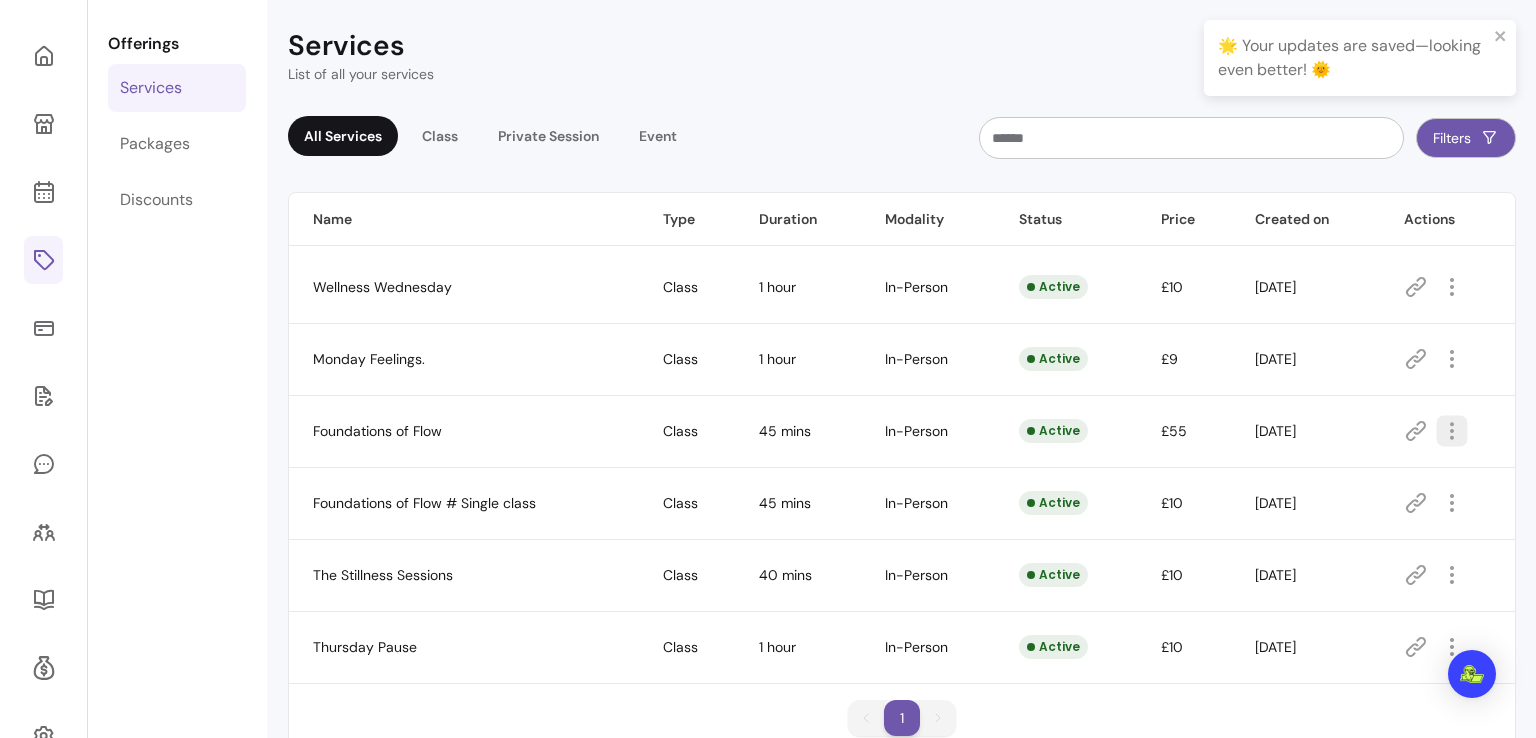 click 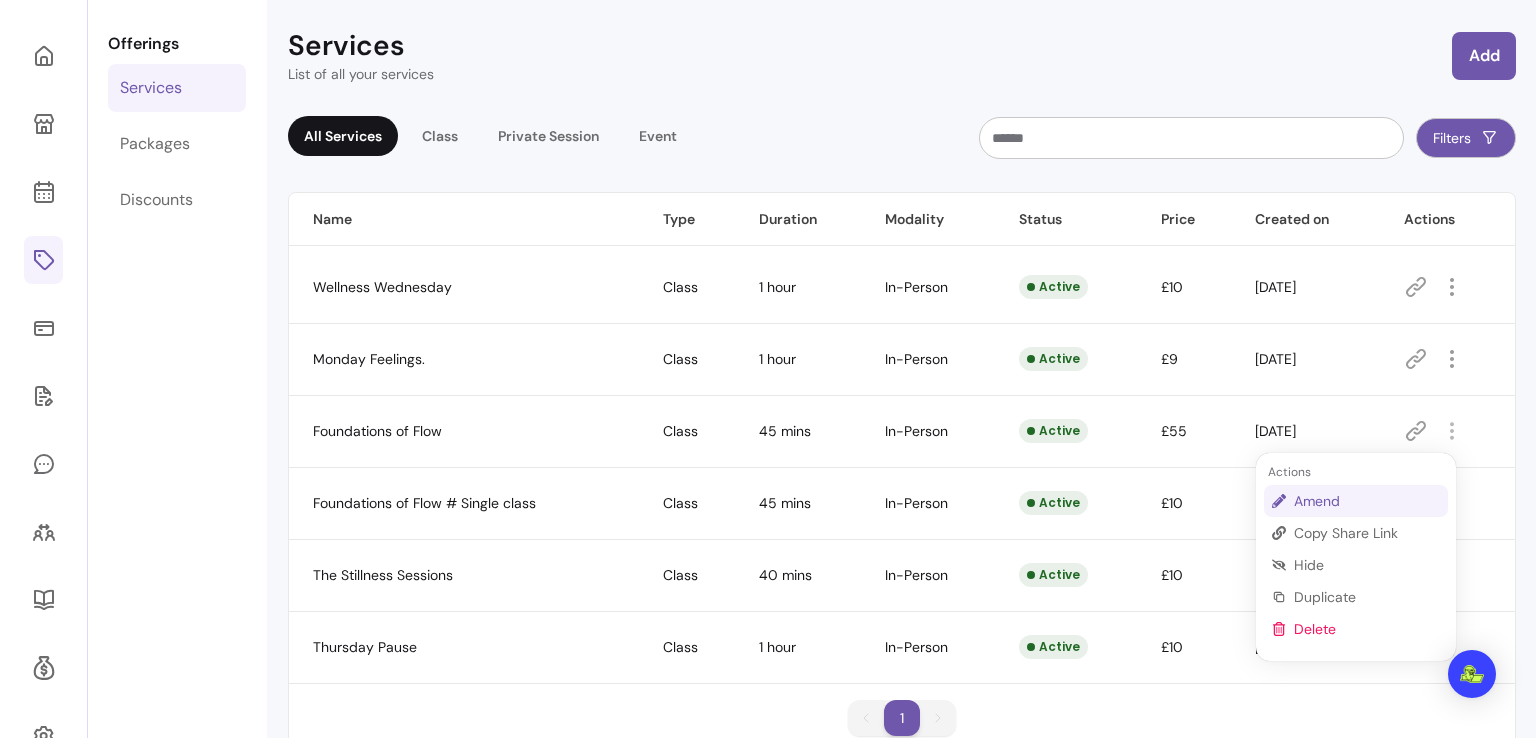 click on "Amend" at bounding box center (1367, 501) 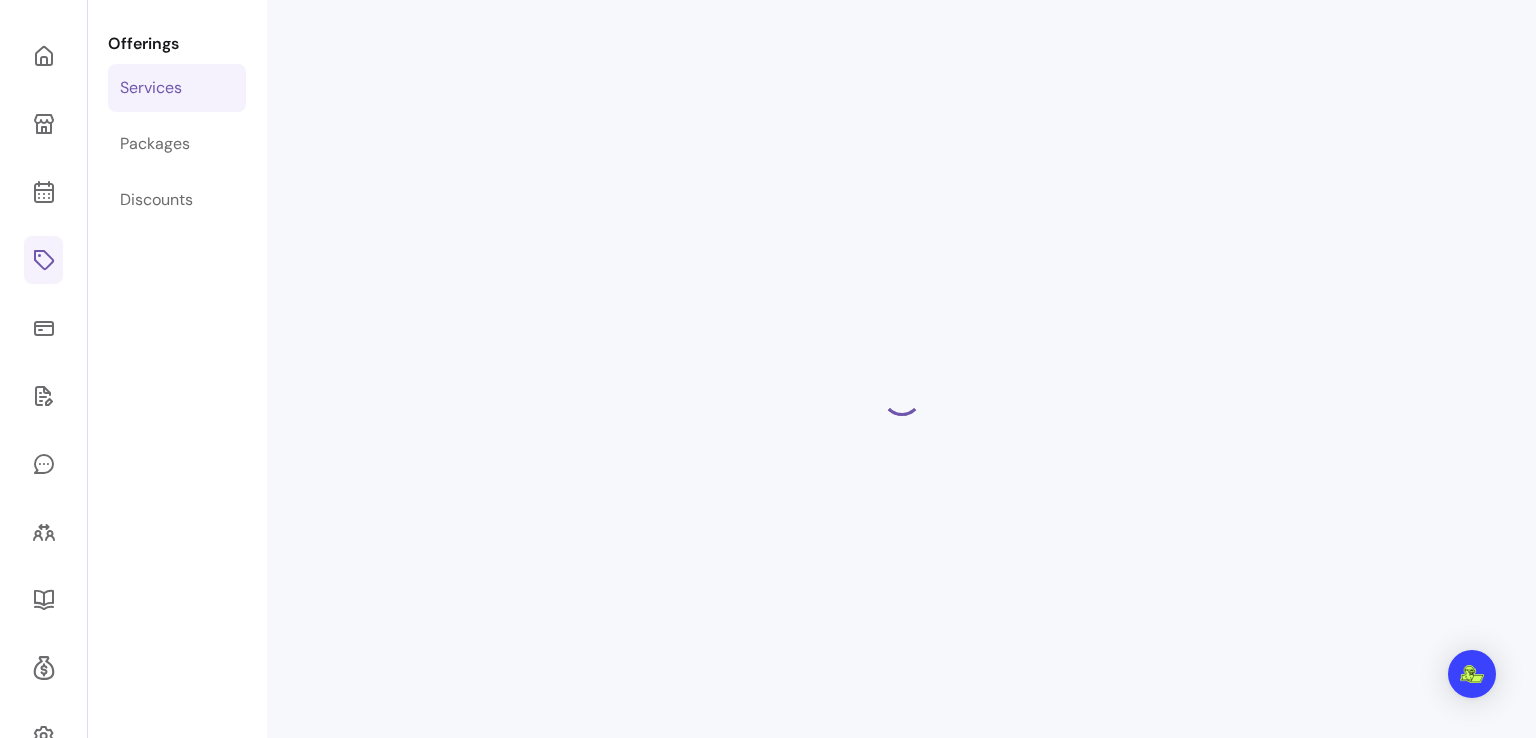 select on "**" 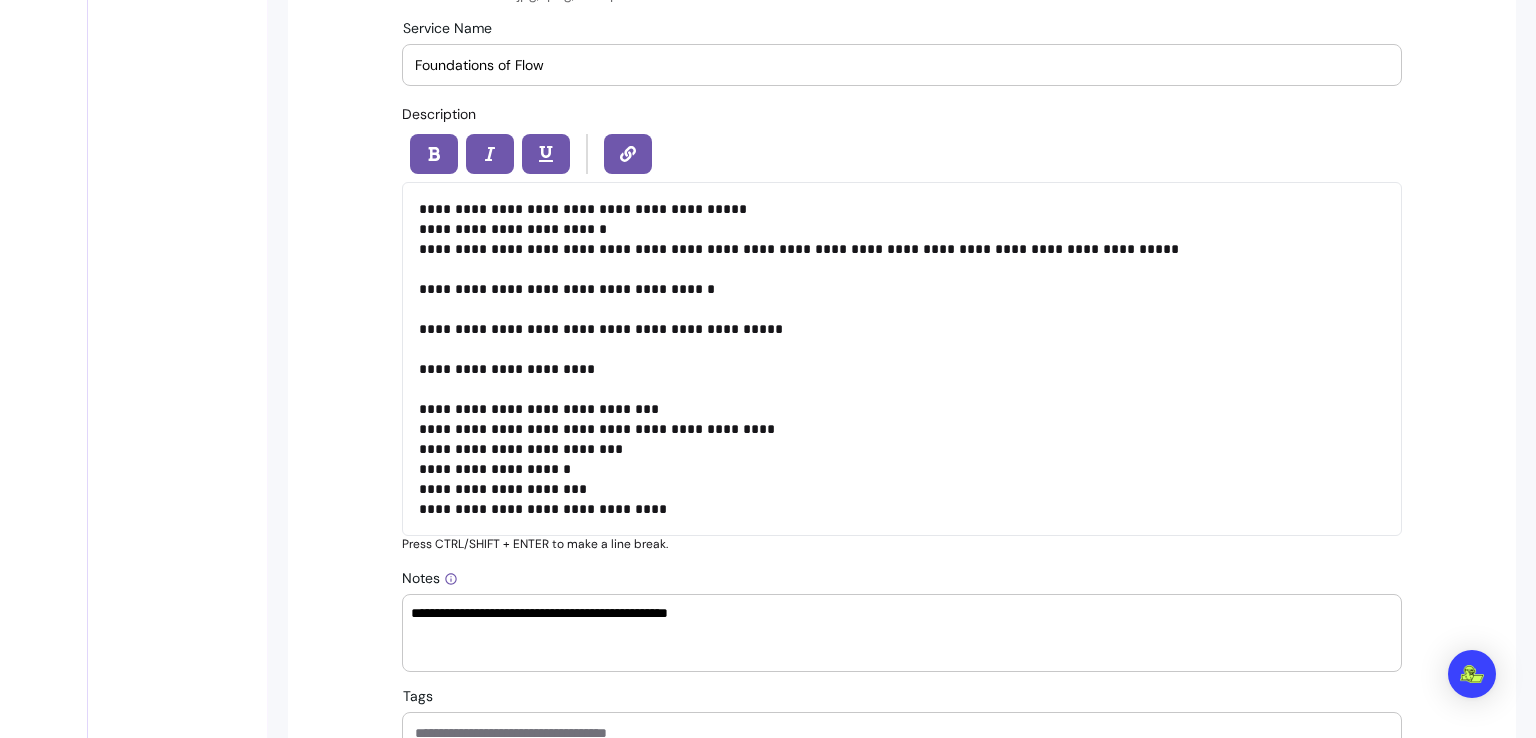 scroll, scrollTop: 879, scrollLeft: 0, axis: vertical 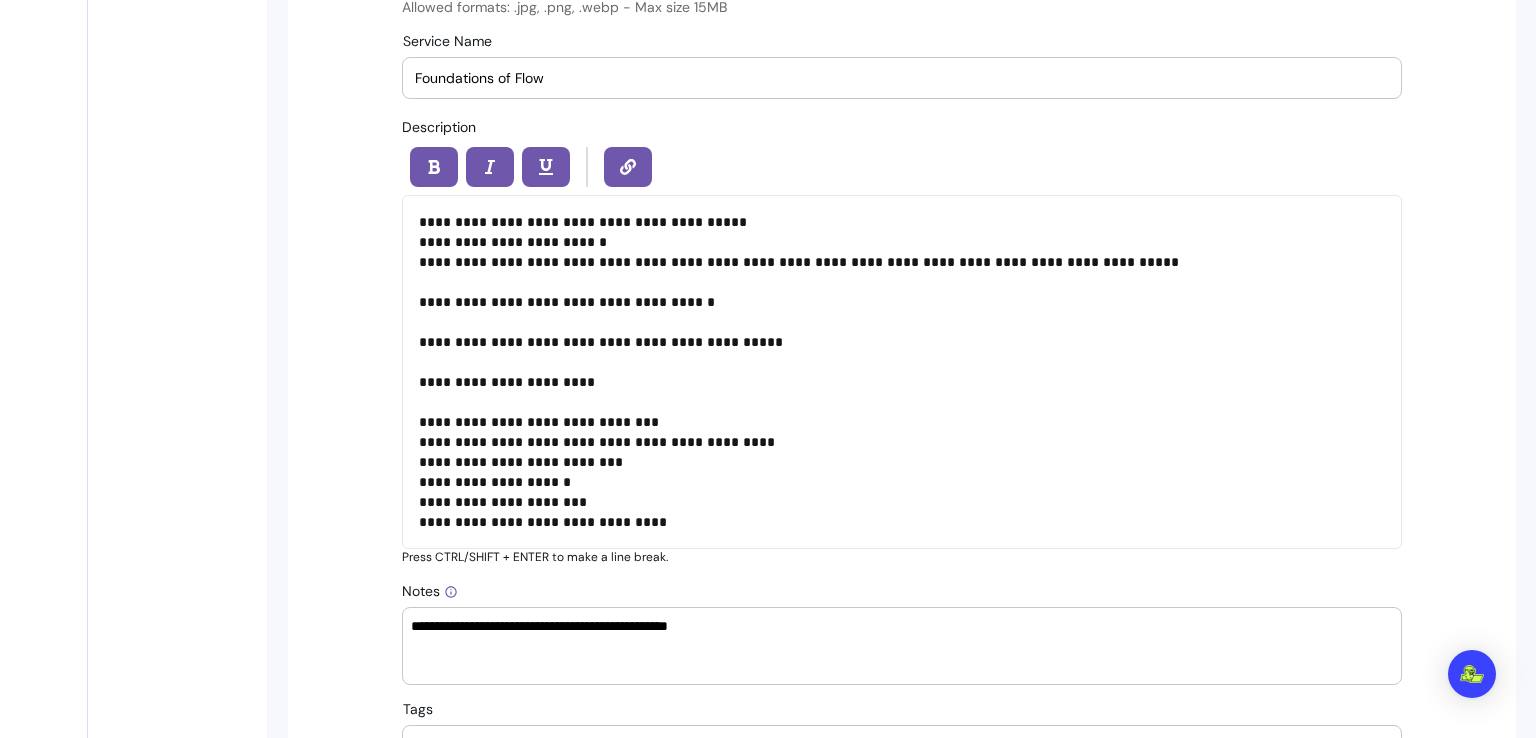 click on "Foundations of Flow" at bounding box center (902, 78) 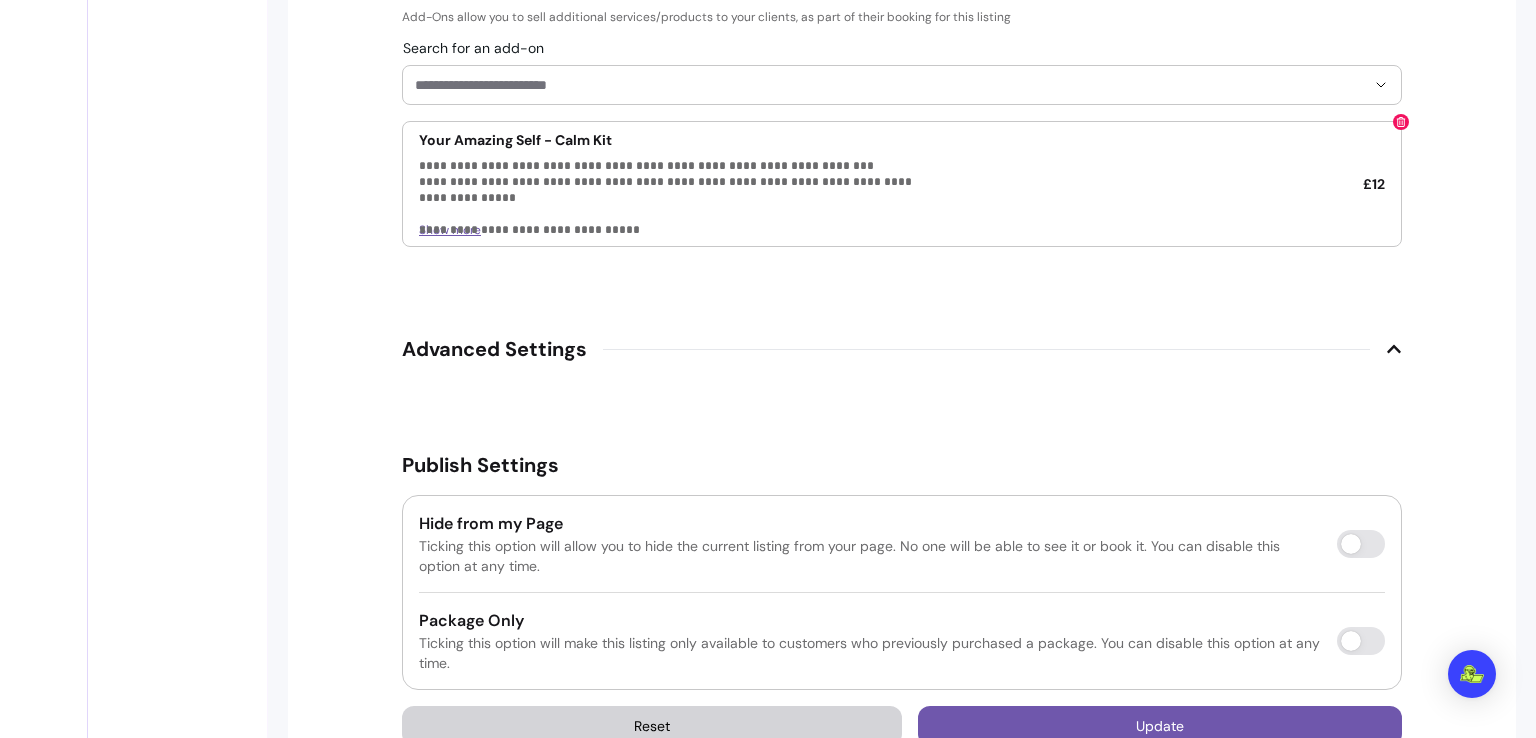 scroll, scrollTop: 3159, scrollLeft: 0, axis: vertical 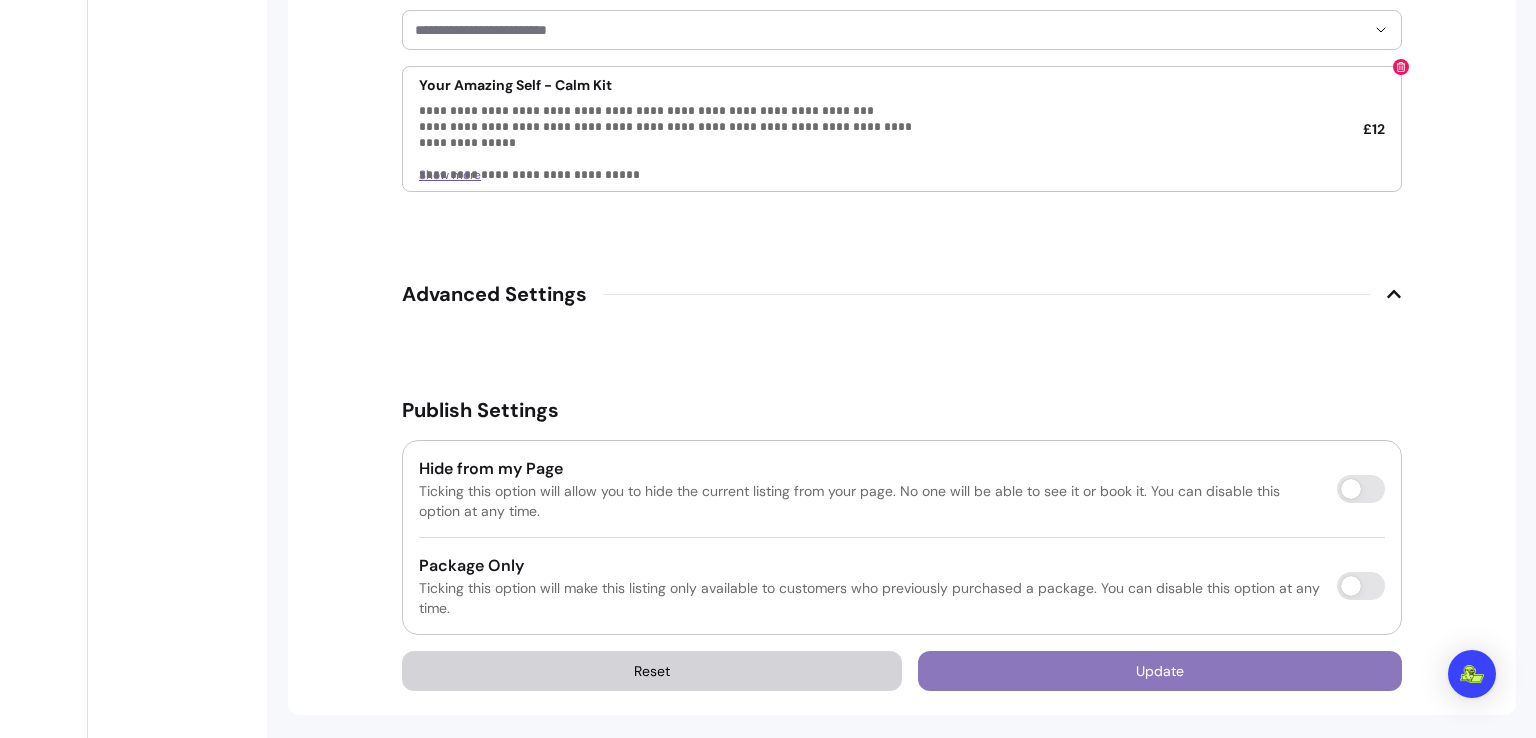 type on "Foundations of Flow * Chorlton" 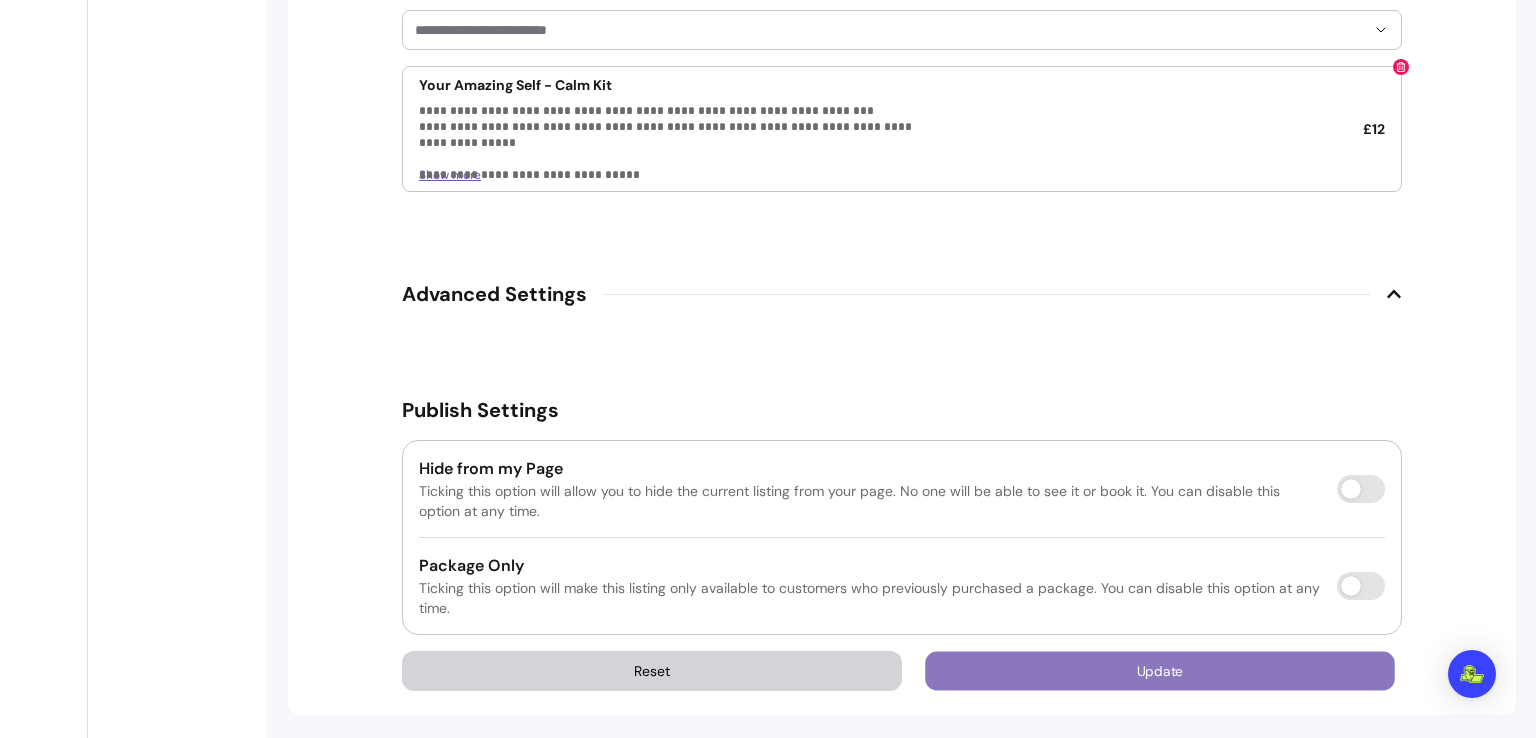 click on "Update" at bounding box center [1160, 671] 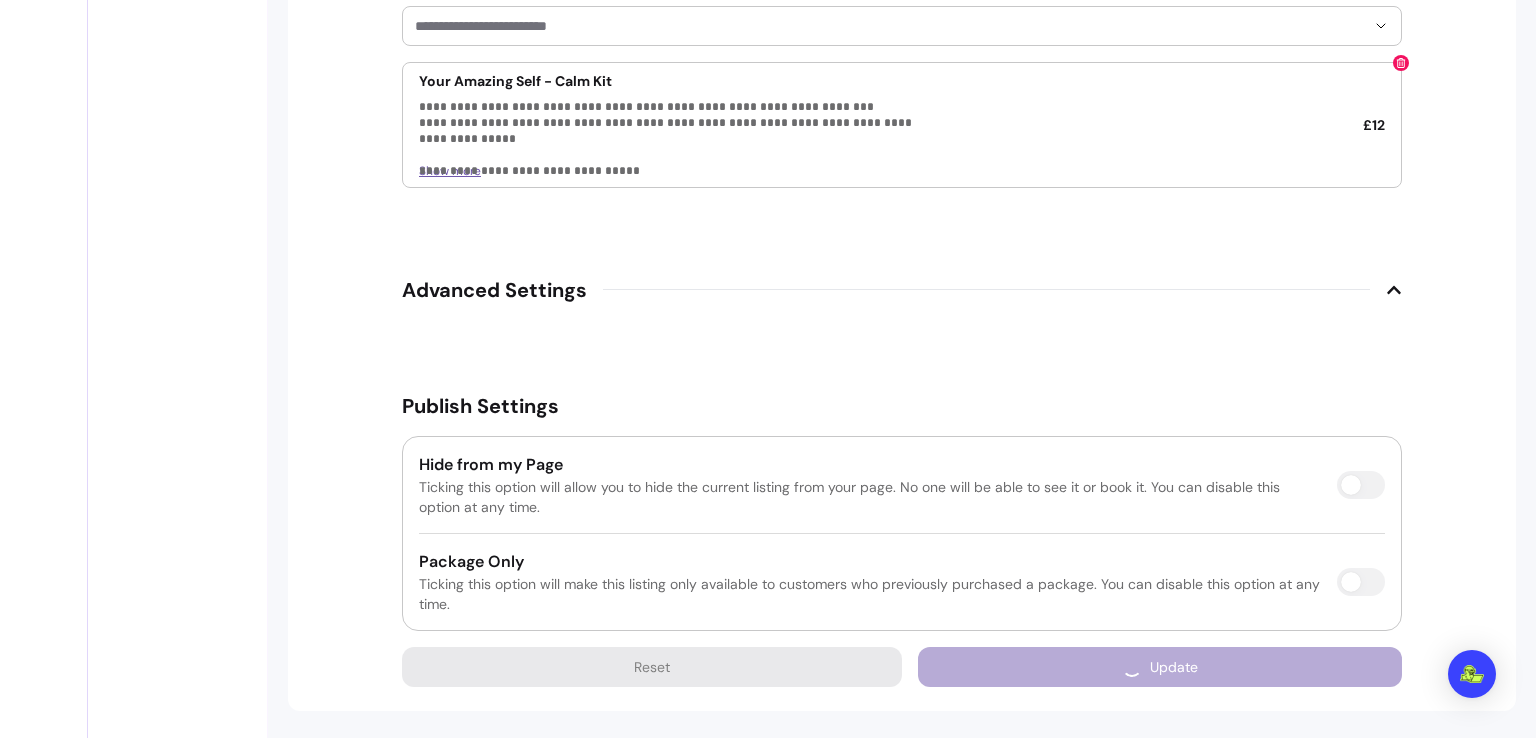 scroll, scrollTop: 3155, scrollLeft: 0, axis: vertical 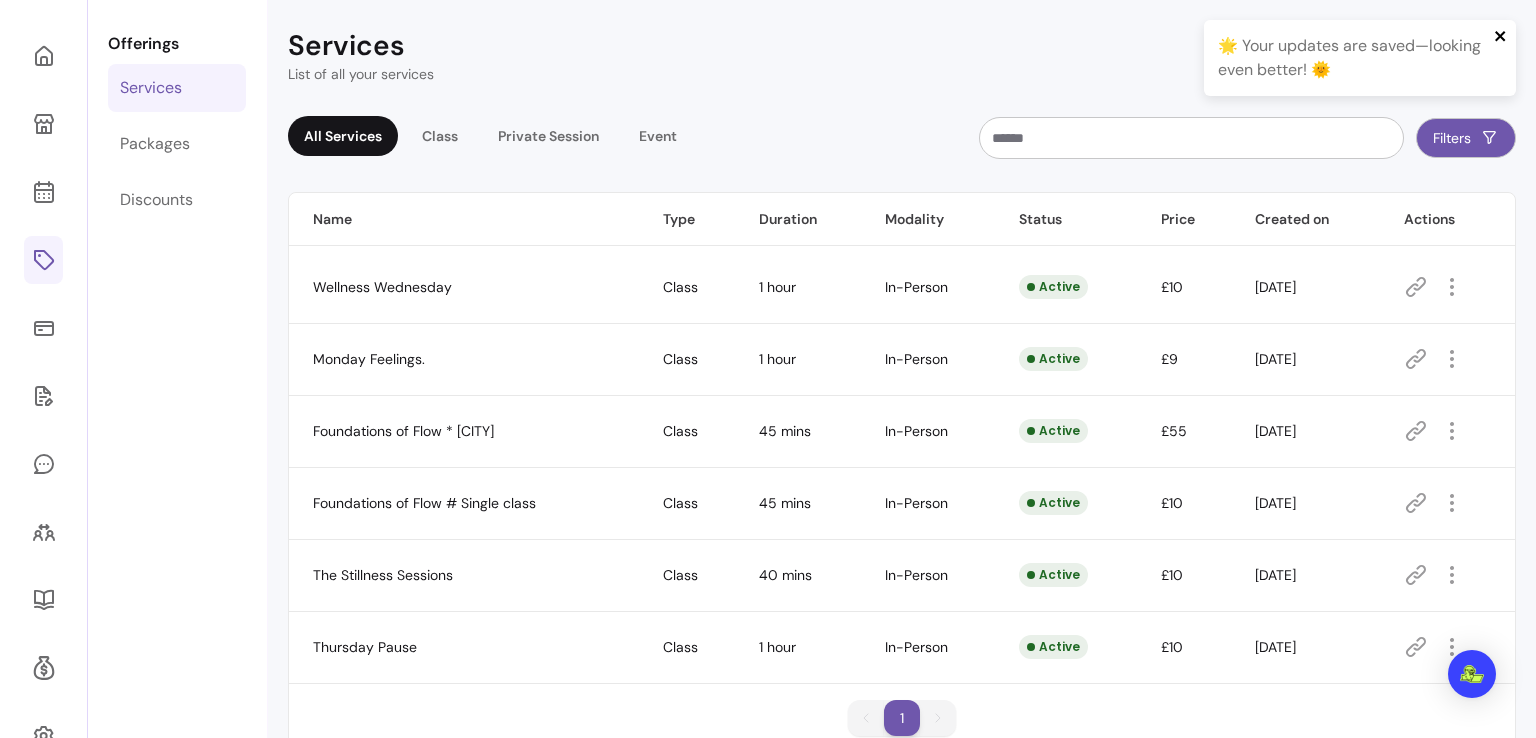click 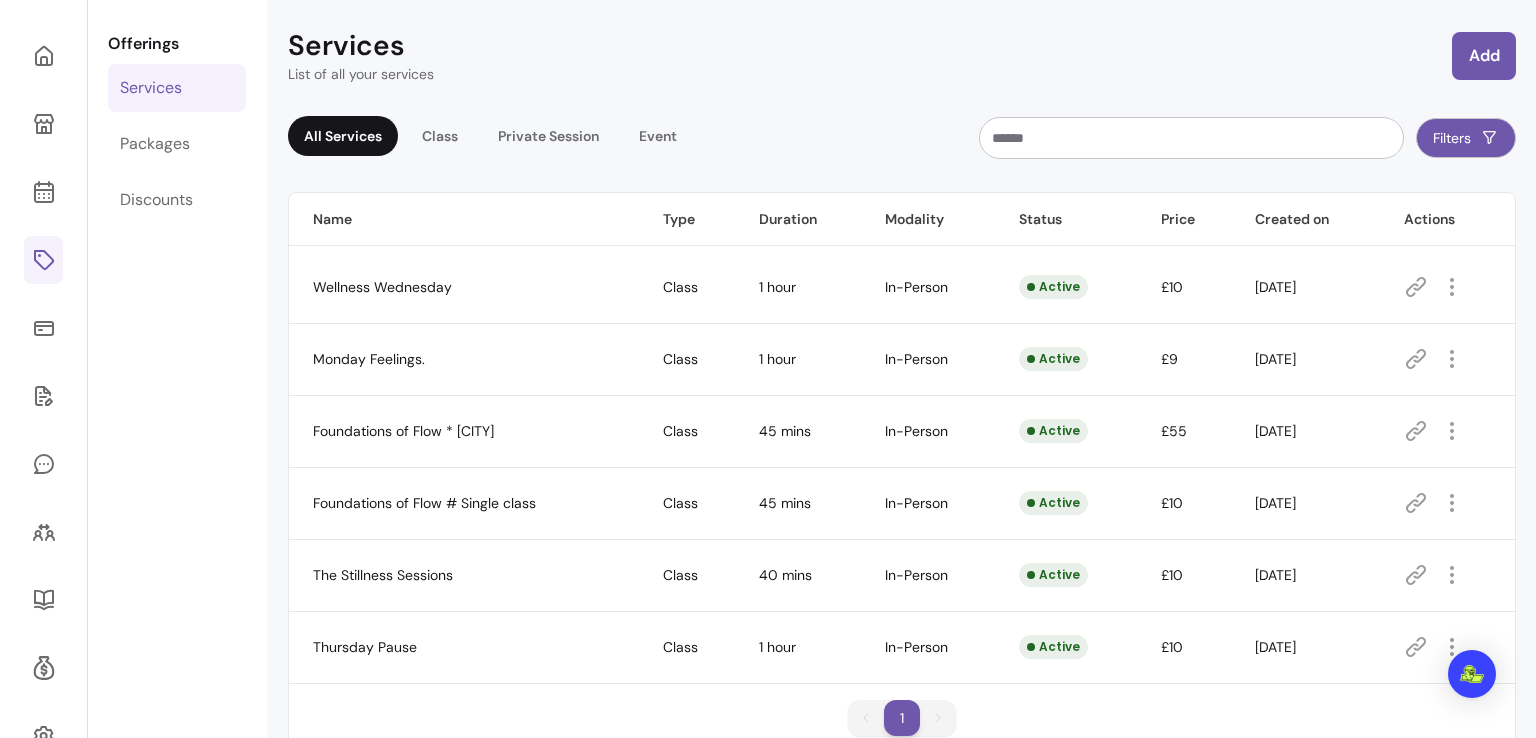 drag, startPoint x: 1452, startPoint y: 59, endPoint x: 1476, endPoint y: 73, distance: 27.784887 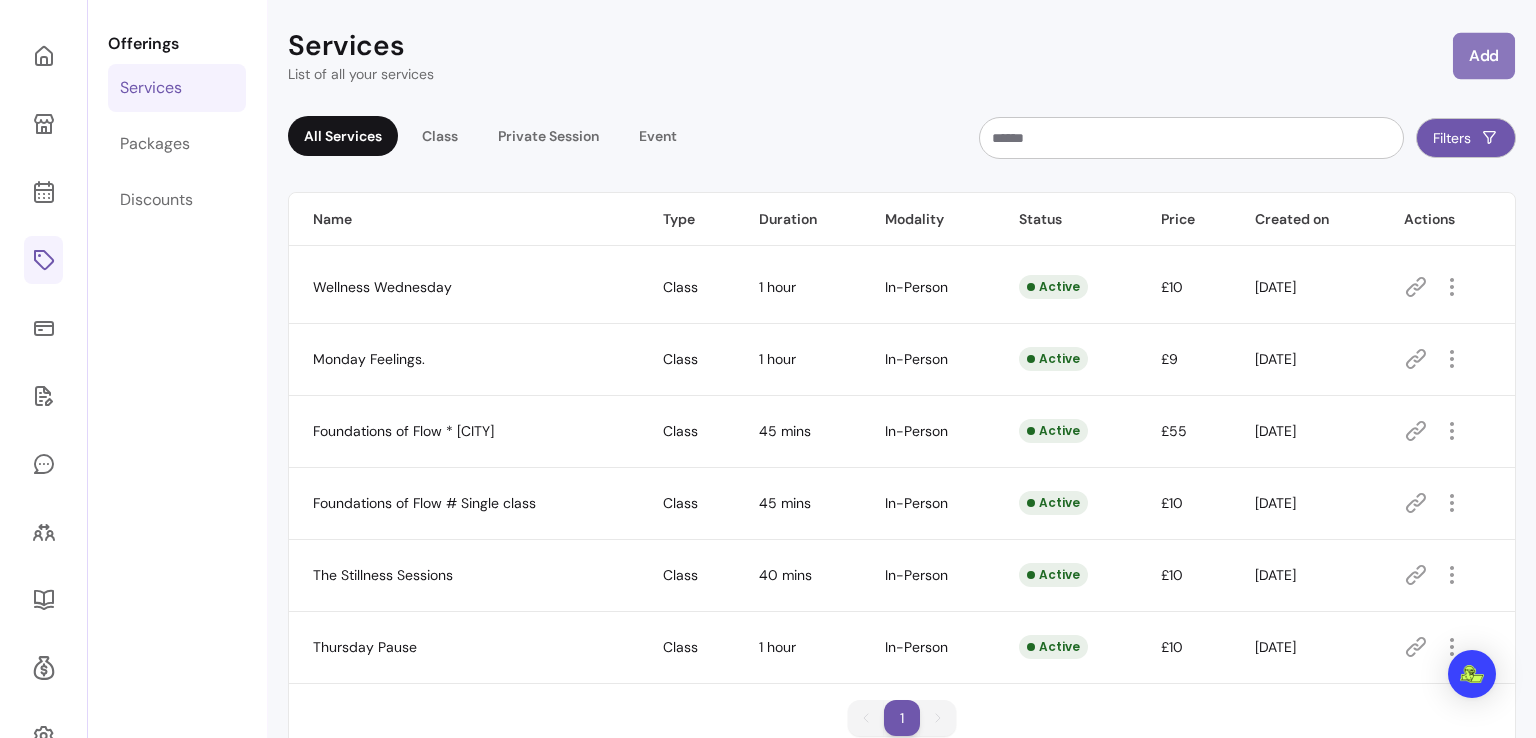 click on "Add" at bounding box center (1484, 56) 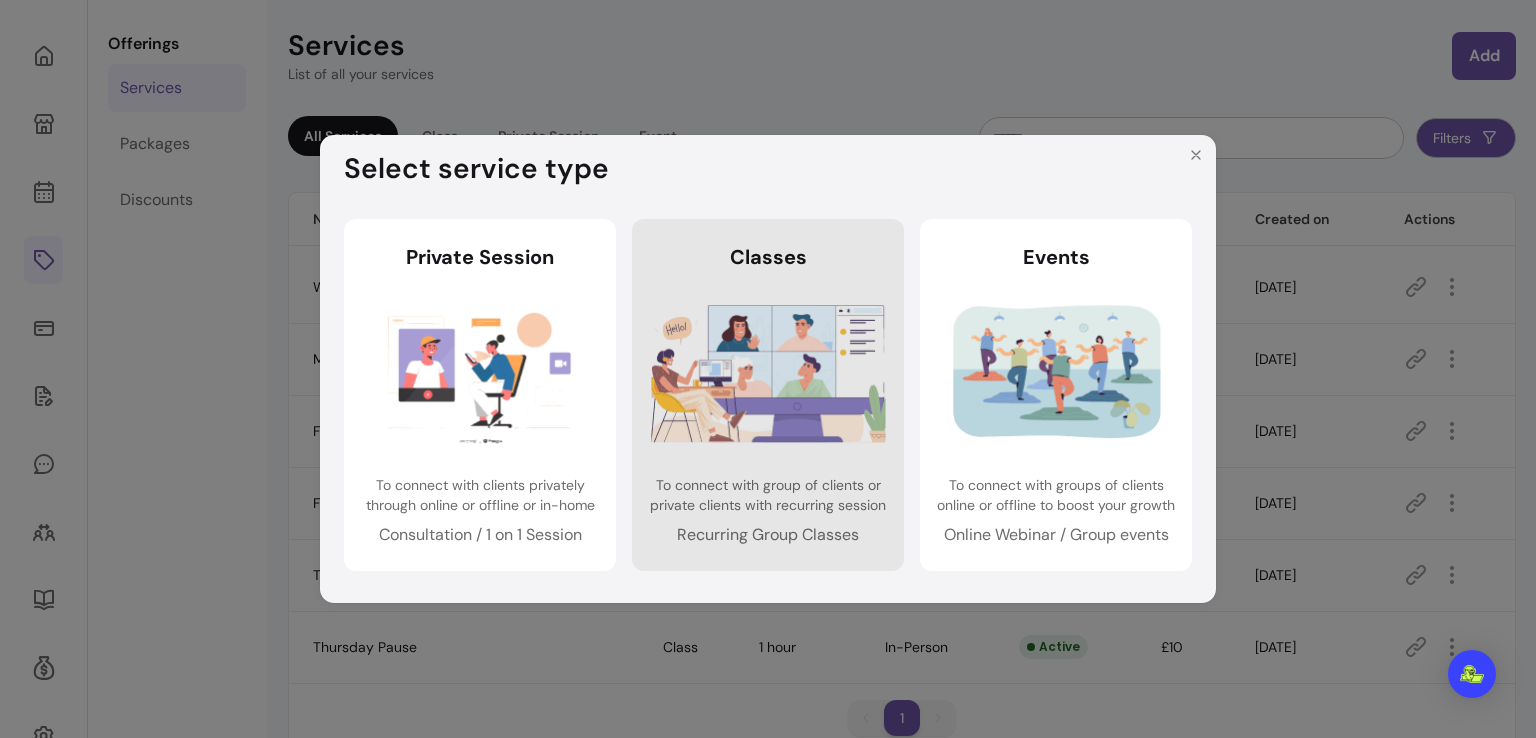 click at bounding box center (768, 373) 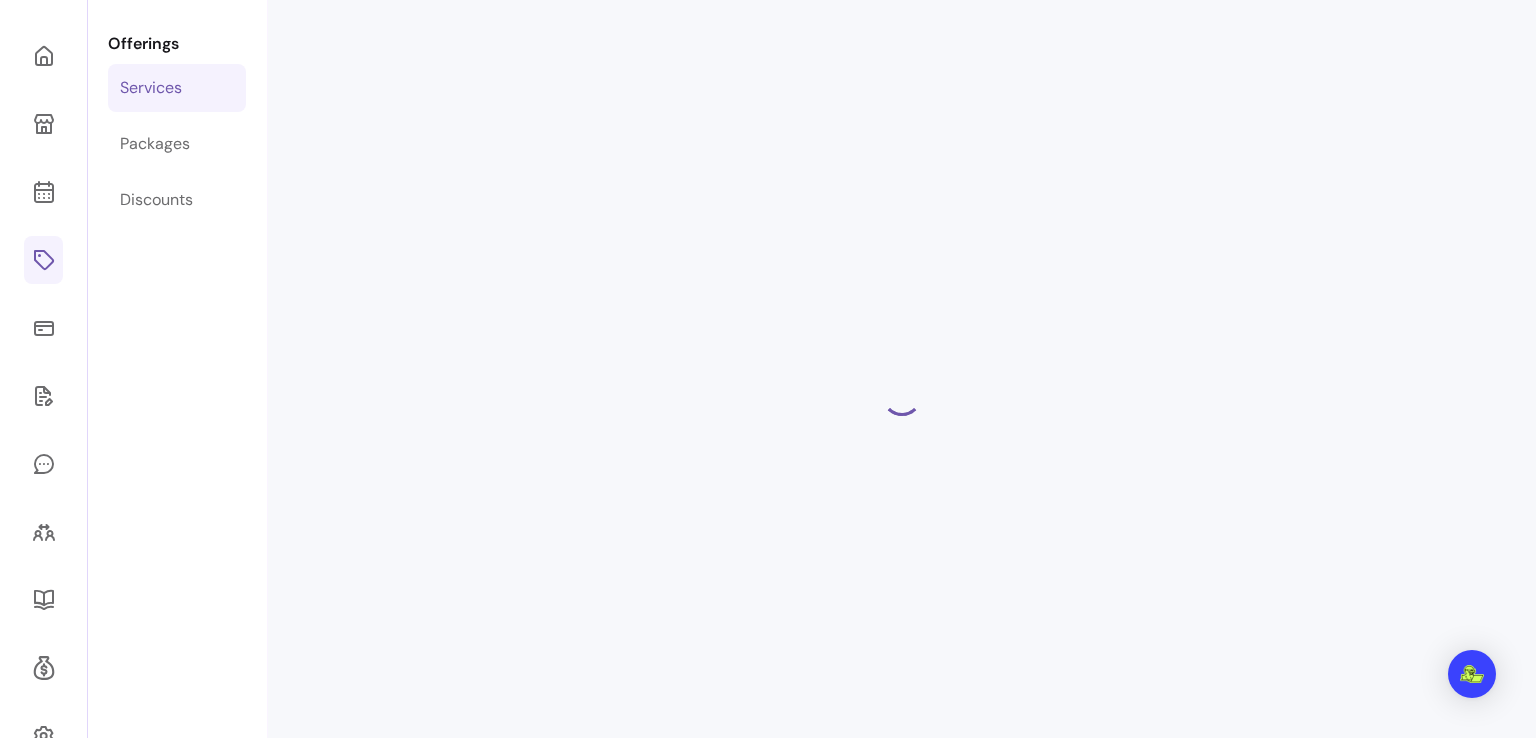 select on "***" 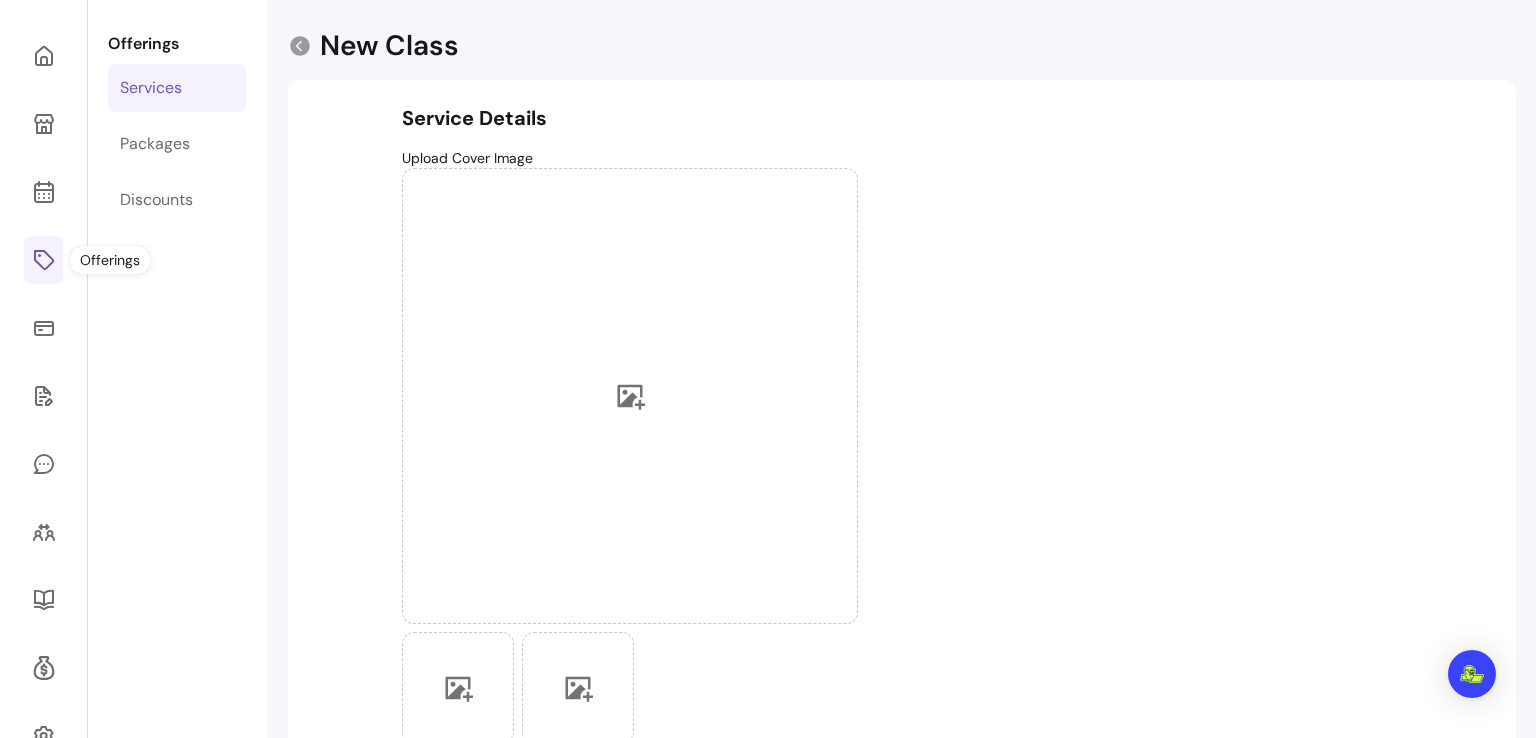 click 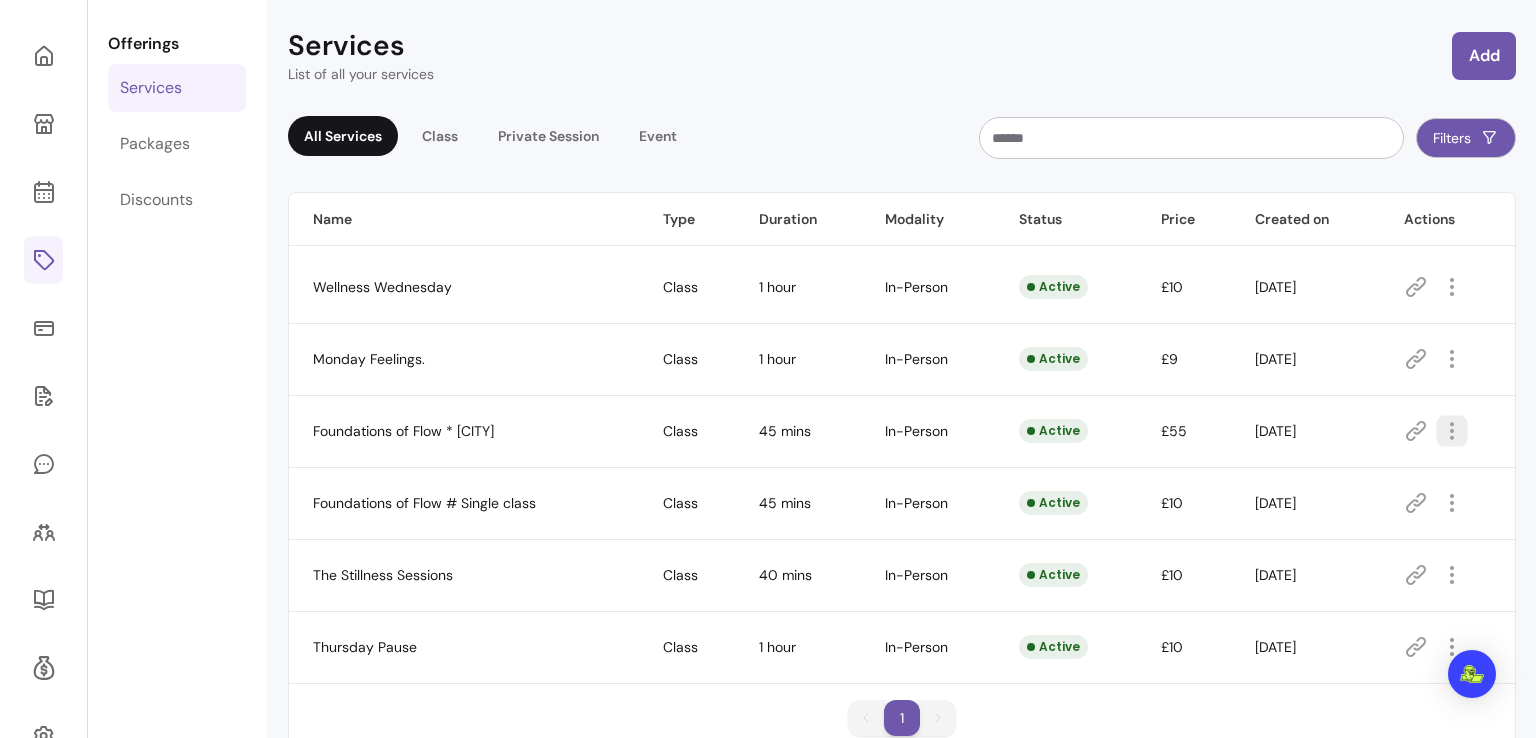 click 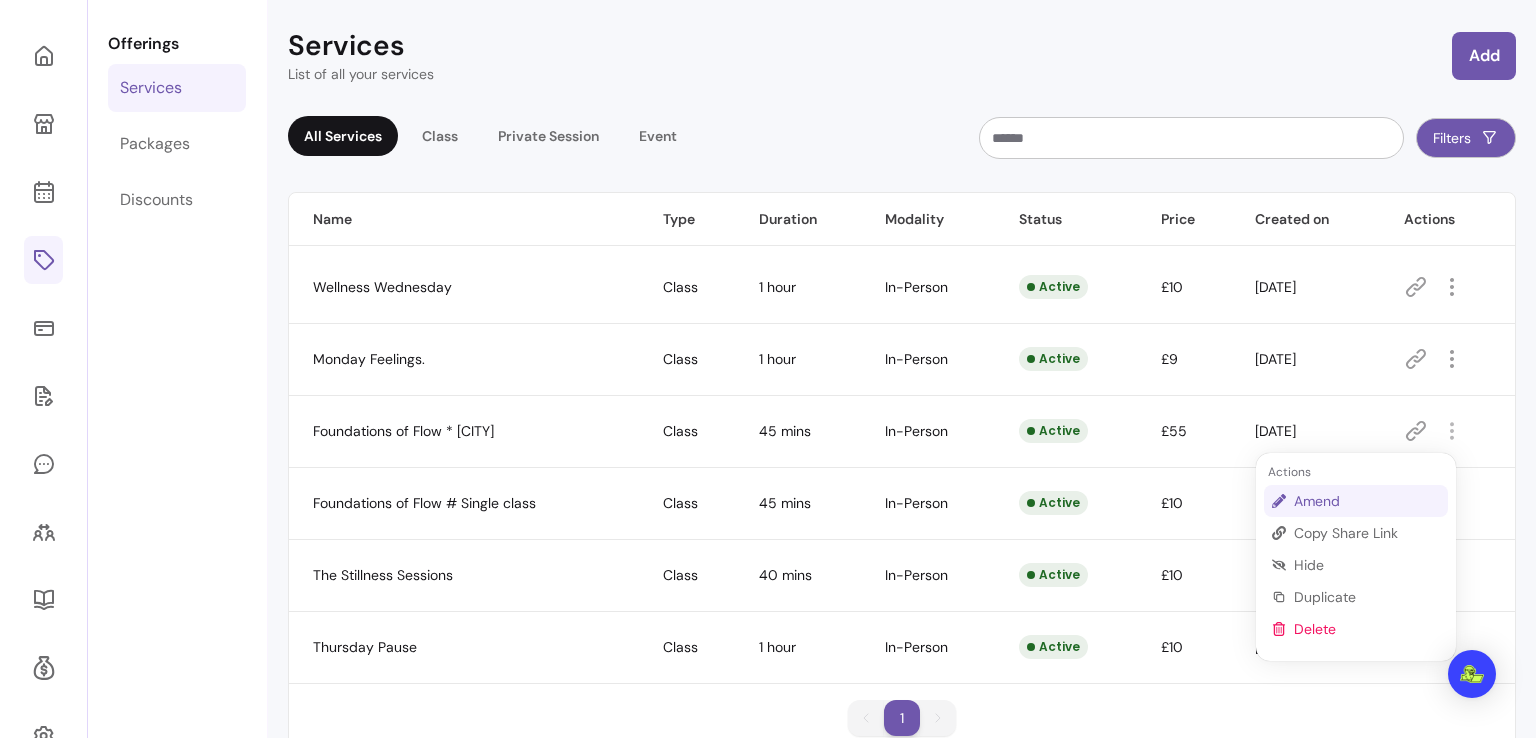 click on "Amend" at bounding box center (1367, 501) 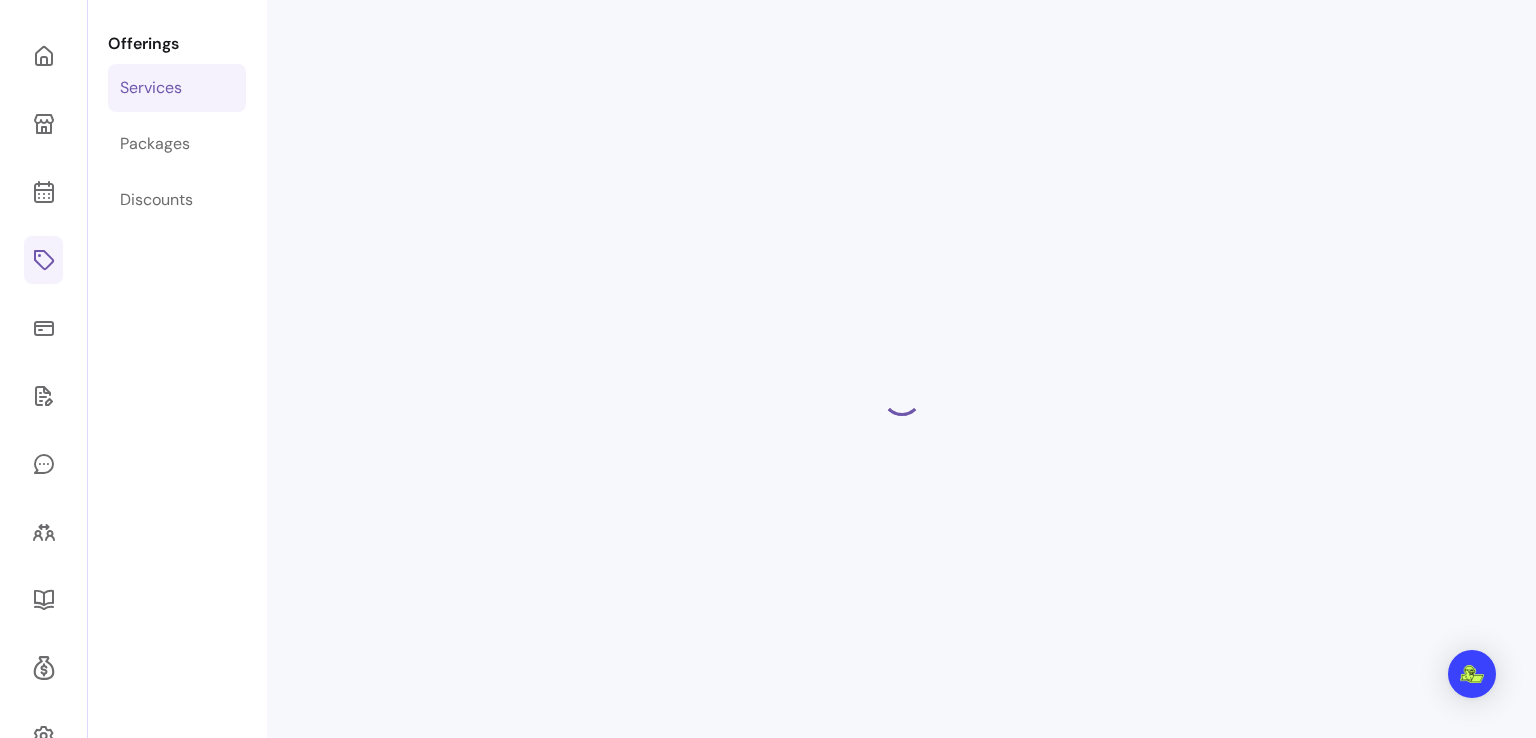 select on "**" 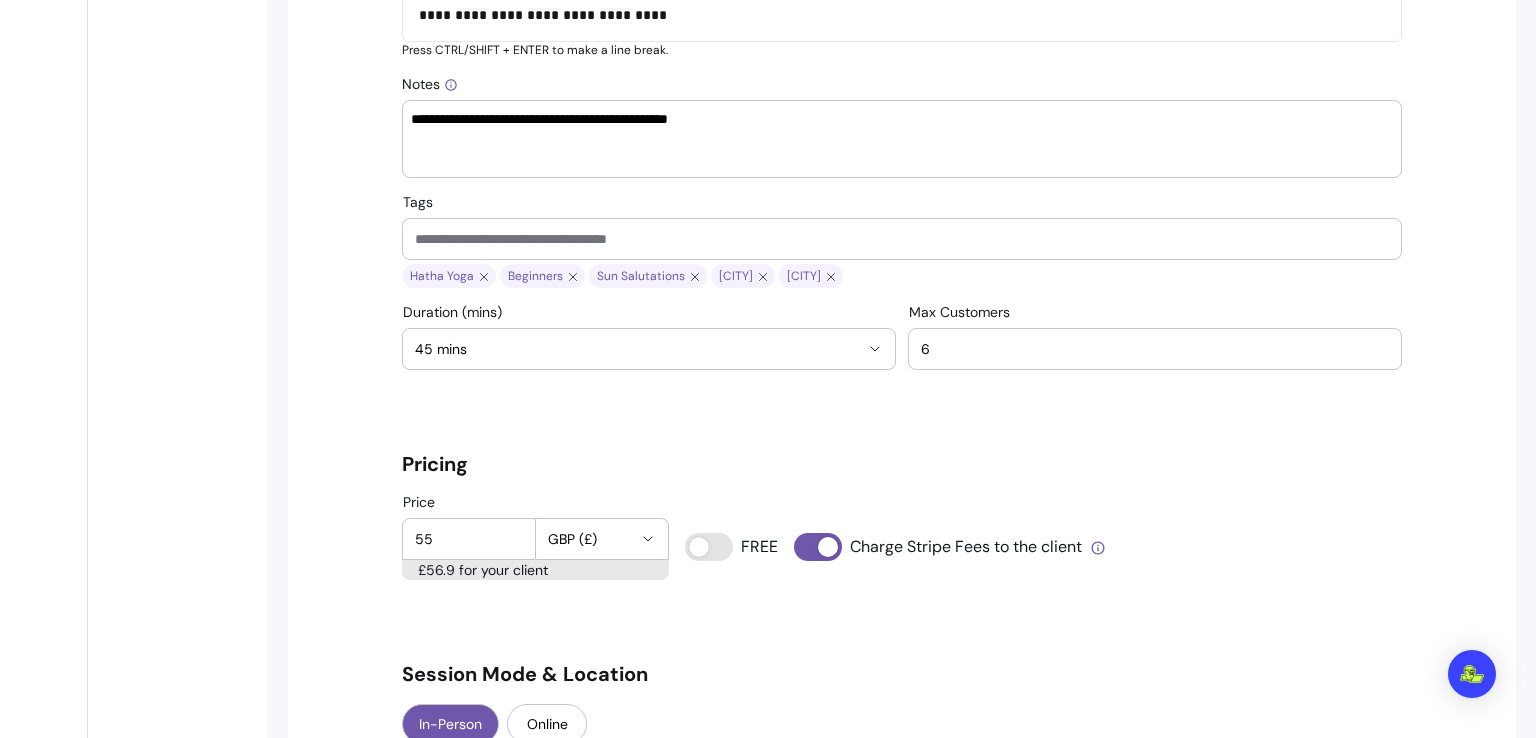 scroll, scrollTop: 1395, scrollLeft: 0, axis: vertical 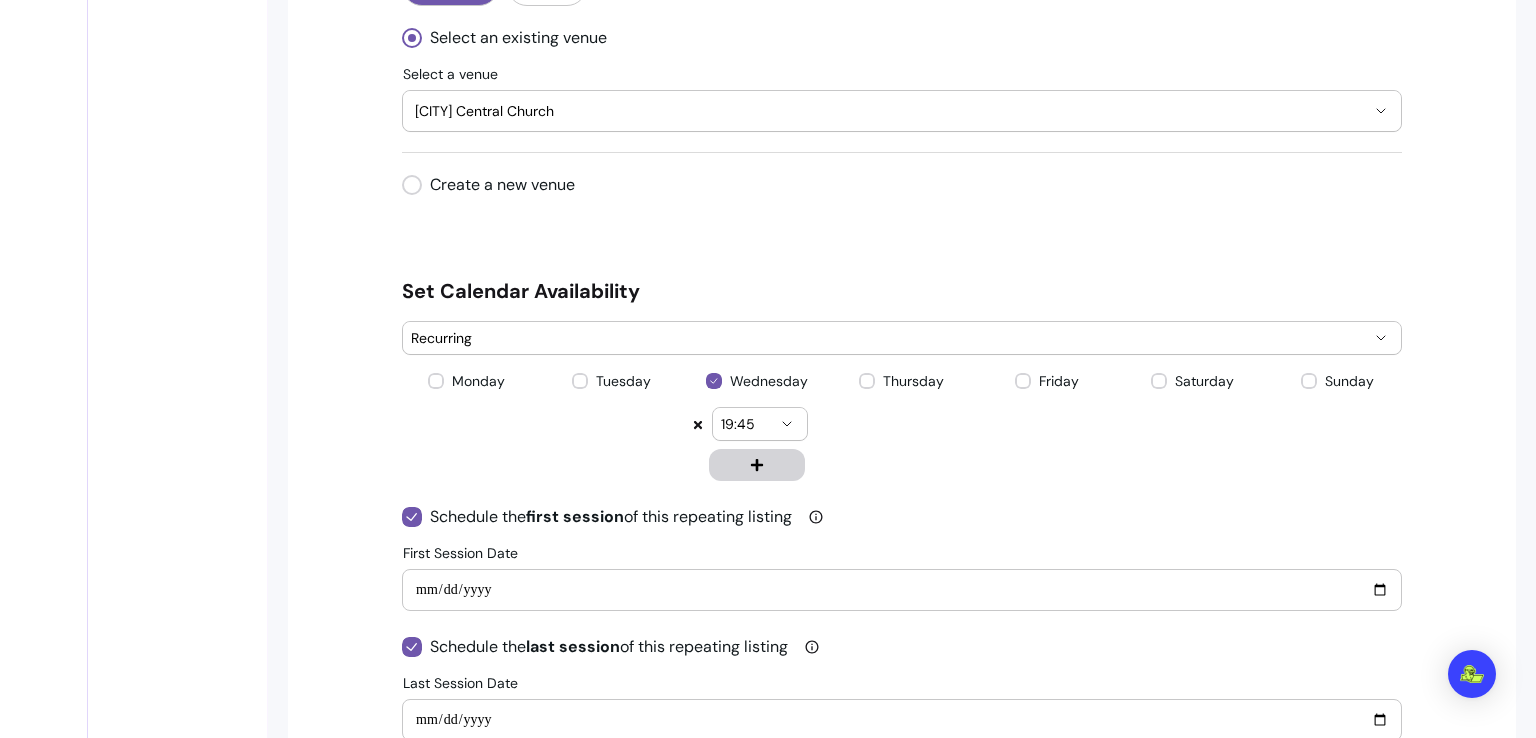 click on "**********" at bounding box center [902, 590] 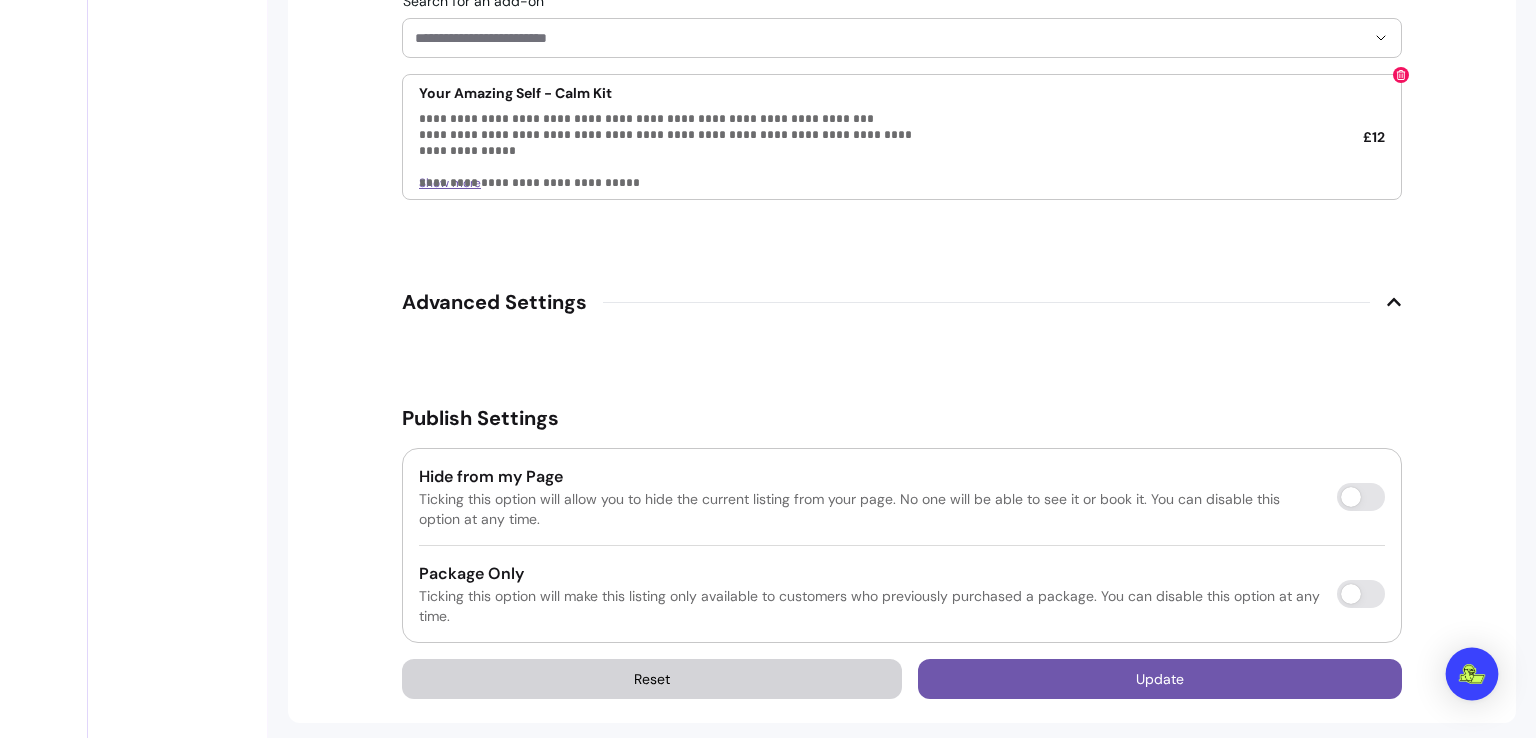 scroll, scrollTop: 3159, scrollLeft: 0, axis: vertical 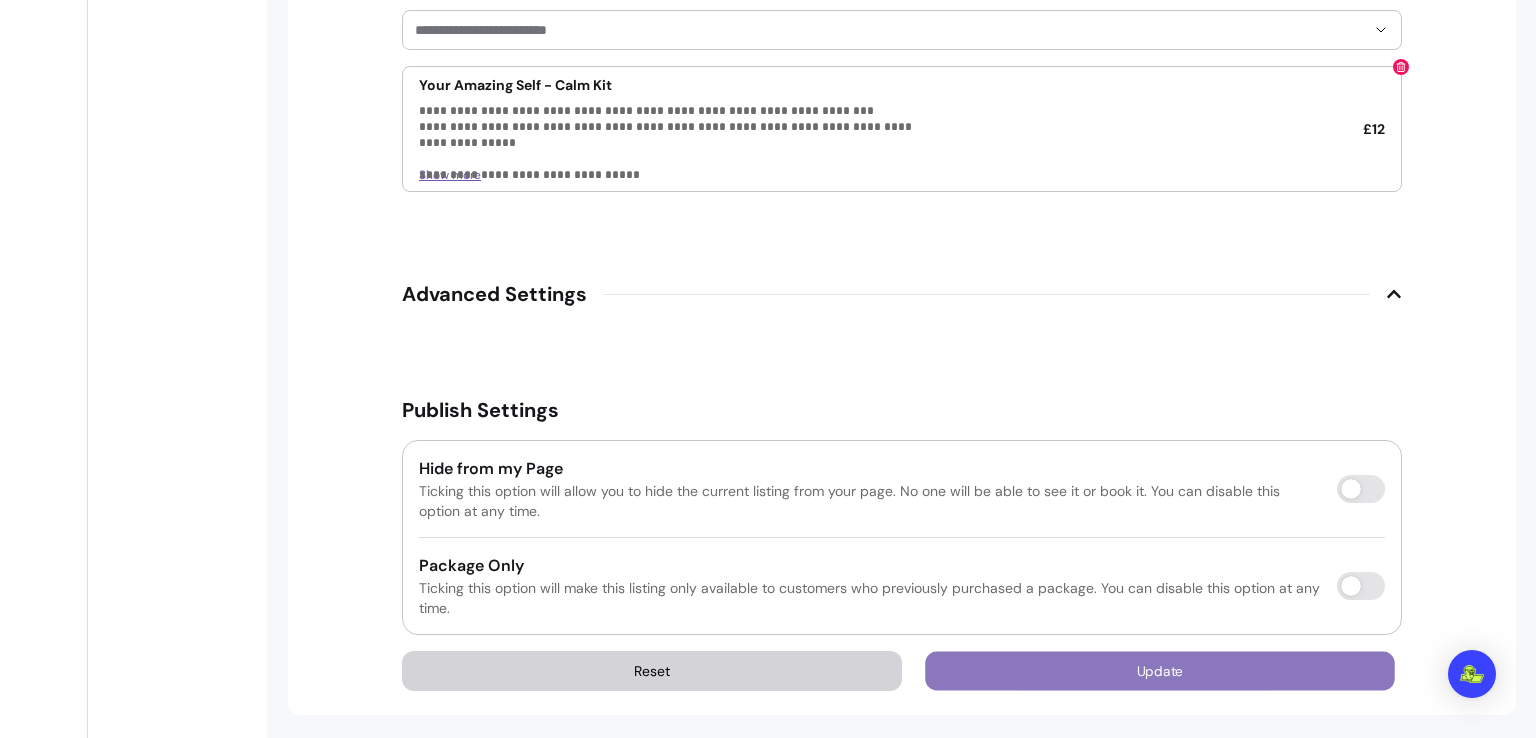 click on "Update" at bounding box center [1160, 671] 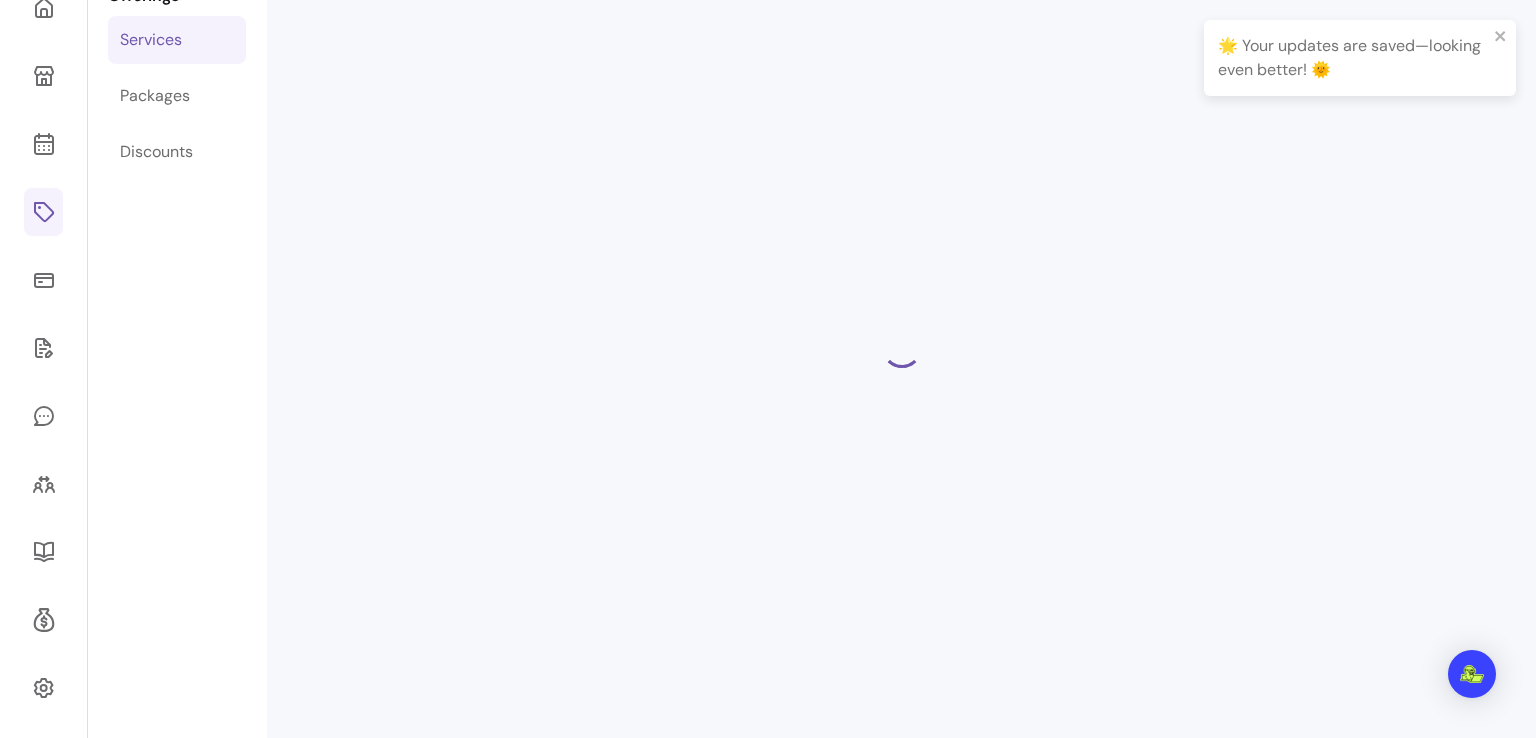 scroll, scrollTop: 124, scrollLeft: 0, axis: vertical 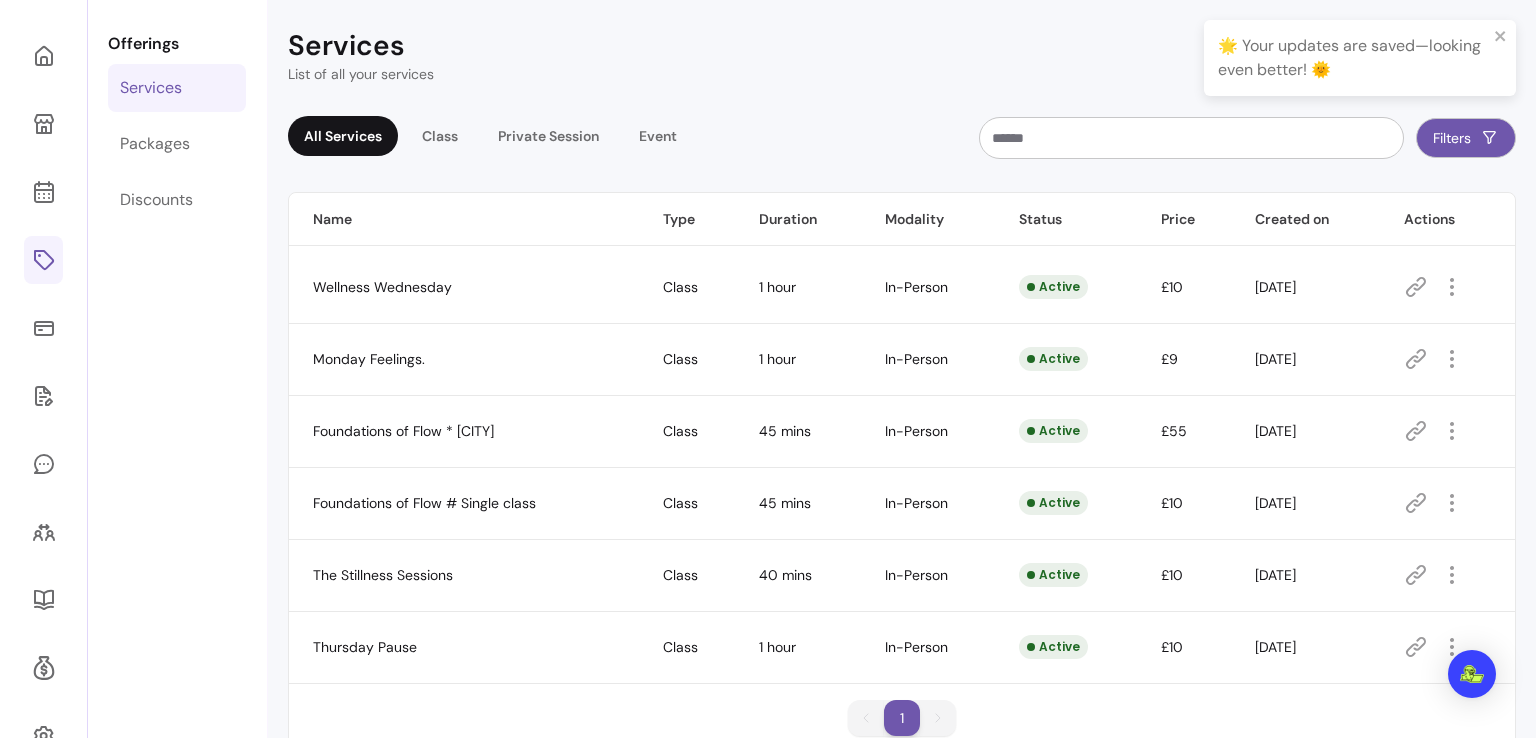 drag, startPoint x: 536, startPoint y: 433, endPoint x: 517, endPoint y: 437, distance: 19.416489 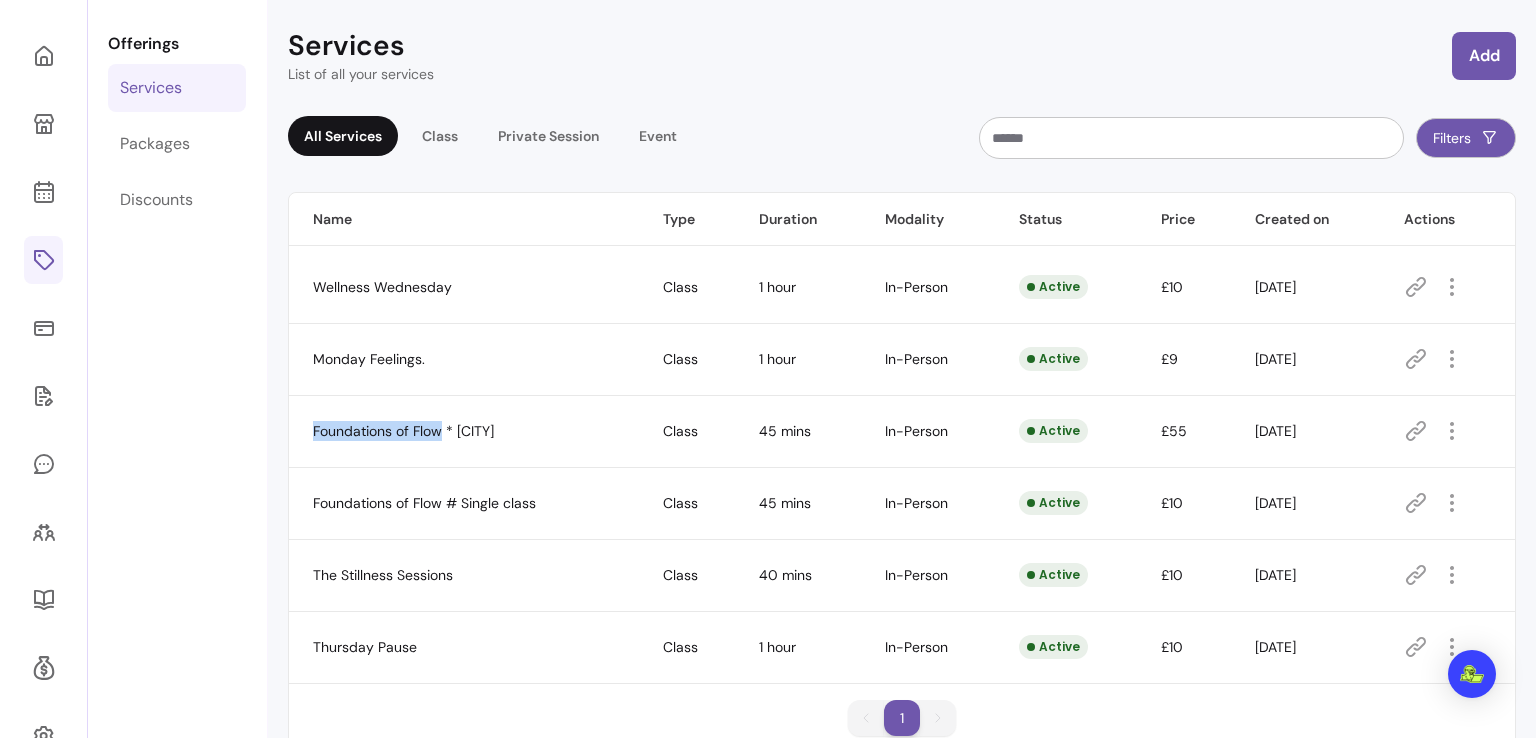 drag, startPoint x: 517, startPoint y: 437, endPoint x: 443, endPoint y: 431, distance: 74.24284 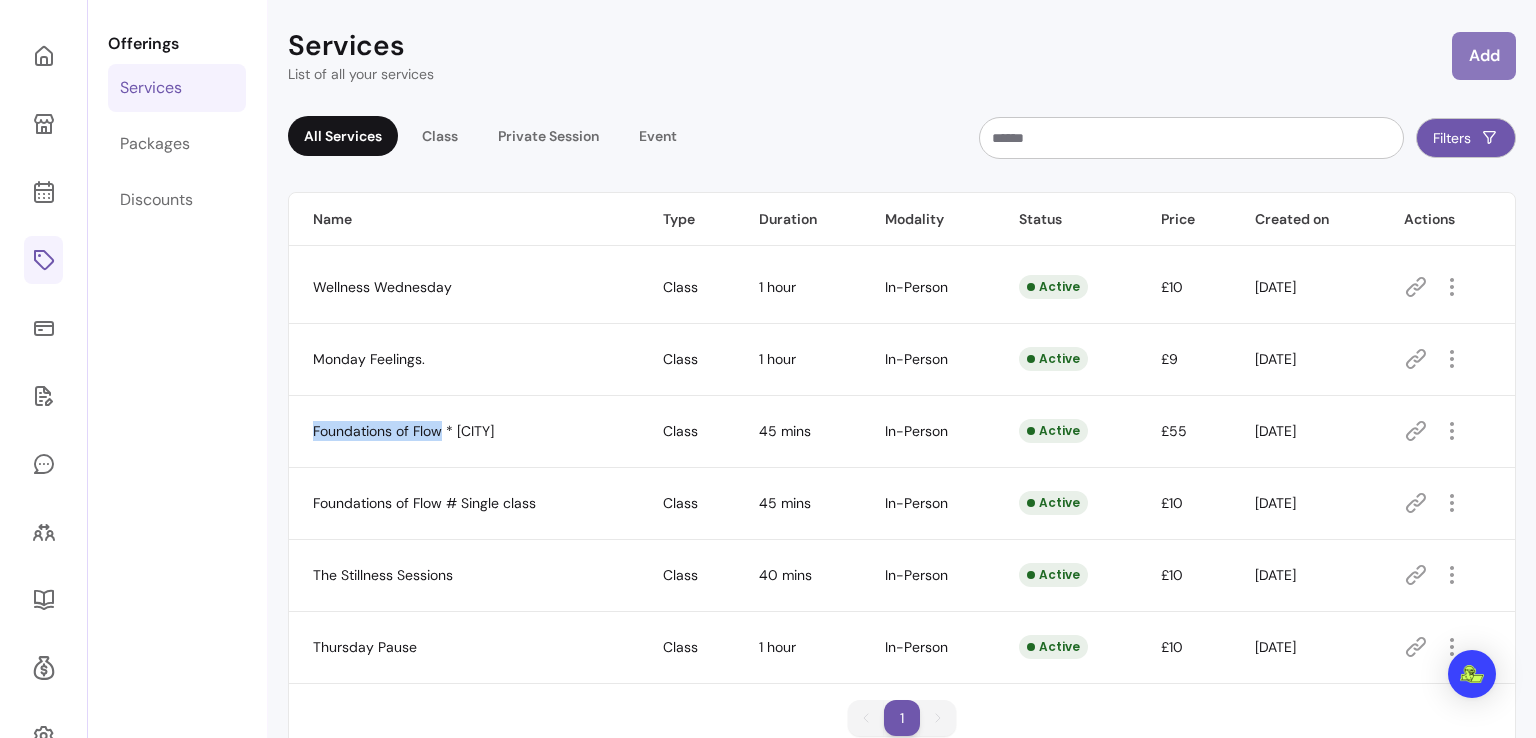 click on "Add" at bounding box center [1484, 56] 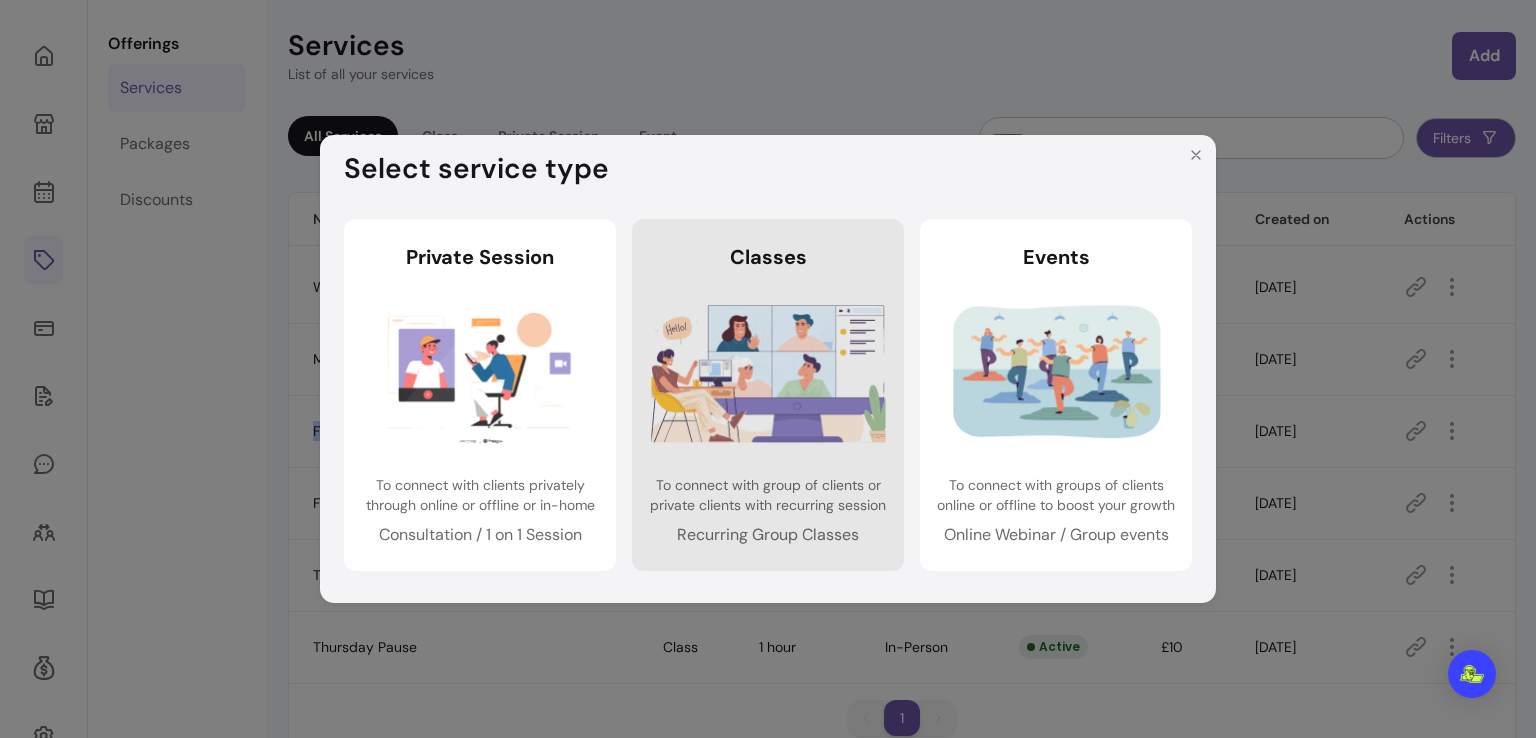 click at bounding box center [768, 373] 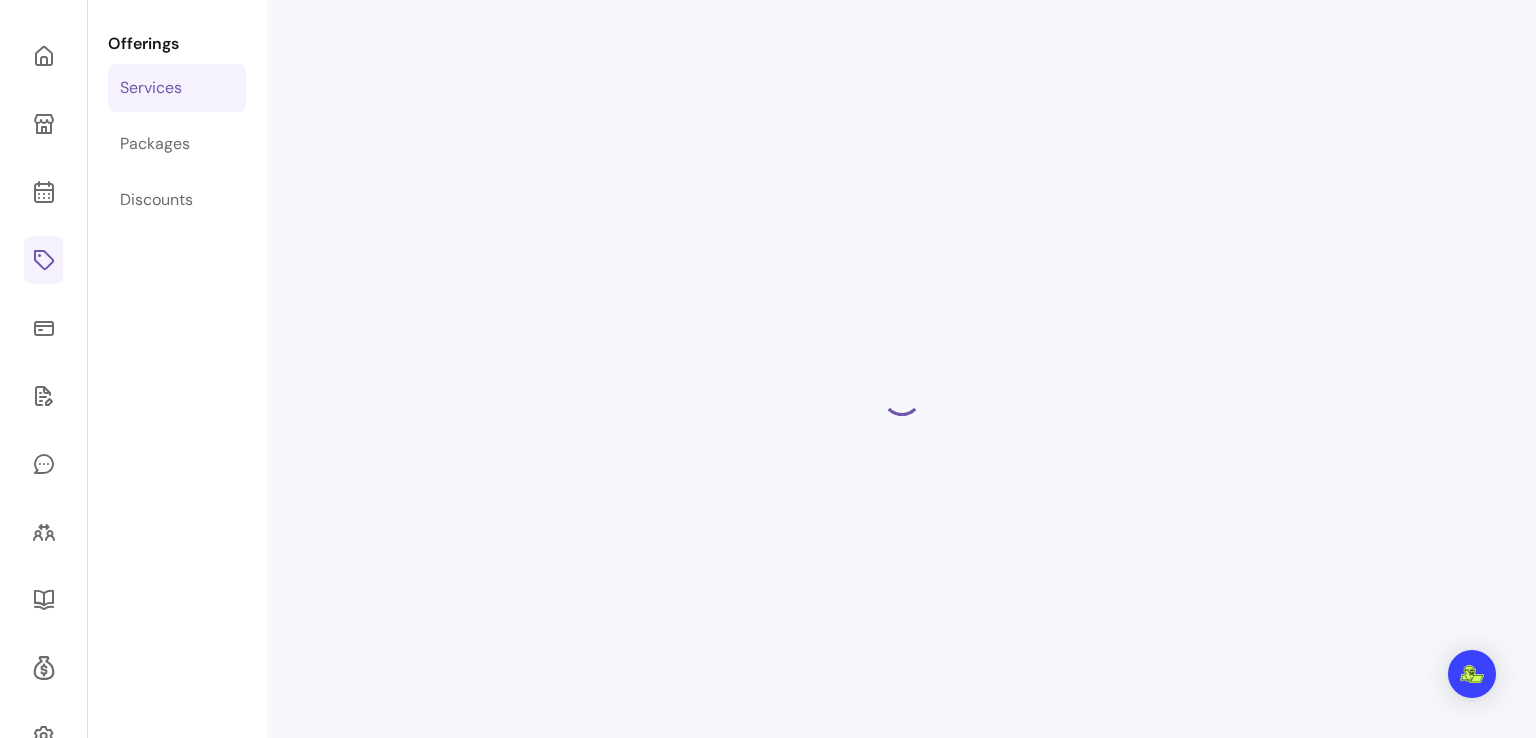 select on "***" 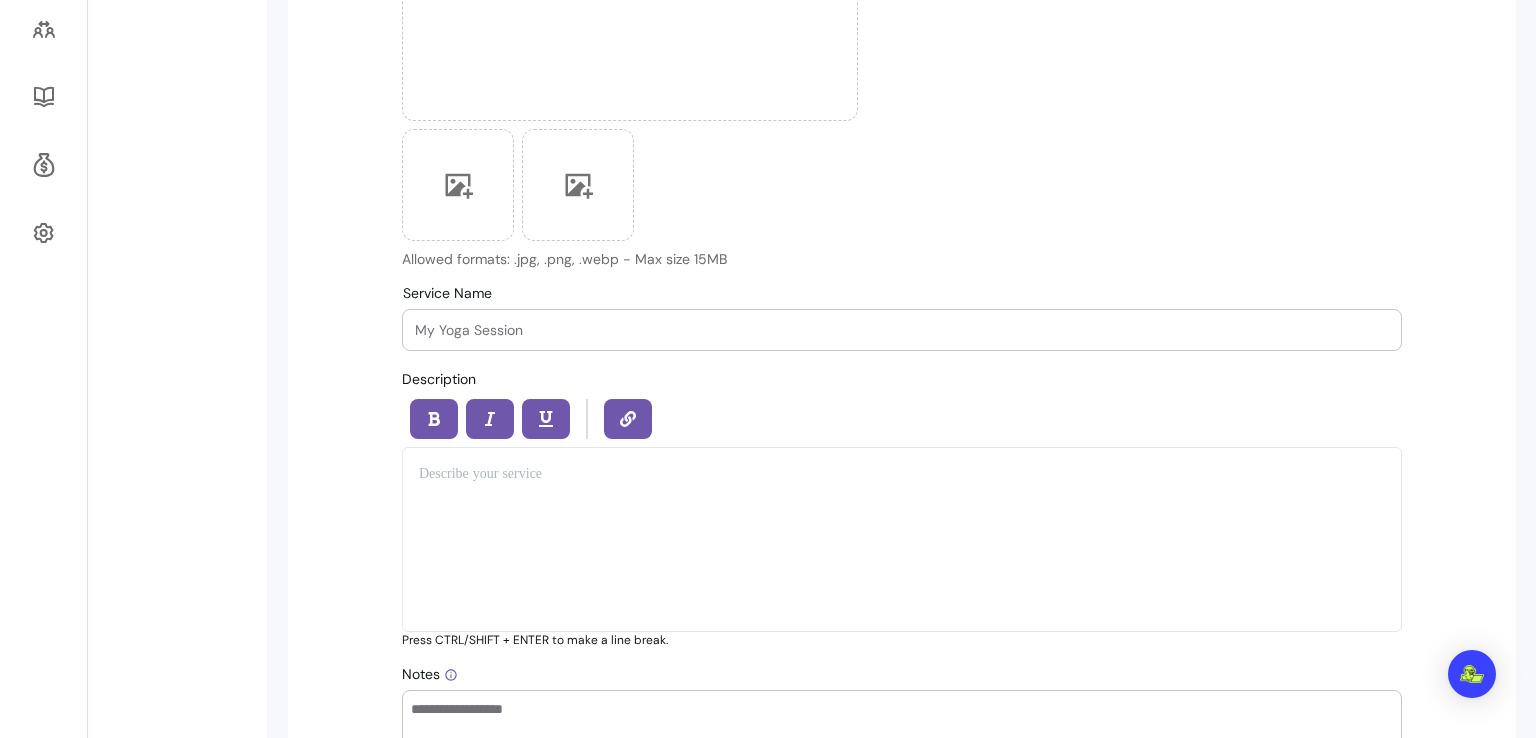 scroll, scrollTop: 830, scrollLeft: 0, axis: vertical 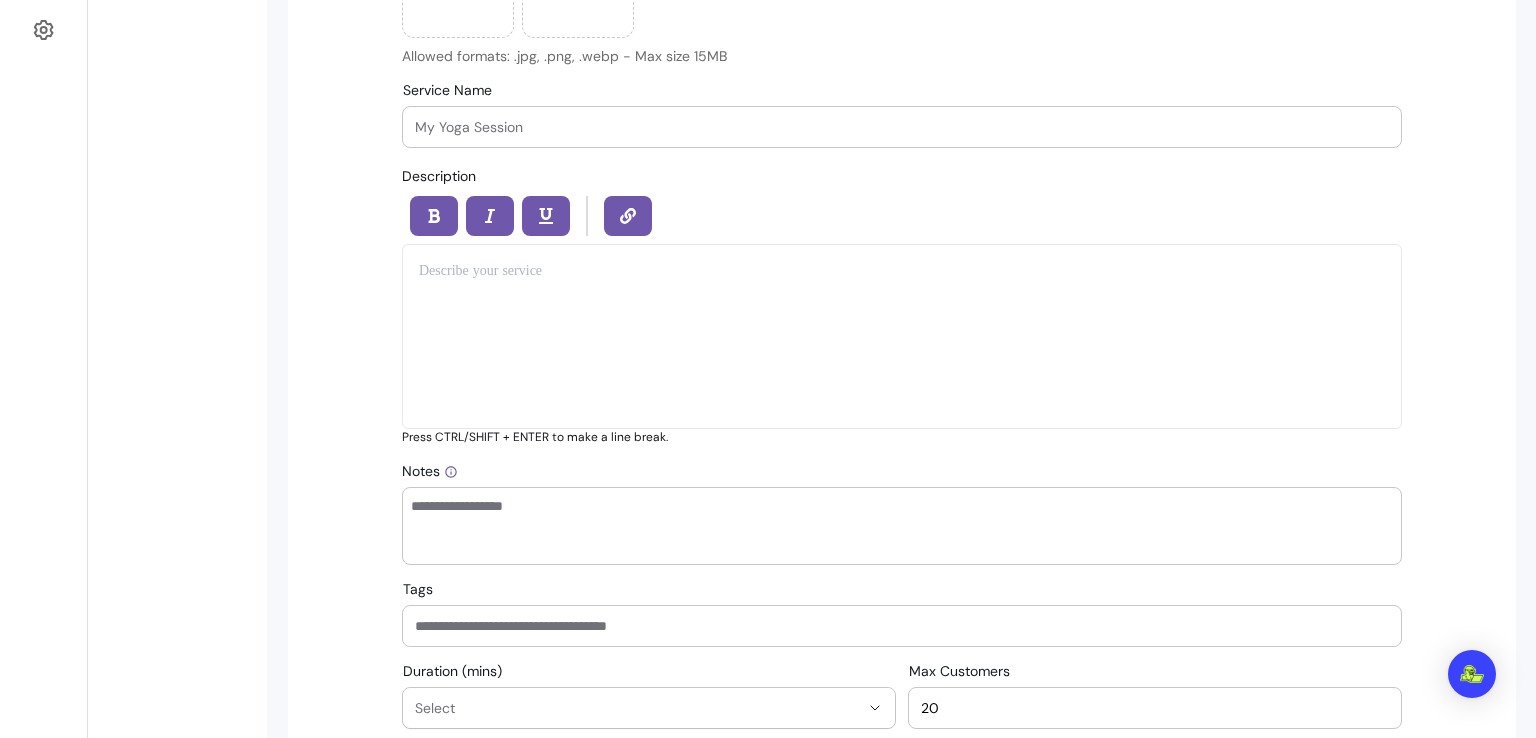 click at bounding box center (902, 127) 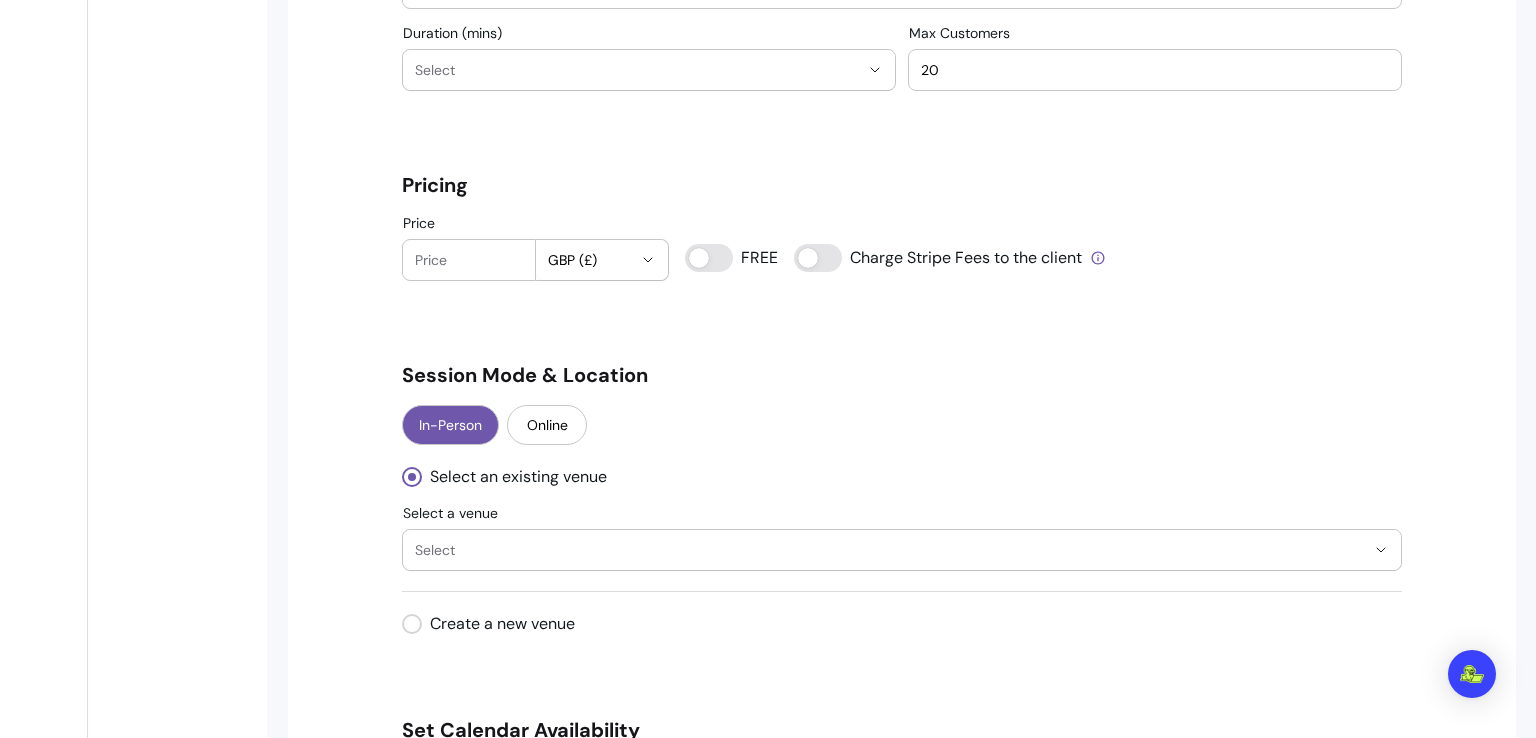 scroll, scrollTop: 1497, scrollLeft: 0, axis: vertical 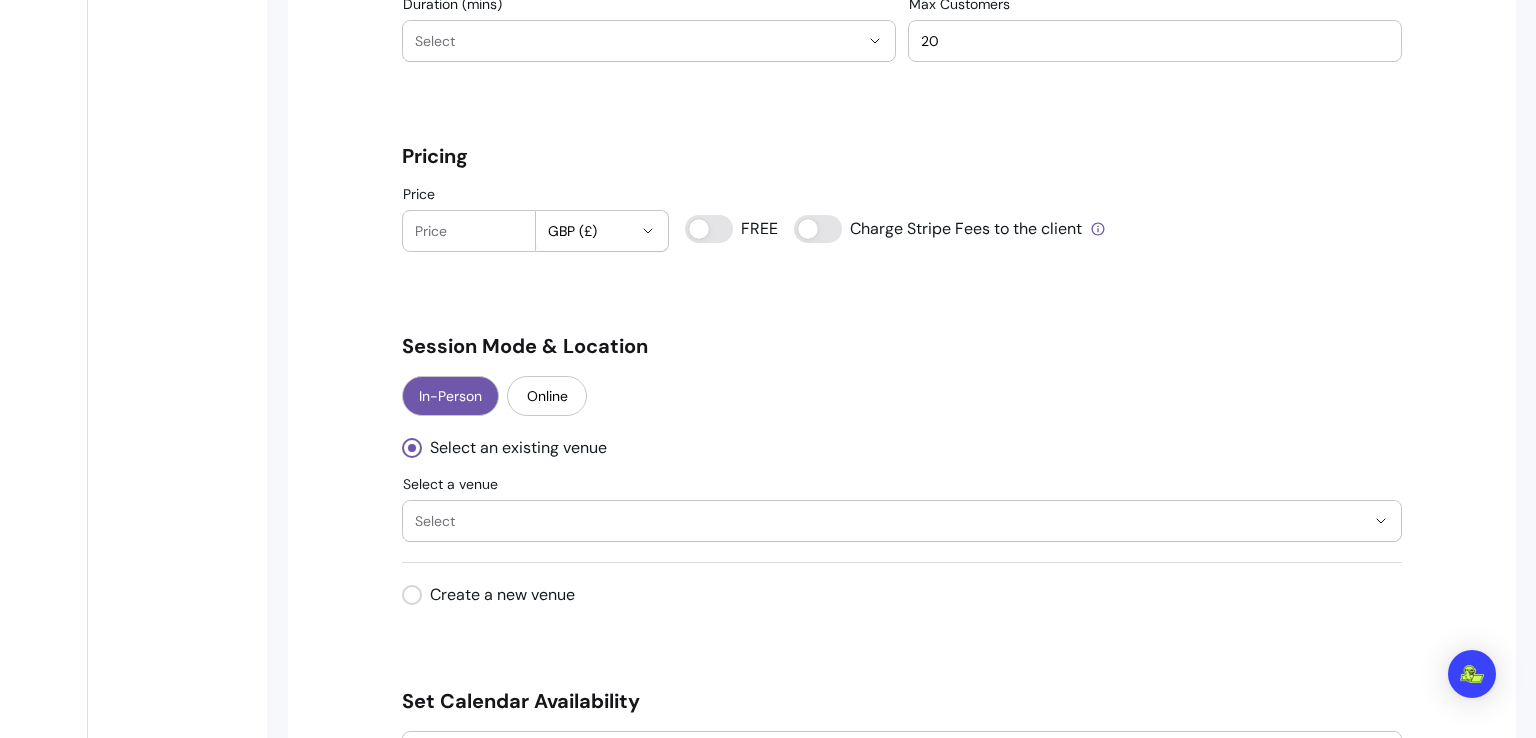 type on "Foundations of Flow" 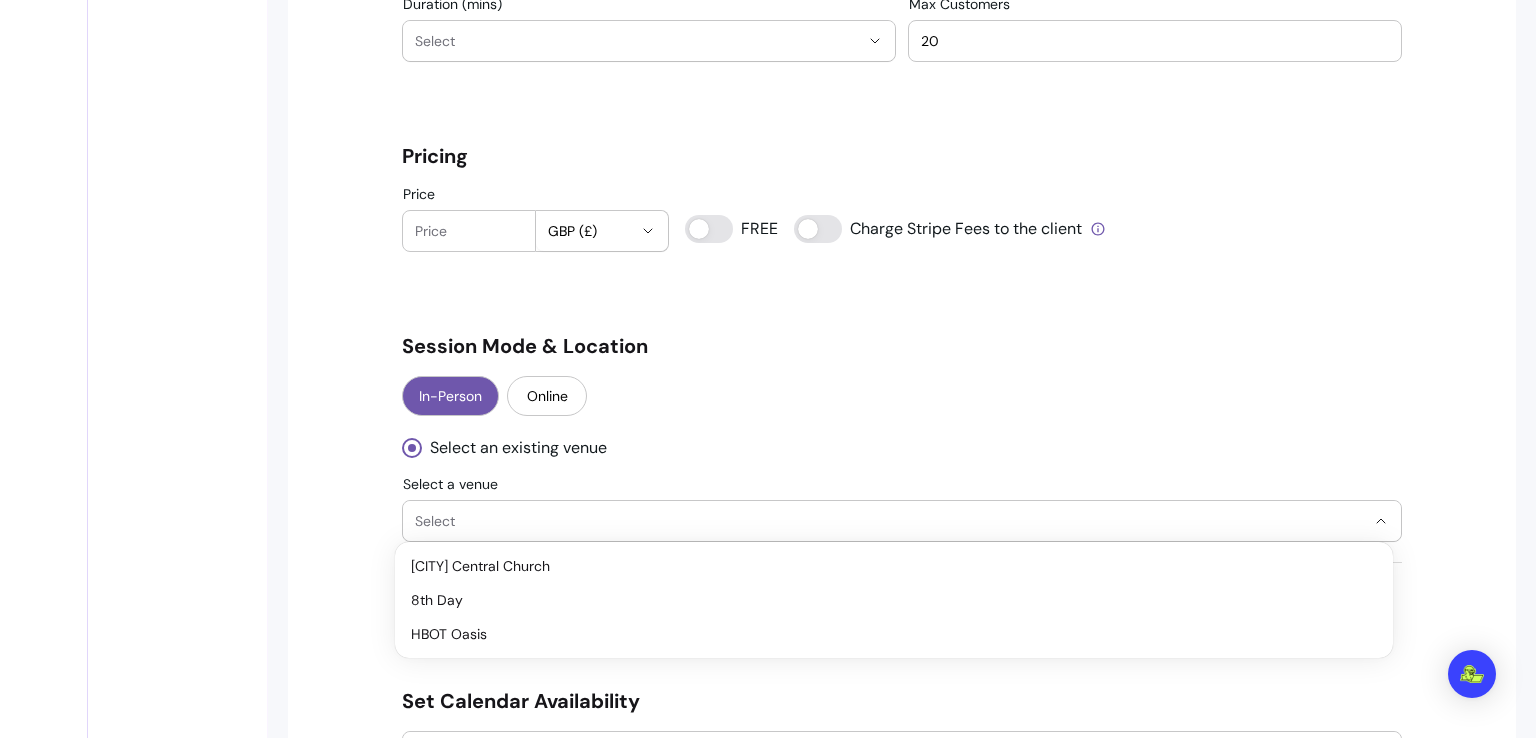 click on "Select" at bounding box center (890, 521) 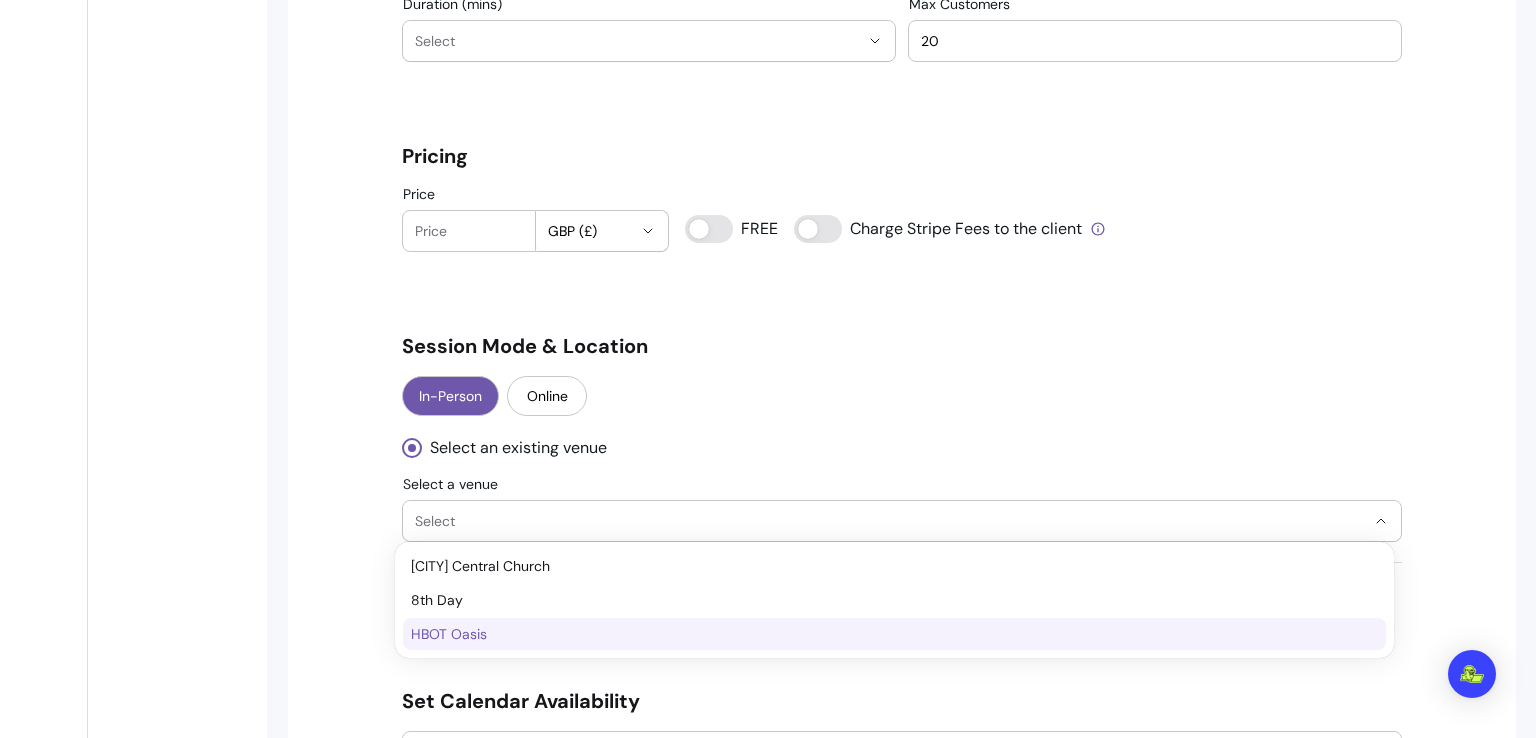 click on "HBOT Oasis" at bounding box center [884, 634] 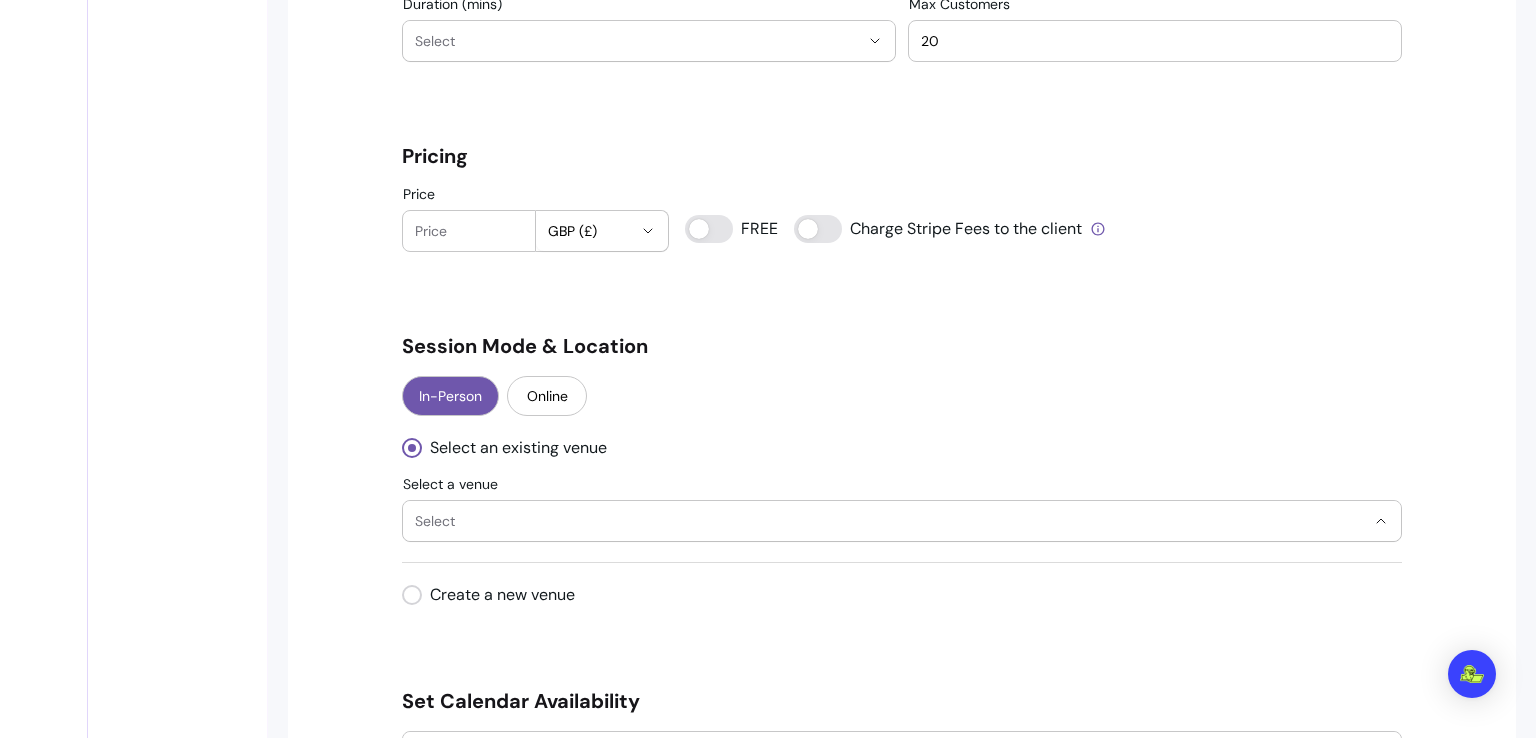 select on "**********" 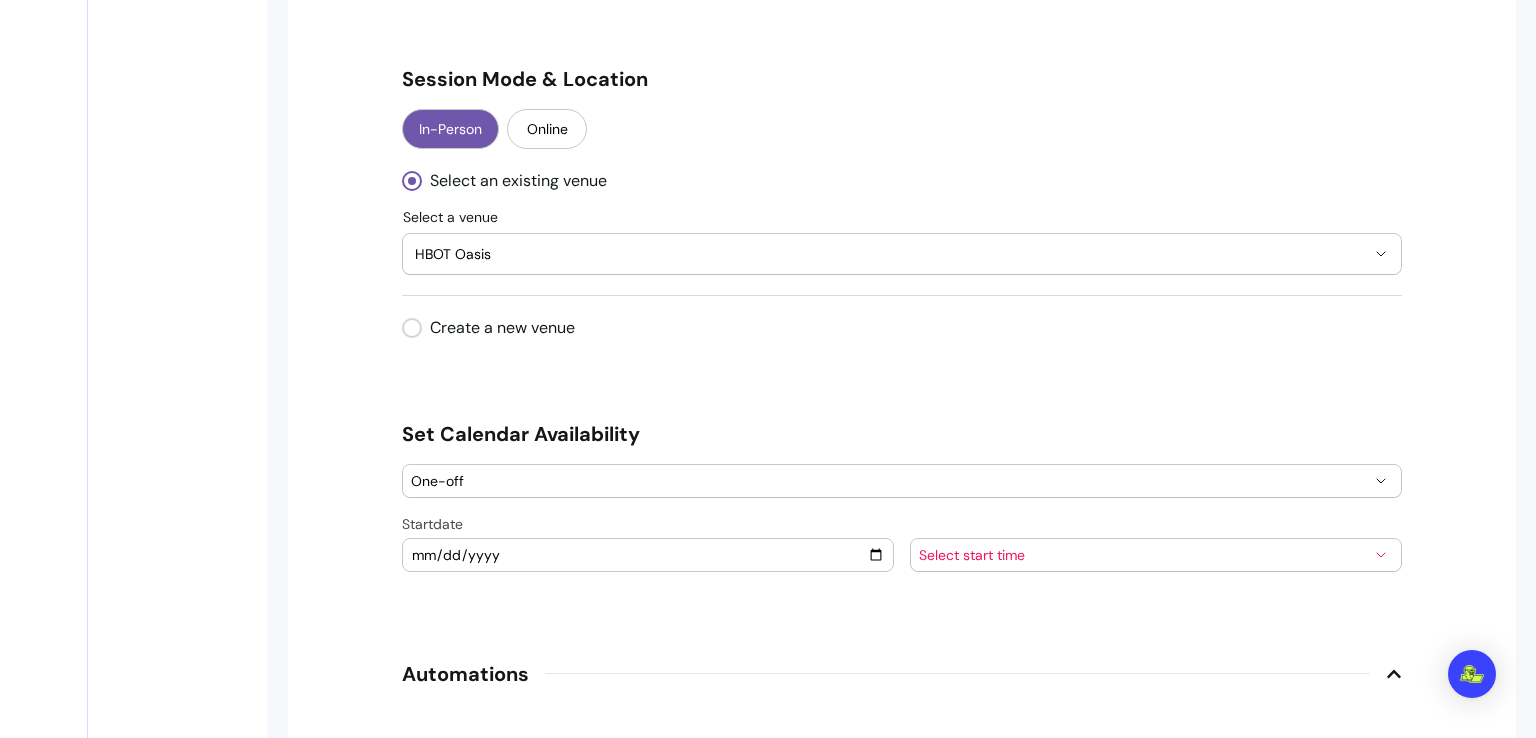 scroll, scrollTop: 1825, scrollLeft: 0, axis: vertical 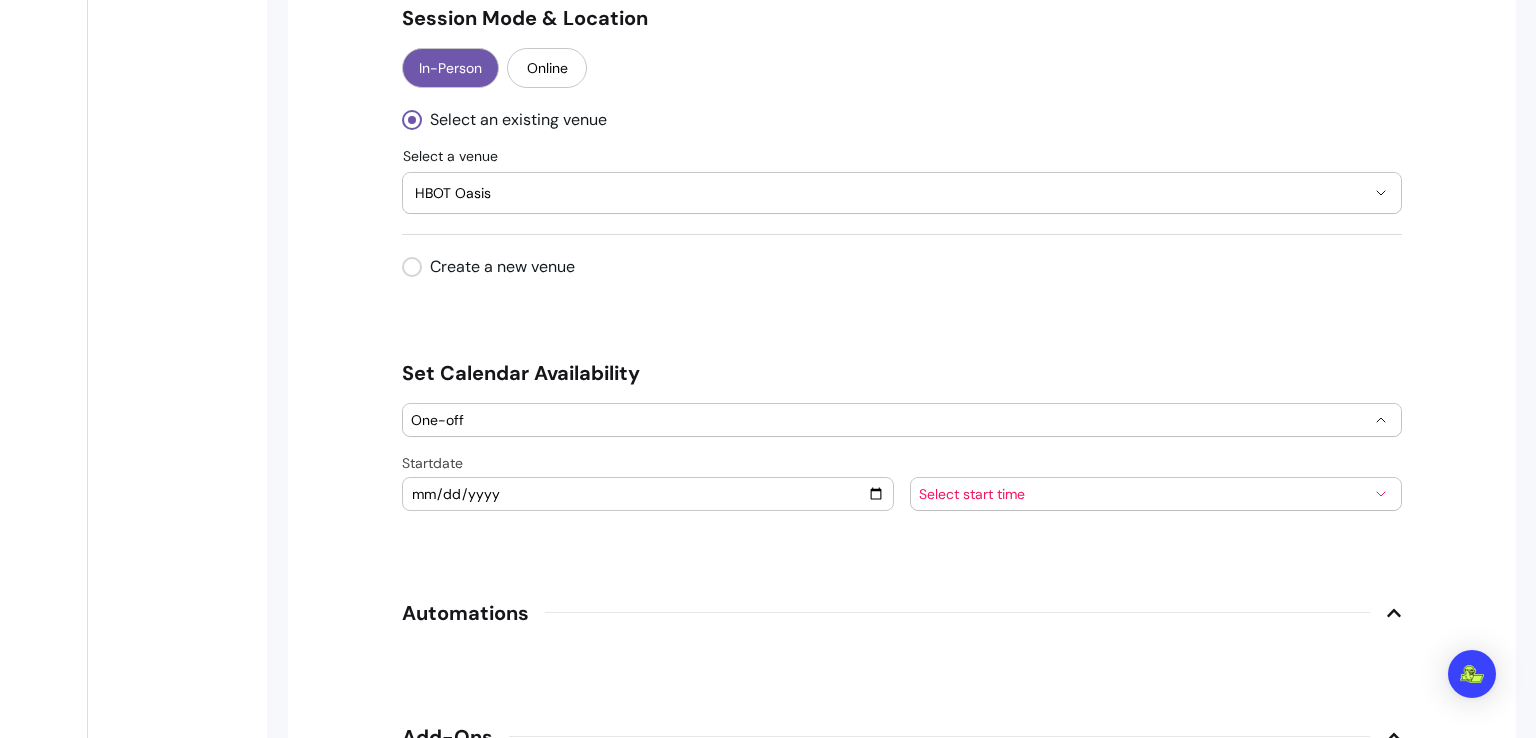 click on "One-off" at bounding box center [890, 420] 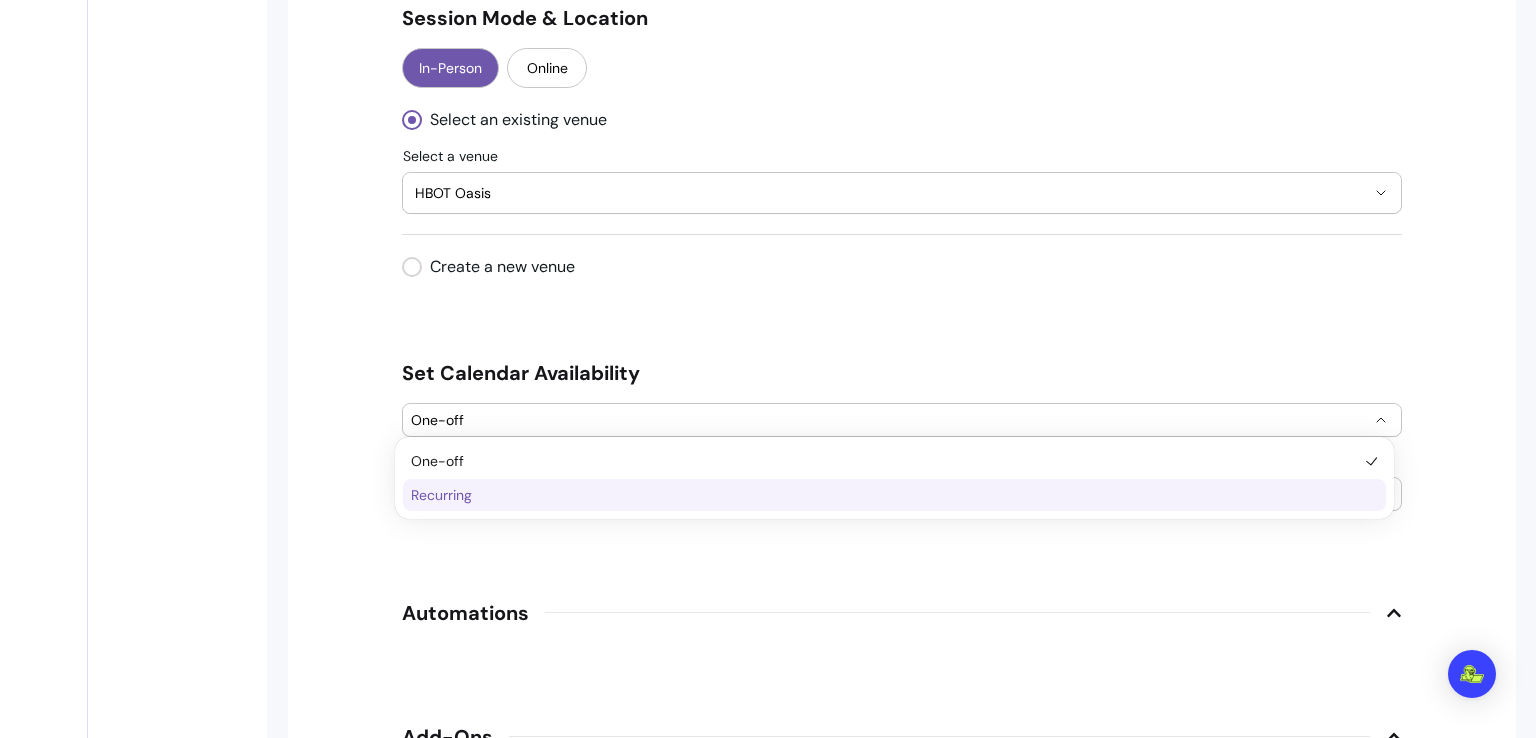 click on "Recurring" at bounding box center (884, 495) 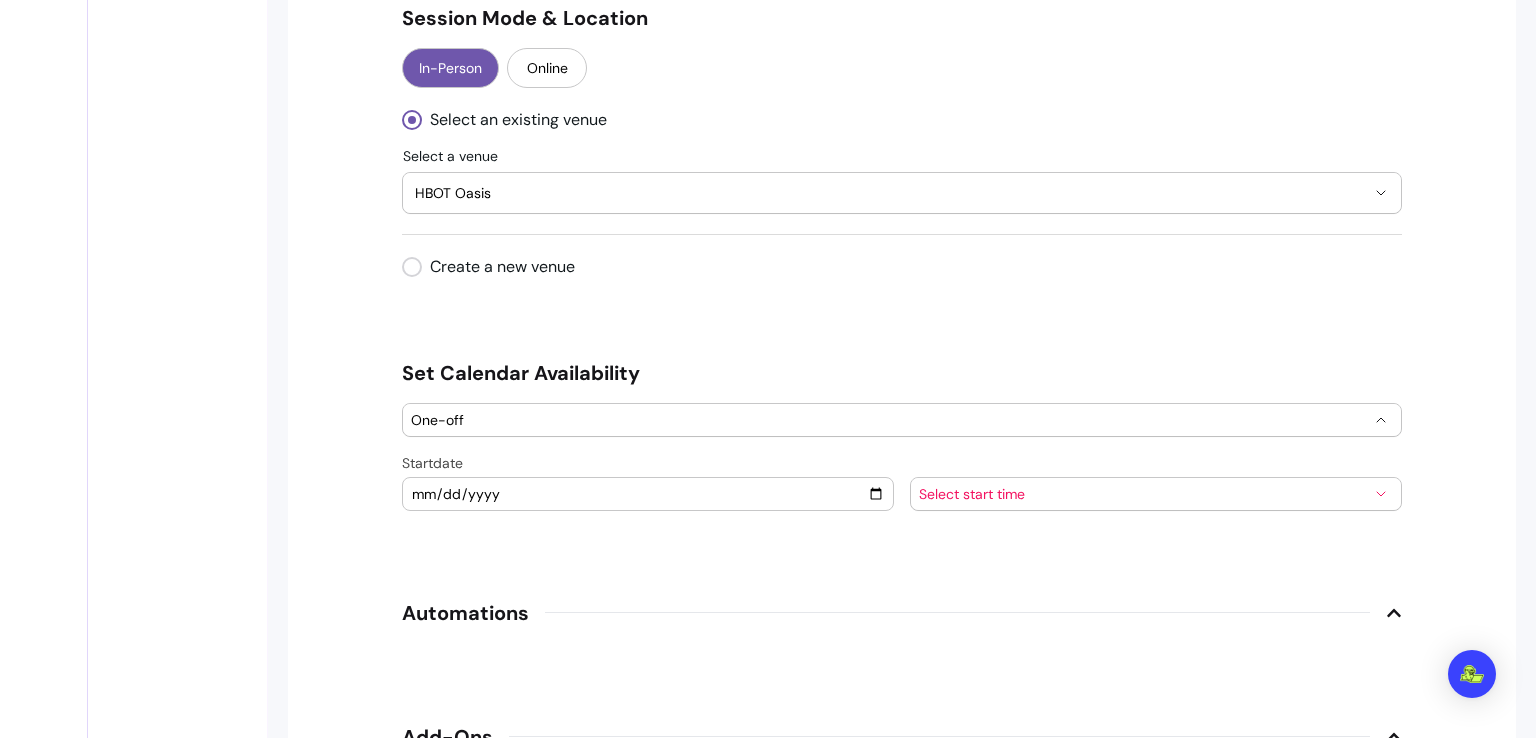select on "*********" 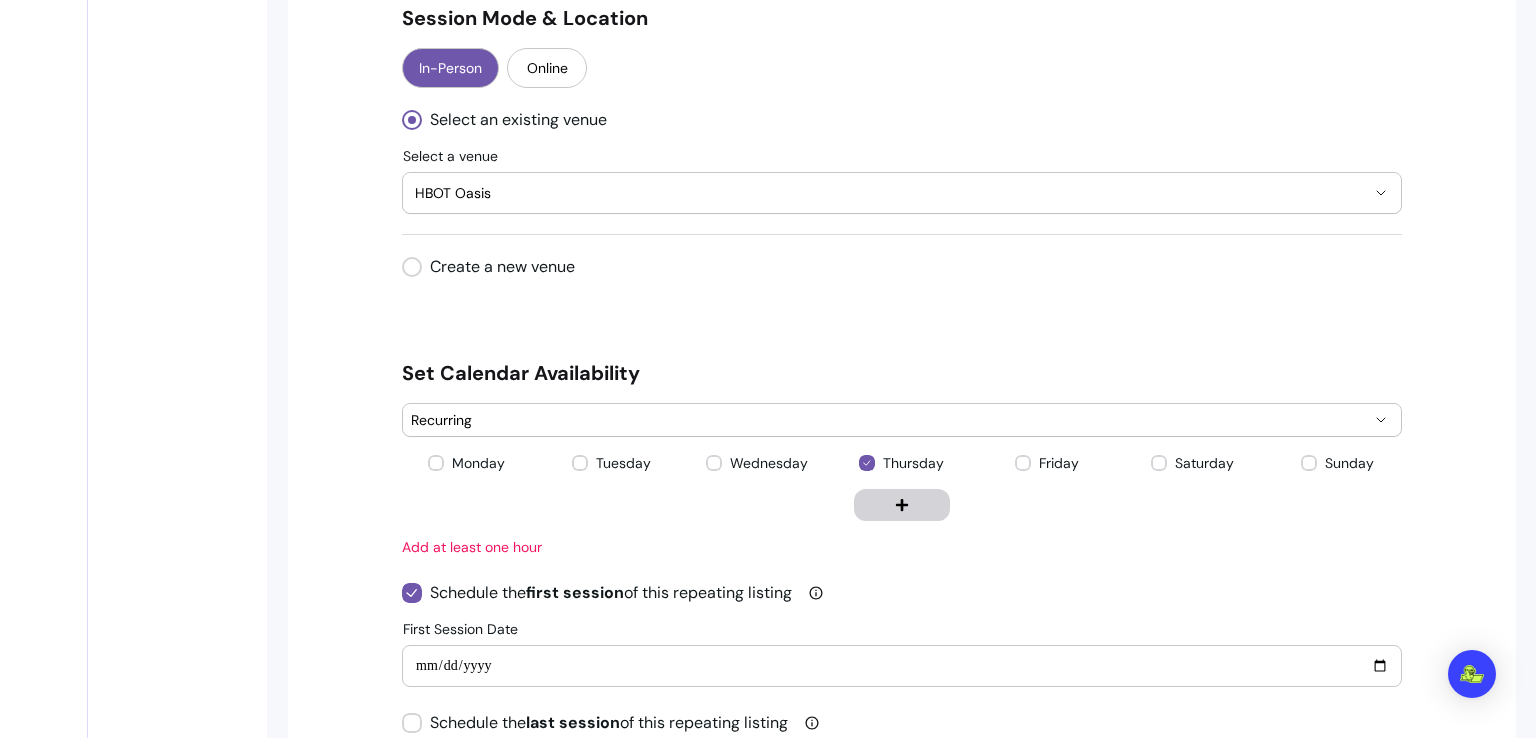 click on "**********" at bounding box center [902, 666] 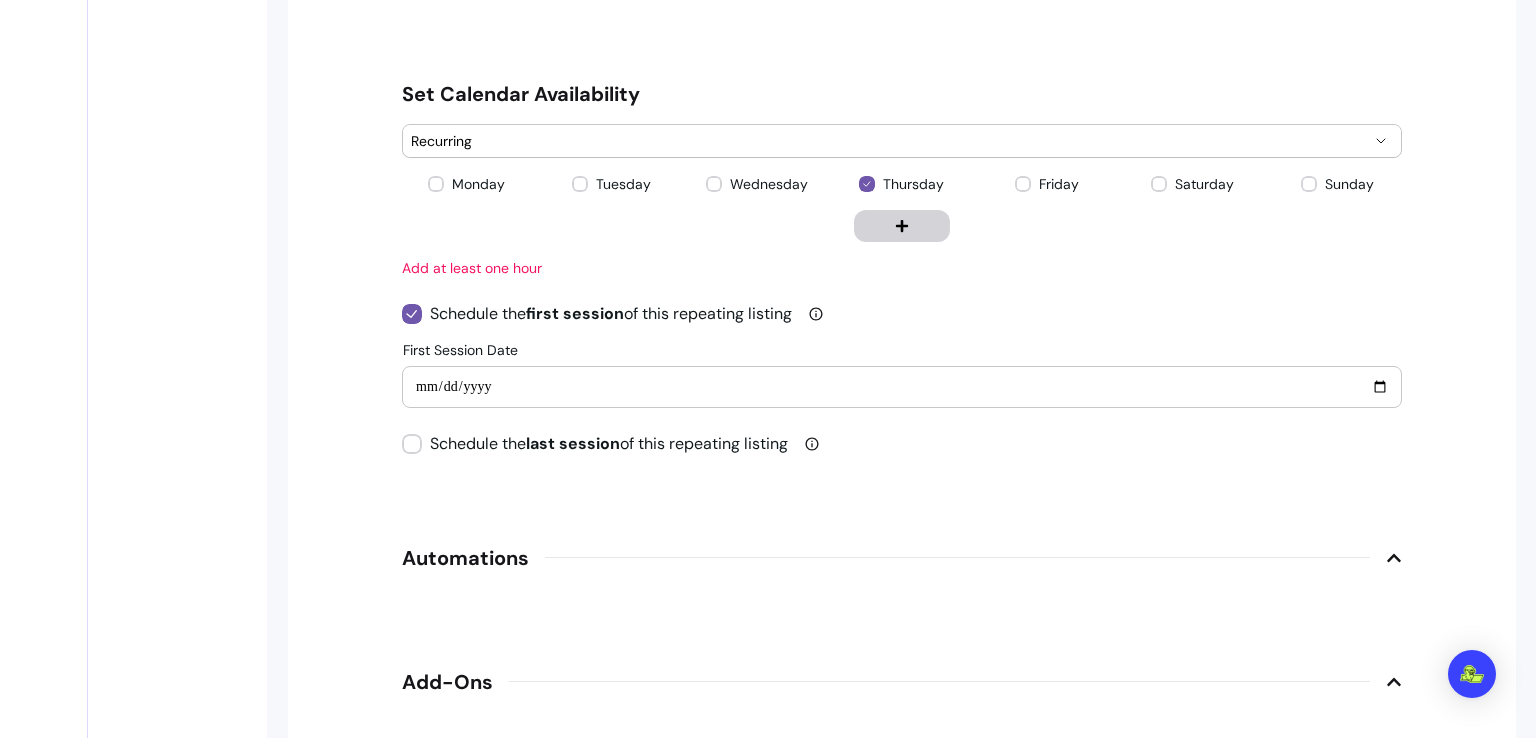 scroll, scrollTop: 2146, scrollLeft: 0, axis: vertical 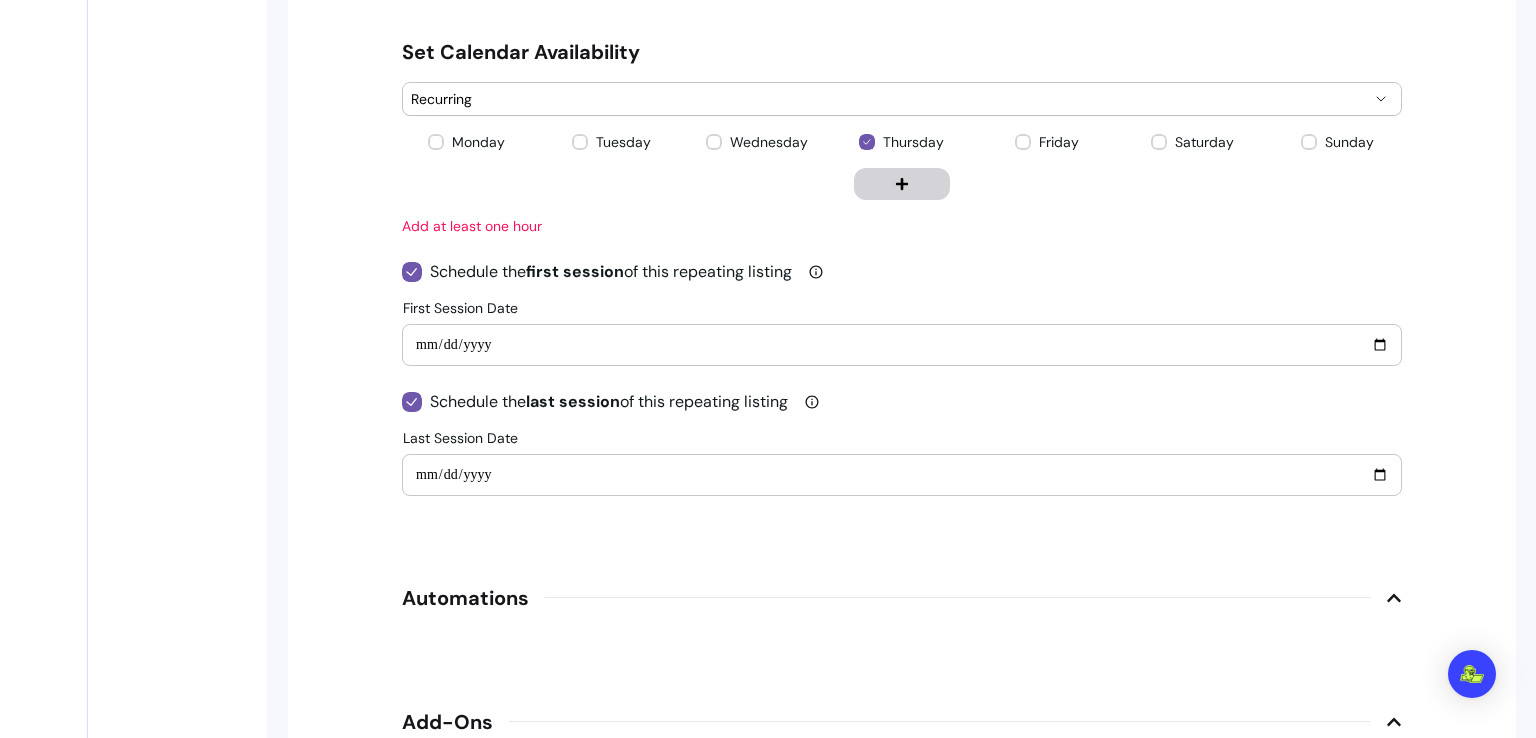 click on "**********" at bounding box center [902, 475] 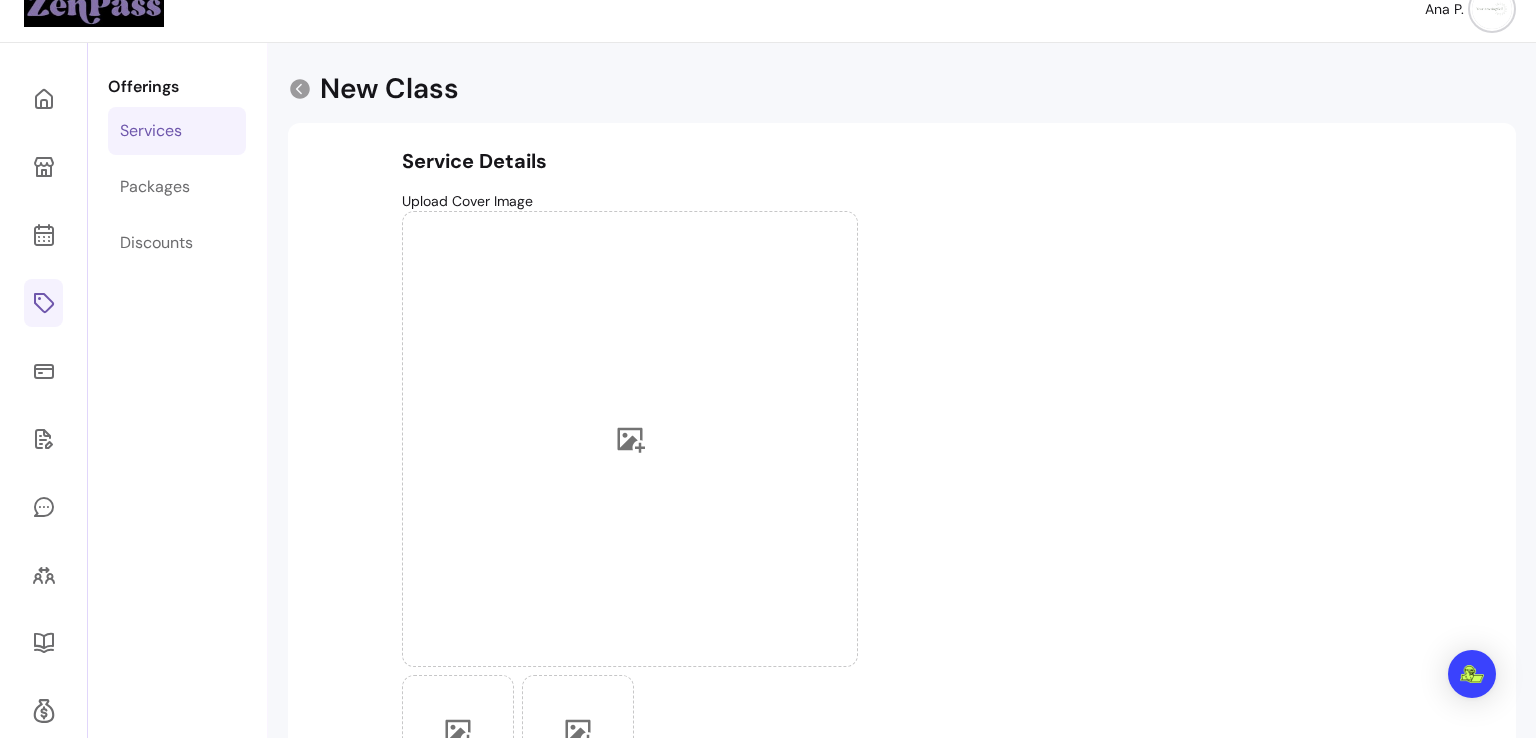 scroll, scrollTop: 0, scrollLeft: 0, axis: both 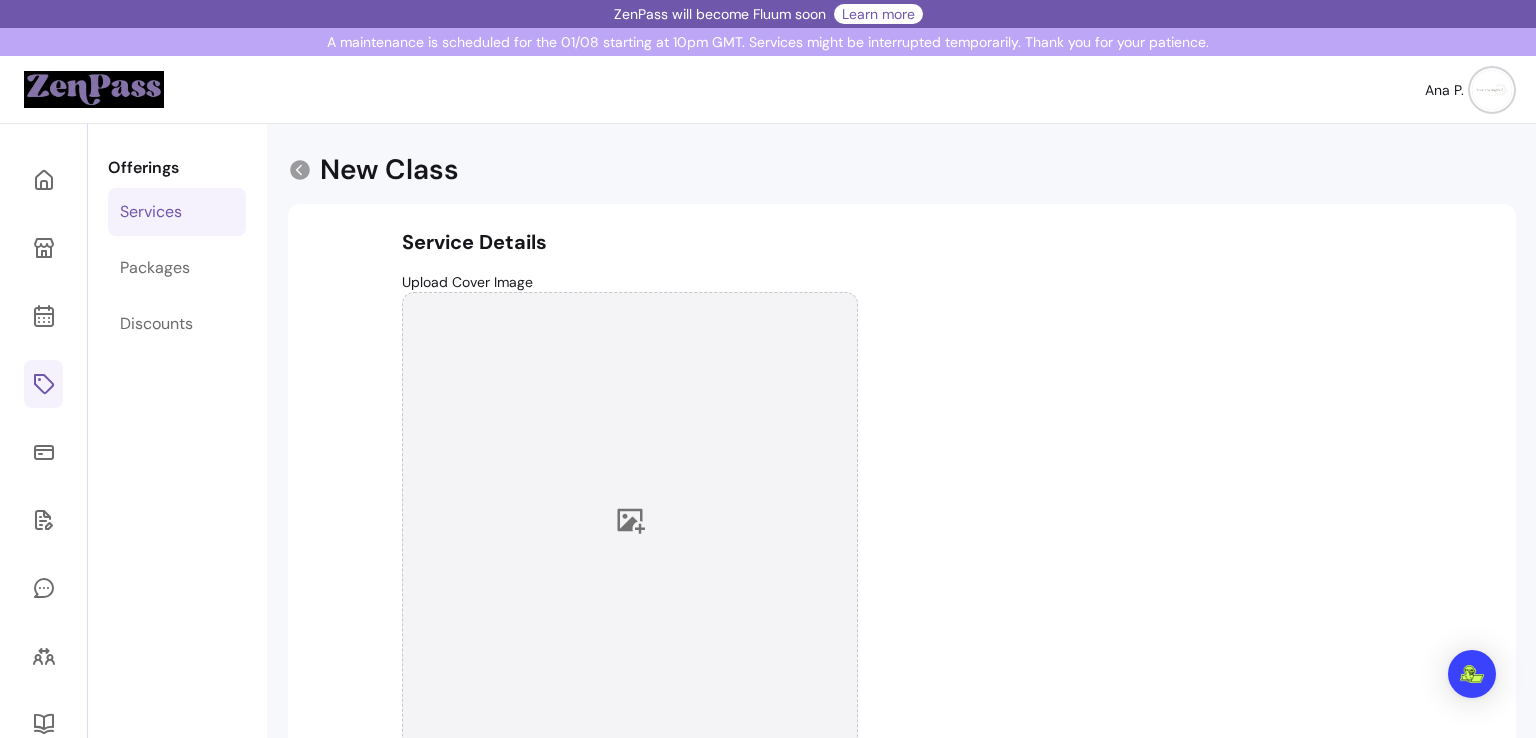click 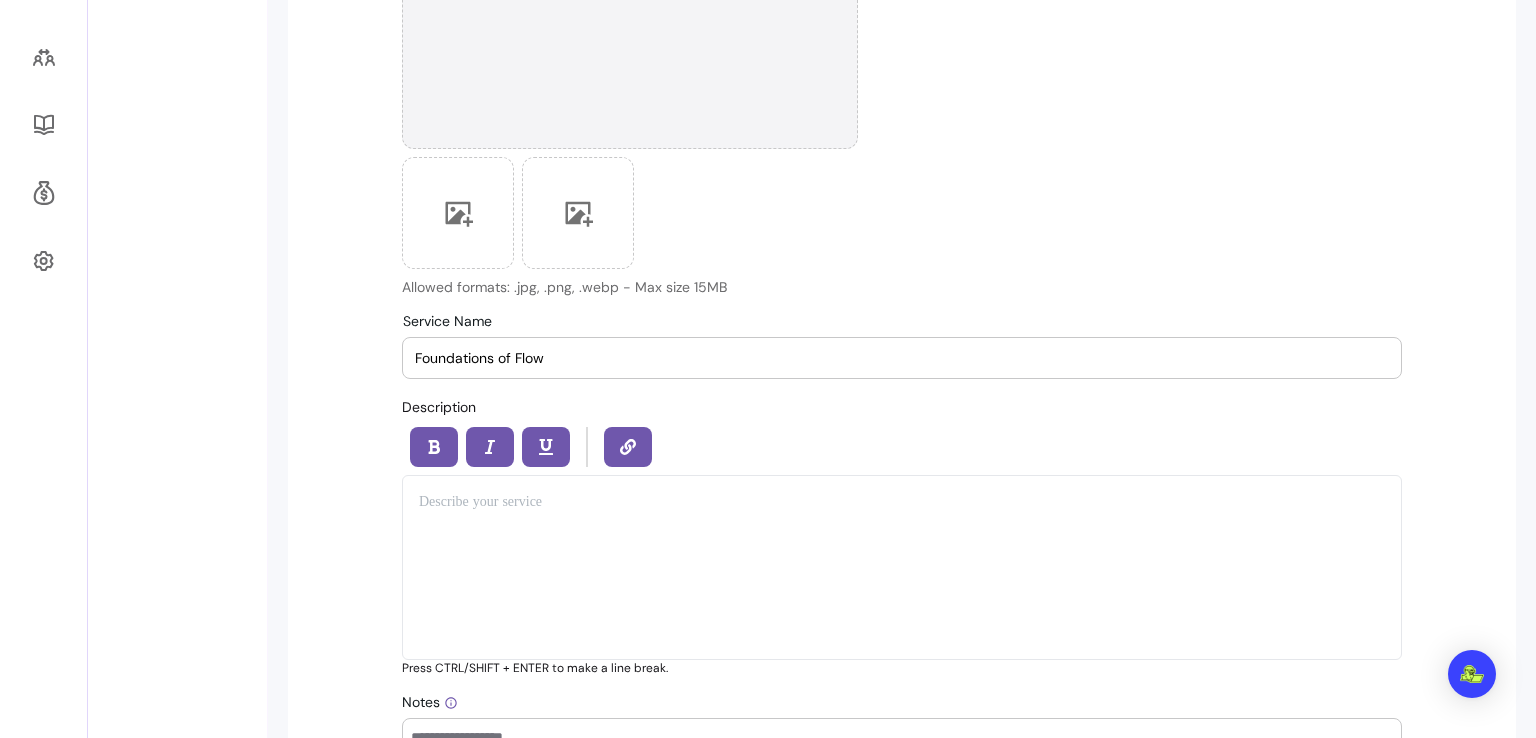 scroll, scrollTop: 615, scrollLeft: 0, axis: vertical 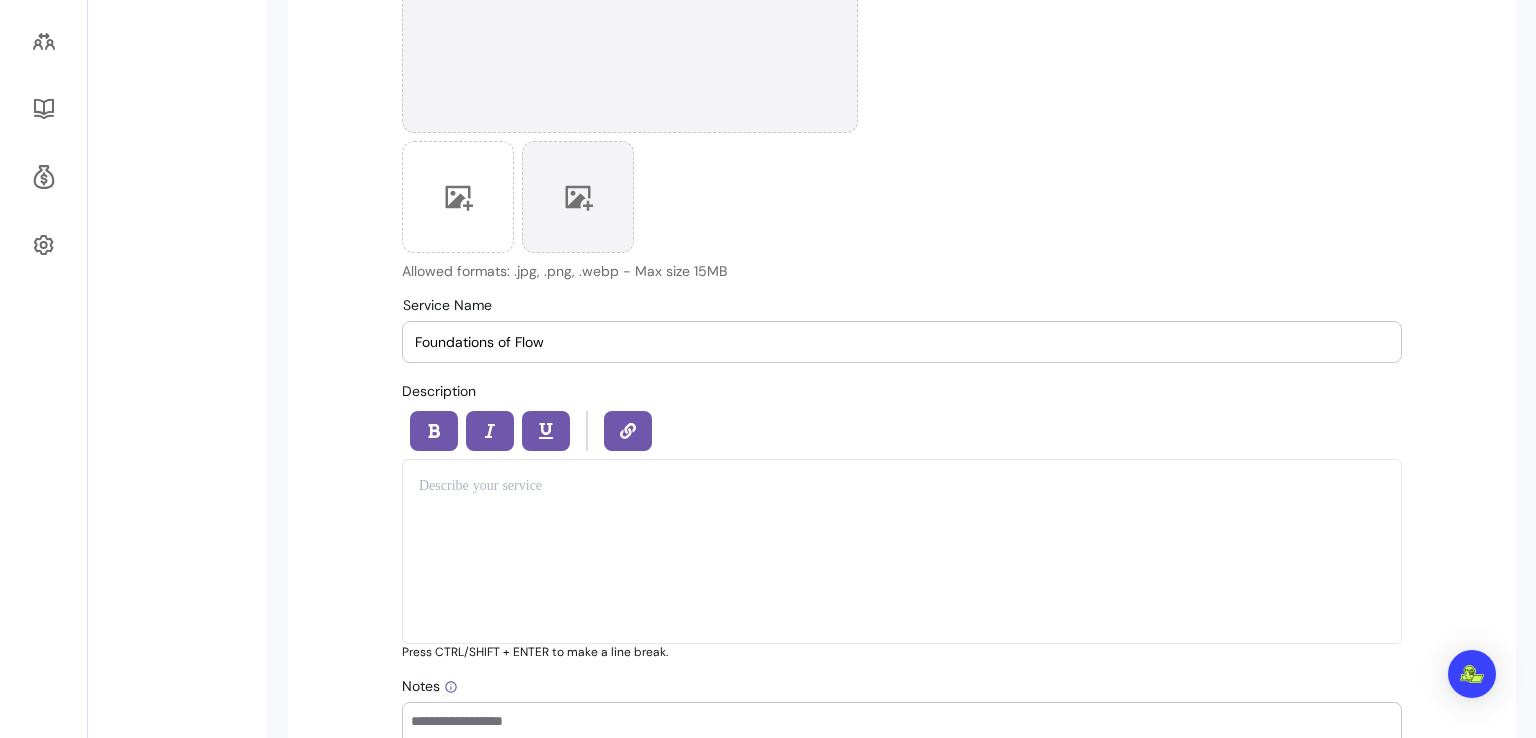 click at bounding box center (578, 197) 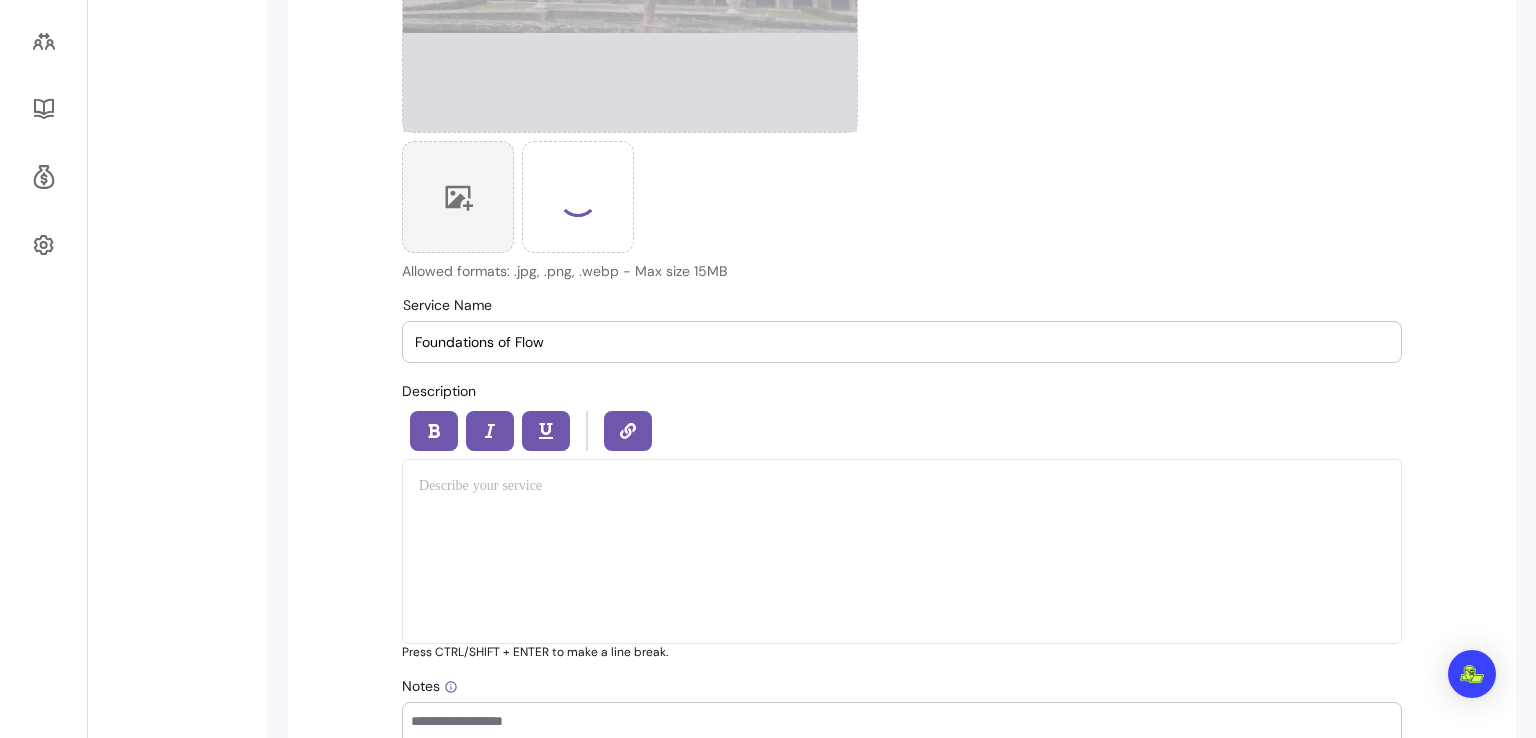 click at bounding box center (458, 197) 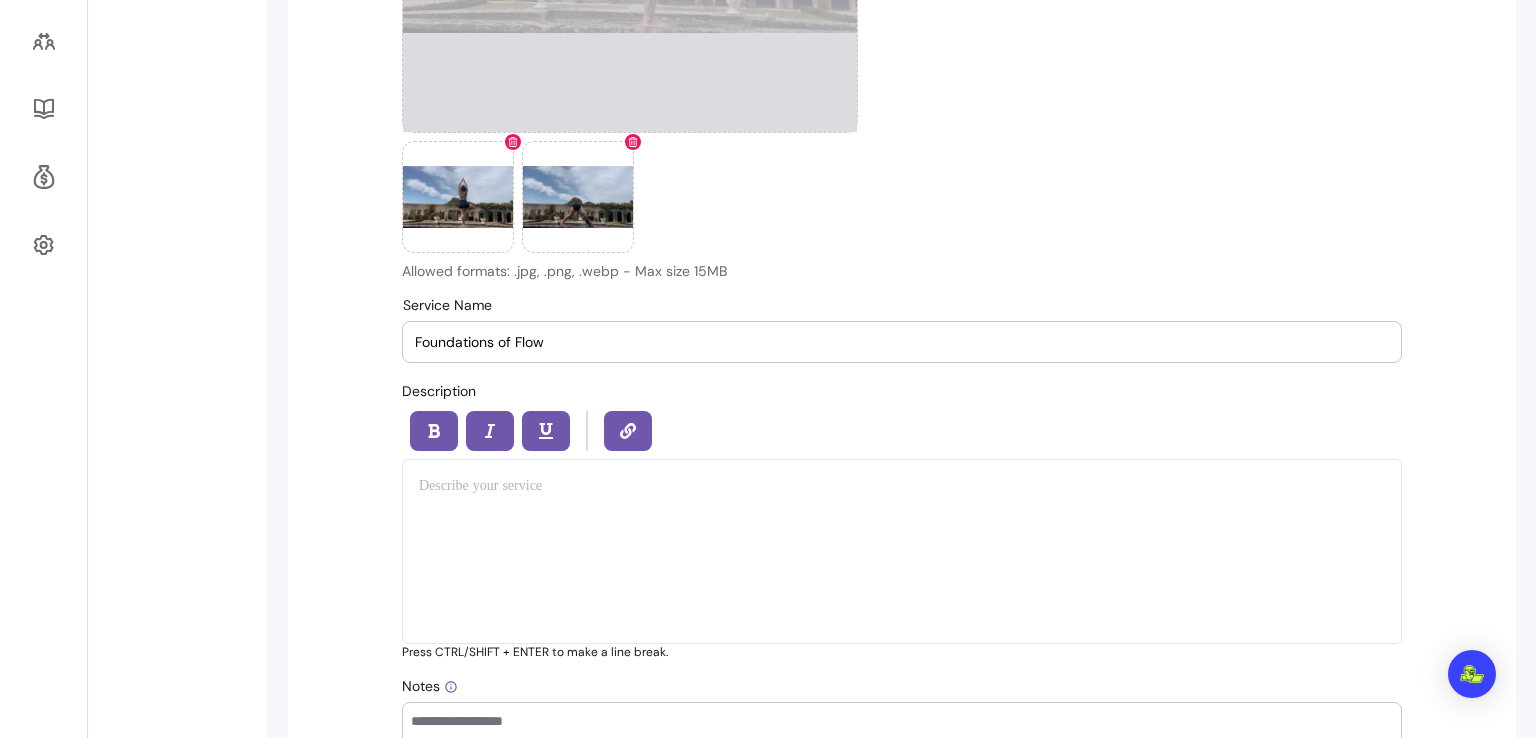 click at bounding box center (902, 551) 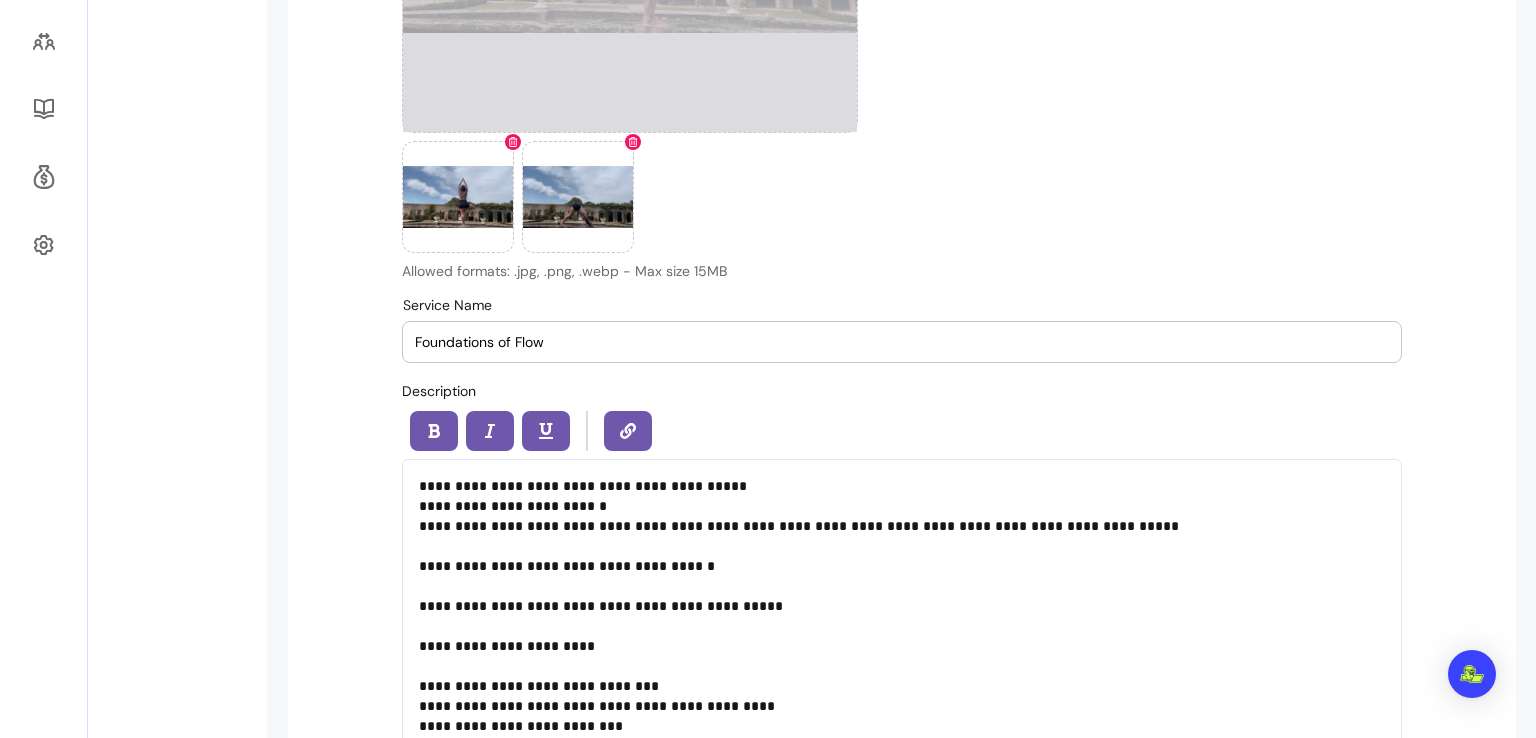 scroll, scrollTop: 676, scrollLeft: 0, axis: vertical 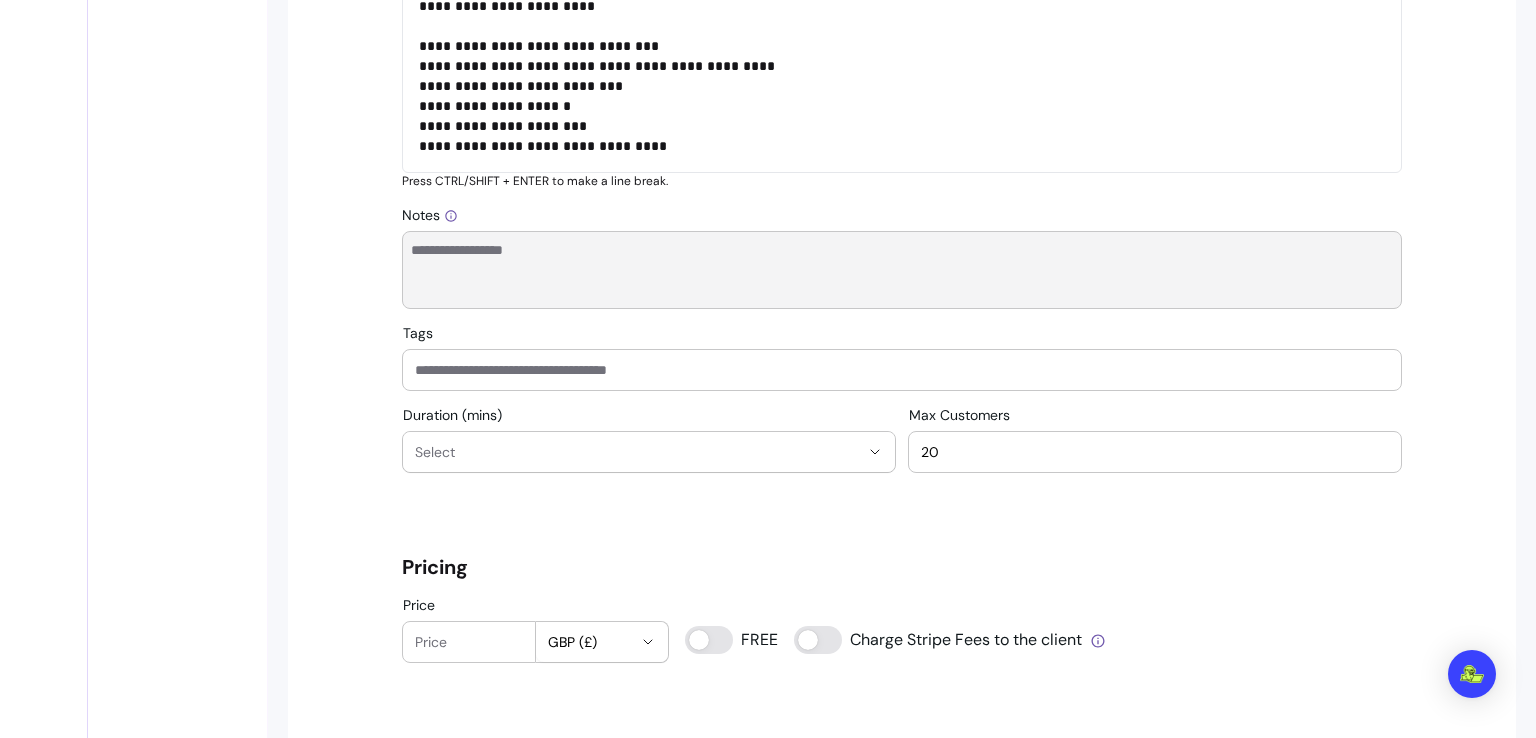 click on "Notes" at bounding box center [902, 270] 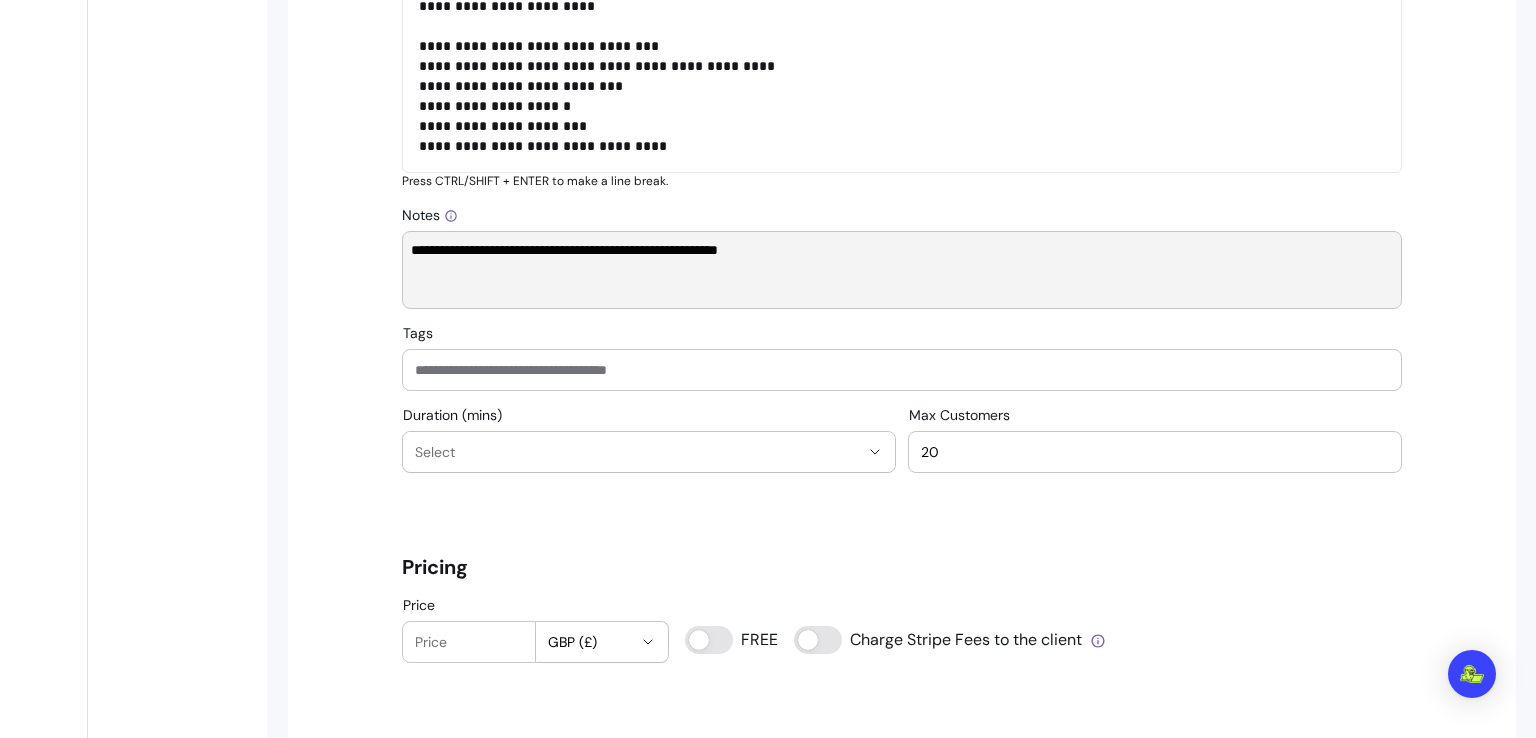 type on "**********" 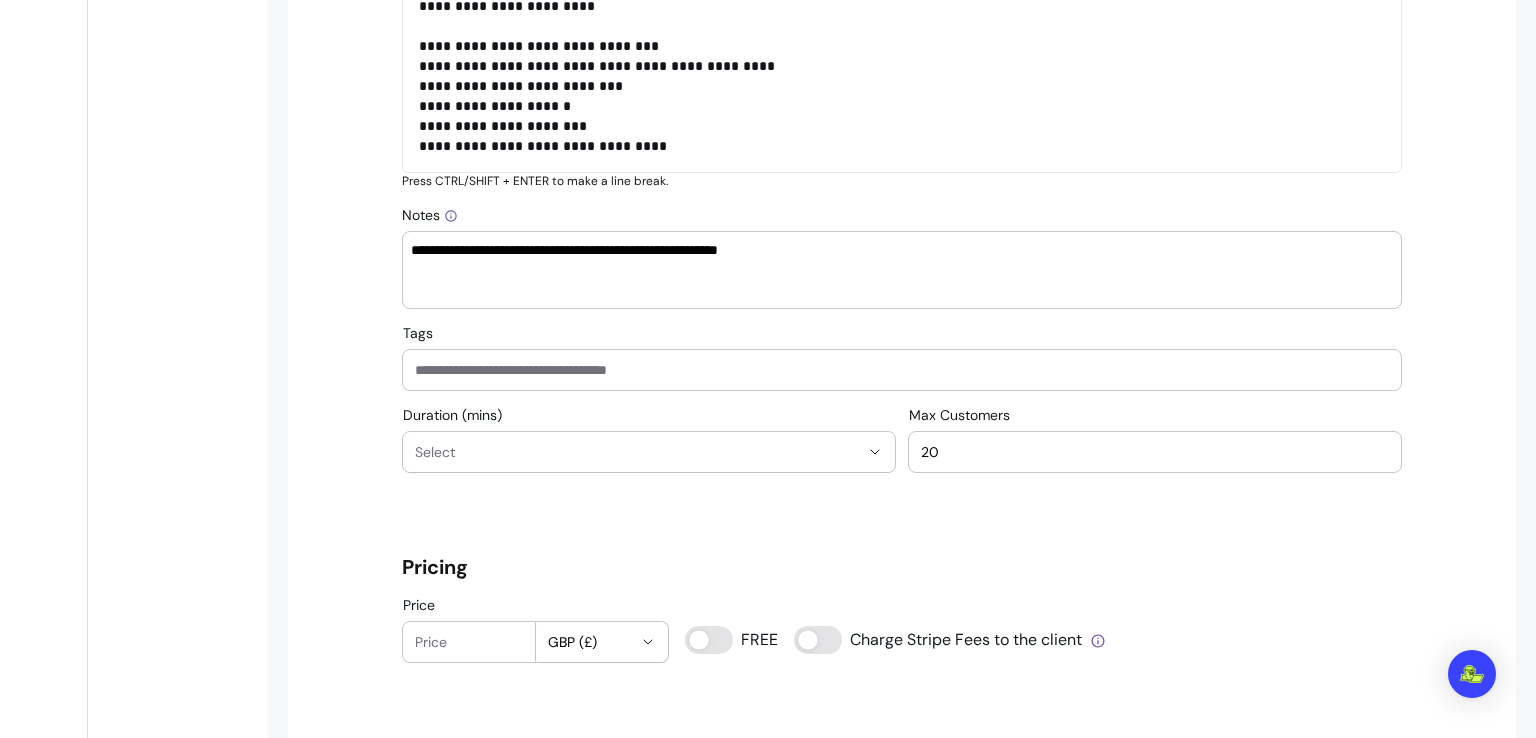 click at bounding box center [902, 370] 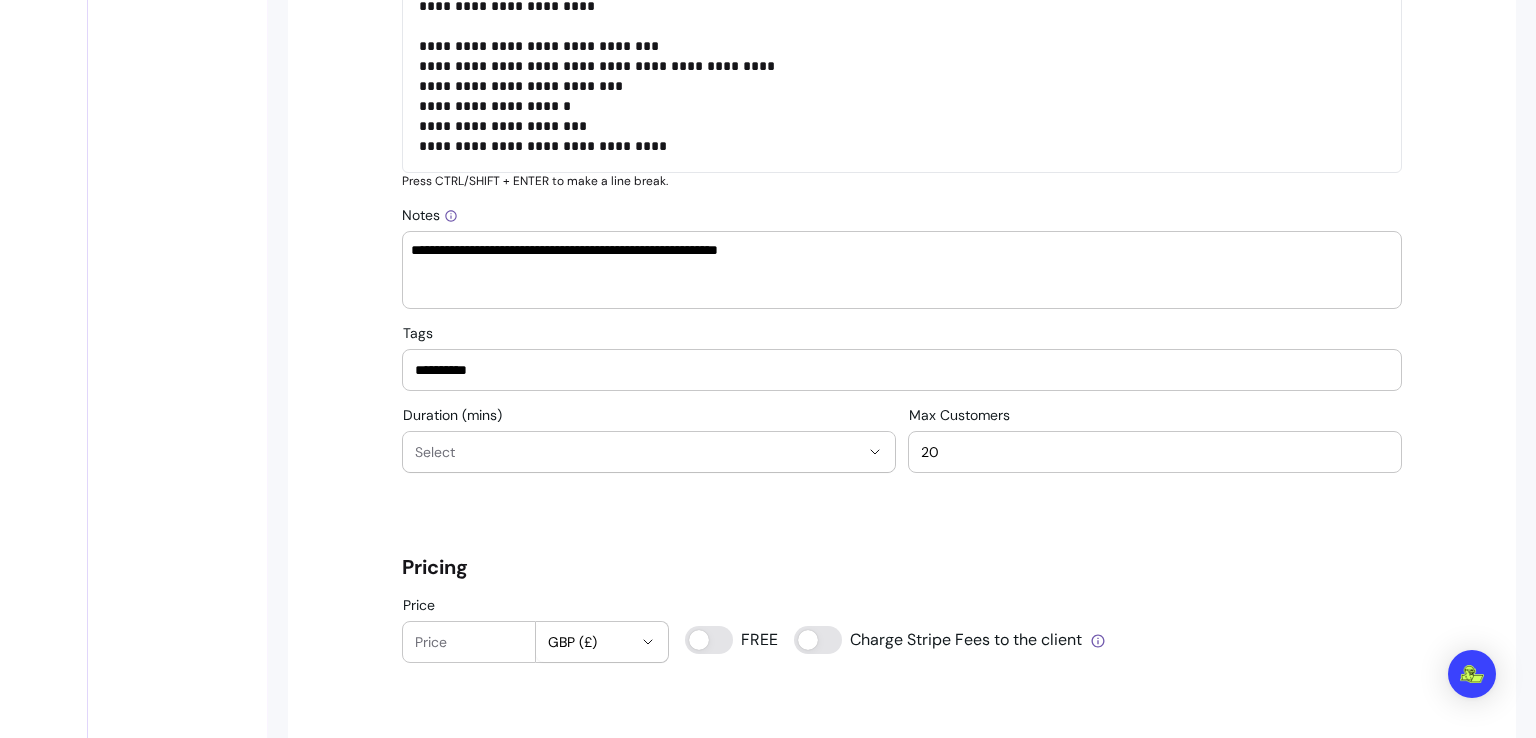 type on "**********" 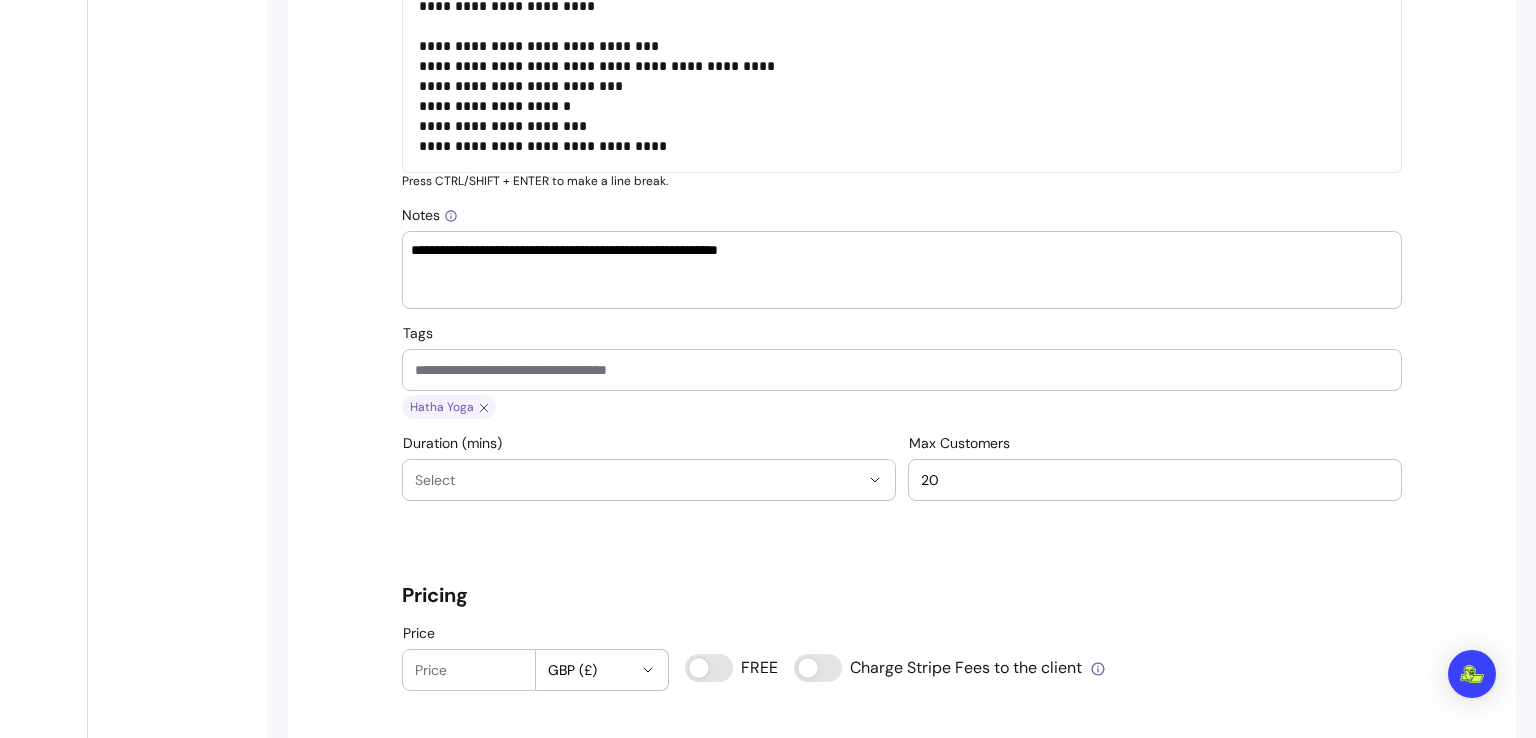 click on "Tags" at bounding box center [902, 370] 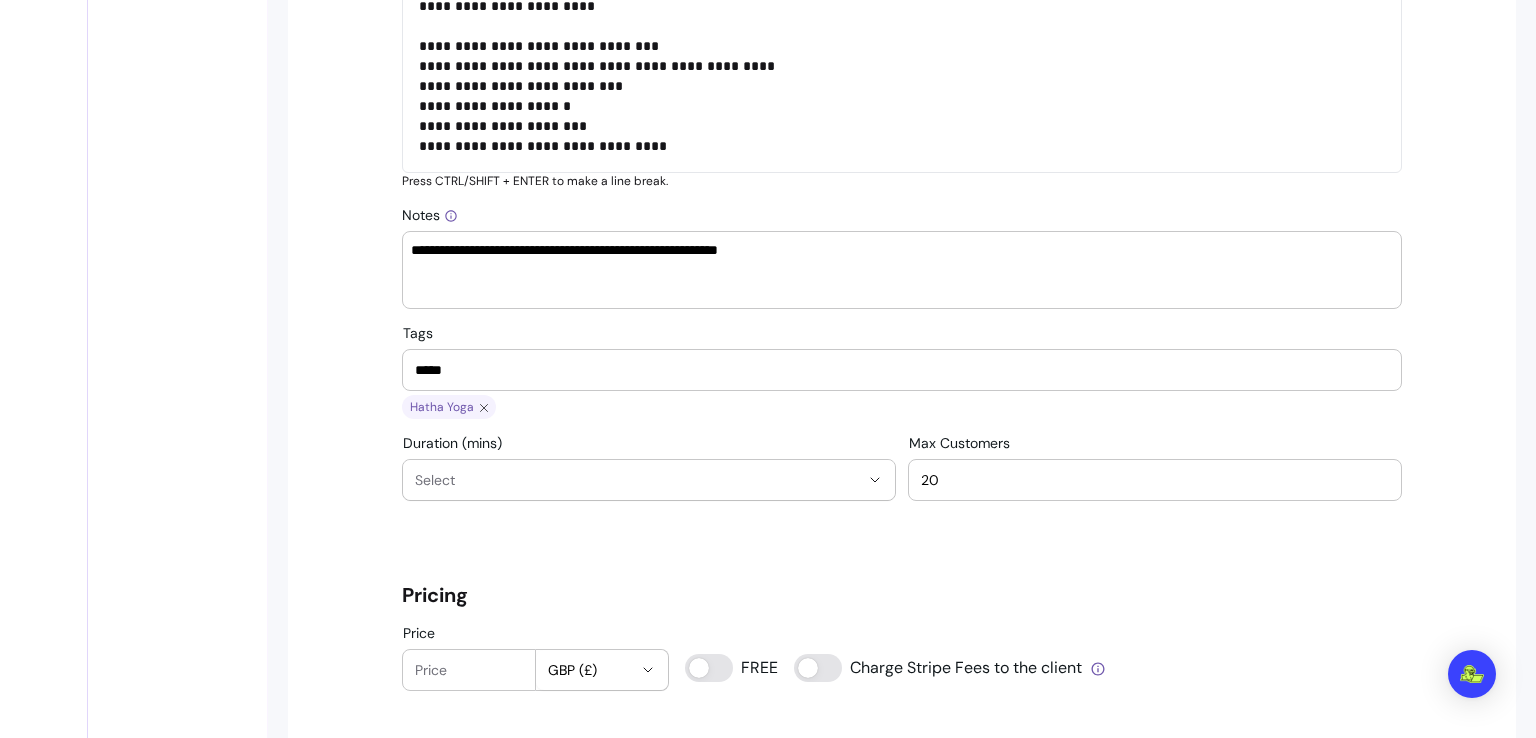 type on "*****" 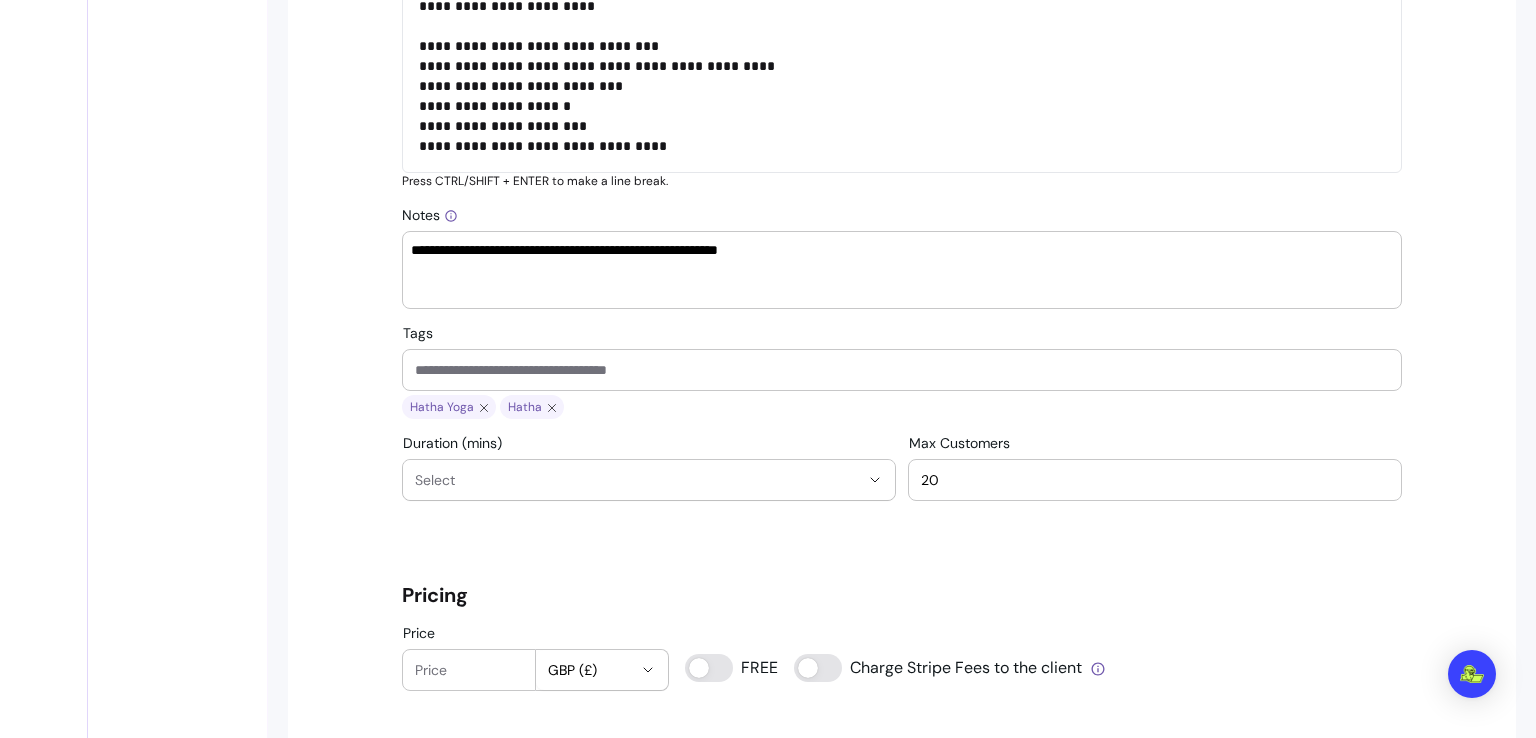 click on "Tags" at bounding box center [902, 370] 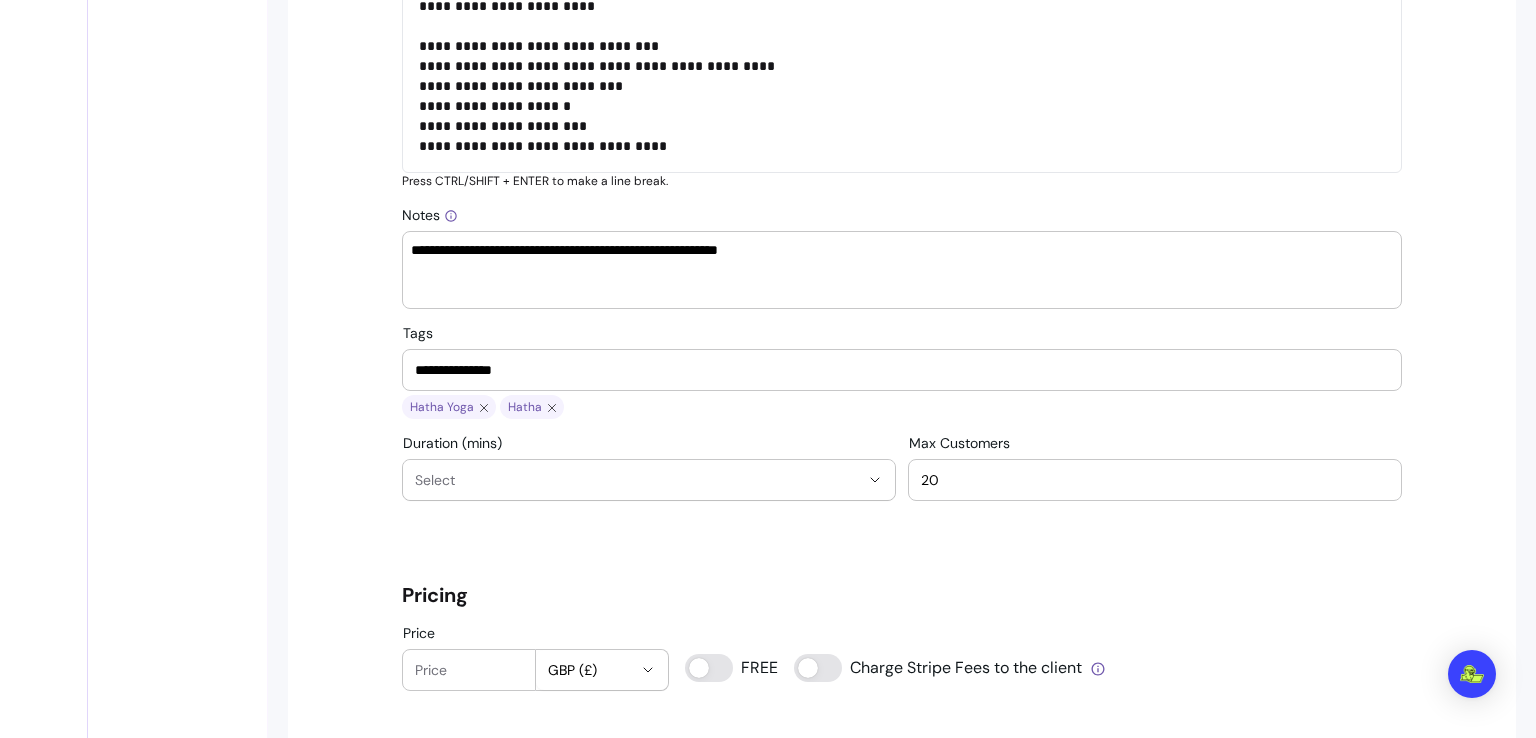 type on "**********" 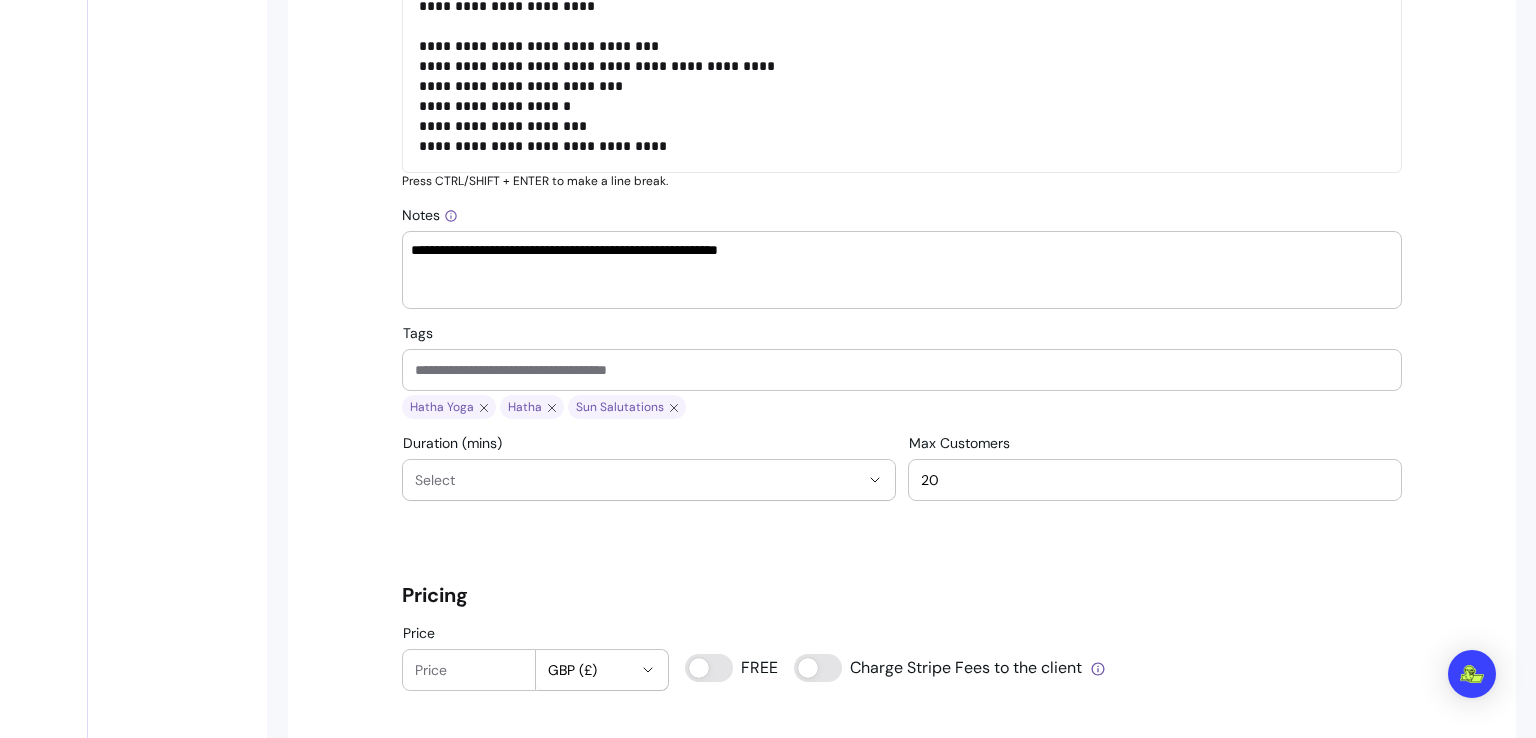 click on "Tags" at bounding box center (902, 370) 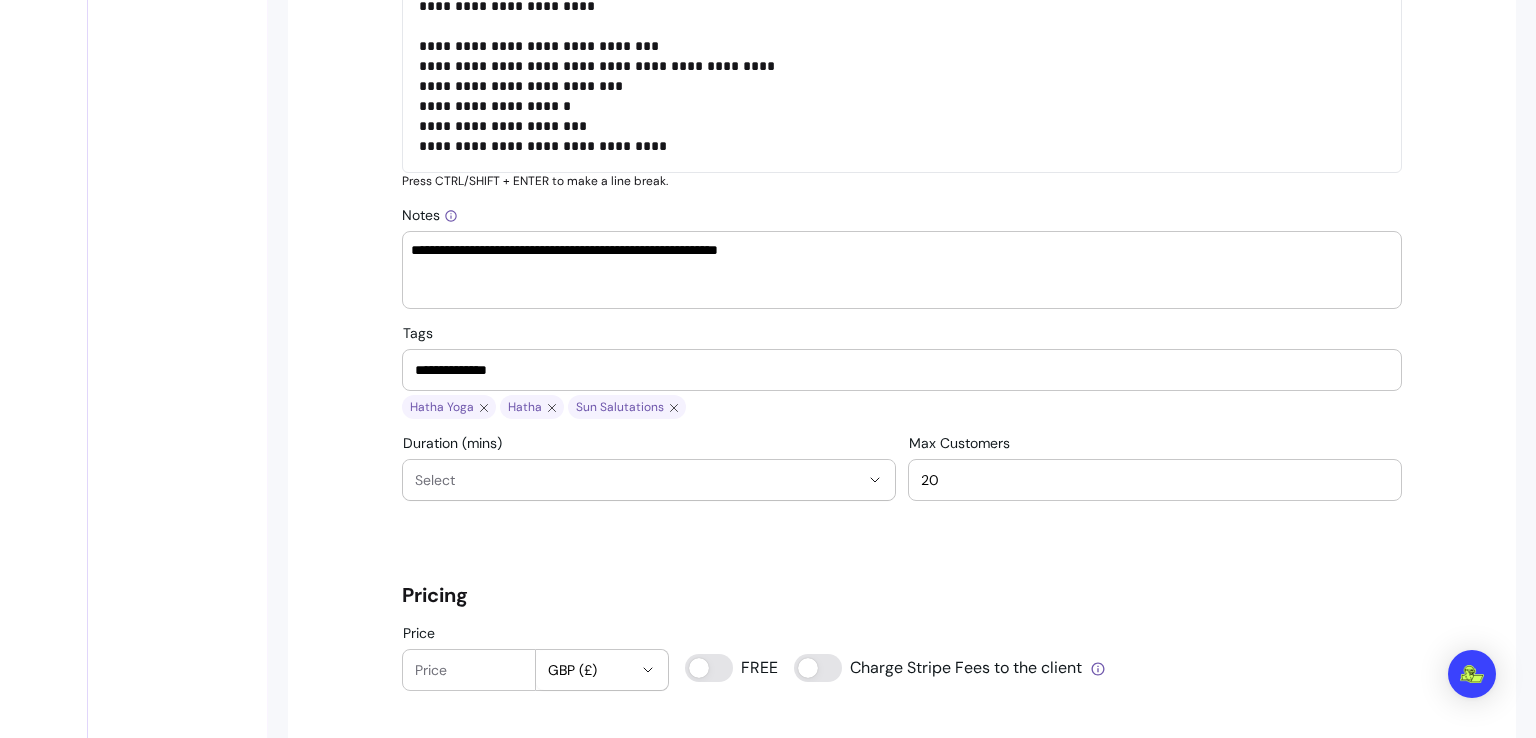 type on "**********" 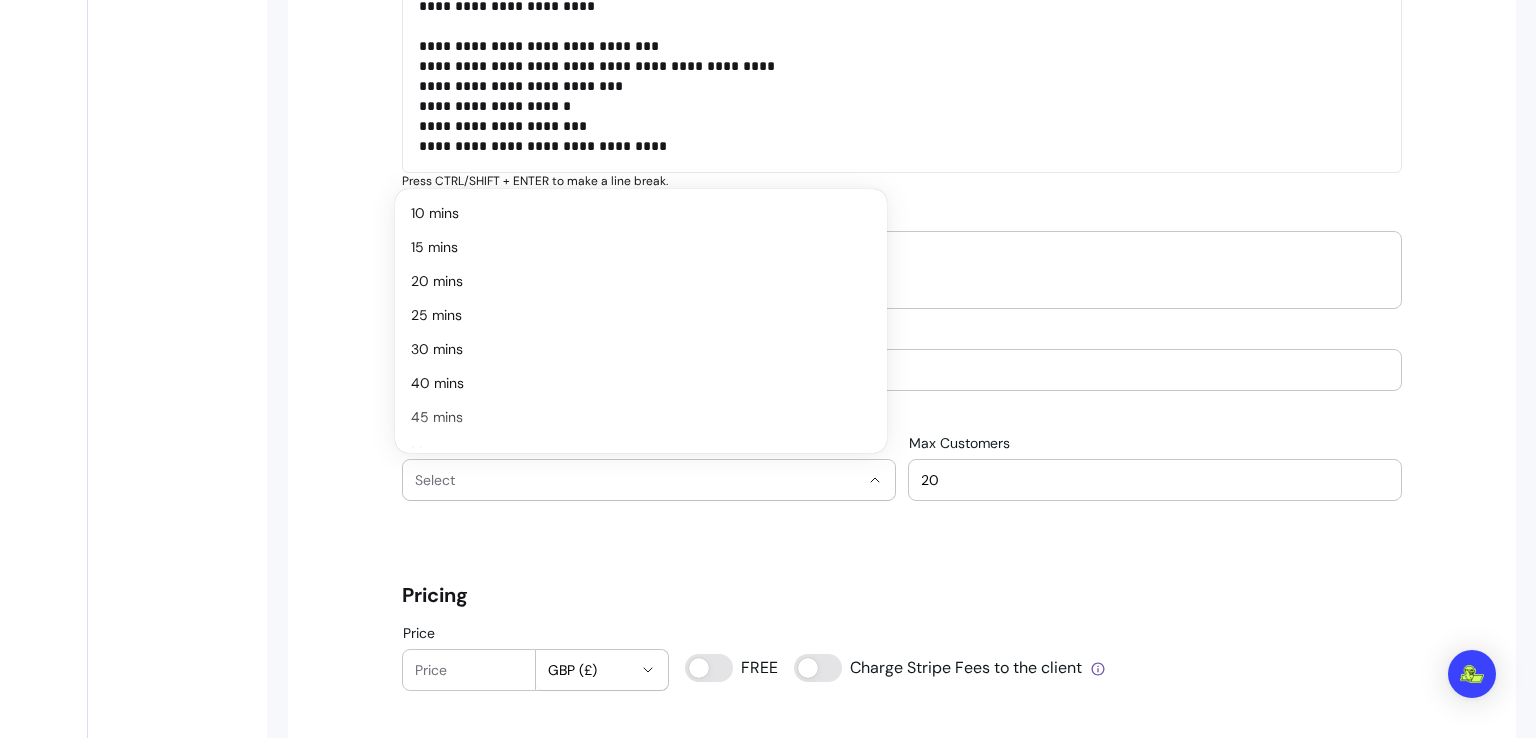 click on "Duration (mins) Select" at bounding box center (649, 480) 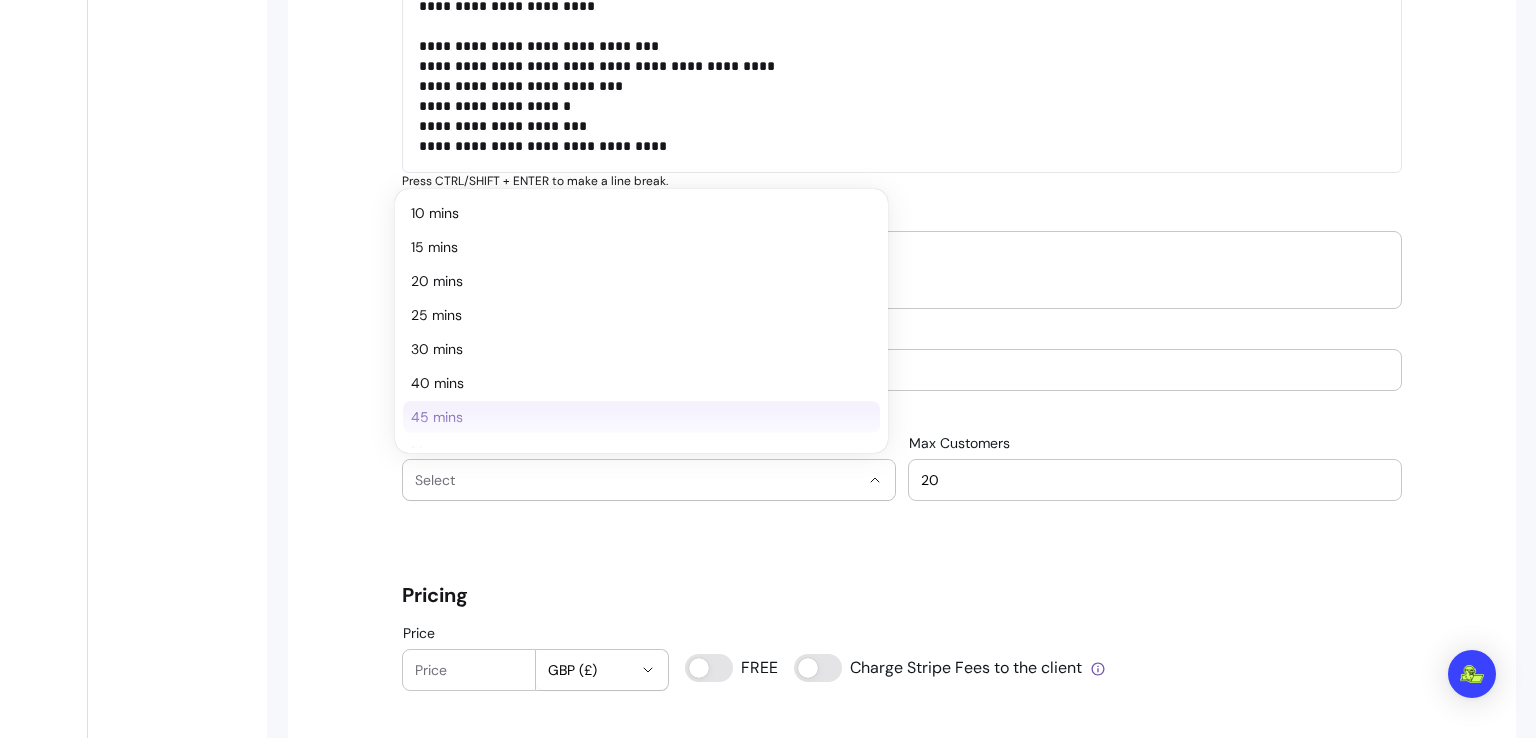 click on "45 mins" at bounding box center (631, 417) 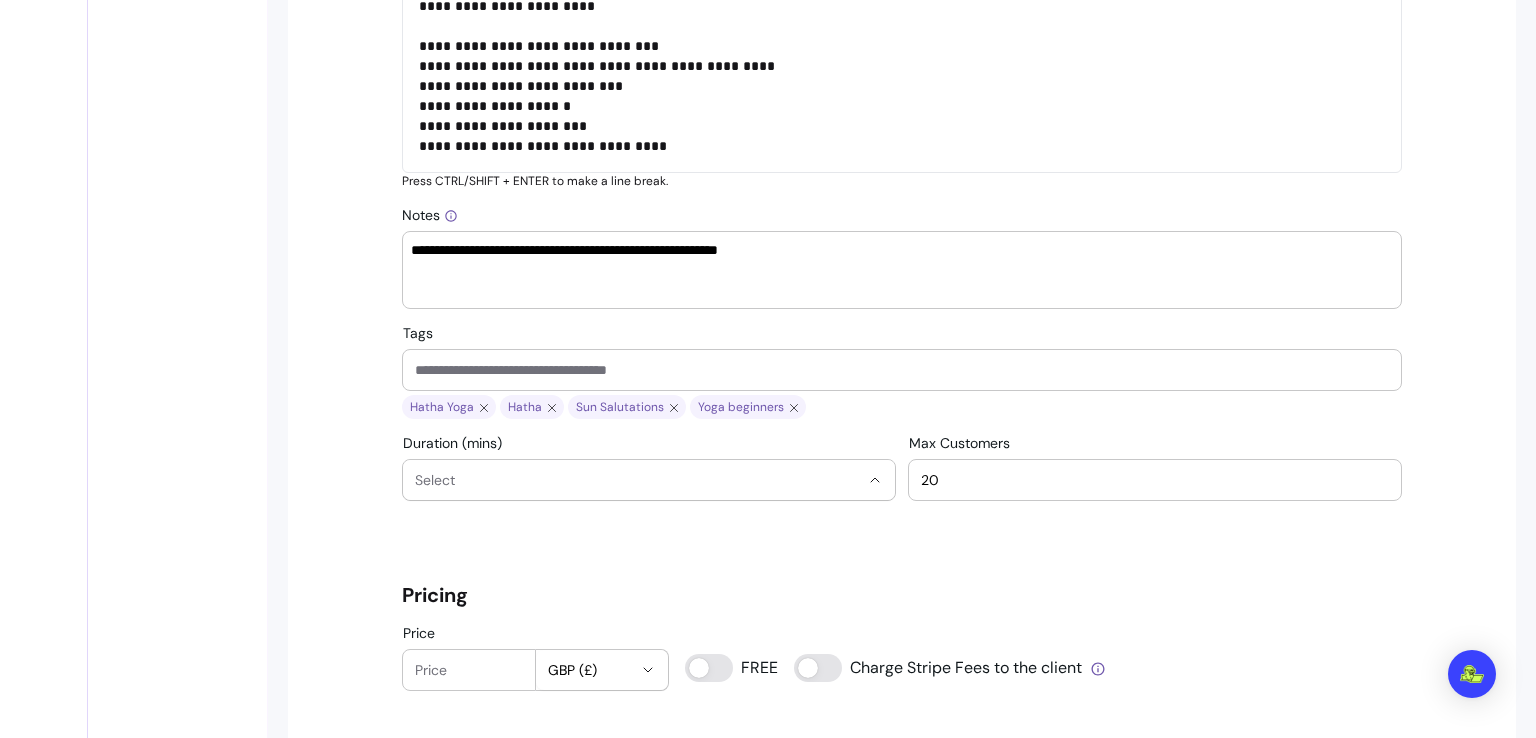 select on "**" 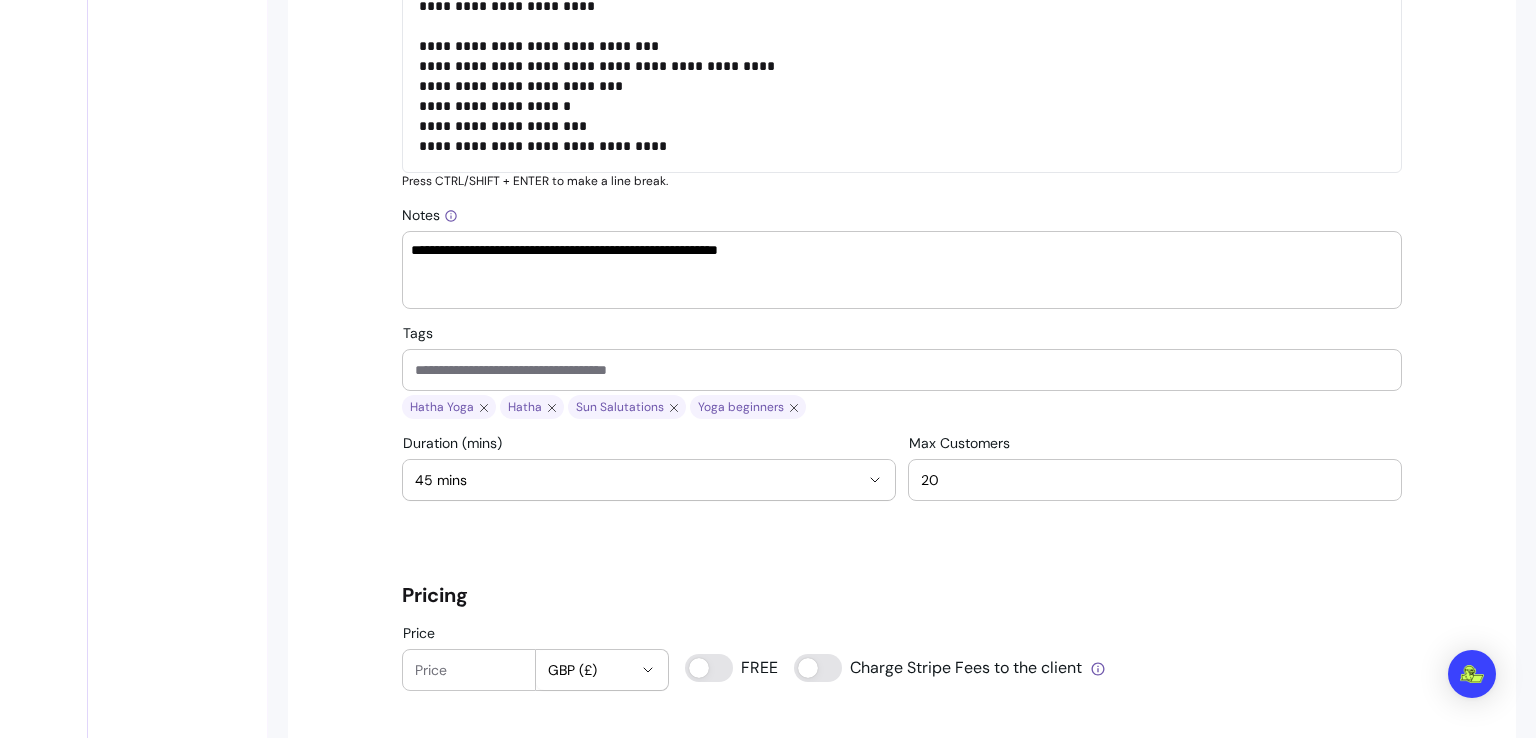 click on "20" at bounding box center [1155, 480] 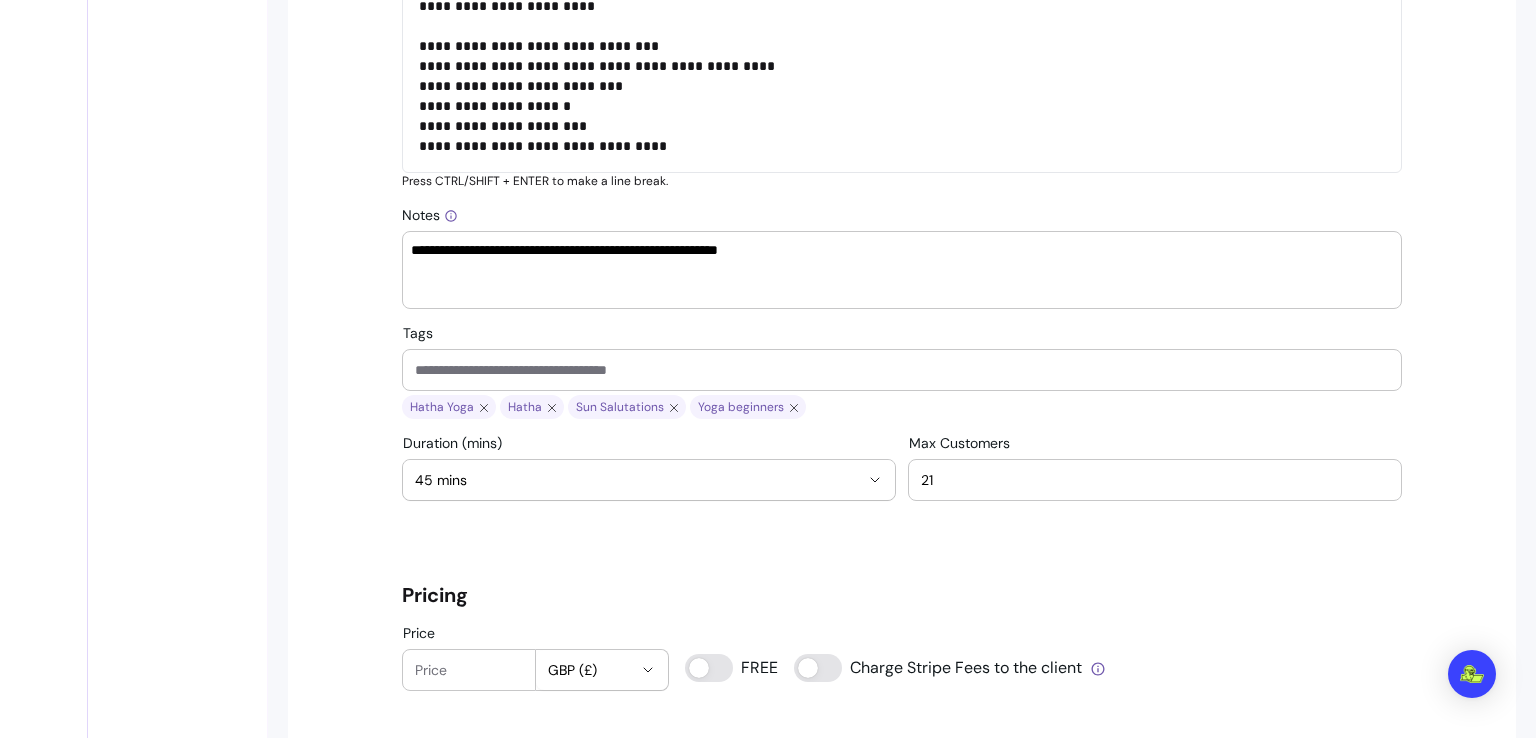 click on "21" at bounding box center (1155, 480) 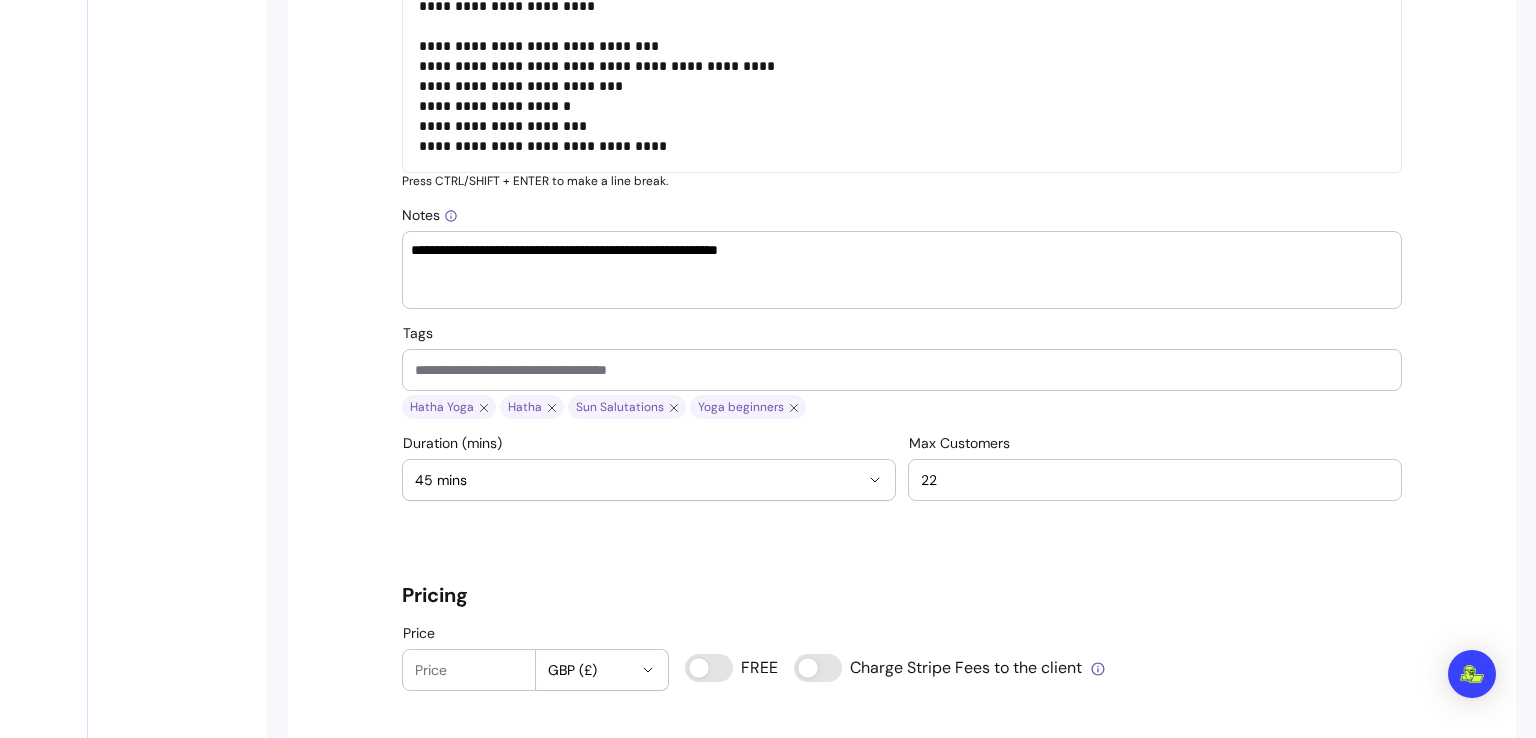 click on "22" at bounding box center (1155, 480) 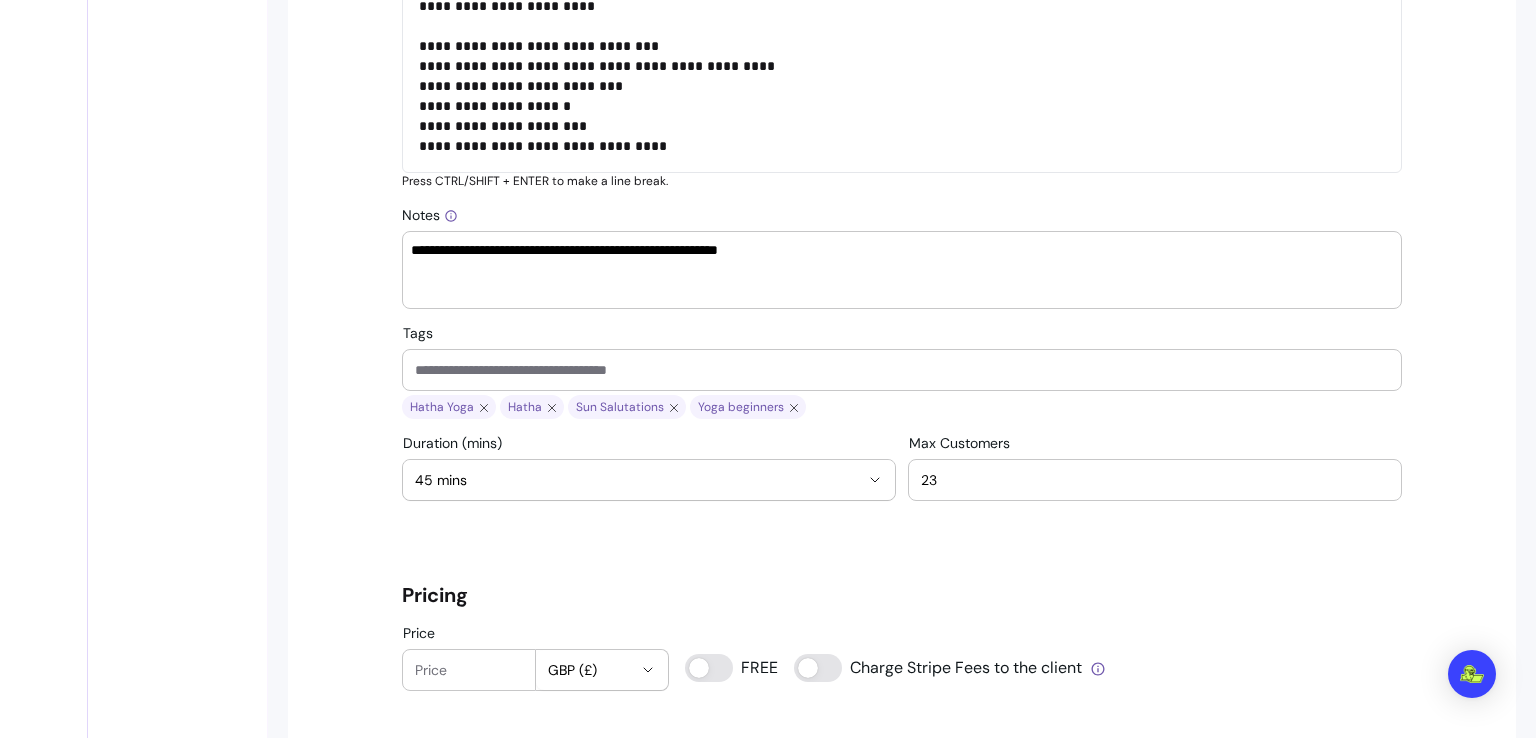 click on "23" at bounding box center [1155, 480] 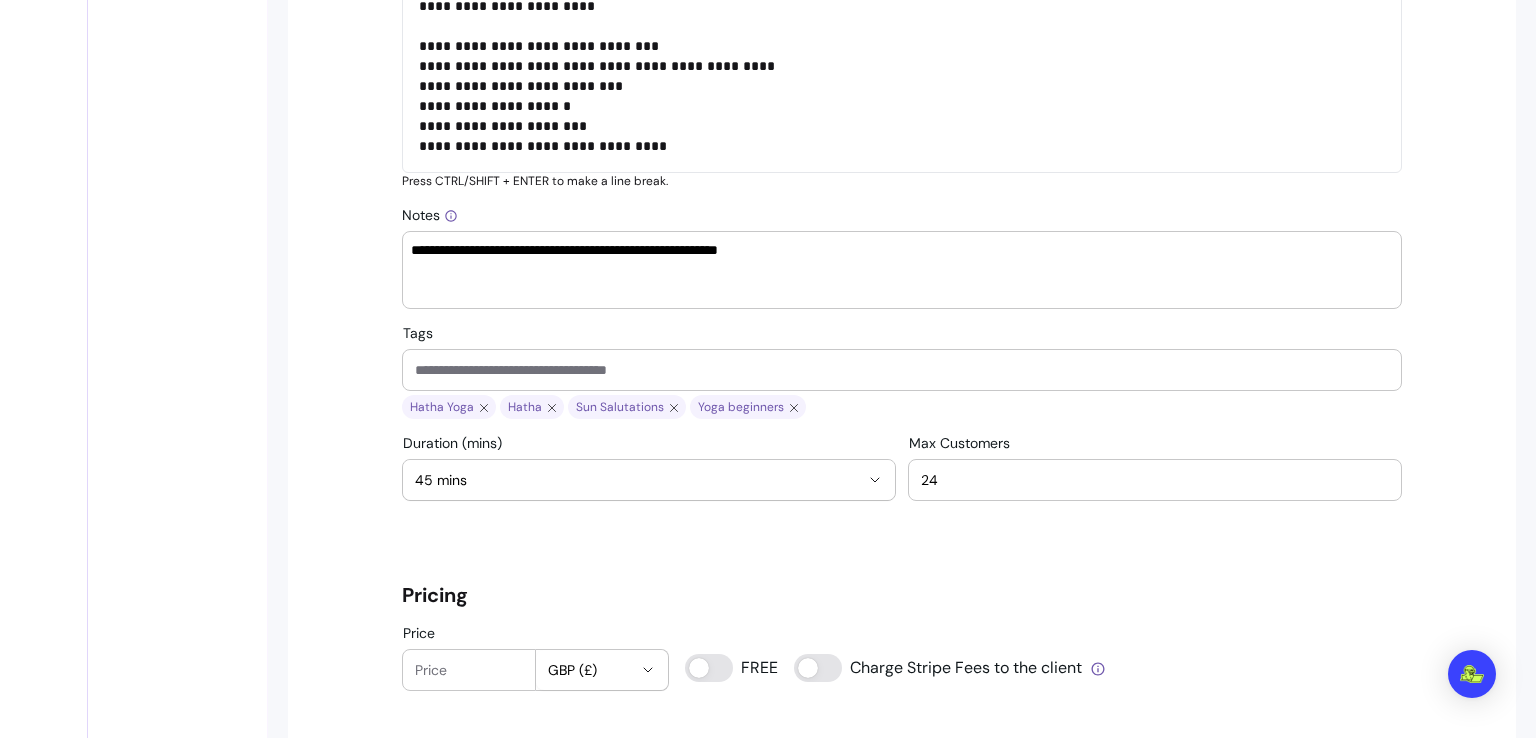 drag, startPoint x: 1376, startPoint y: 474, endPoint x: 1235, endPoint y: 524, distance: 149.60281 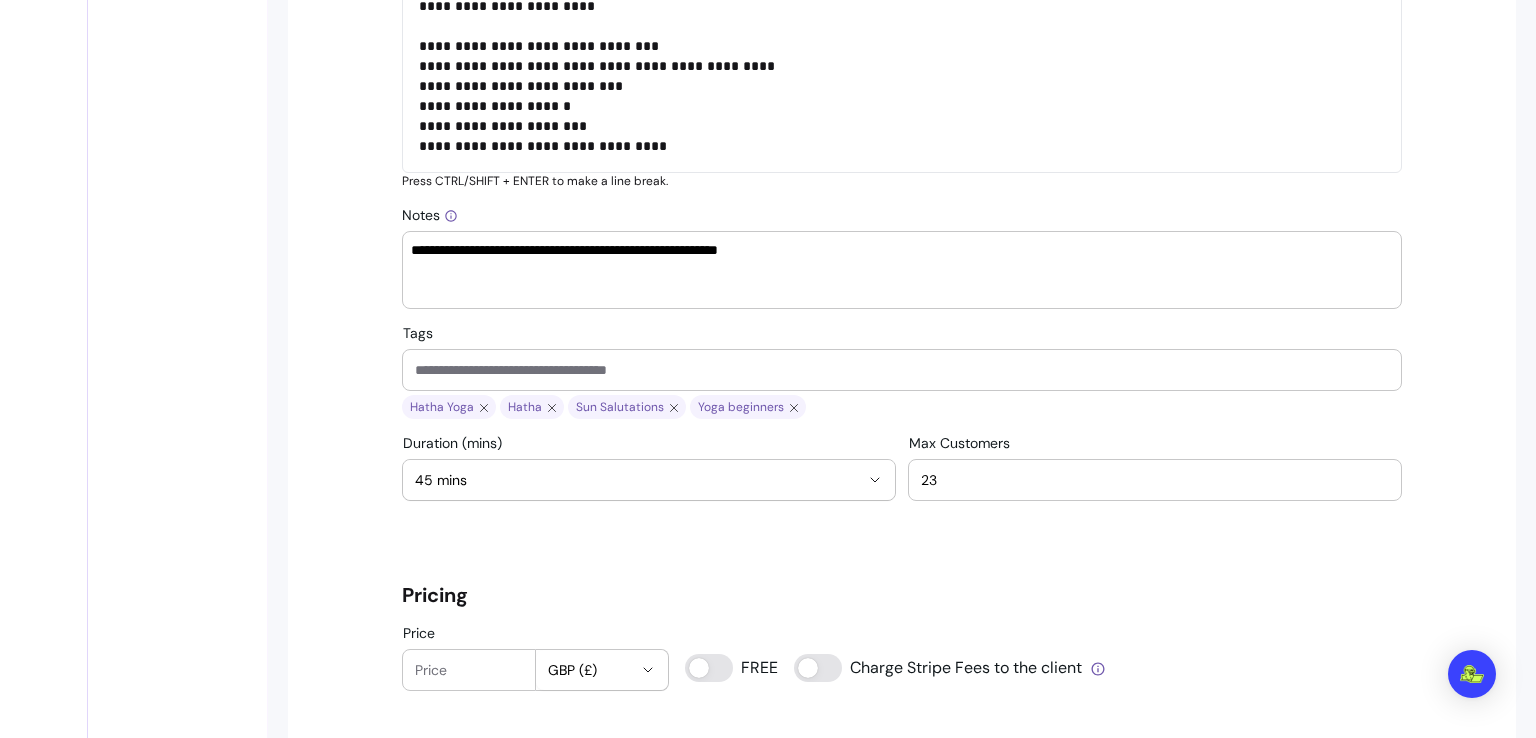 drag, startPoint x: 1235, startPoint y: 524, endPoint x: 1211, endPoint y: 487, distance: 44.102154 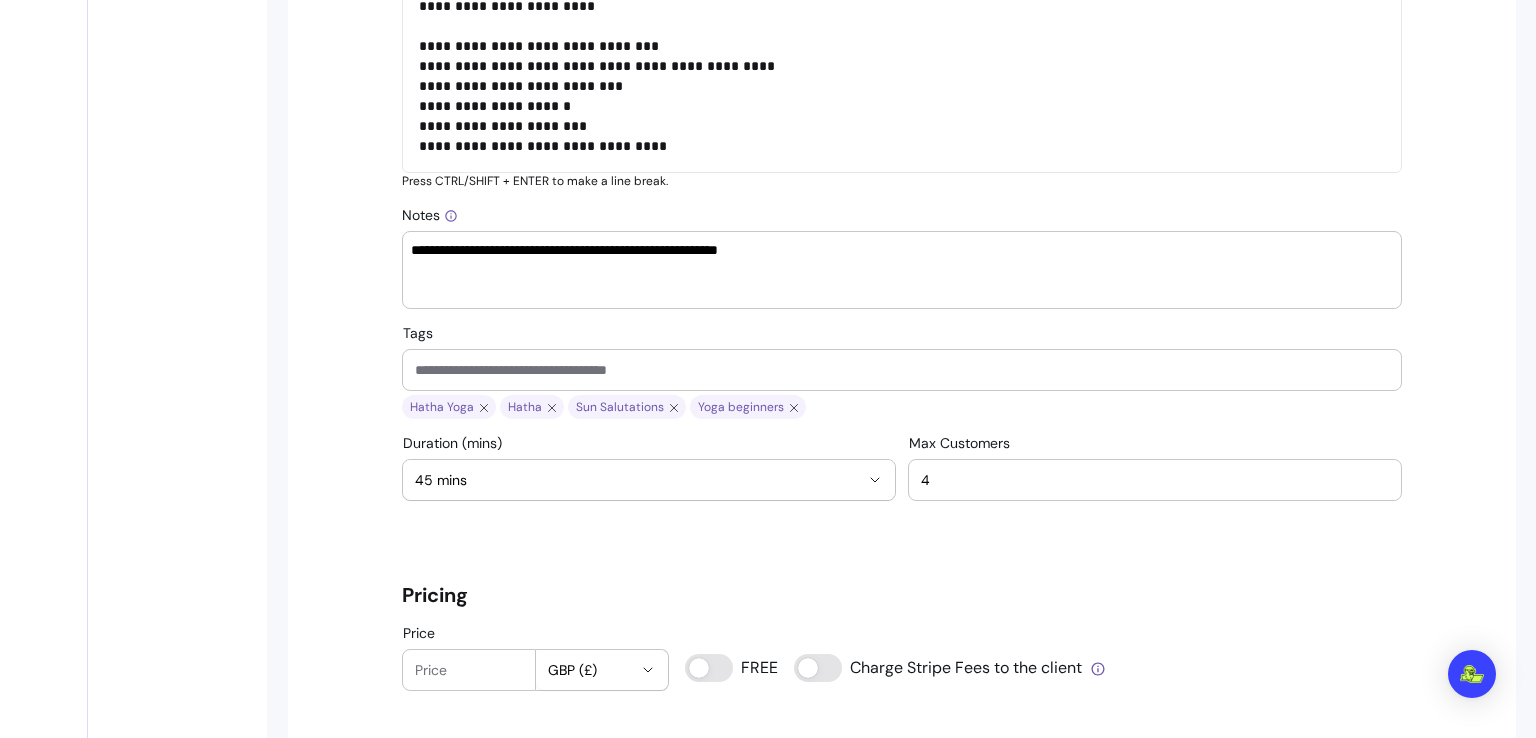 type on "4" 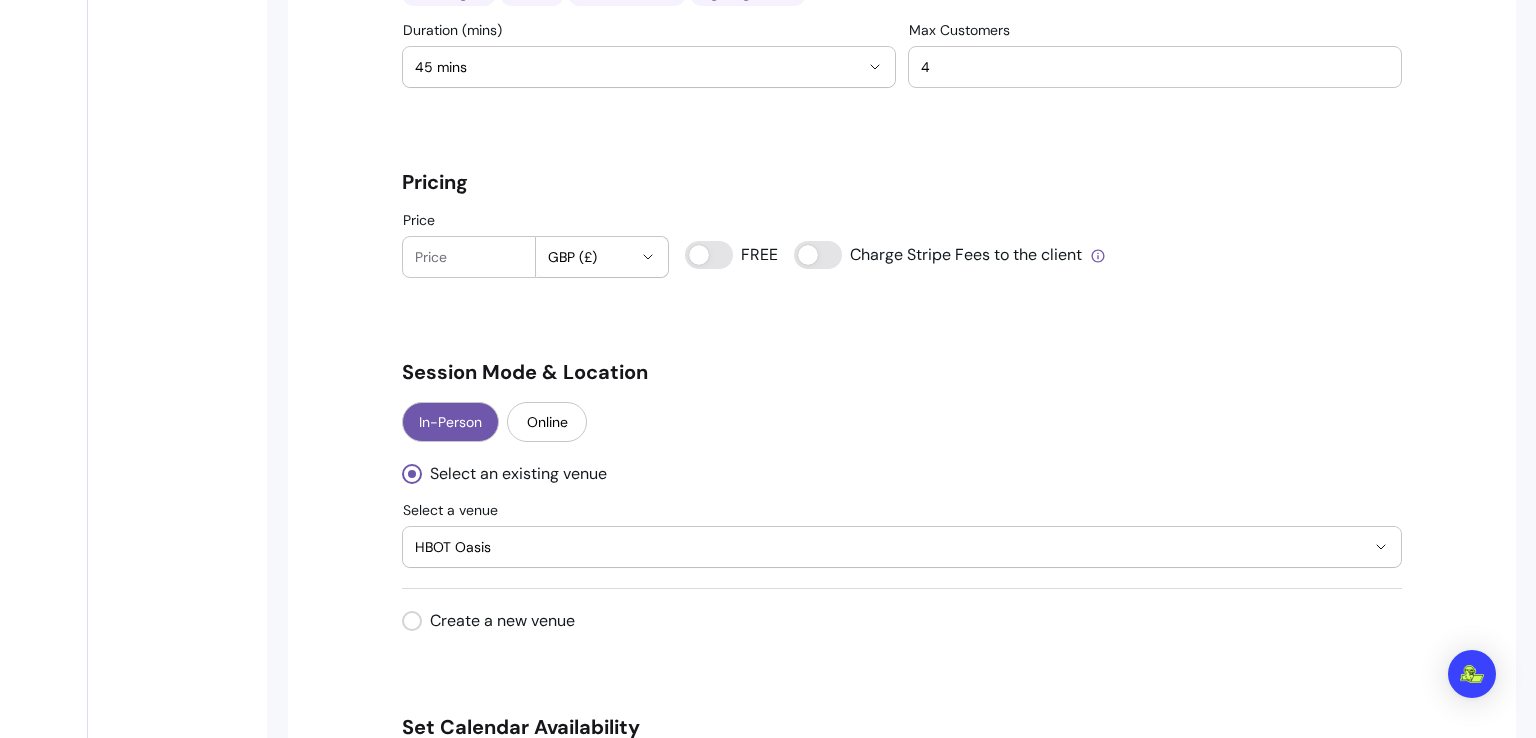 scroll, scrollTop: 1700, scrollLeft: 0, axis: vertical 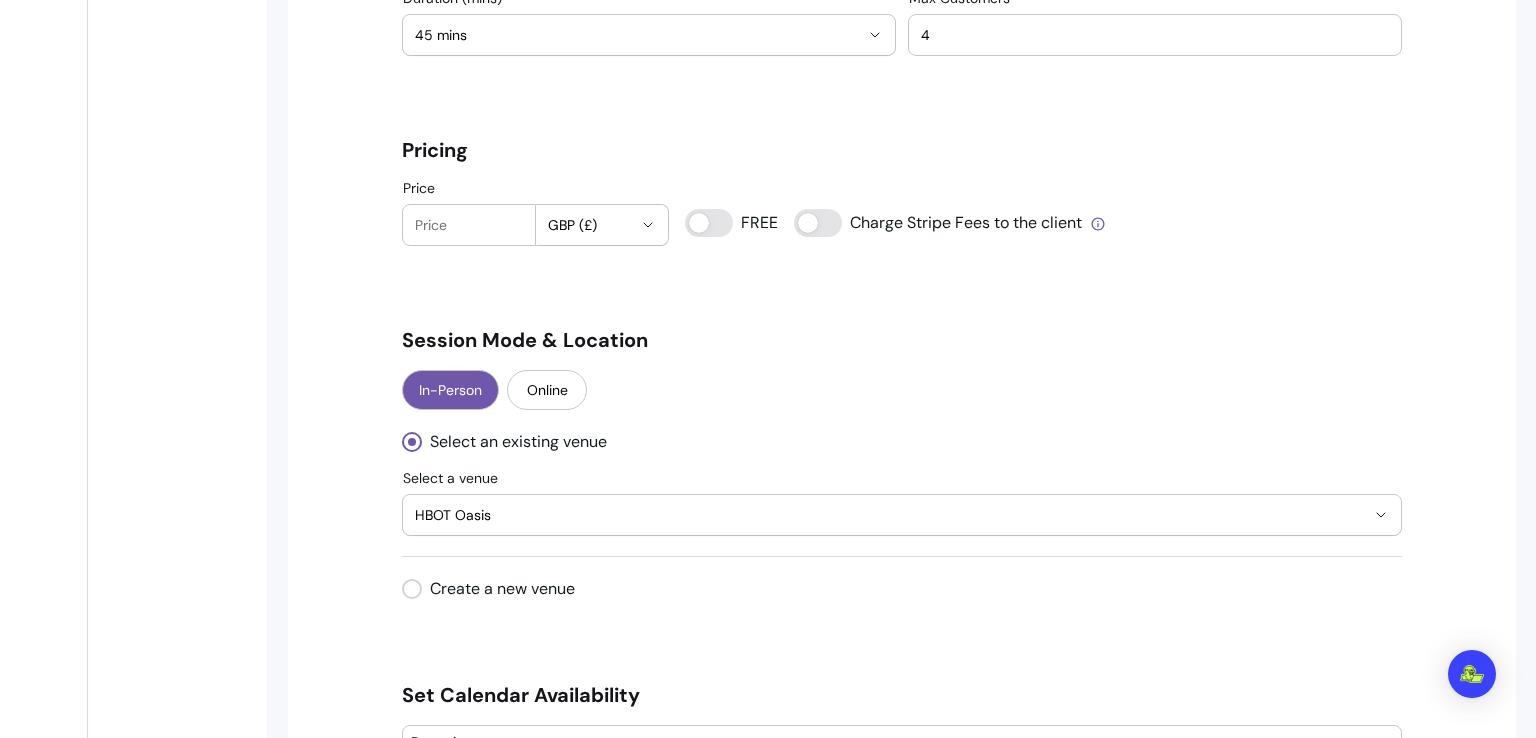 click on "Price" at bounding box center [469, 225] 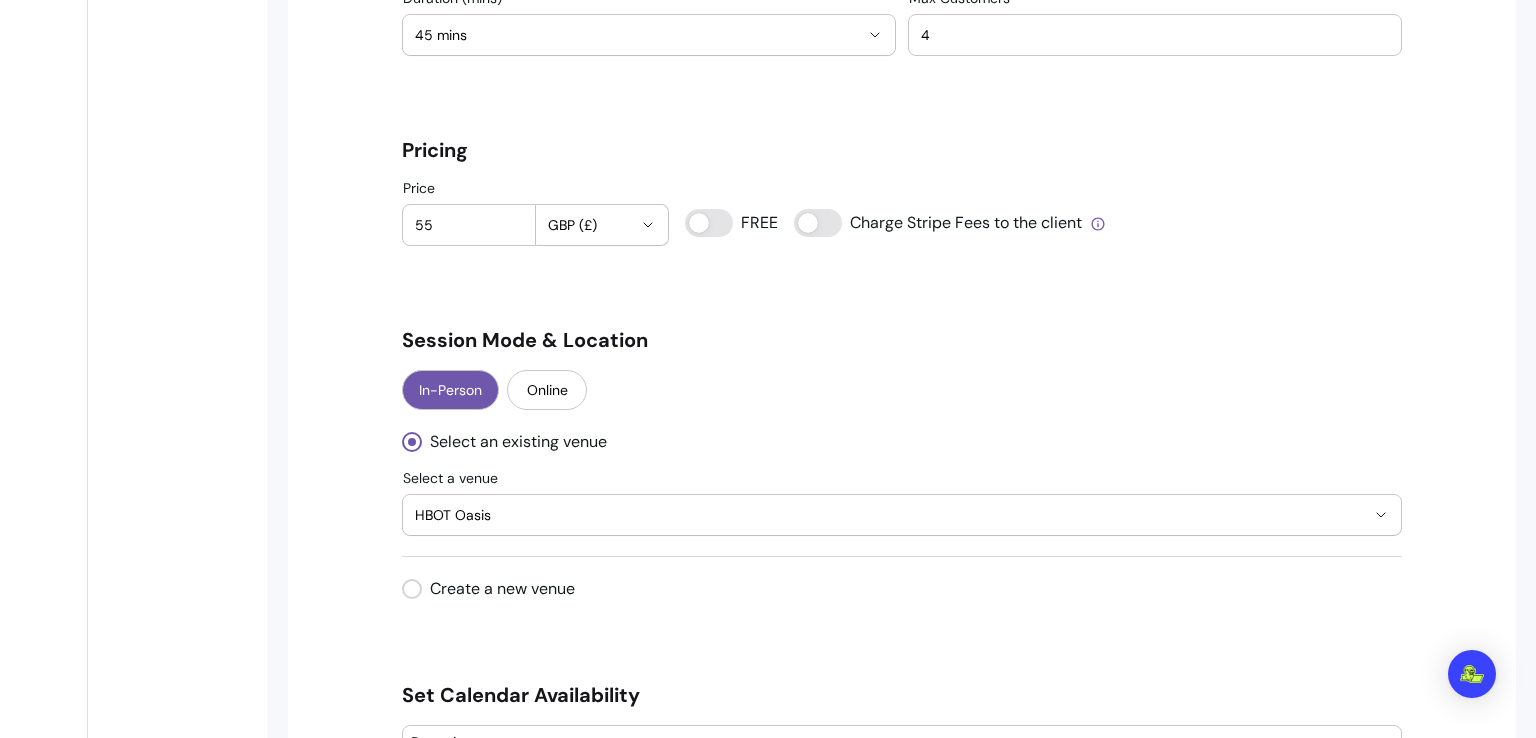 type on "55" 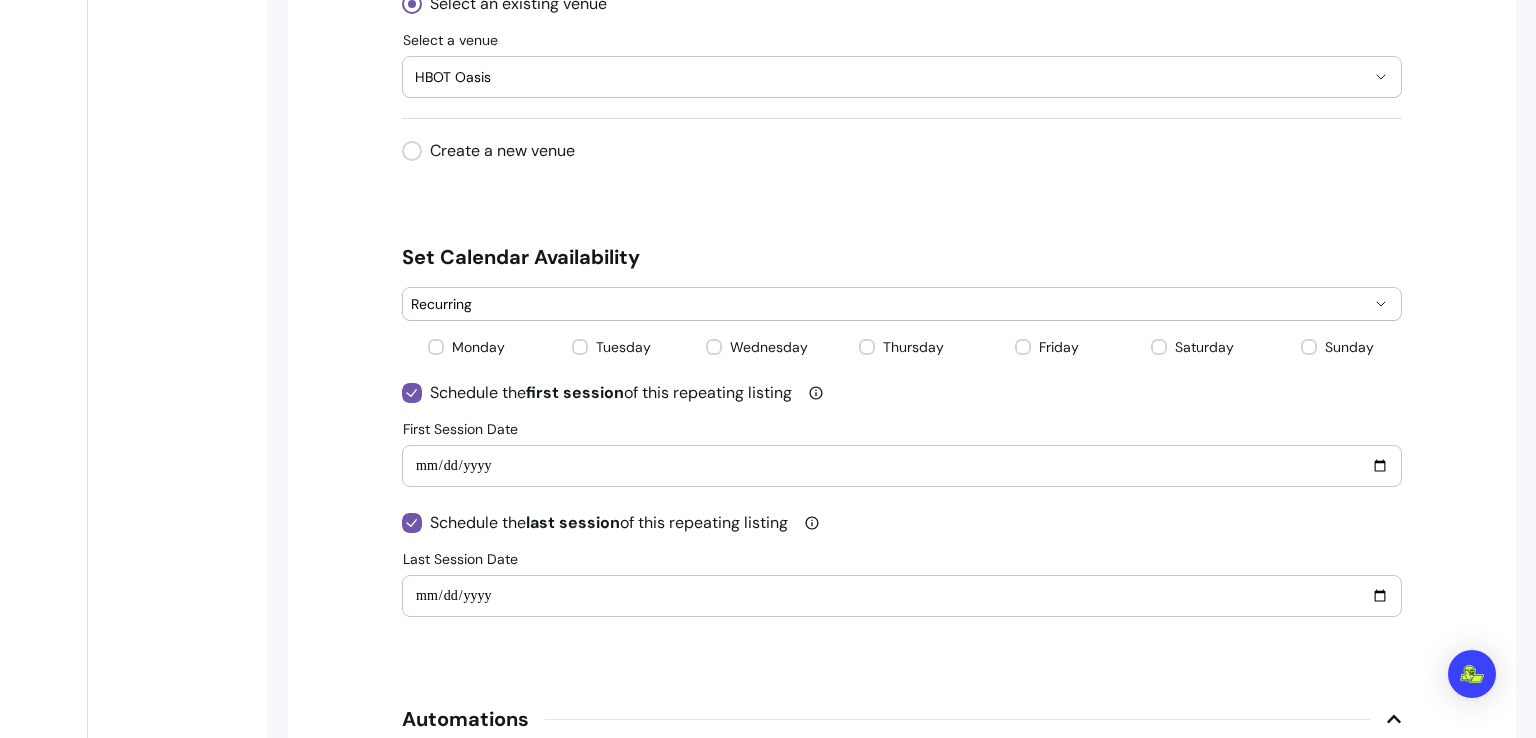 scroll, scrollTop: 2191, scrollLeft: 0, axis: vertical 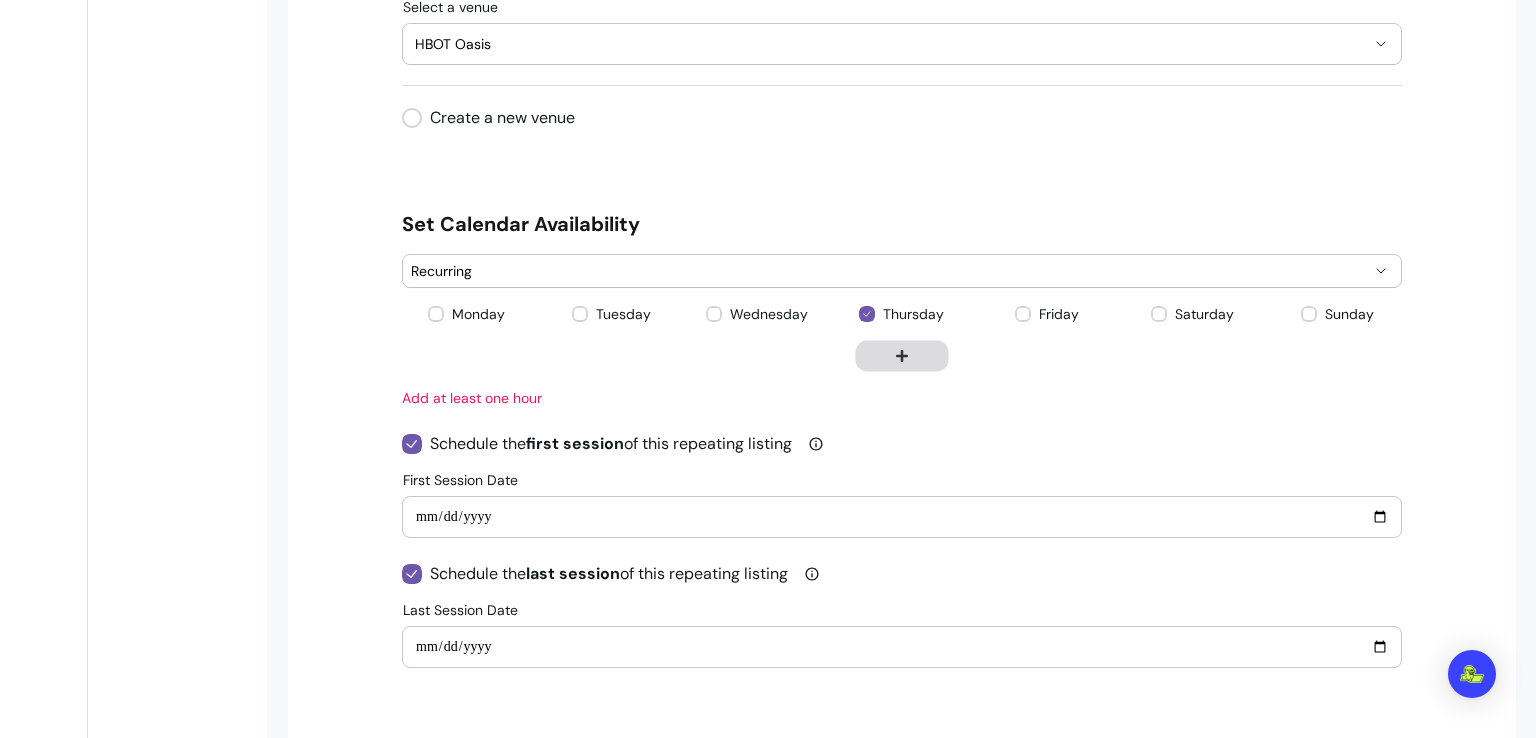 click 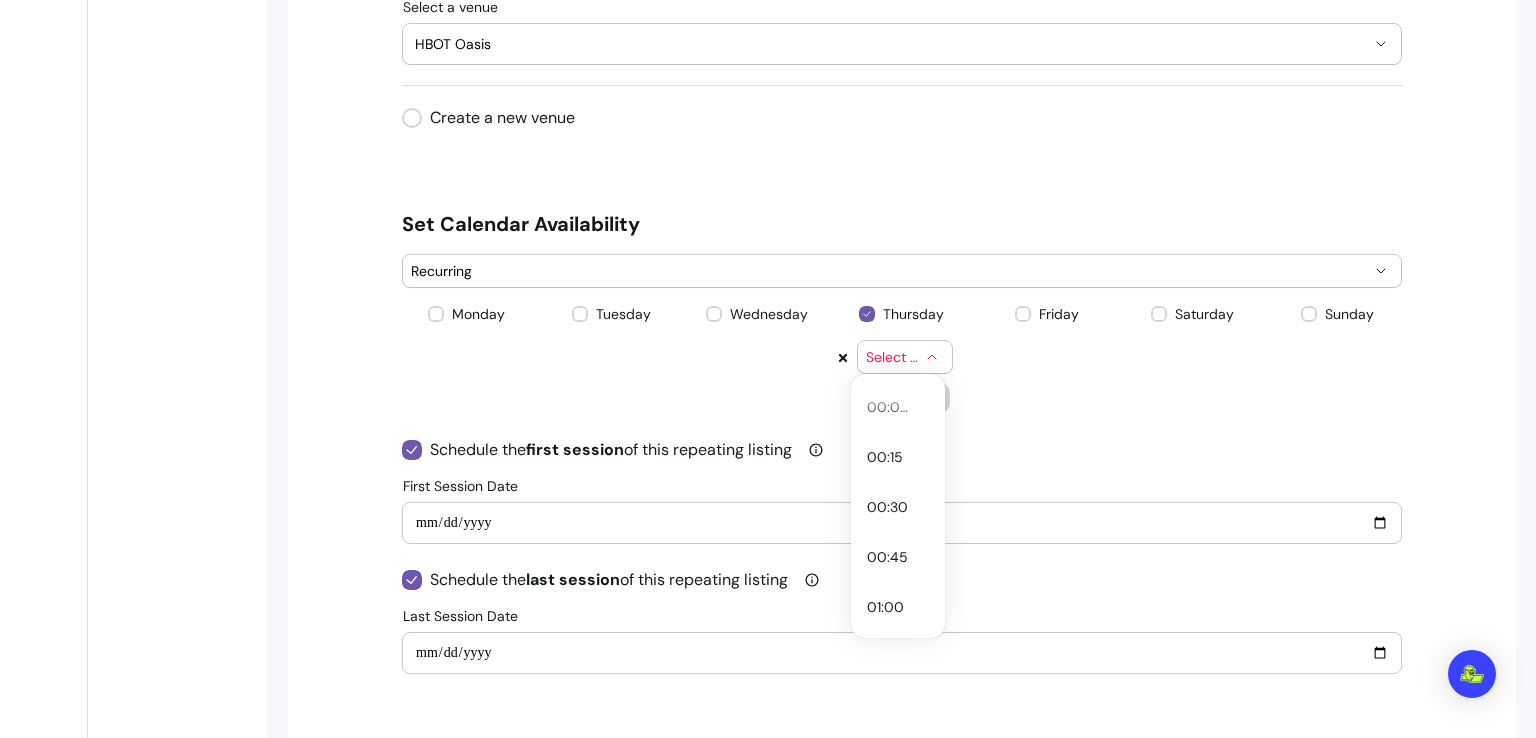 click 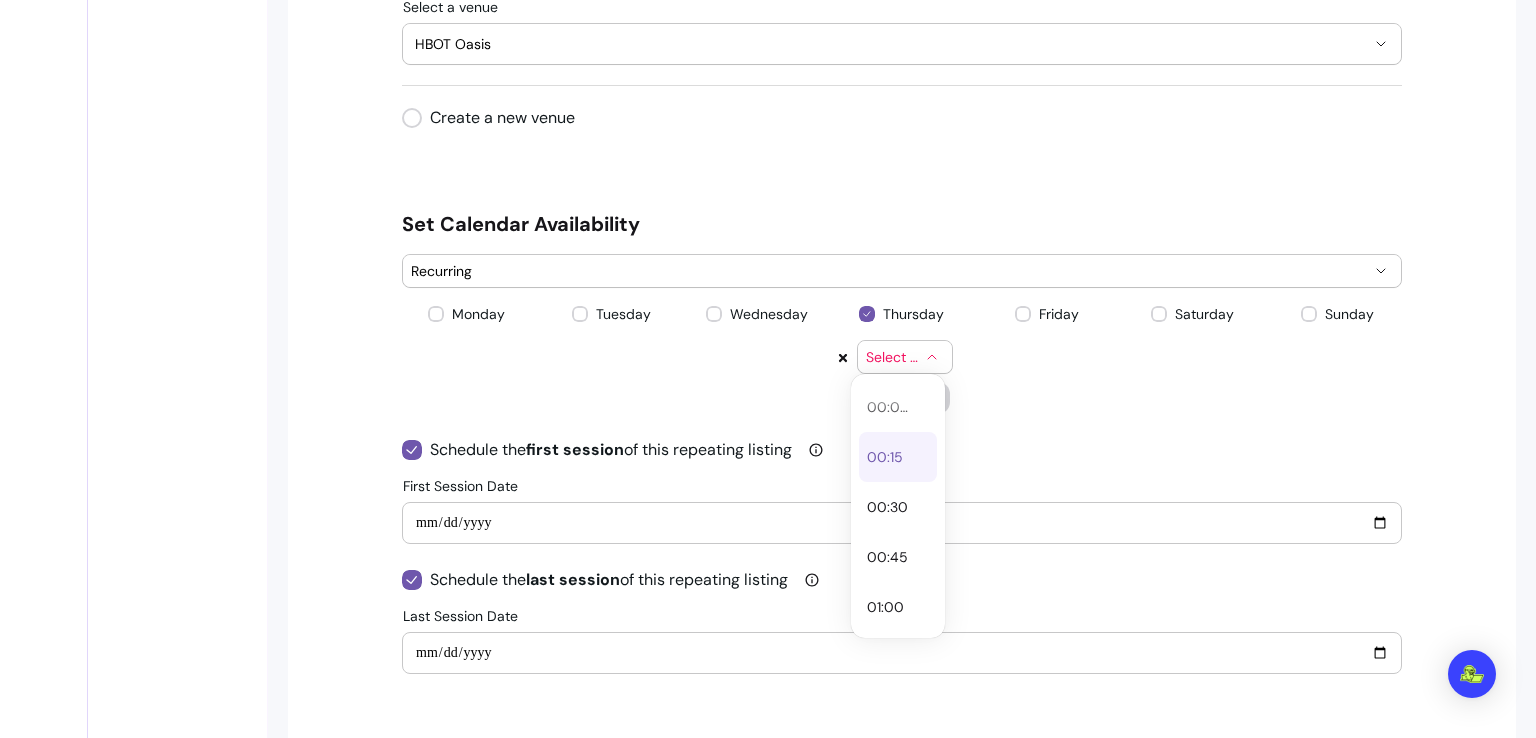 type 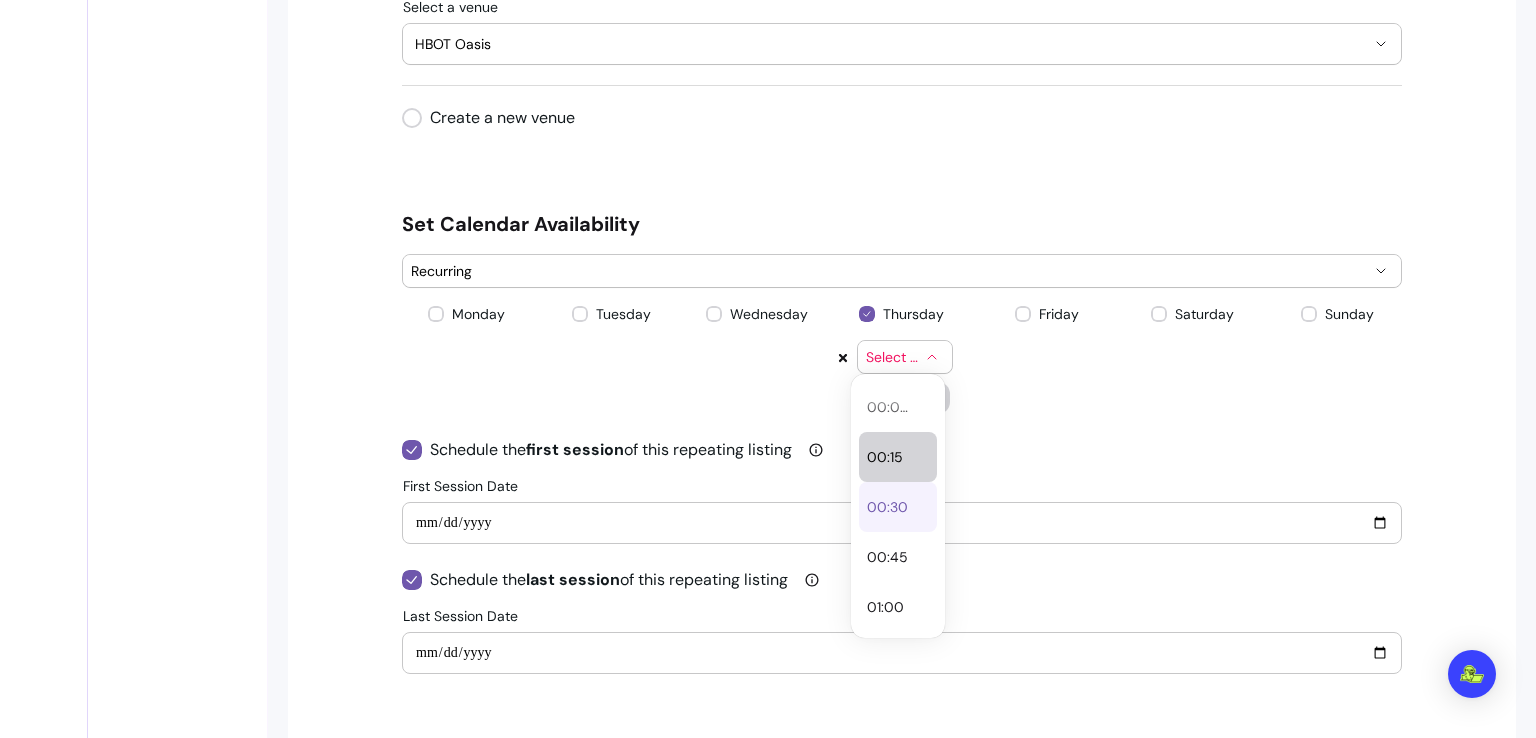 type 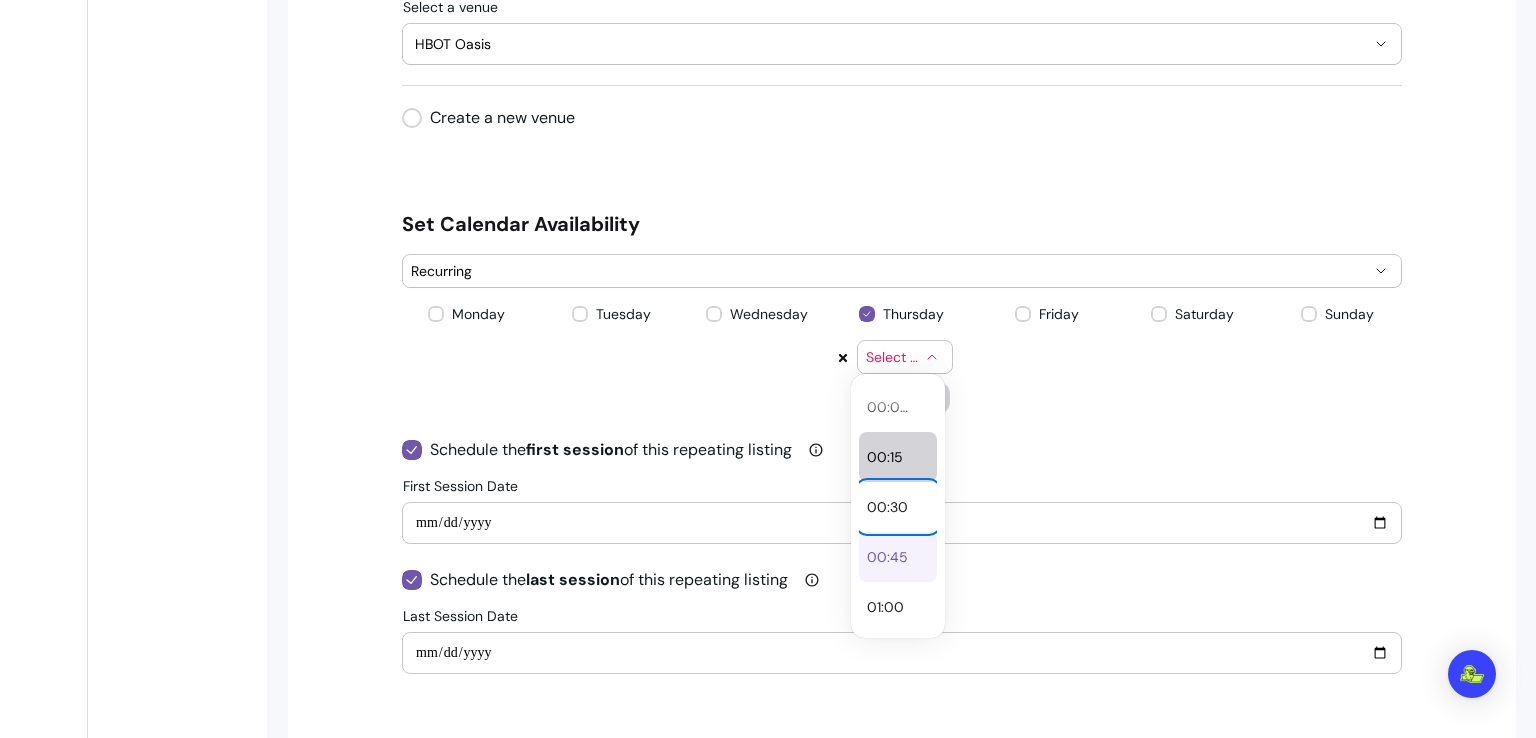 type 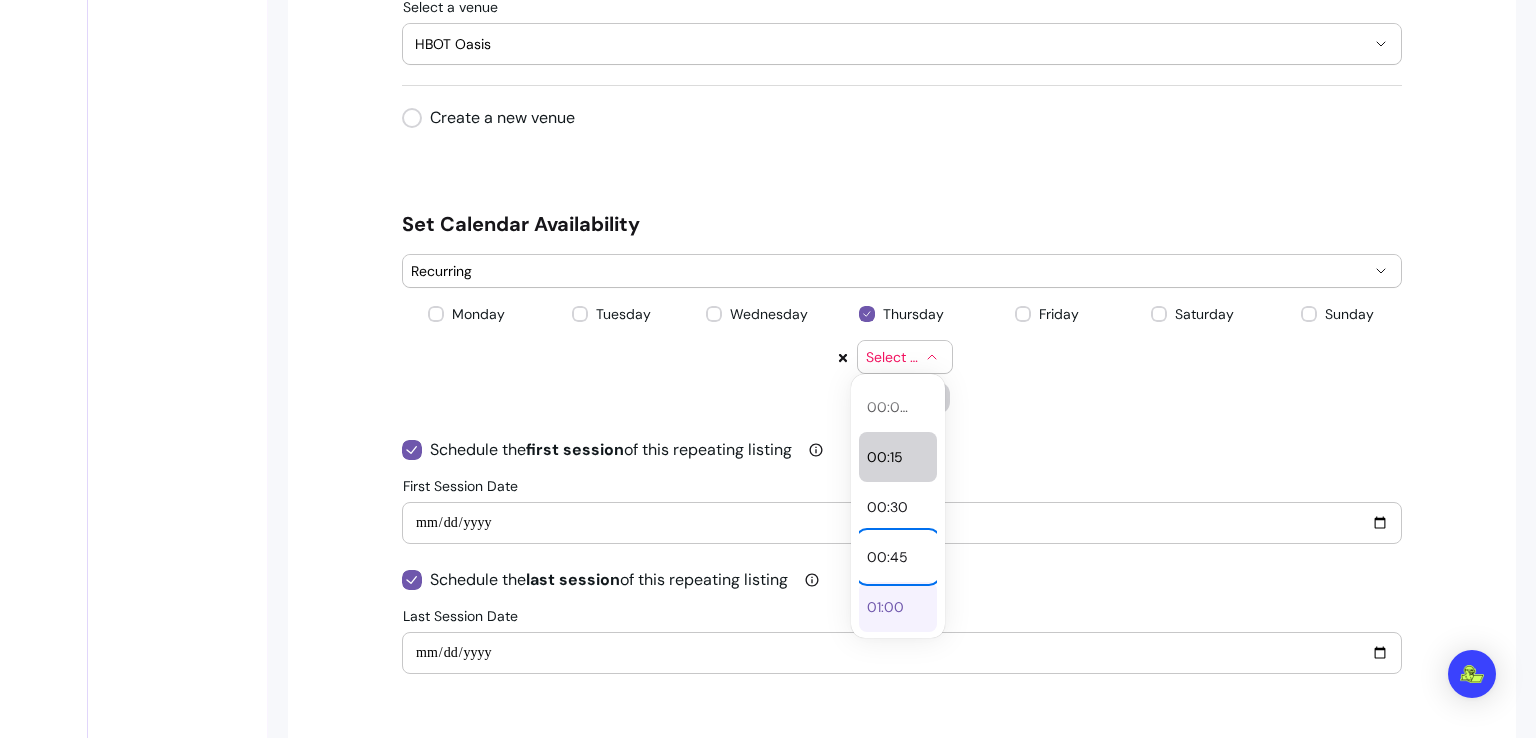 type 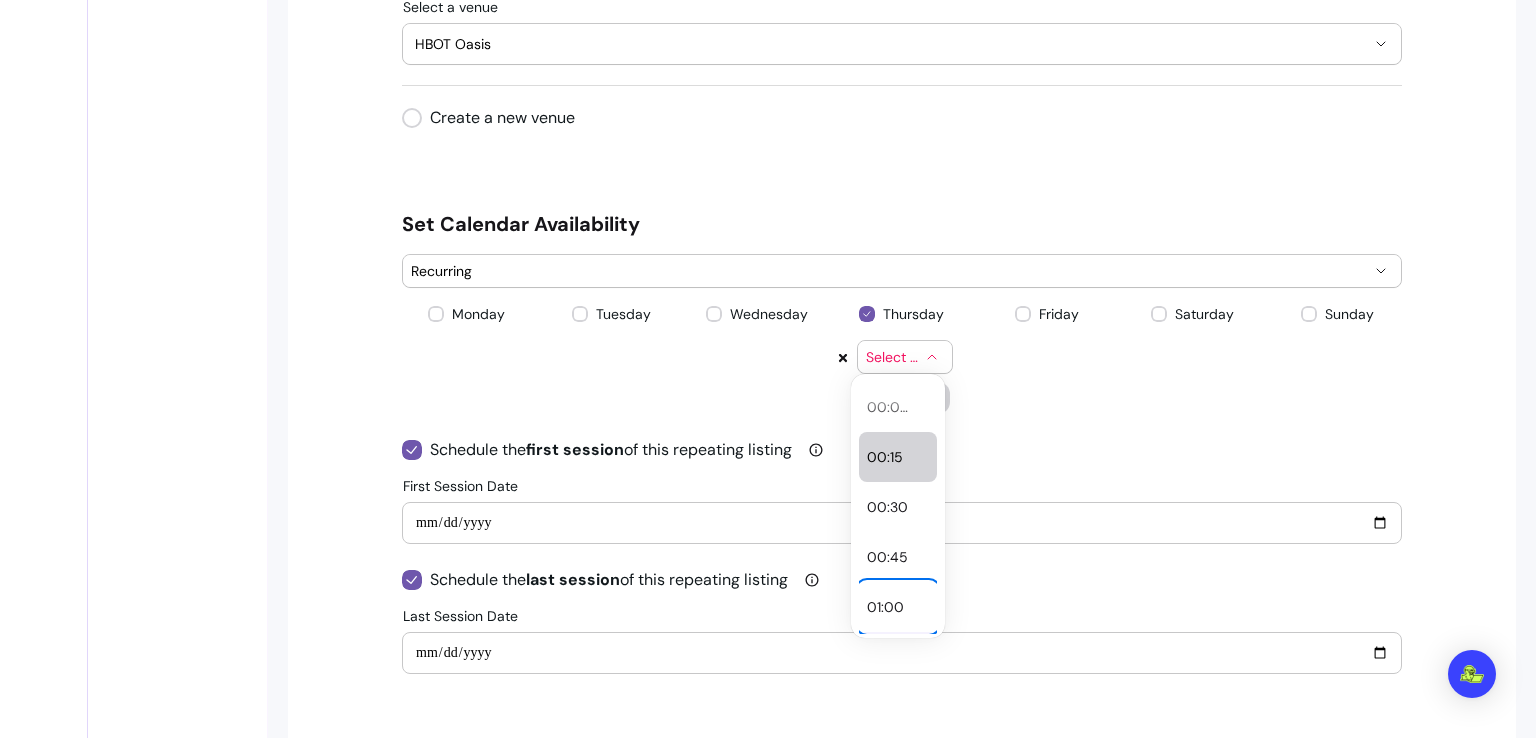 type 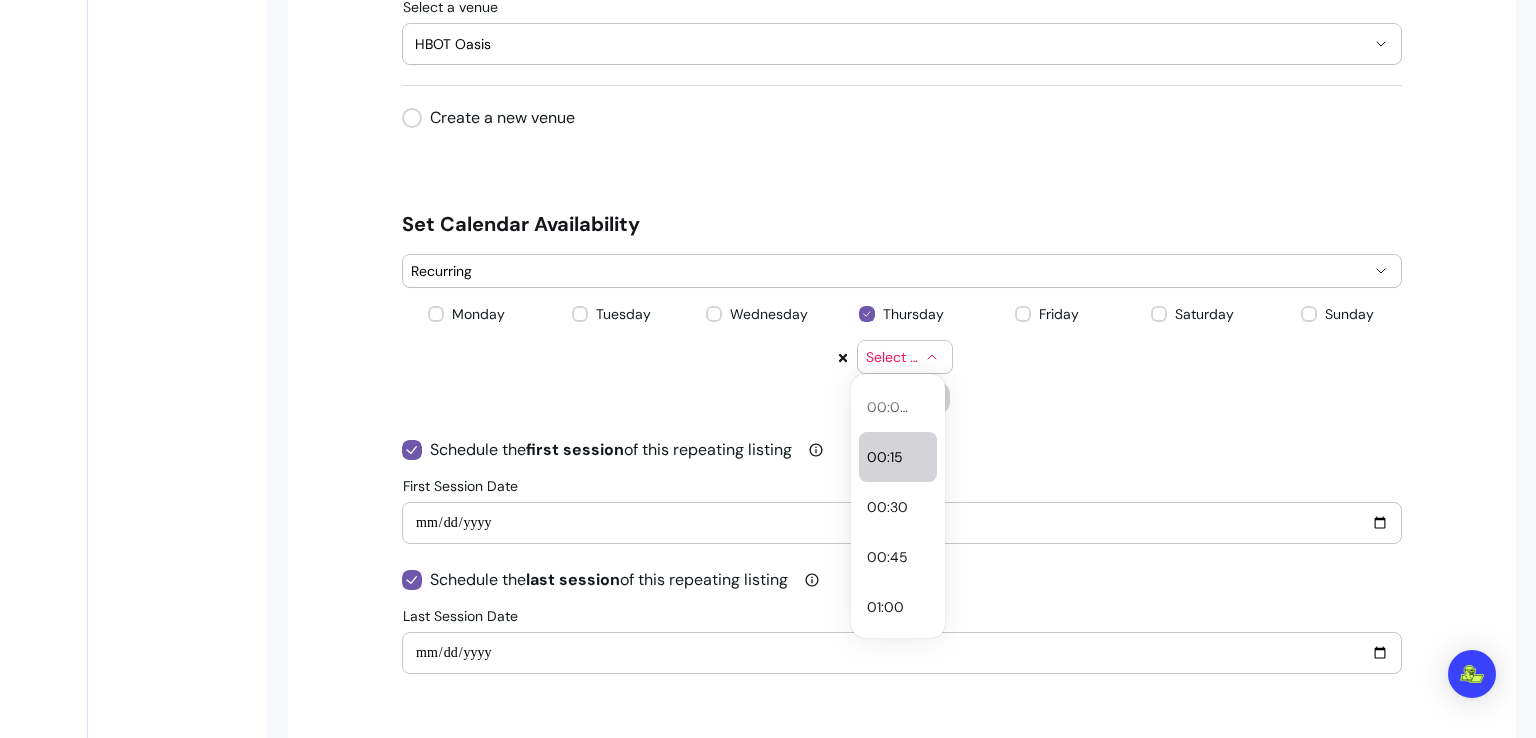 type 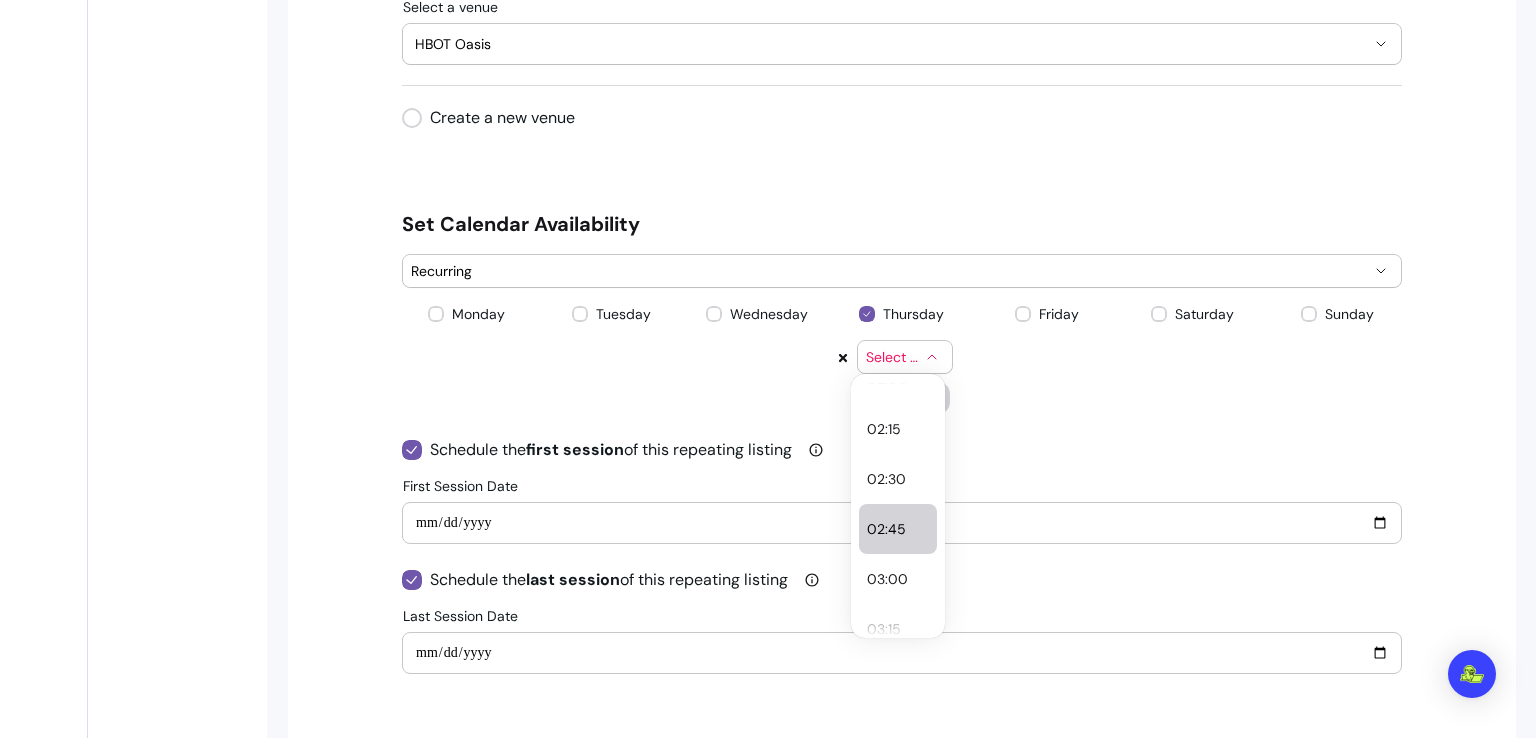 scroll, scrollTop: 480, scrollLeft: 0, axis: vertical 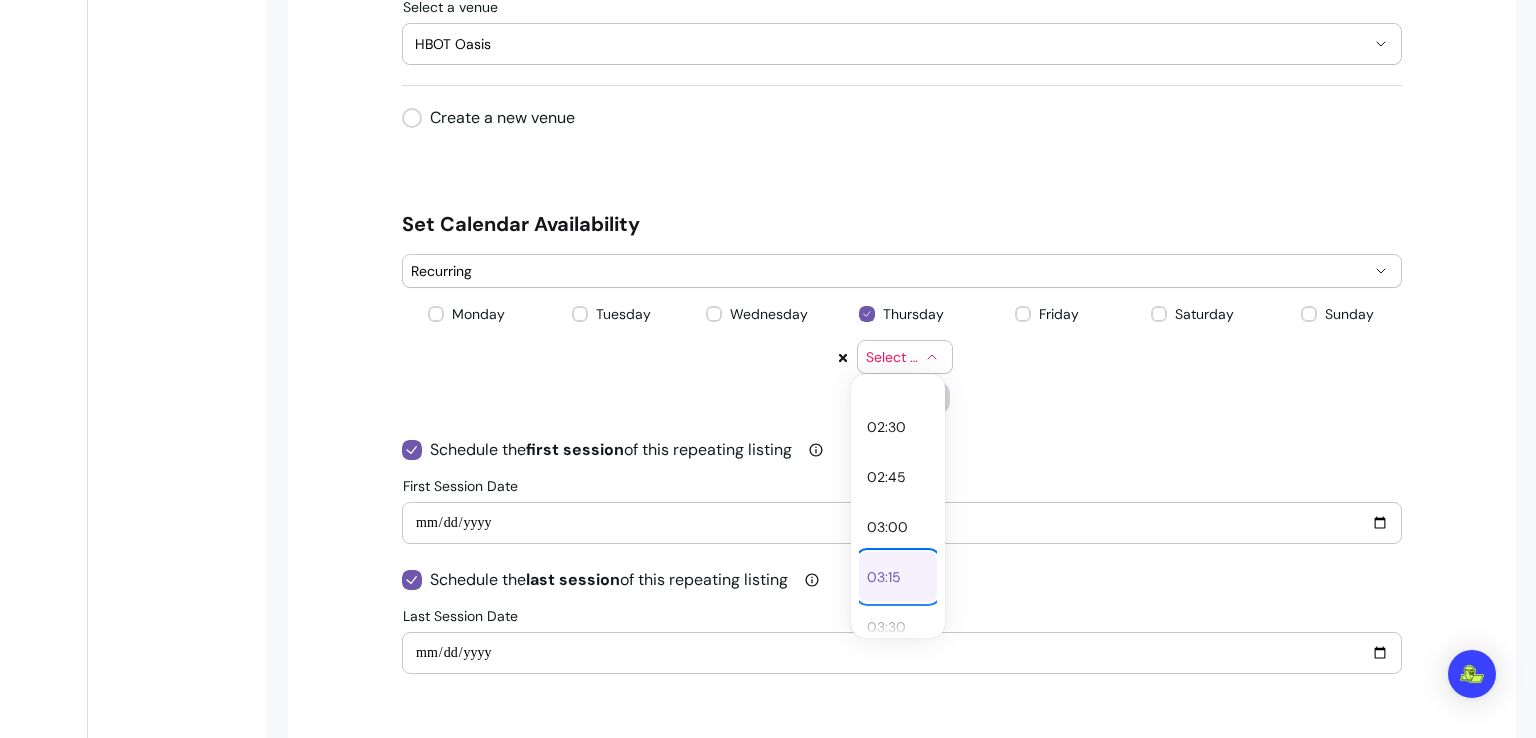 type 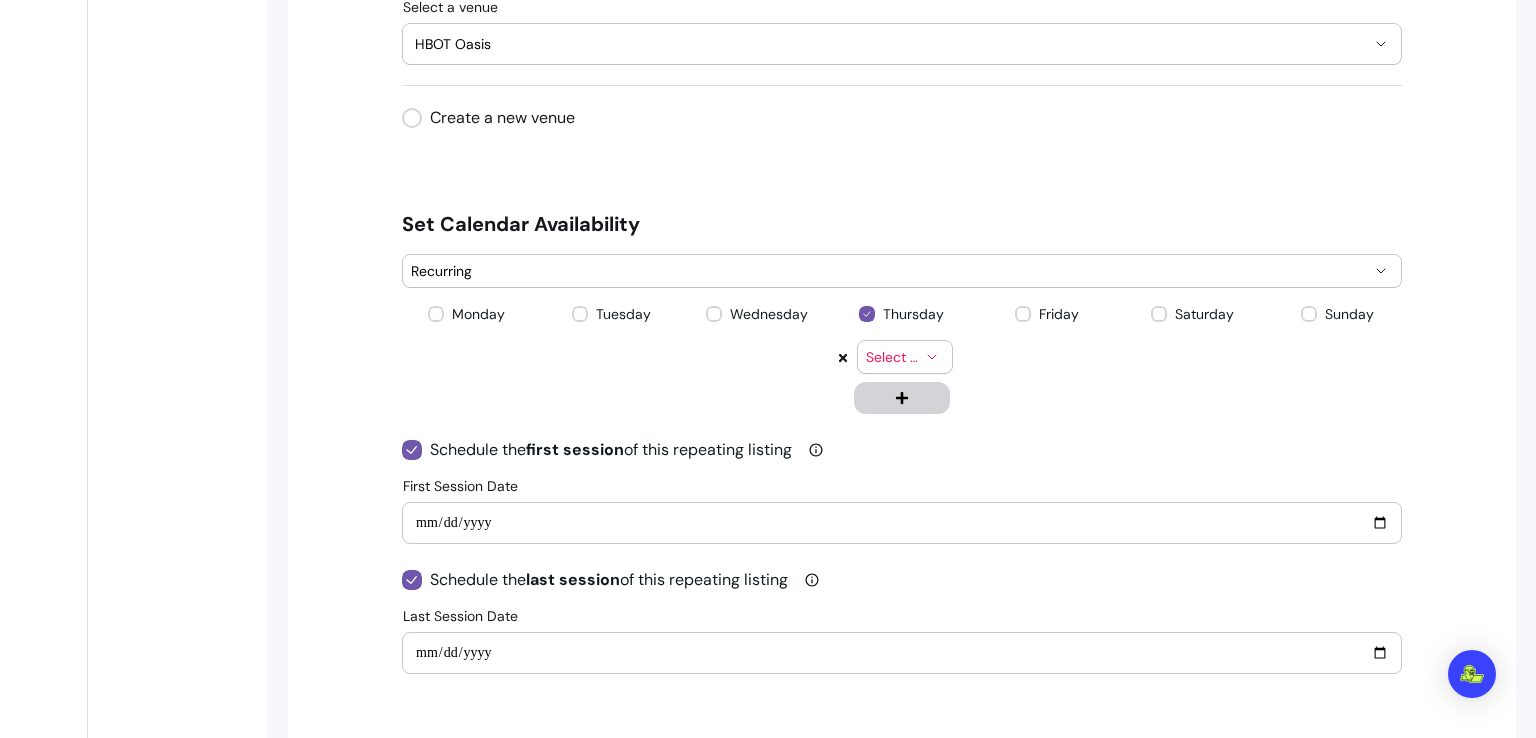 scroll, scrollTop: 151, scrollLeft: 0, axis: vertical 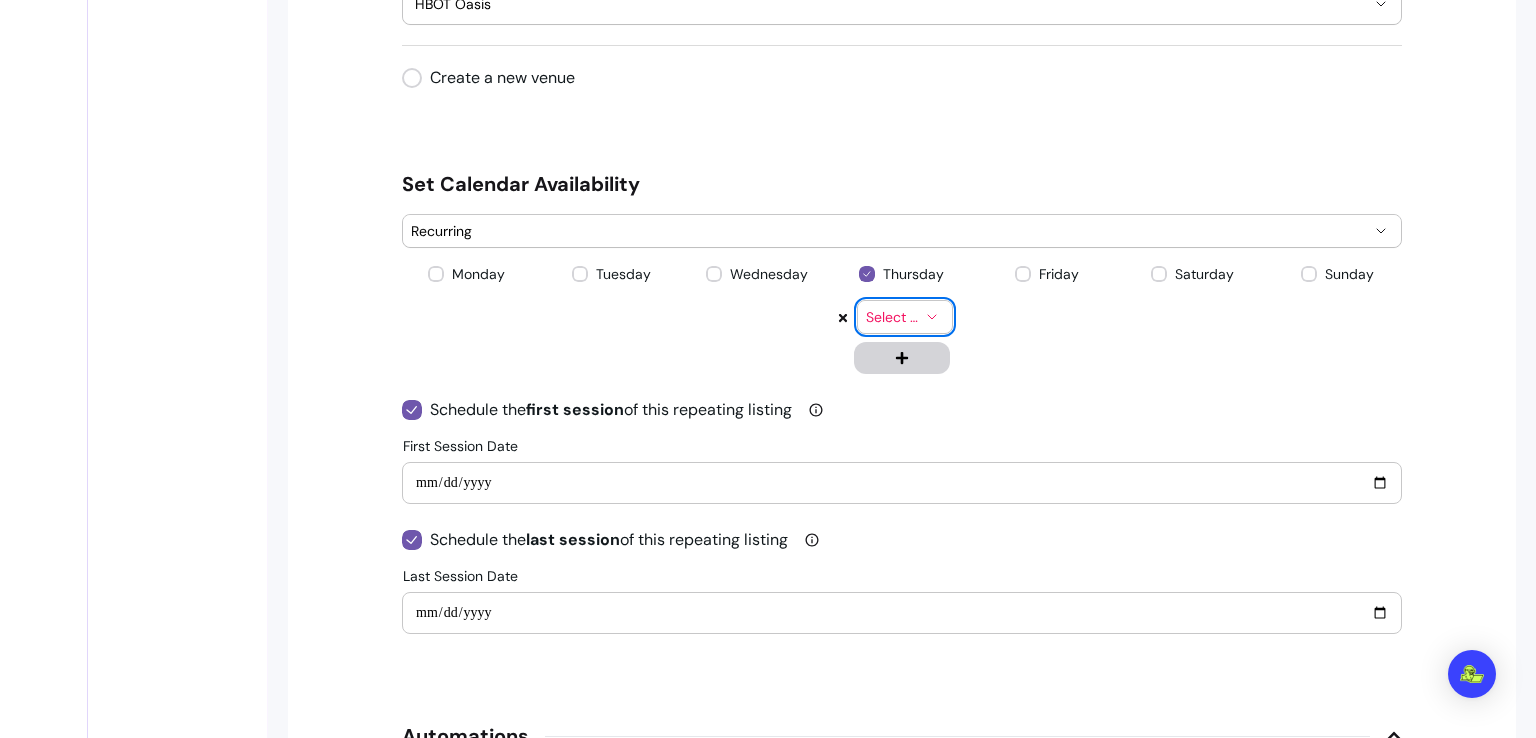 click 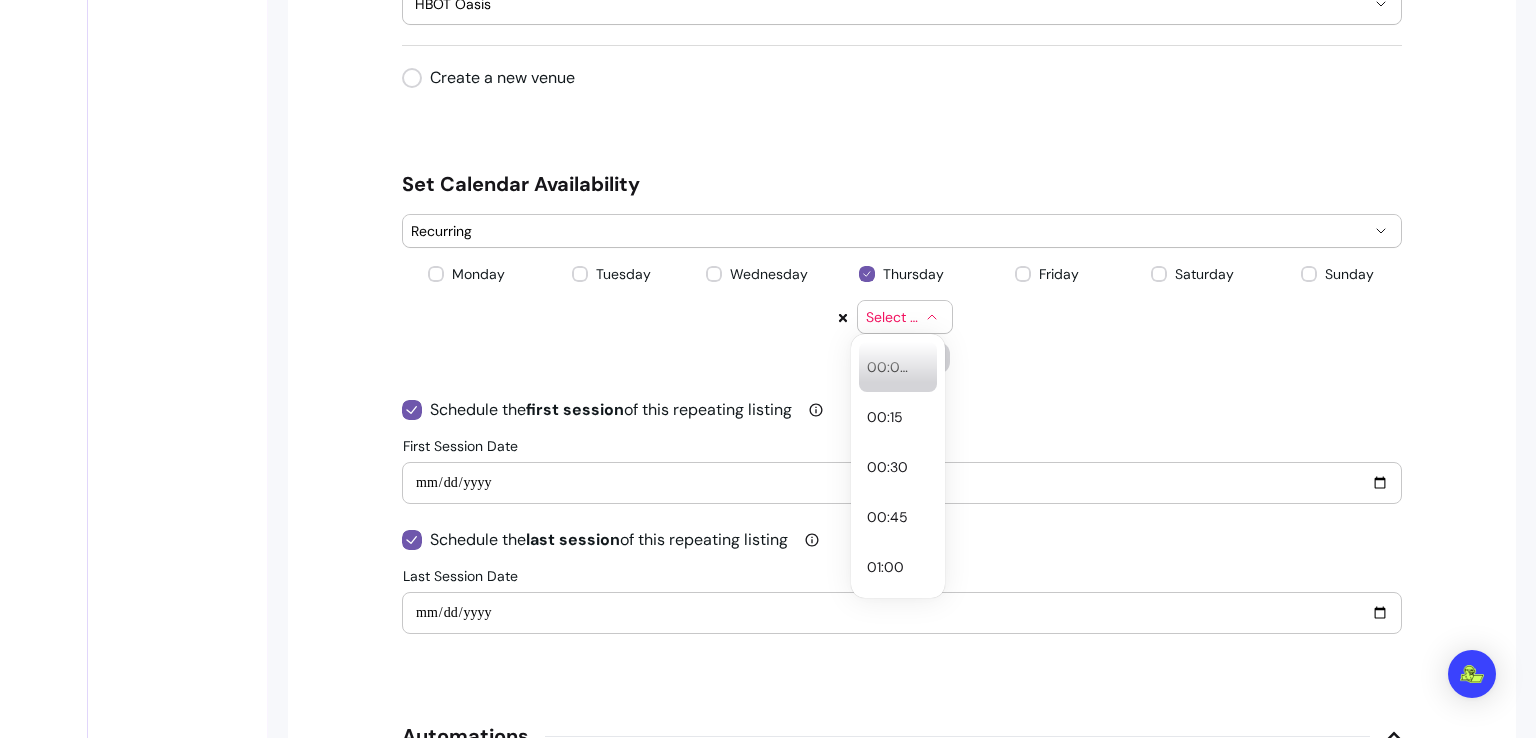 select on "*****" 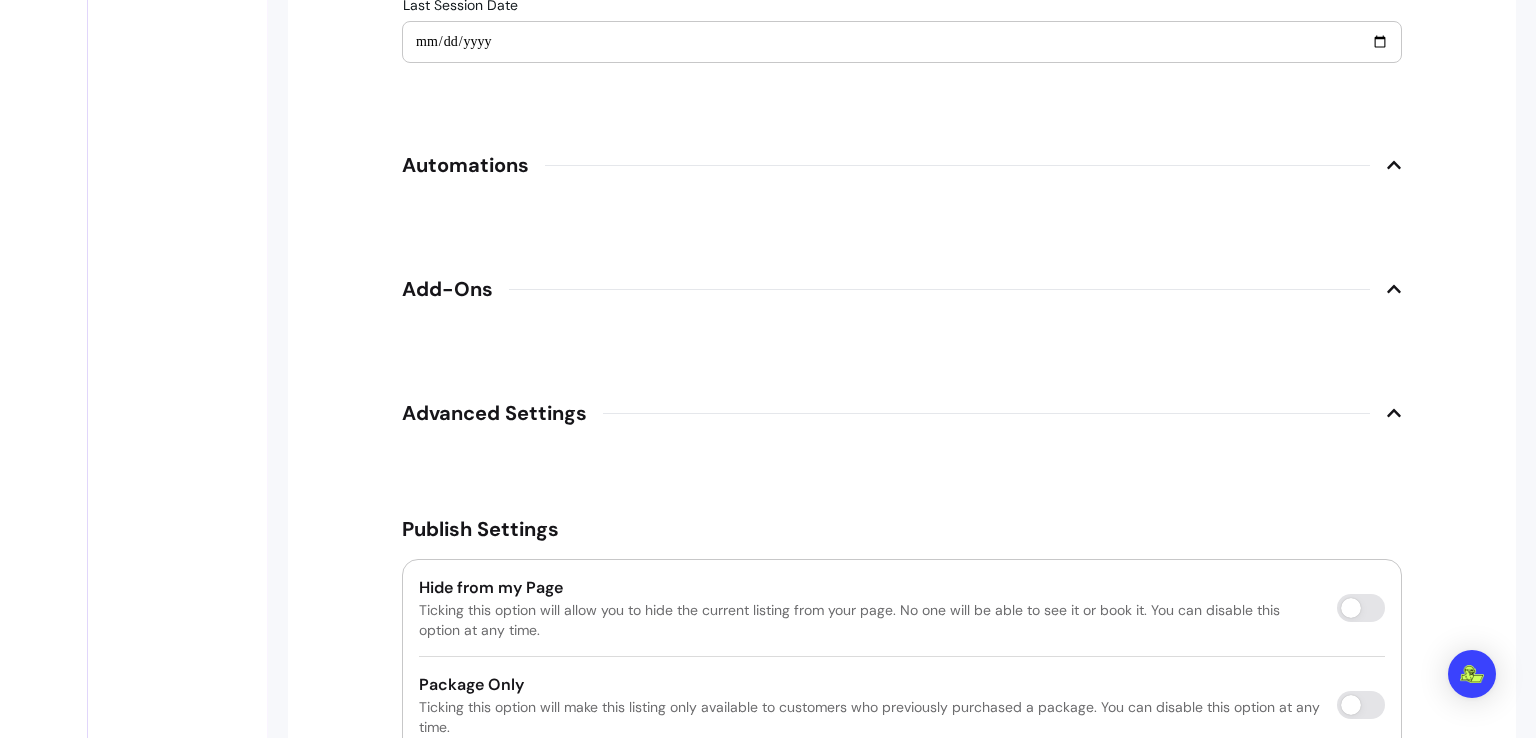 scroll, scrollTop: 2888, scrollLeft: 0, axis: vertical 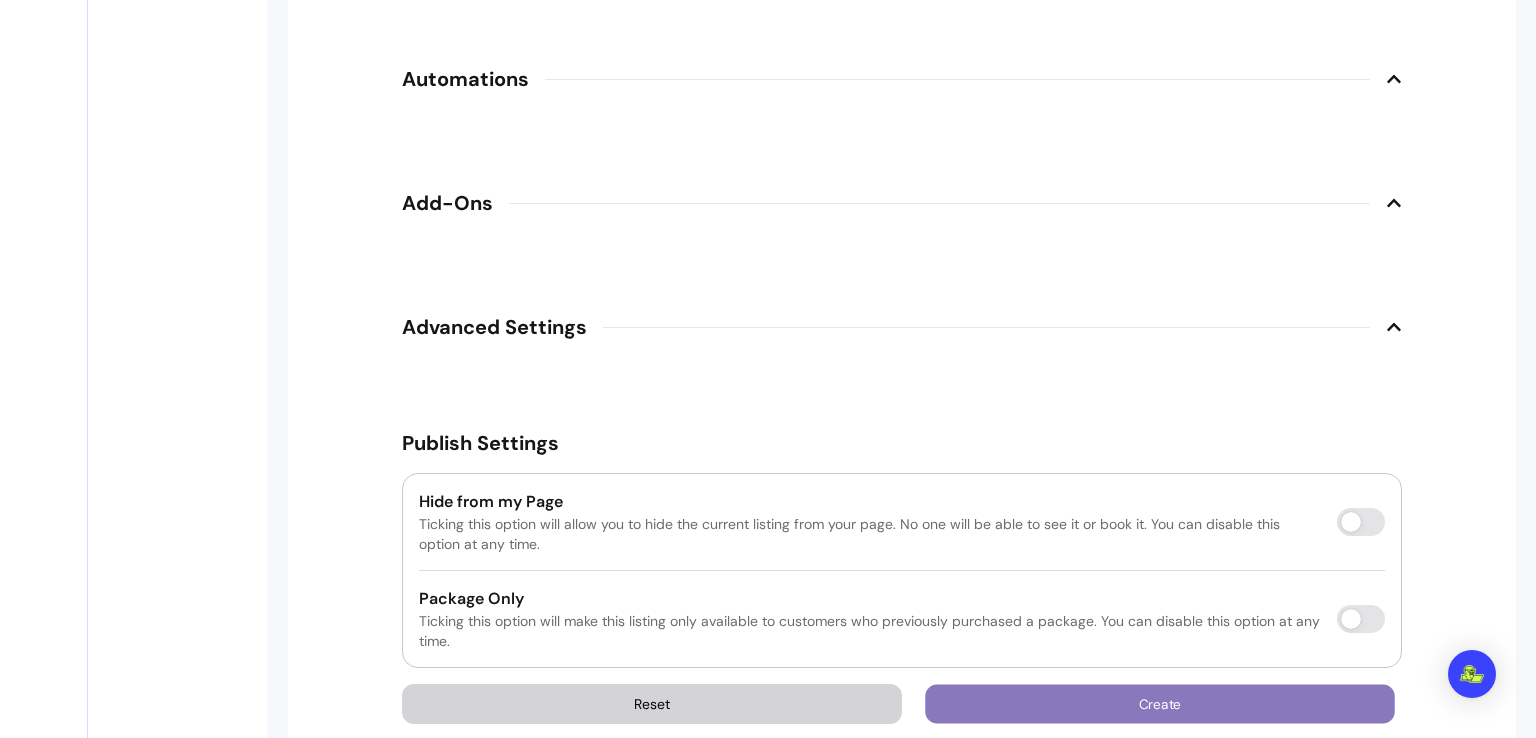 click on "Create" at bounding box center [1160, 704] 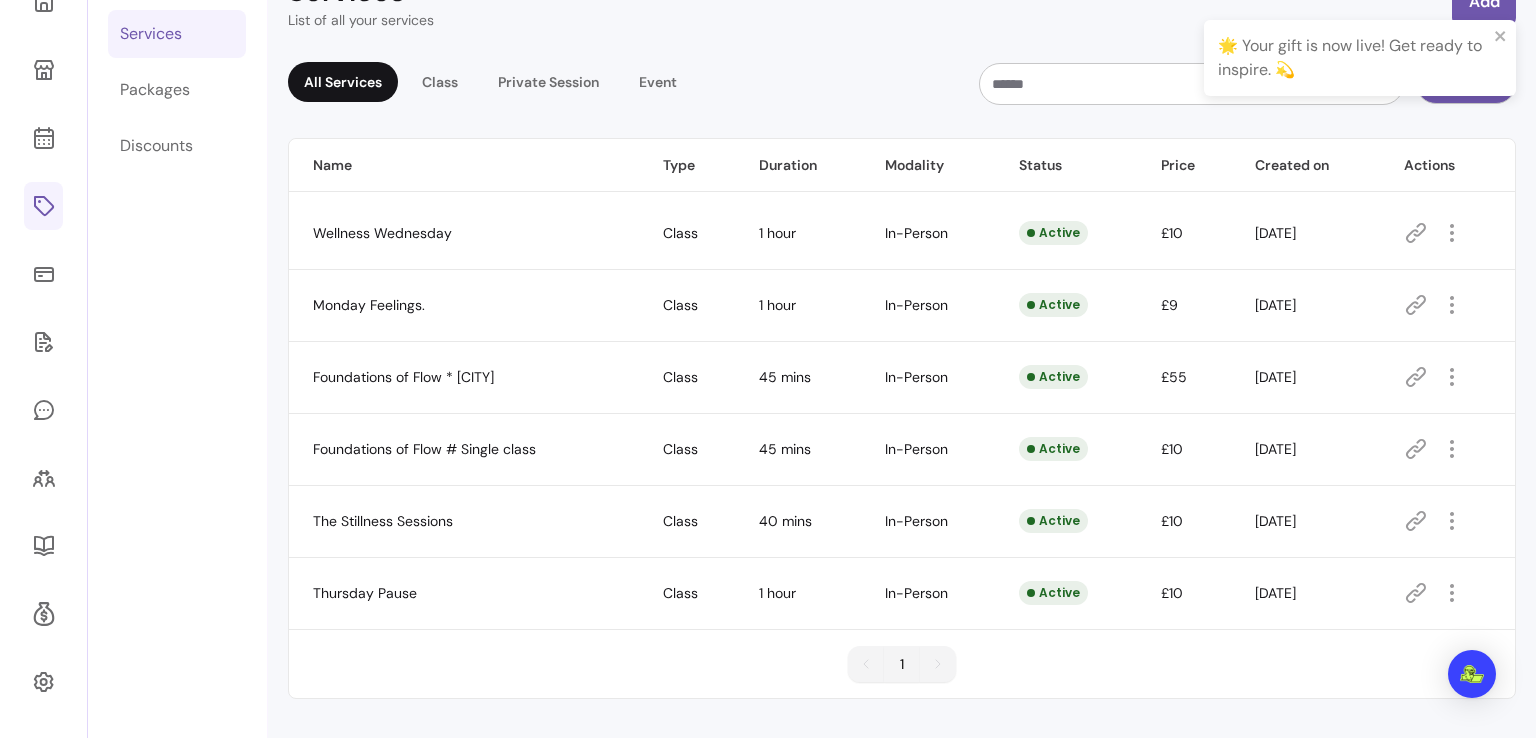 scroll, scrollTop: 124, scrollLeft: 0, axis: vertical 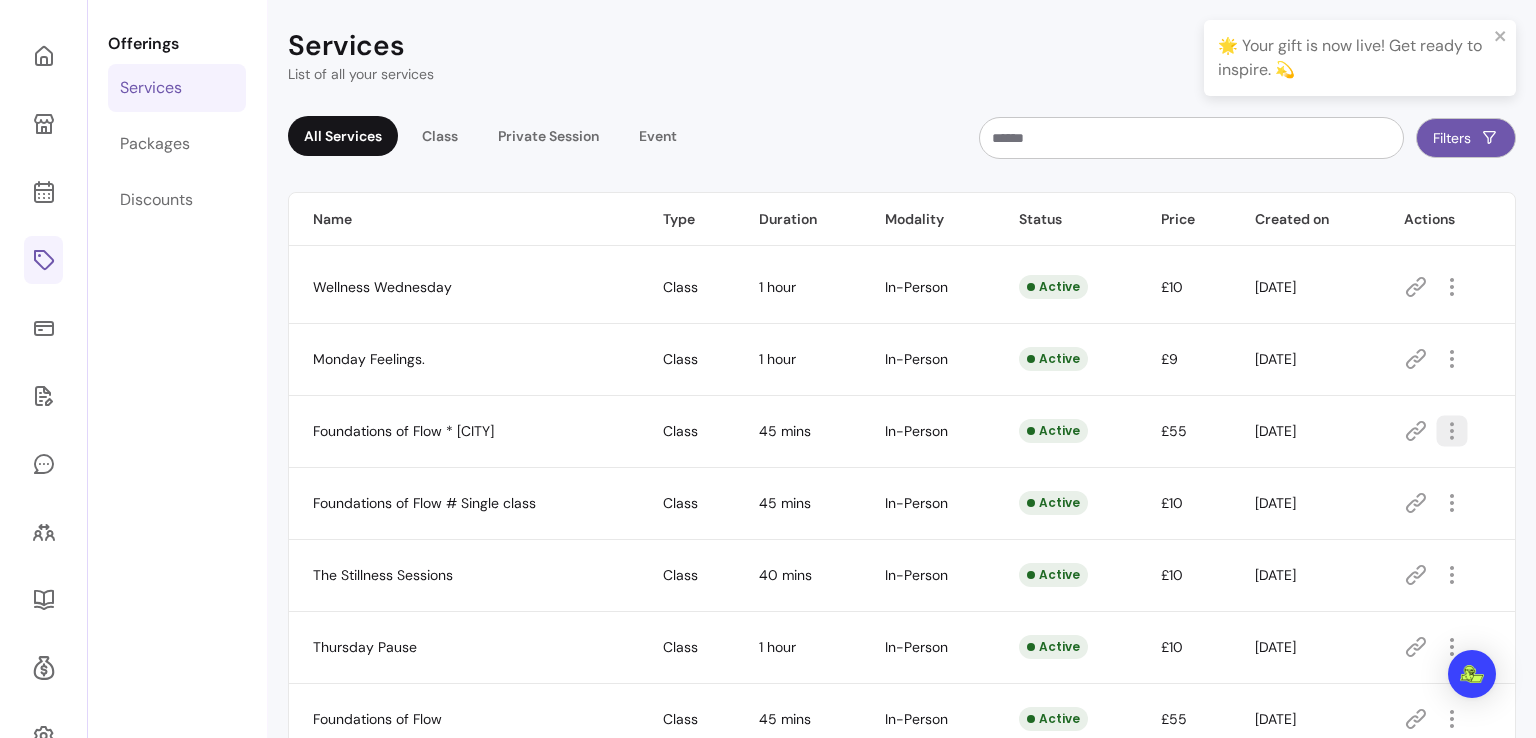 click 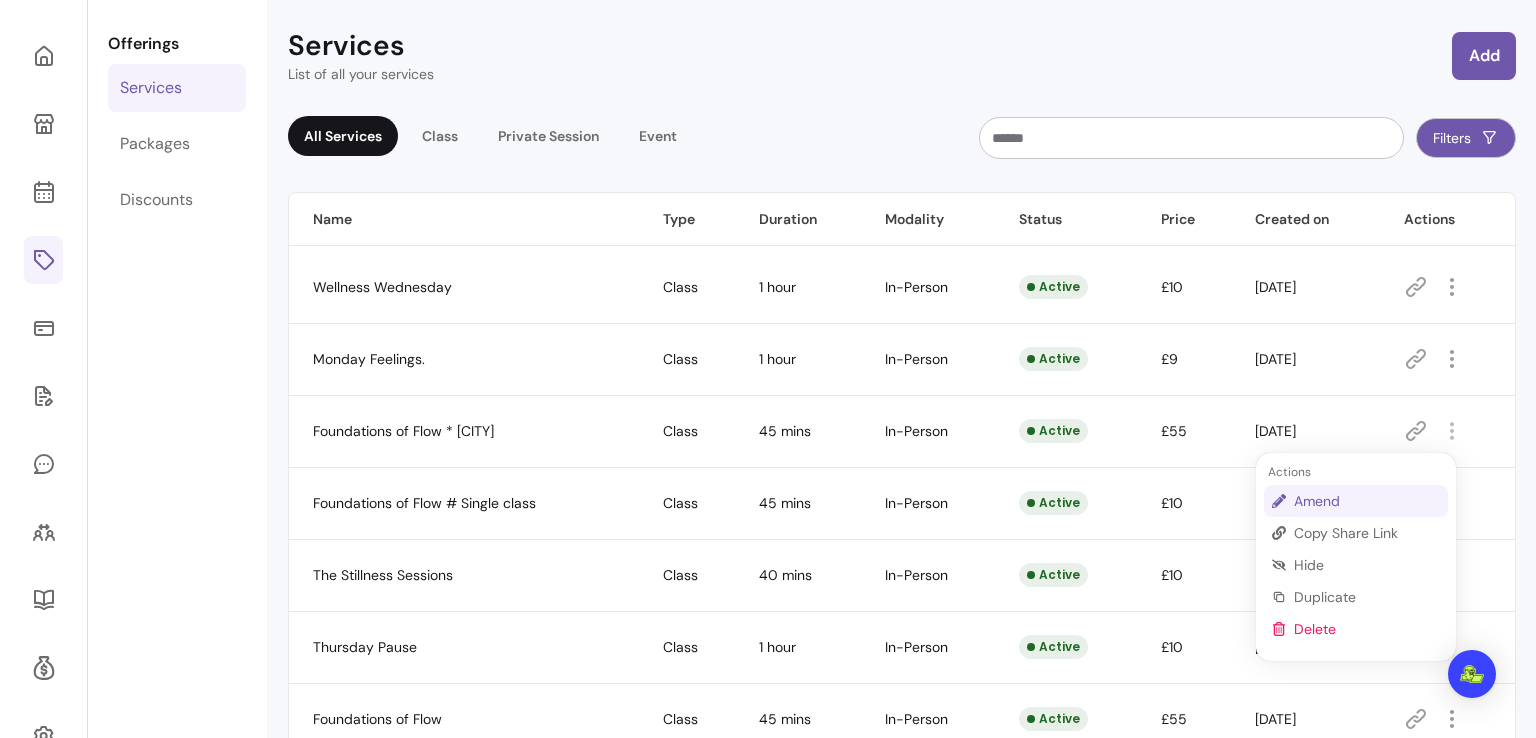 click on "Amend" at bounding box center [1367, 501] 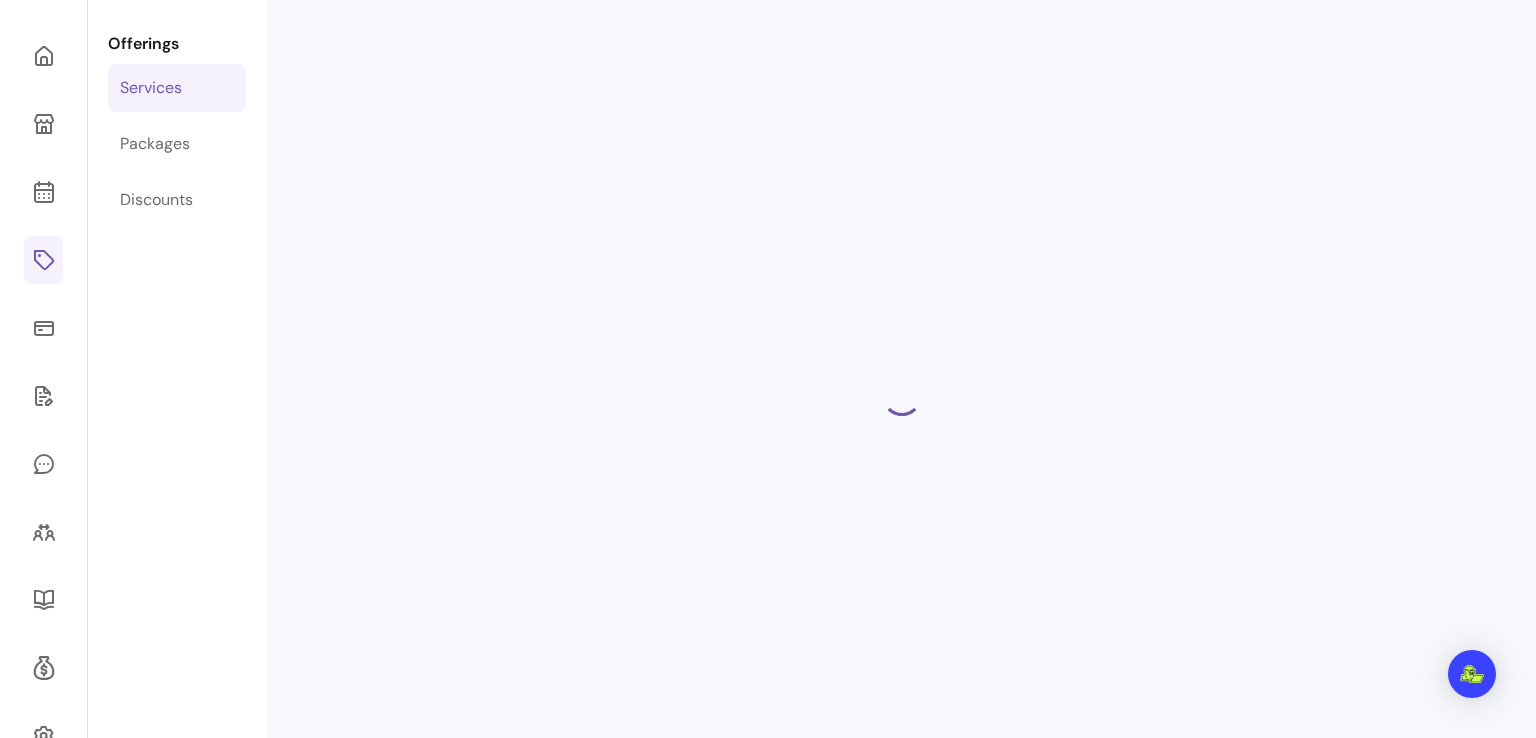 select on "**" 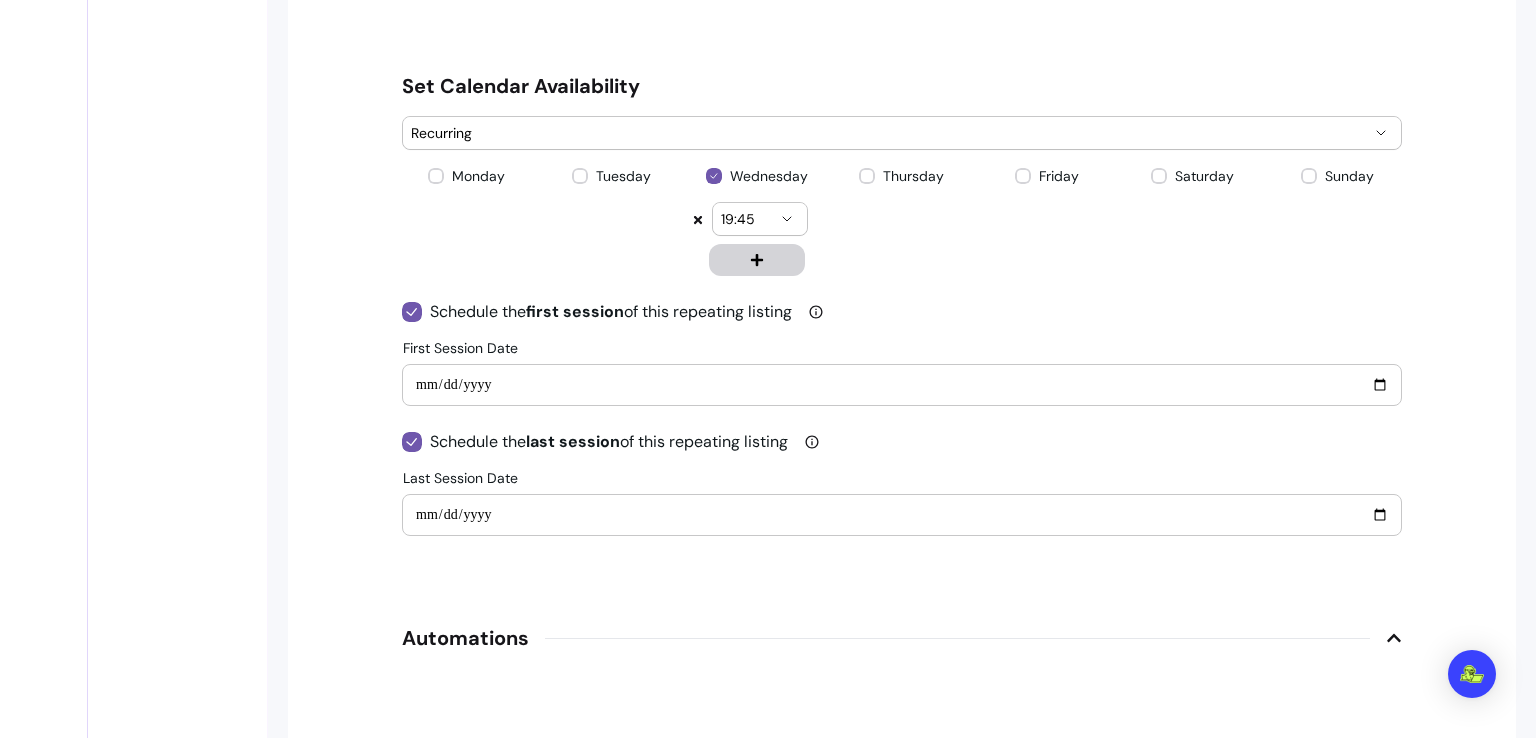 scroll, scrollTop: 2320, scrollLeft: 0, axis: vertical 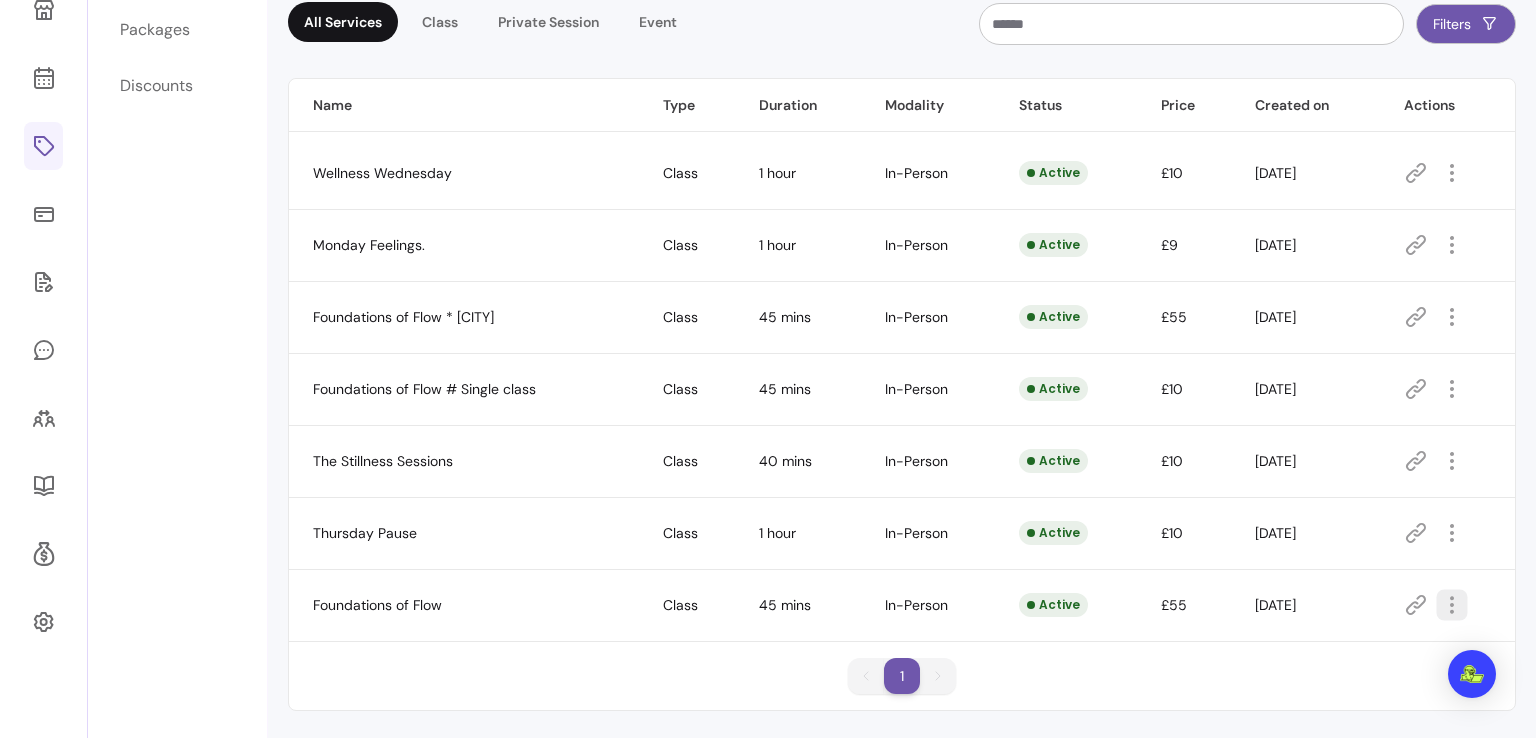 click at bounding box center (1451, 604) 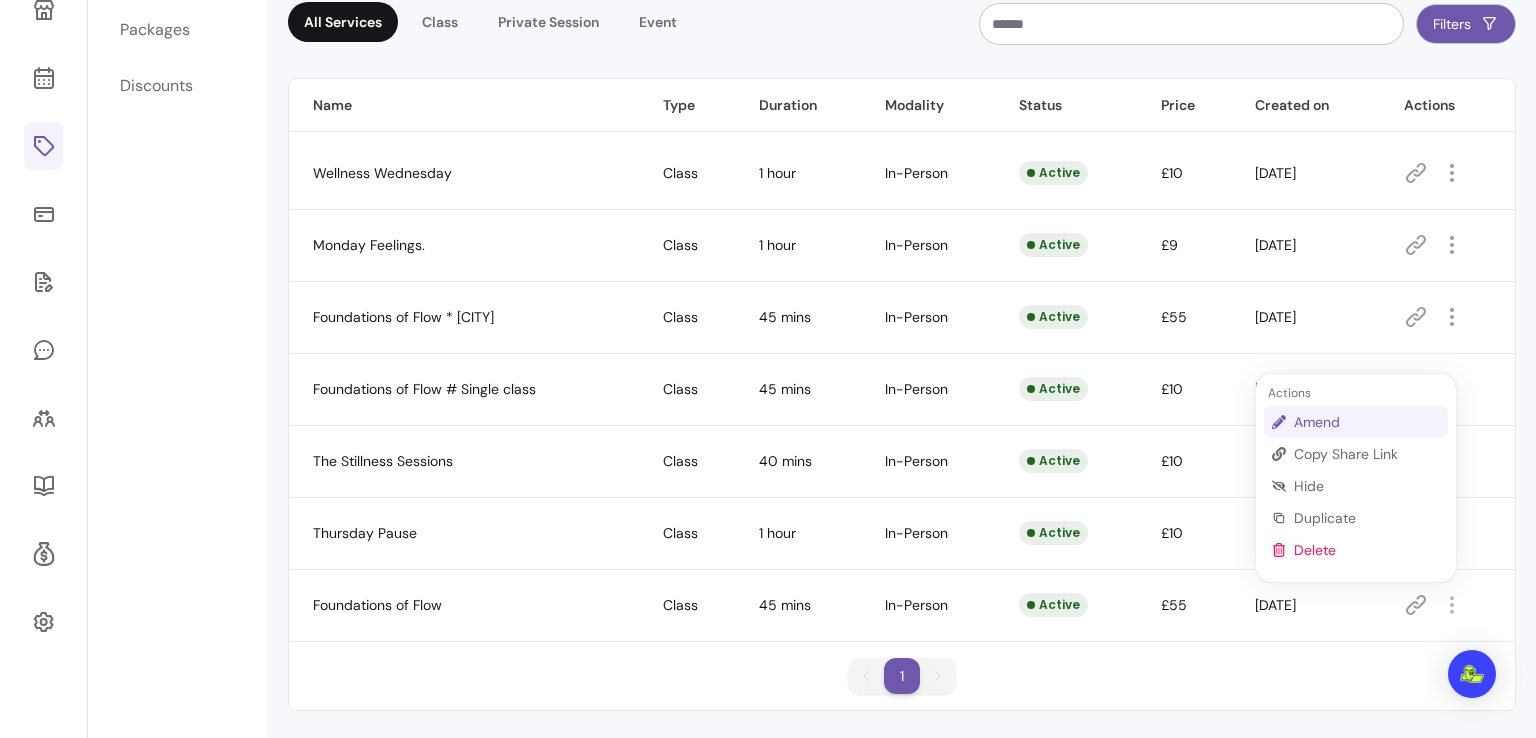 click on "Amend" at bounding box center (1367, 422) 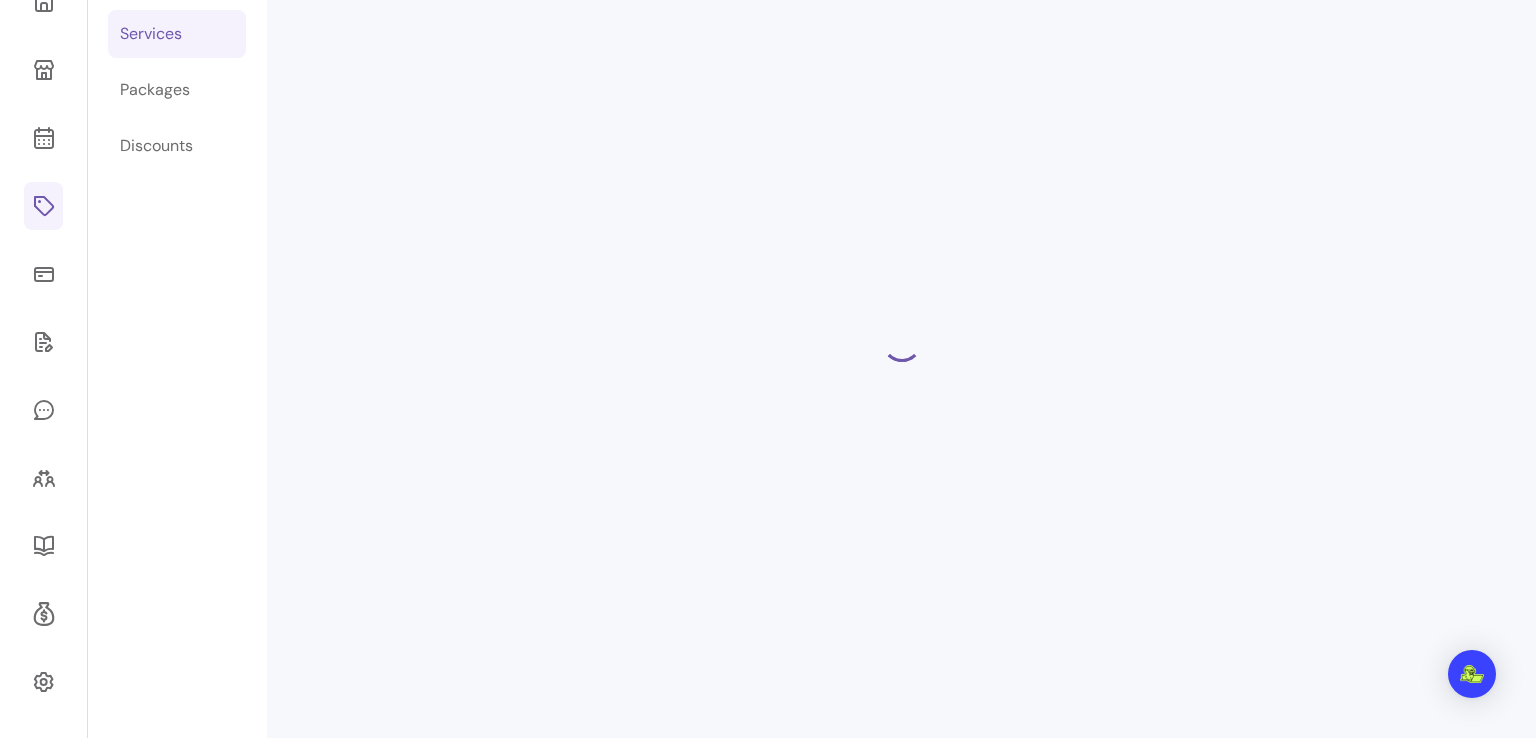 scroll, scrollTop: 124, scrollLeft: 0, axis: vertical 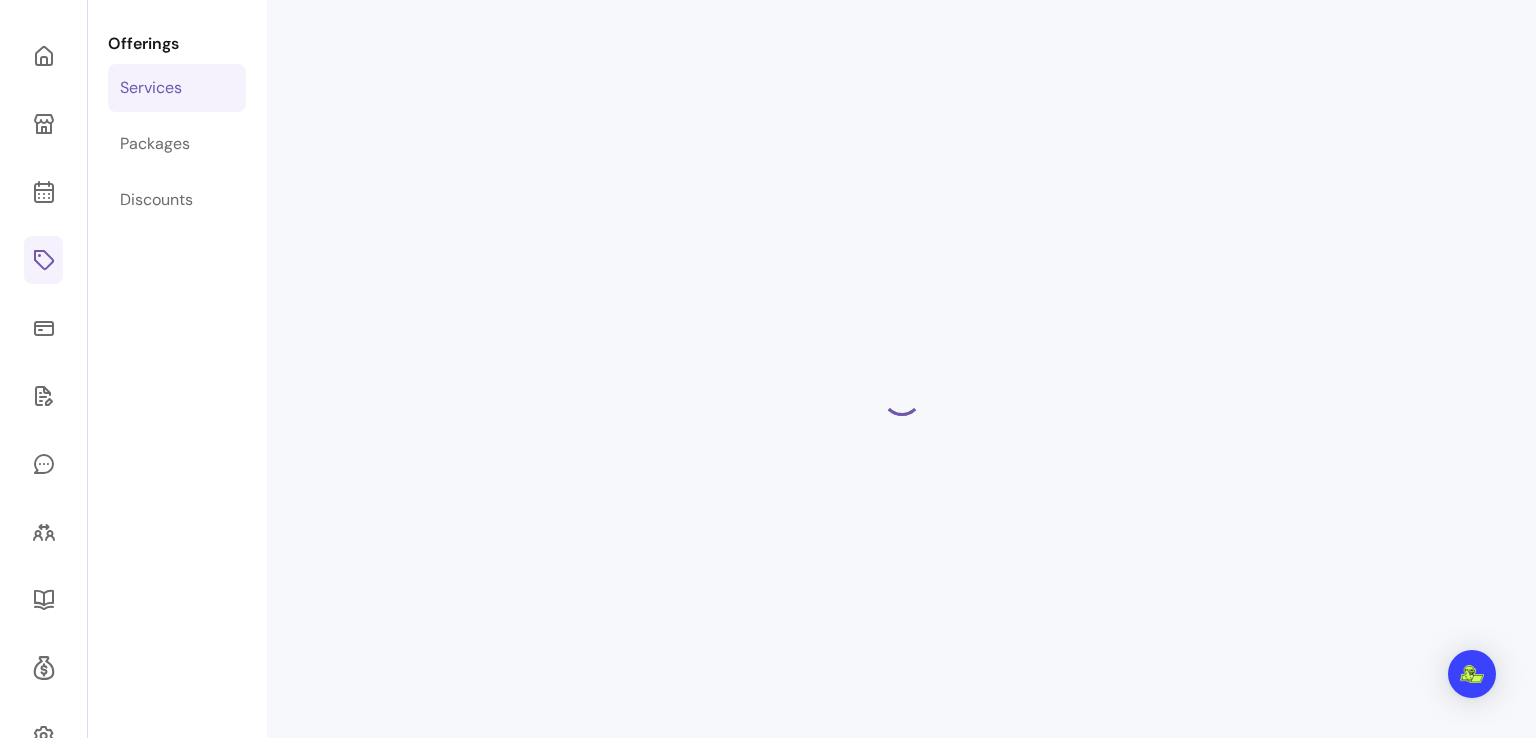 select on "**" 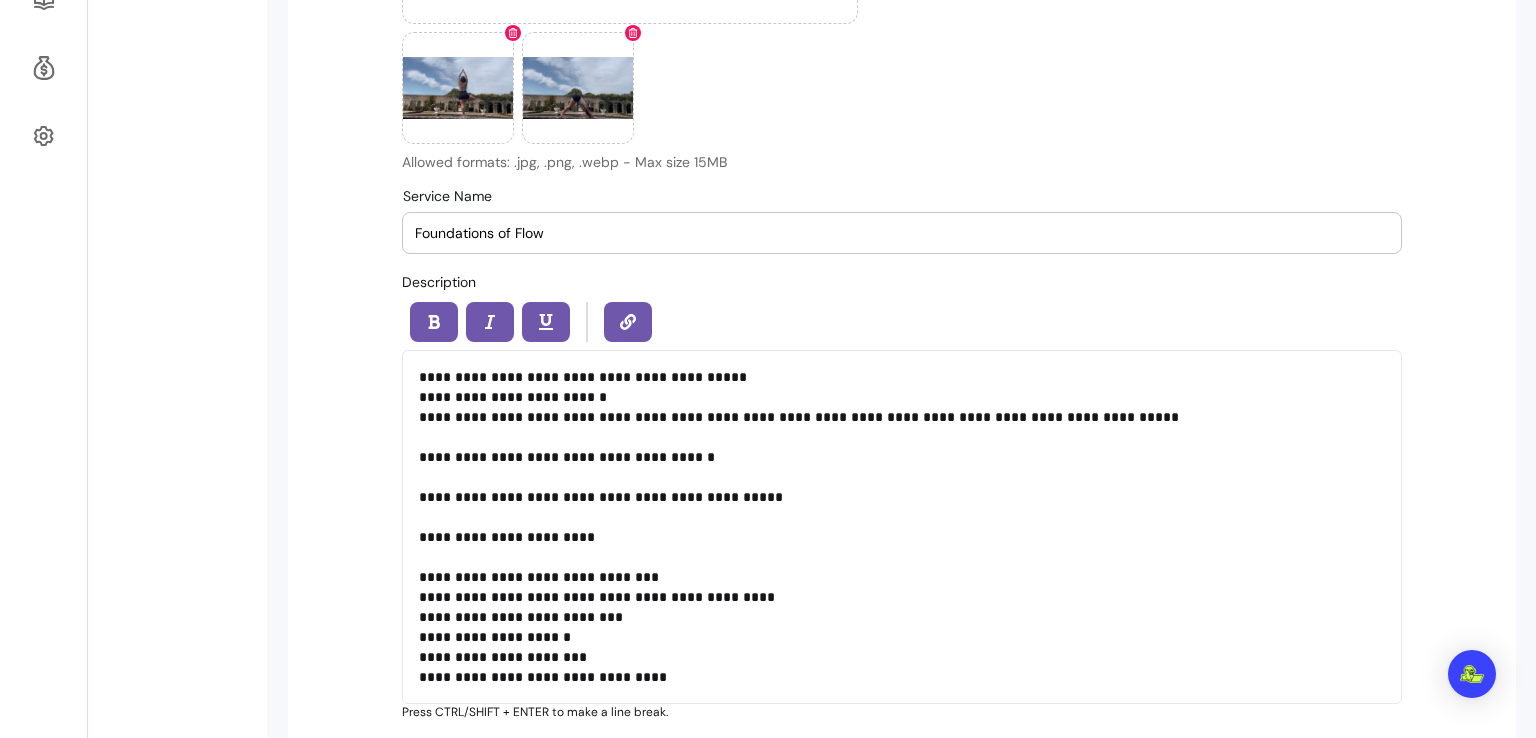 scroll, scrollTop: 728, scrollLeft: 0, axis: vertical 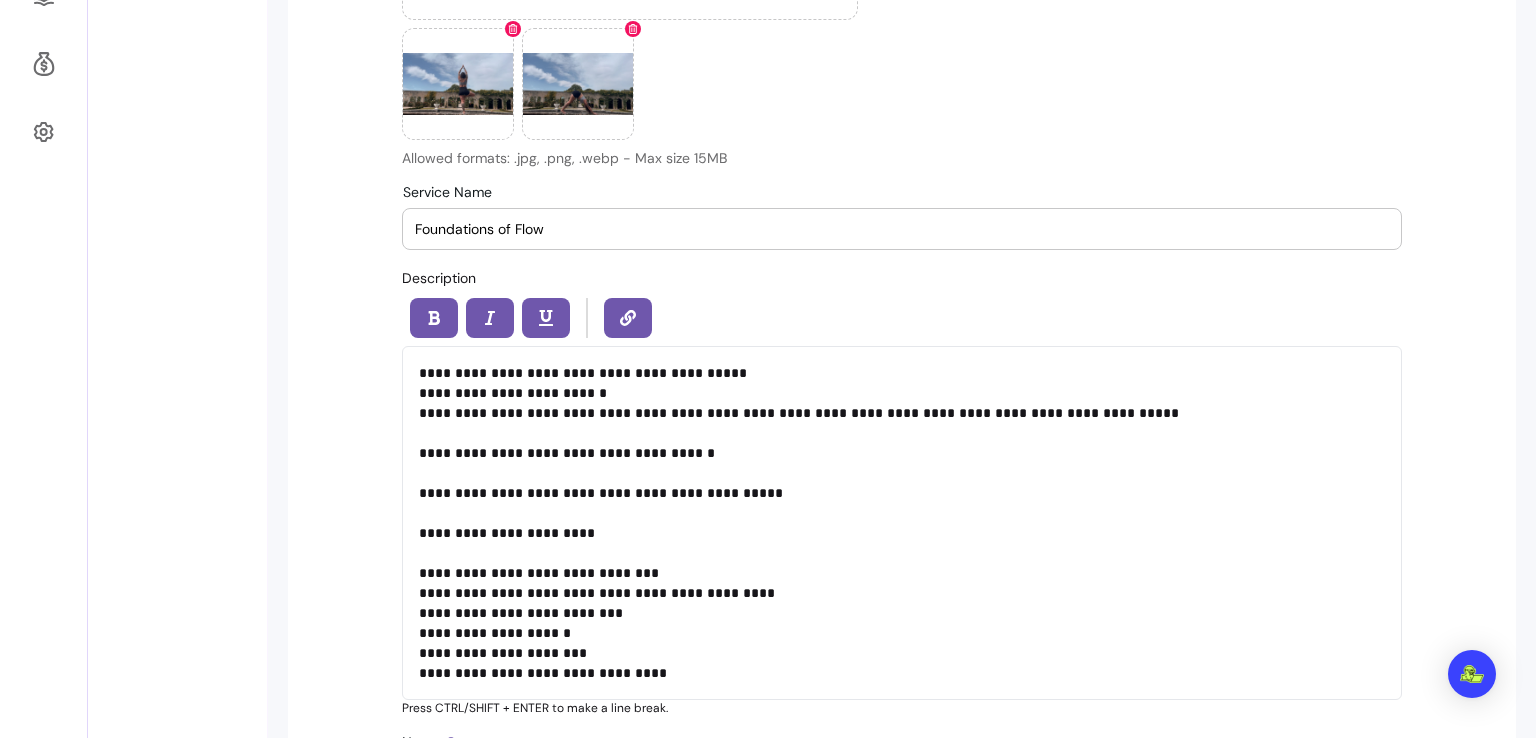 click on "Foundations of Flow" at bounding box center [902, 229] 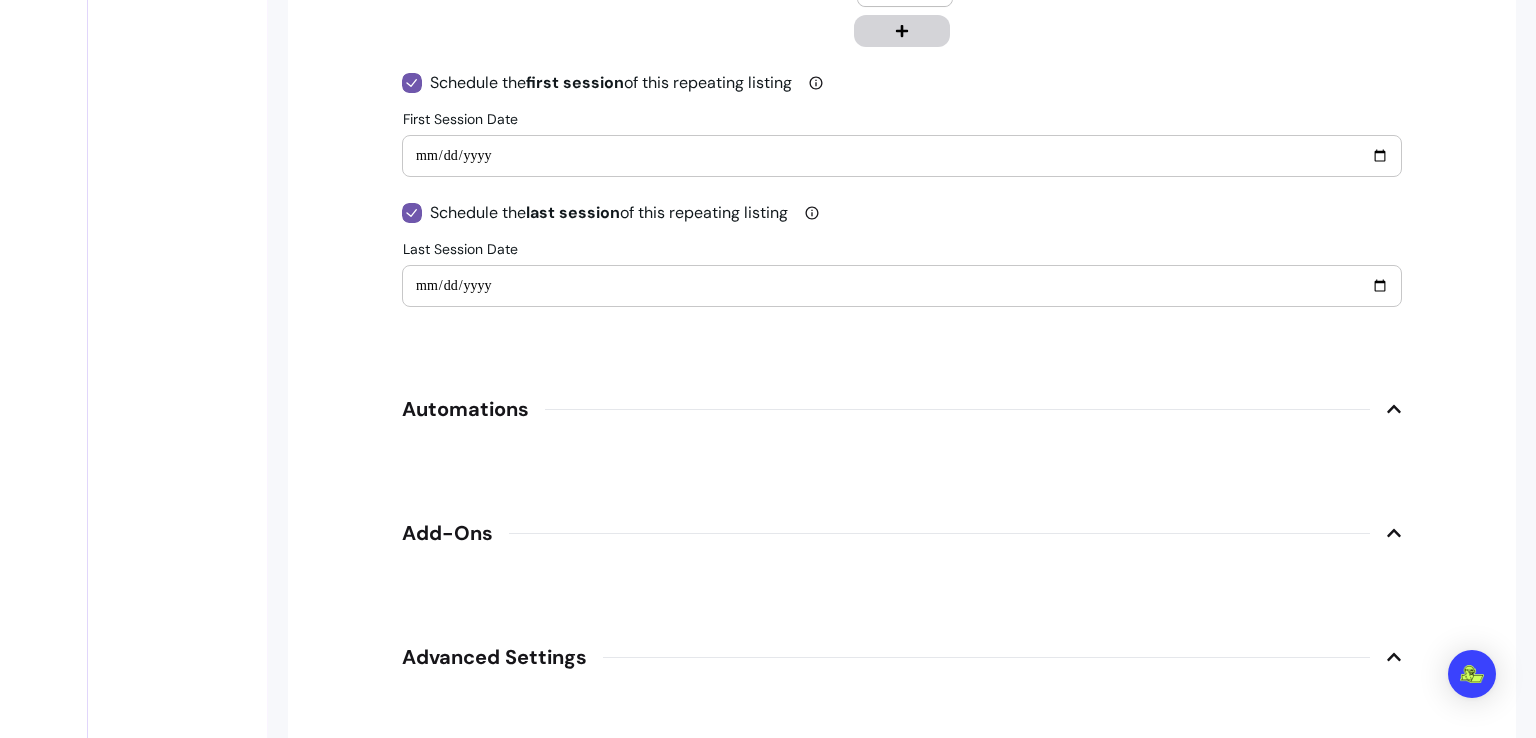 scroll, scrollTop: 2838, scrollLeft: 0, axis: vertical 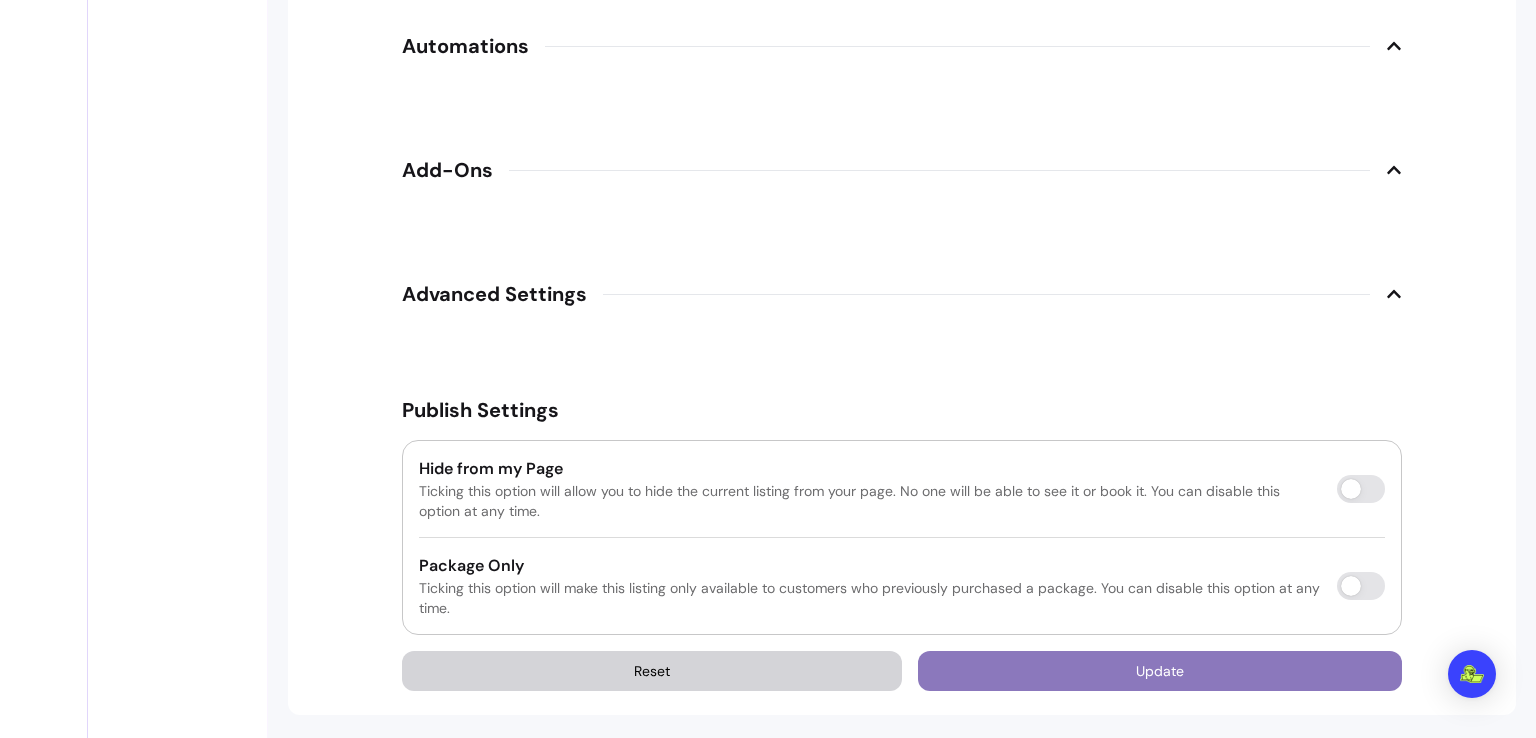 type on "Foundations of Flow * Old Trafford" 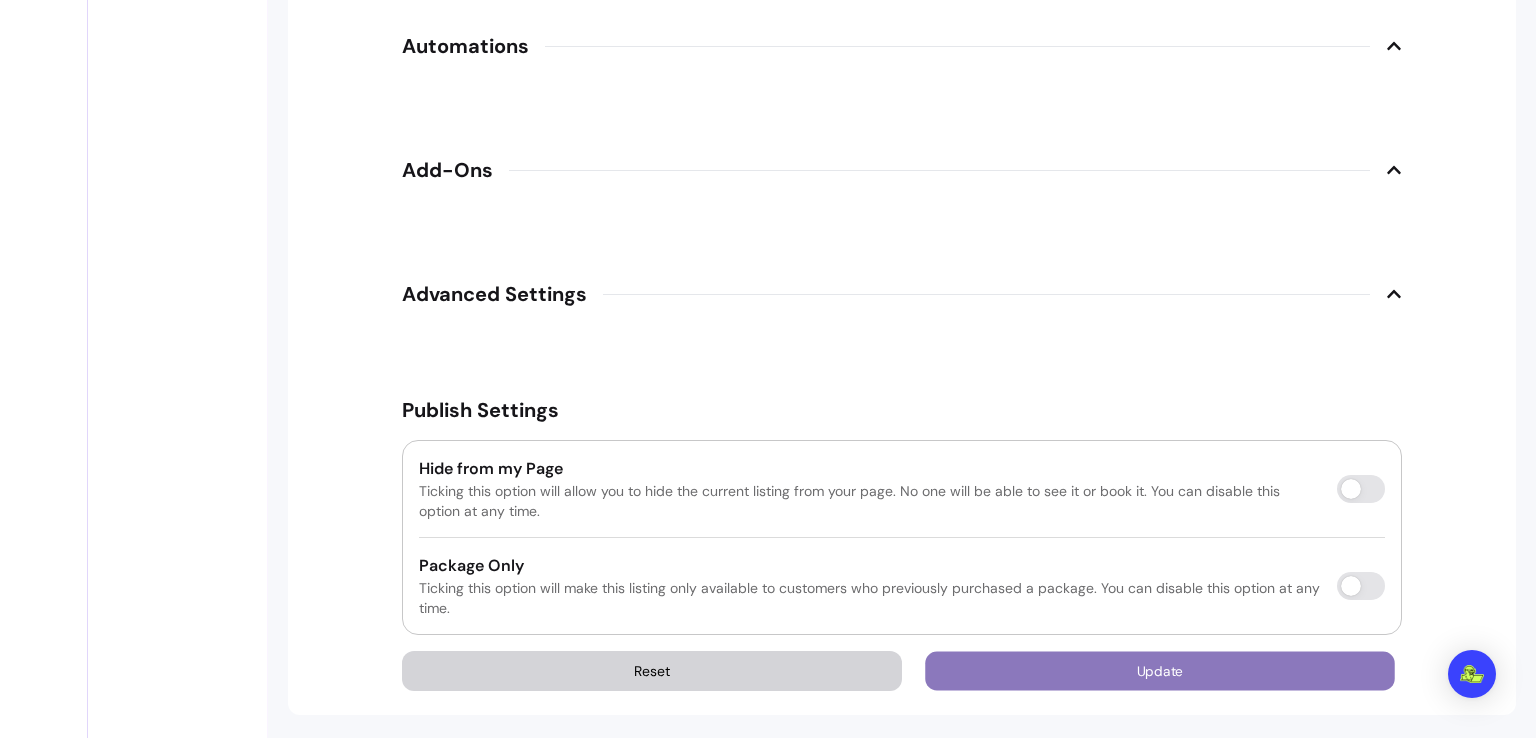 click on "Update" at bounding box center [1160, 671] 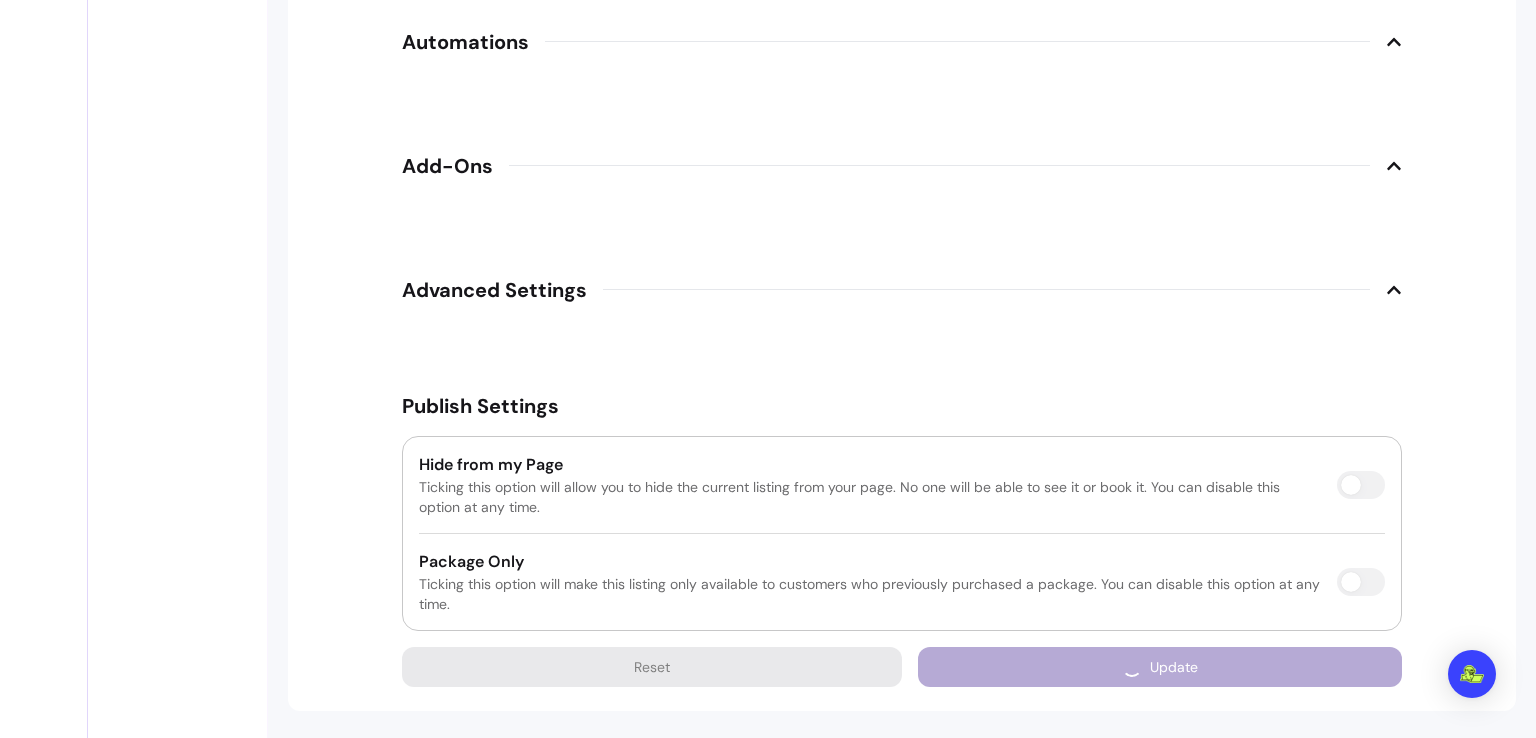 scroll, scrollTop: 2917, scrollLeft: 0, axis: vertical 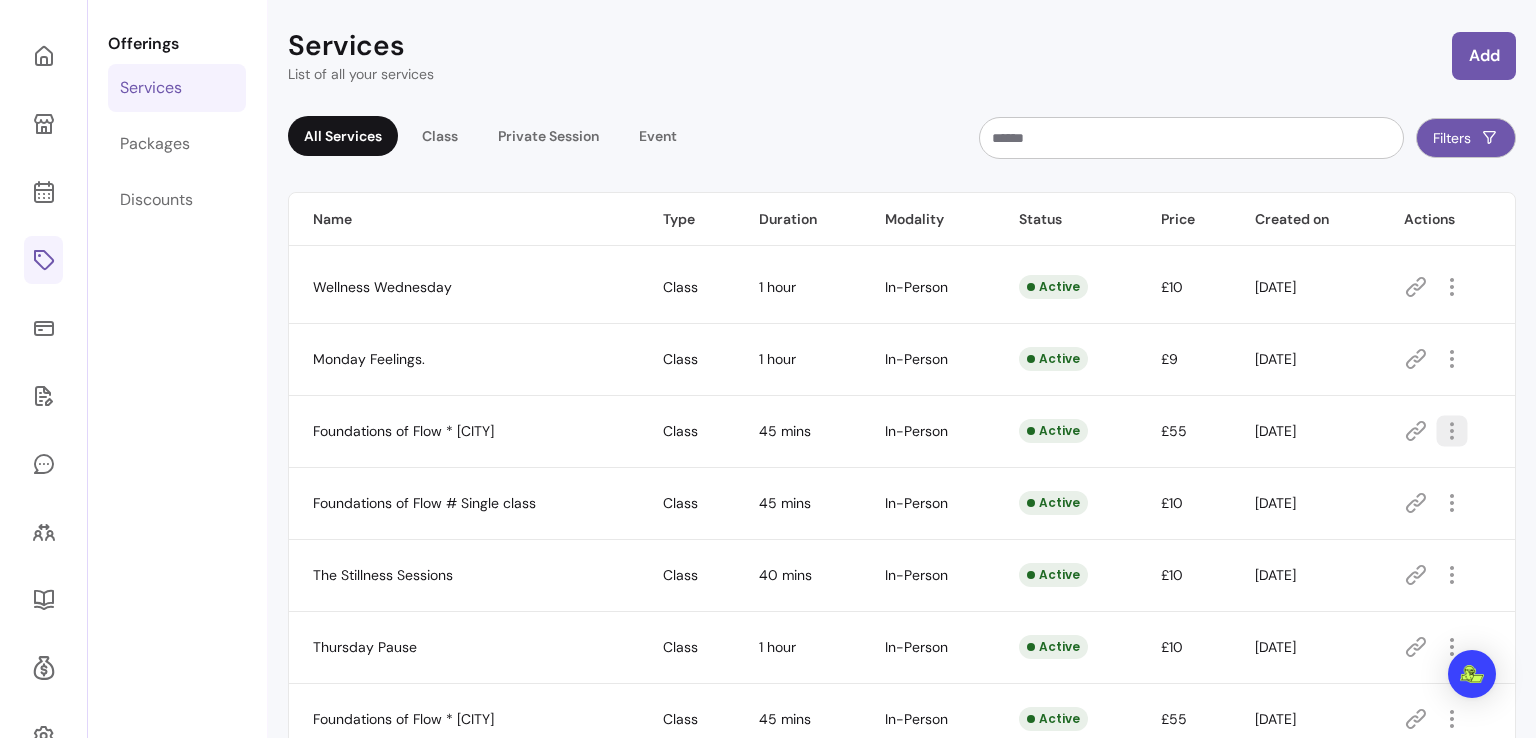 click 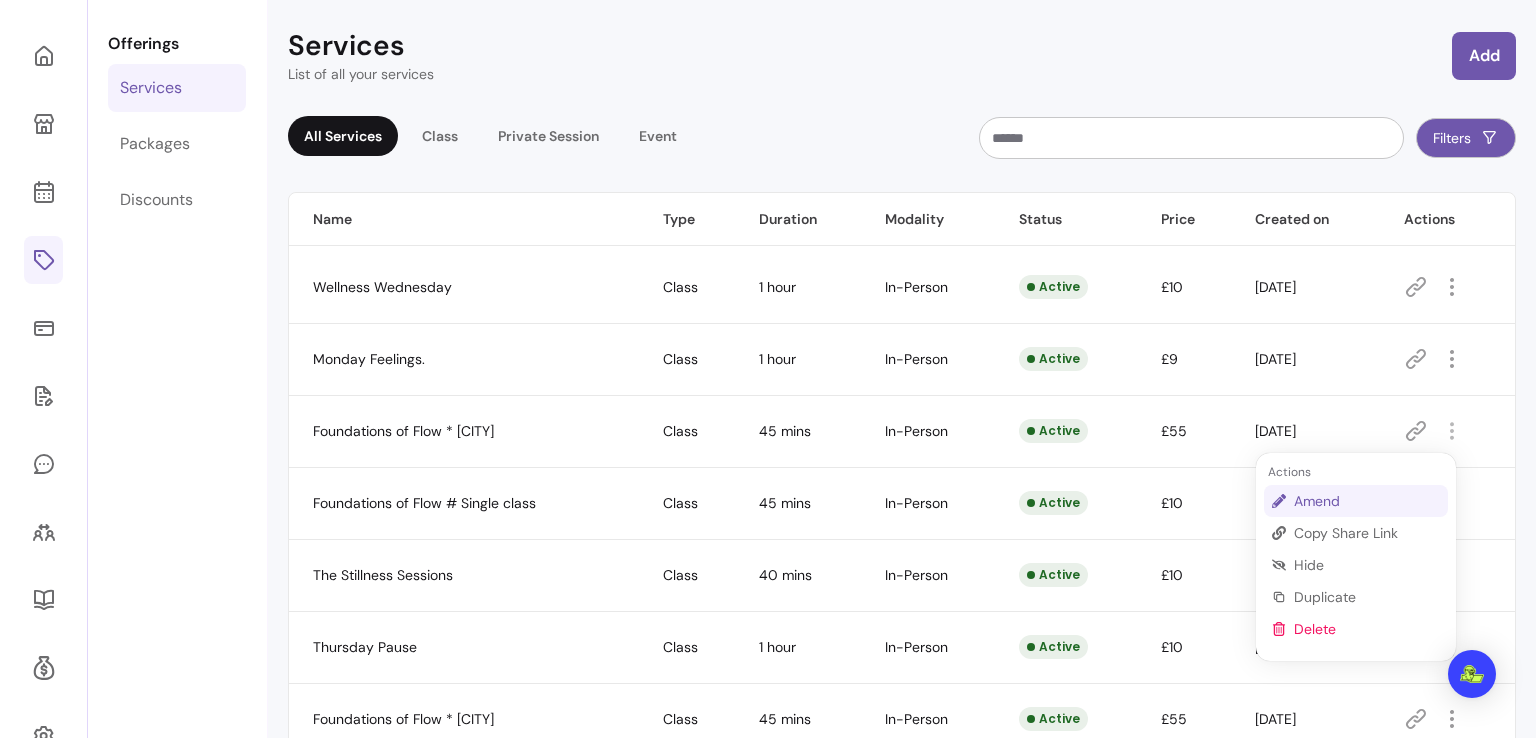 click on "Amend" at bounding box center [1367, 501] 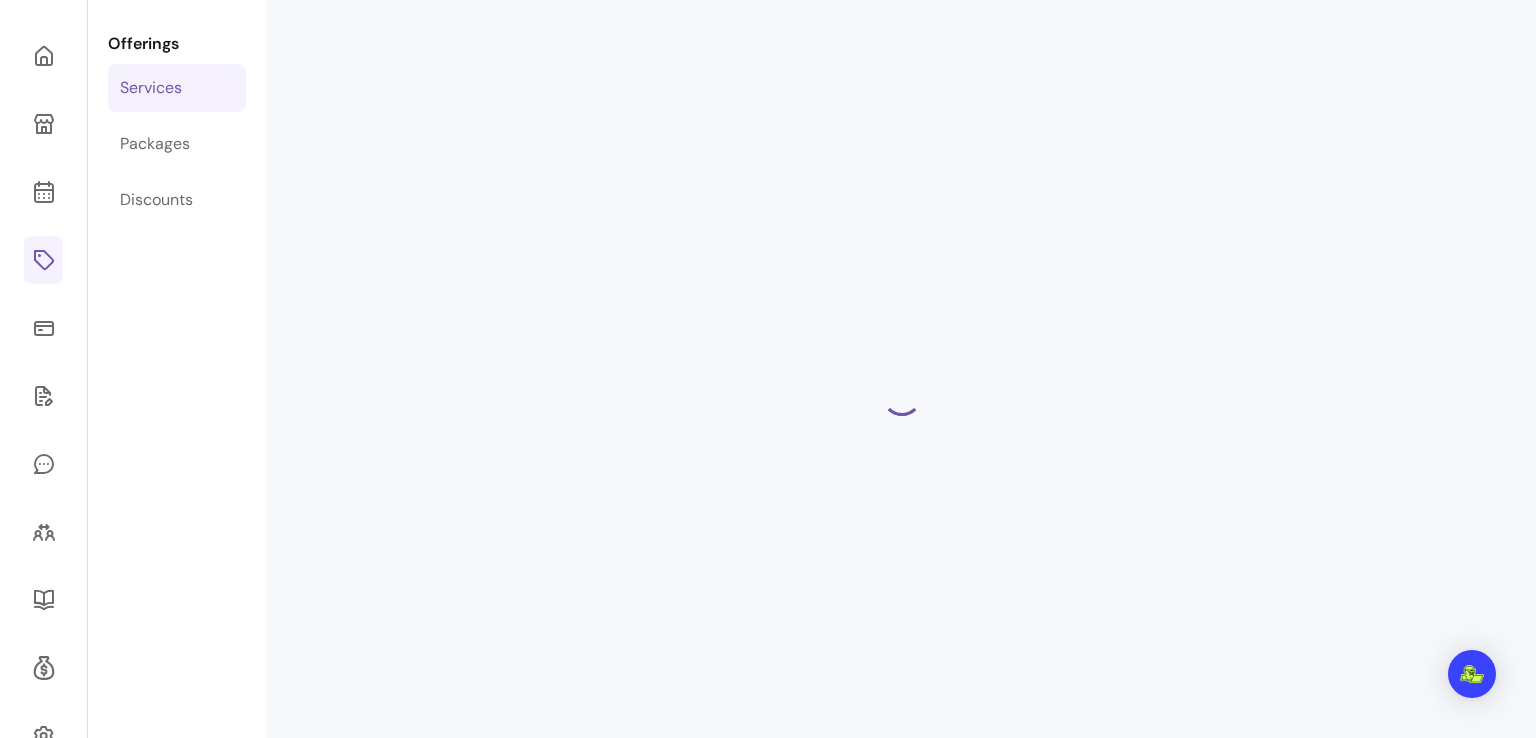 select on "**" 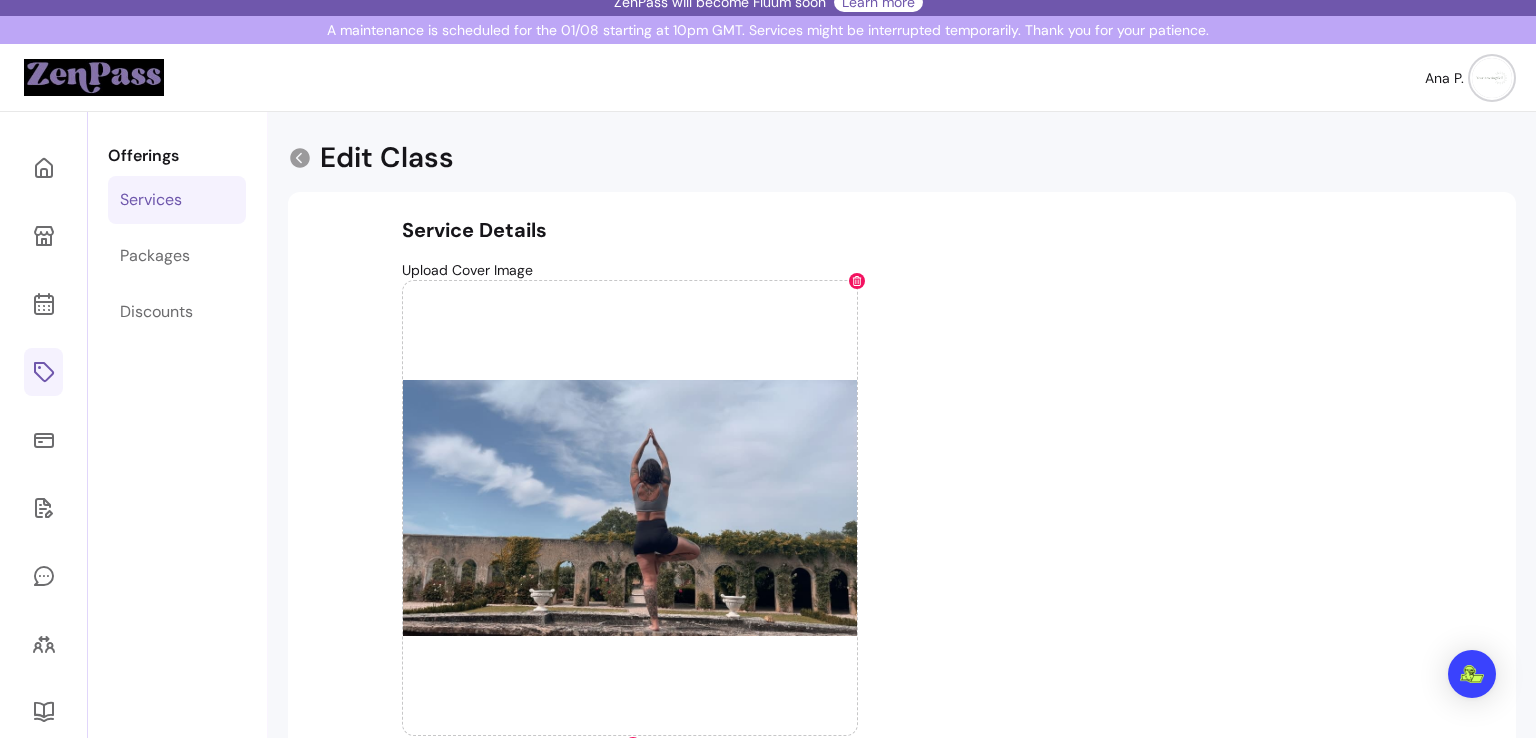 scroll, scrollTop: 0, scrollLeft: 0, axis: both 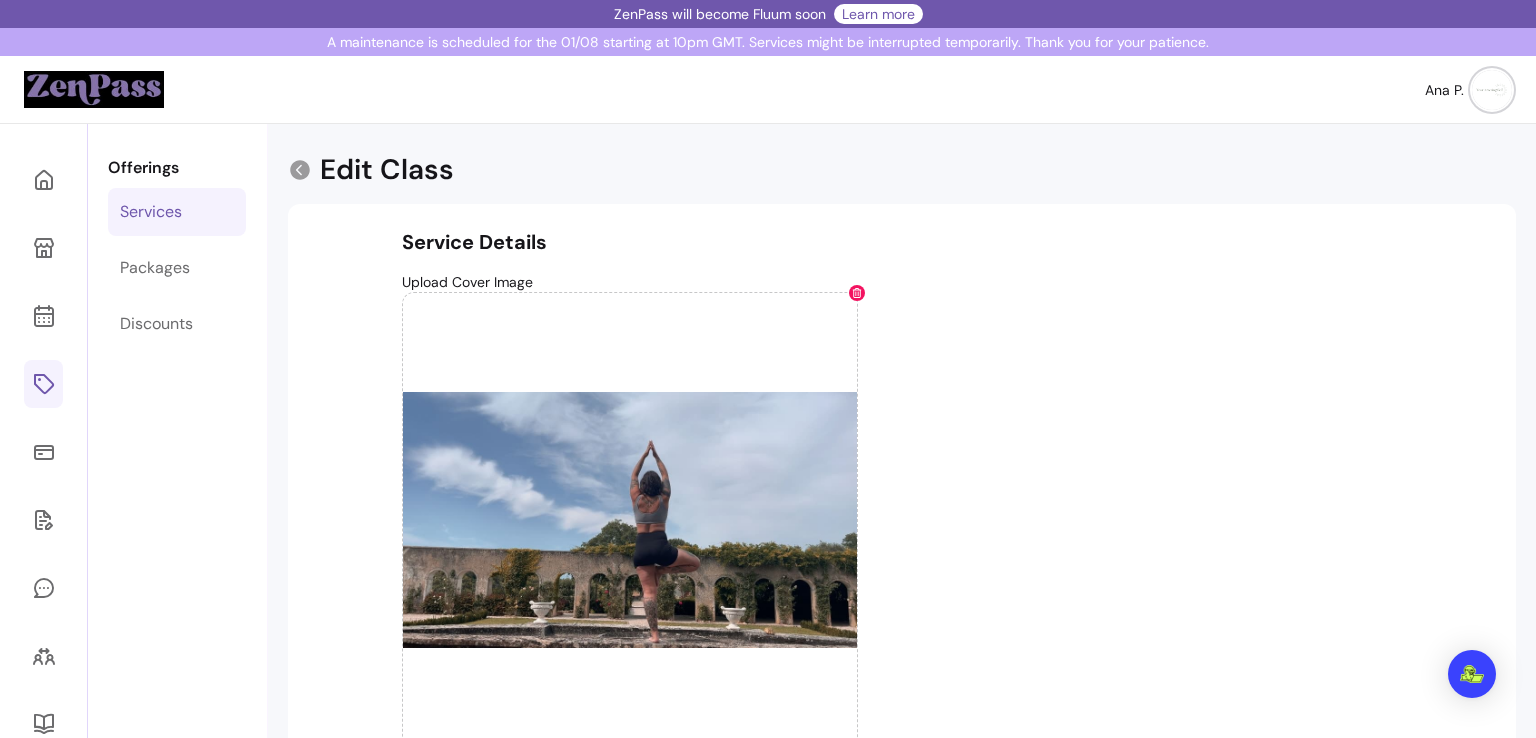 click on "Services" at bounding box center (151, 212) 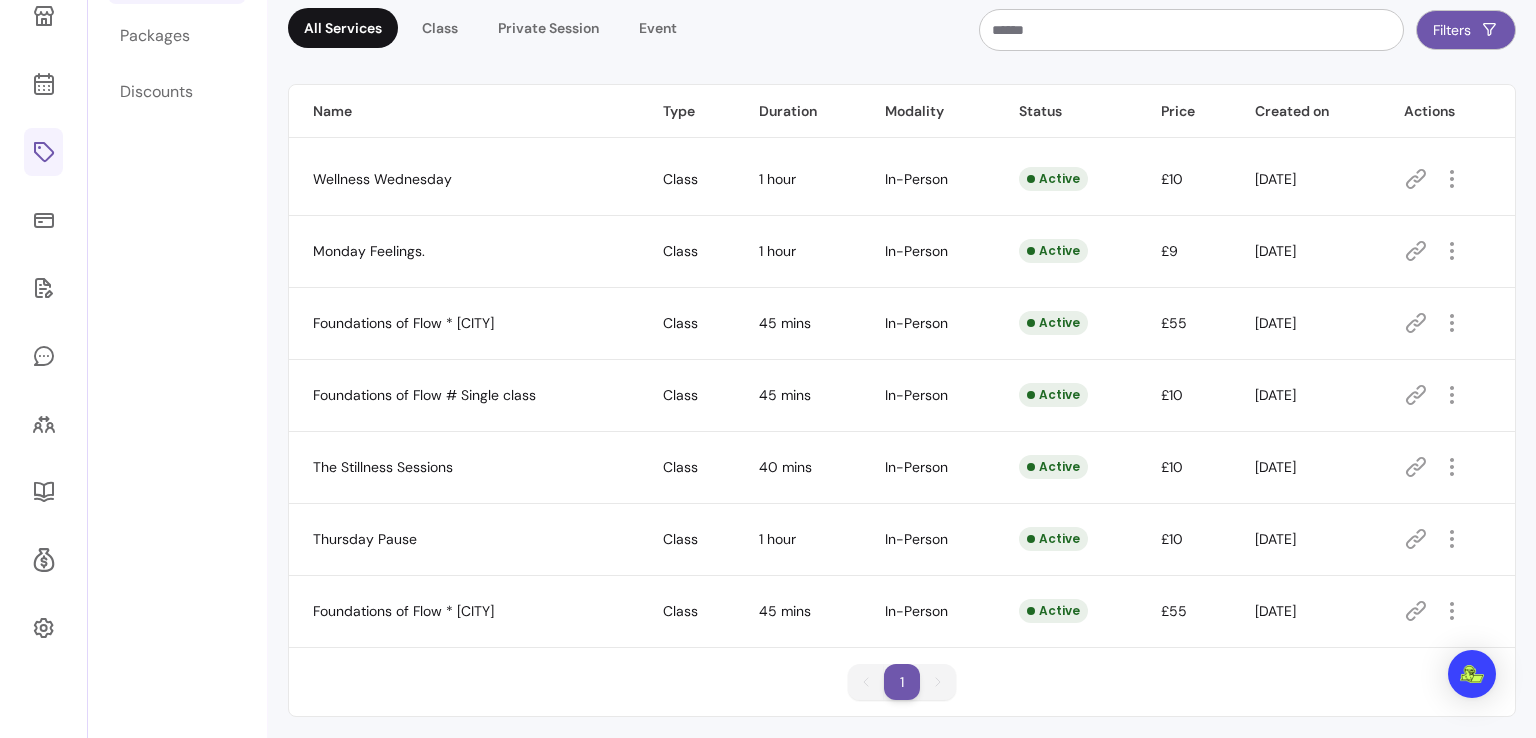 scroll, scrollTop: 238, scrollLeft: 0, axis: vertical 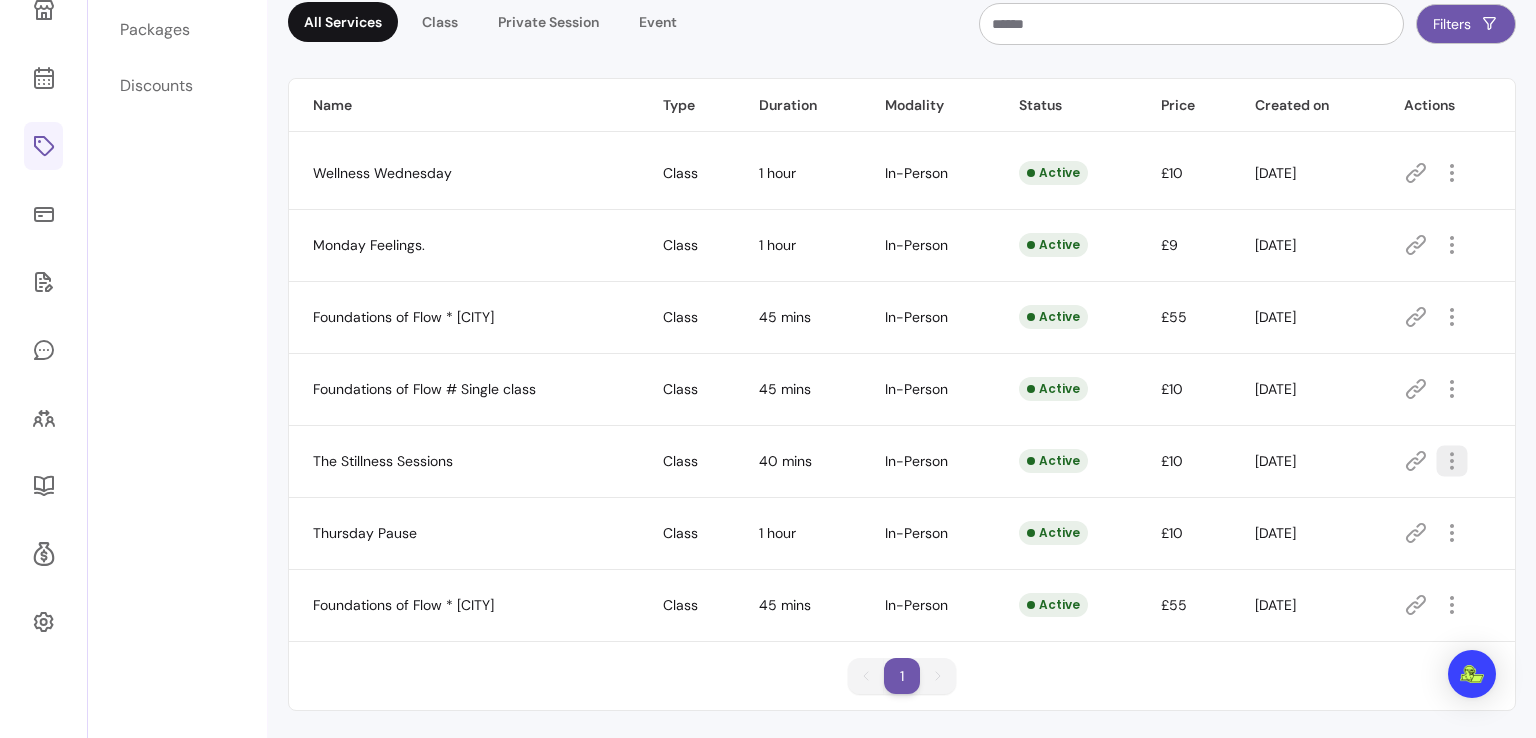 click 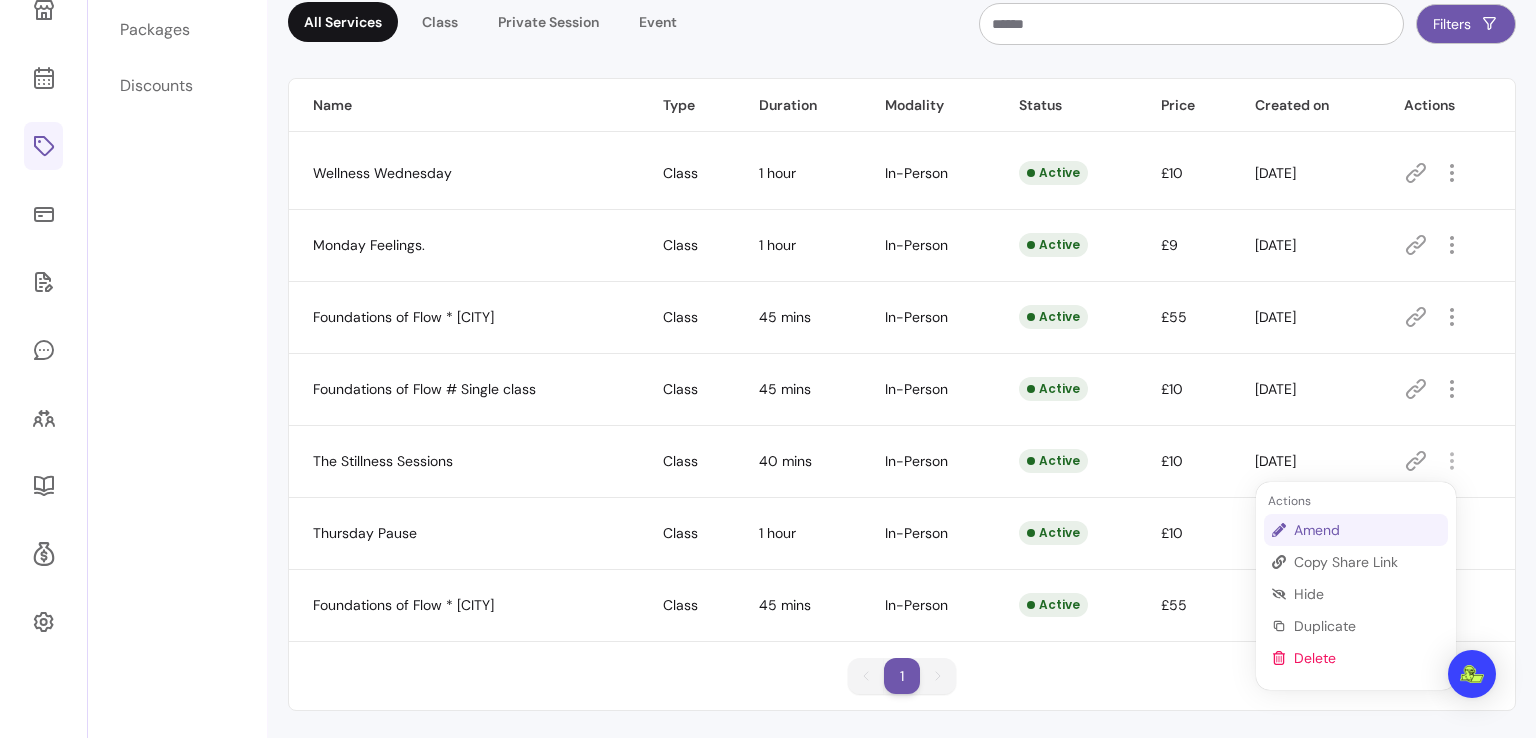 click on "Amend" at bounding box center [1367, 530] 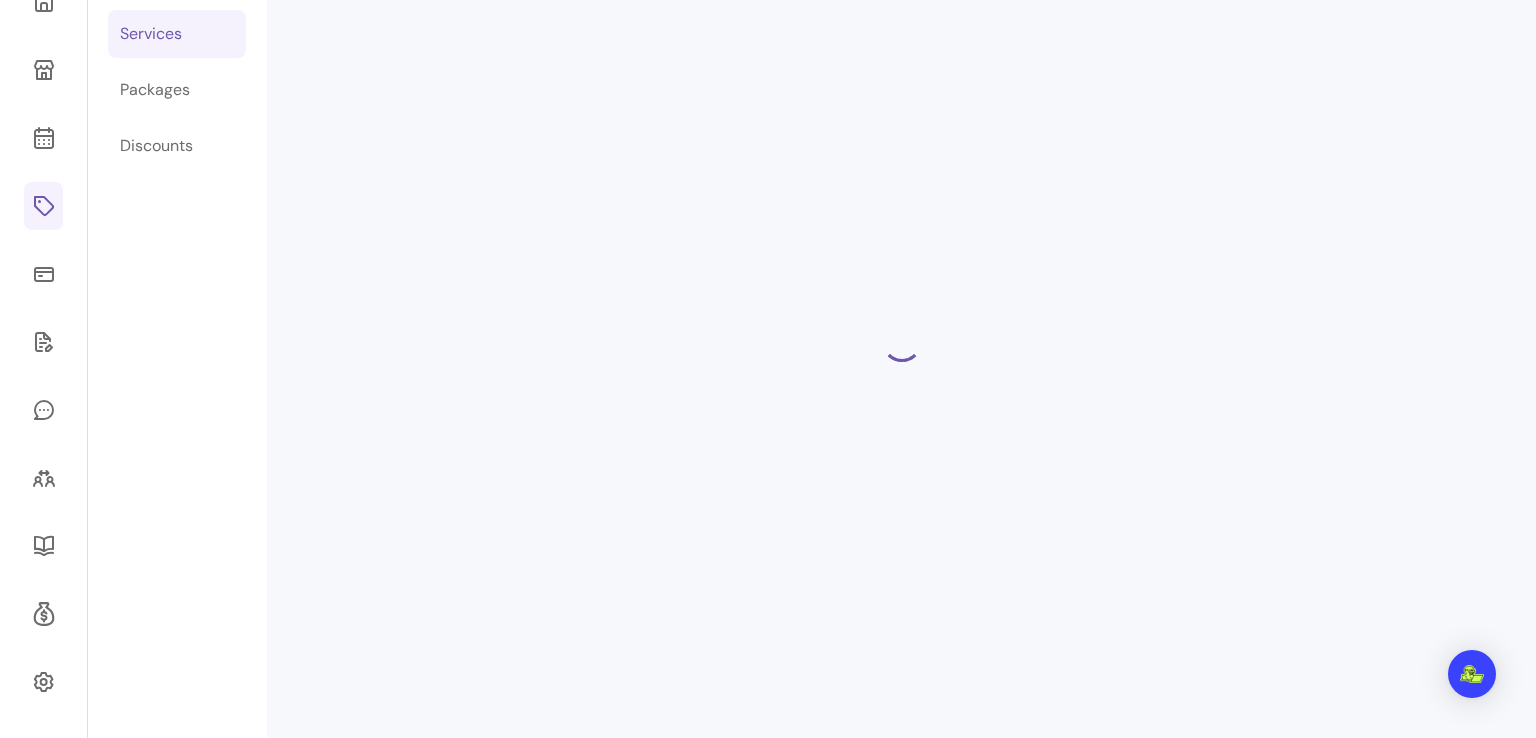 scroll, scrollTop: 124, scrollLeft: 0, axis: vertical 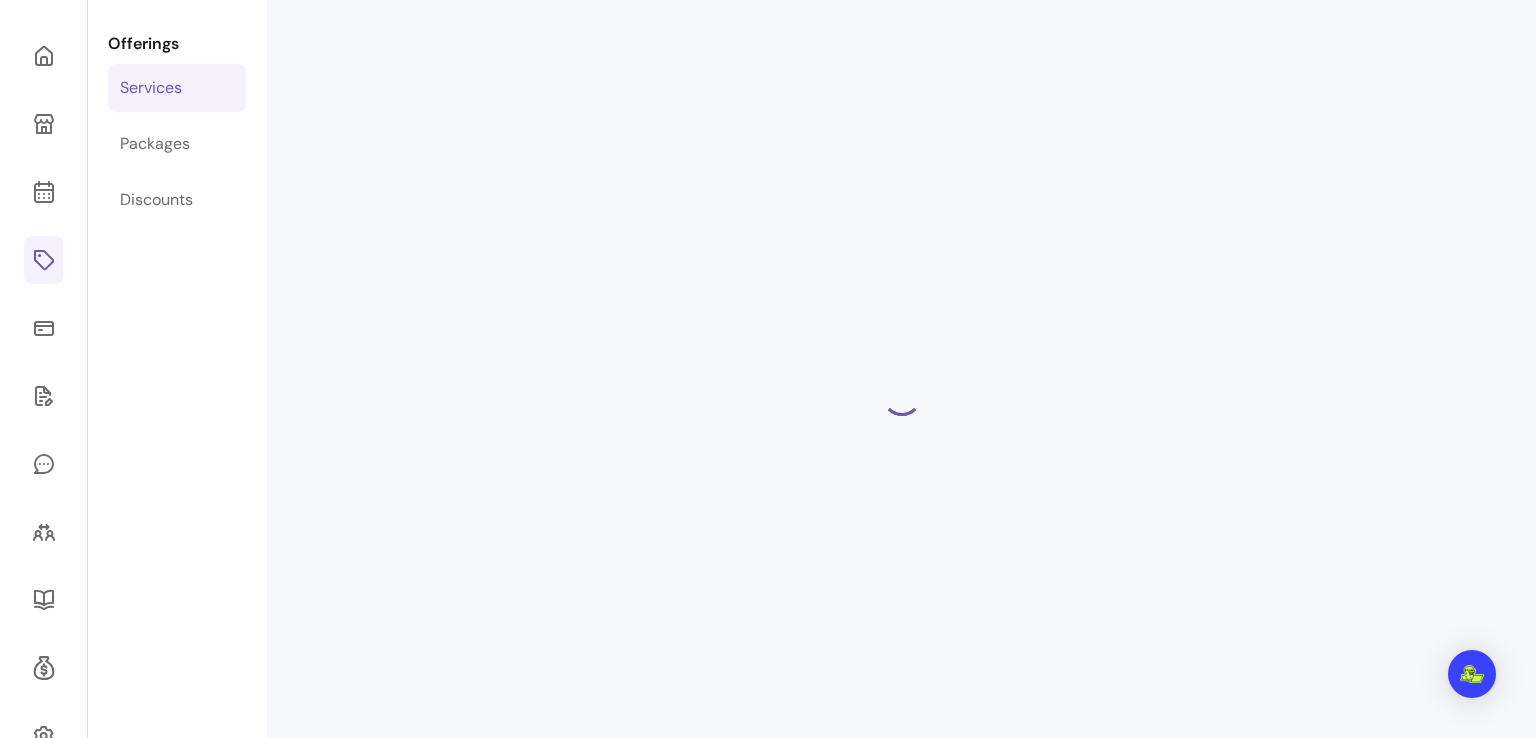 select on "**" 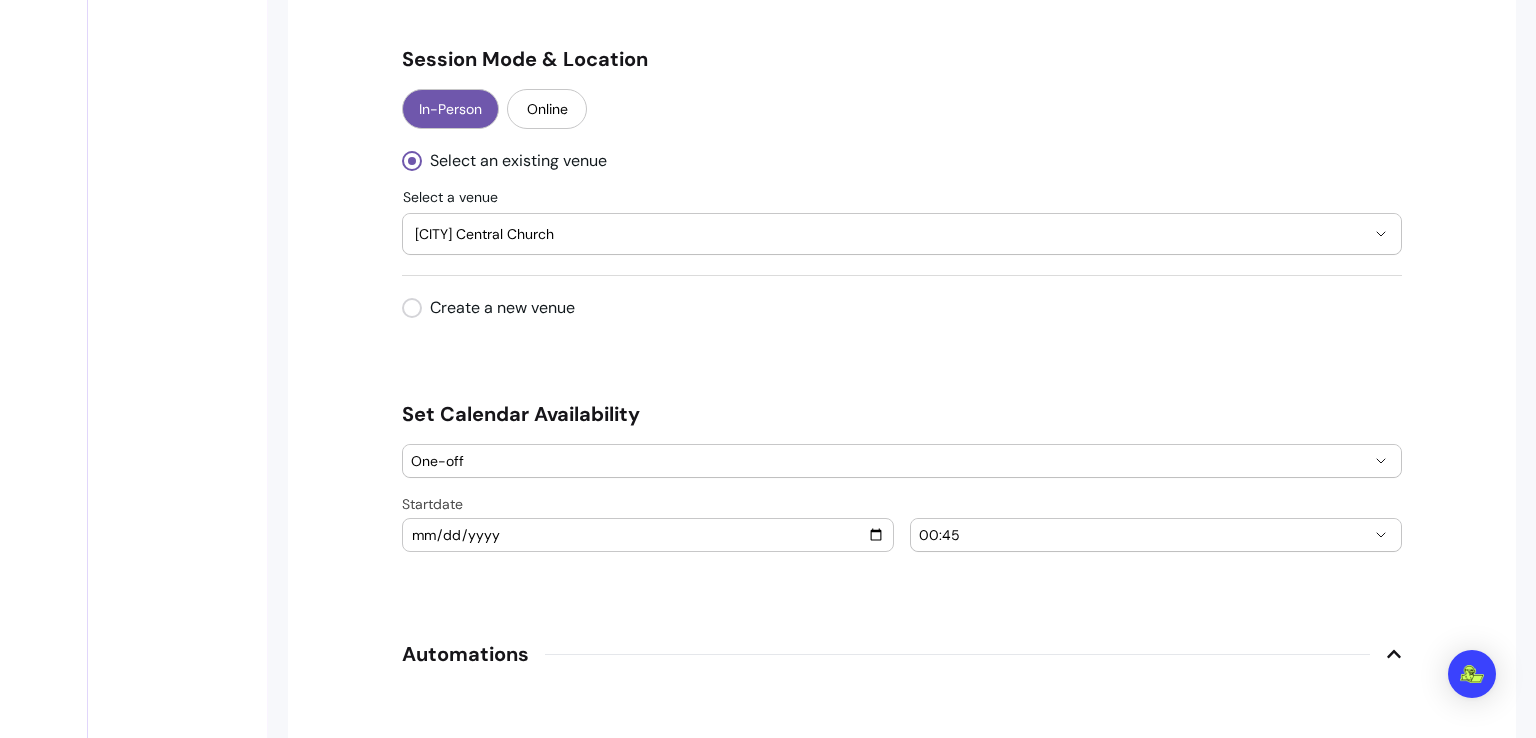 scroll, scrollTop: 1897, scrollLeft: 0, axis: vertical 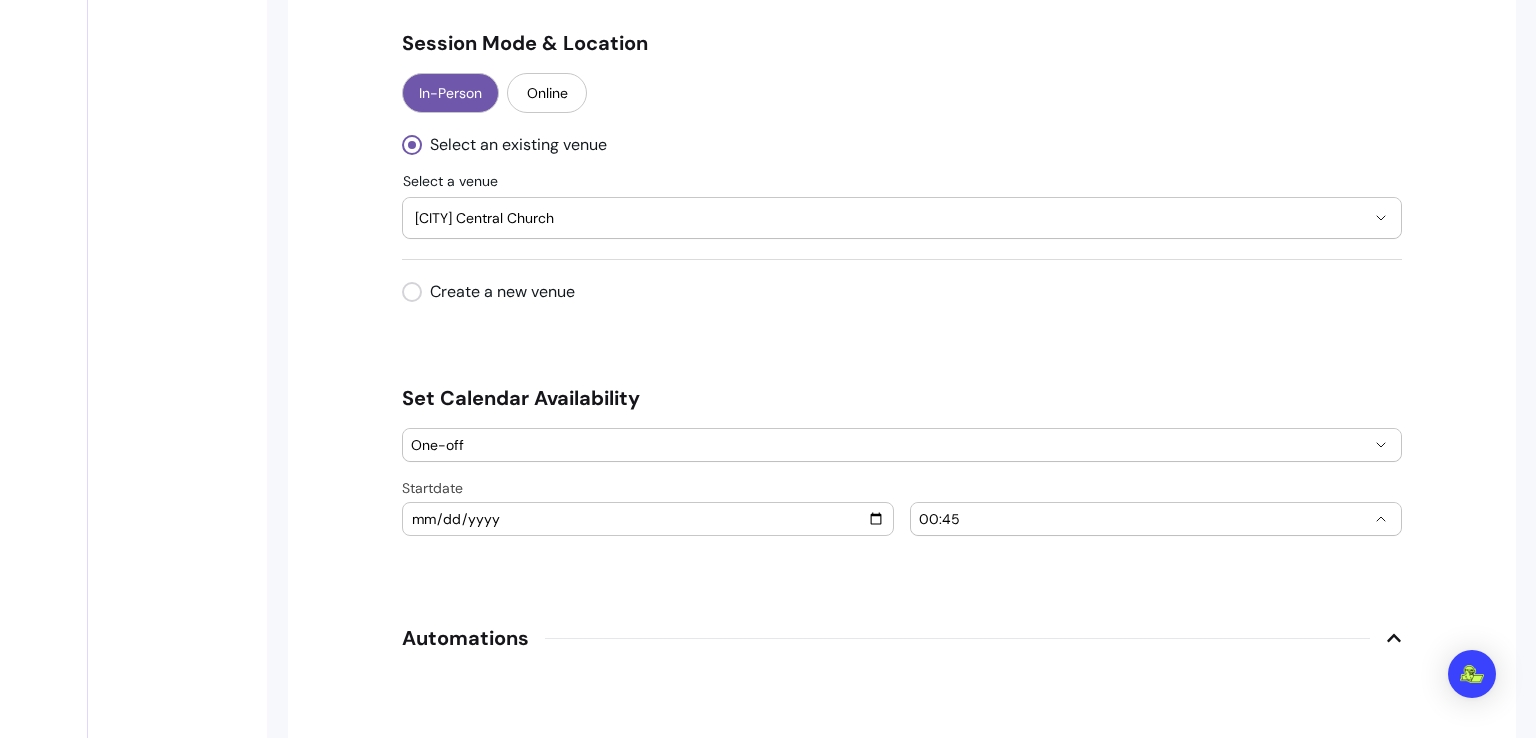 click on "00:45" at bounding box center (1144, 519) 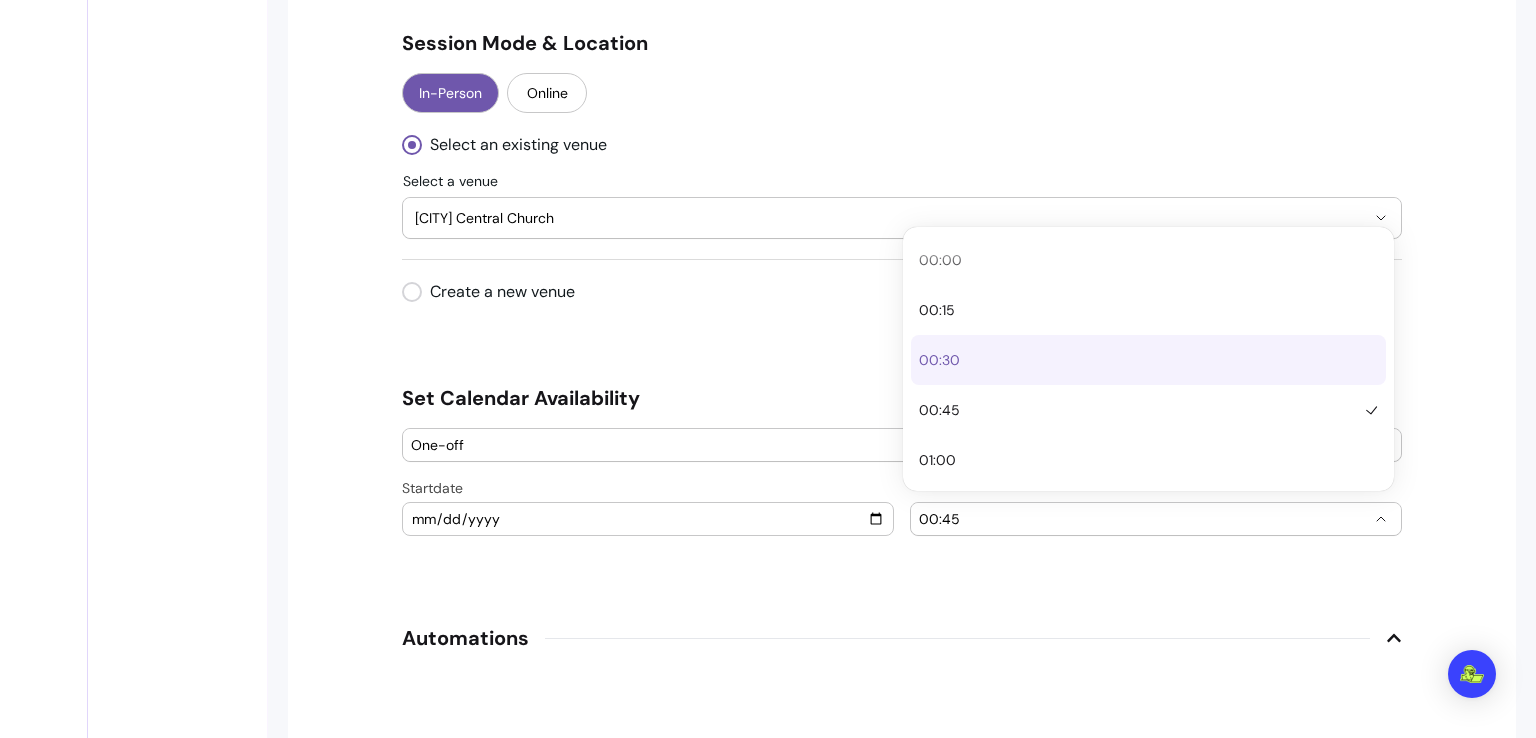 click on "00:00 00:15 00:30 00:45 01:00 01:15 01:30" at bounding box center (1148, 2635) 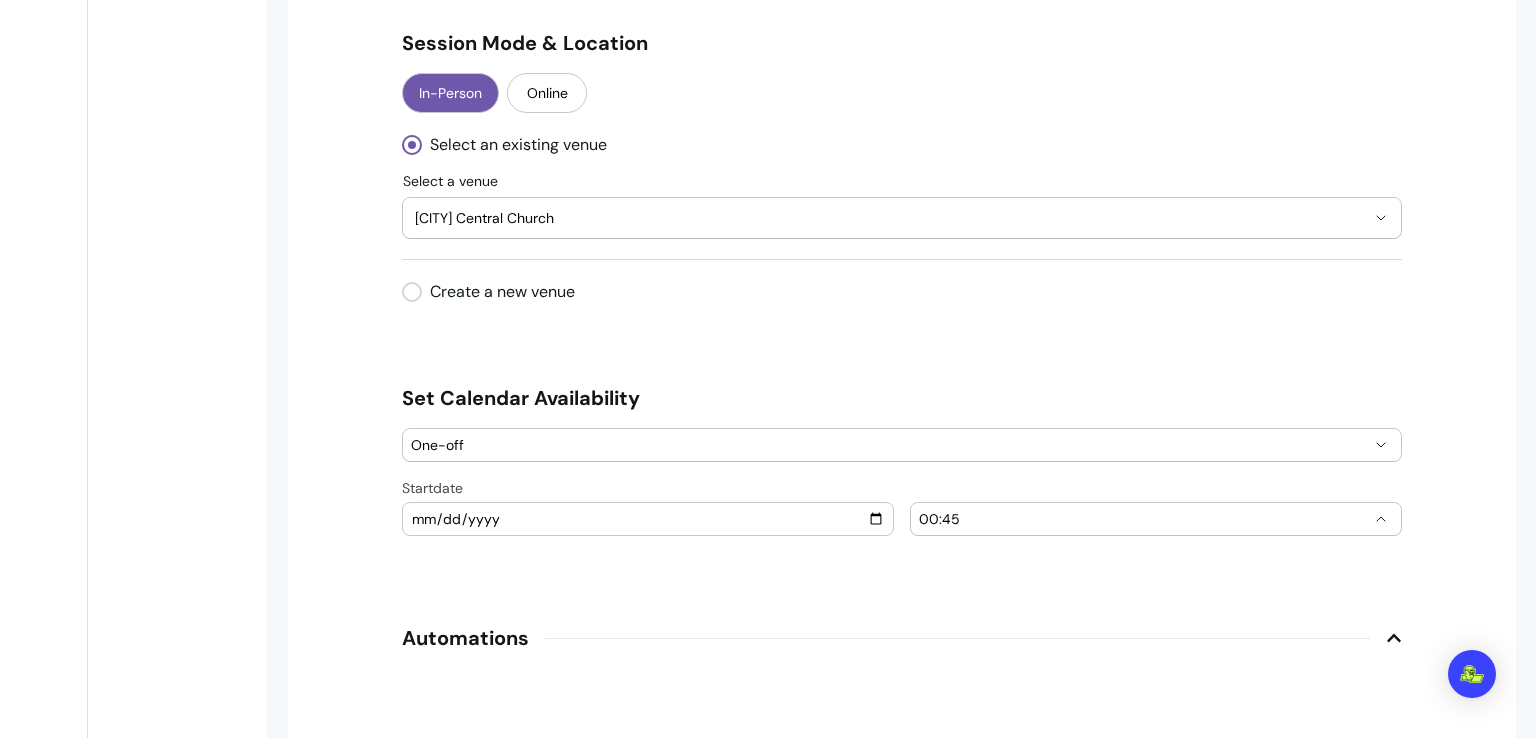 select on "*****" 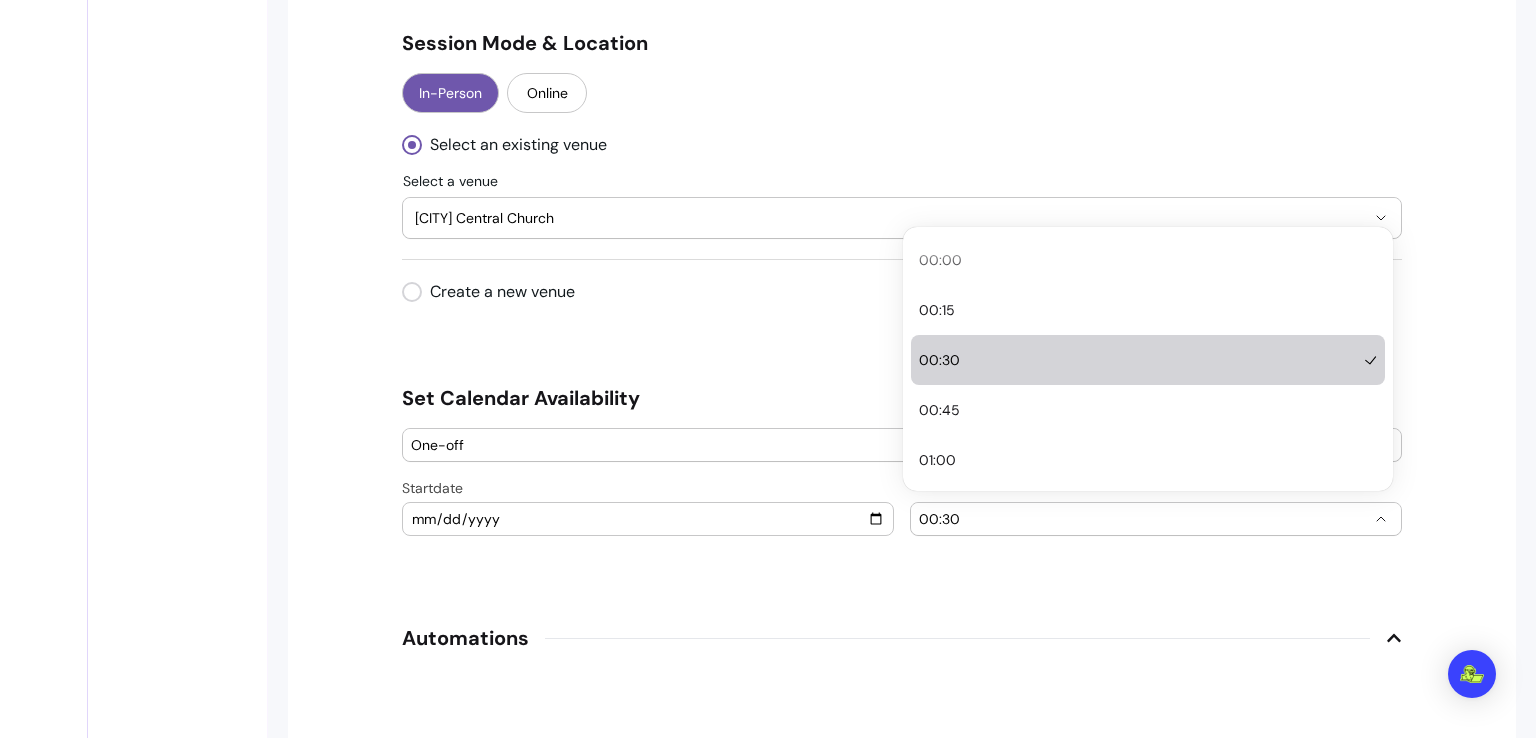 click 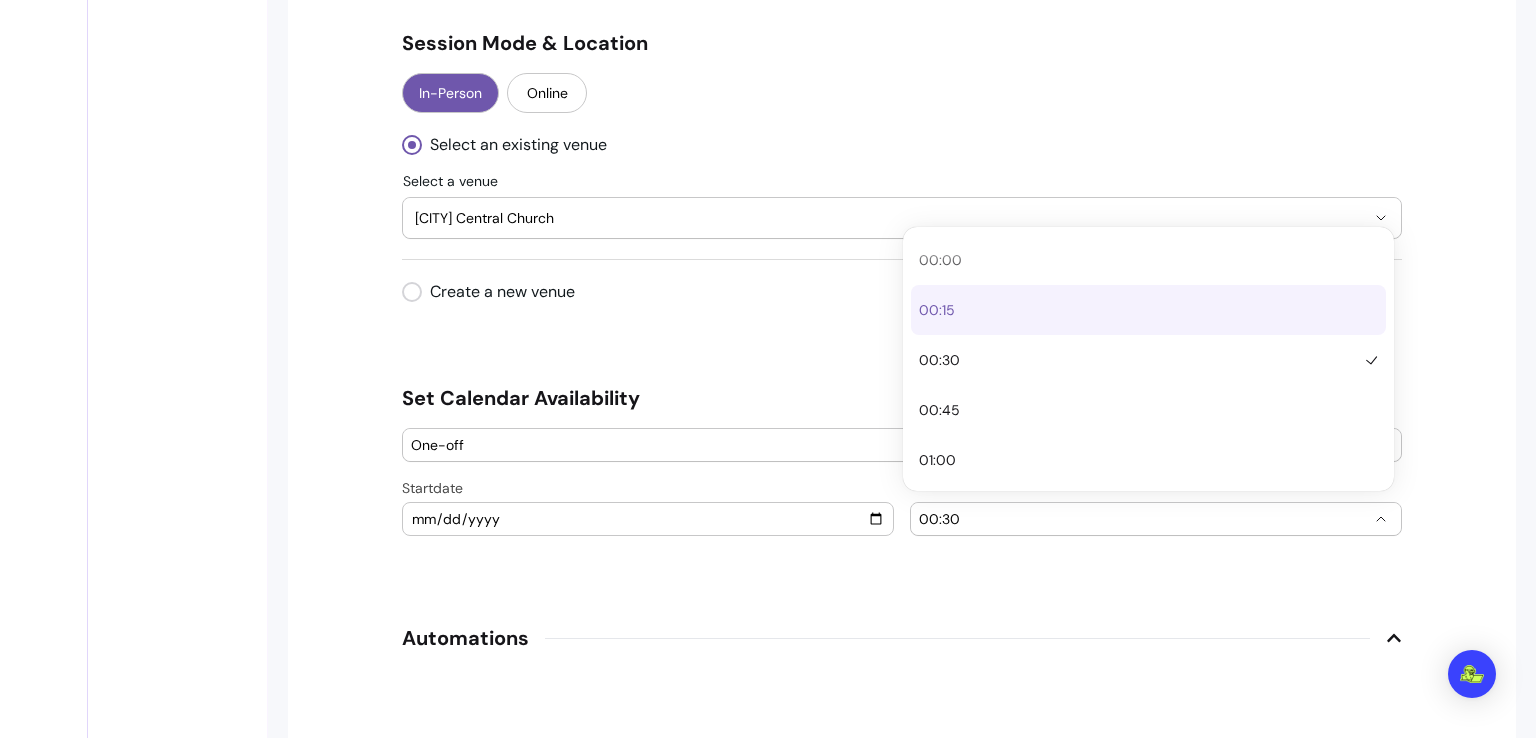 type 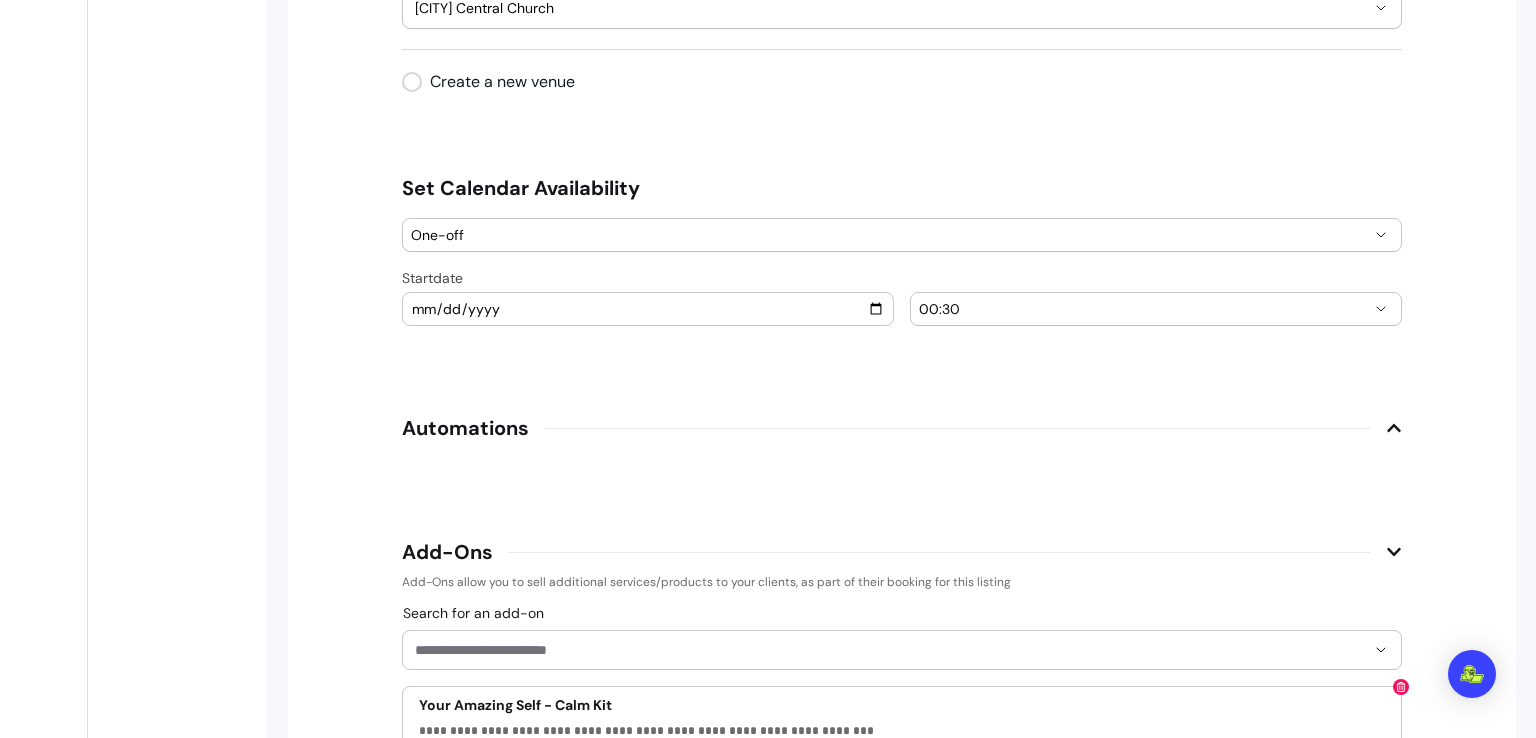 scroll, scrollTop: 2119, scrollLeft: 0, axis: vertical 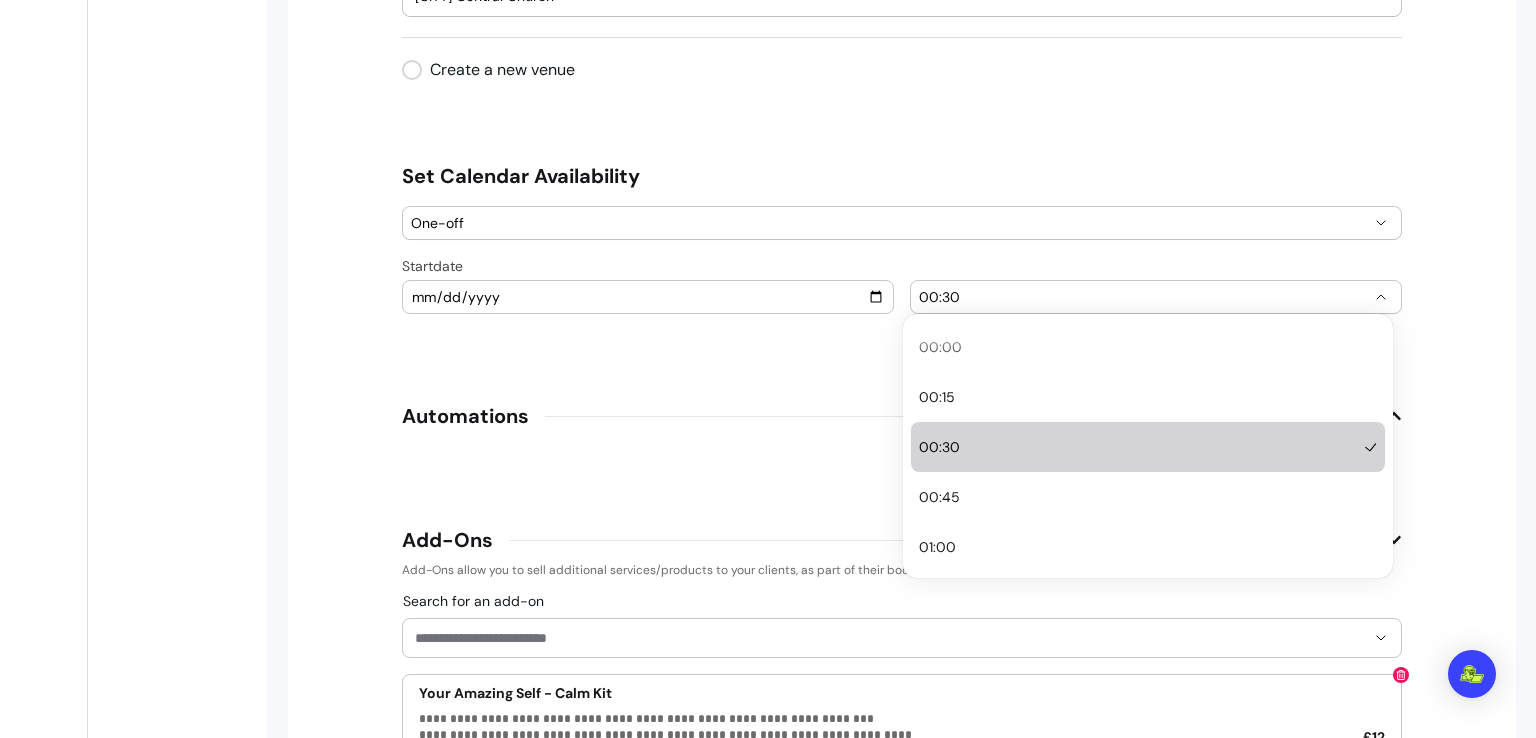 click on "00:30" at bounding box center [1156, 297] 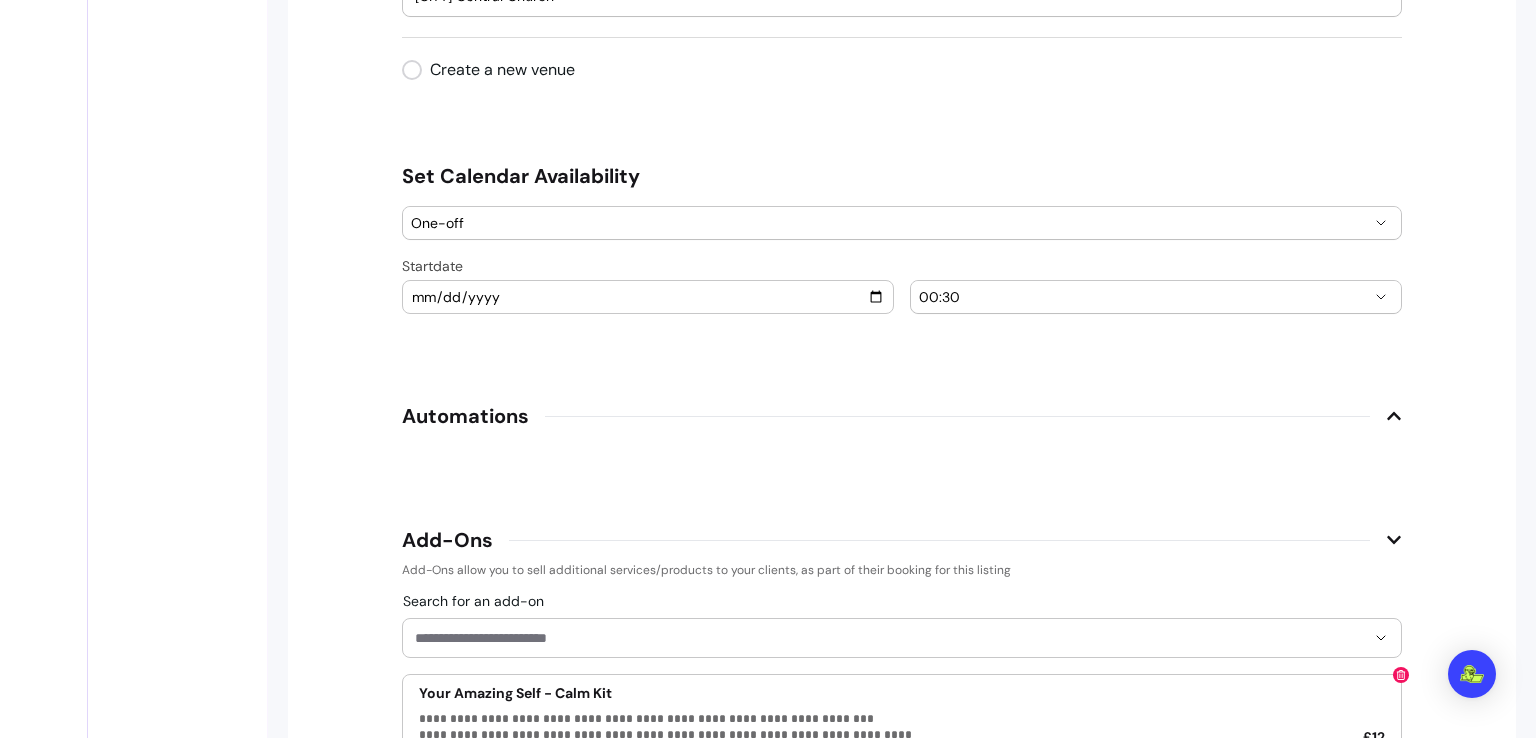 scroll, scrollTop: 2146, scrollLeft: 0, axis: vertical 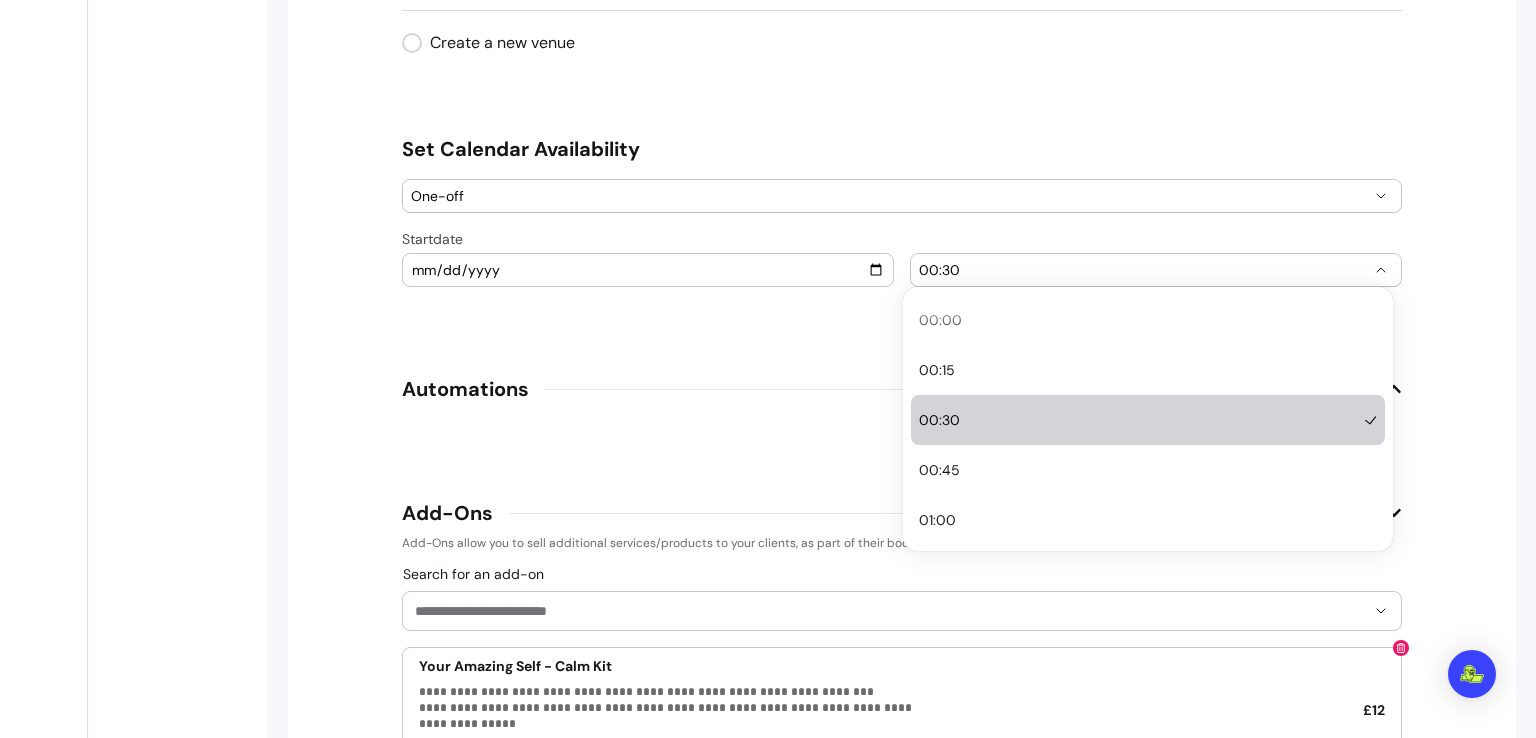 click on "00:30" at bounding box center (1144, 270) 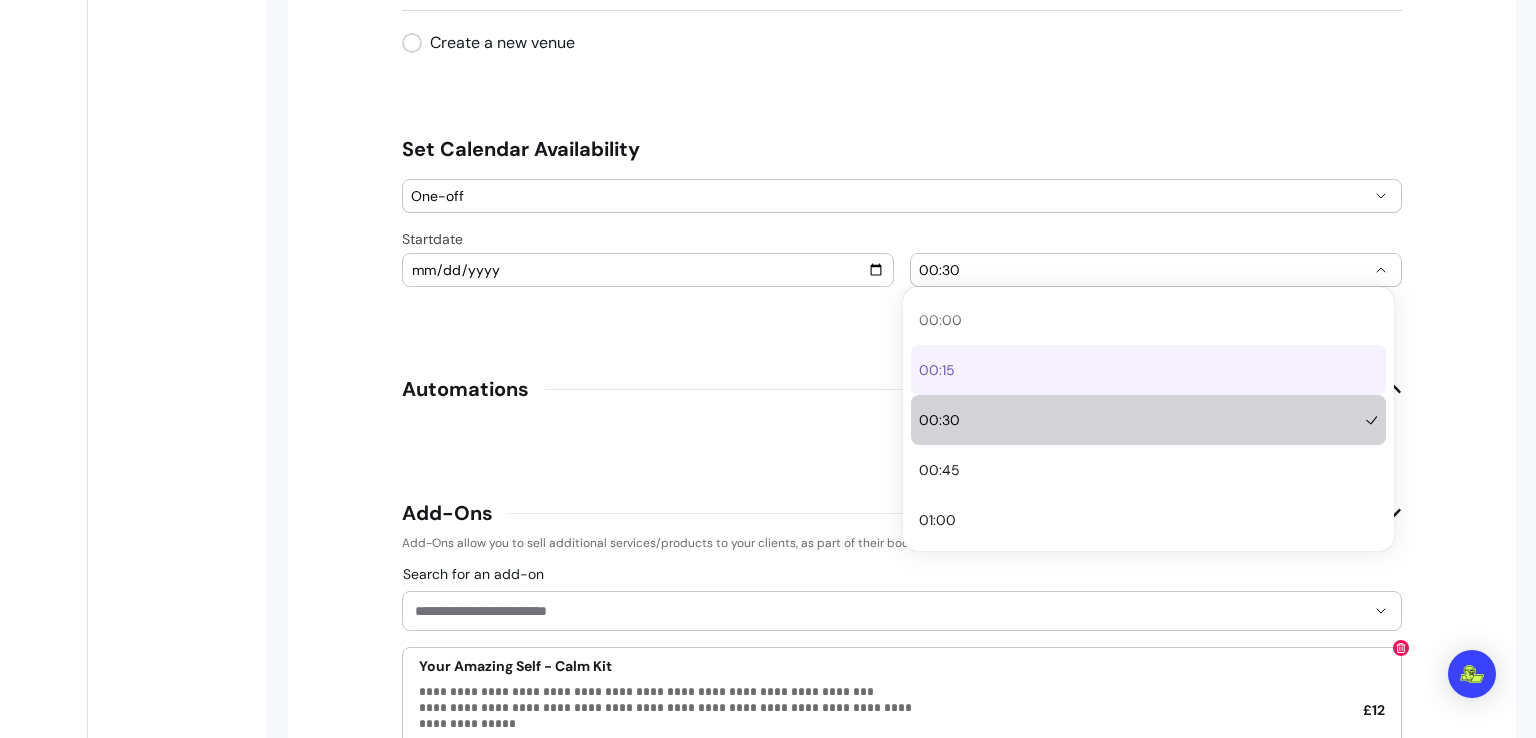 click on "00:00 00:15 00:30 00:45 01:00 01:15 01:30" at bounding box center [1148, 2695] 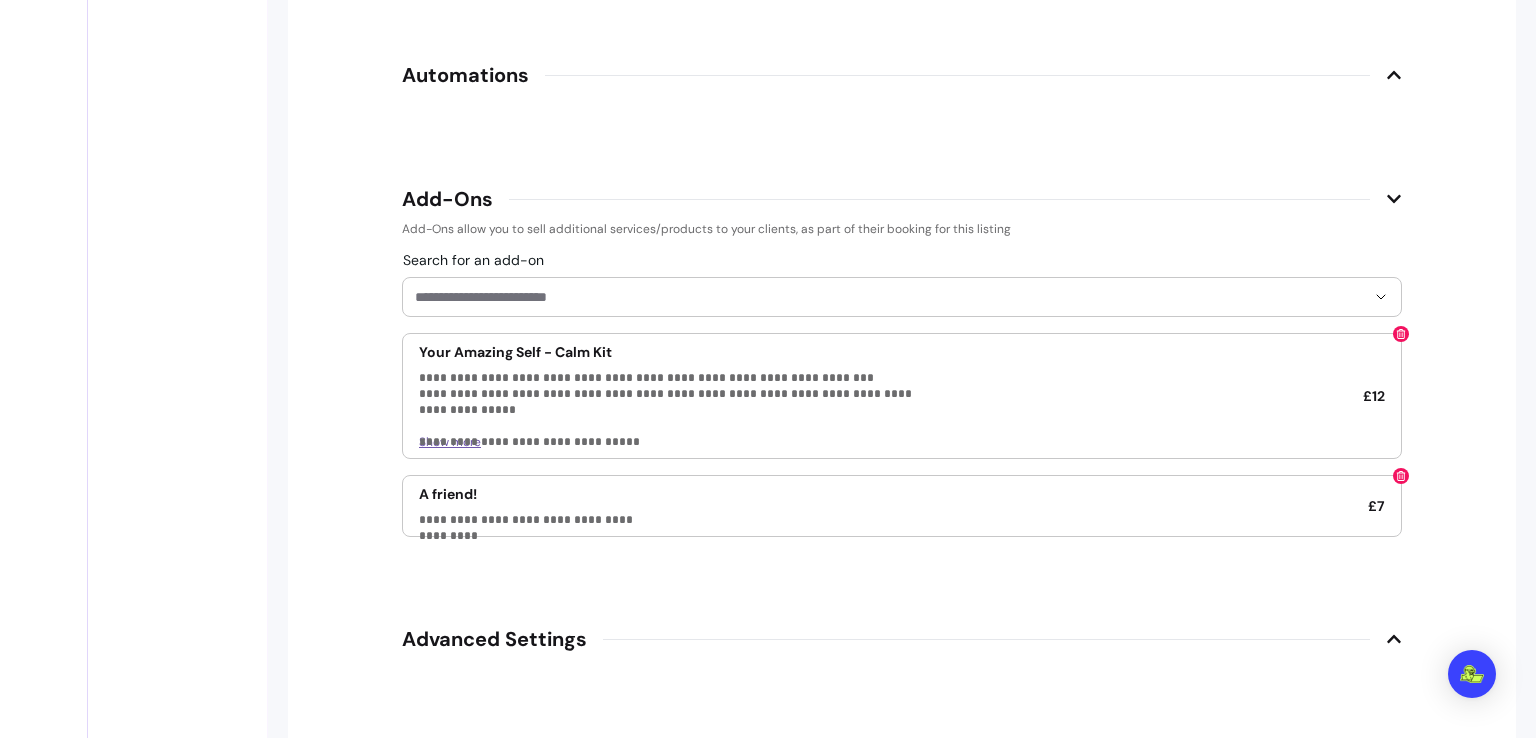 scroll, scrollTop: 2488, scrollLeft: 0, axis: vertical 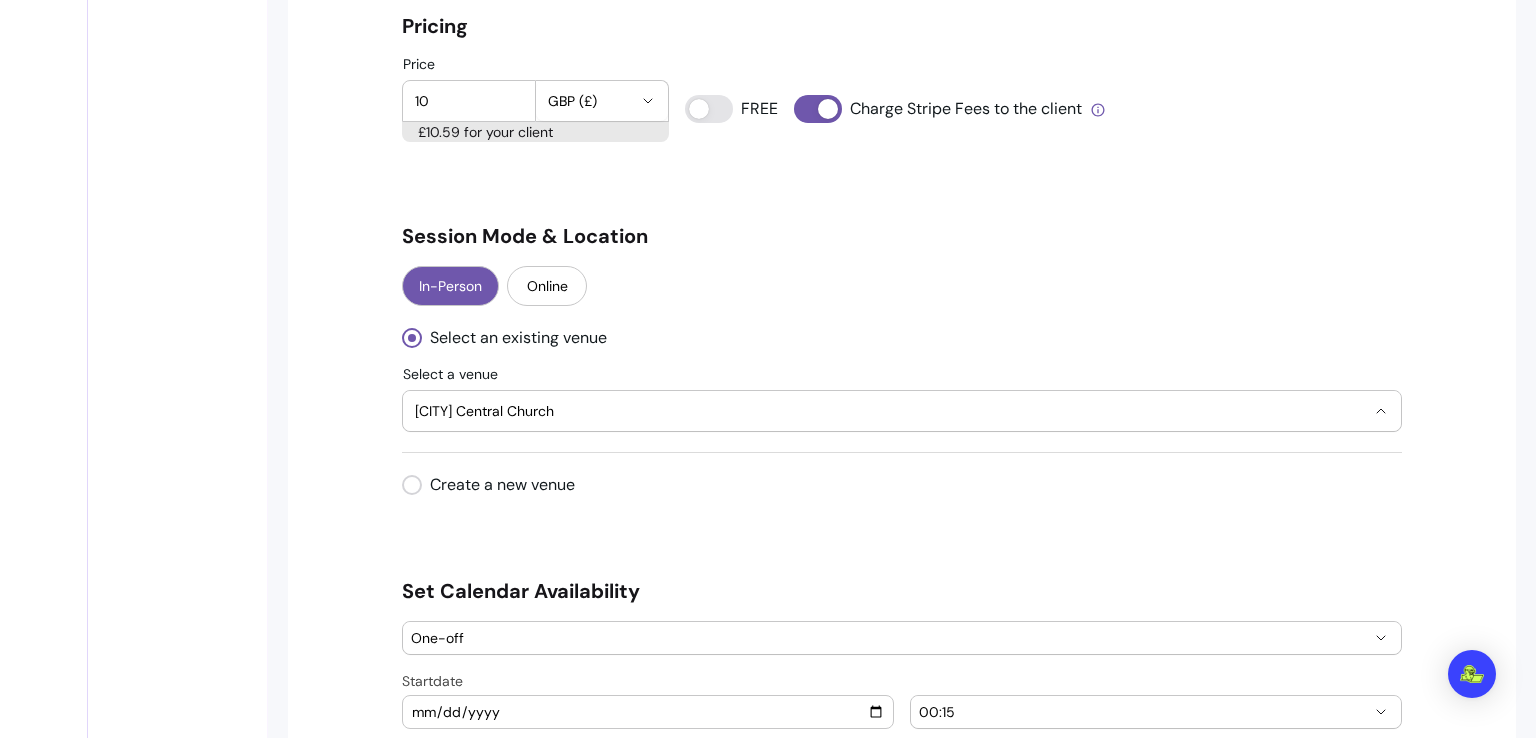 click 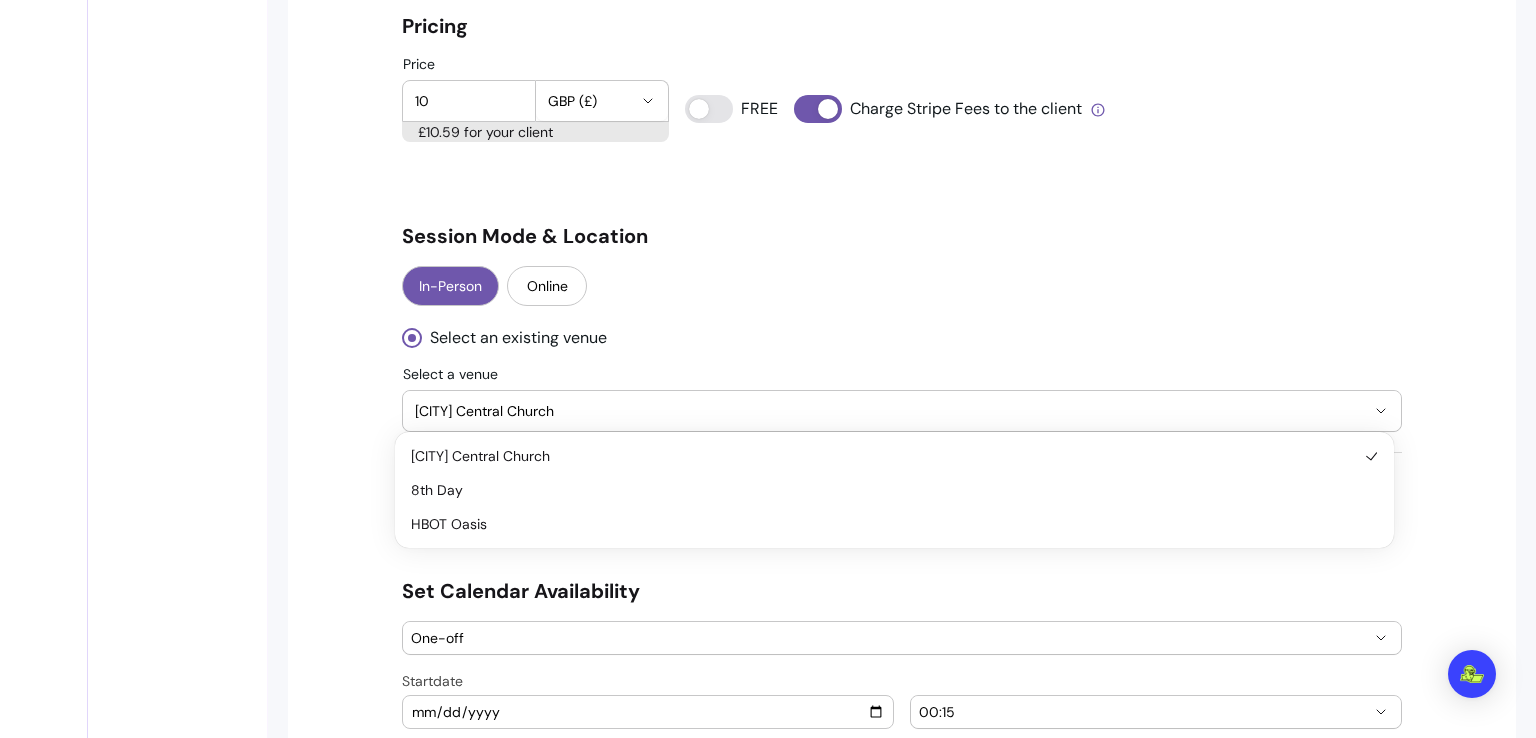 click on "**********" at bounding box center [902, 379] 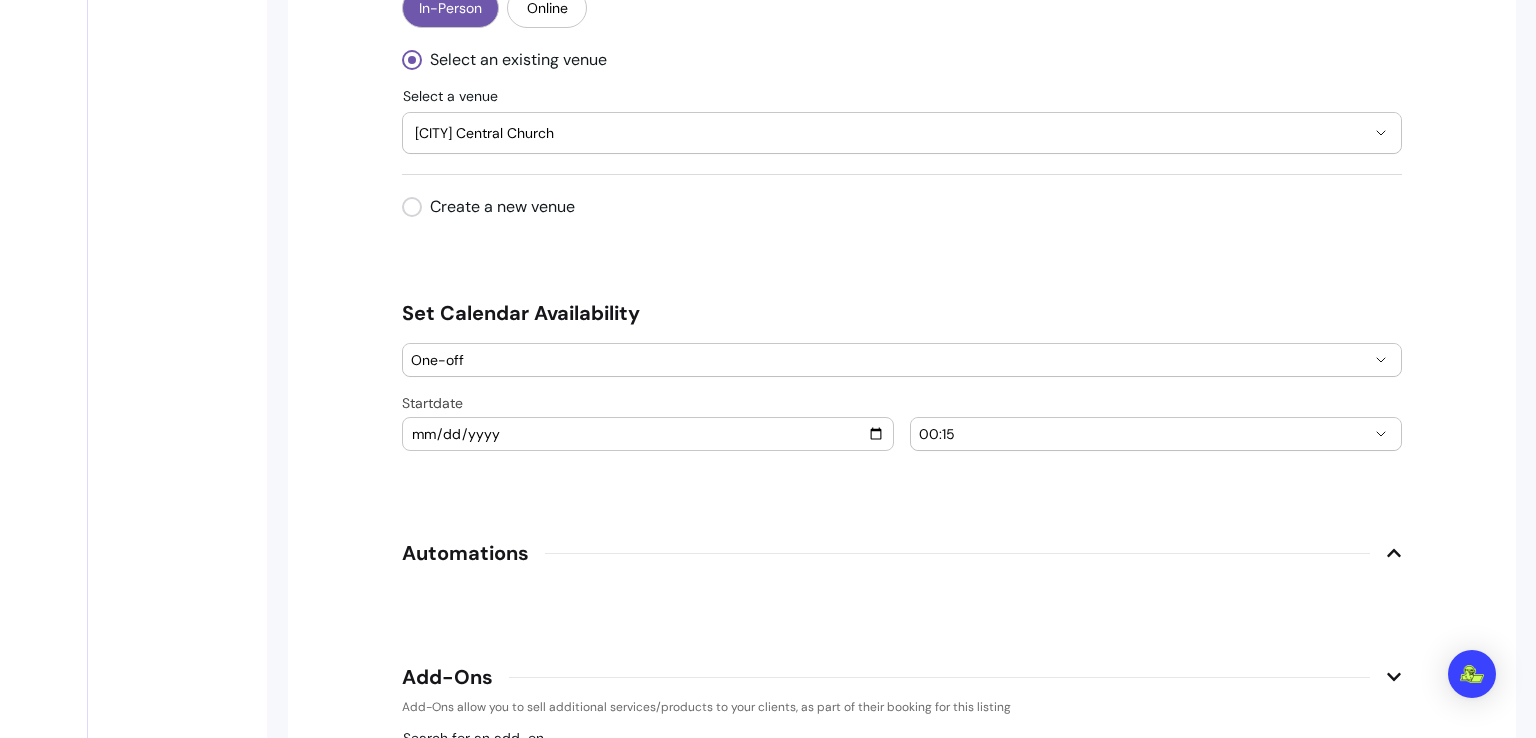 scroll, scrollTop: 2035, scrollLeft: 0, axis: vertical 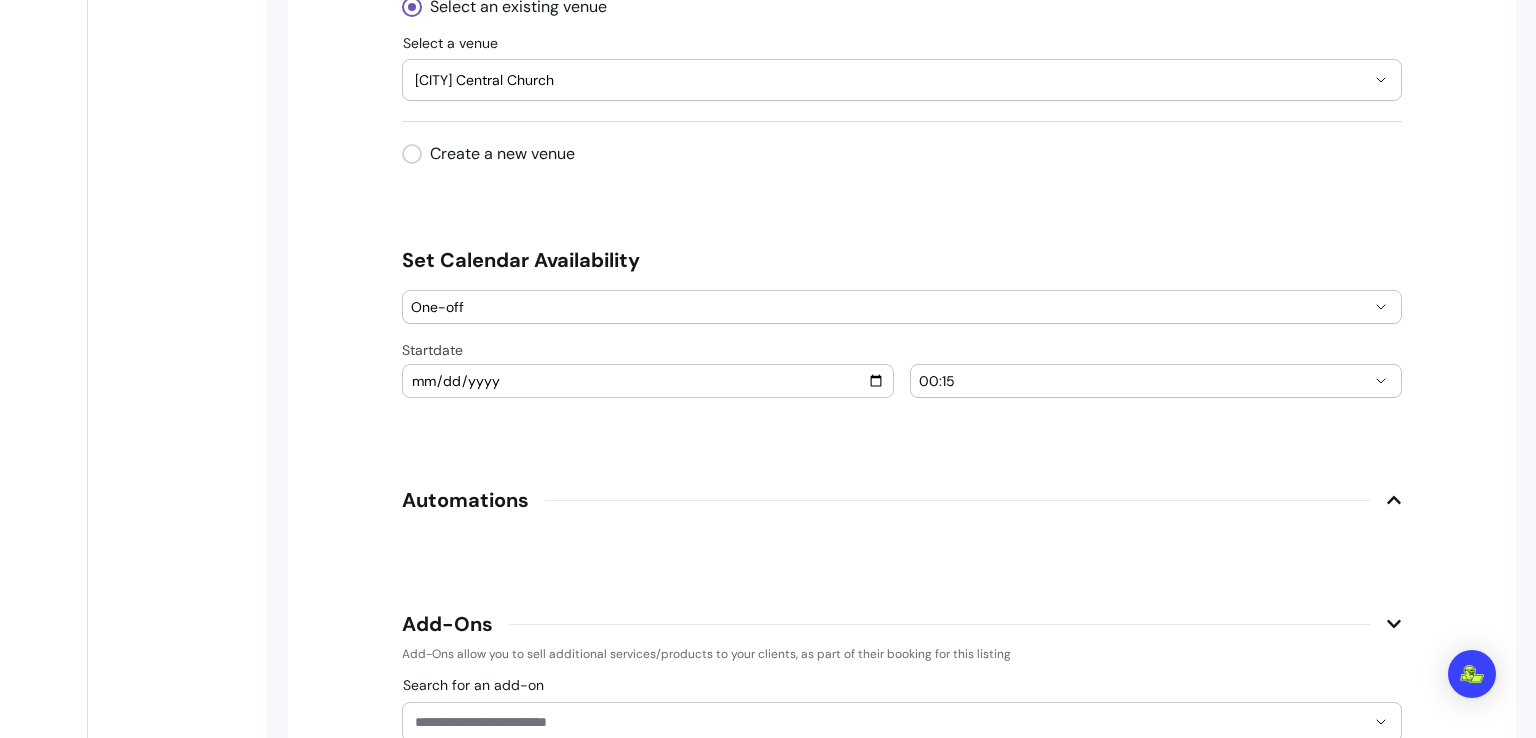 click on "00:15" at bounding box center [1156, 381] 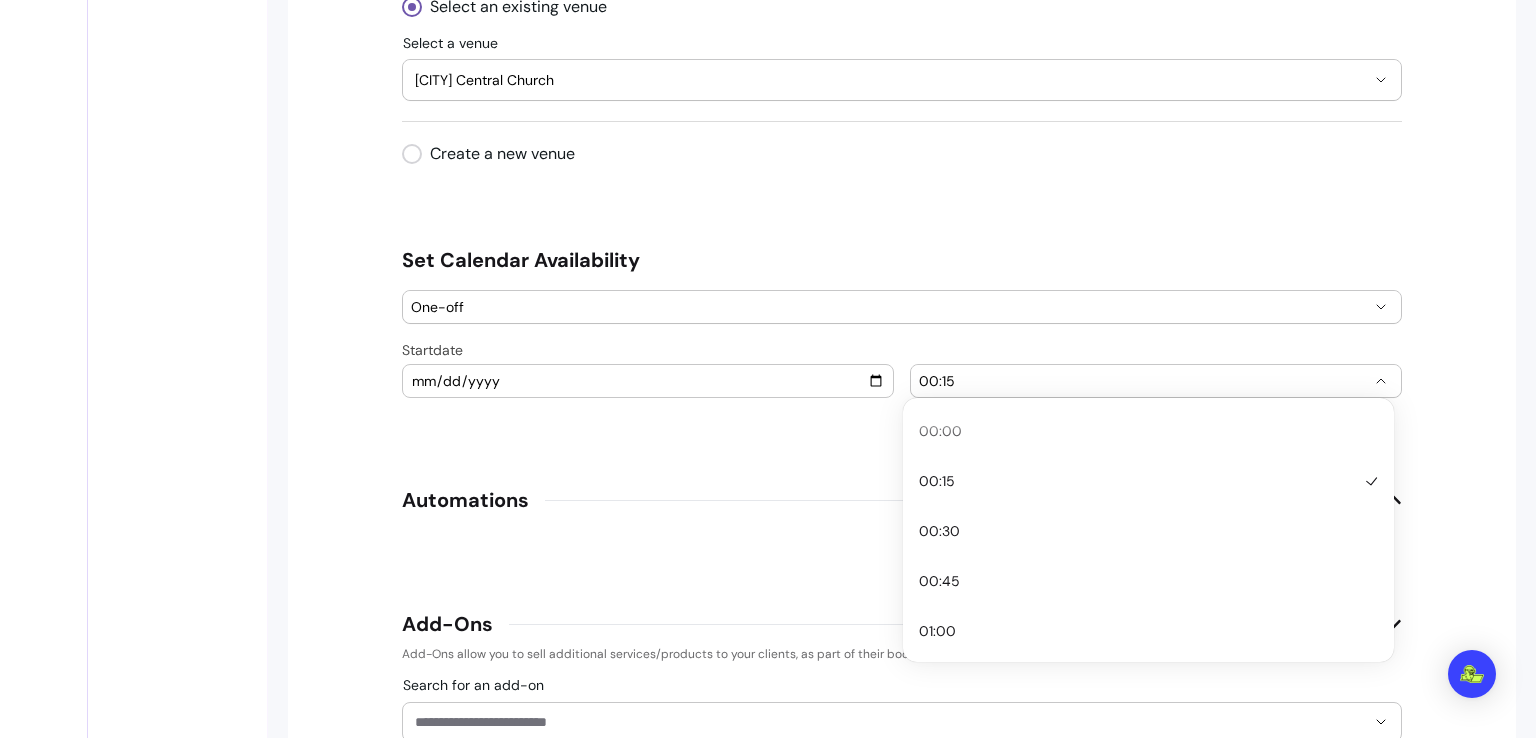 drag, startPoint x: 1388, startPoint y: 449, endPoint x: 1385, endPoint y: 509, distance: 60.074955 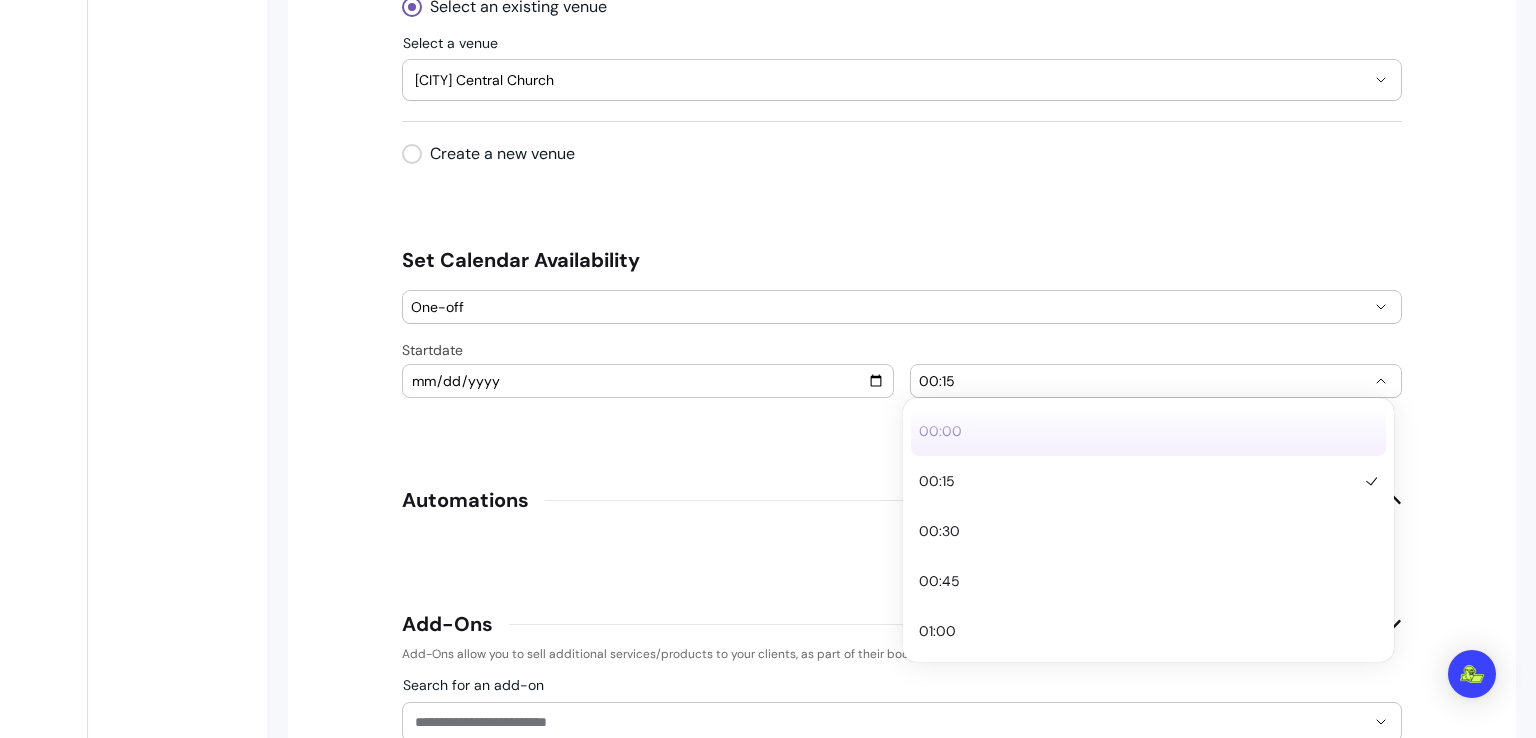 drag, startPoint x: 1385, startPoint y: 509, endPoint x: 1384, endPoint y: 438, distance: 71.00704 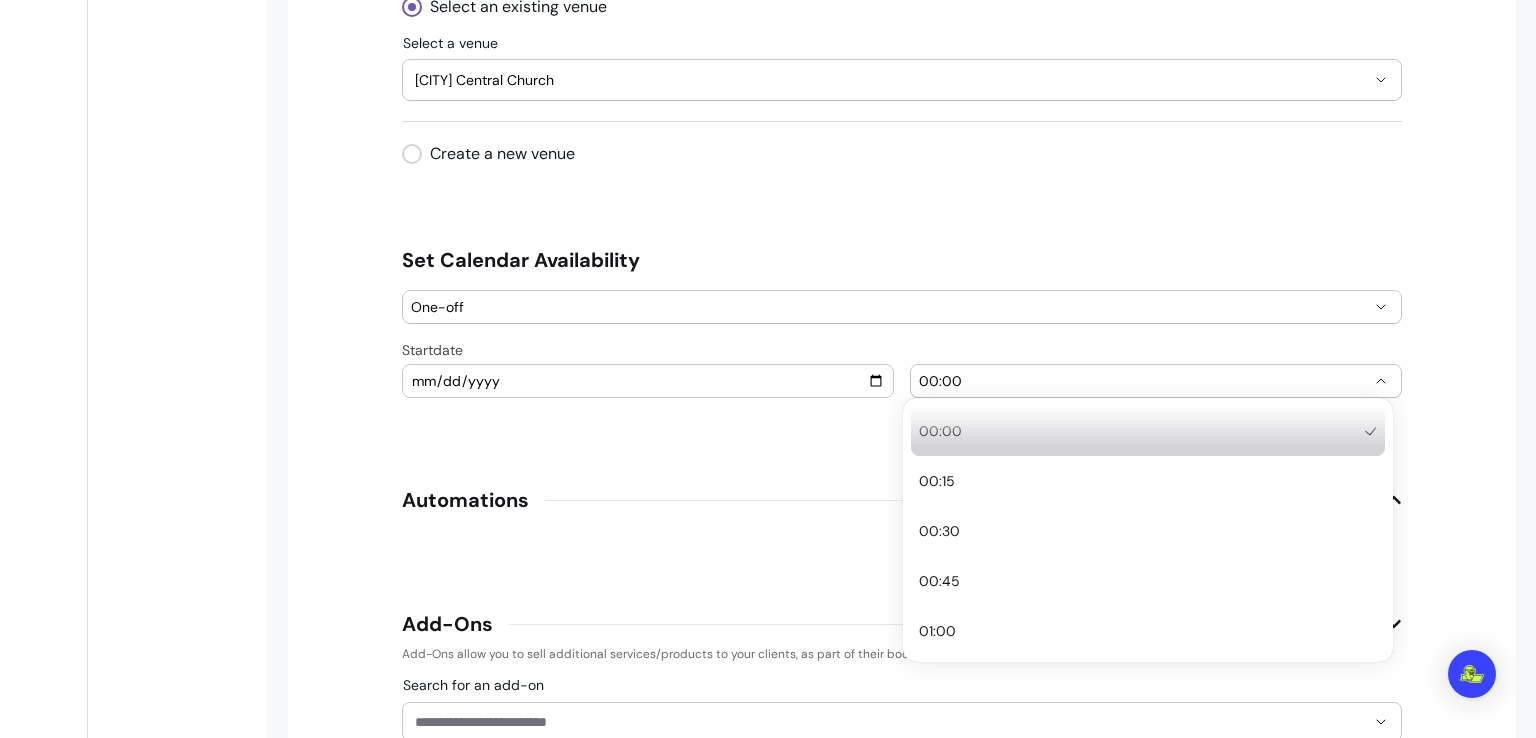 click 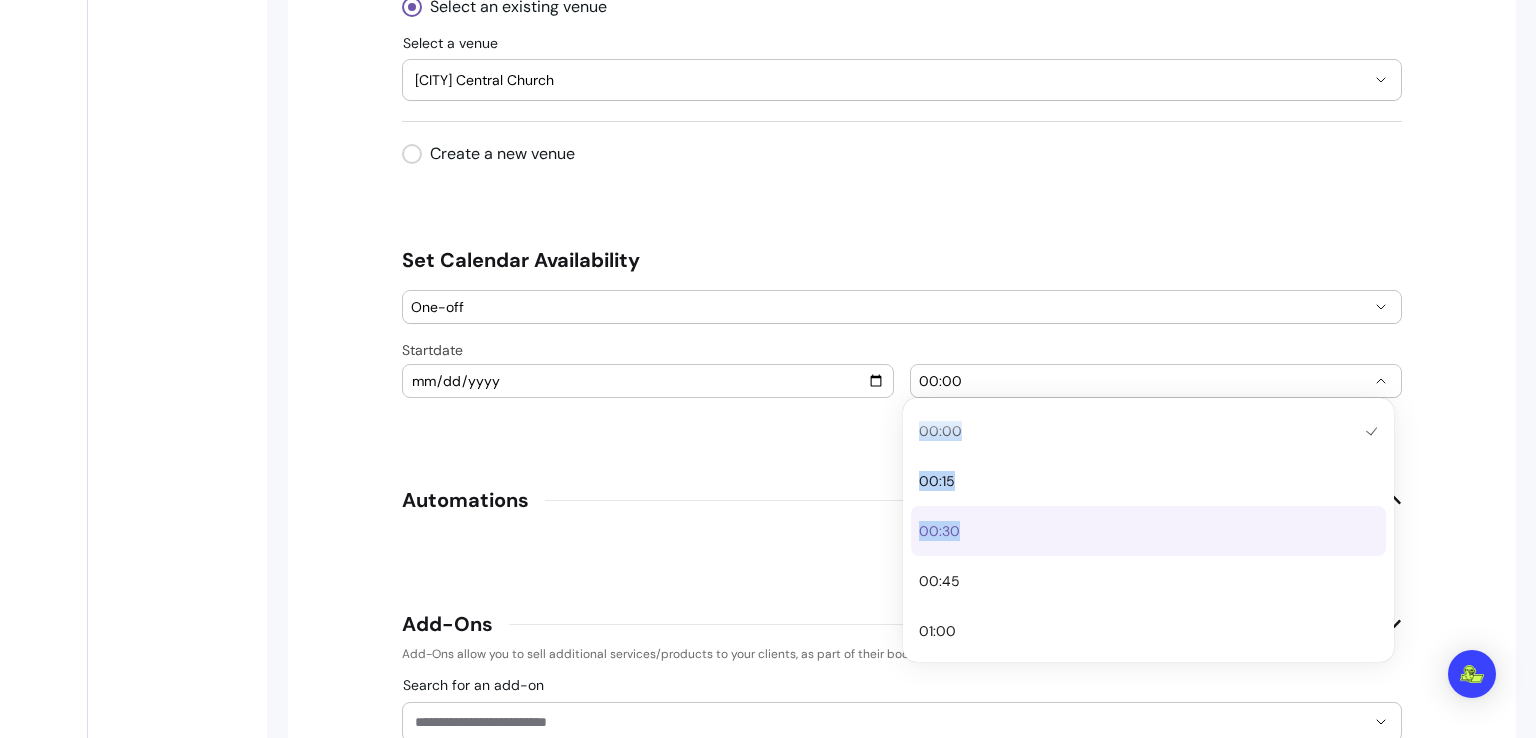 drag, startPoint x: 1390, startPoint y: 601, endPoint x: 1381, endPoint y: 512, distance: 89.453896 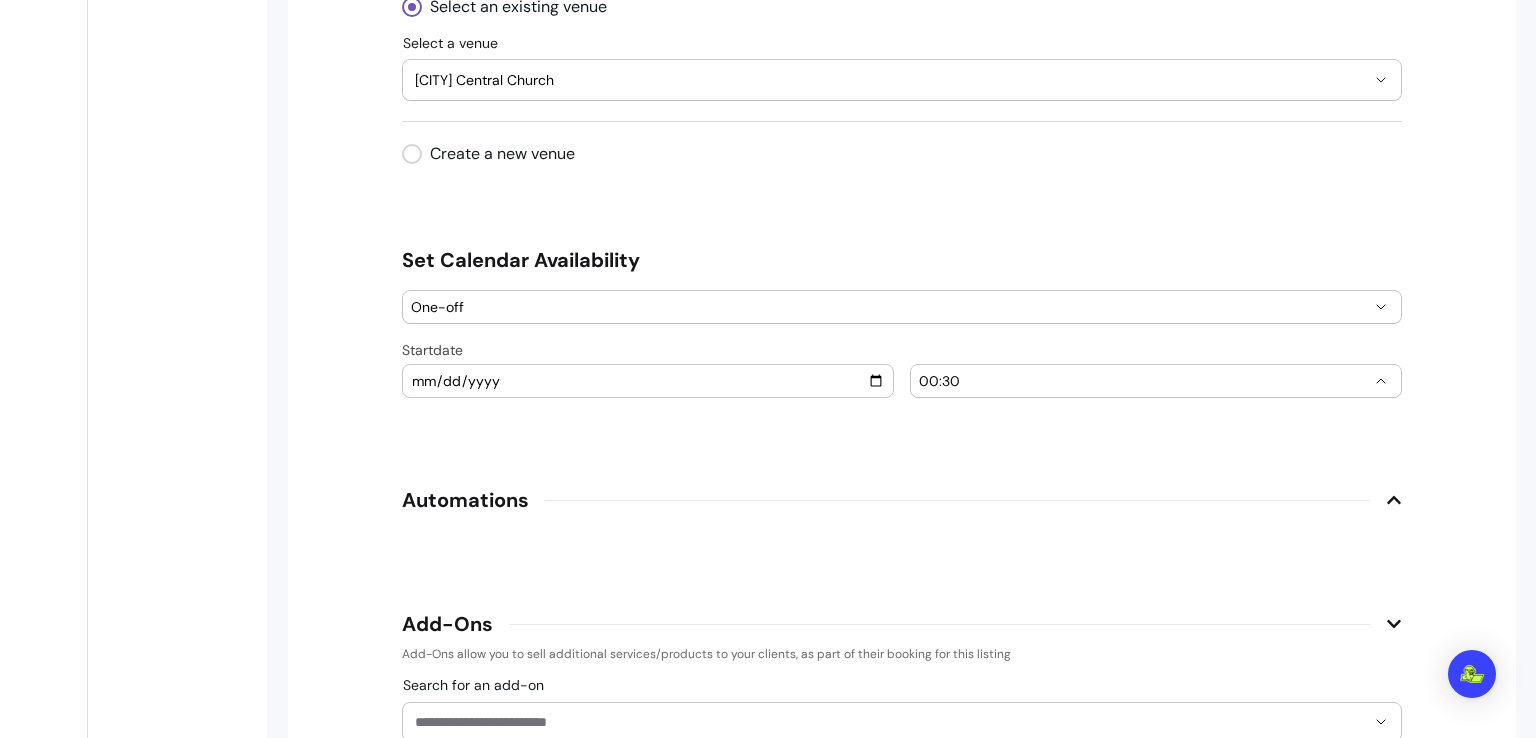 click 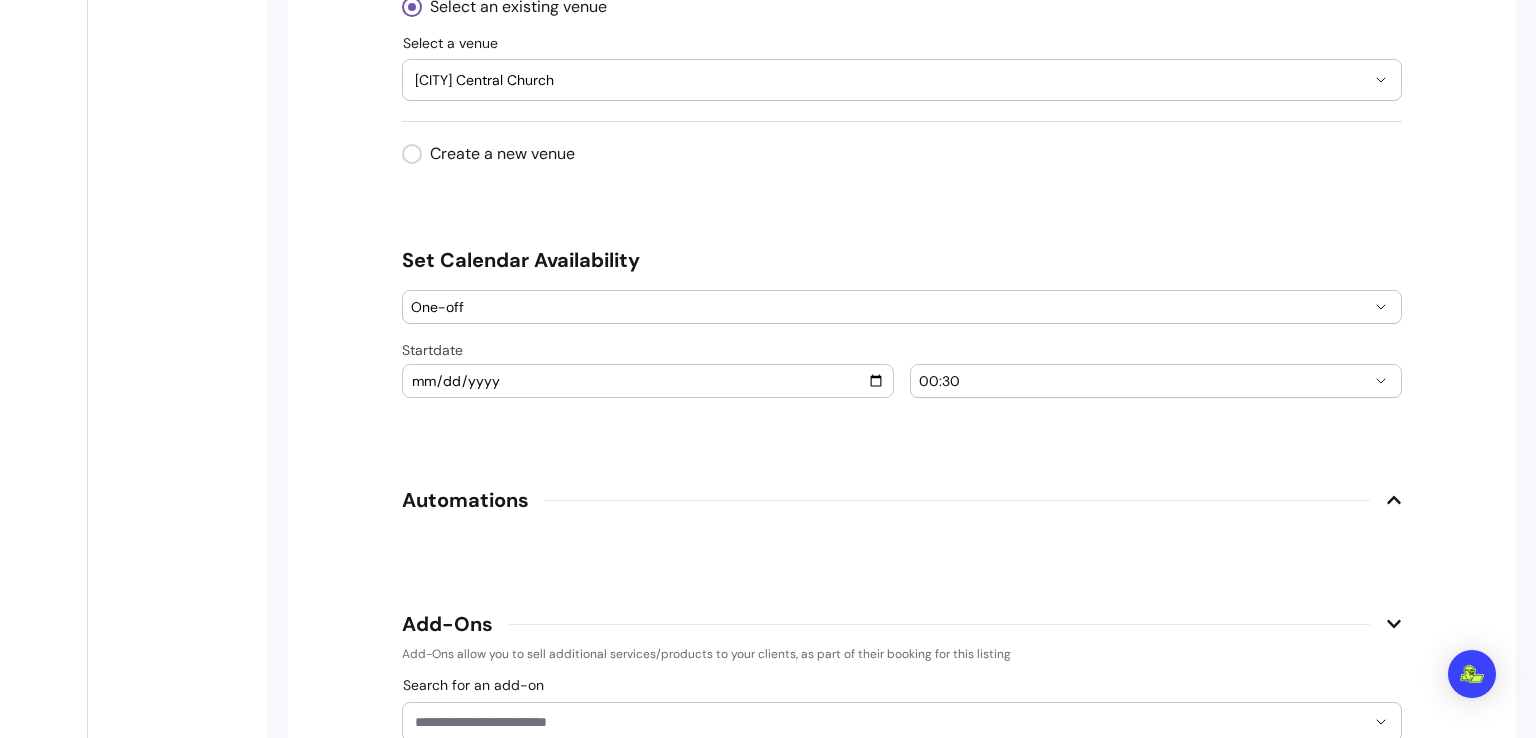click on "**********" at bounding box center (768, 369) 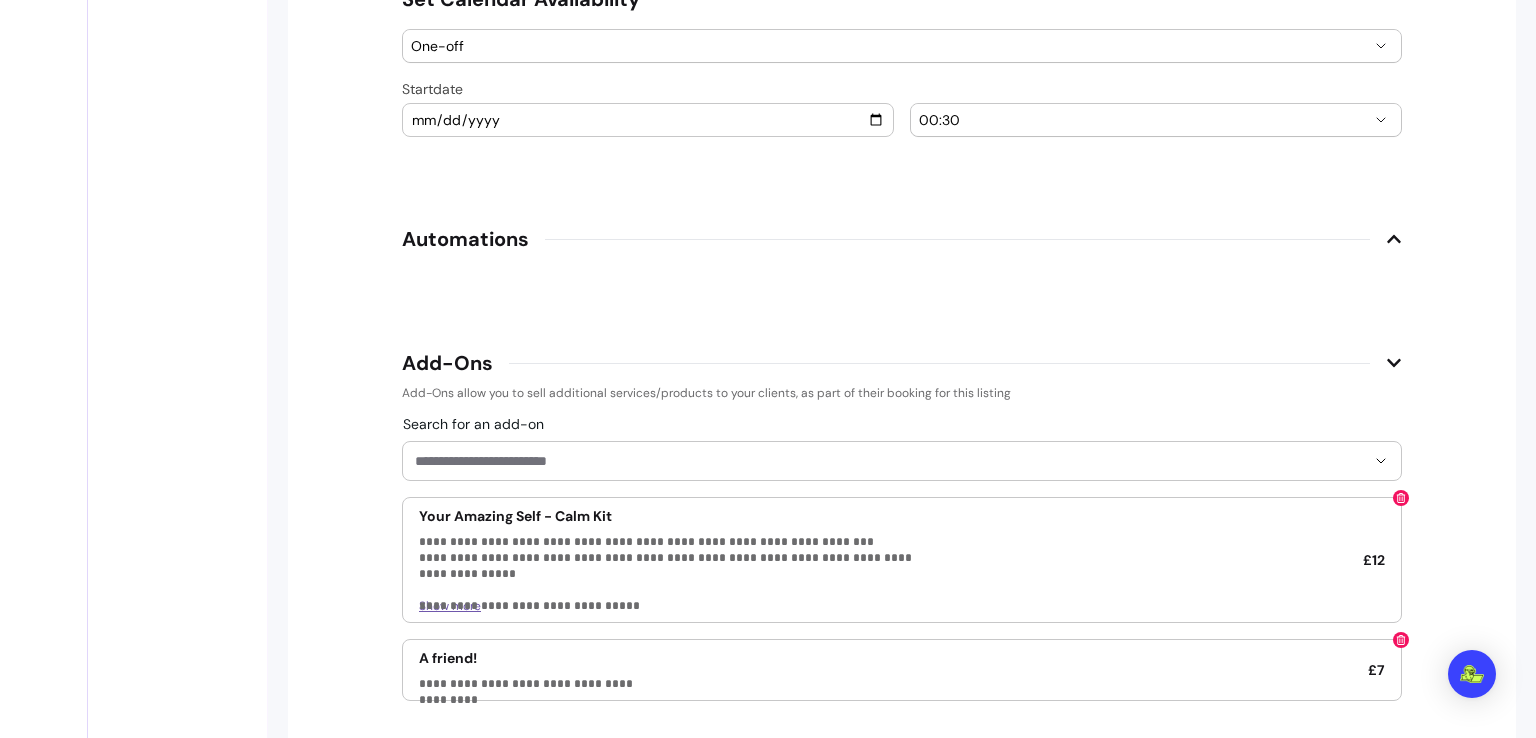 scroll, scrollTop: 2300, scrollLeft: 0, axis: vertical 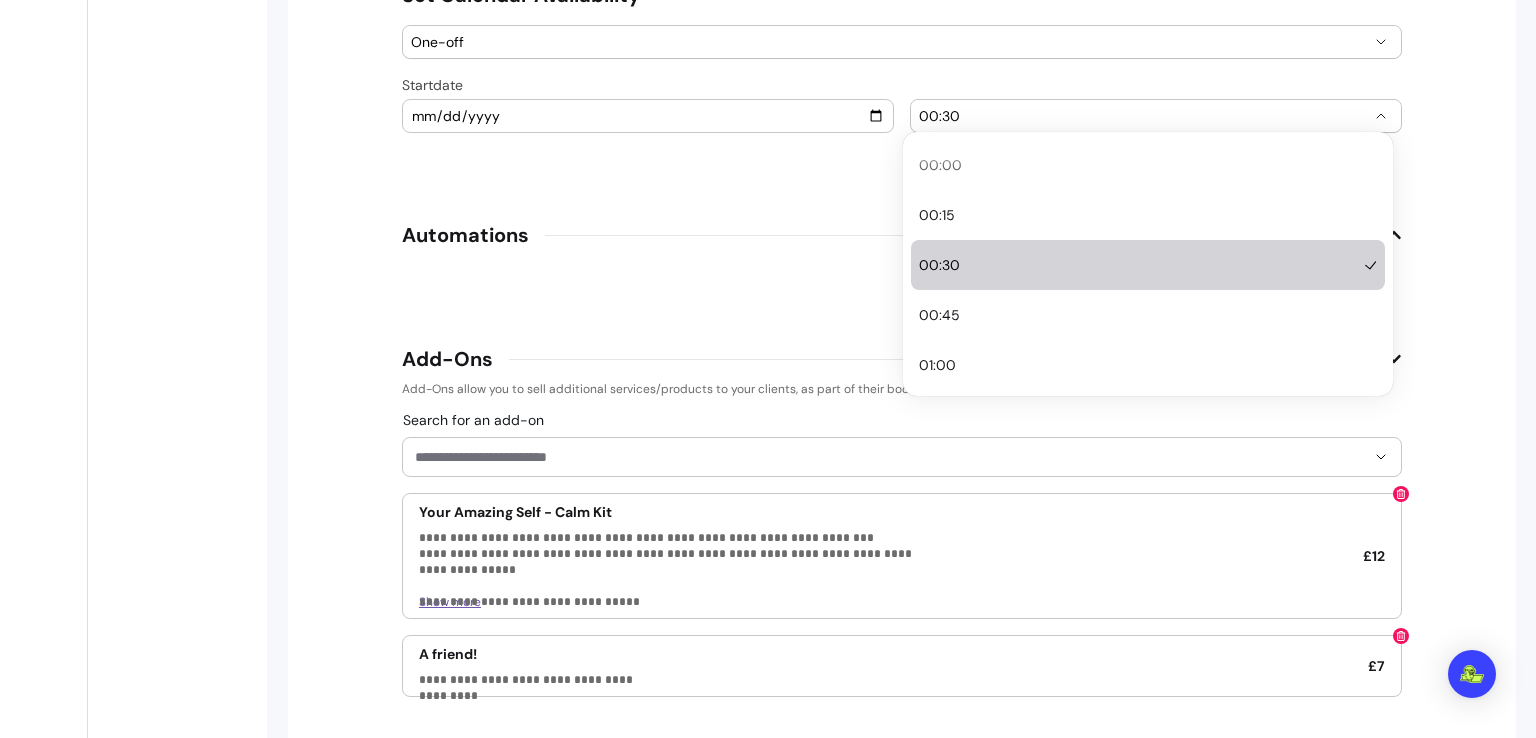click 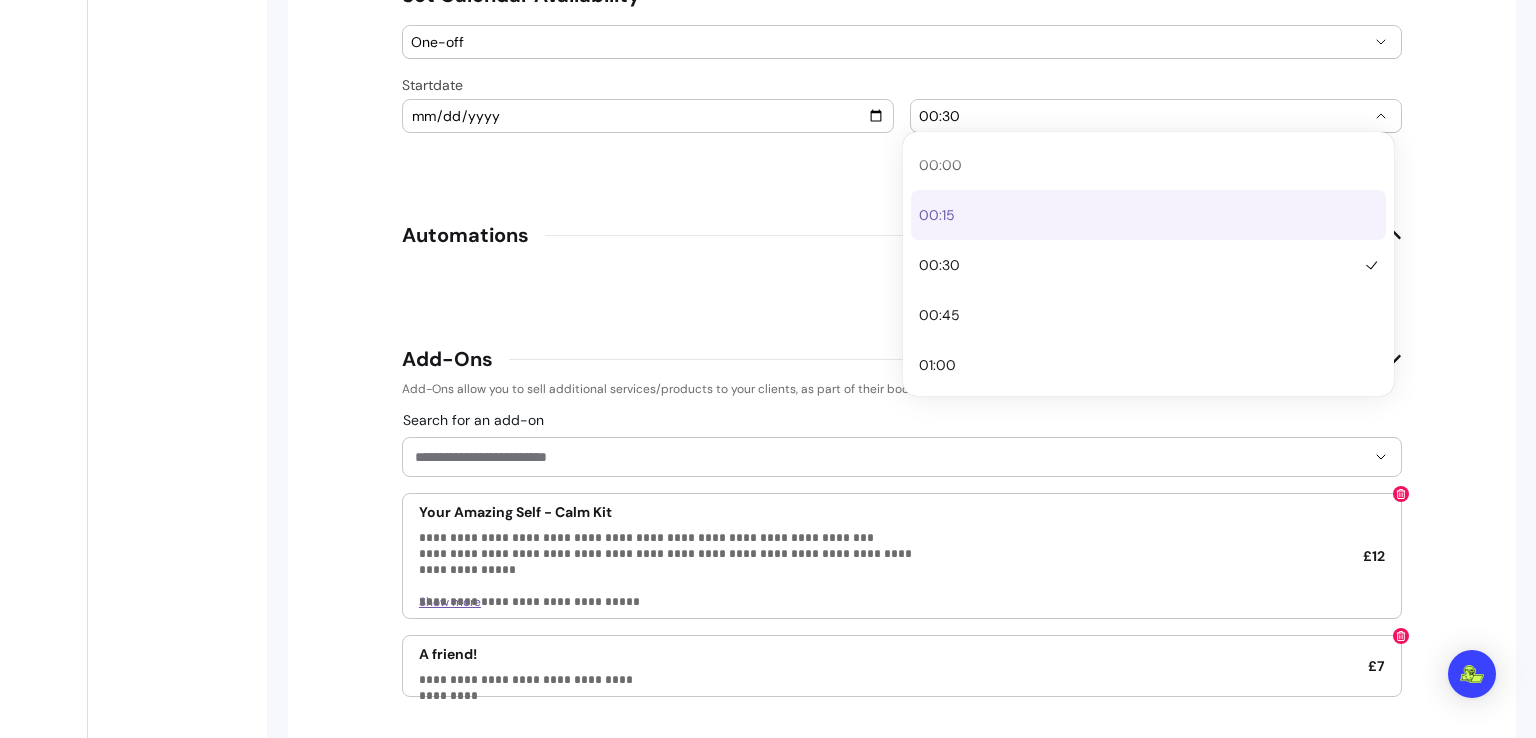 drag, startPoint x: 1386, startPoint y: 317, endPoint x: 1384, endPoint y: 234, distance: 83.02409 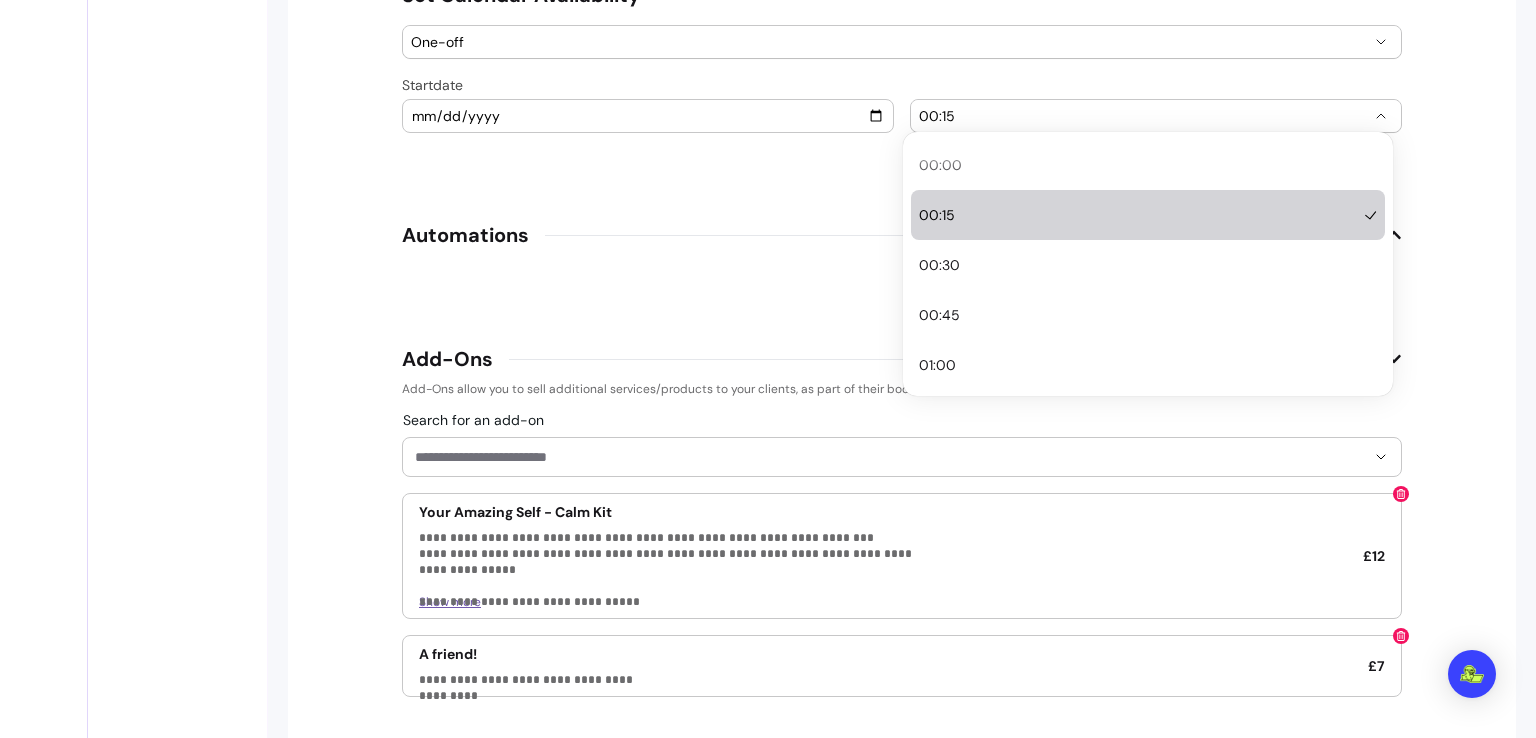 click on "00:15" at bounding box center (1156, 116) 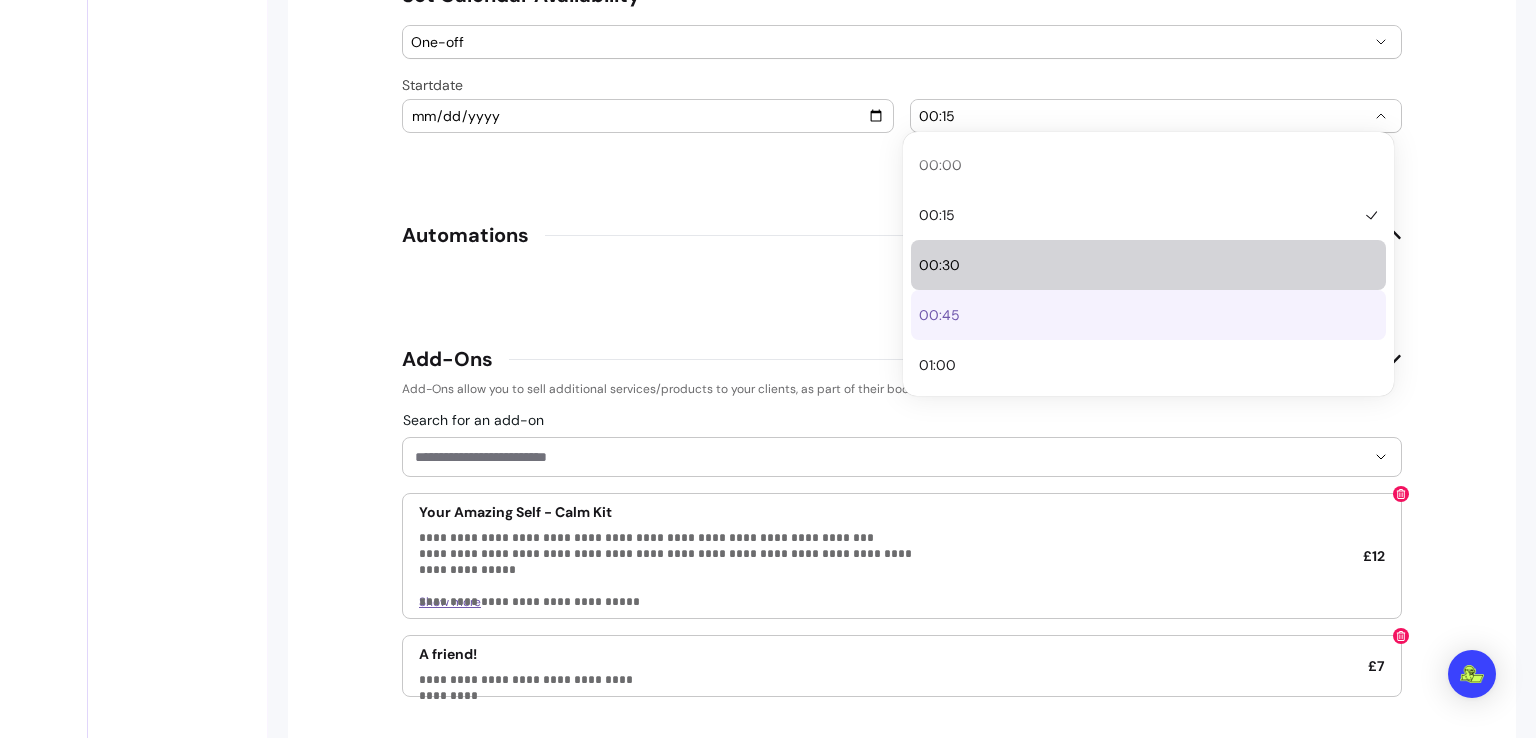 click on "00:00 00:15 00:30 00:45 01:00 01:15 01:30" at bounding box center (1148, 2540) 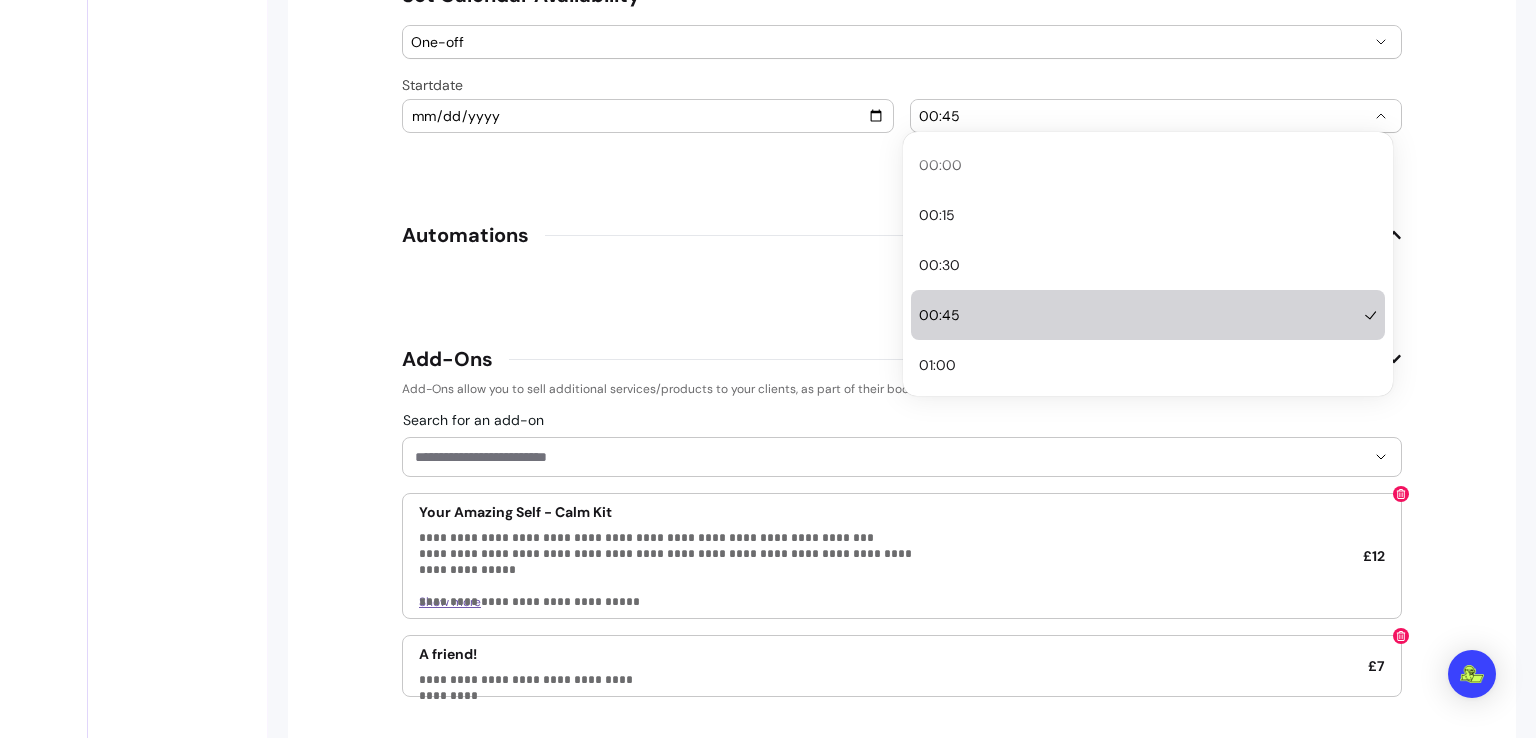 click on "00:45" at bounding box center [1144, 116] 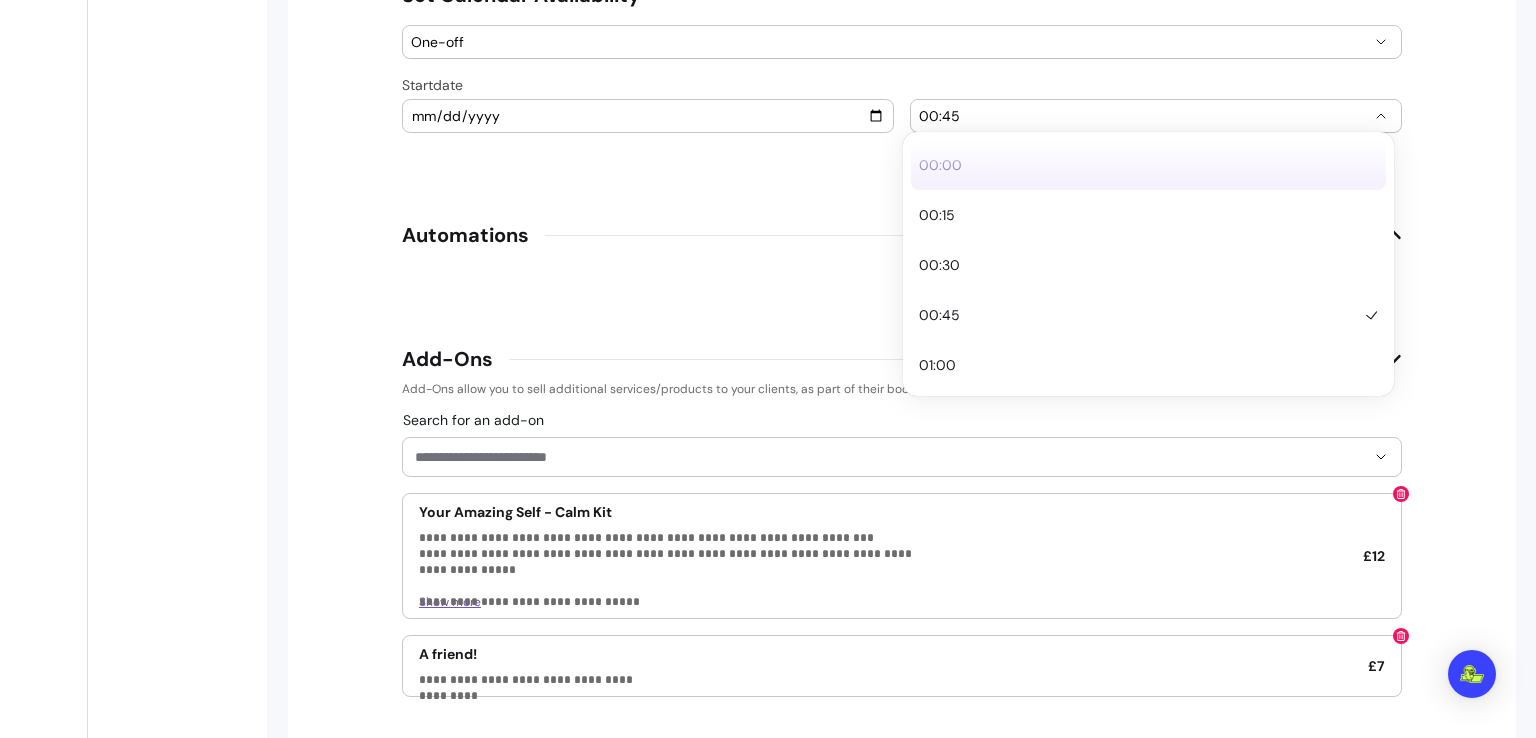 click on "00:00 00:15 00:30 00:45 01:00 01:15 01:30" at bounding box center [1148, 2540] 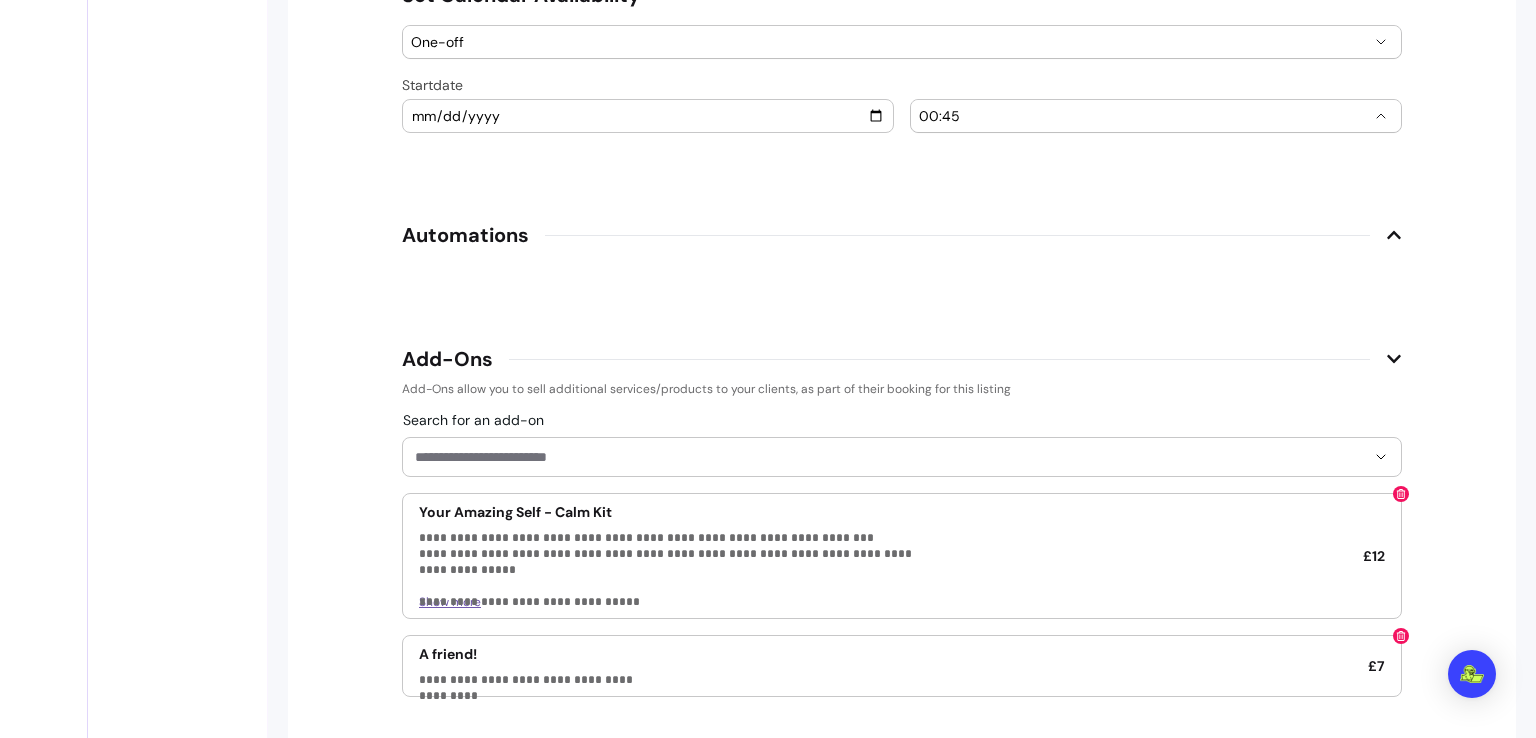 select on "*****" 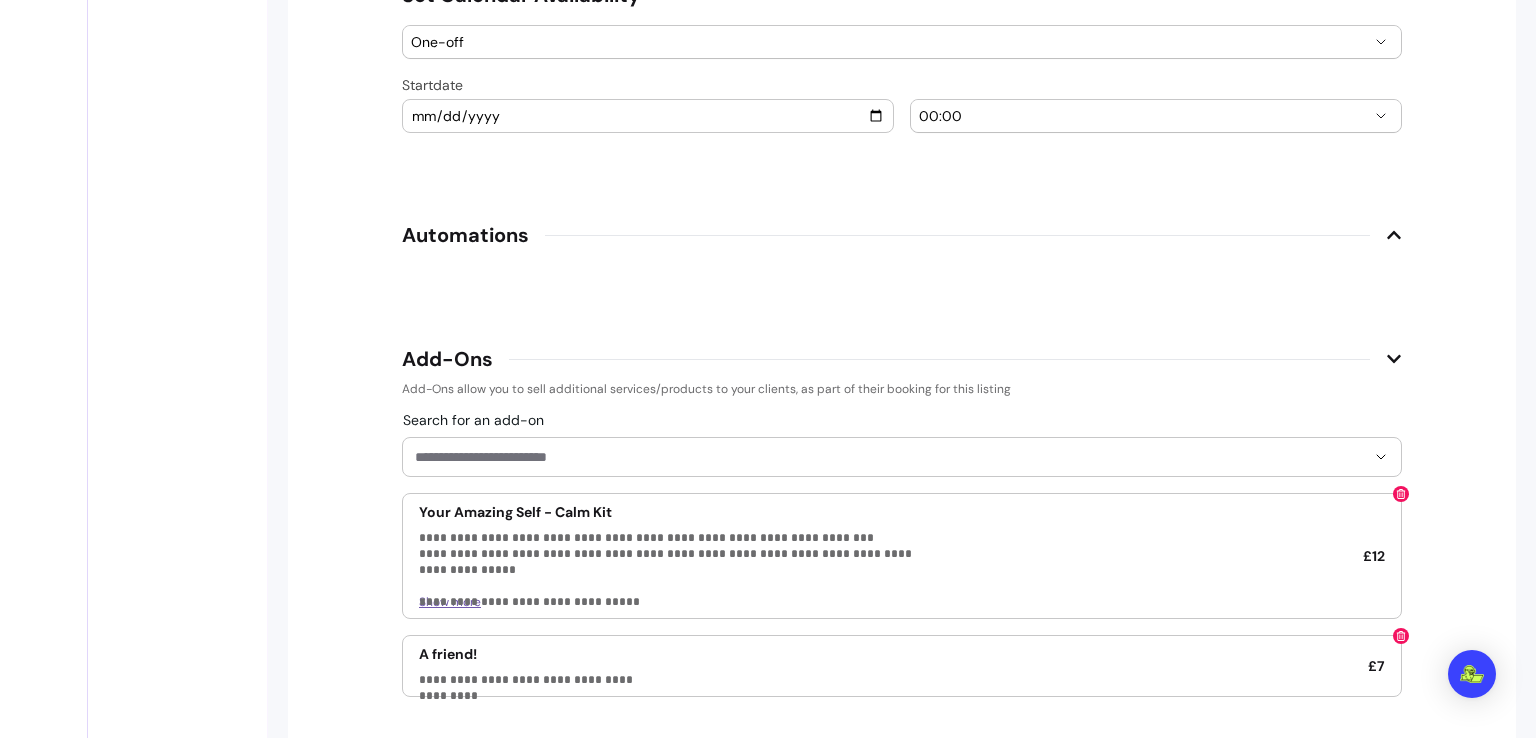 type 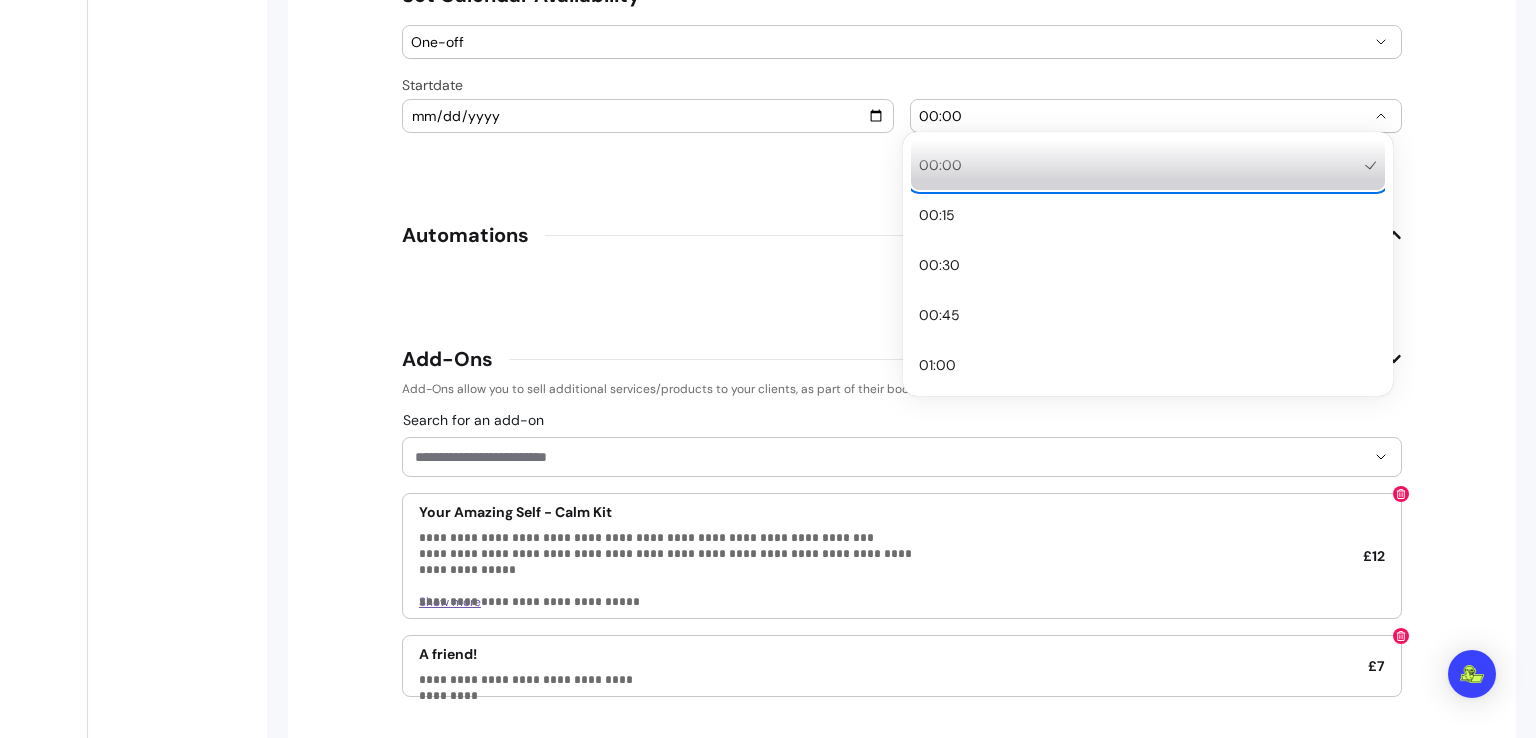 type 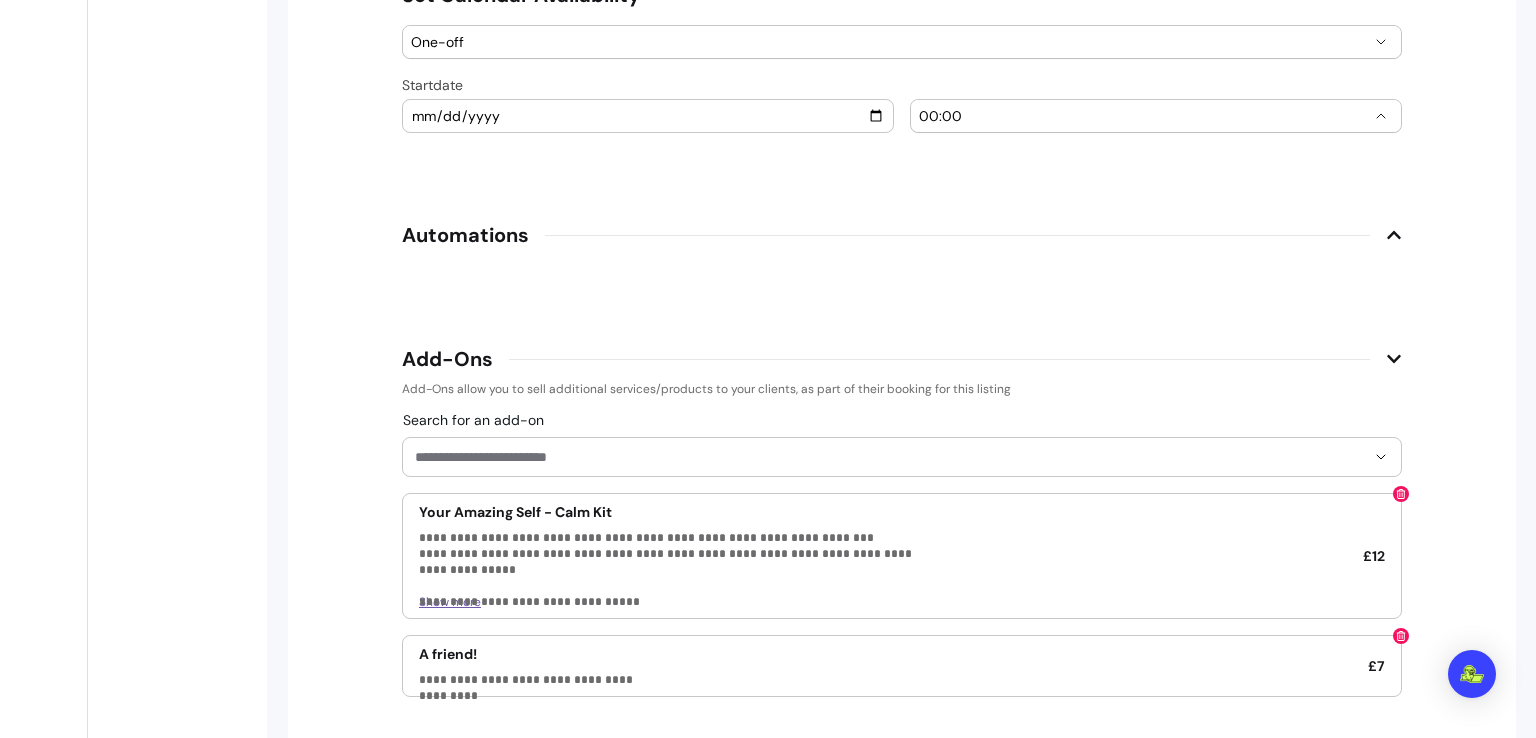 type 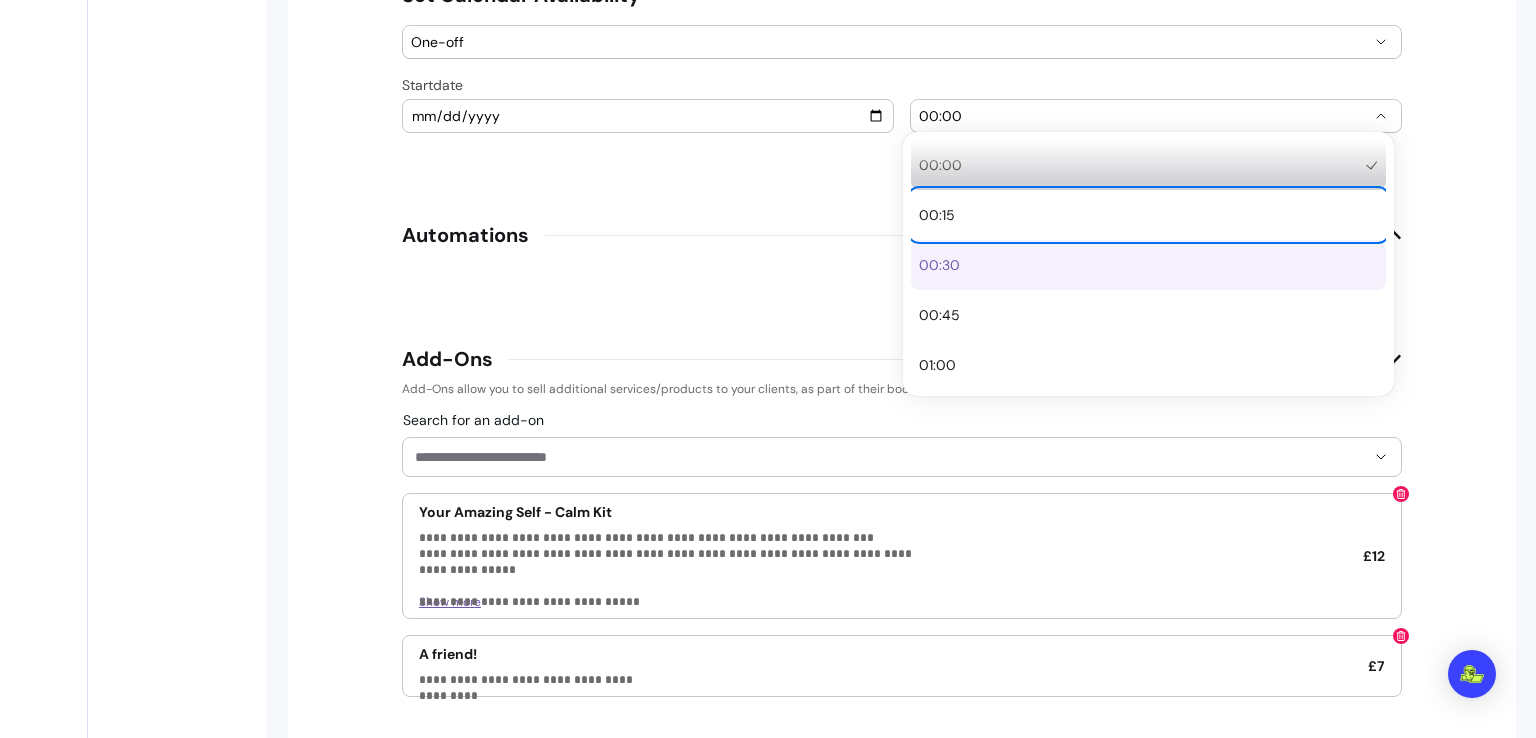 type 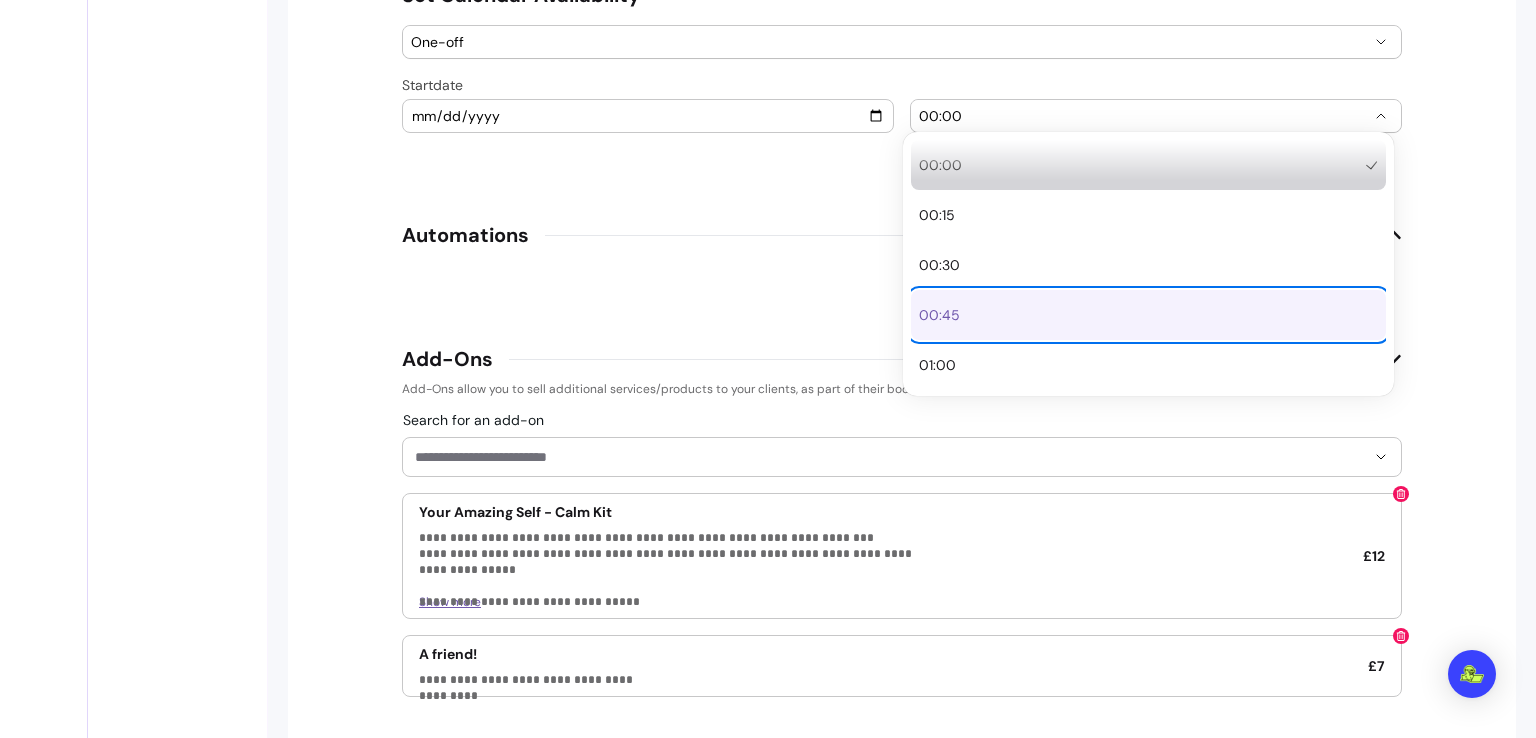 type 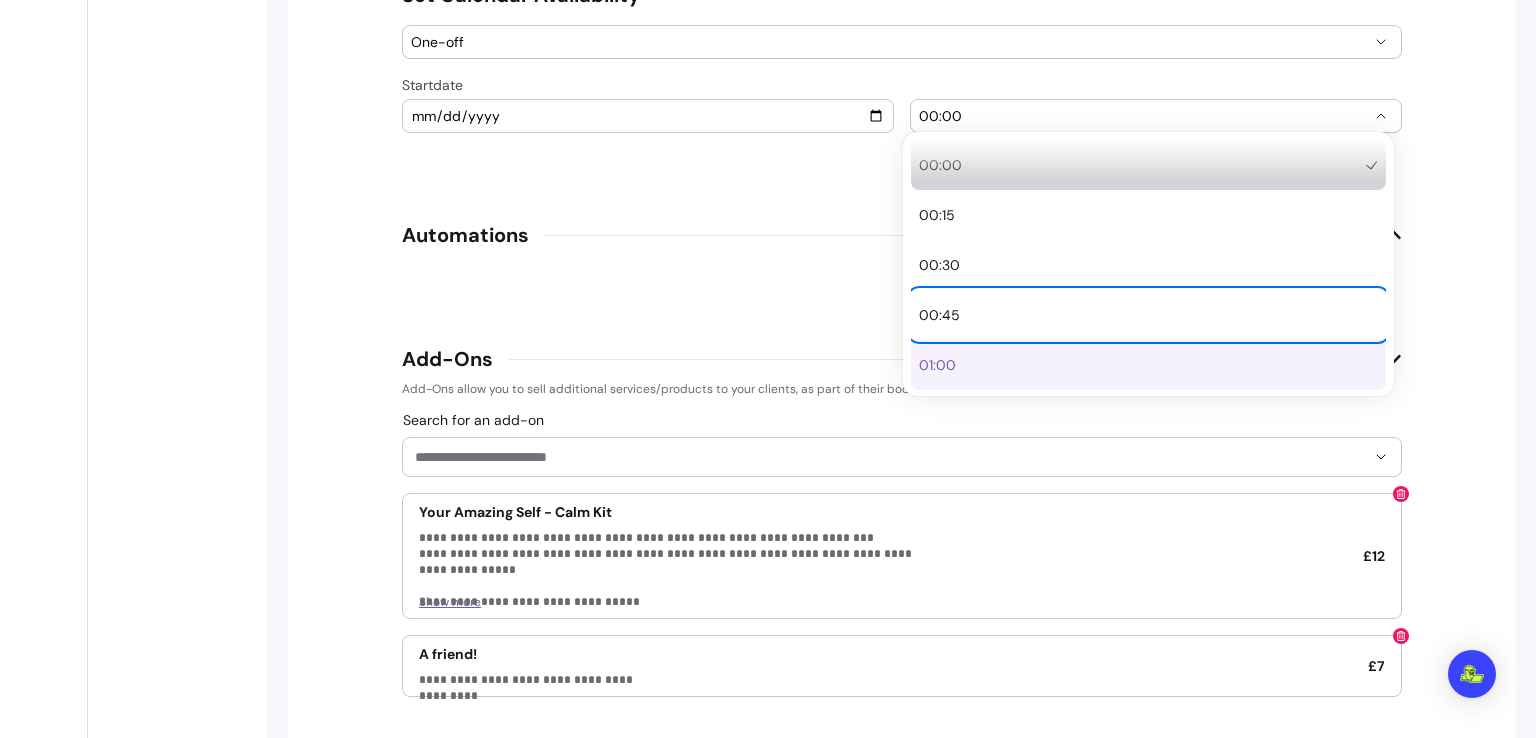 type 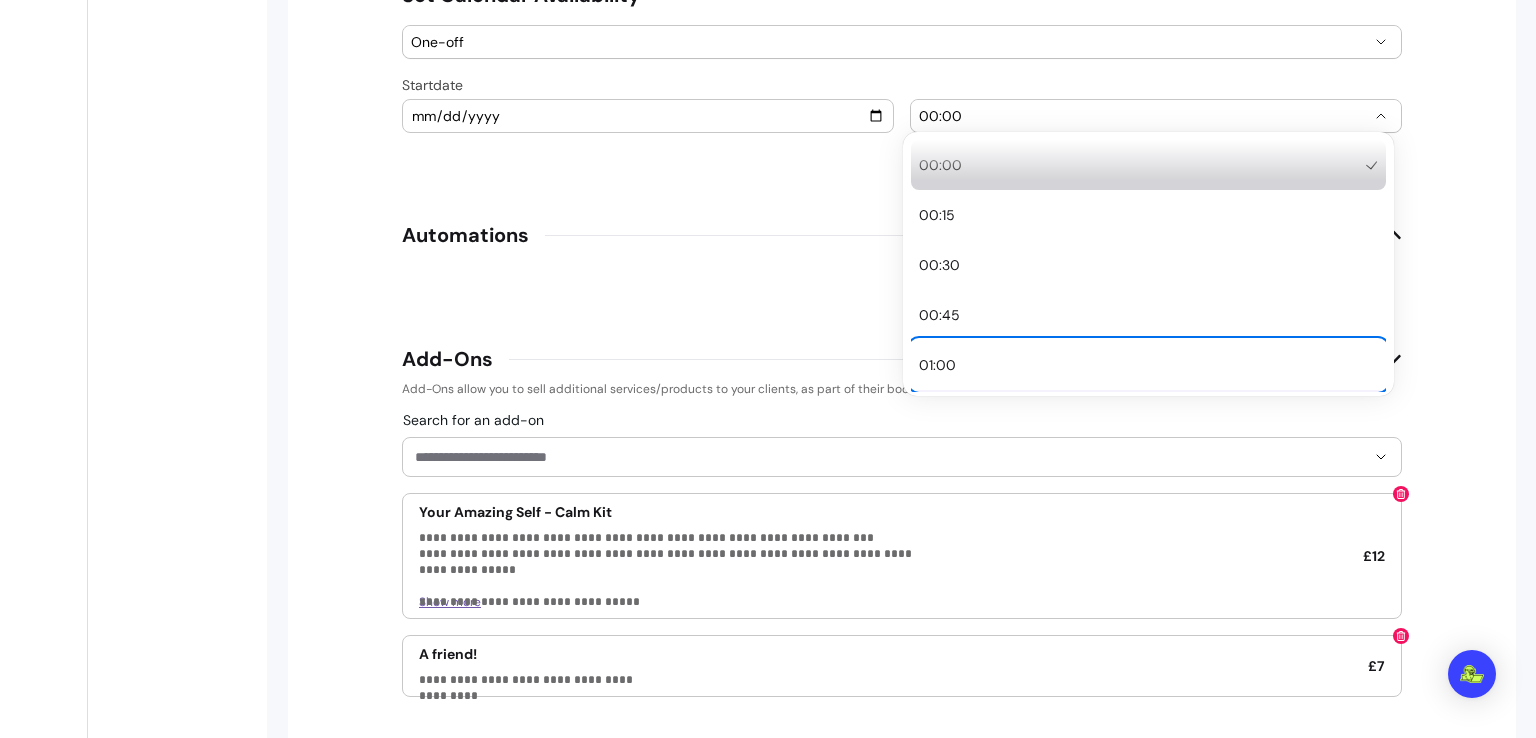 type 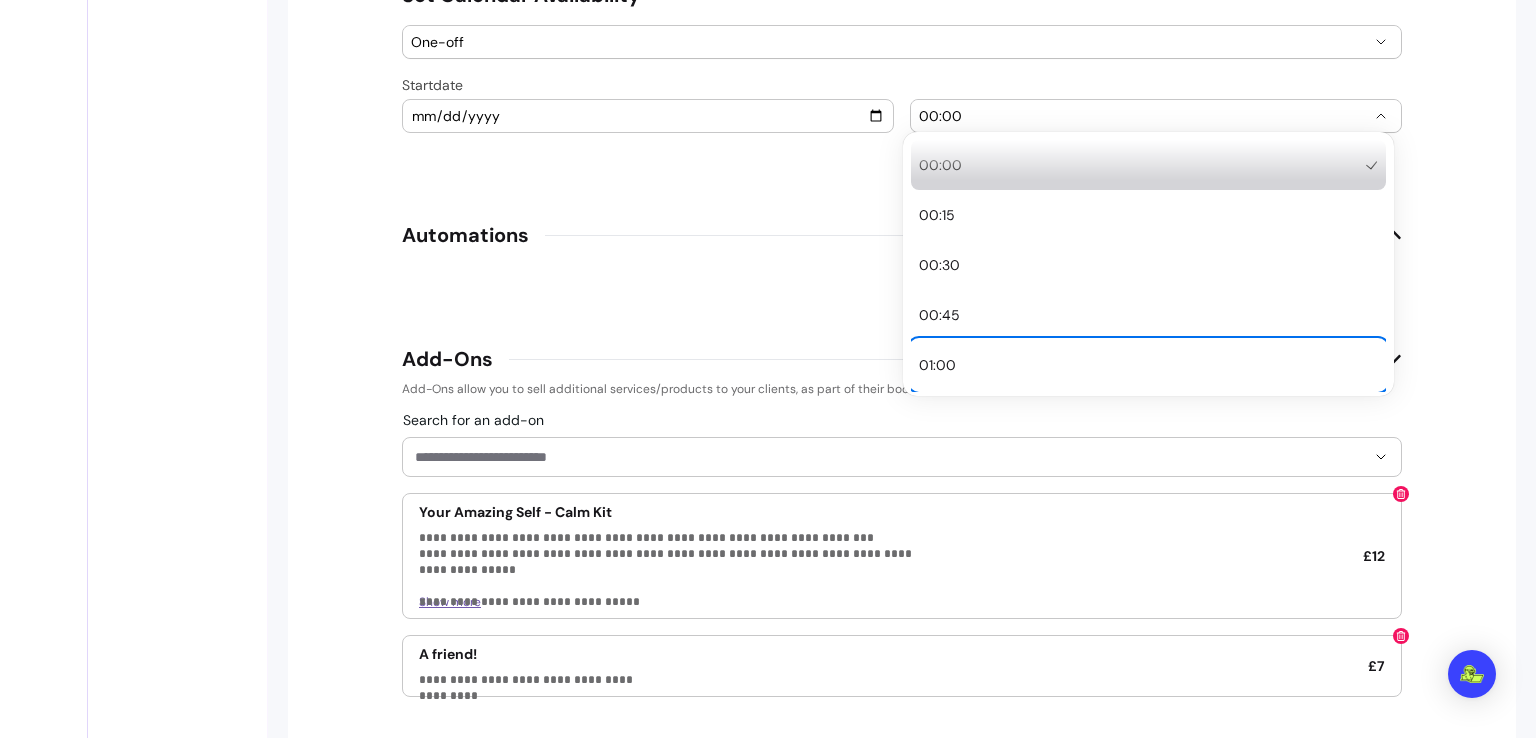 type 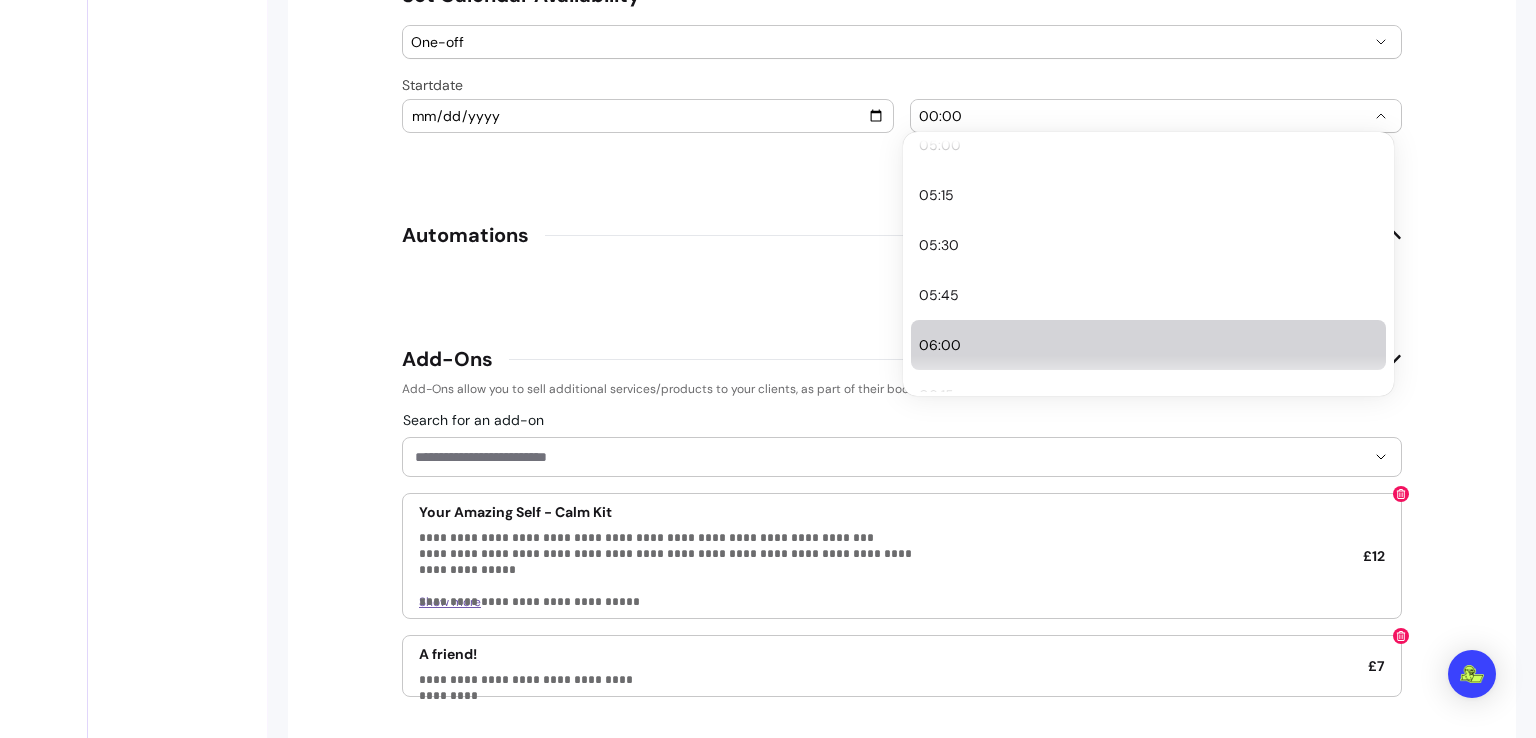 scroll, scrollTop: 1023, scrollLeft: 0, axis: vertical 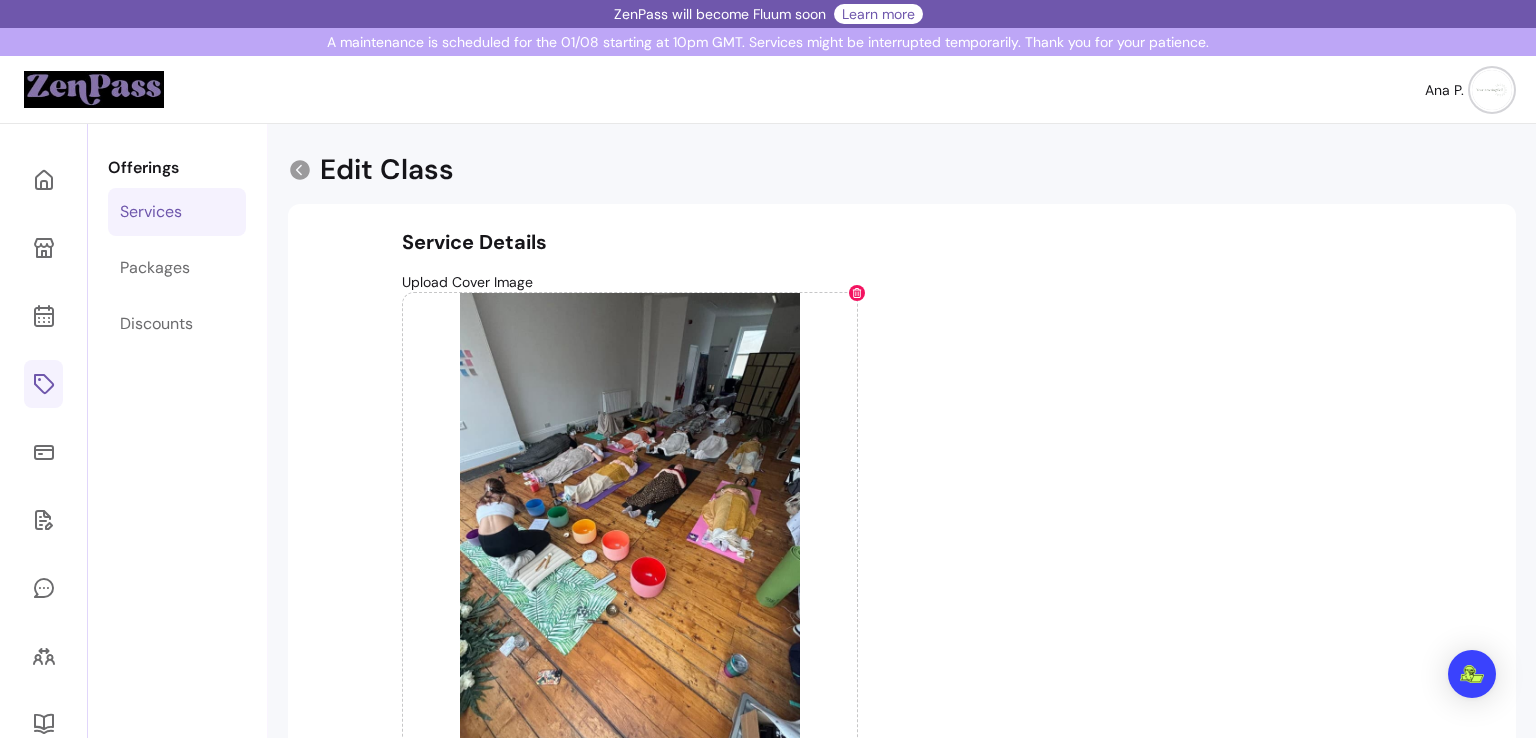 click on "Services" at bounding box center [151, 212] 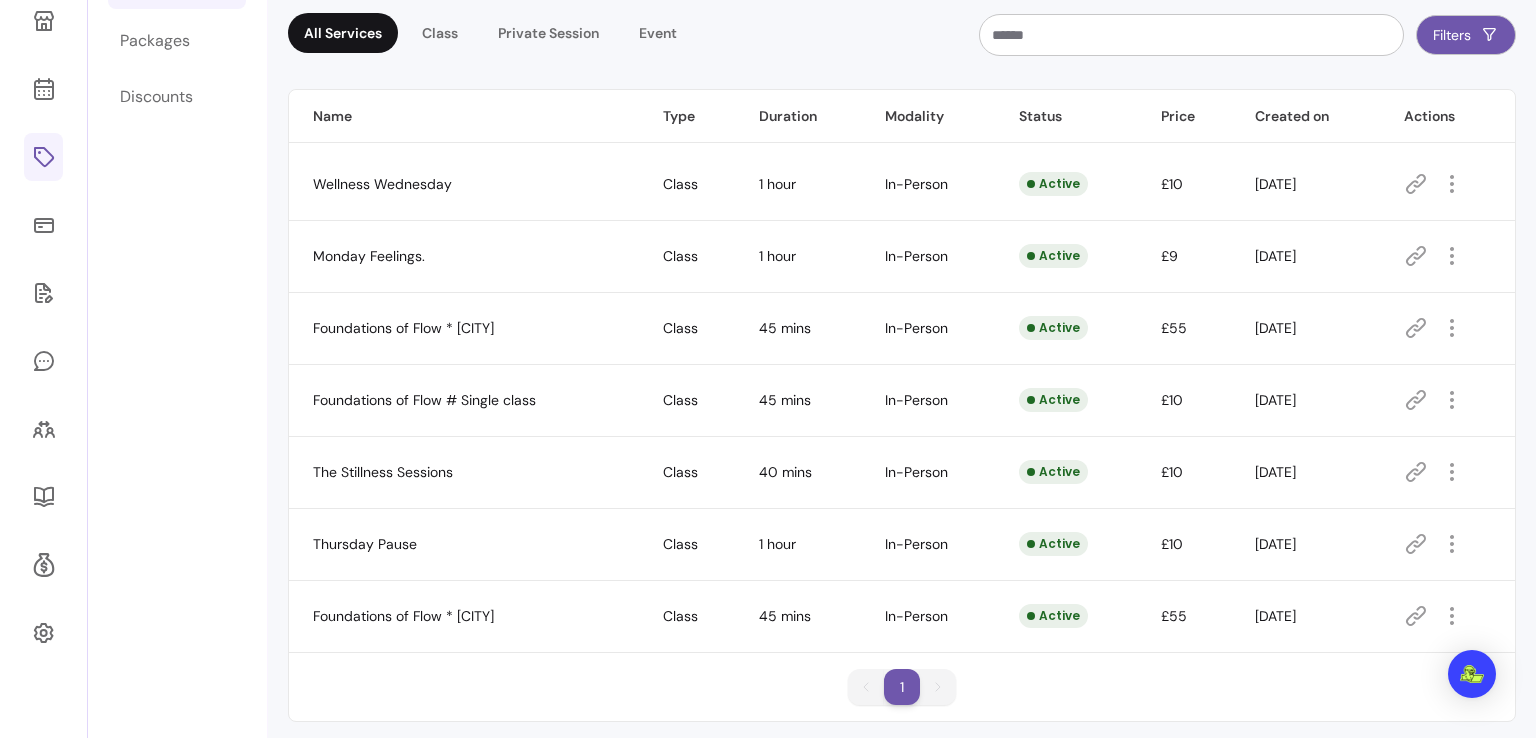 scroll, scrollTop: 238, scrollLeft: 0, axis: vertical 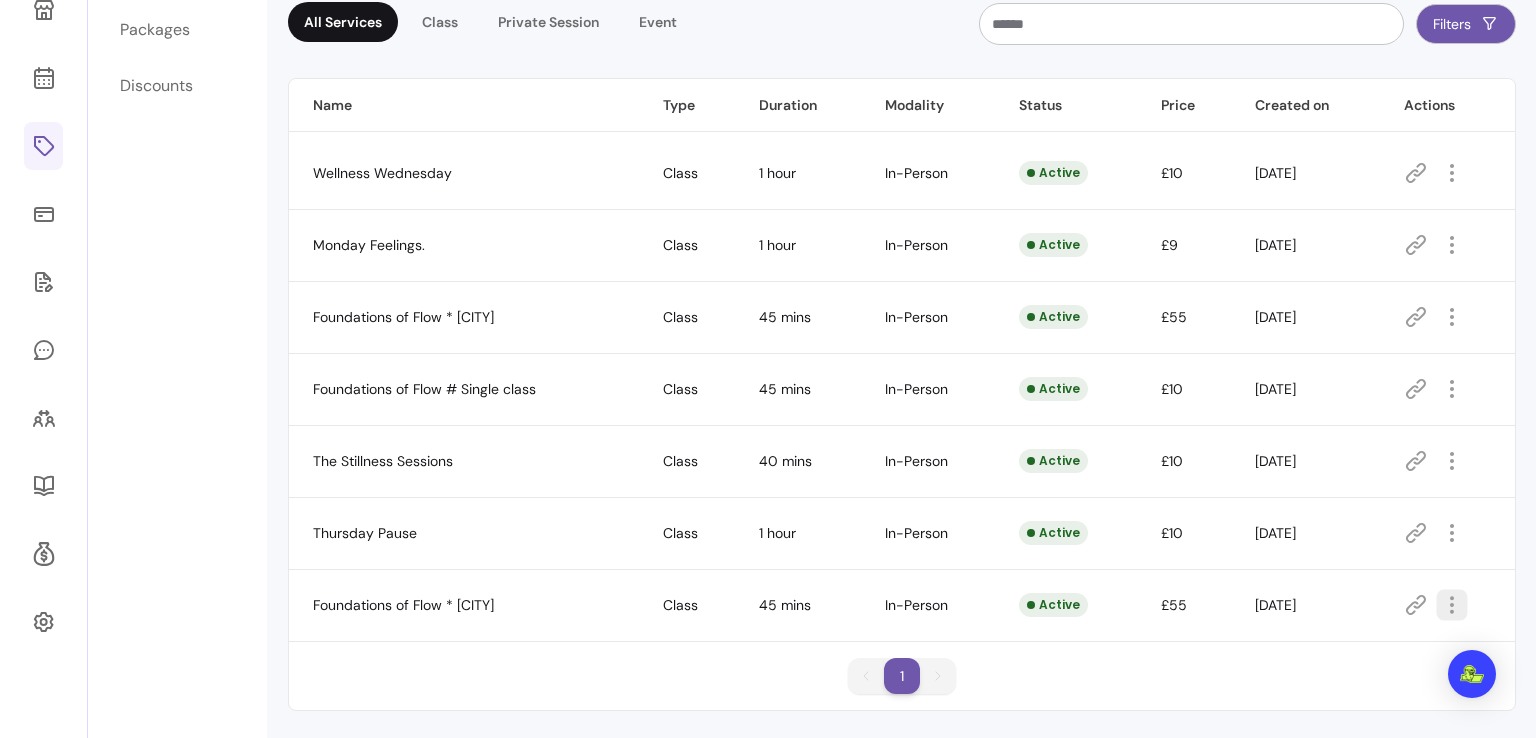 click 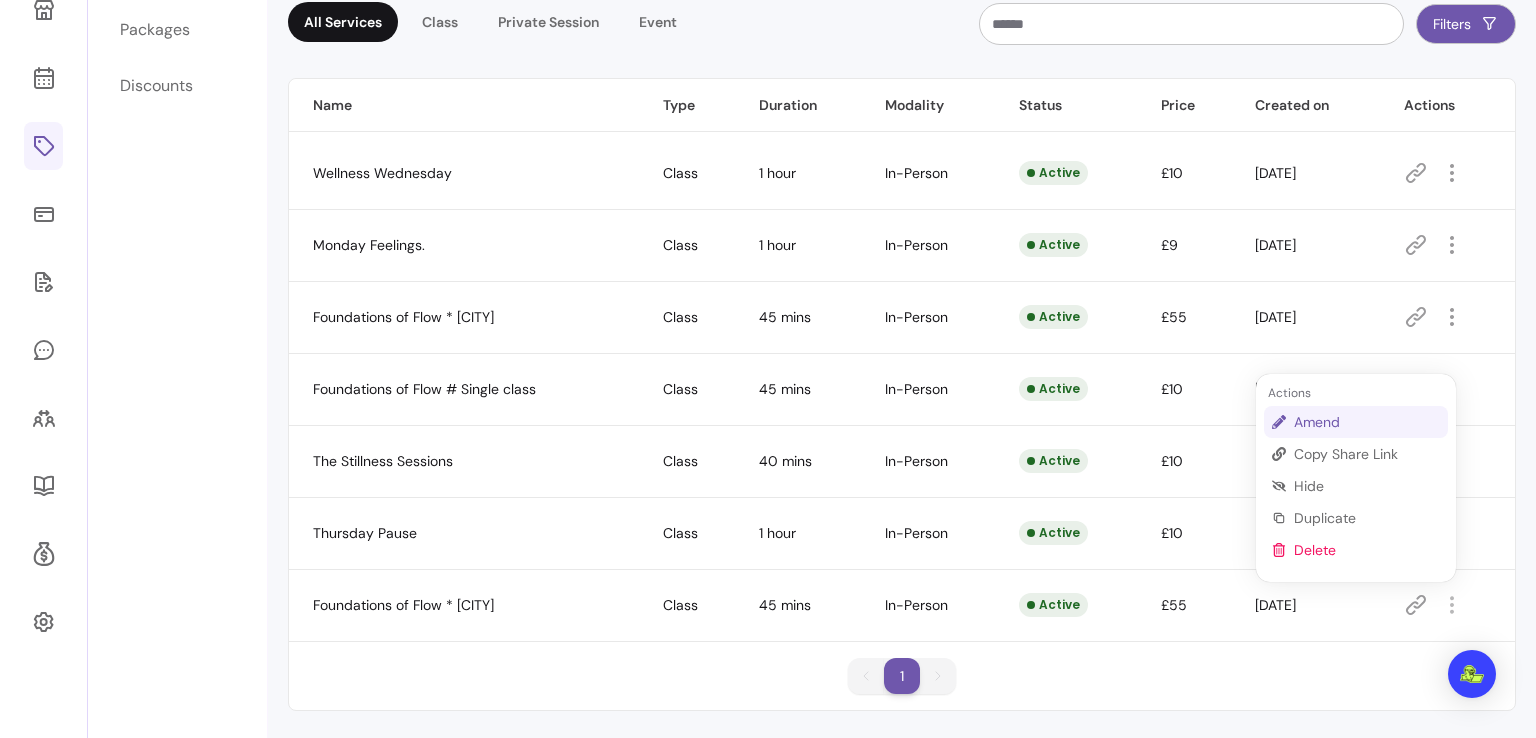 click on "Amend" at bounding box center (1367, 422) 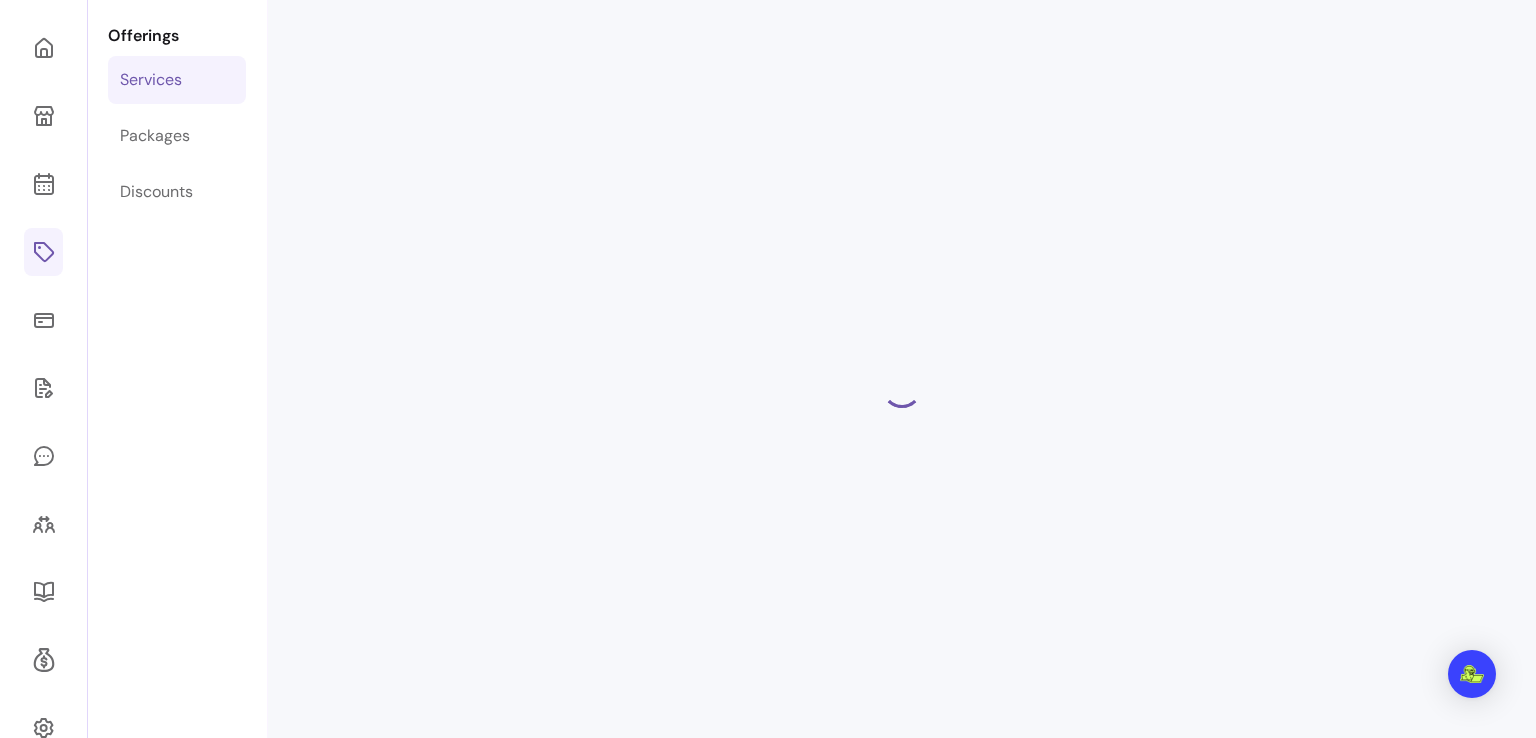 scroll, scrollTop: 124, scrollLeft: 0, axis: vertical 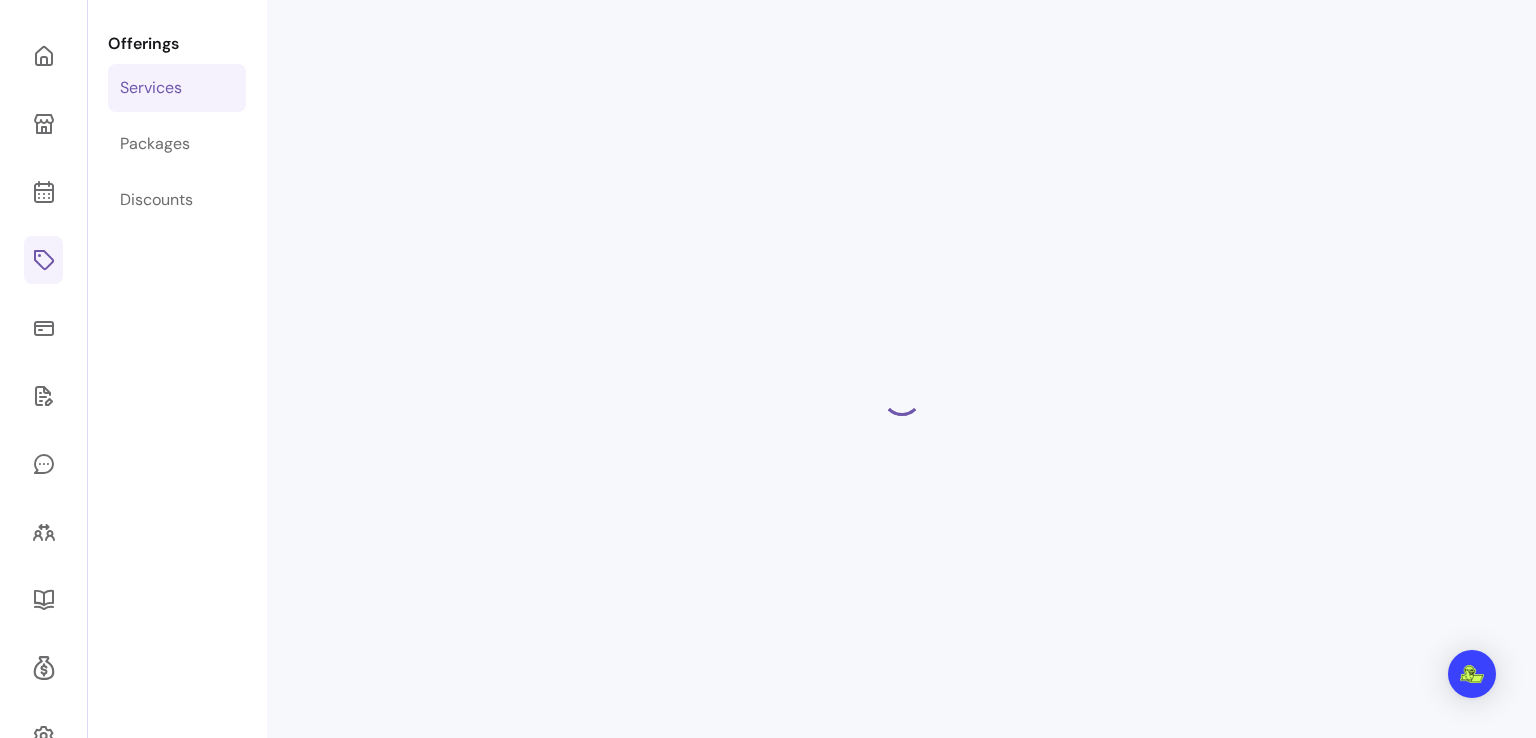 select on "**" 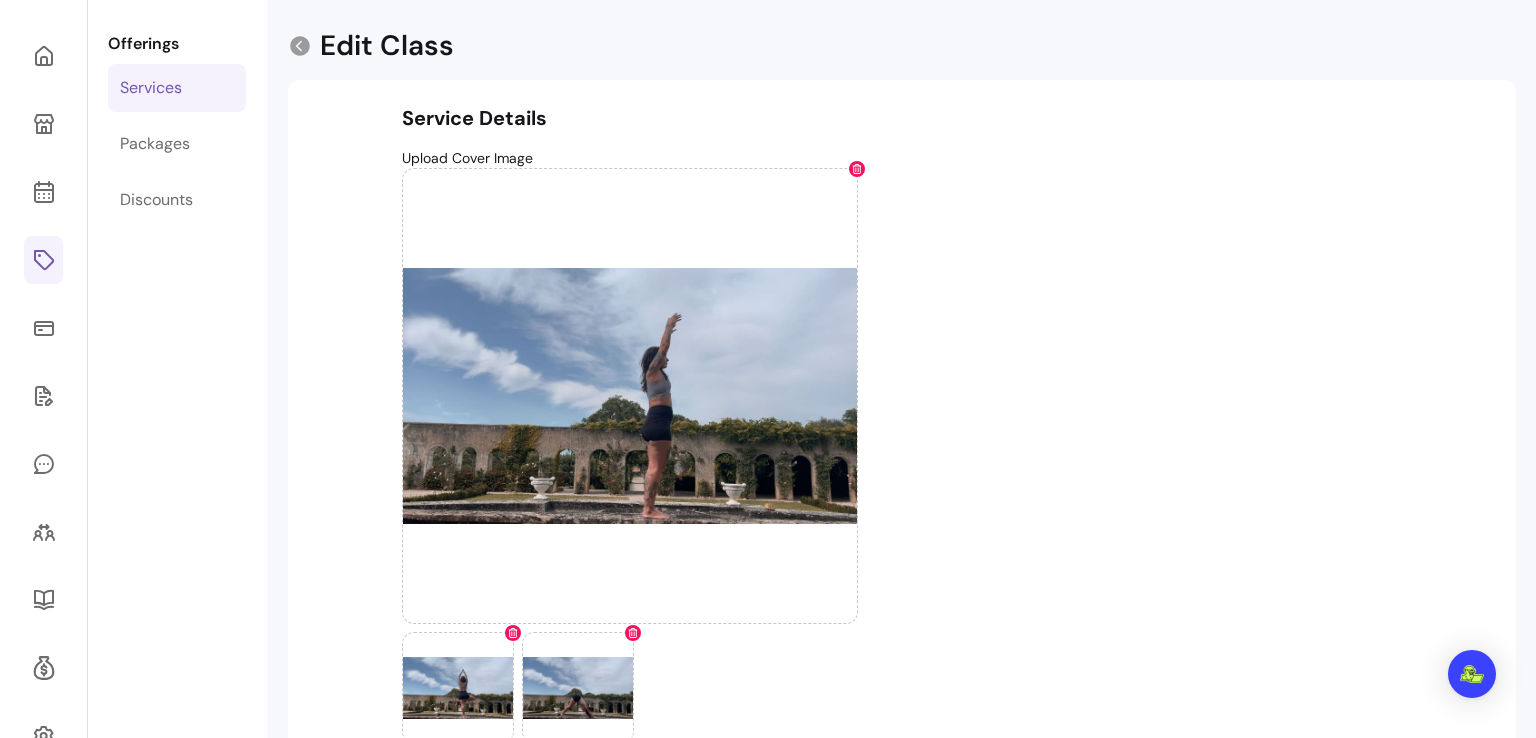 scroll, scrollTop: 1874, scrollLeft: 0, axis: vertical 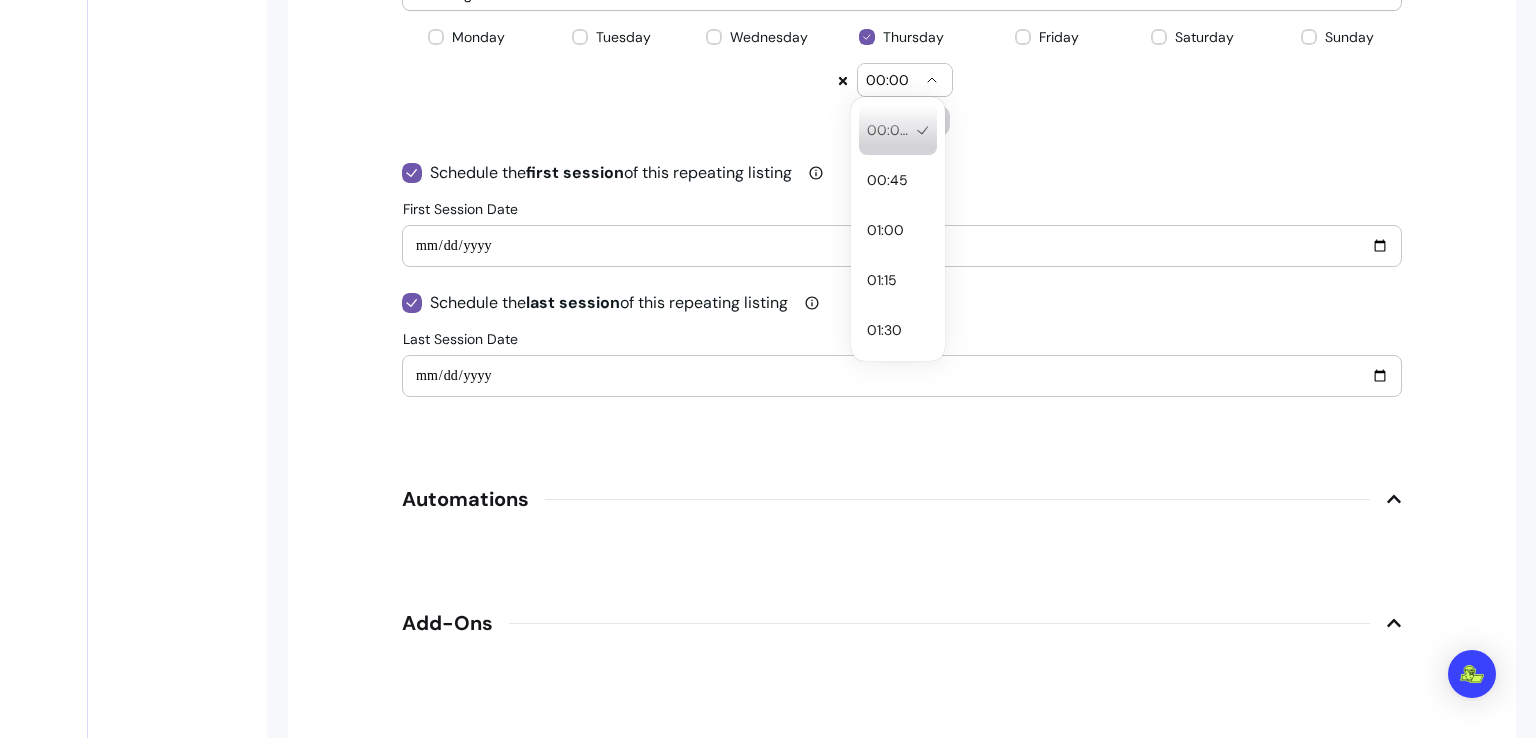 click 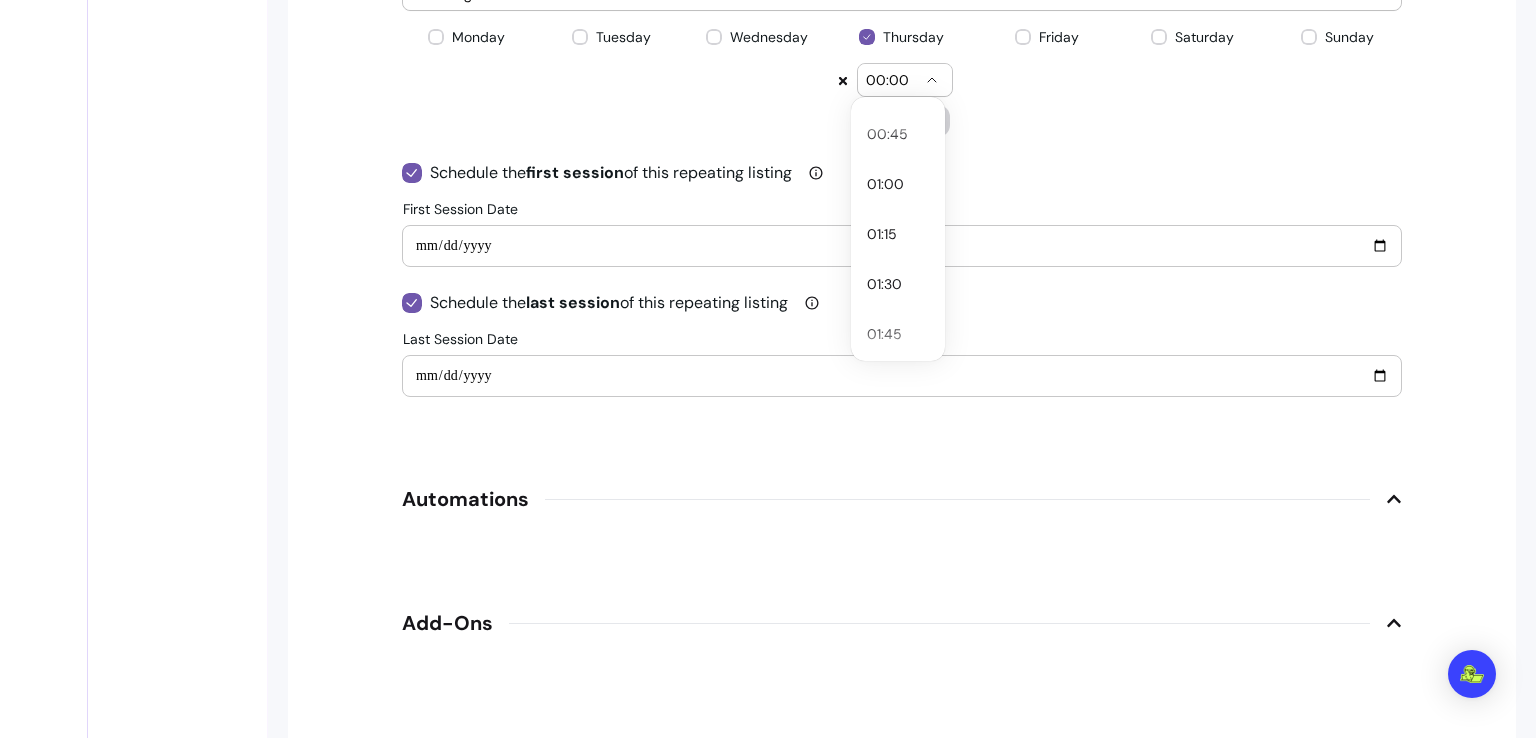 scroll, scrollTop: 80, scrollLeft: 0, axis: vertical 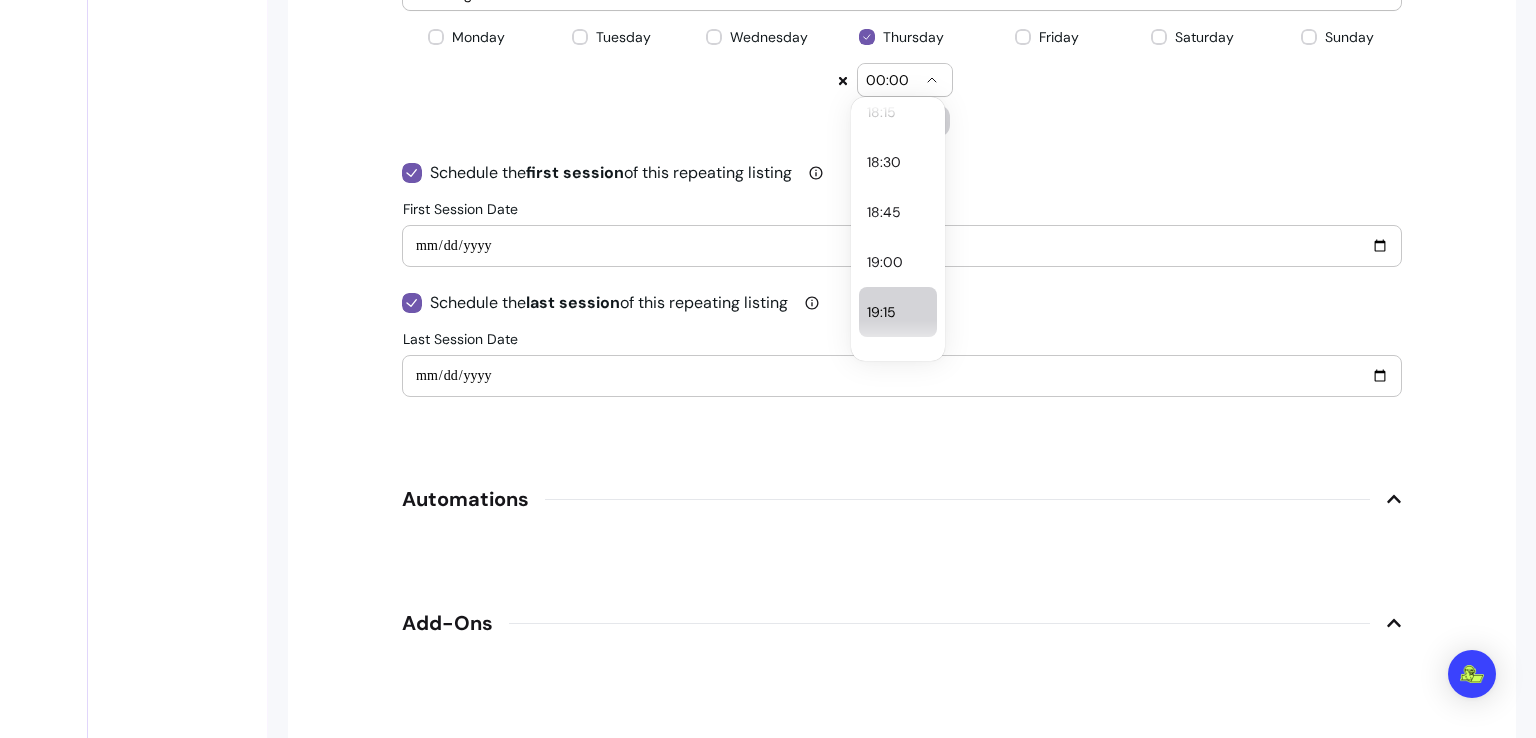 select on "*****" 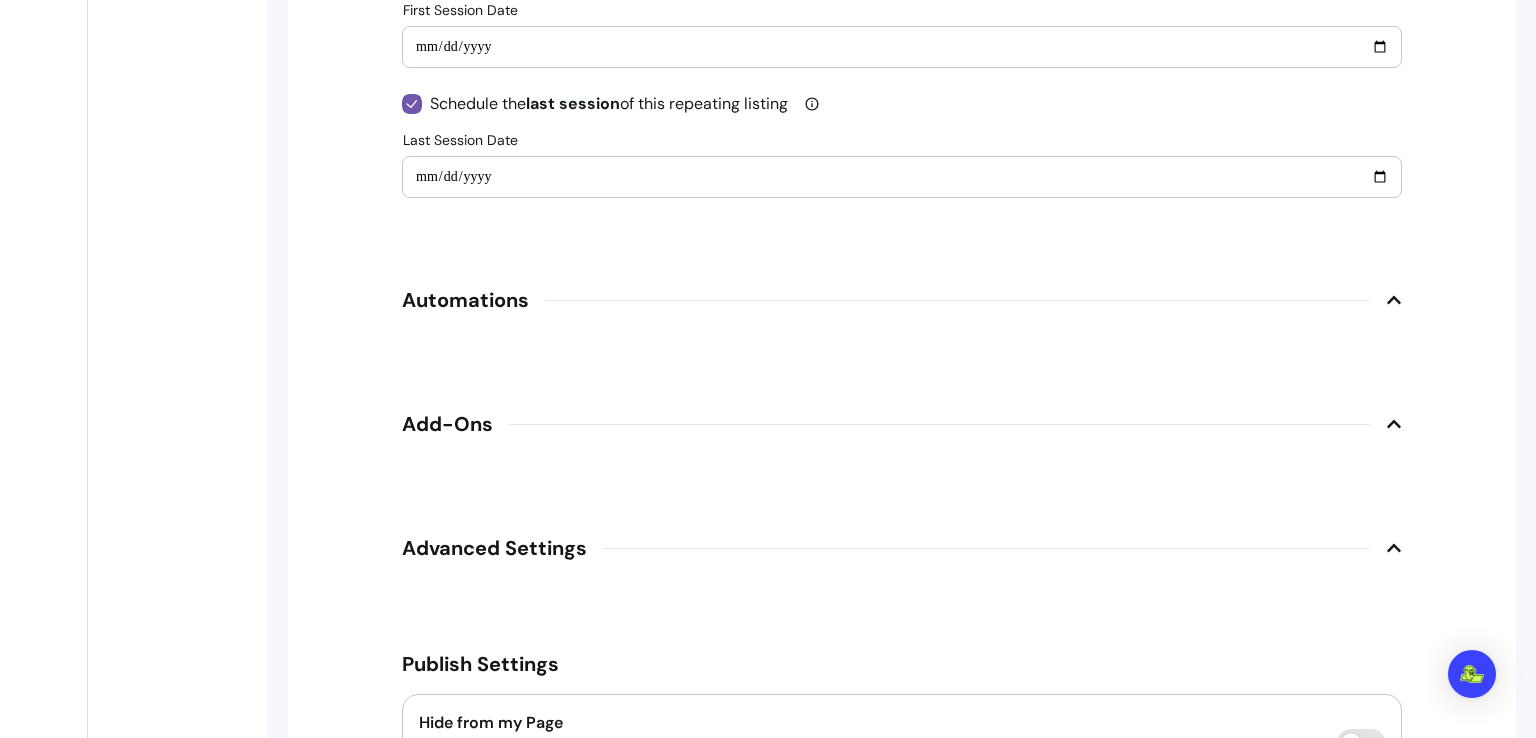 scroll, scrollTop: 2904, scrollLeft: 0, axis: vertical 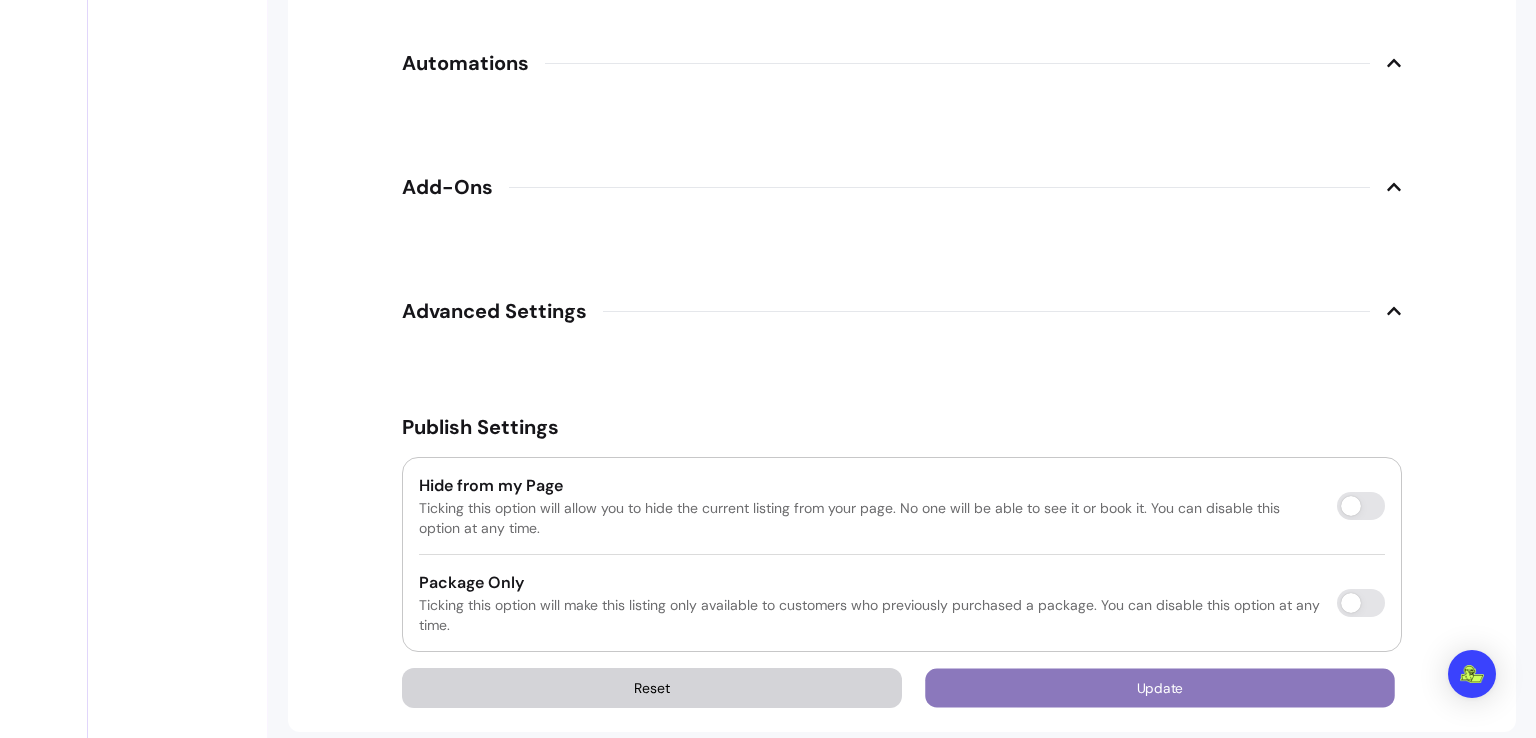 click on "Update" at bounding box center [1160, 688] 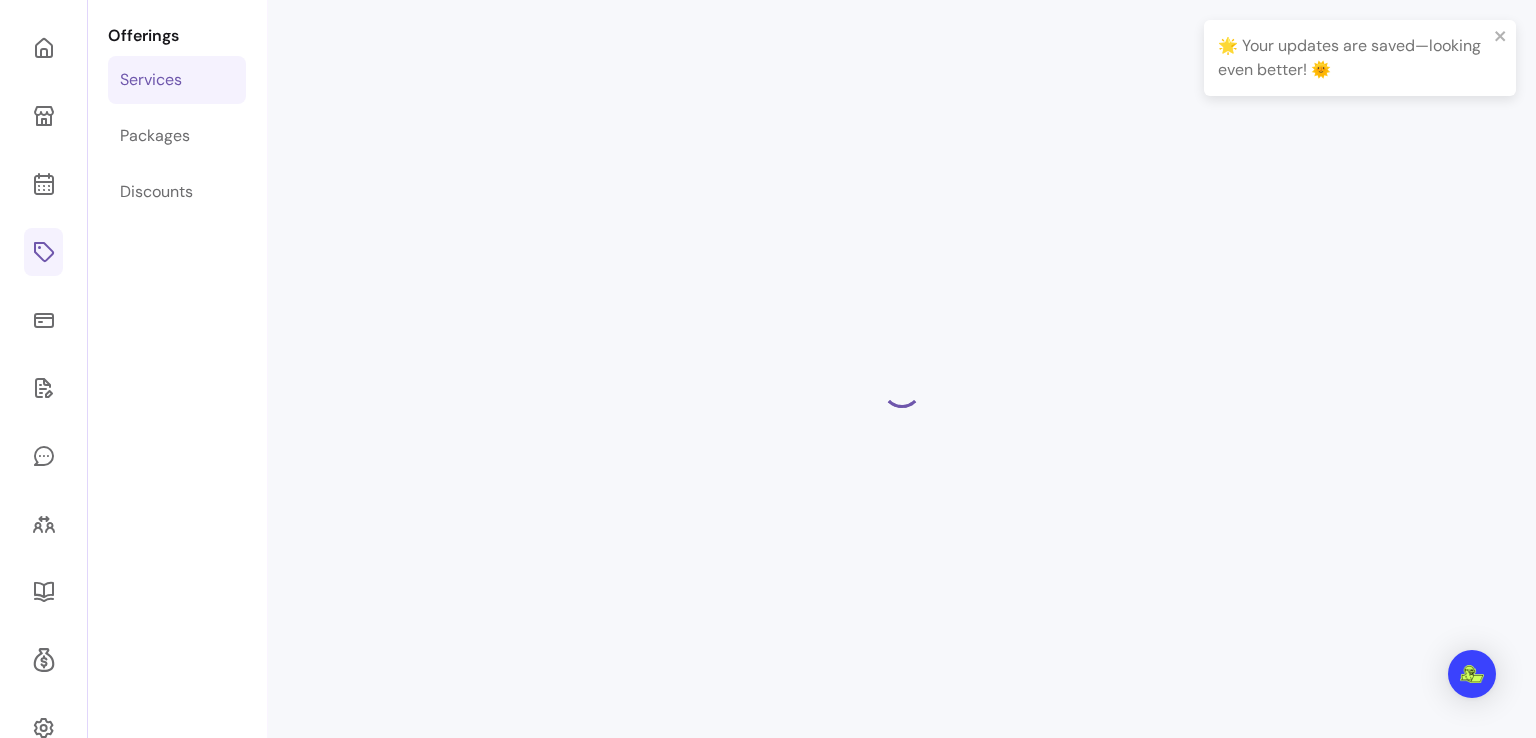 scroll, scrollTop: 124, scrollLeft: 0, axis: vertical 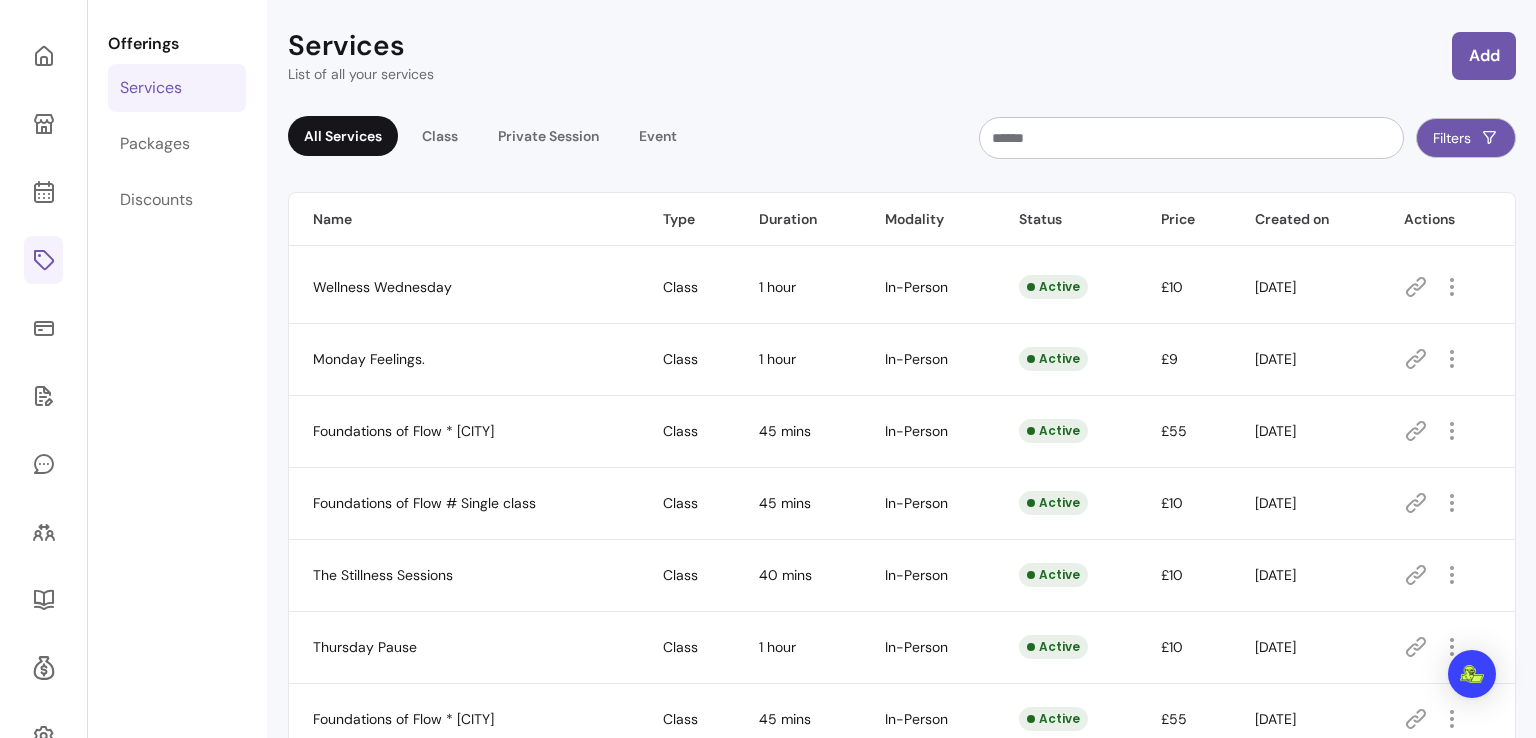 click at bounding box center [1447, 287] 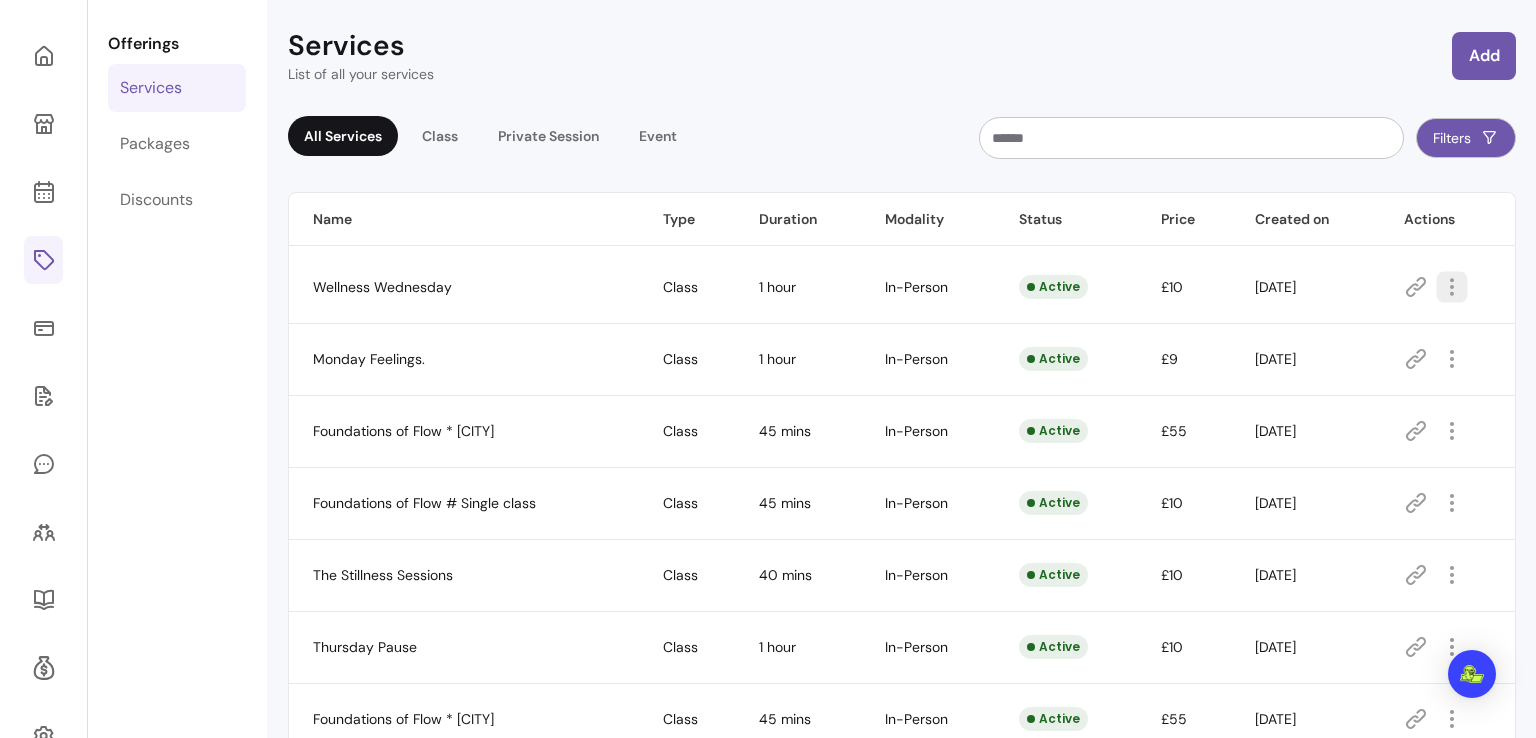 click 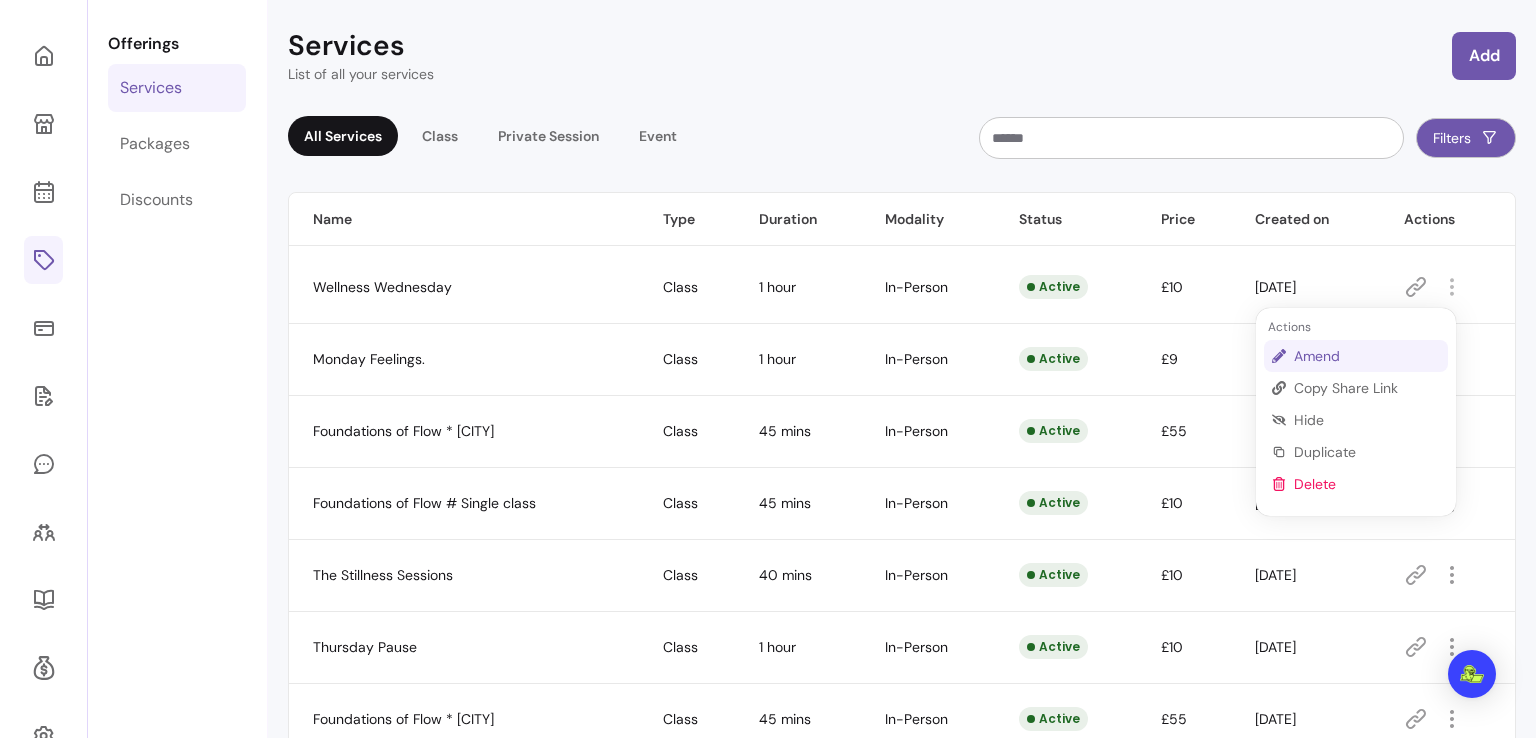 click on "Amend" at bounding box center [1367, 356] 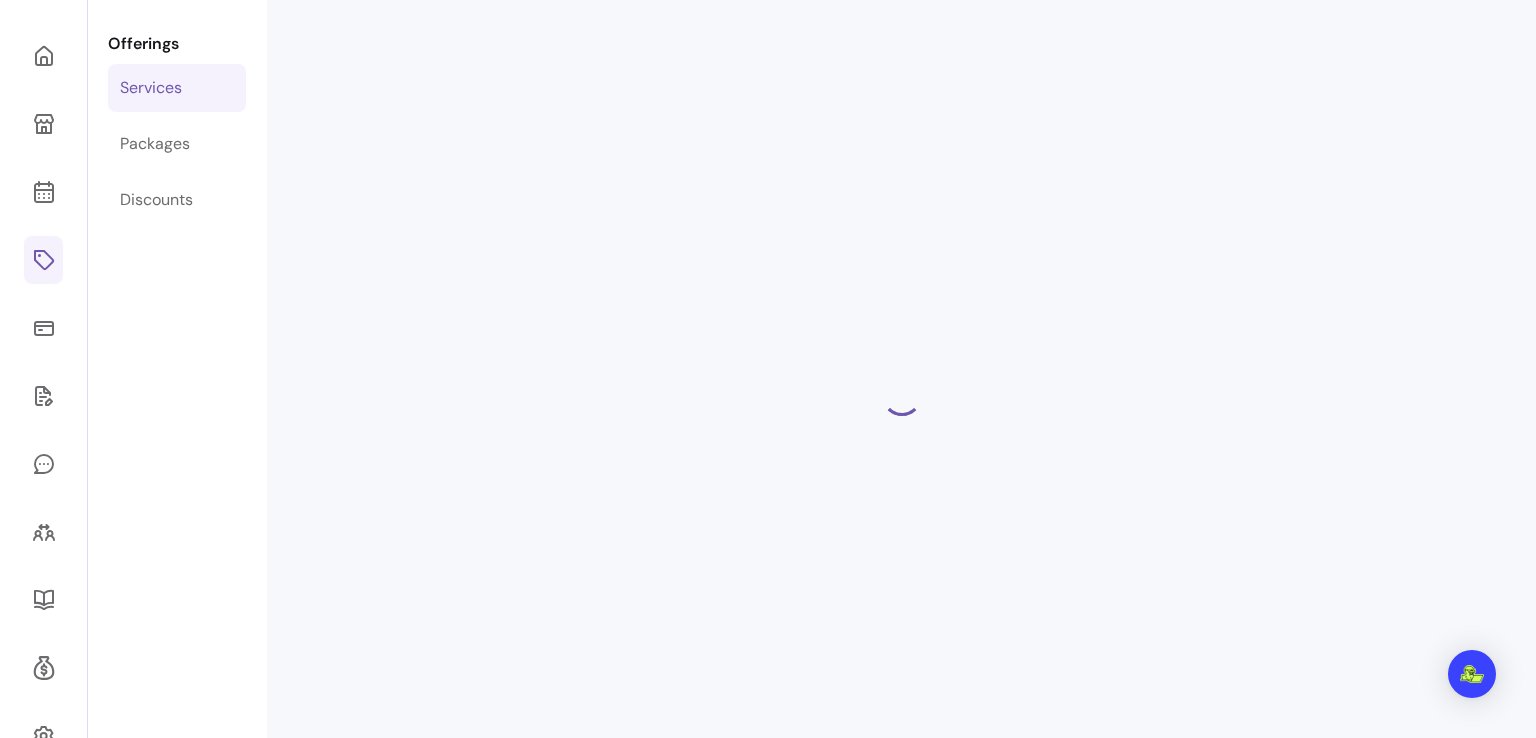 select on "**" 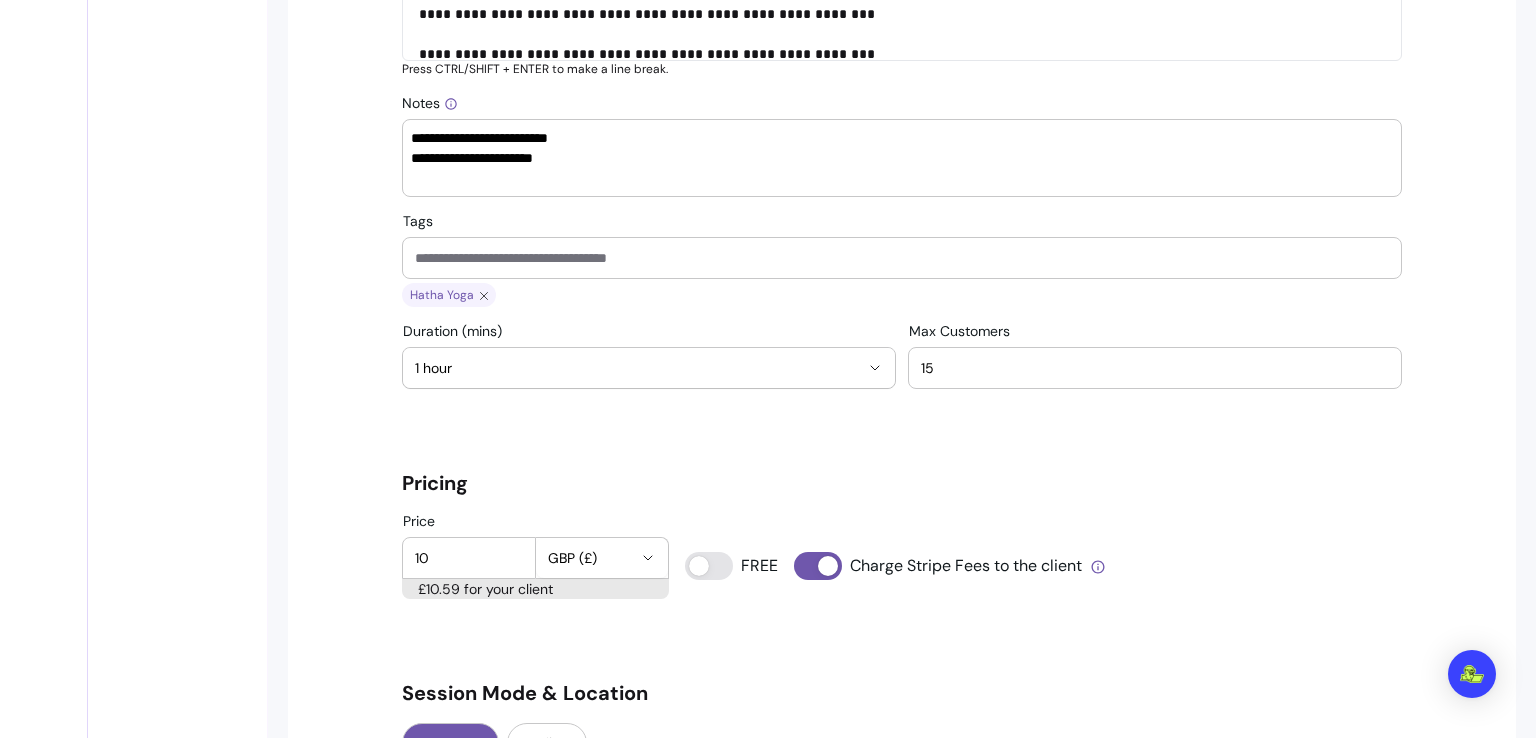 scroll, scrollTop: 1272, scrollLeft: 0, axis: vertical 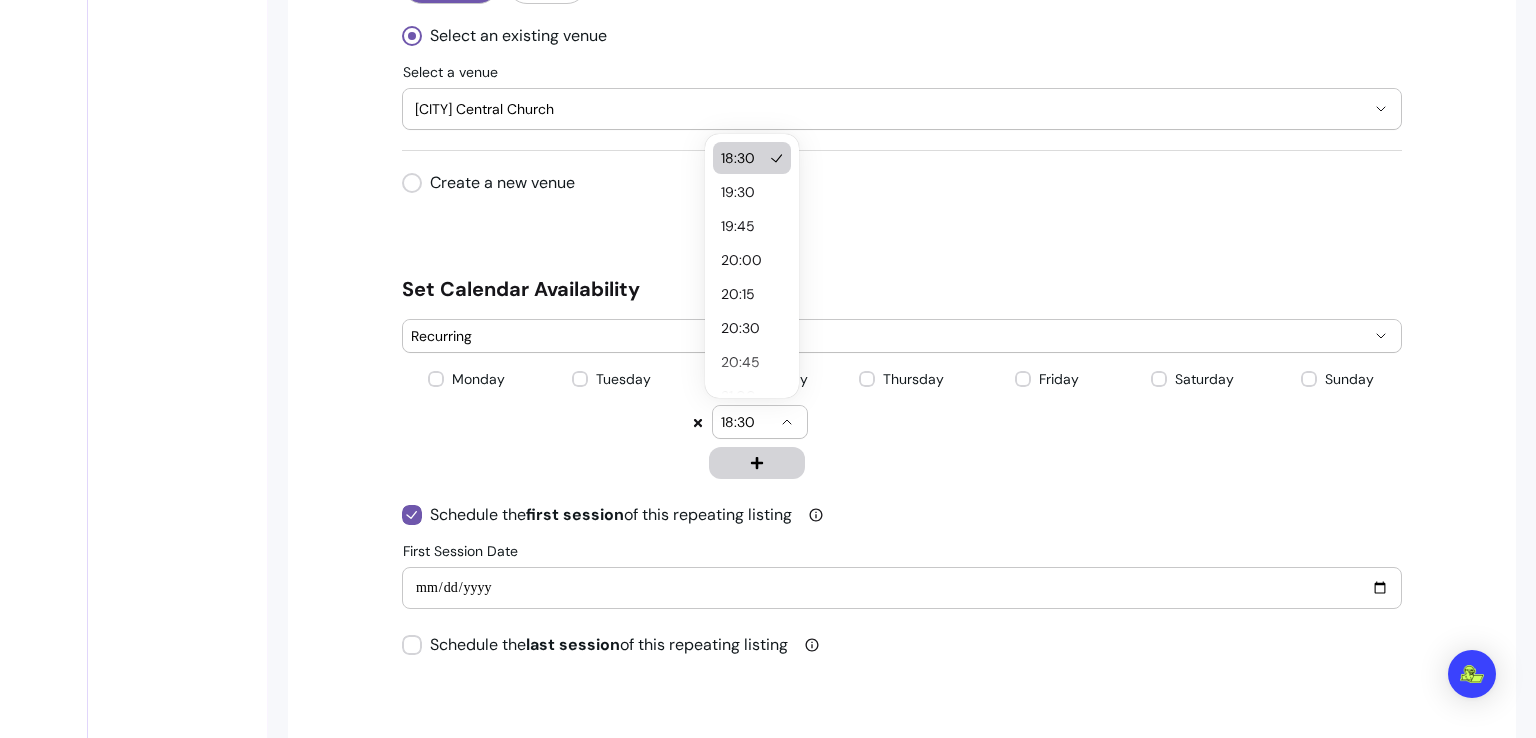 click 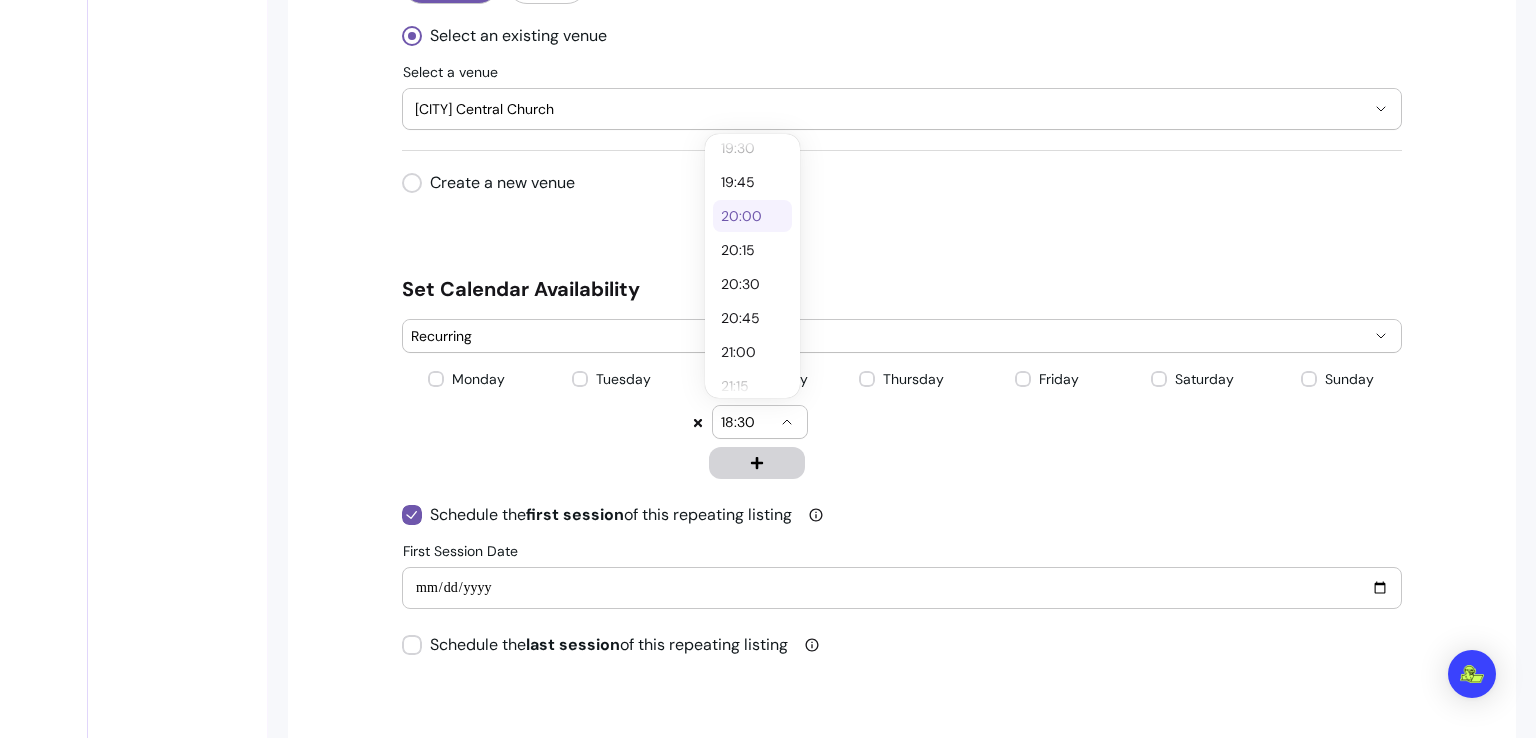 scroll, scrollTop: 64, scrollLeft: 0, axis: vertical 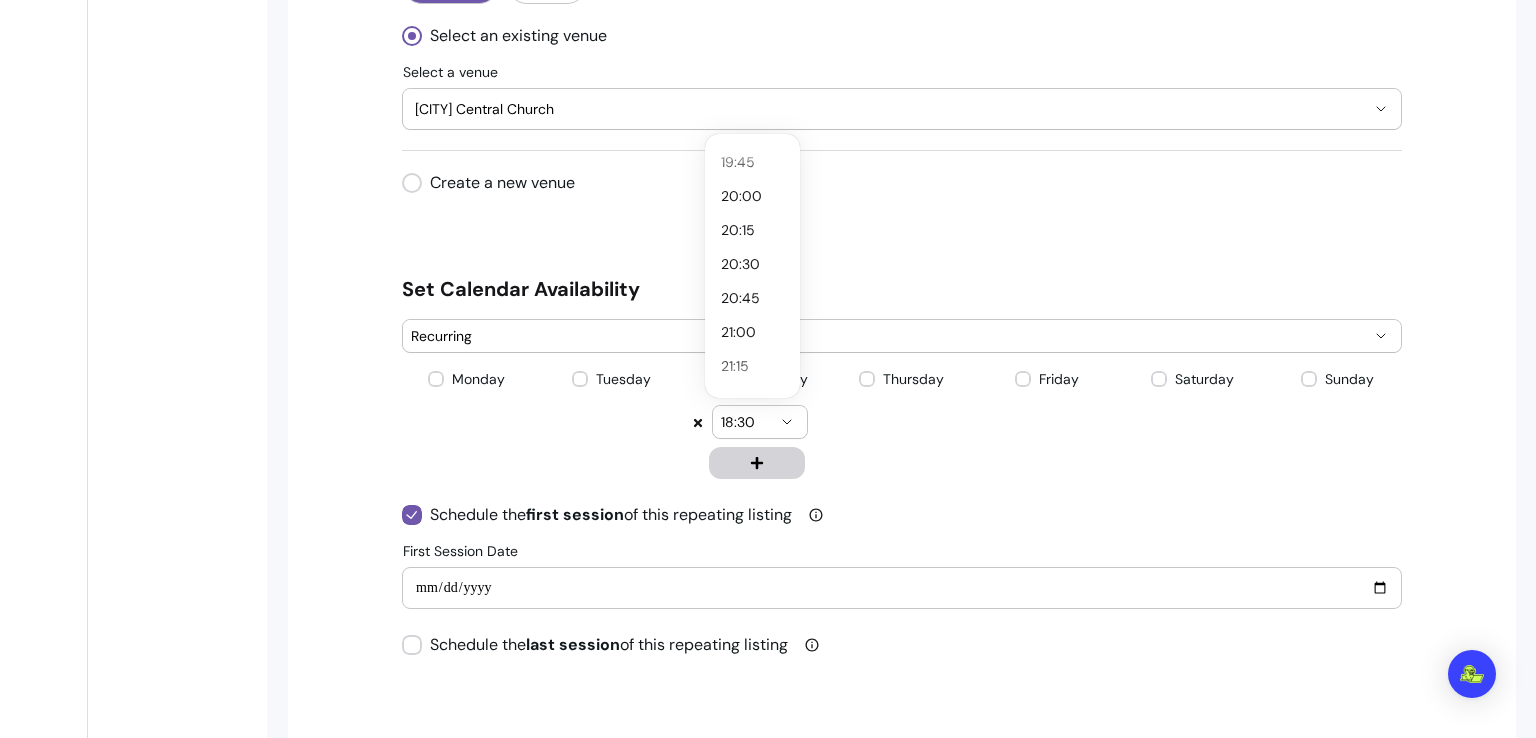 drag, startPoint x: 751, startPoint y: 217, endPoint x: 852, endPoint y: 169, distance: 111.82576 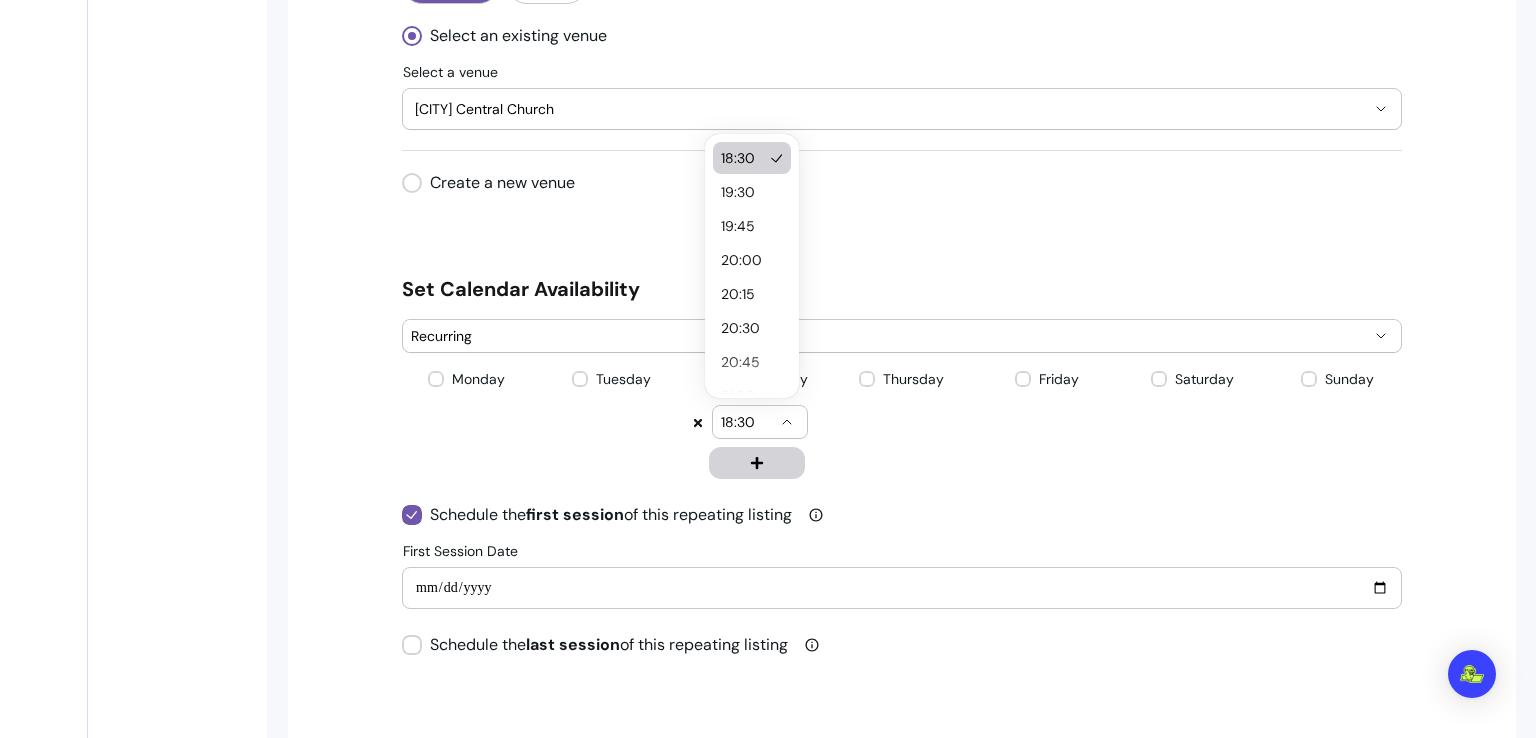 click 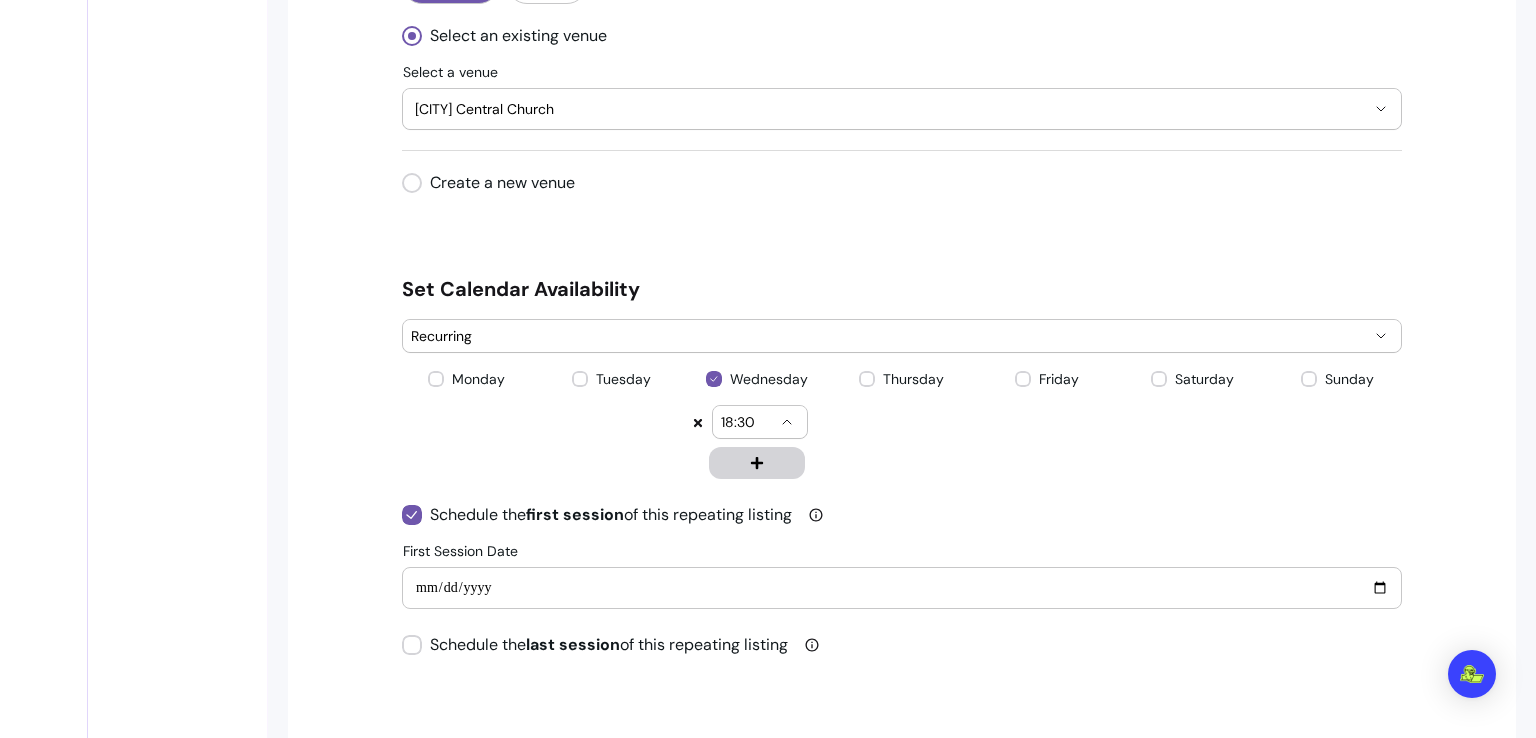 click on "Thursday" at bounding box center [901, 424] 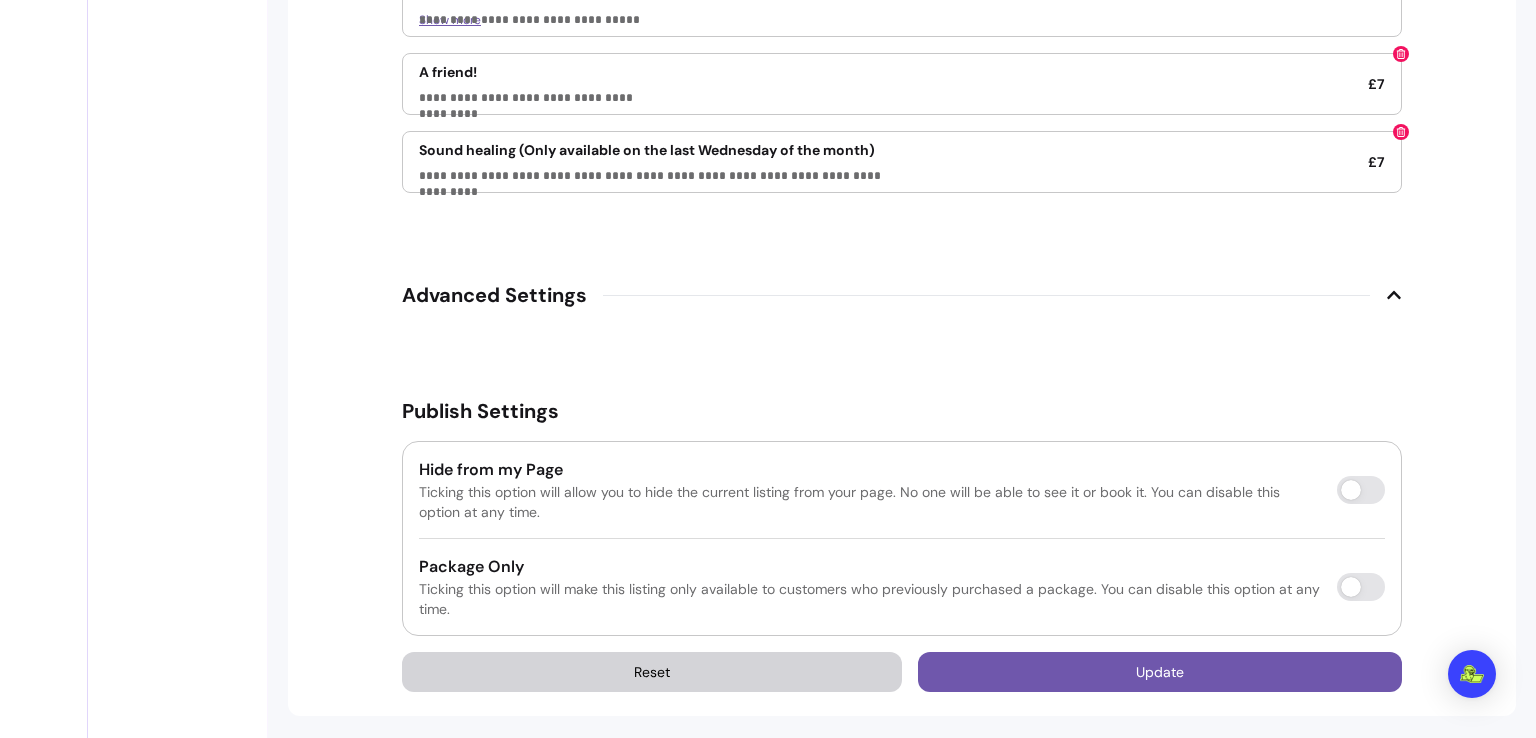 scroll, scrollTop: 3129, scrollLeft: 0, axis: vertical 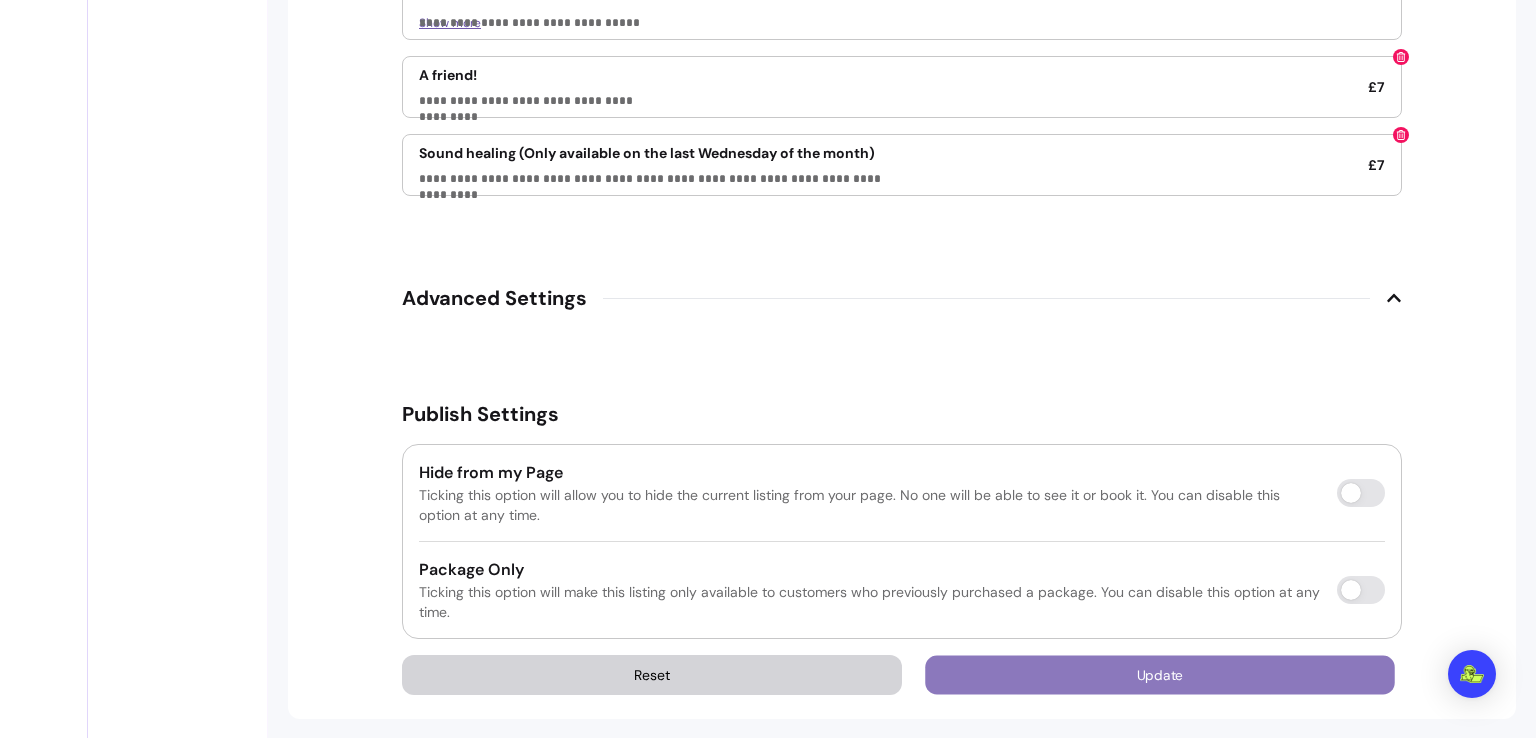click on "Update" at bounding box center [1160, 675] 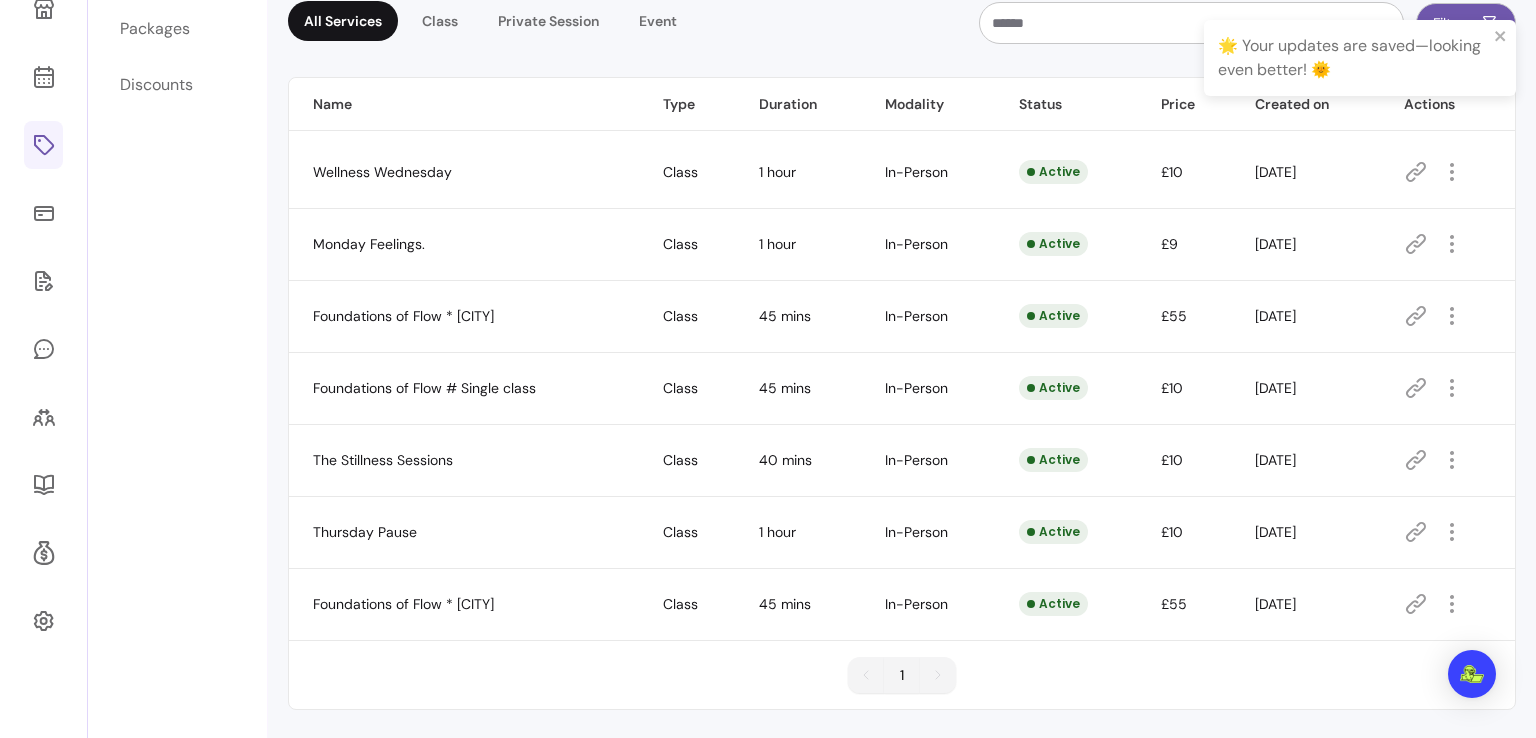 scroll, scrollTop: 124, scrollLeft: 0, axis: vertical 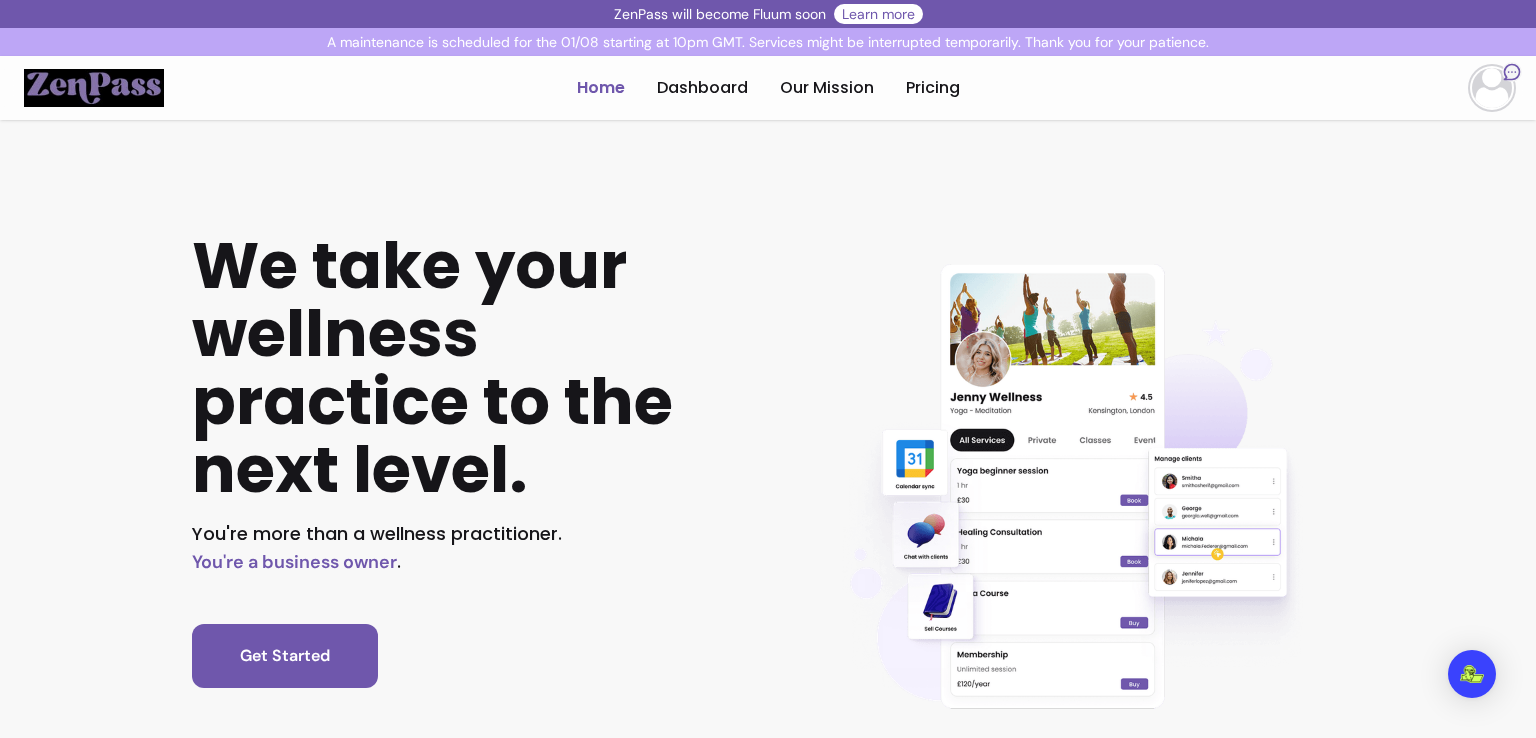 click at bounding box center (1492, 88) 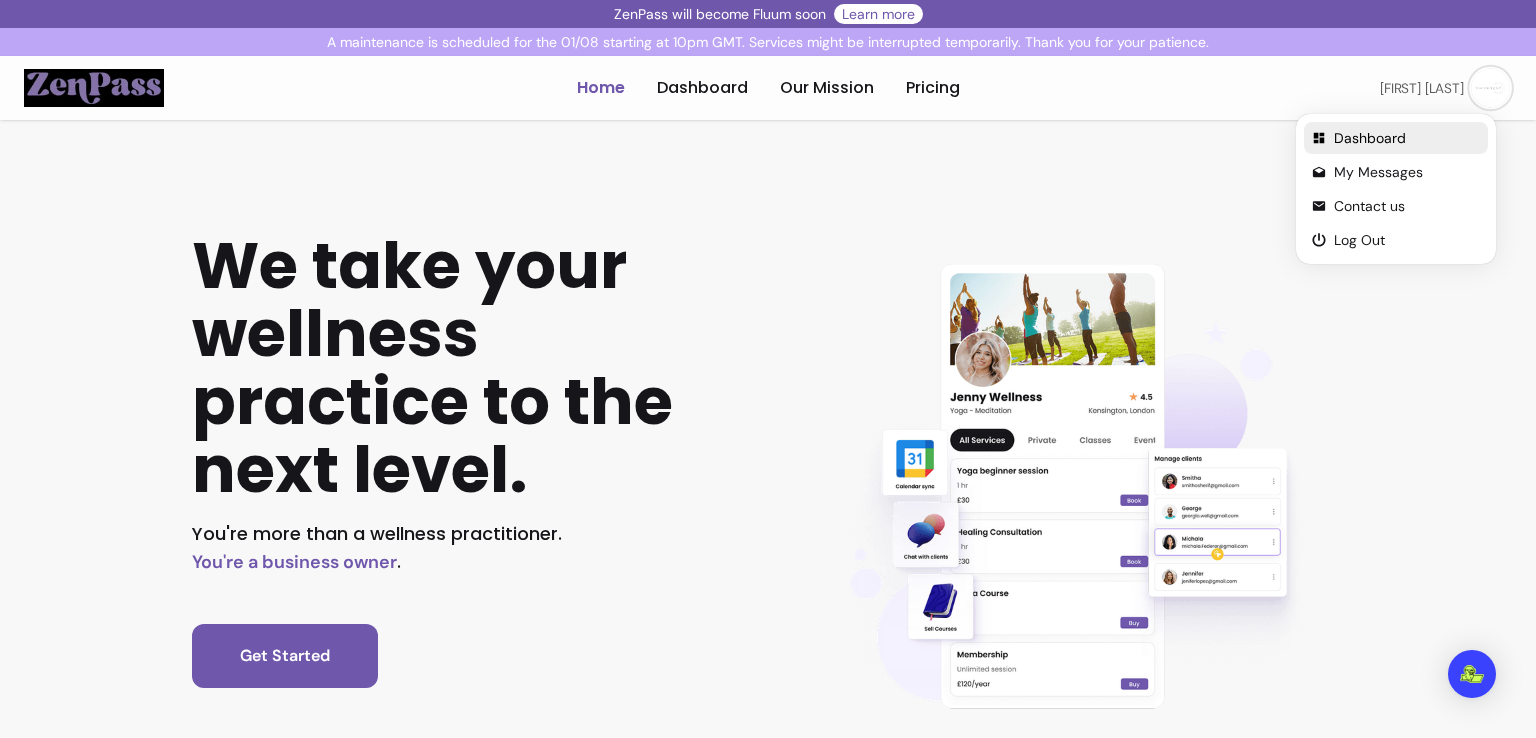 click on "Dashboard" at bounding box center [1407, 138] 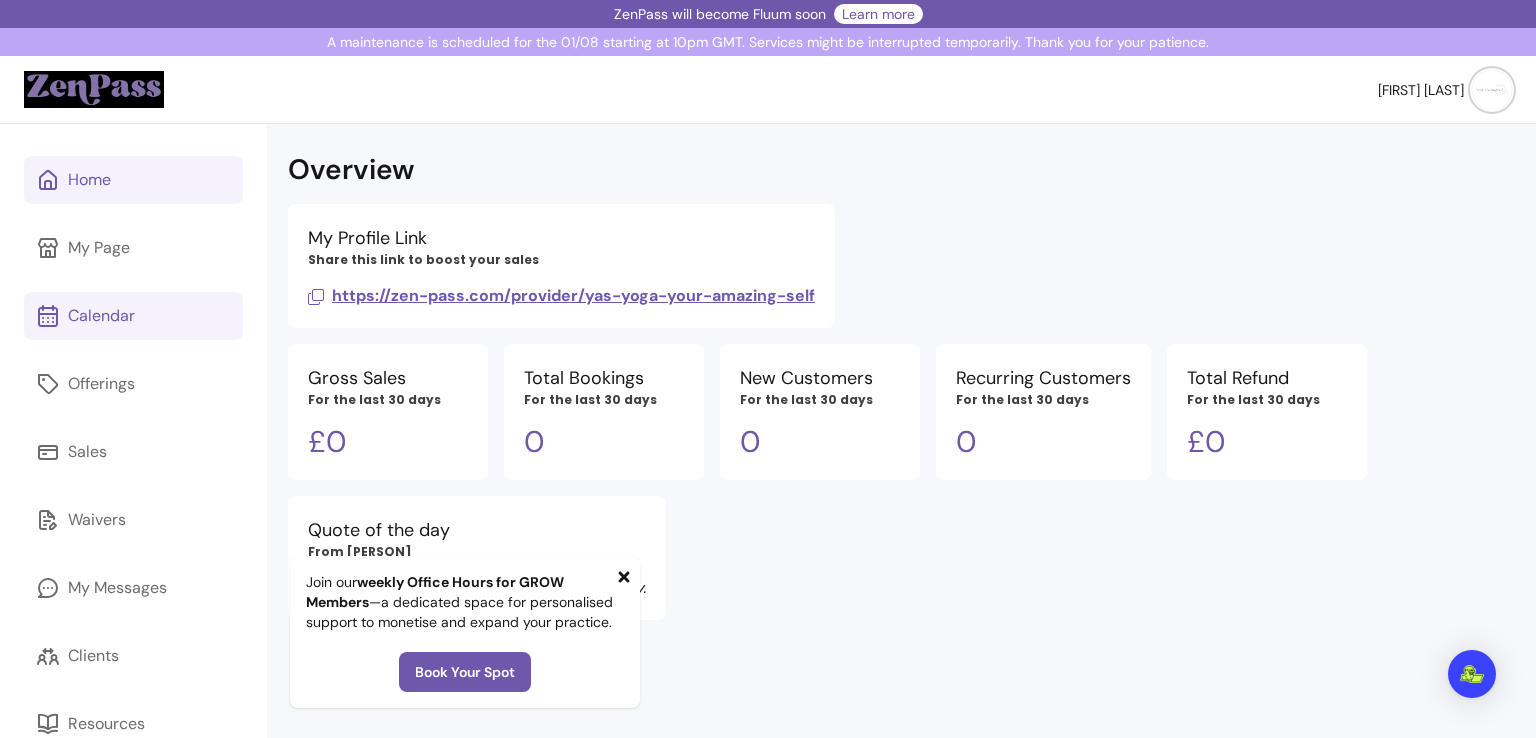 click on "Calendar" at bounding box center (133, 316) 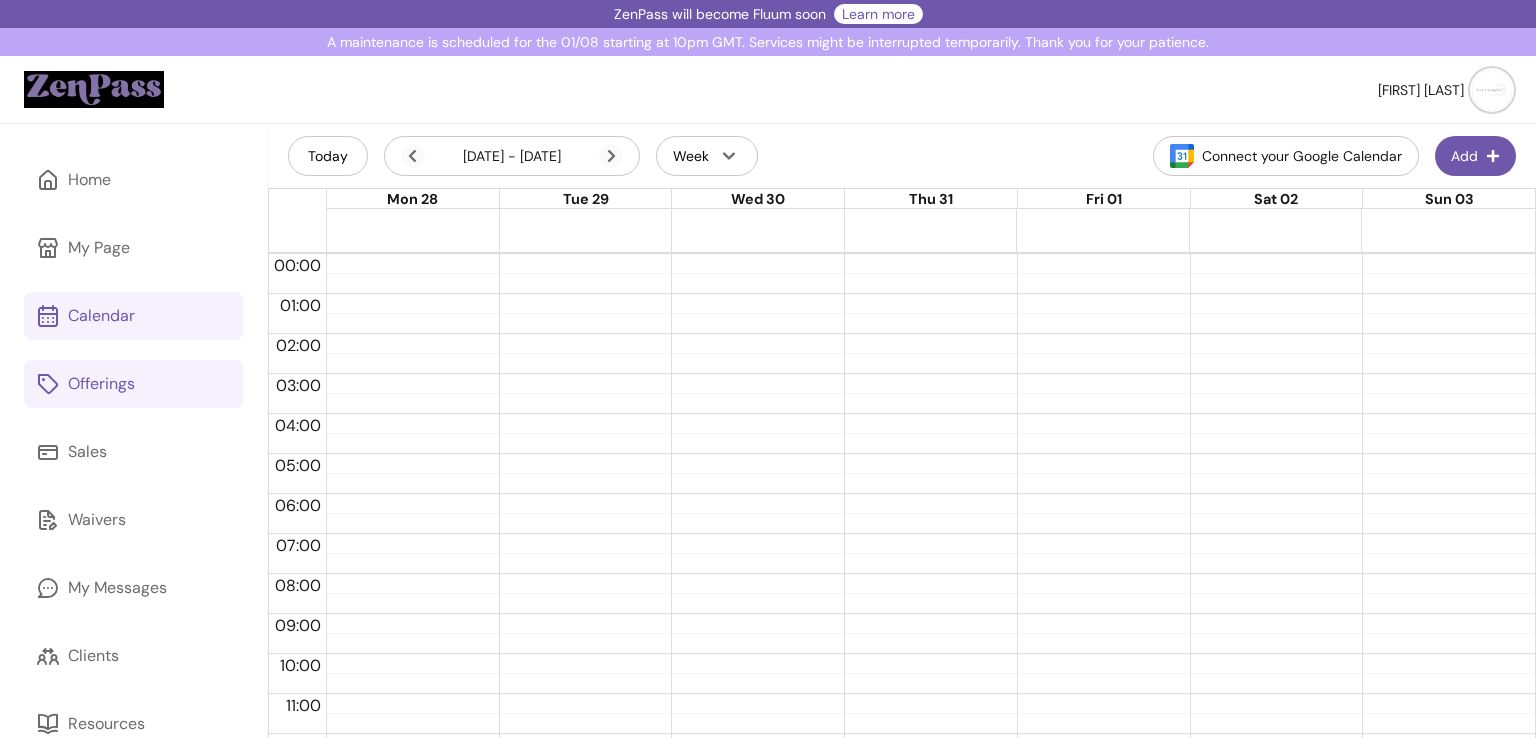 click on "Offerings" at bounding box center (133, 384) 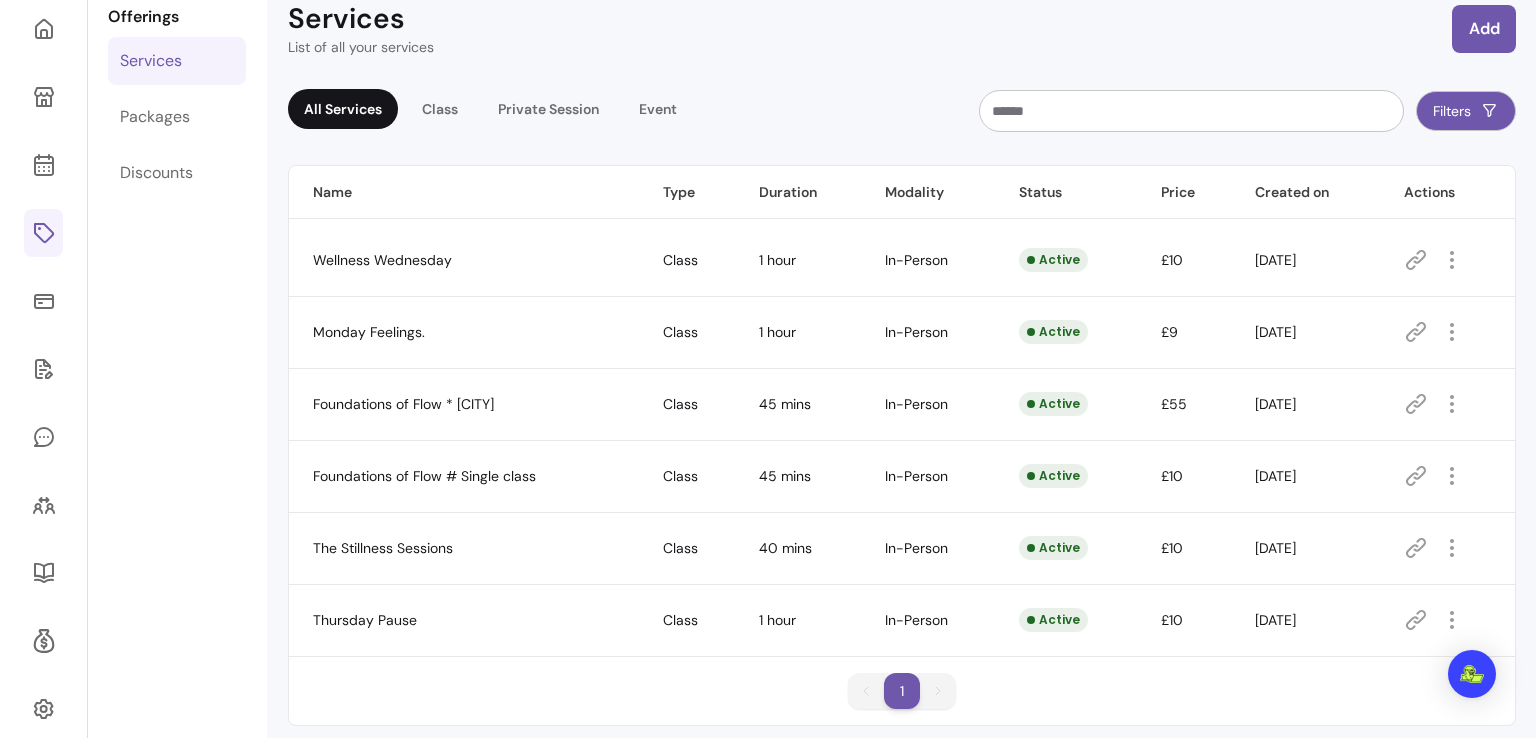 scroll, scrollTop: 178, scrollLeft: 0, axis: vertical 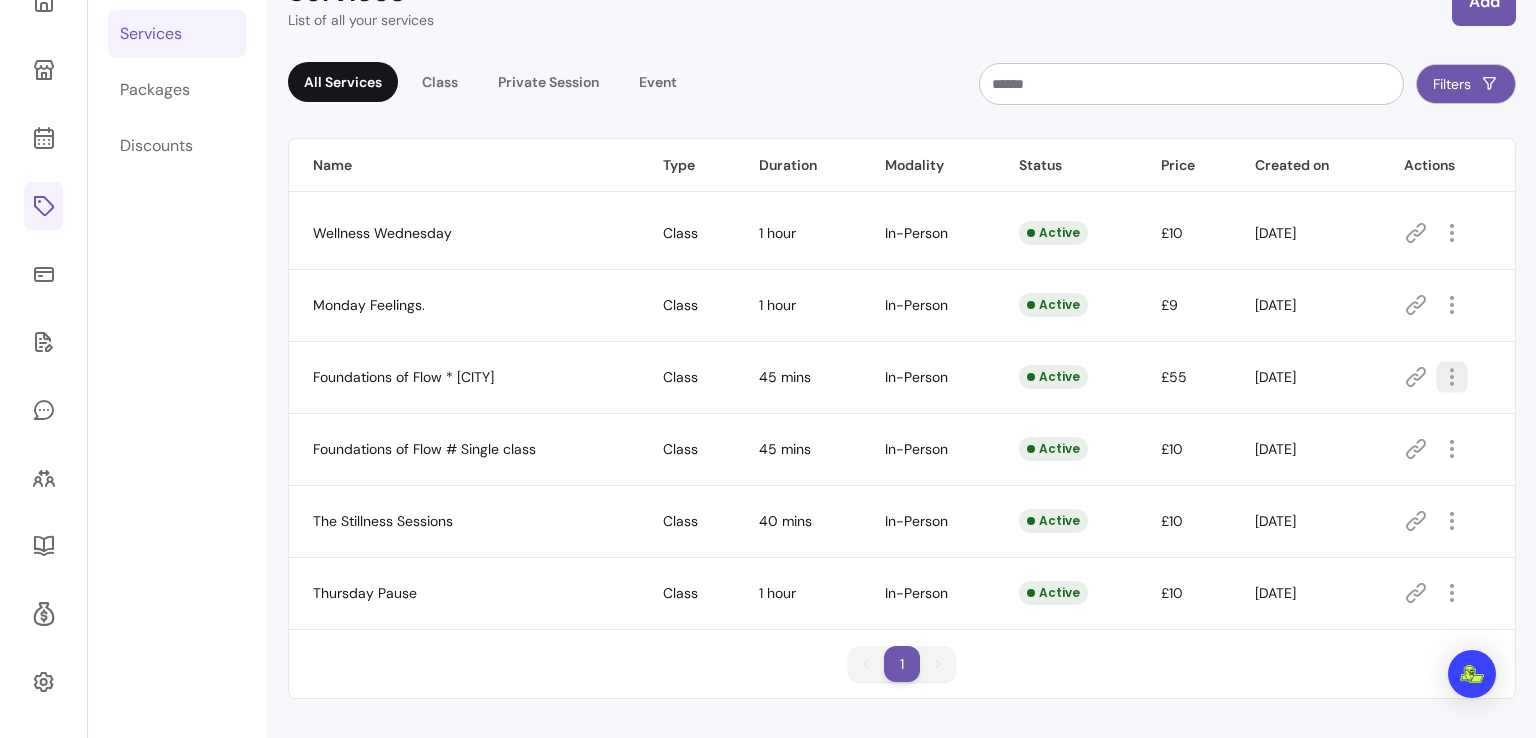 click 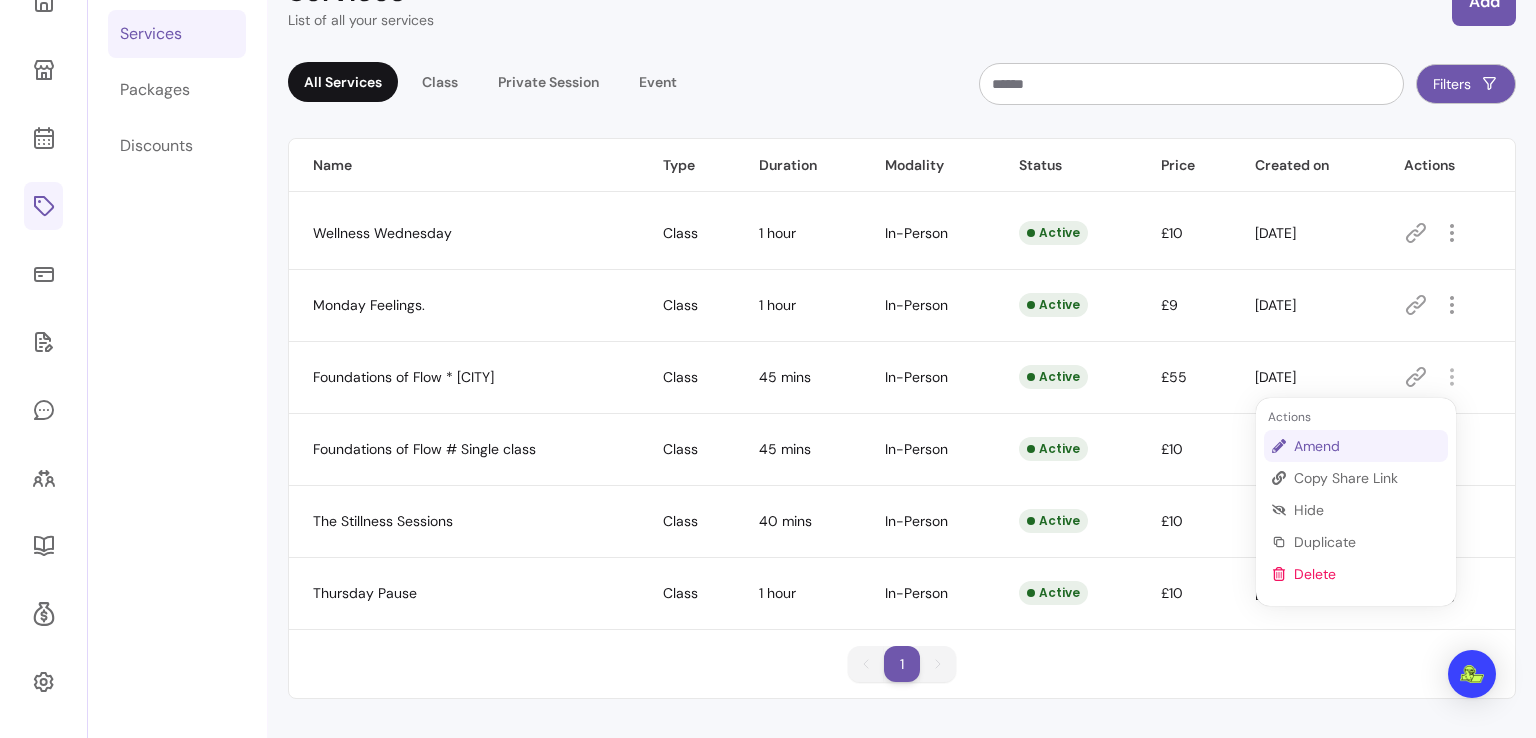 click on "Amend" at bounding box center (1367, 446) 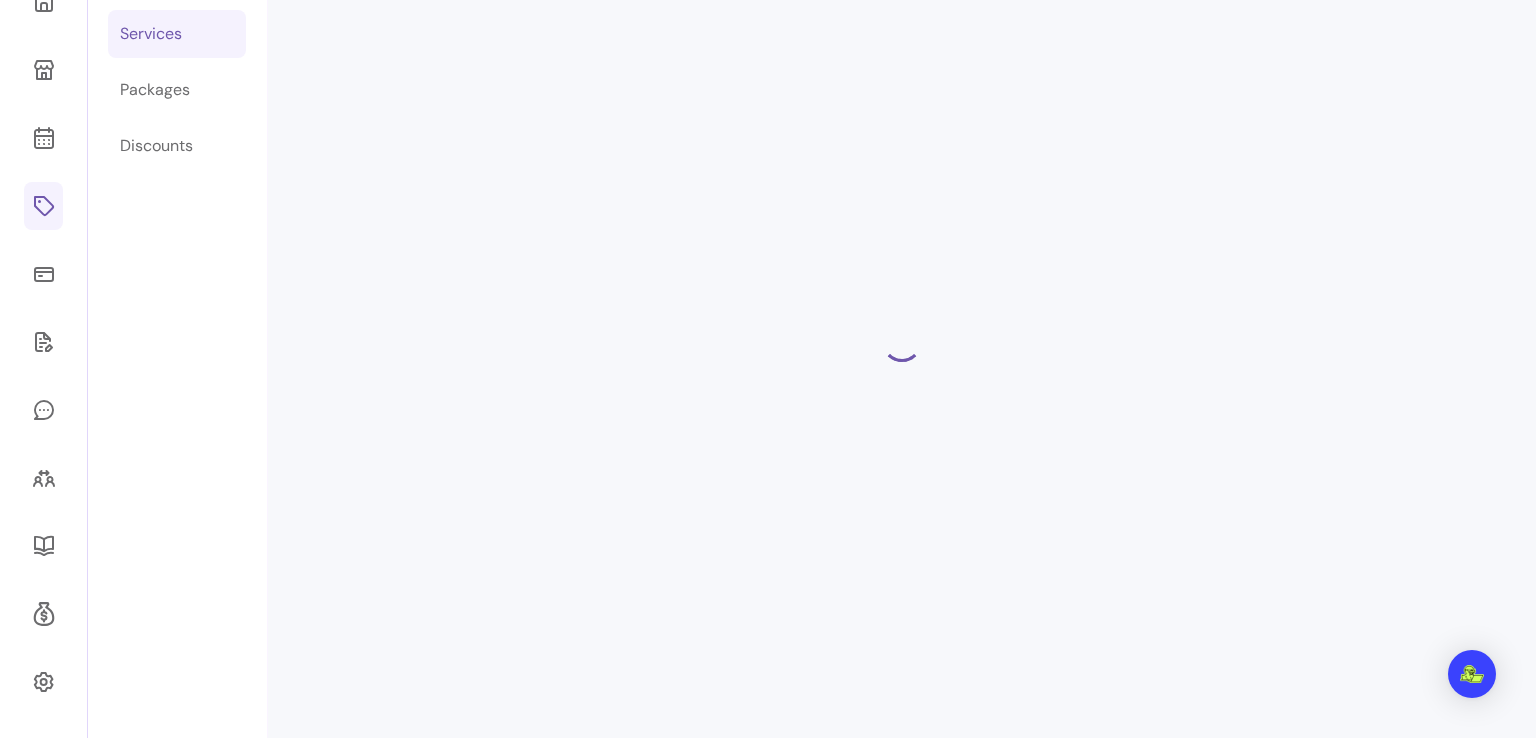 scroll, scrollTop: 124, scrollLeft: 0, axis: vertical 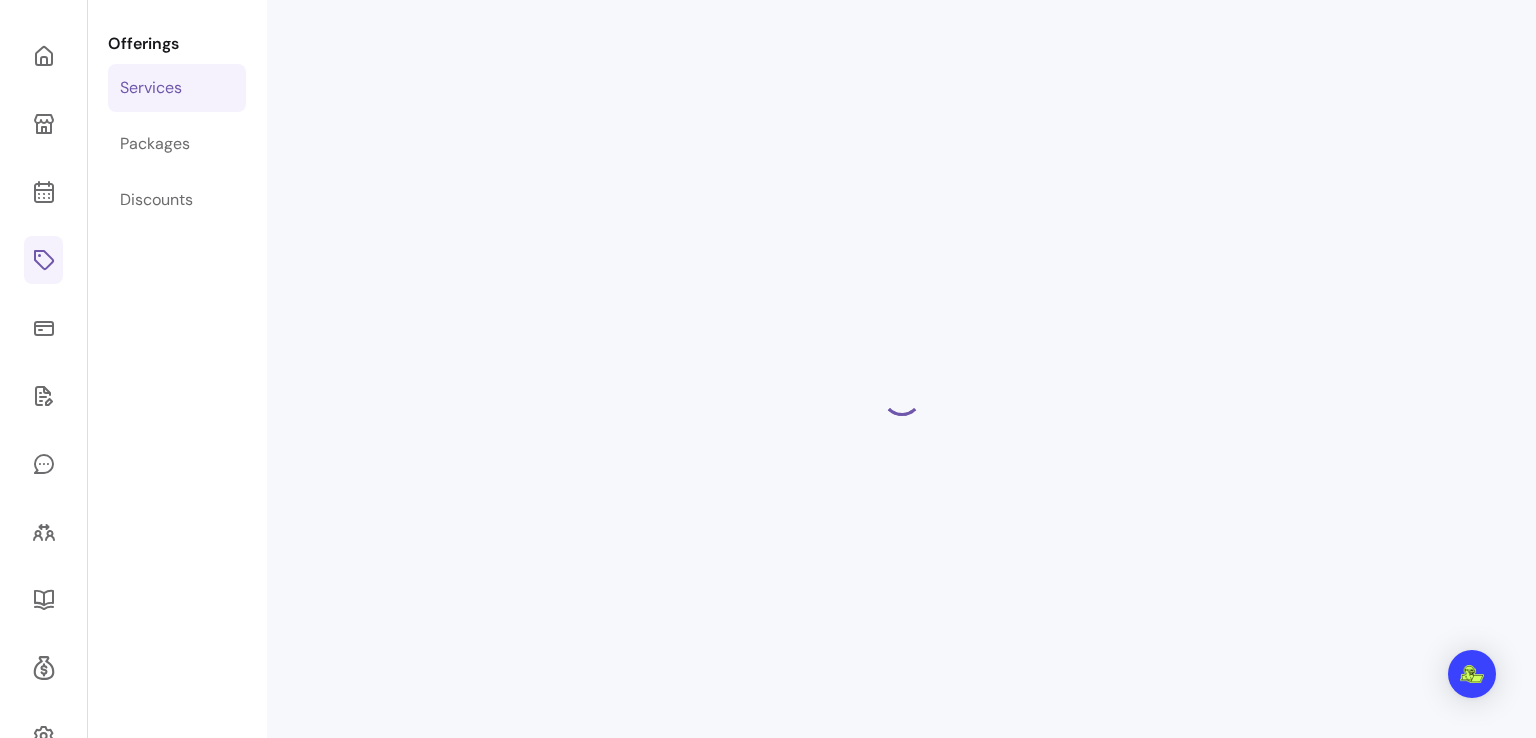 select on "**" 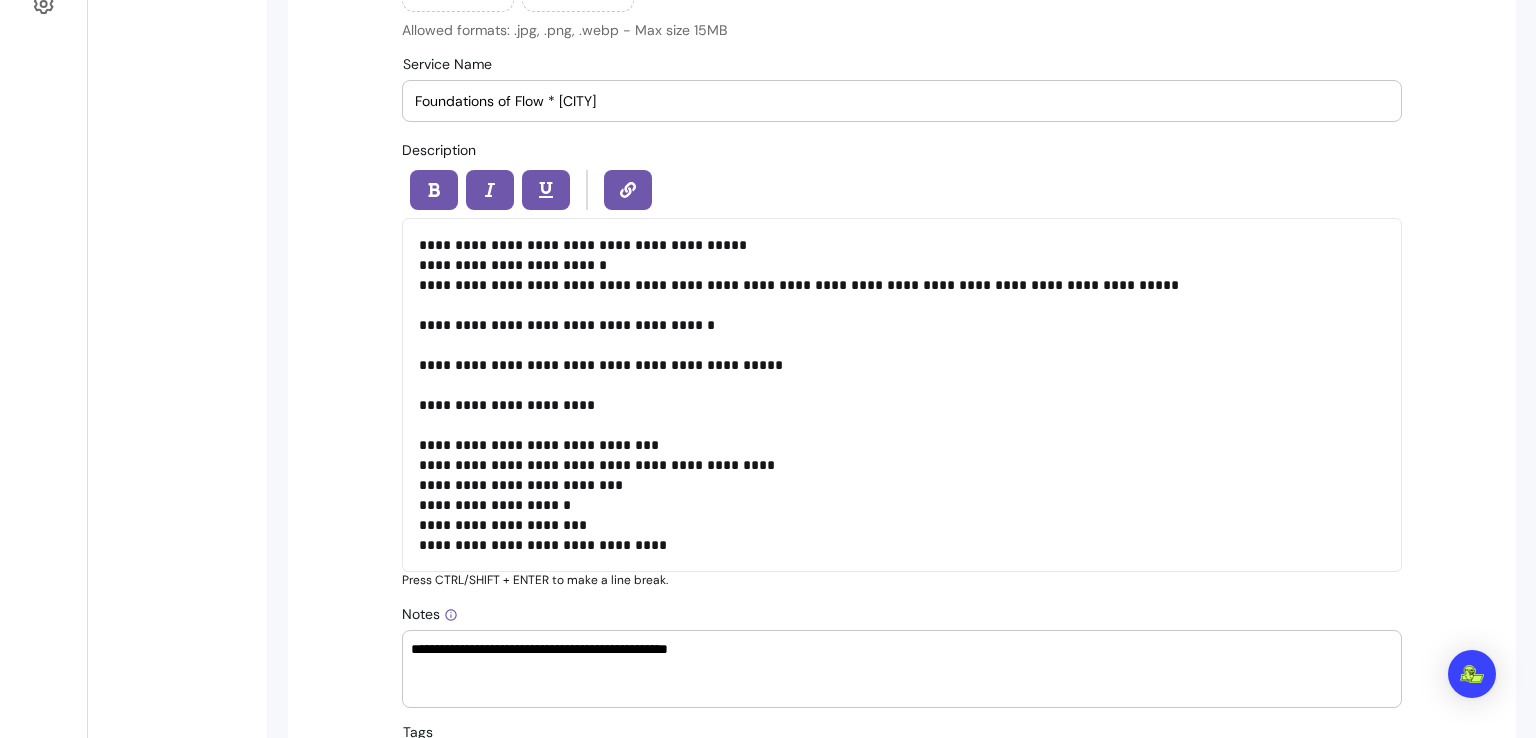 scroll, scrollTop: 861, scrollLeft: 0, axis: vertical 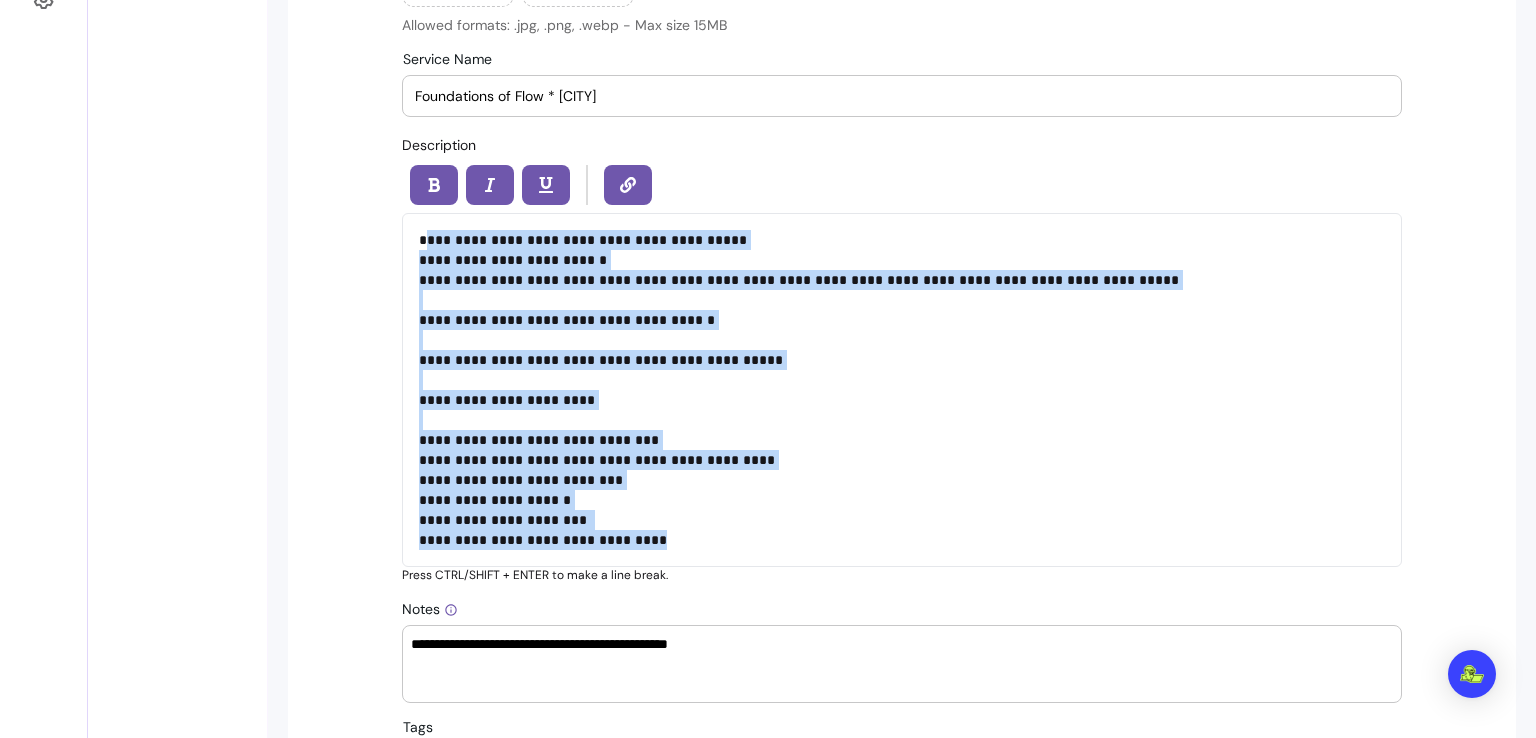 drag, startPoint x: 415, startPoint y: 241, endPoint x: 844, endPoint y: 574, distance: 543.0746 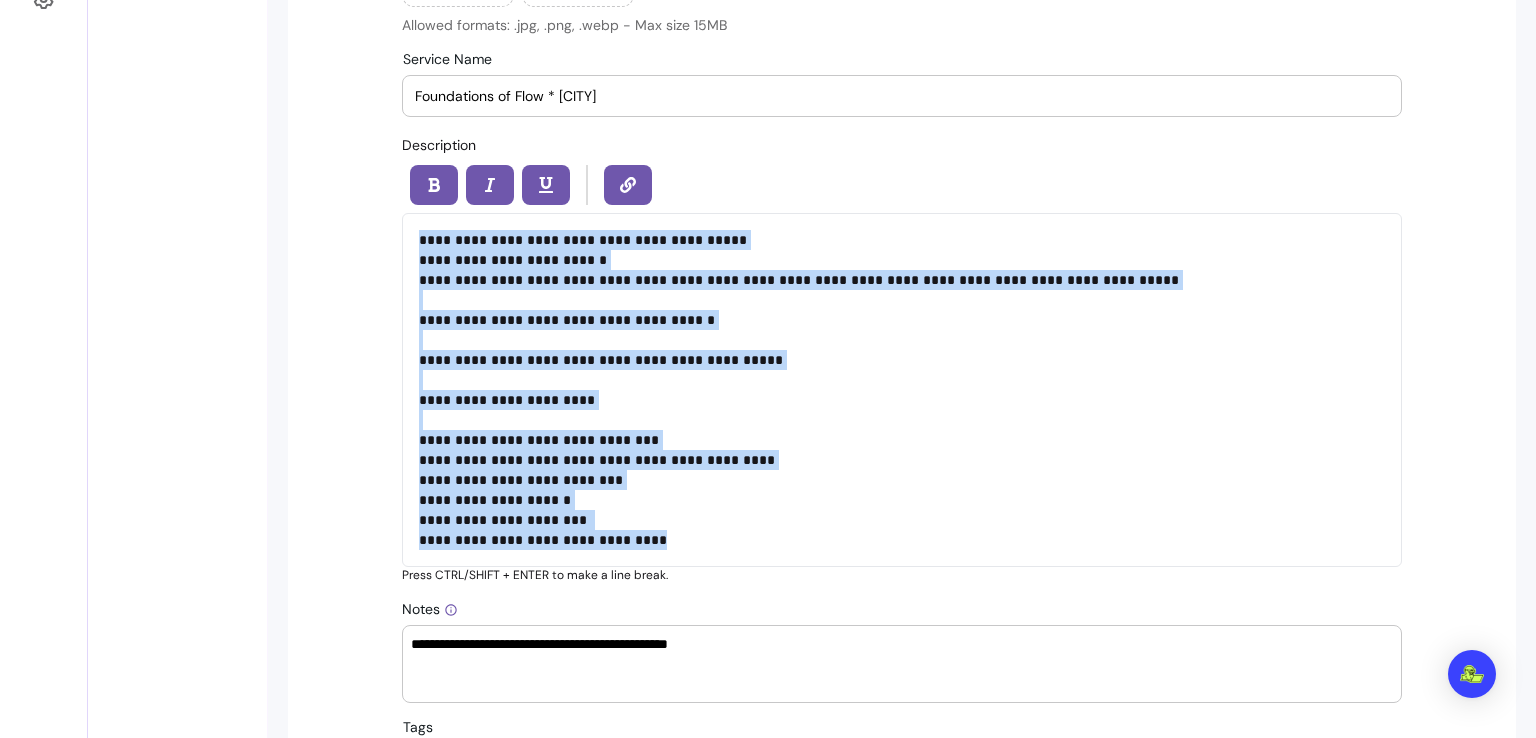 copy on "**********" 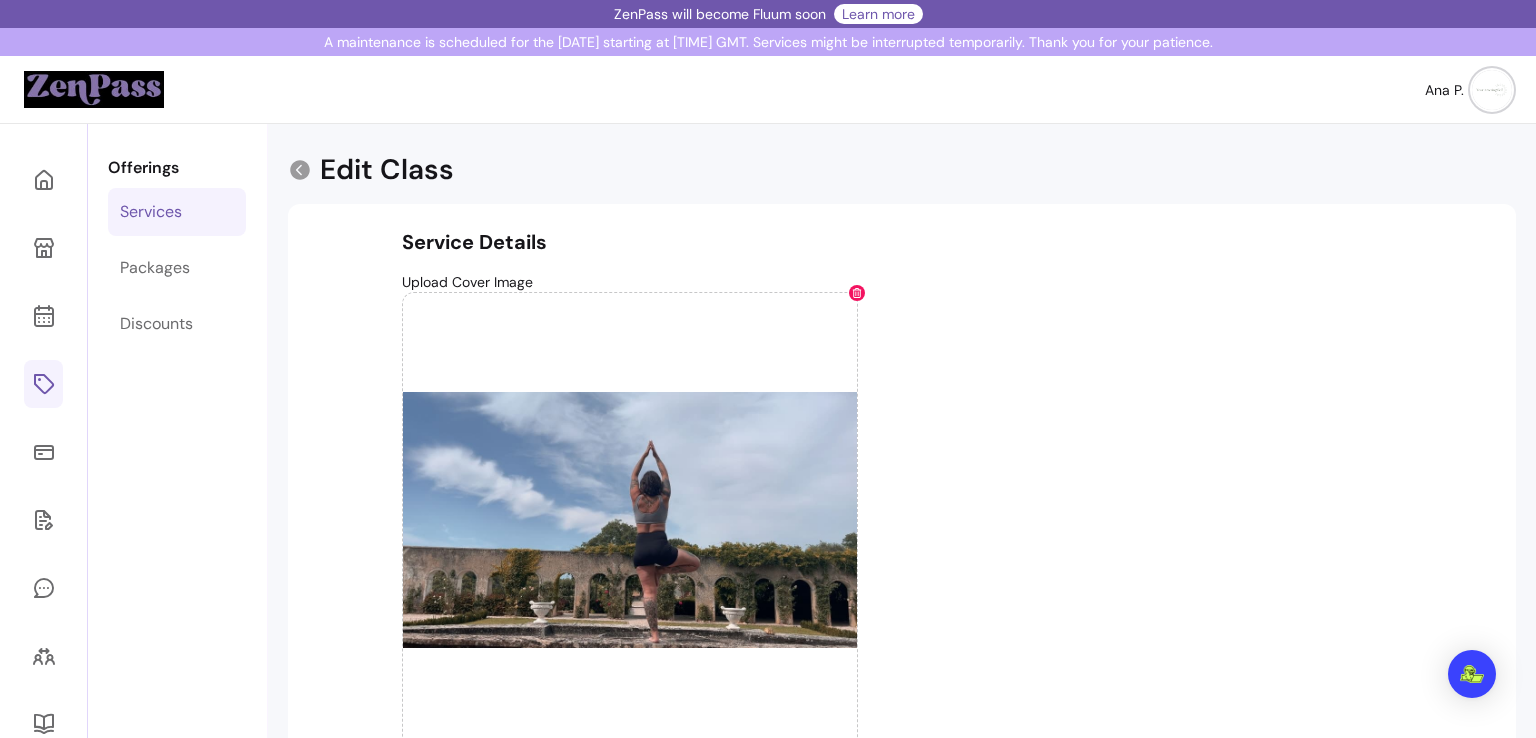 select on "**" 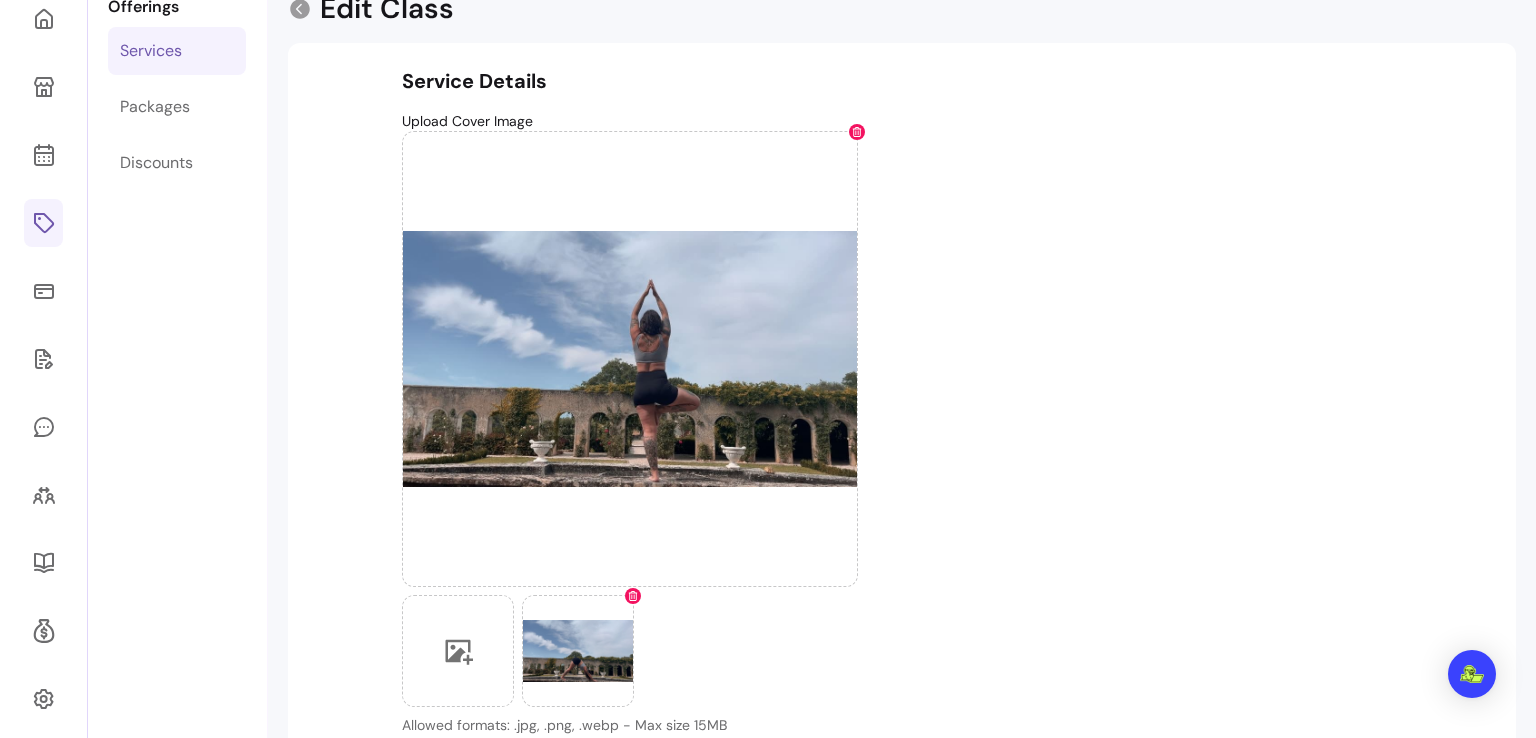 scroll, scrollTop: 0, scrollLeft: 0, axis: both 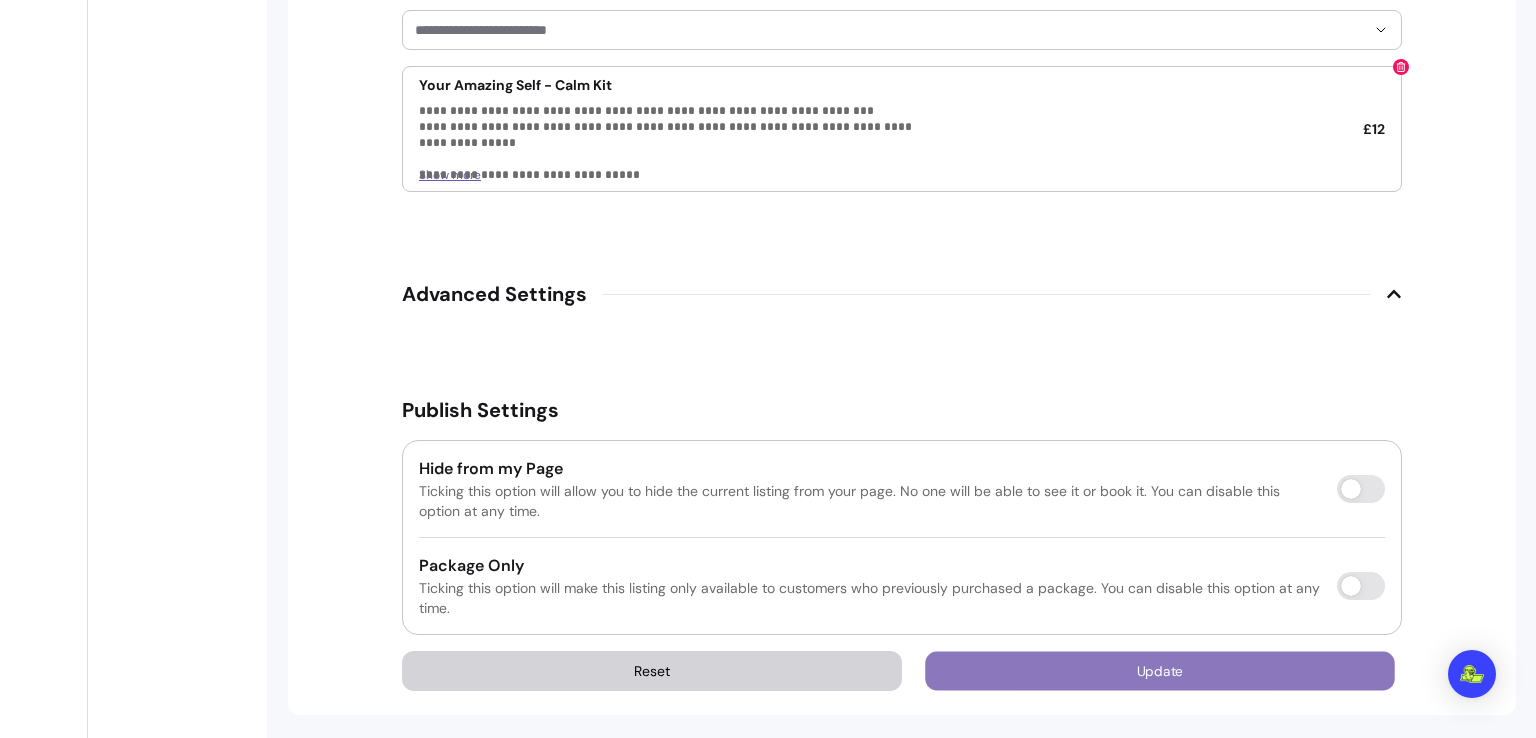 click on "Update" at bounding box center (1160, 671) 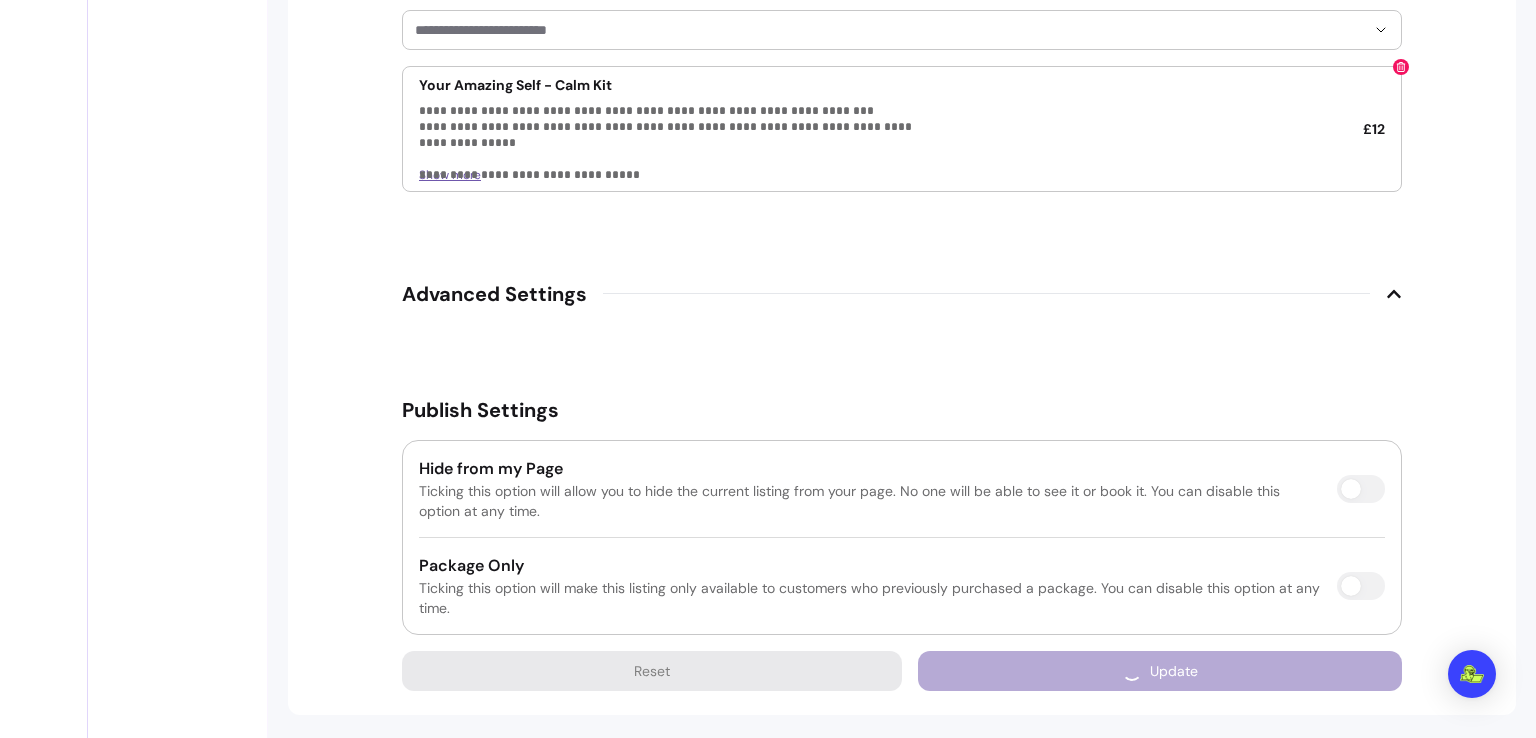 scroll, scrollTop: 3159, scrollLeft: 0, axis: vertical 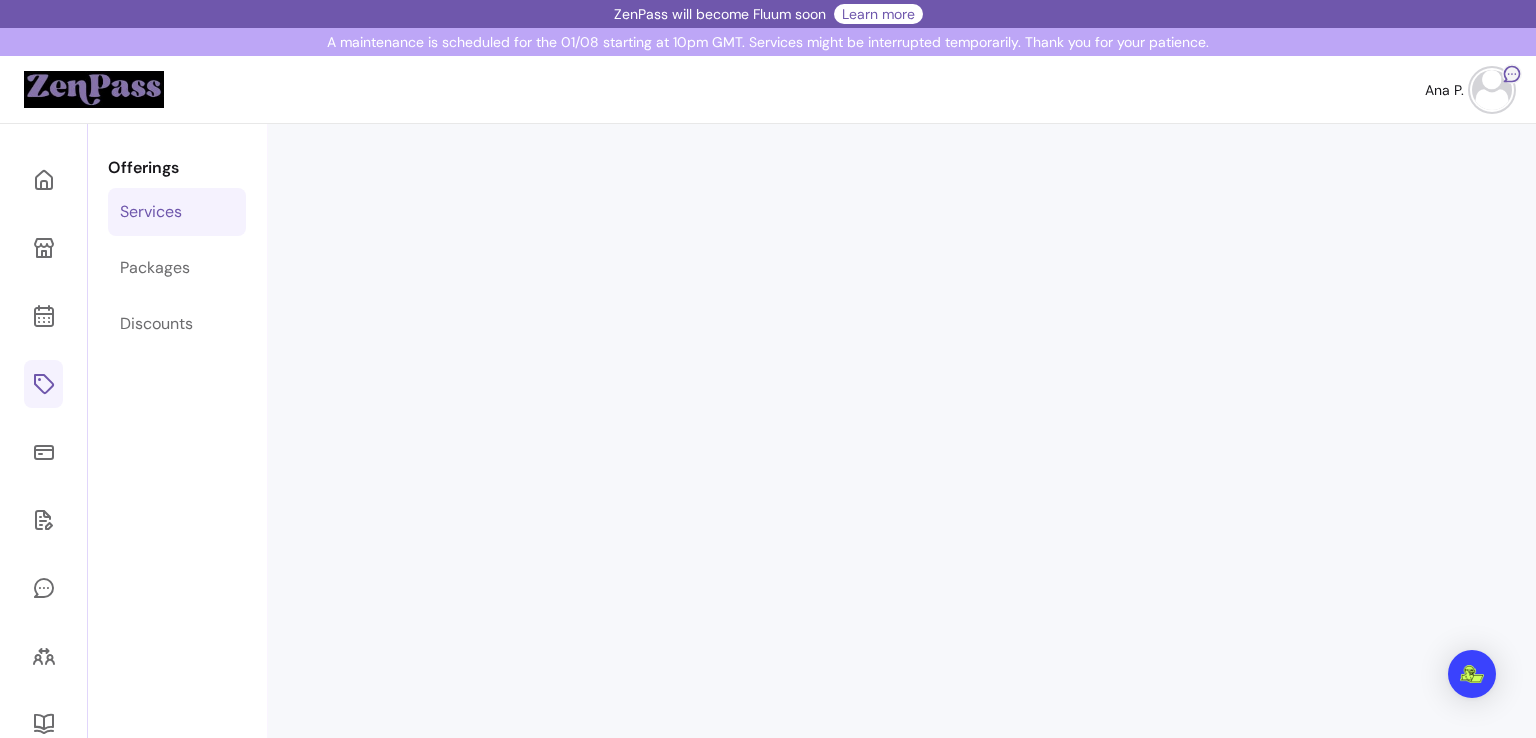 click on "Packages" at bounding box center (177, 268) 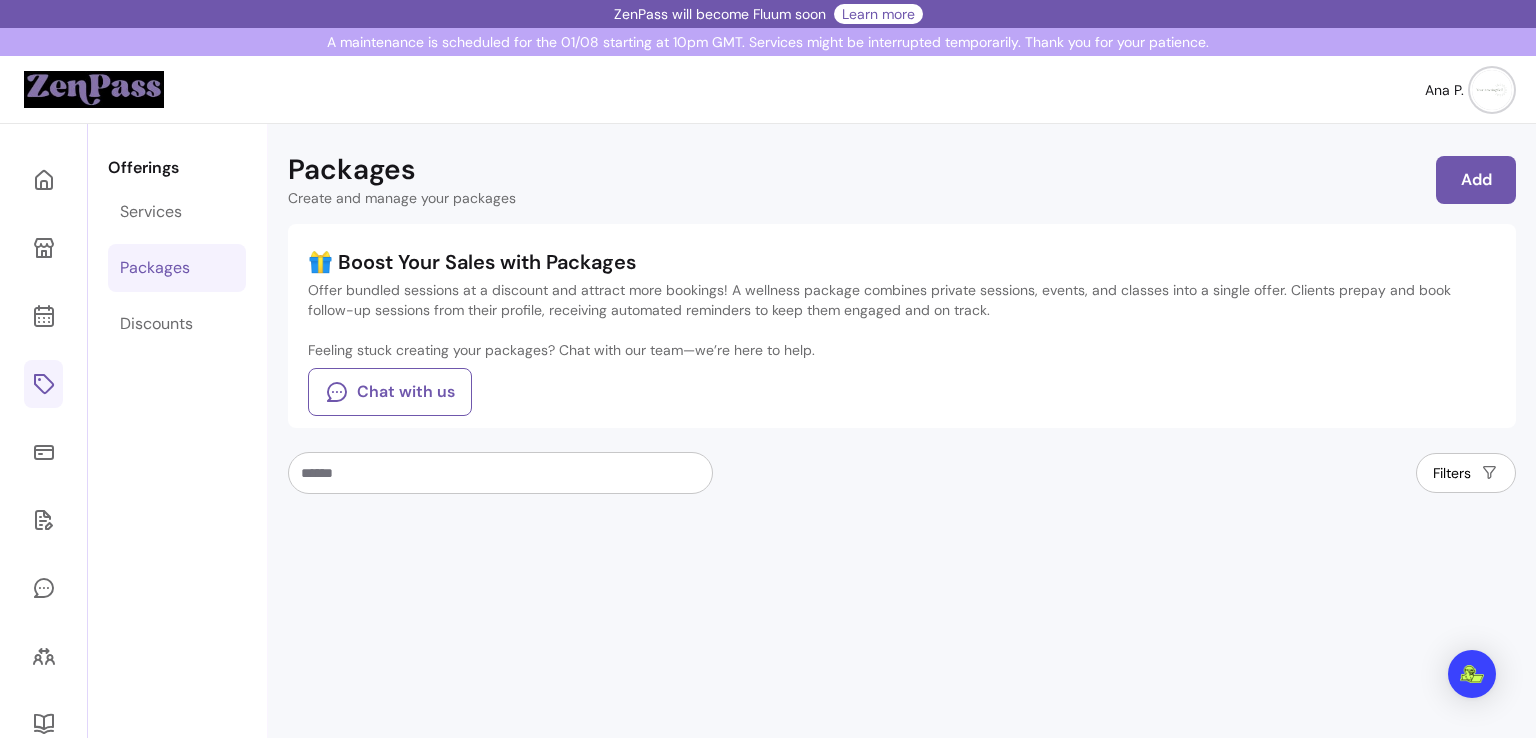 click on "Packages" at bounding box center (177, 268) 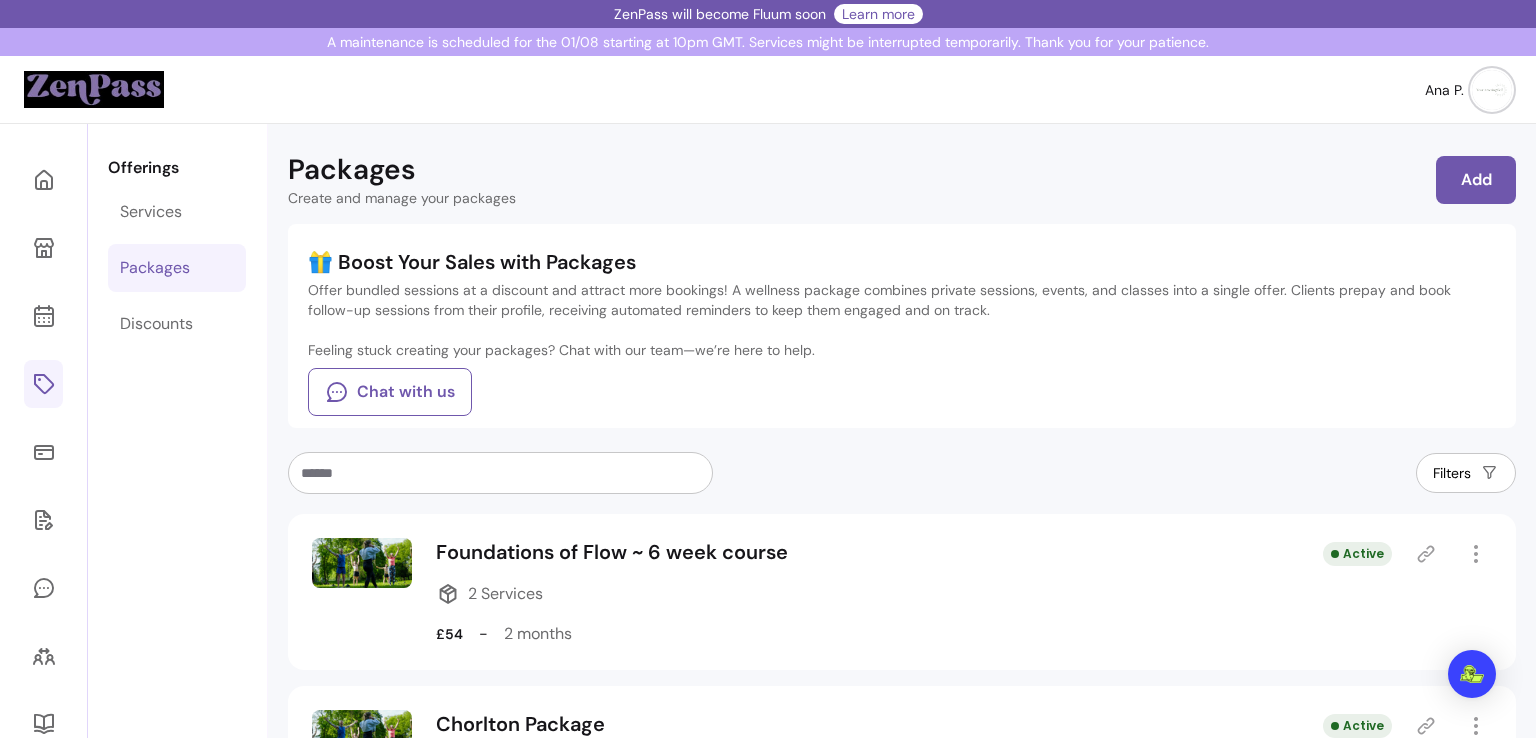 click on "Packages" at bounding box center [177, 268] 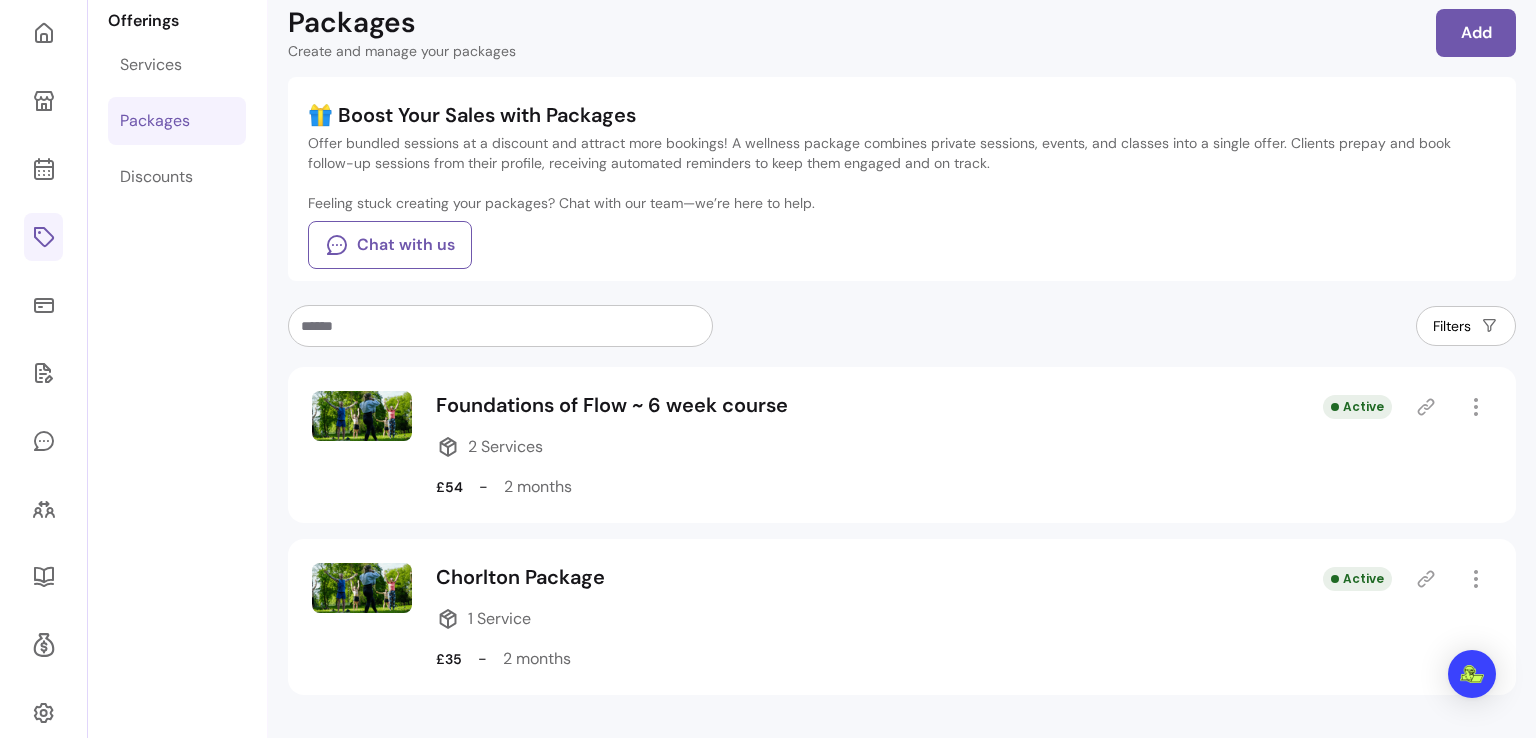 scroll, scrollTop: 178, scrollLeft: 0, axis: vertical 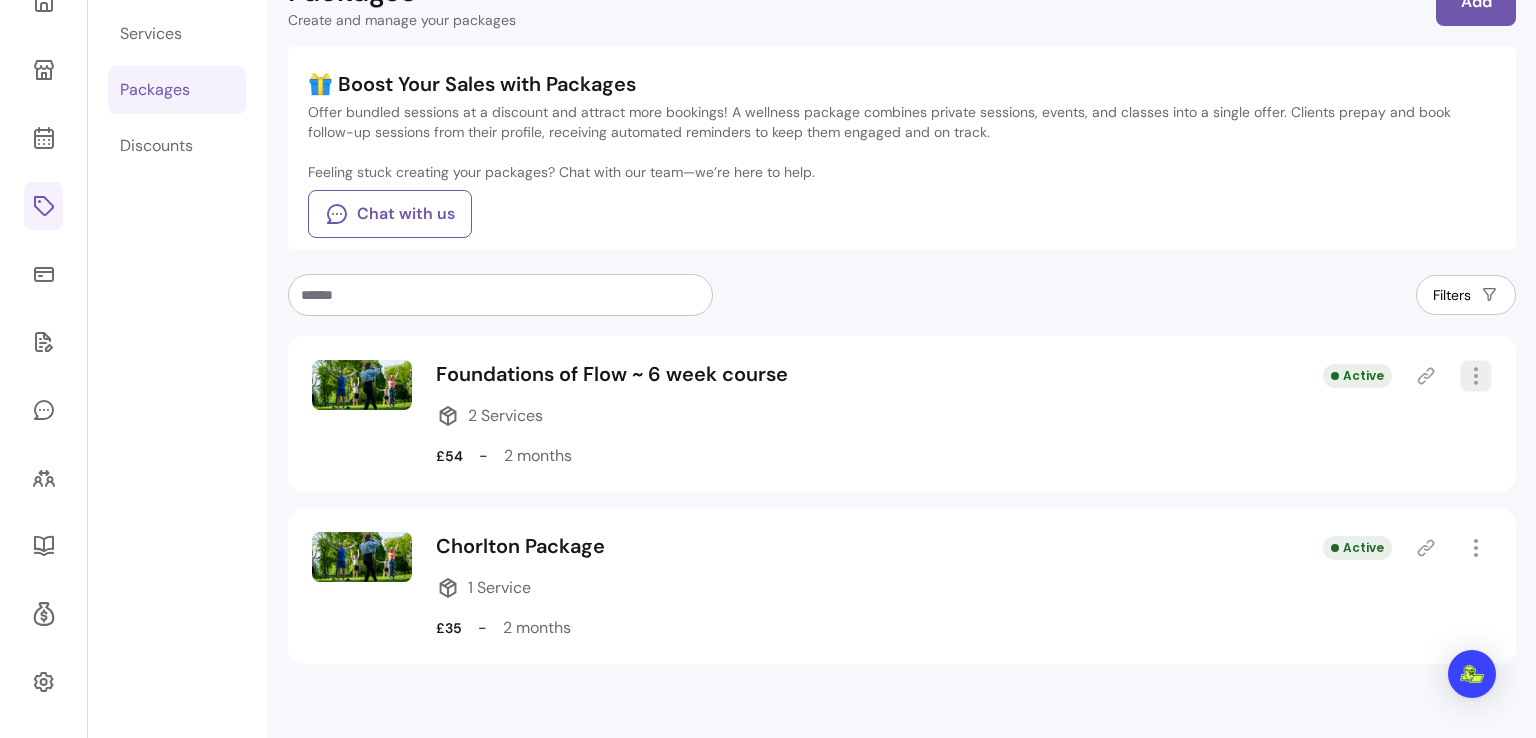 click 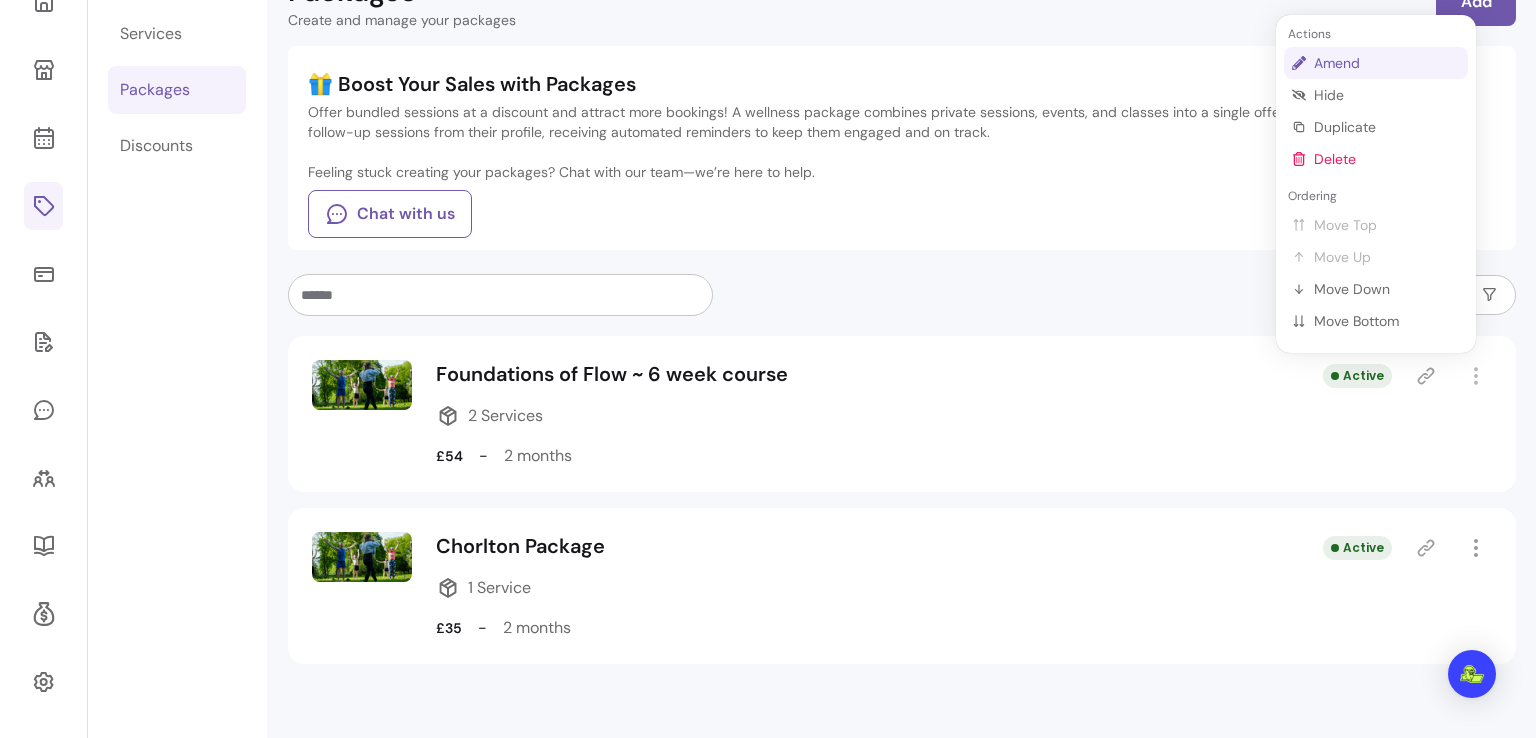 click on "Amend" at bounding box center [1387, 63] 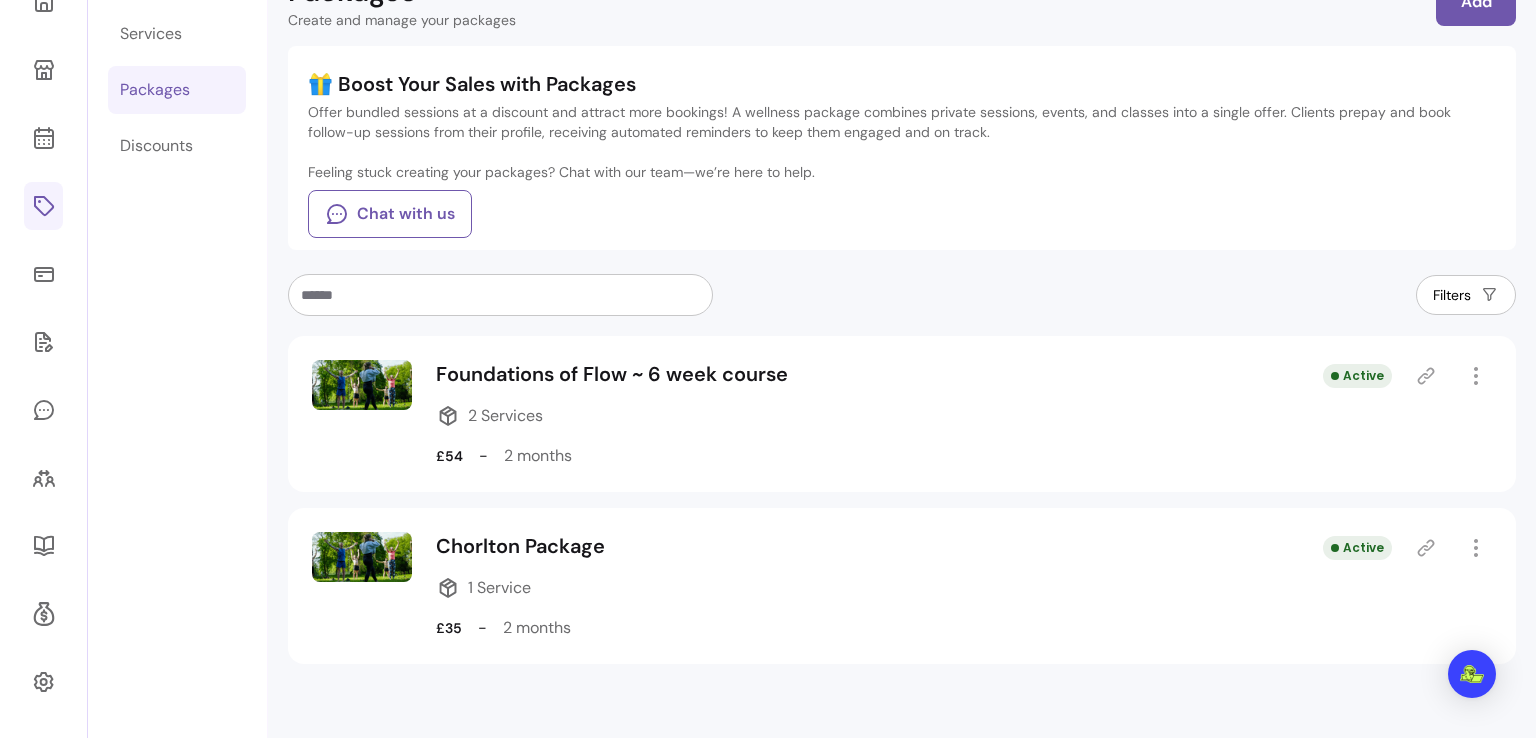 select on "***" 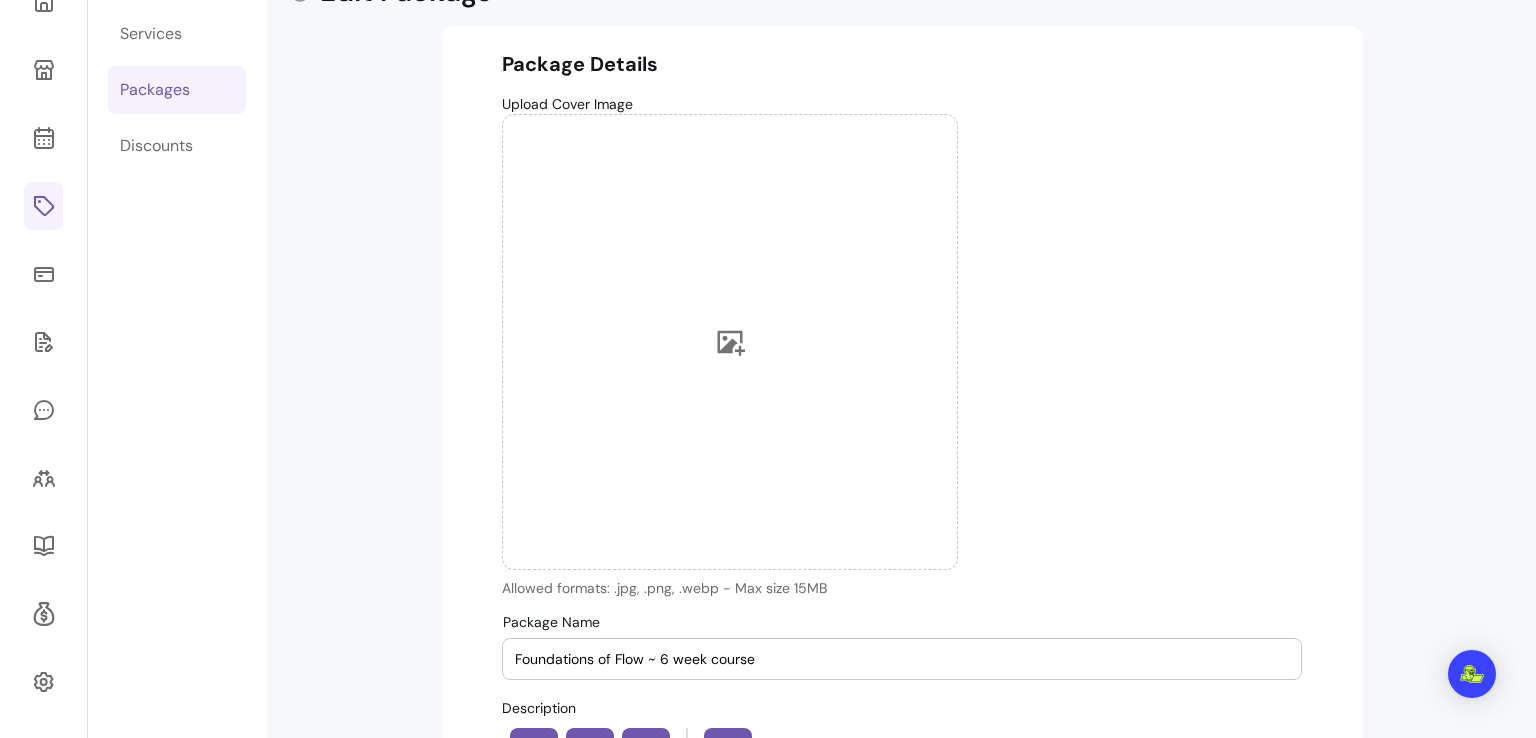 scroll, scrollTop: 124, scrollLeft: 0, axis: vertical 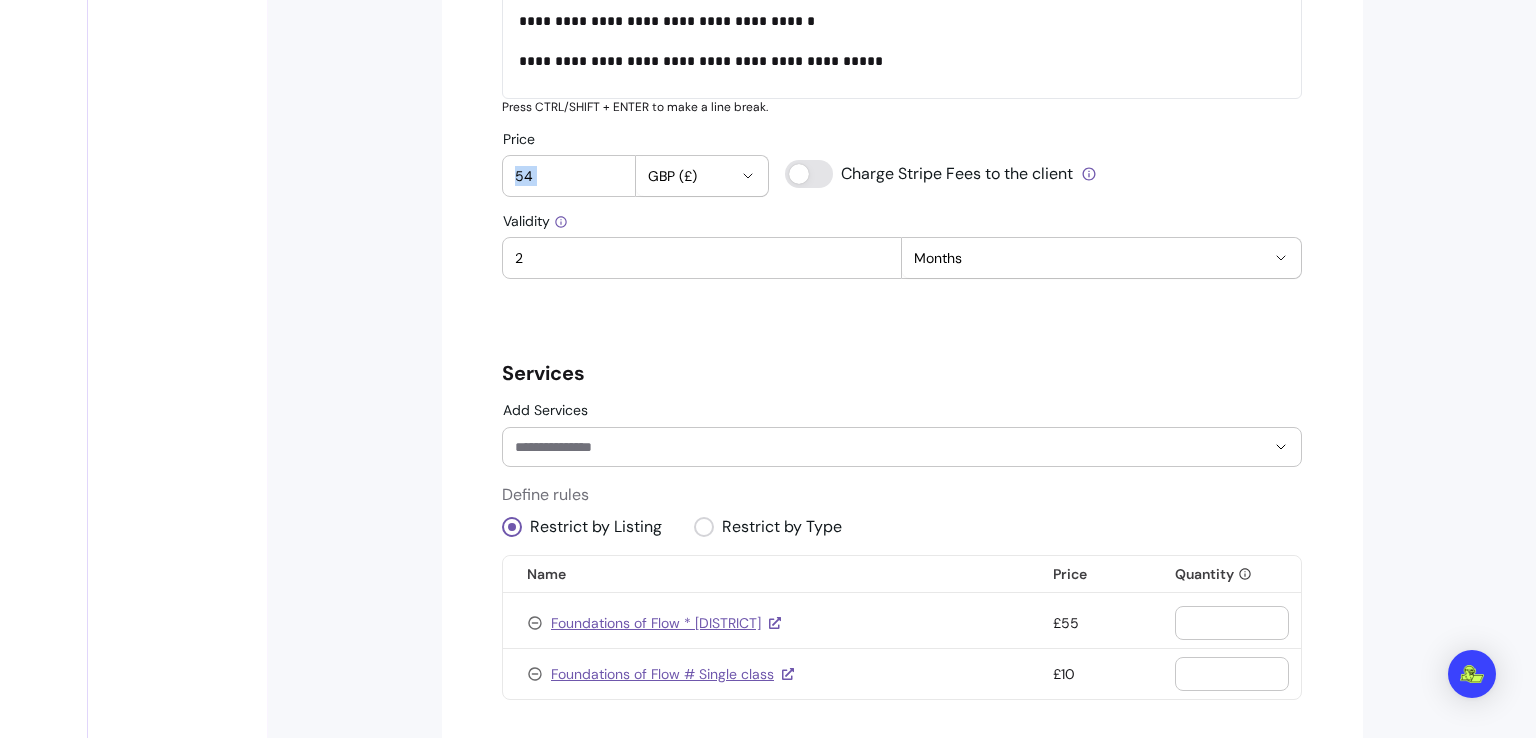 drag, startPoint x: 626, startPoint y: 196, endPoint x: 602, endPoint y: 185, distance: 26.400757 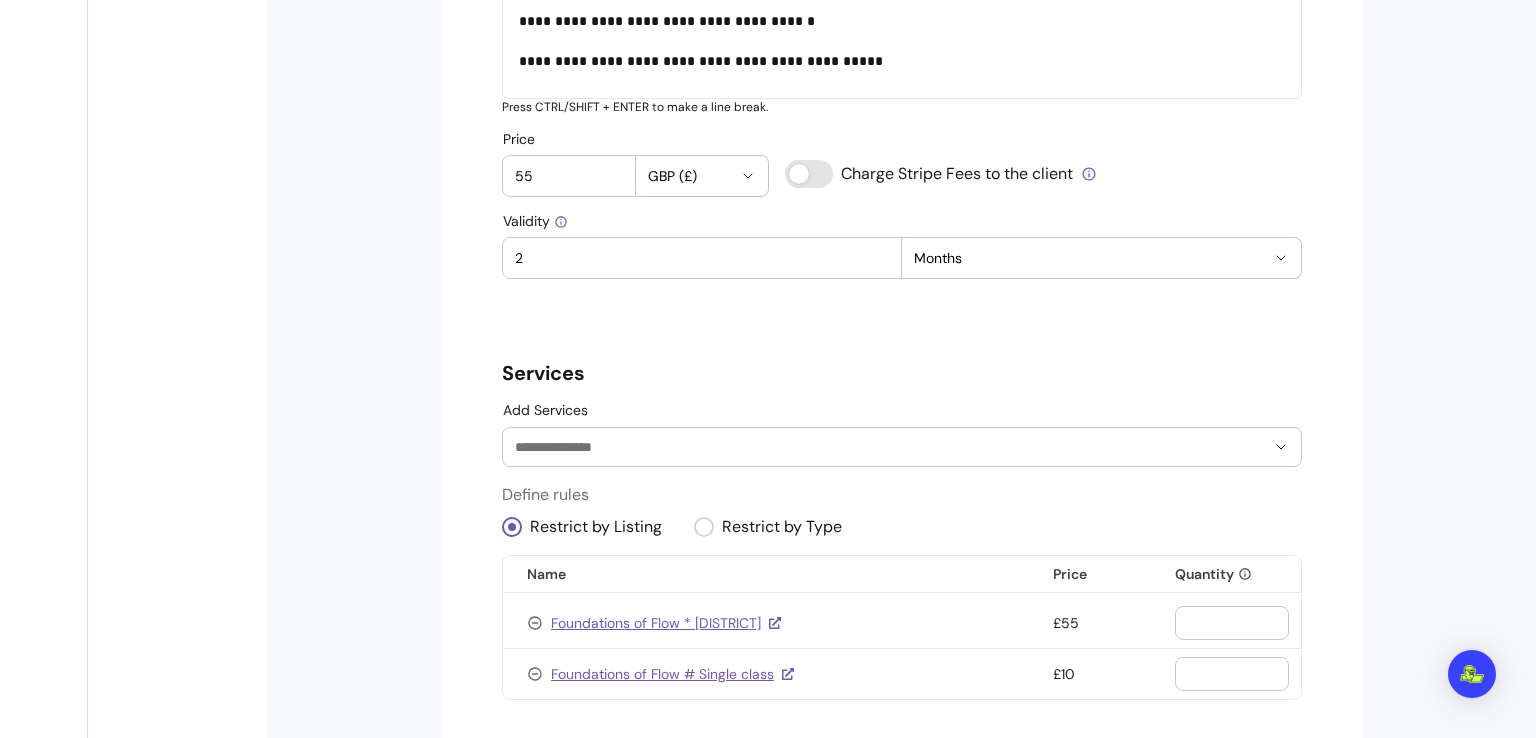 type on "55" 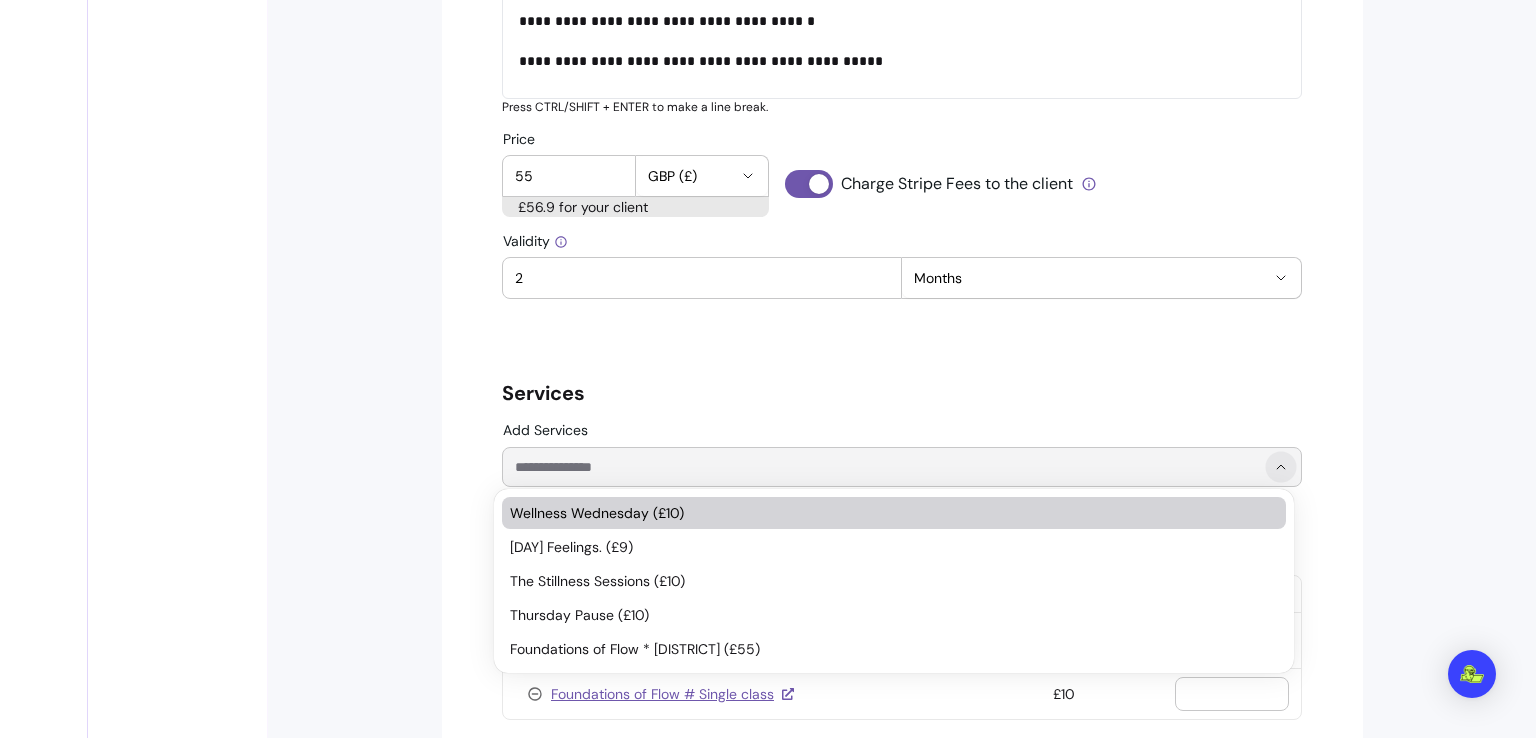 click at bounding box center [1280, 466] 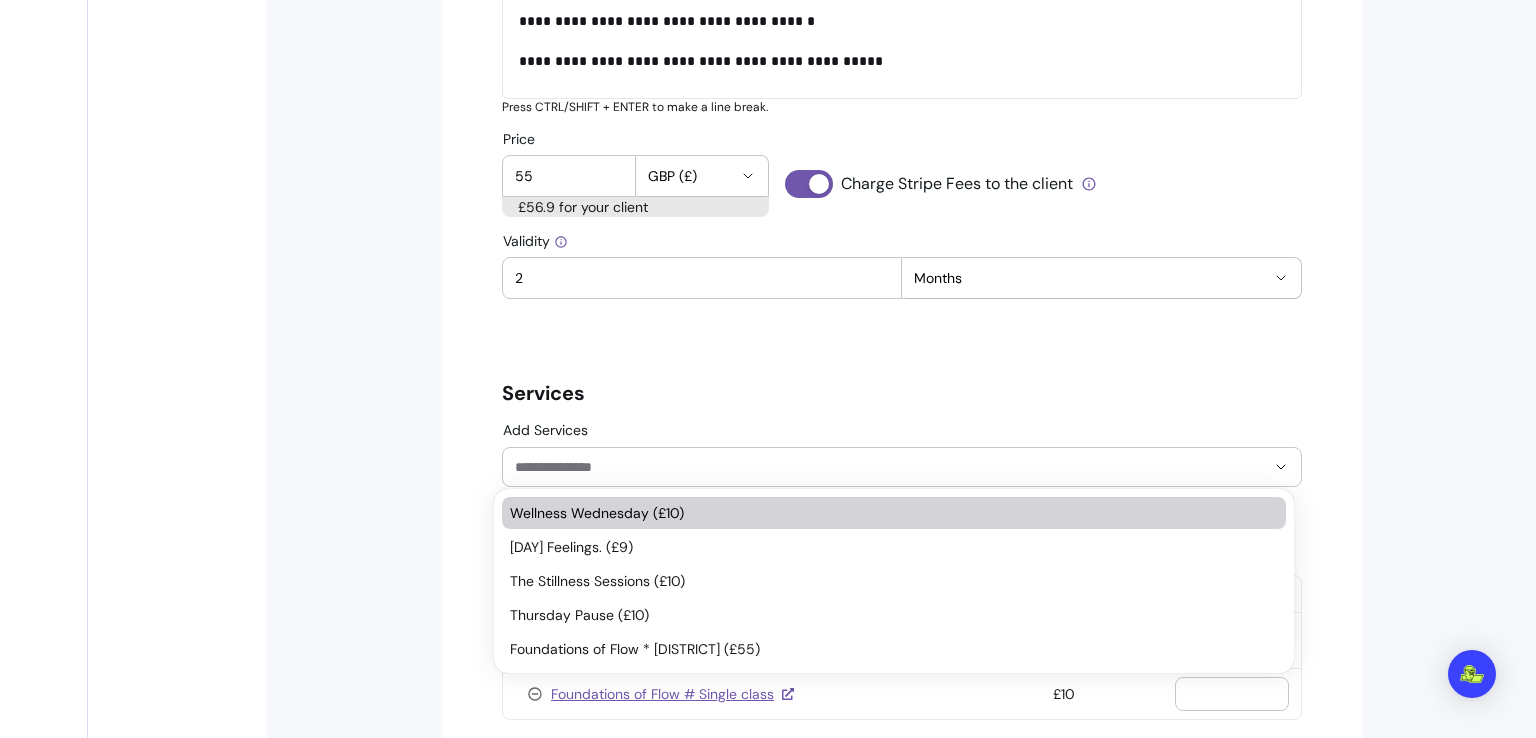 click on "**********" at bounding box center (902, 231) 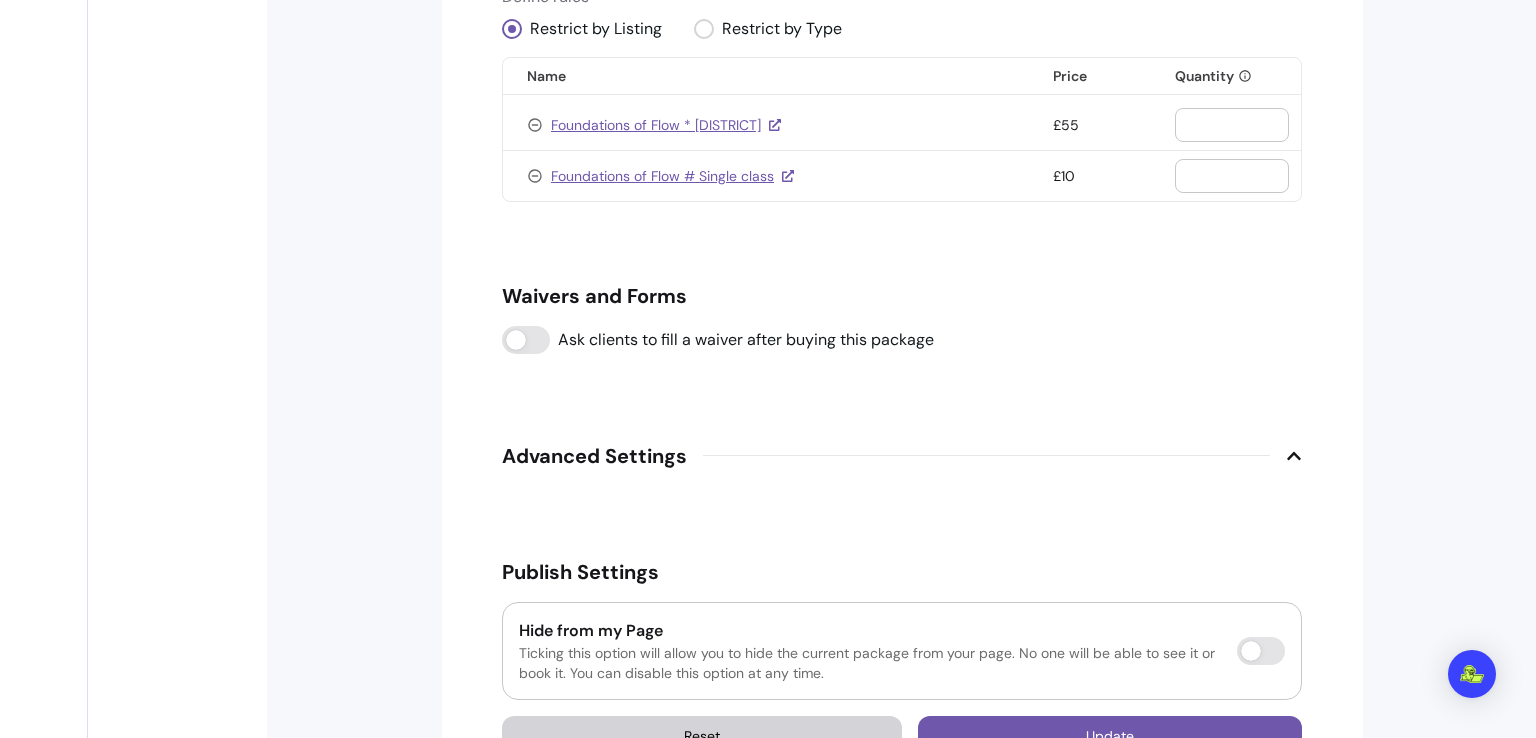 scroll, scrollTop: 1624, scrollLeft: 0, axis: vertical 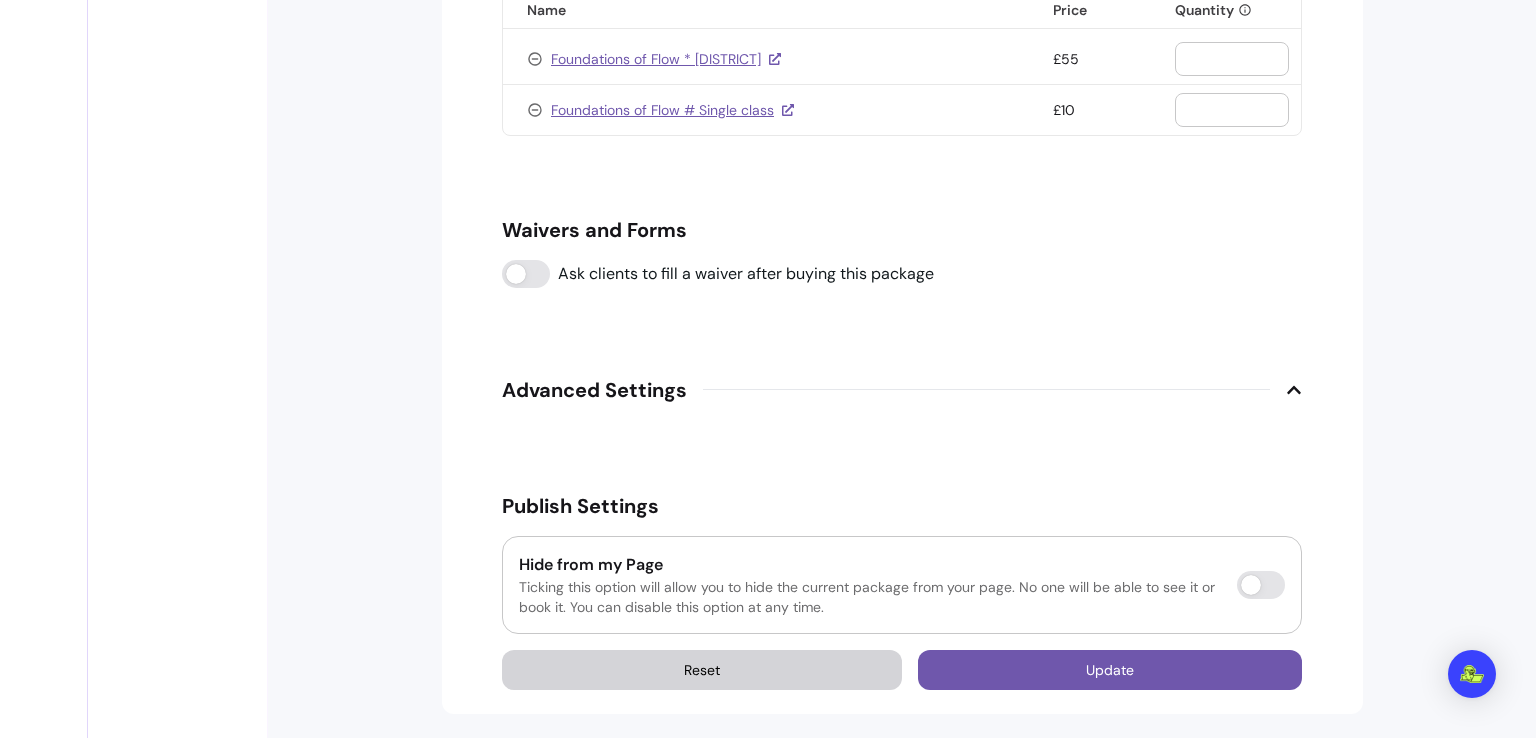 click 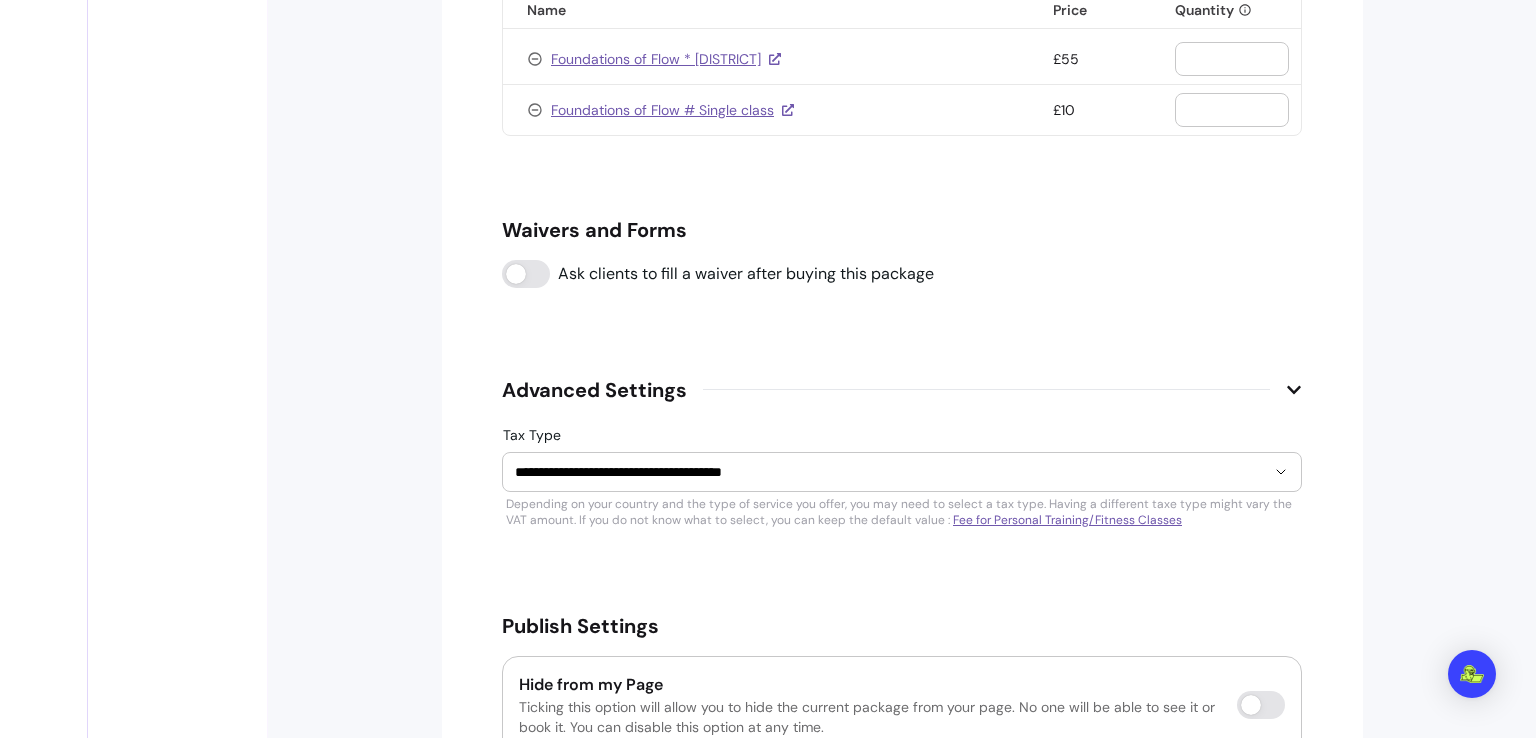 click 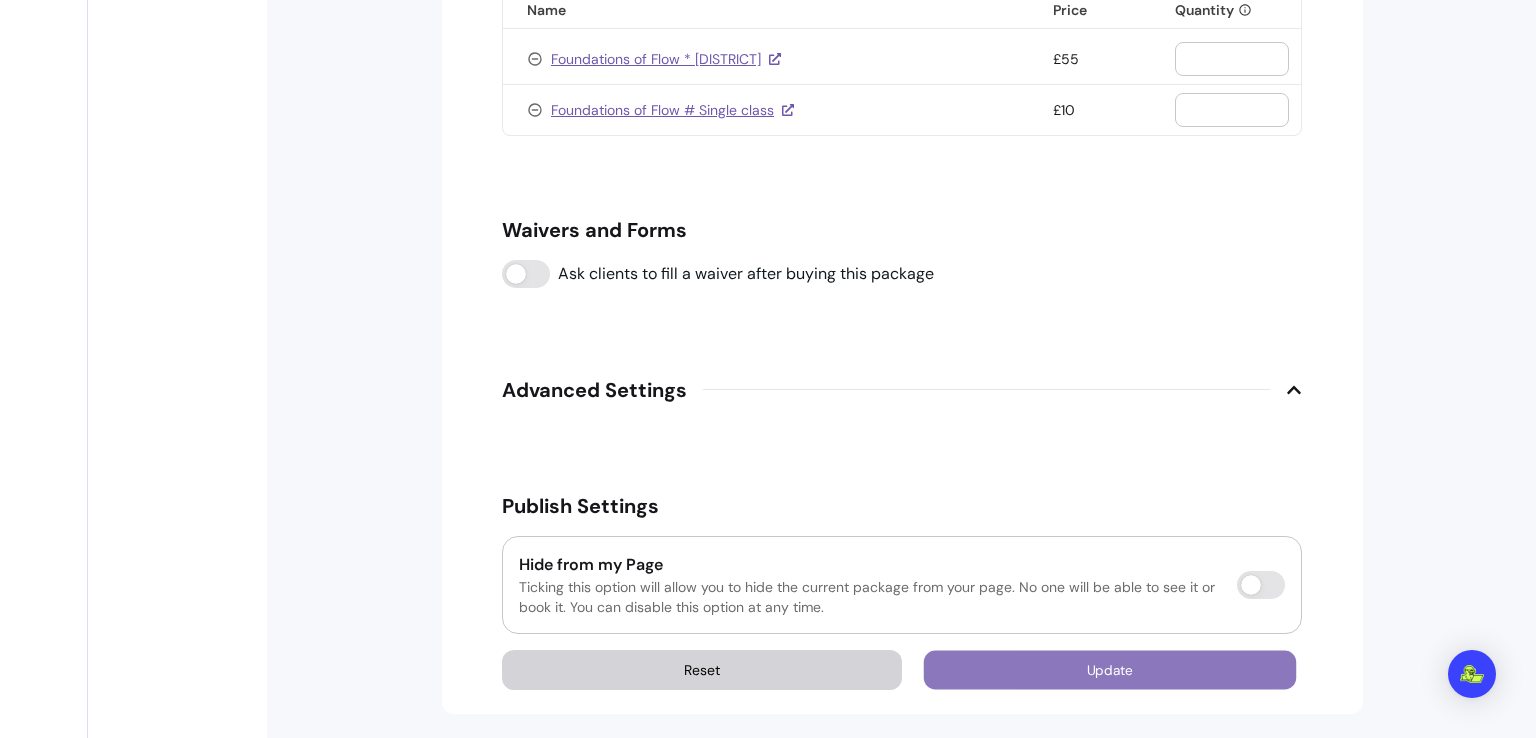 click on "Update" at bounding box center (1110, 669) 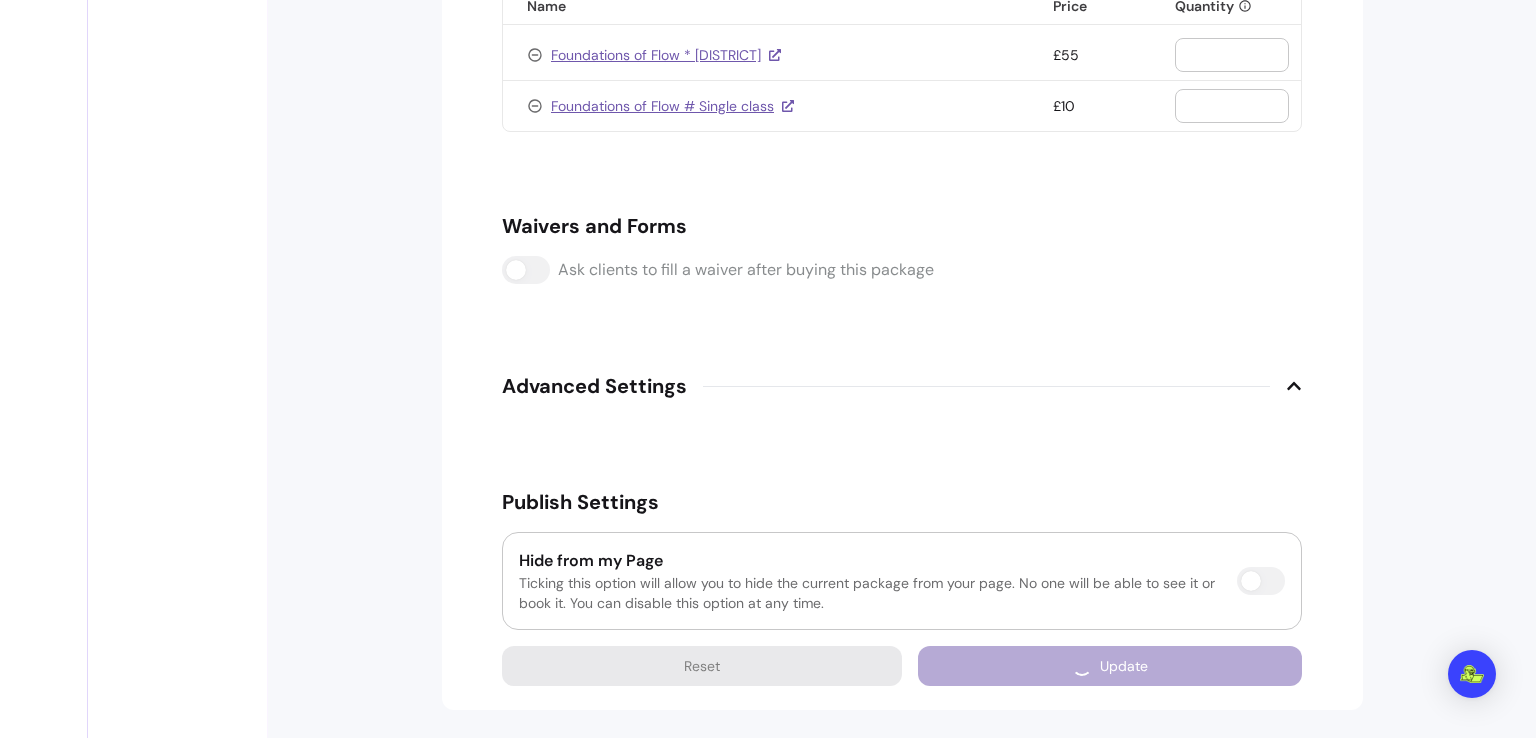 scroll, scrollTop: 1609, scrollLeft: 0, axis: vertical 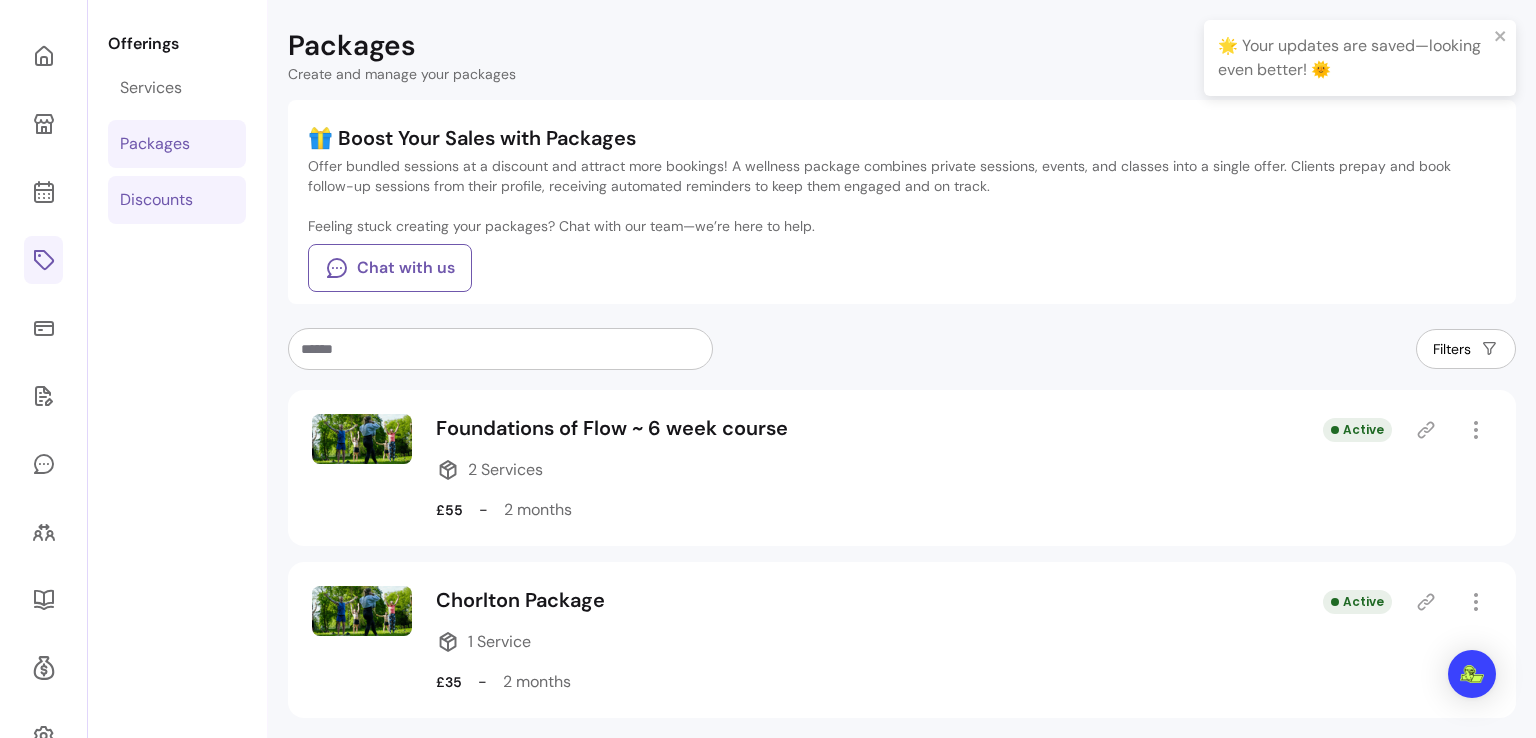 click on "Discounts" at bounding box center (156, 200) 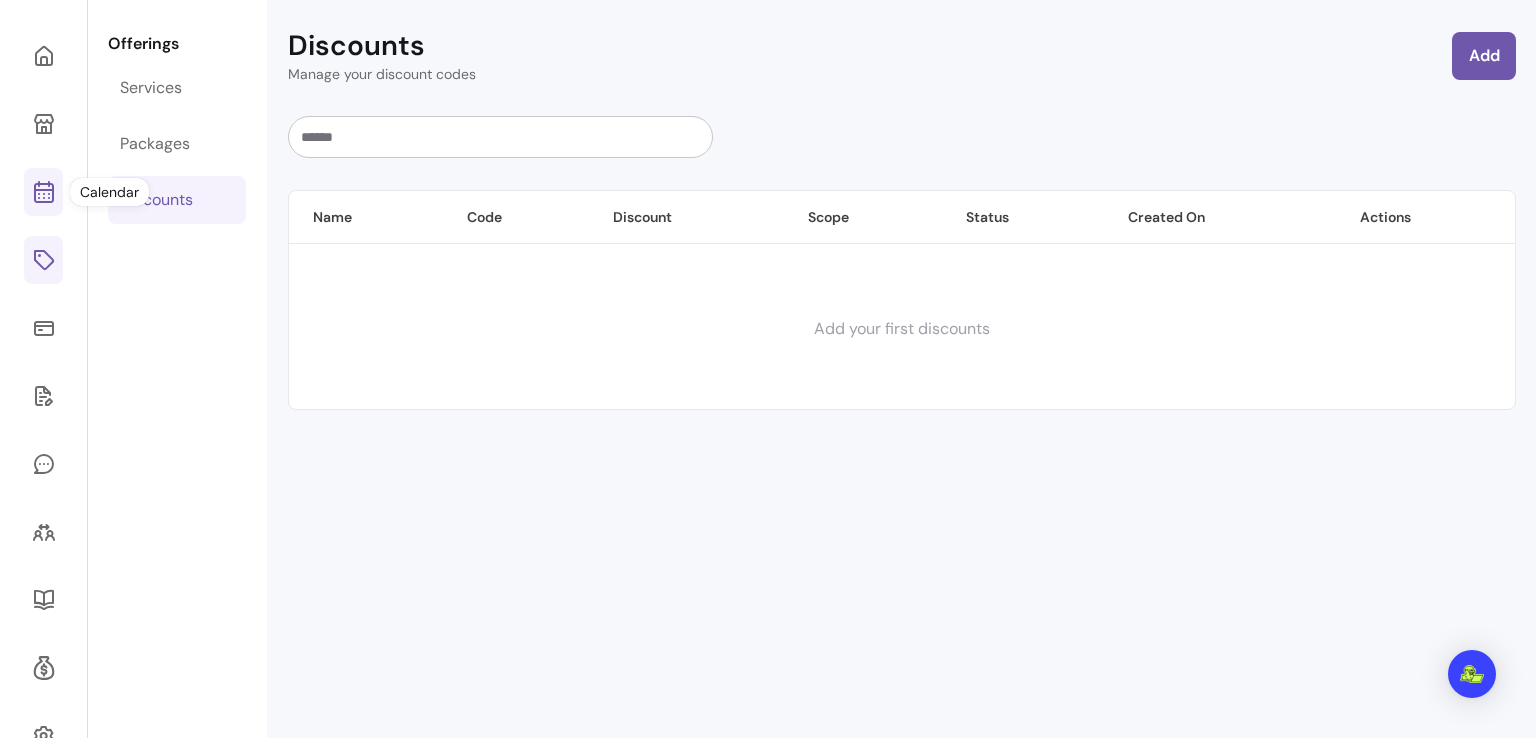 click 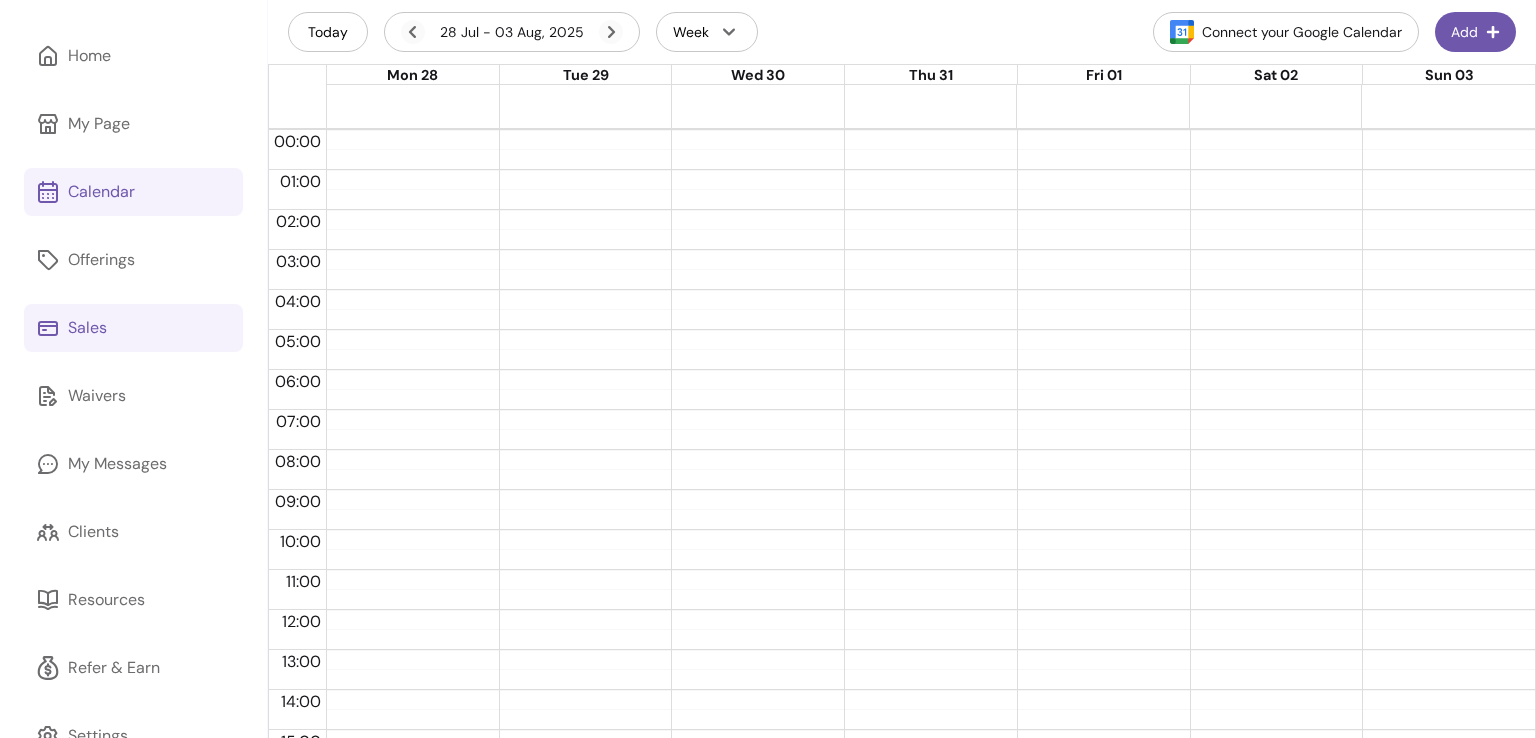 click on "Sales" at bounding box center (87, 328) 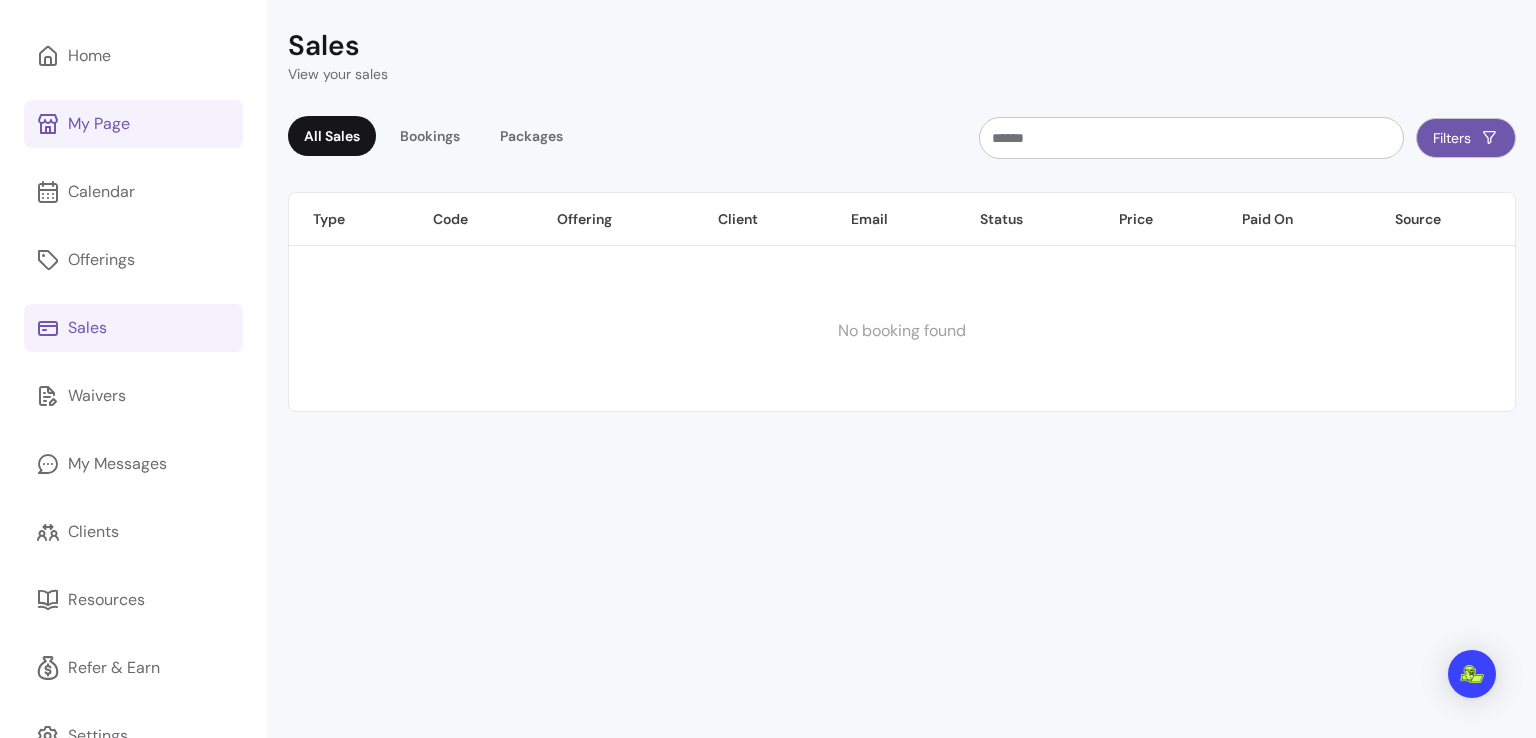 click on "My Page" at bounding box center [133, 124] 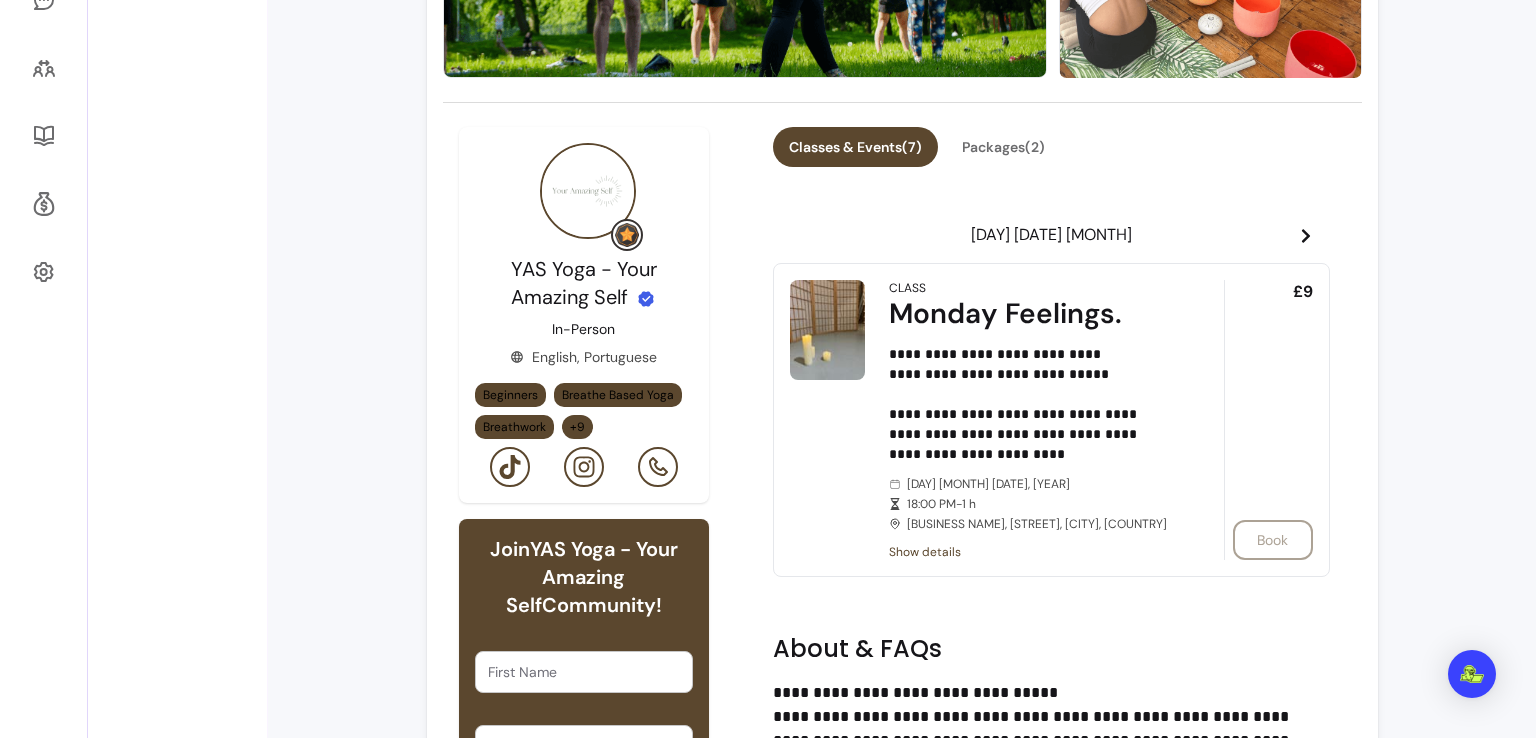 scroll, scrollTop: 671, scrollLeft: 0, axis: vertical 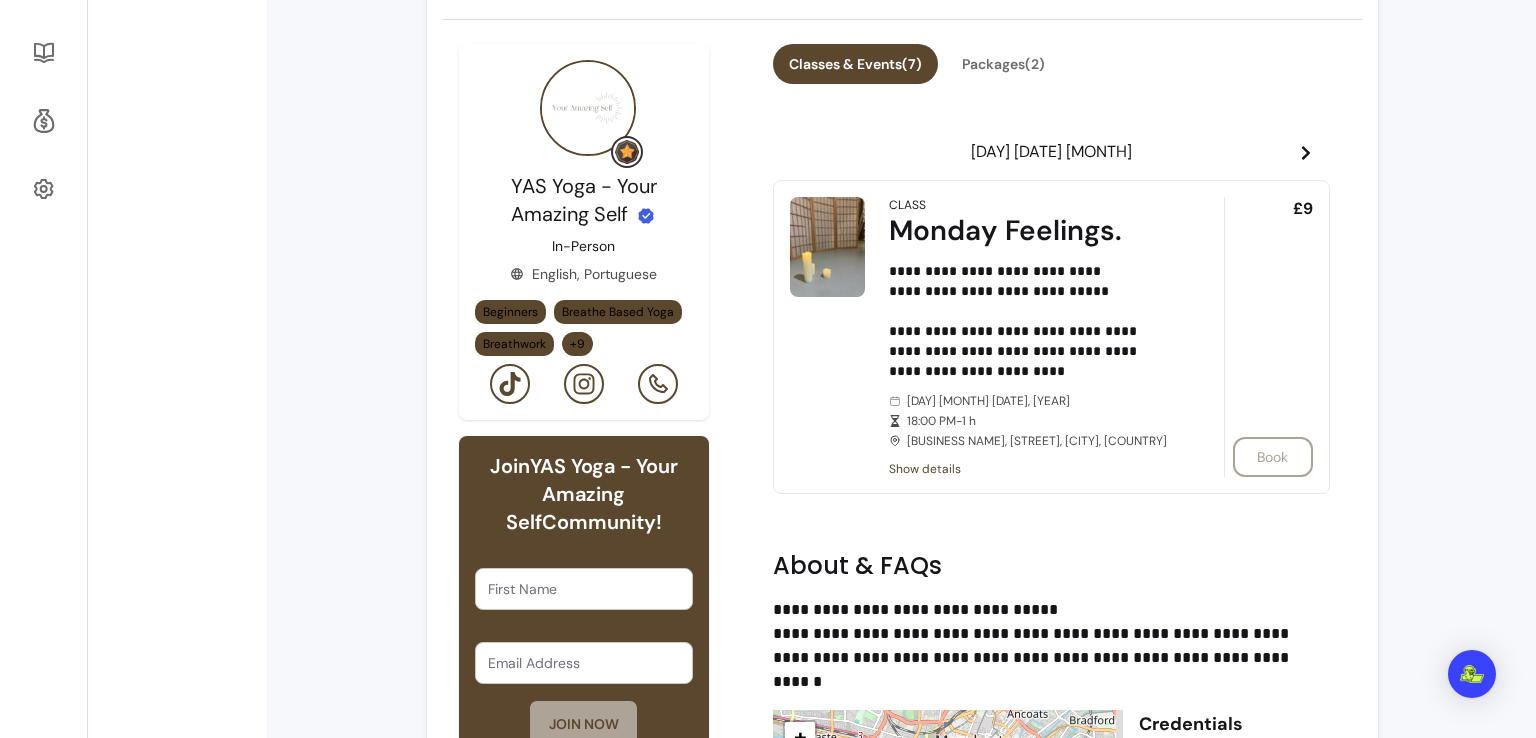 click 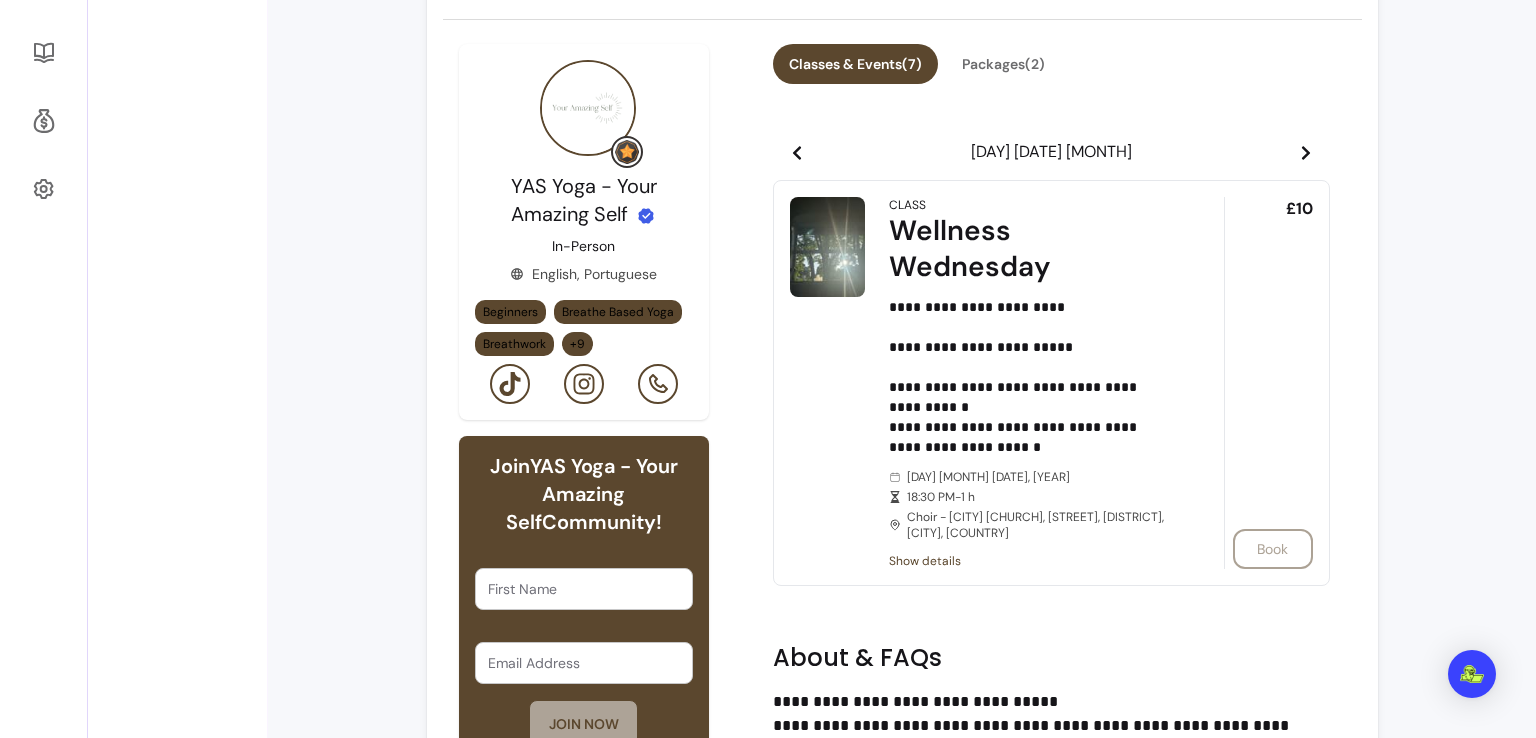 click 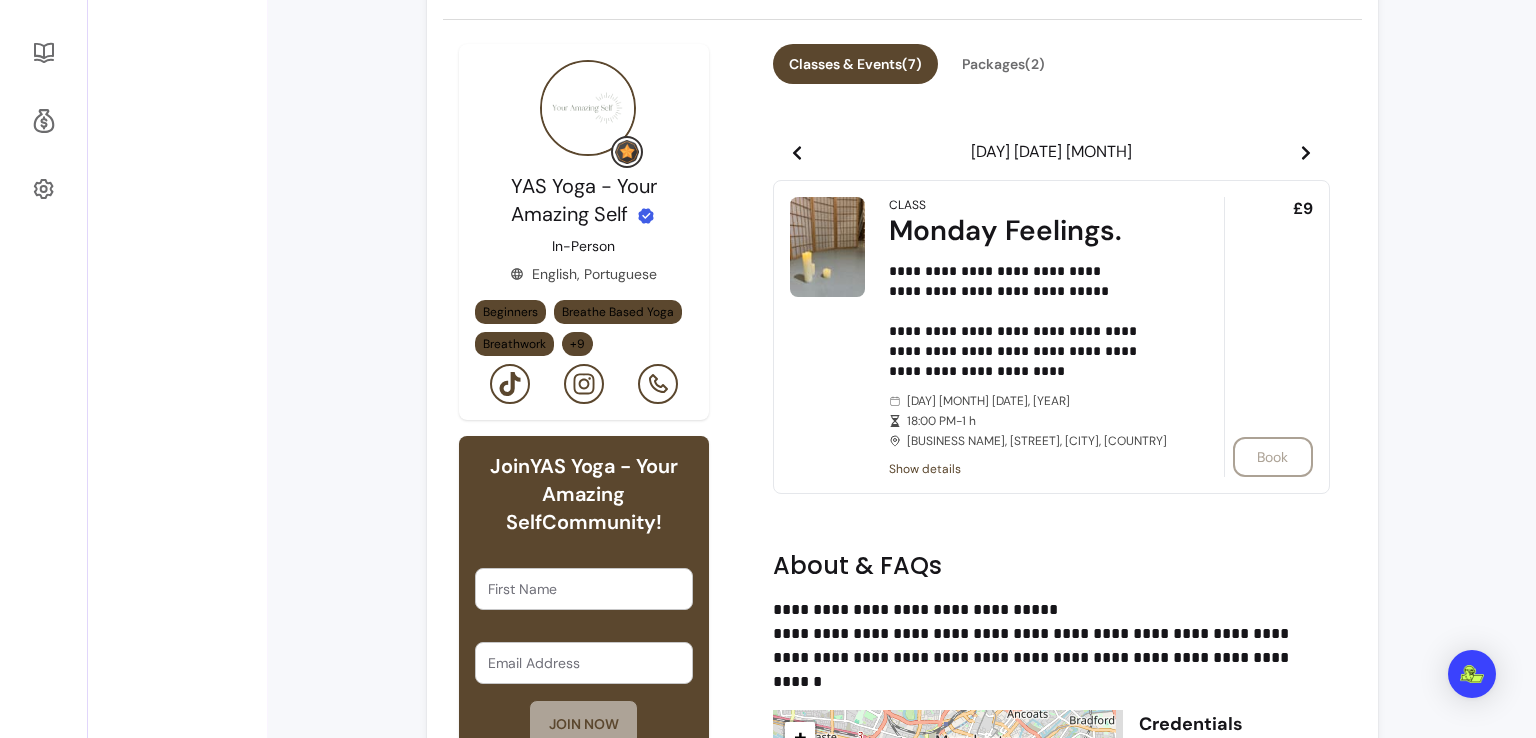 click 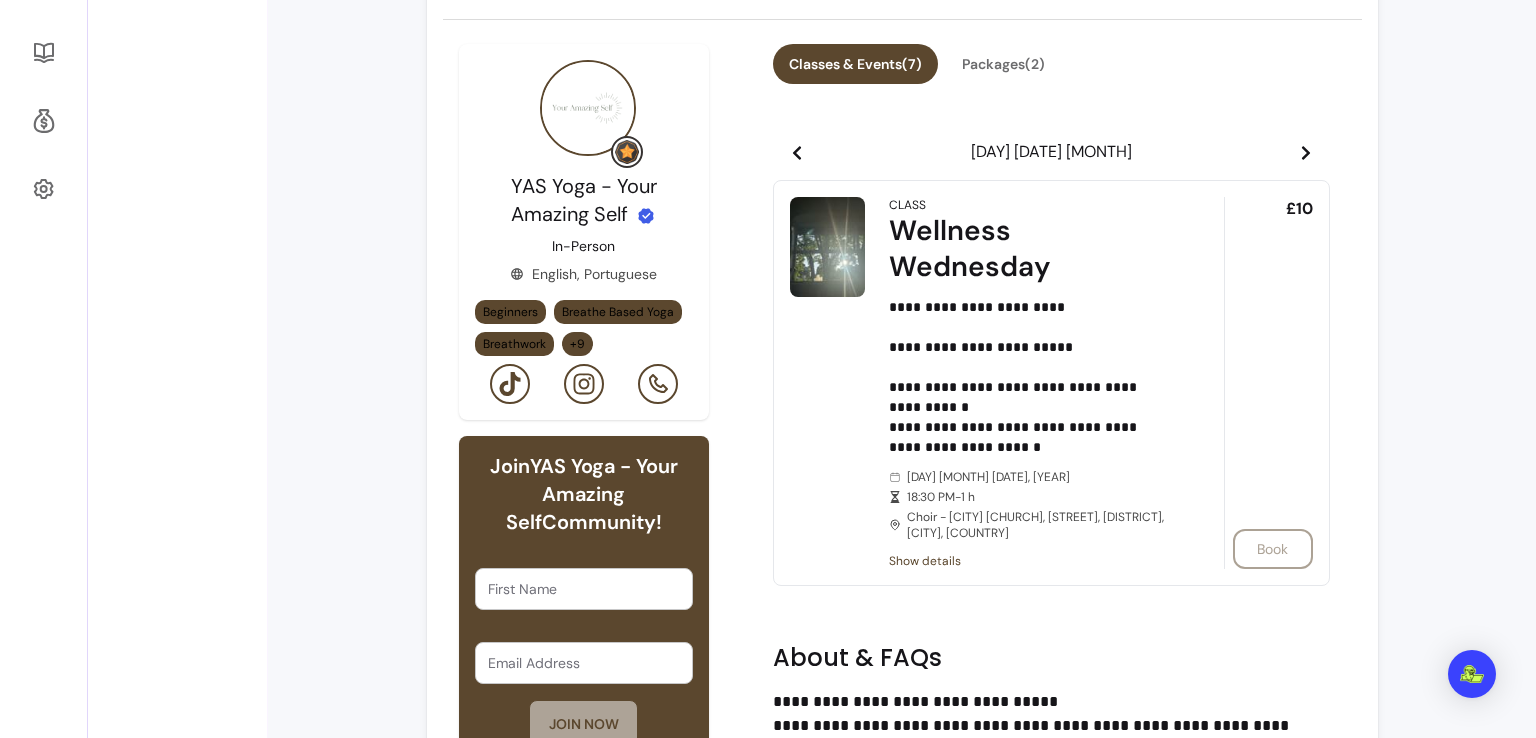click 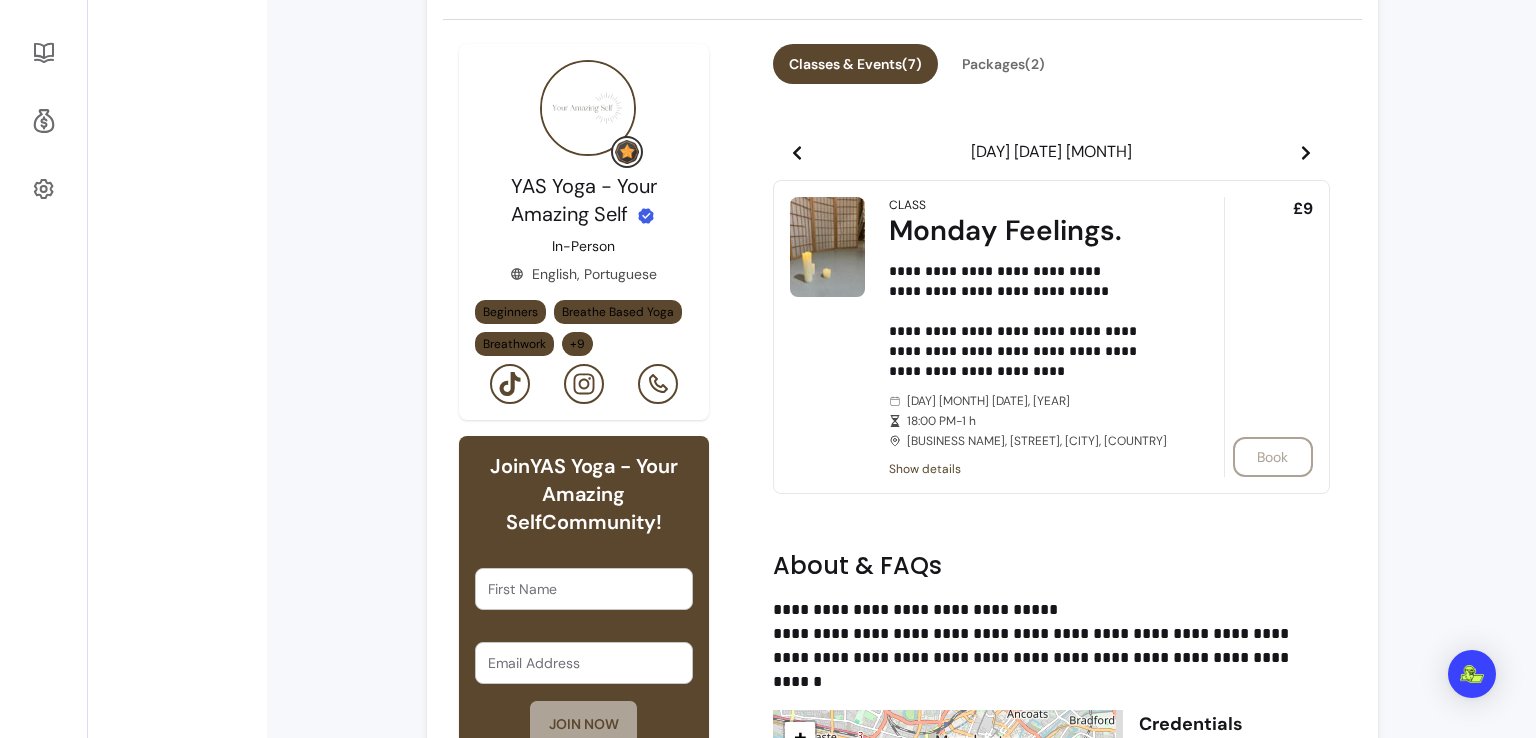 click 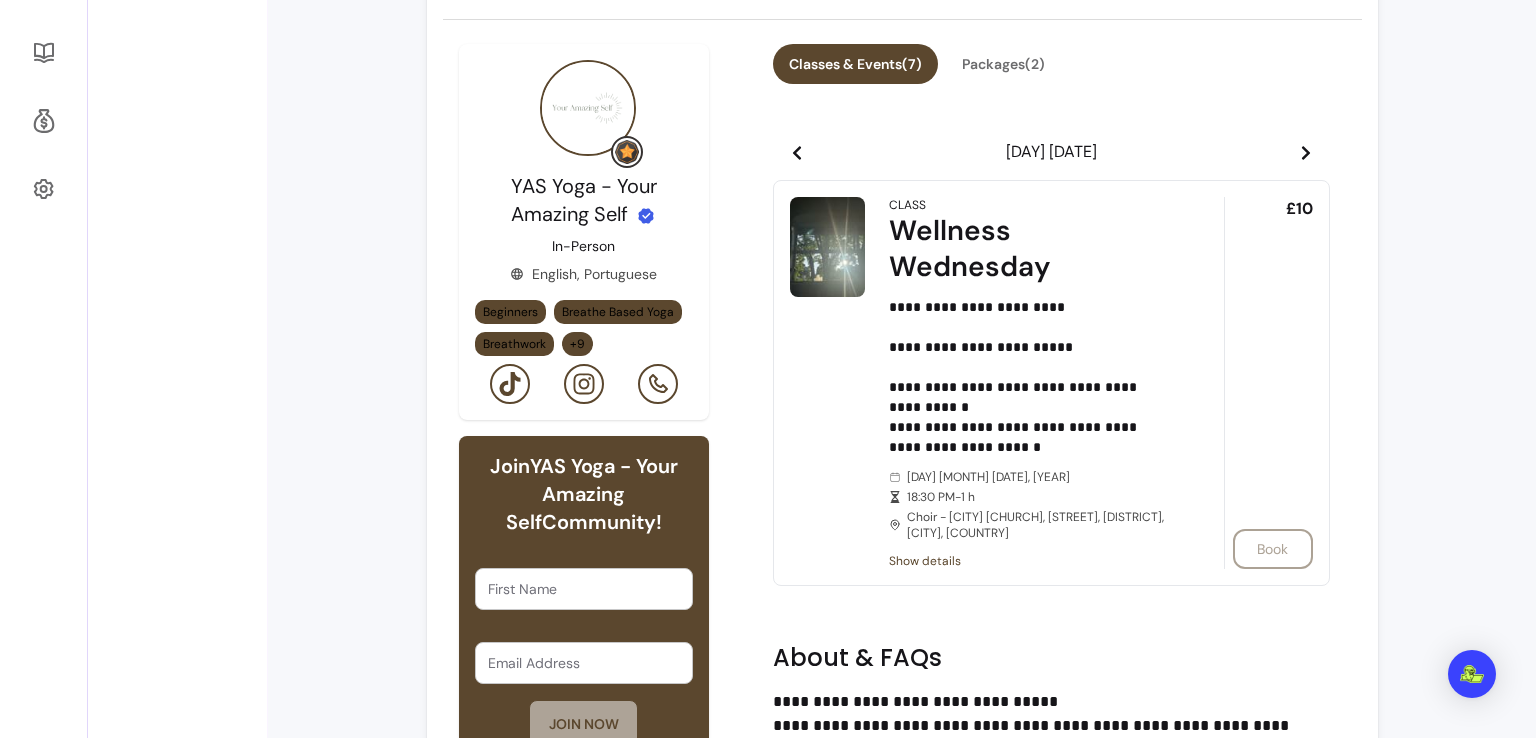click 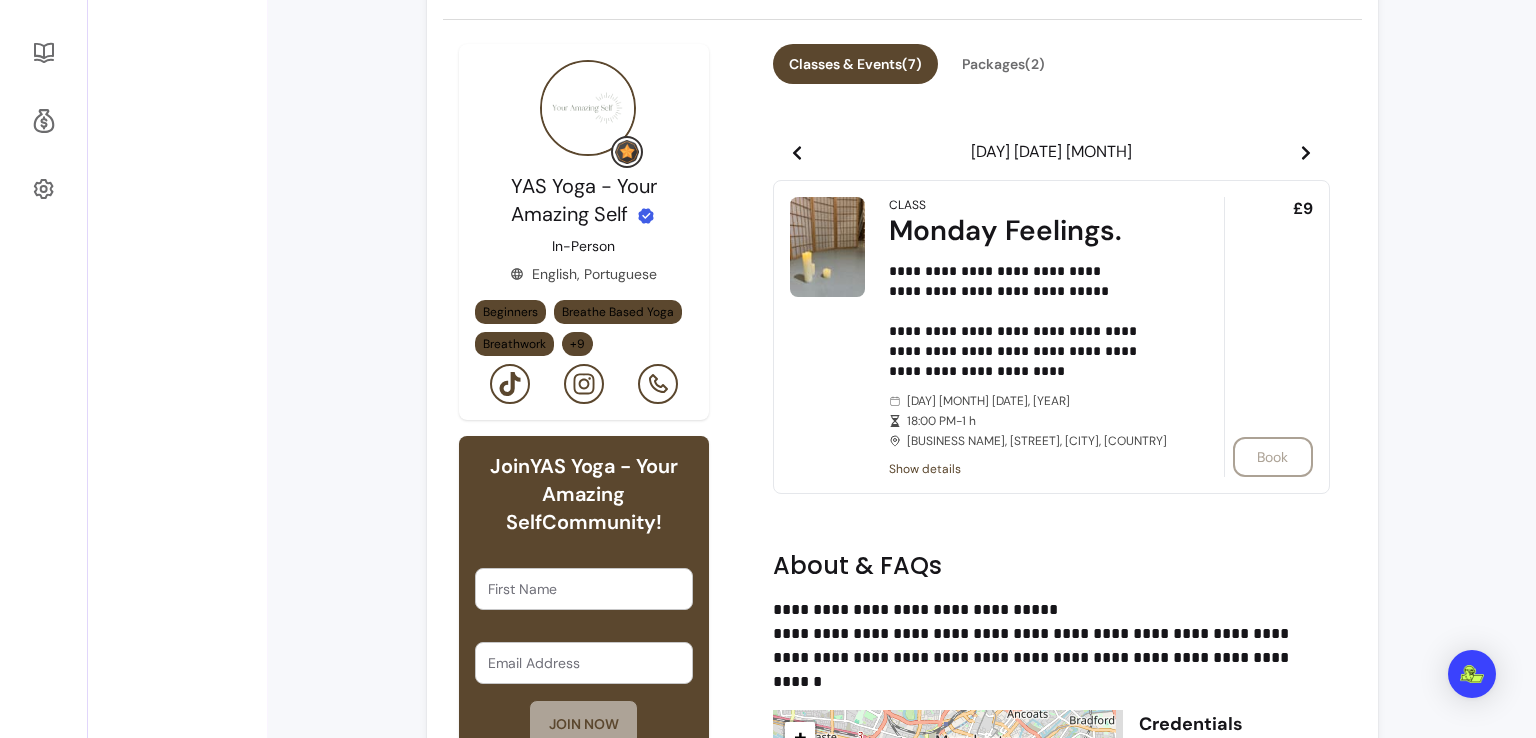 click 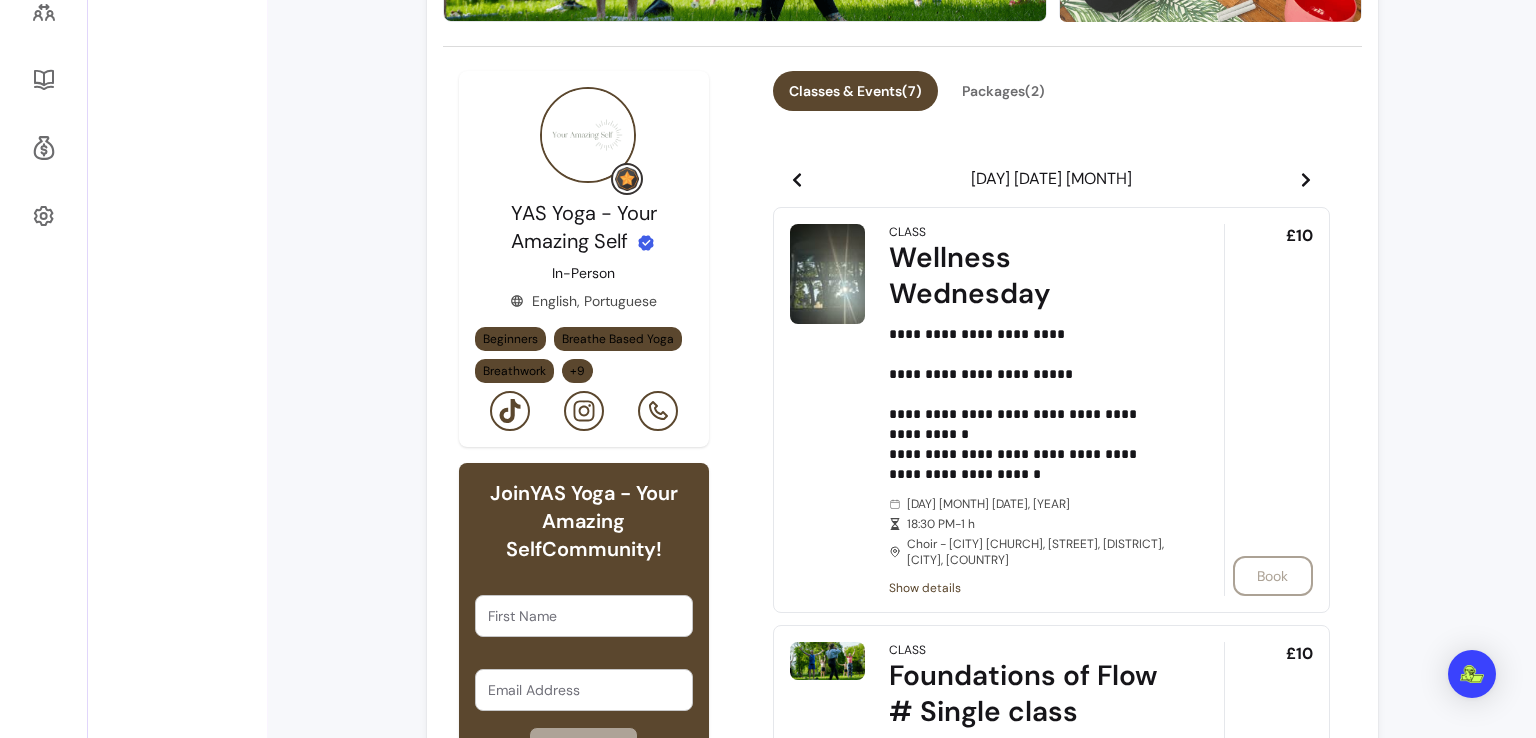 scroll, scrollTop: 619, scrollLeft: 0, axis: vertical 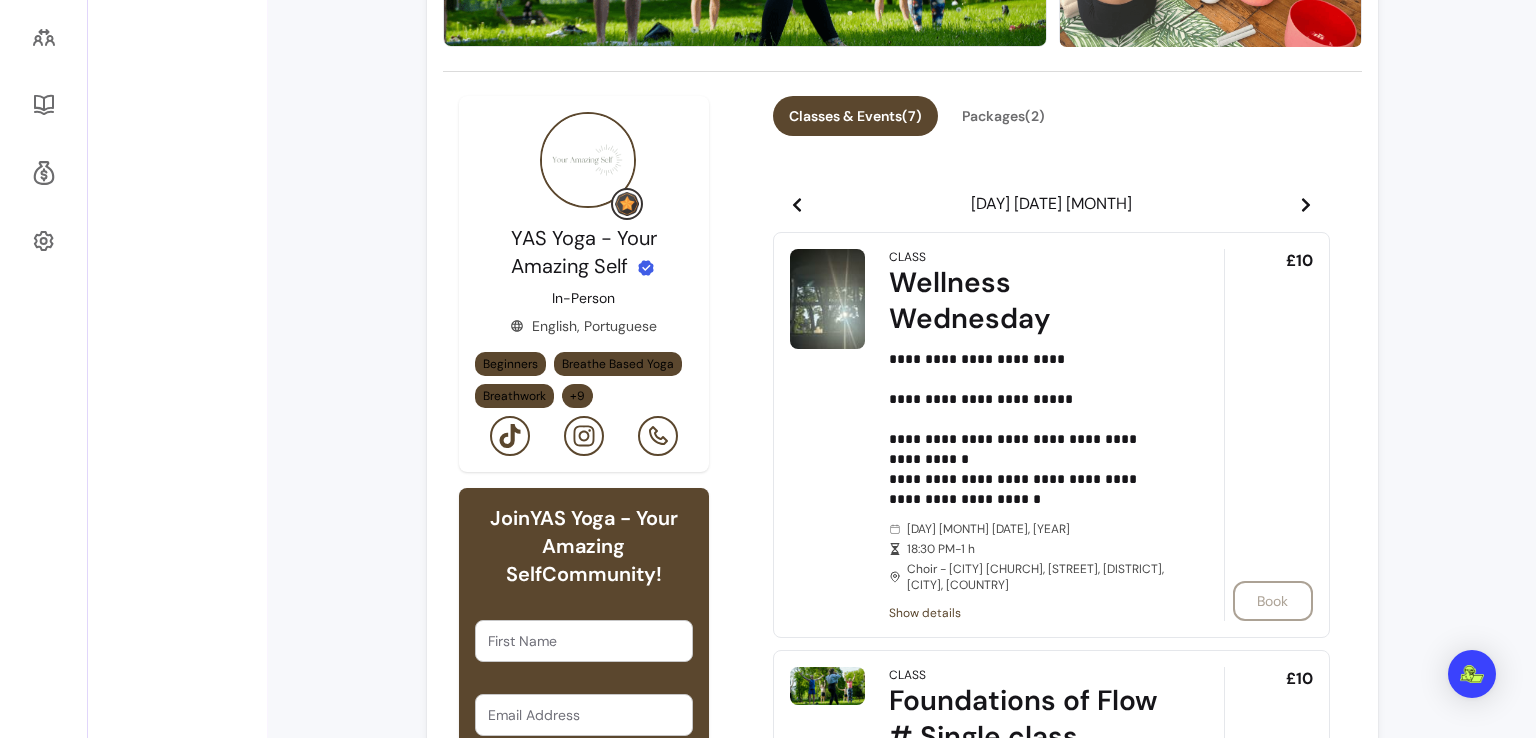 click 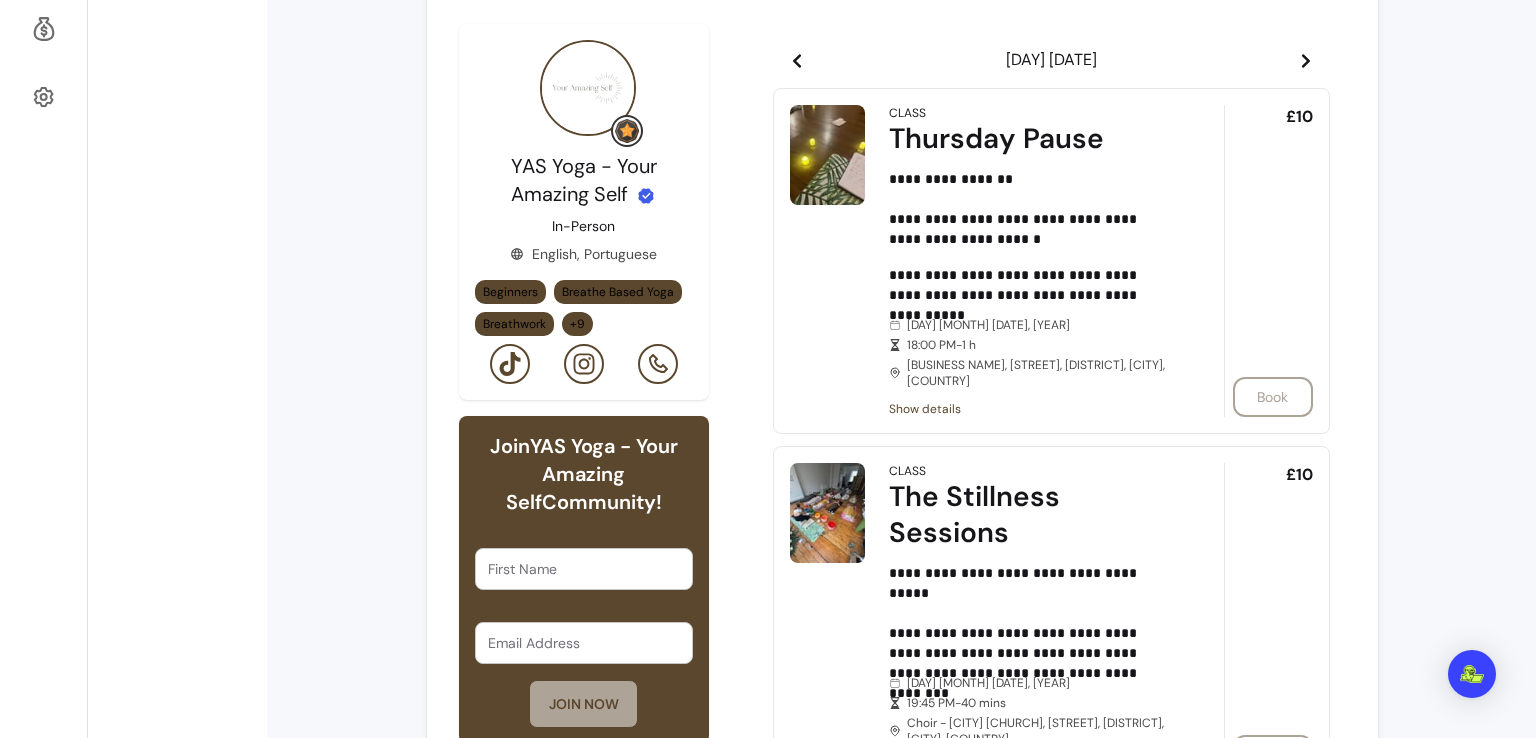 scroll, scrollTop: 717, scrollLeft: 0, axis: vertical 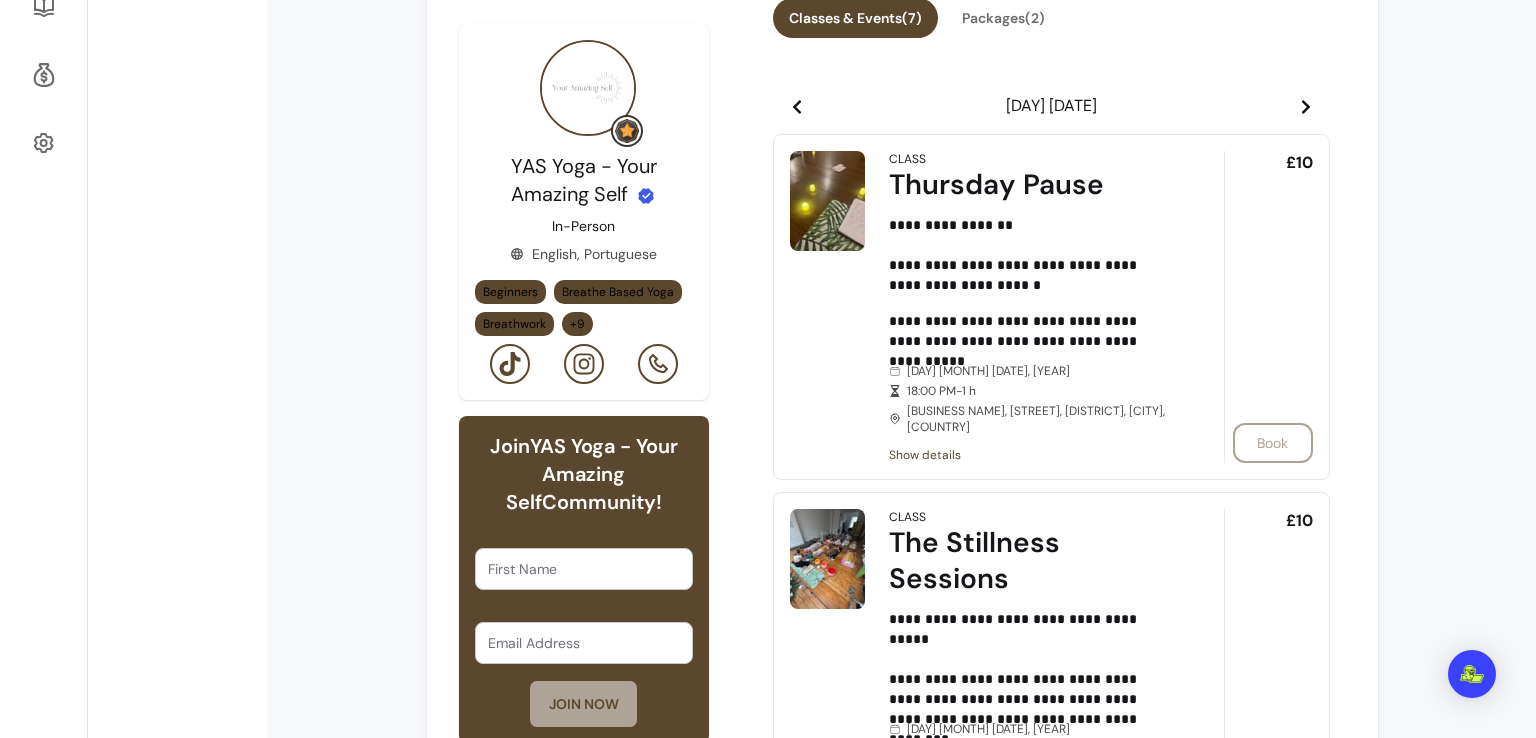 click at bounding box center [1306, 106] 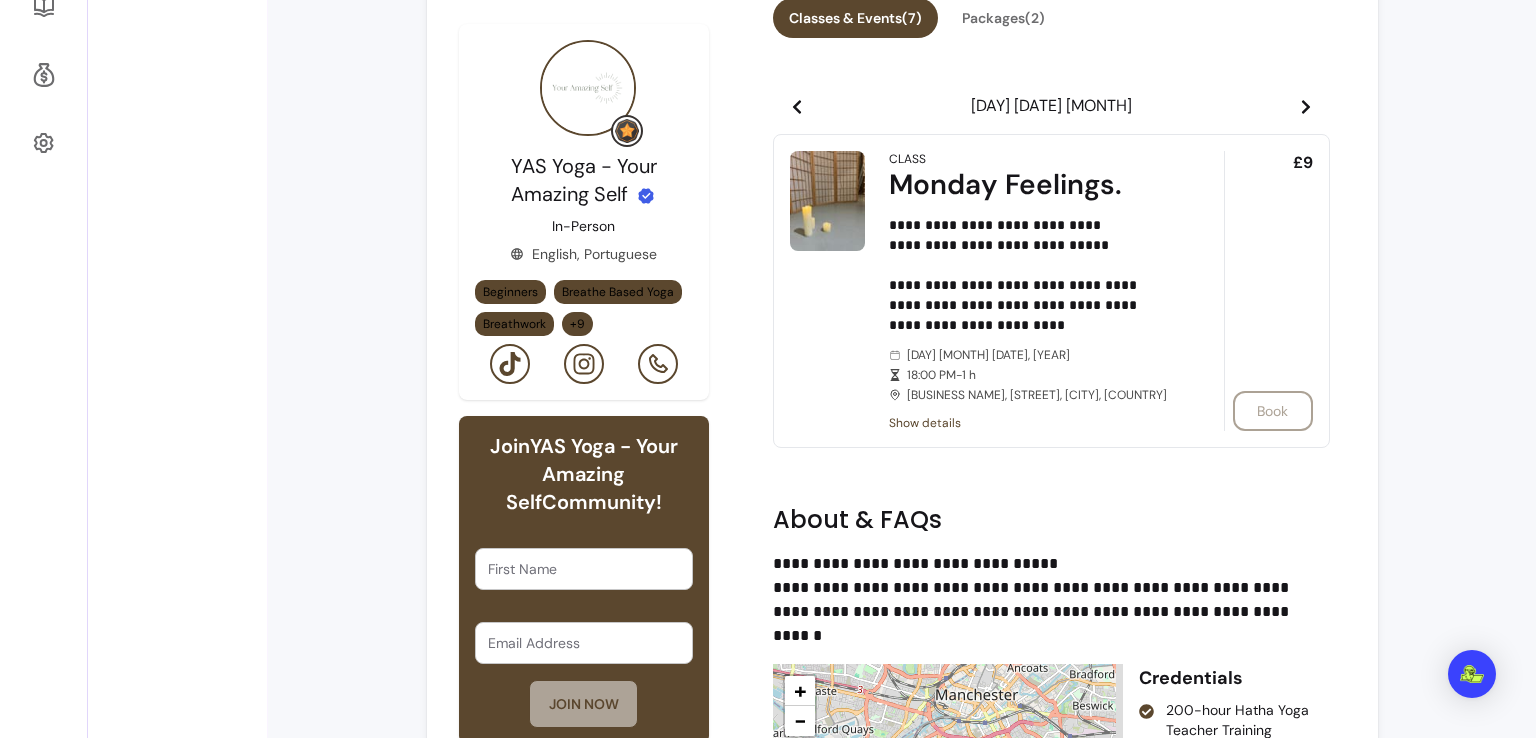click at bounding box center [1306, 106] 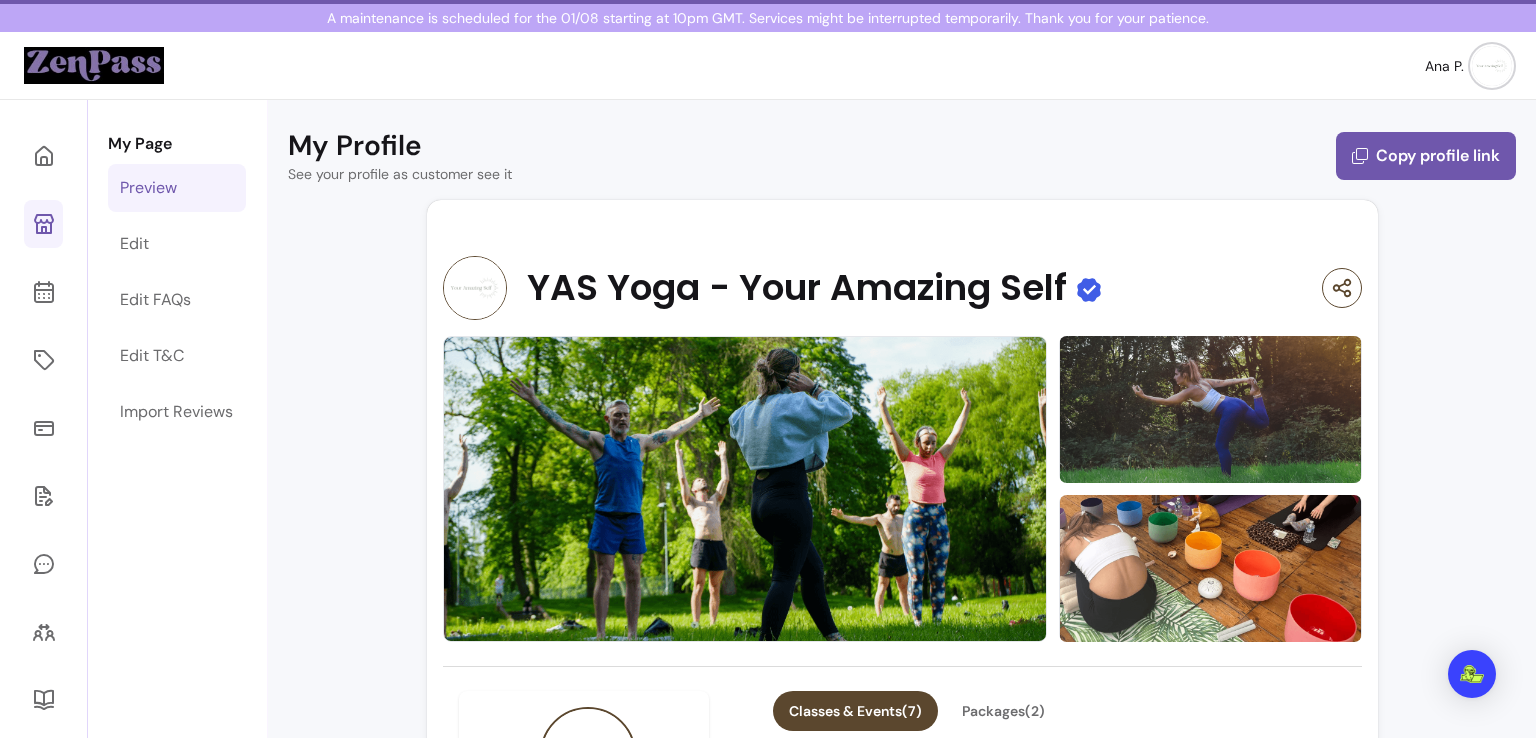 scroll, scrollTop: 12, scrollLeft: 0, axis: vertical 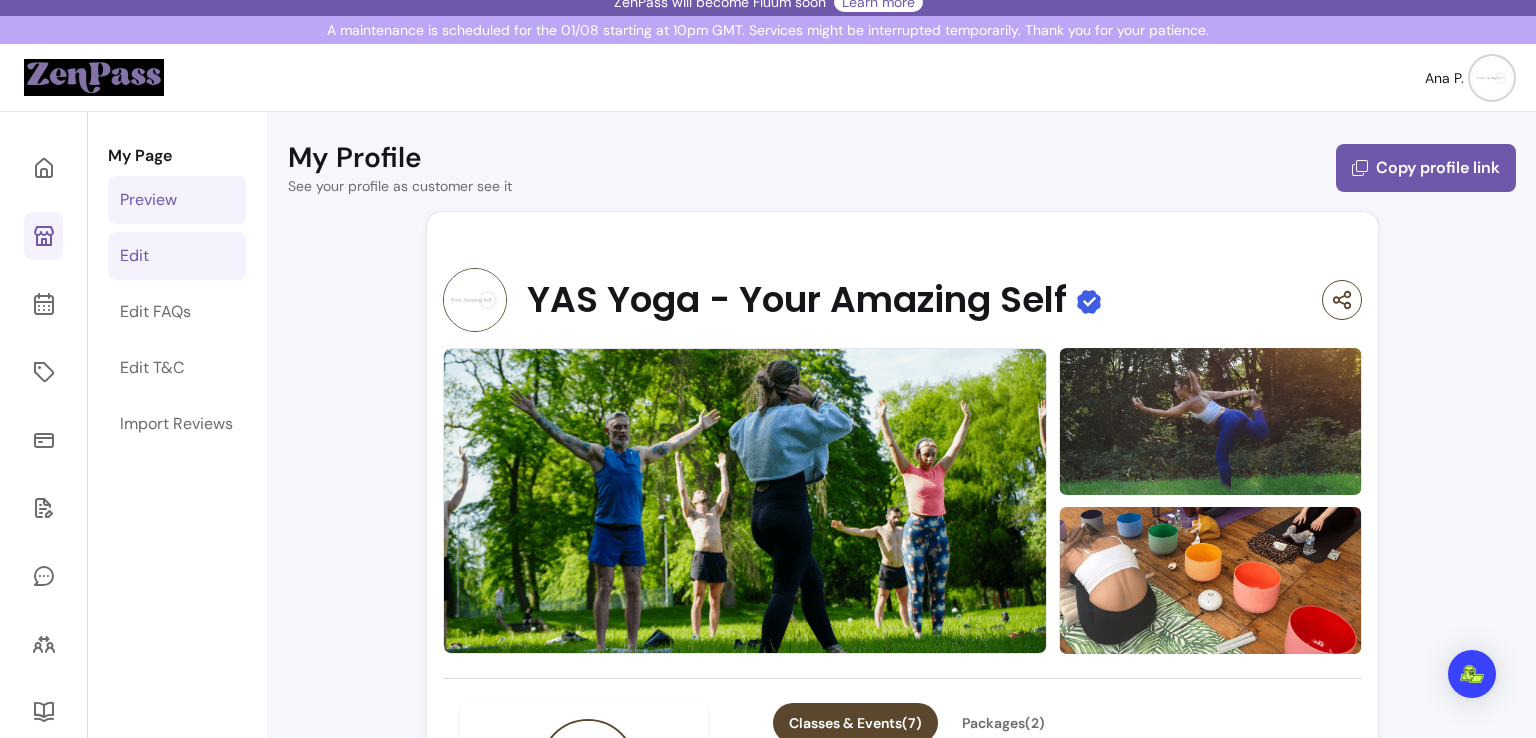 click on "Edit" at bounding box center [177, 256] 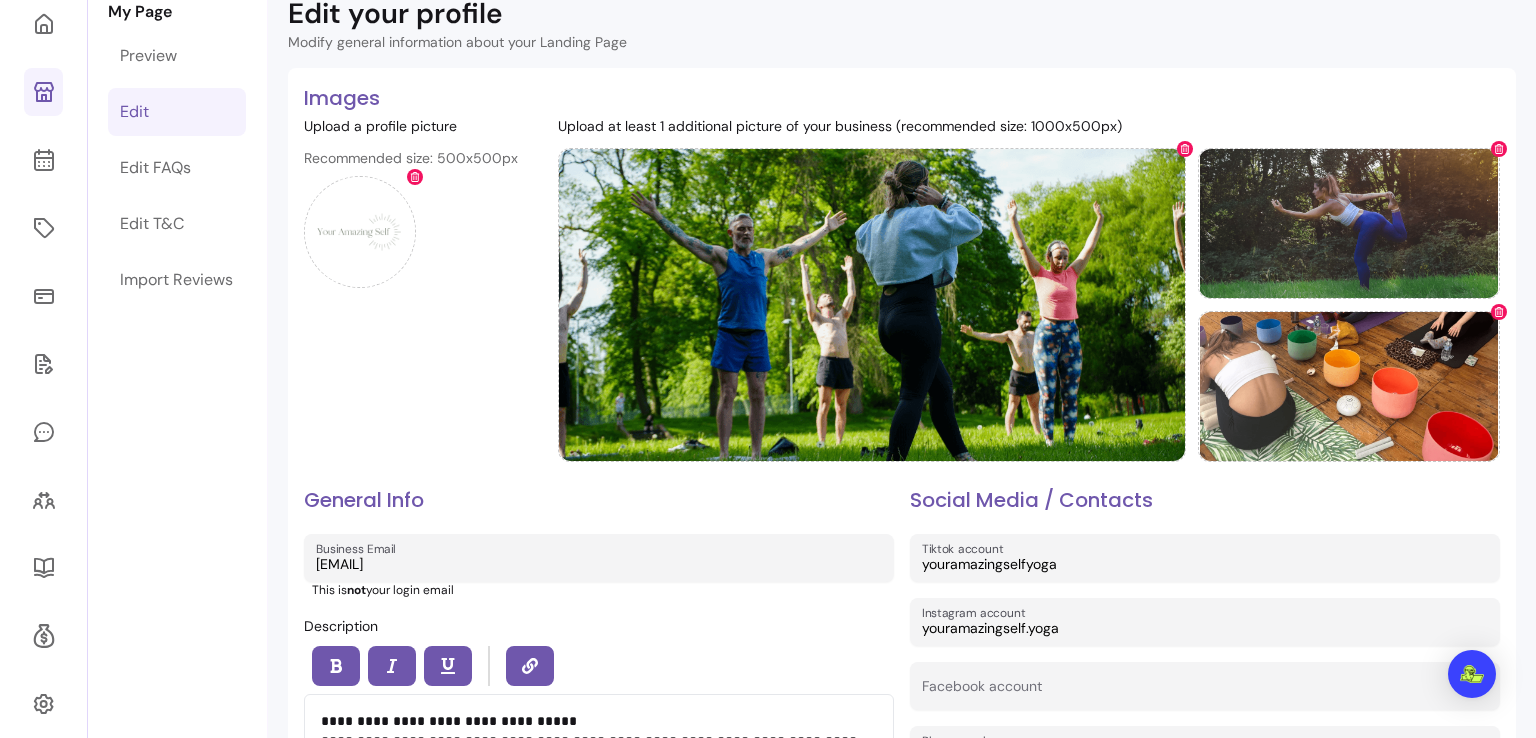 scroll, scrollTop: 0, scrollLeft: 0, axis: both 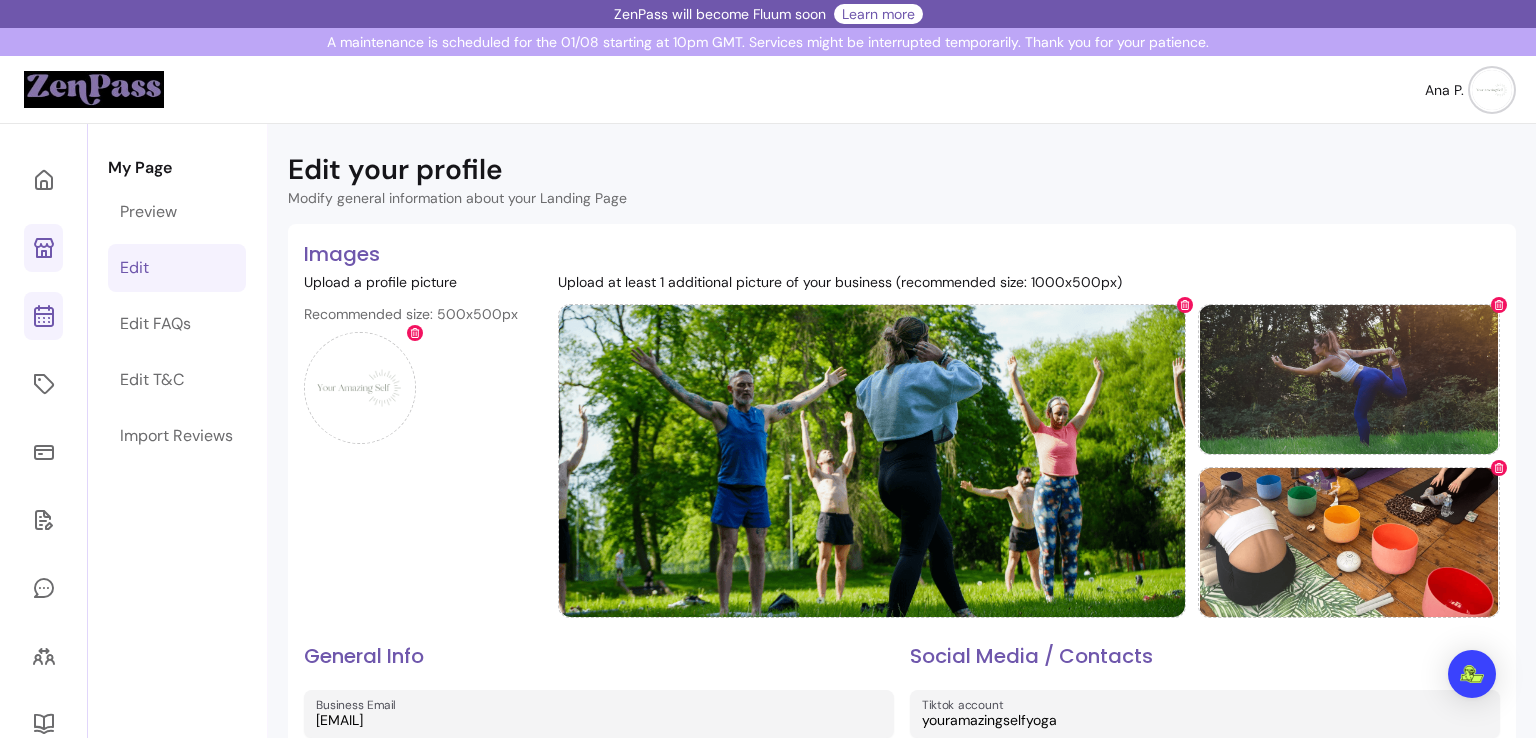 click 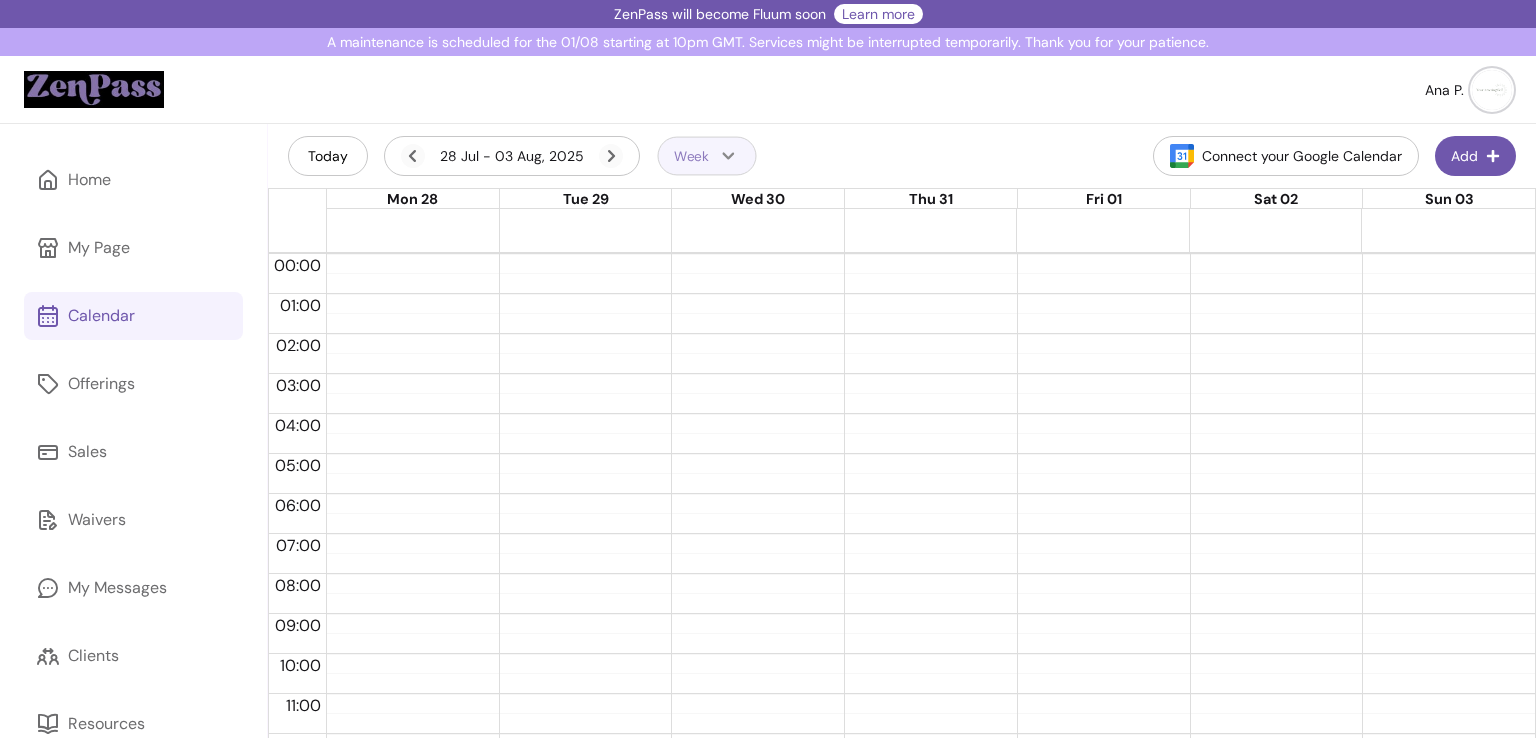 click 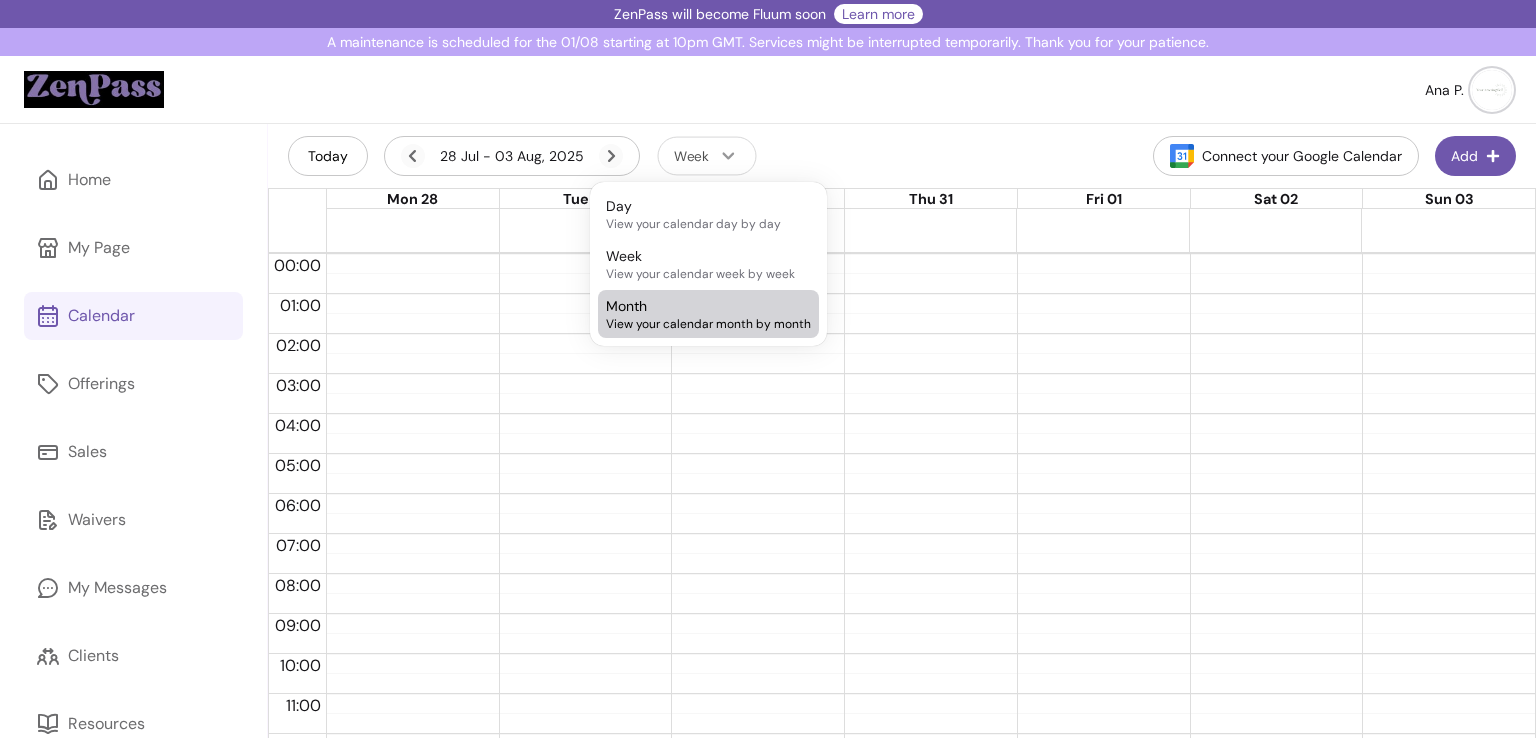 click on "Month View your calendar month by month" at bounding box center [708, 314] 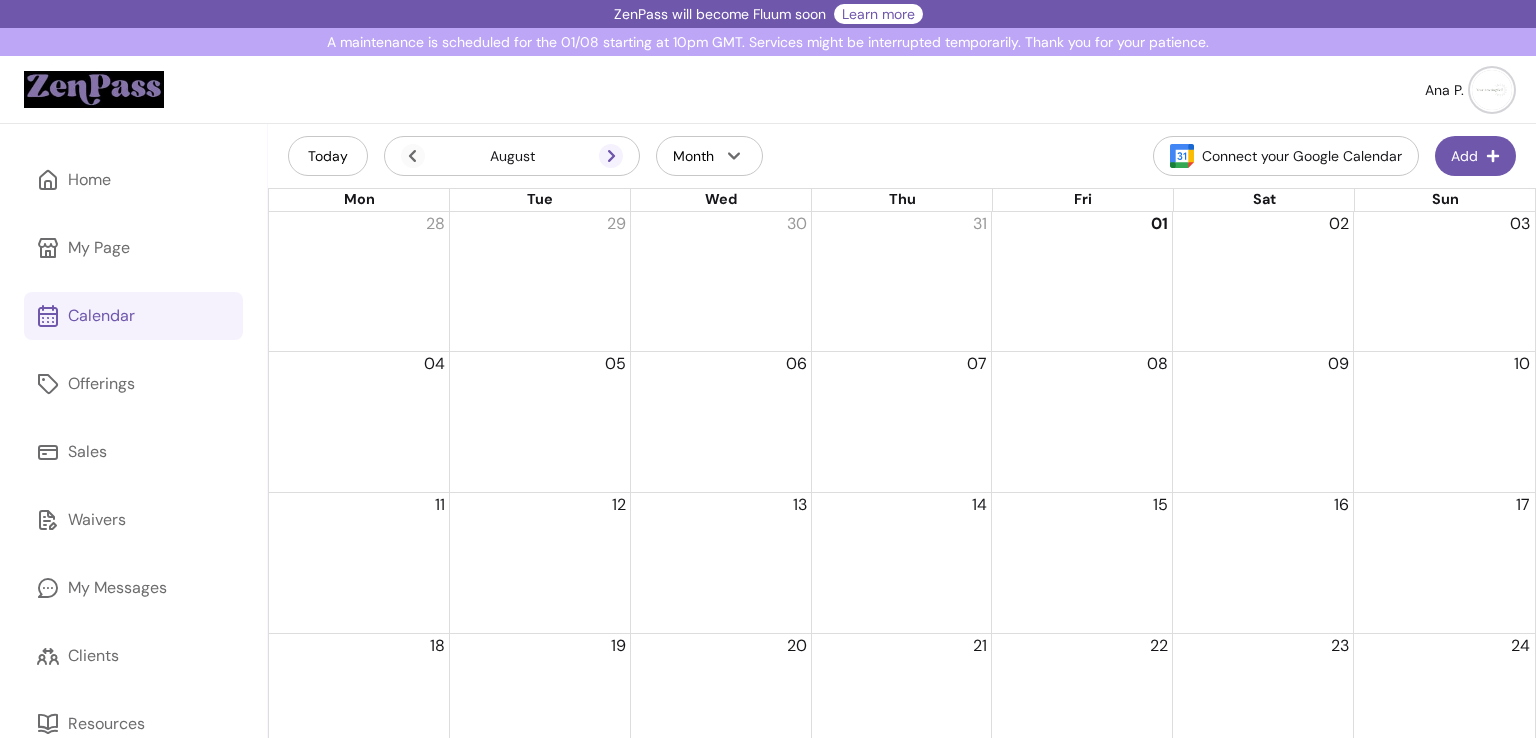 click 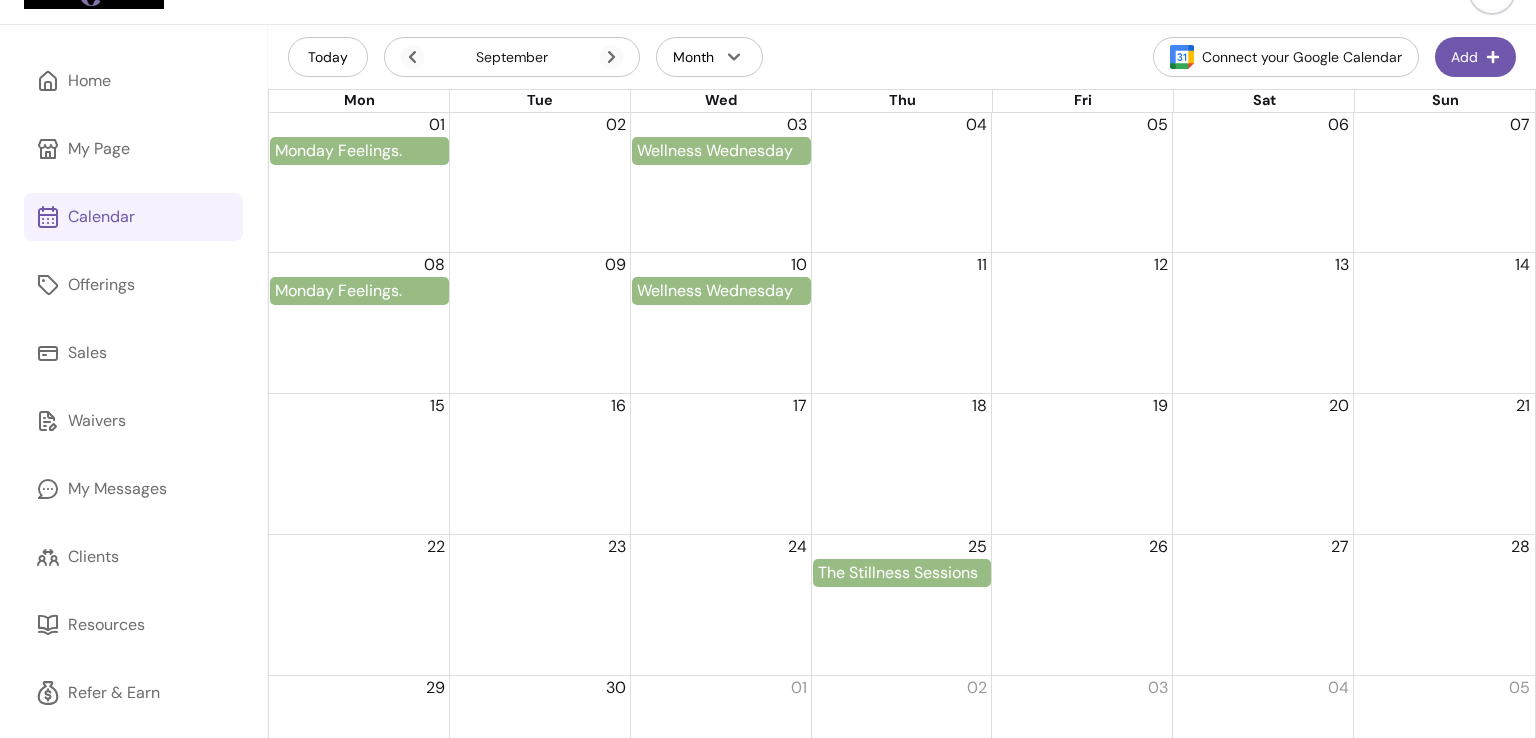 scroll, scrollTop: 100, scrollLeft: 0, axis: vertical 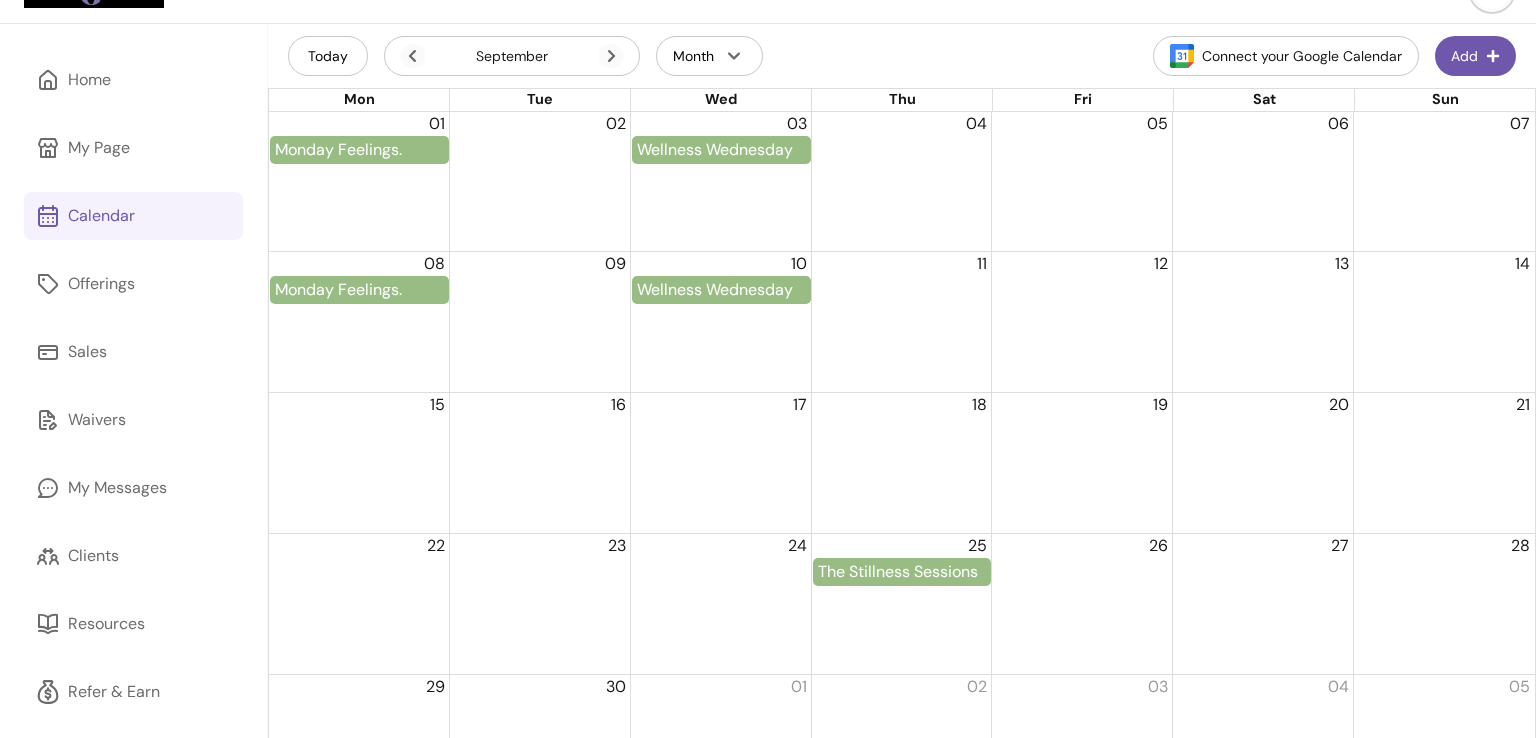 click at bounding box center (720, 463) 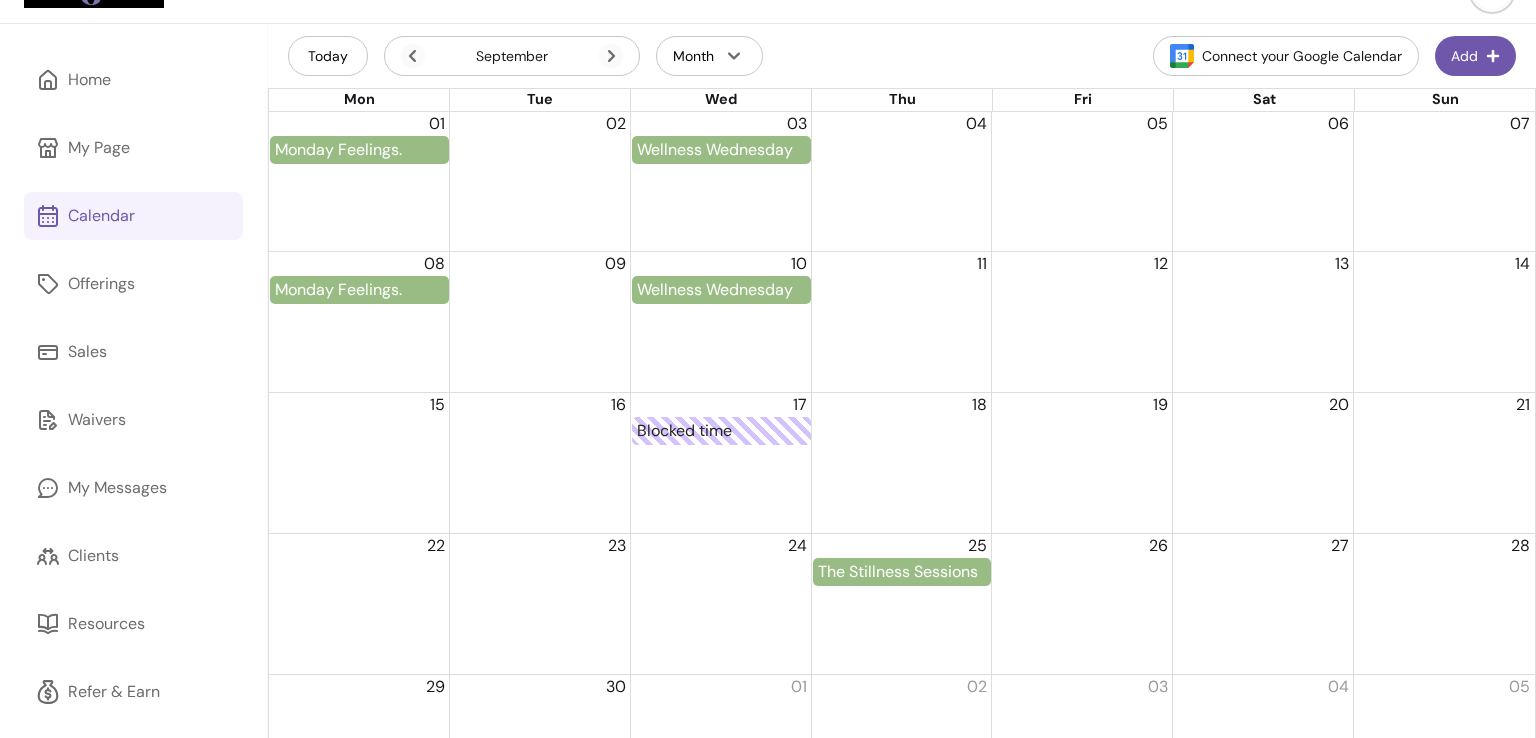 click at bounding box center (720, 463) 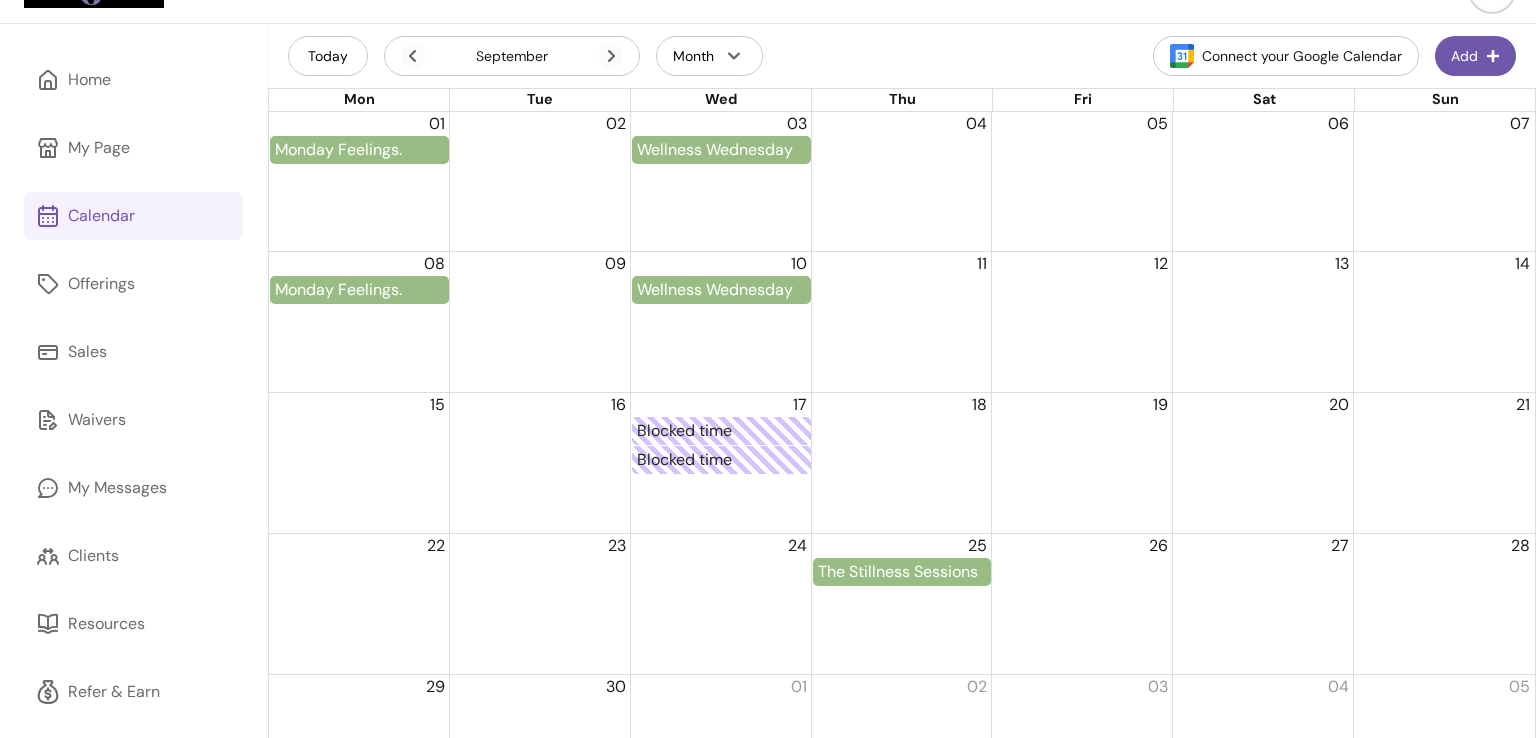 click at bounding box center (450, 460) 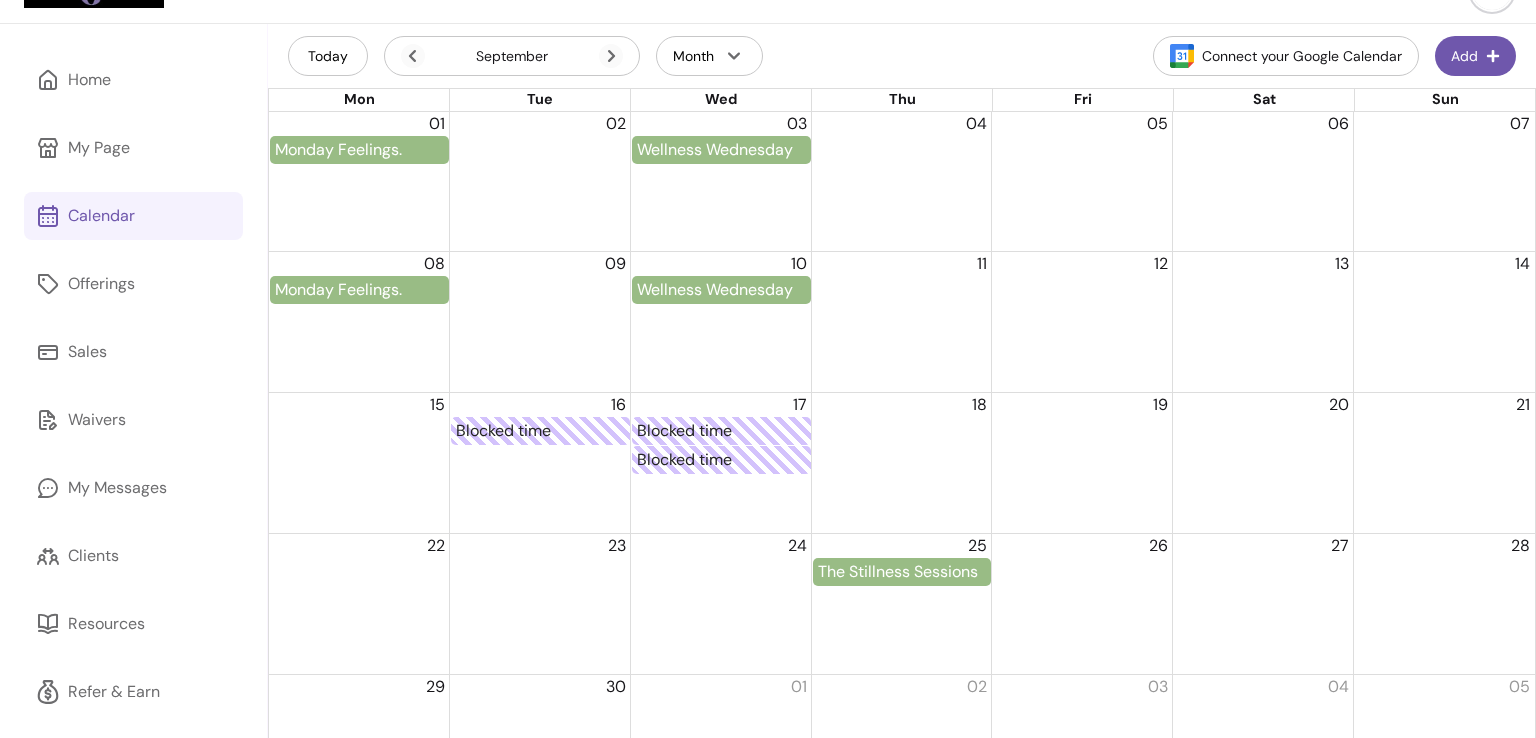 click on "Blocked time" at bounding box center (902, 460) 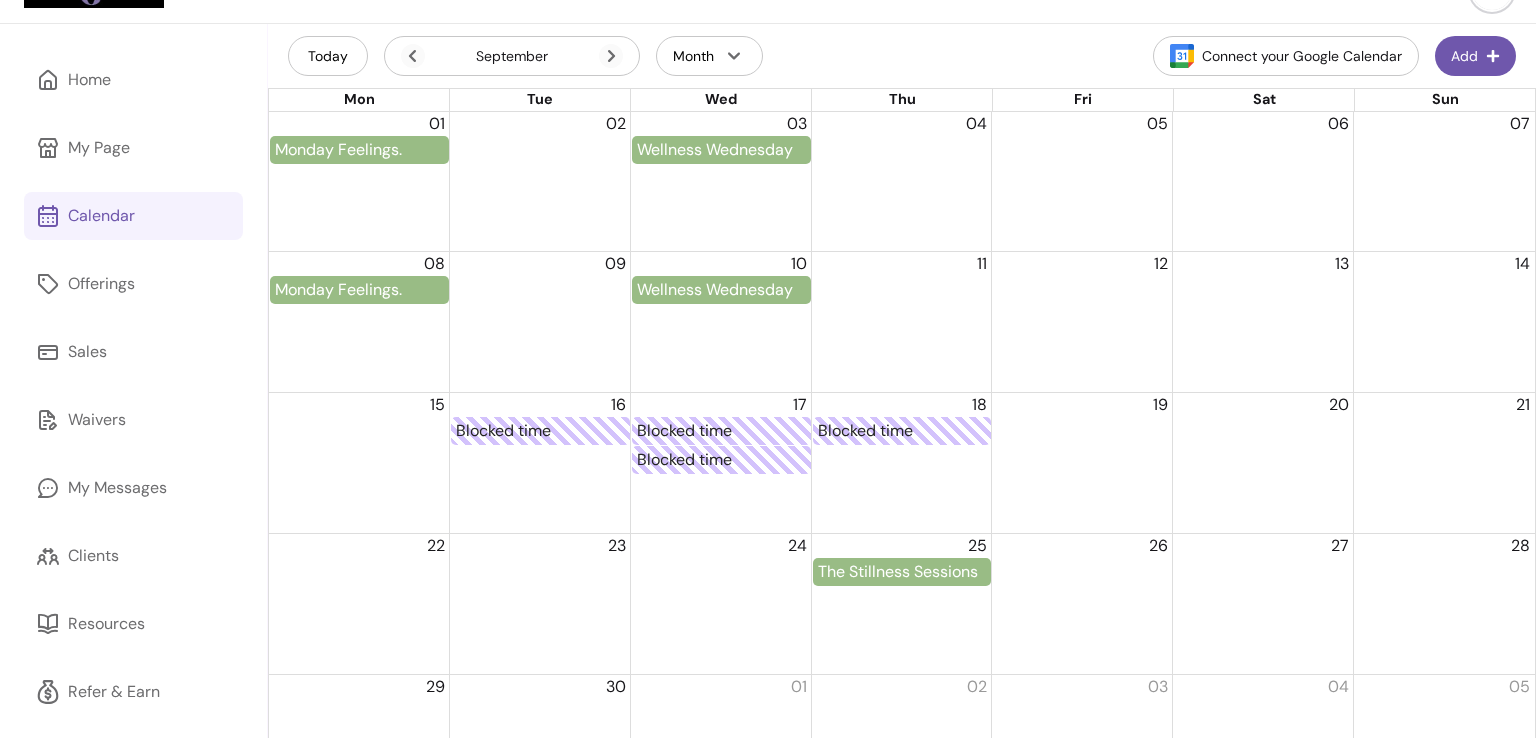 click on "Blocked time" at bounding box center [902, 431] 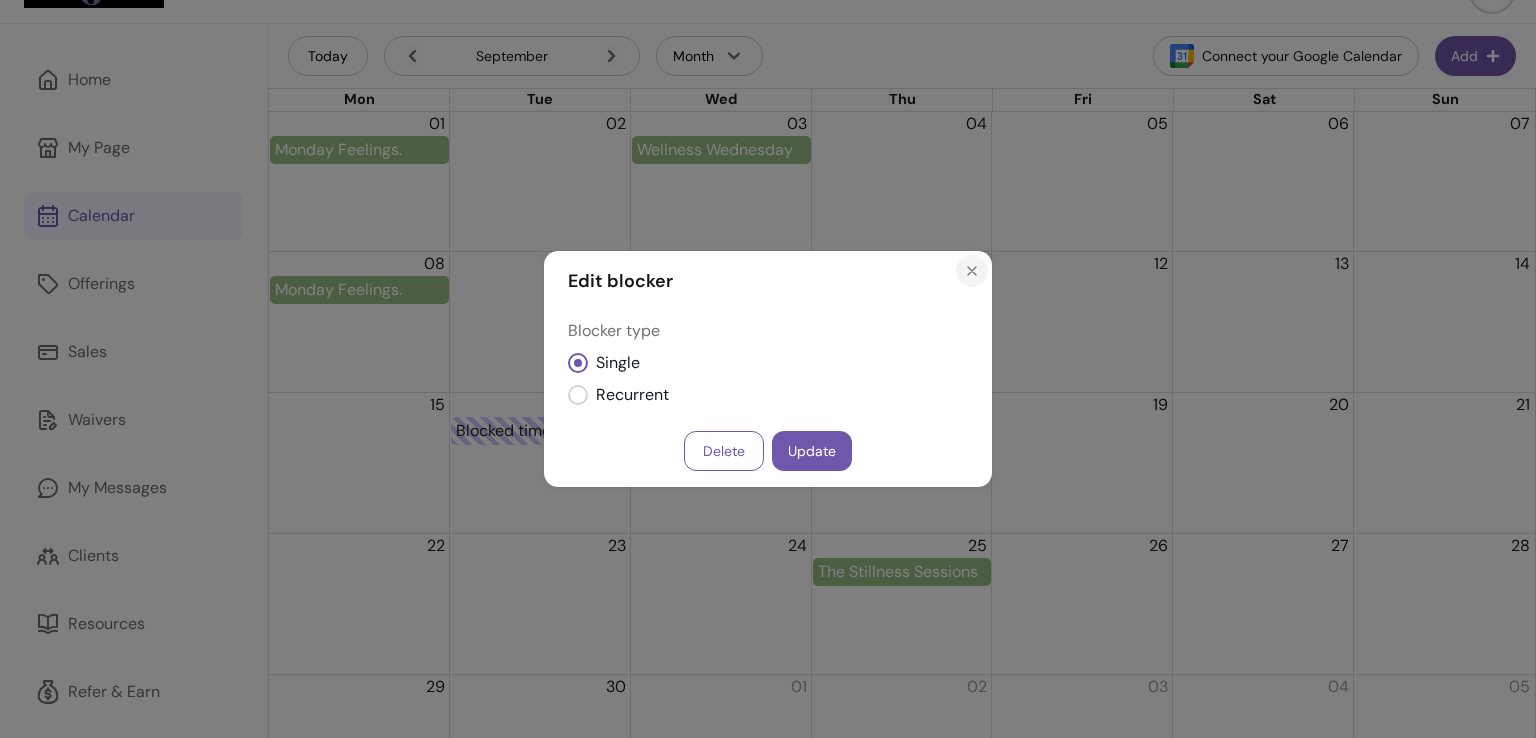 click 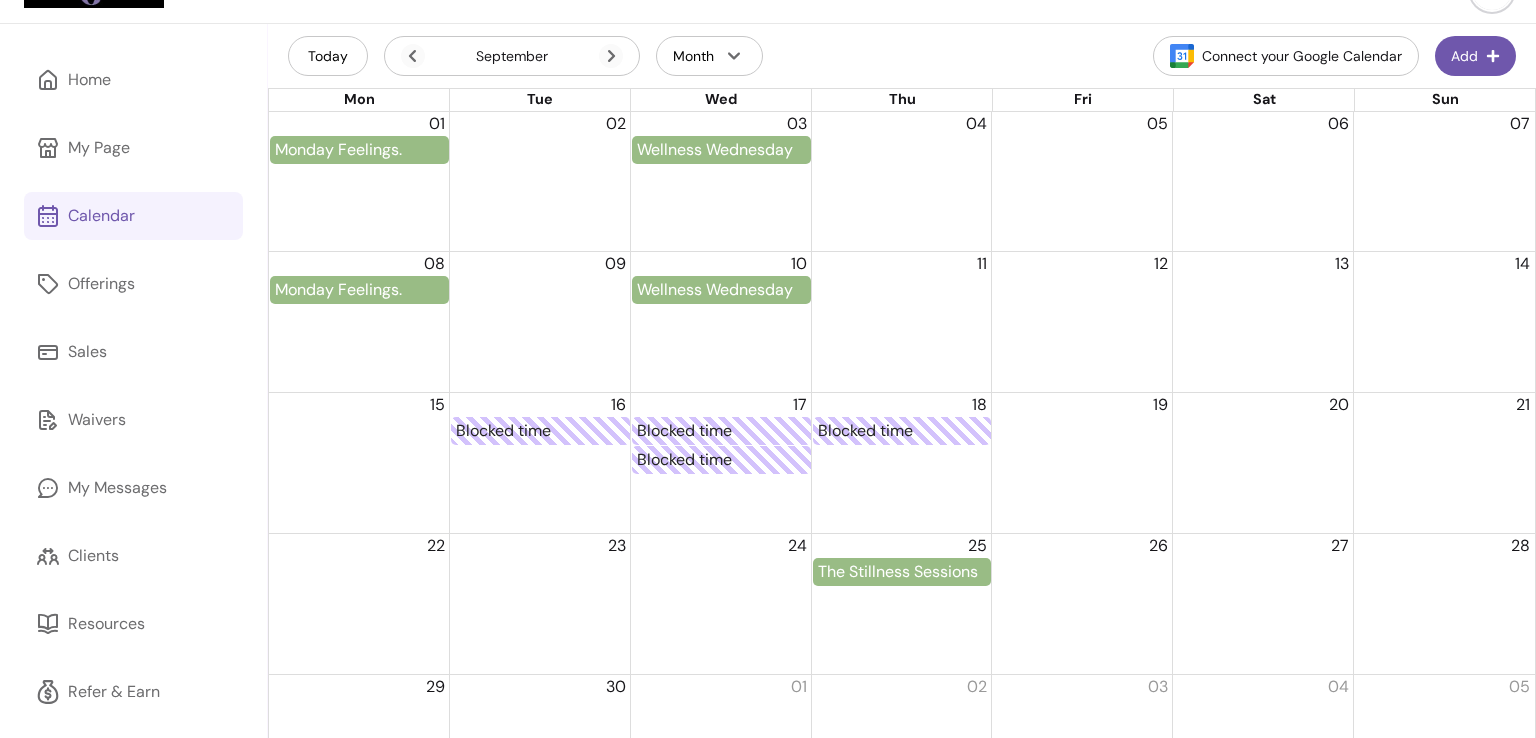click on "Blocked time" at bounding box center (902, 460) 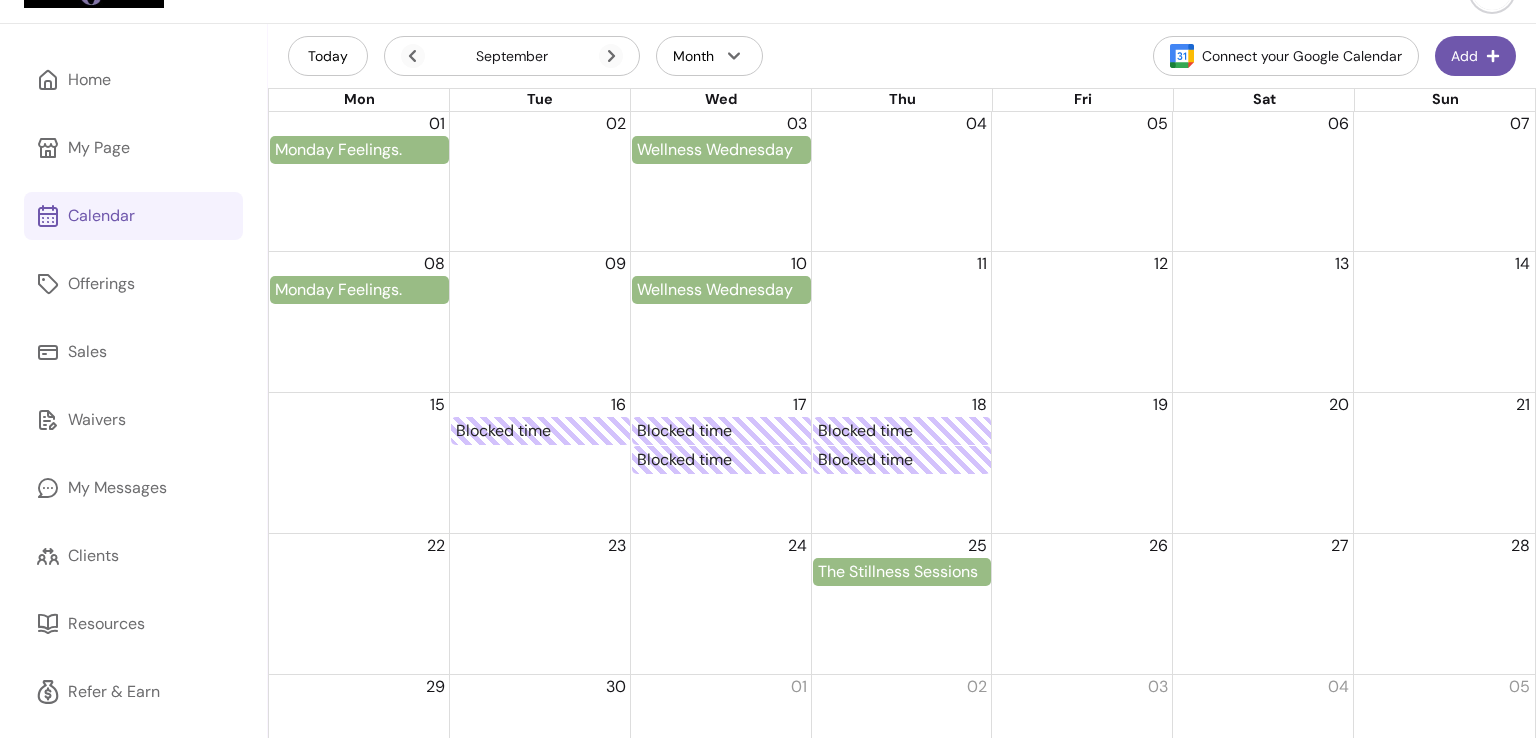 click on "Blocked time Blocked time" at bounding box center [902, 460] 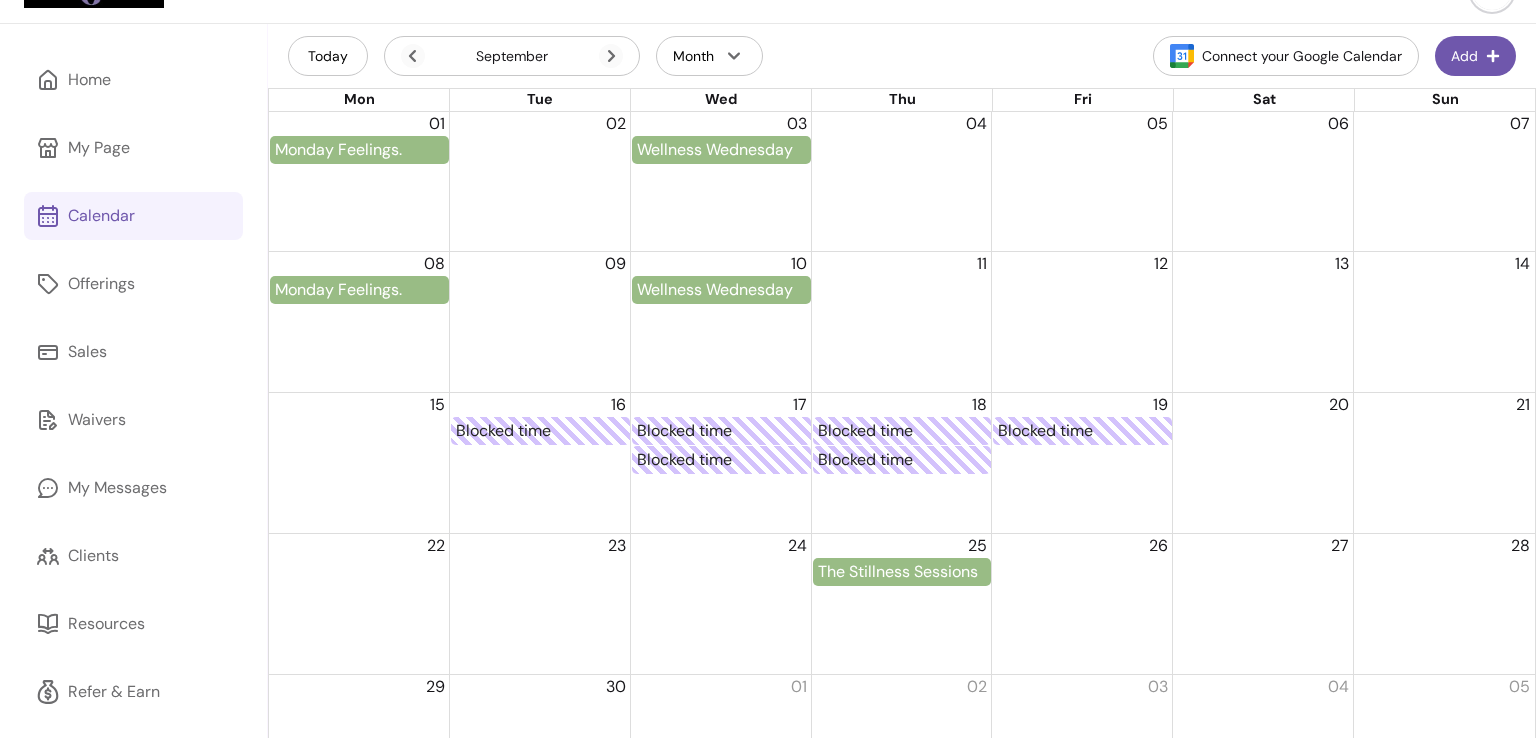 click on "Blocked time Blocked time" at bounding box center [902, 460] 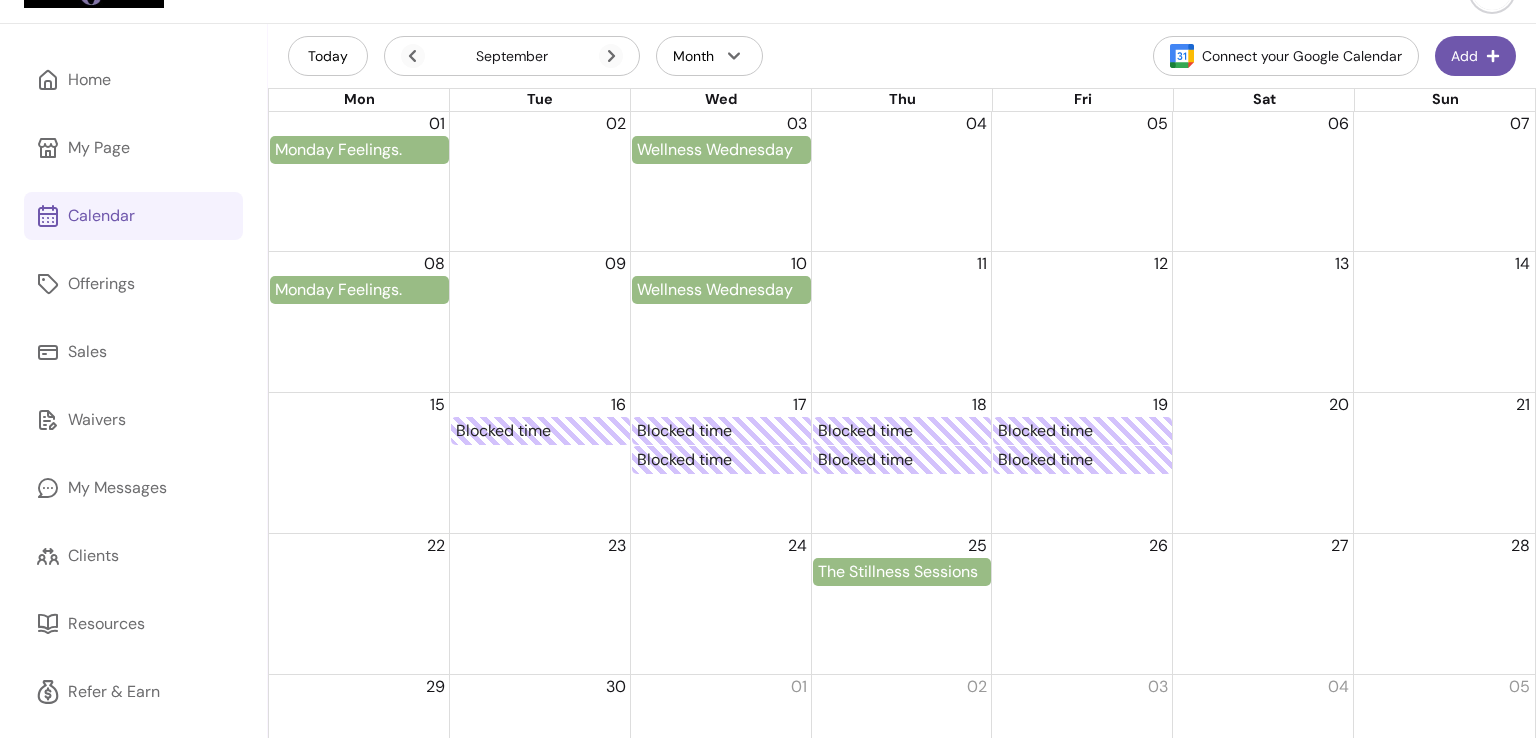 click on "Blocked time Blocked time Blocked time" at bounding box center (902, 460) 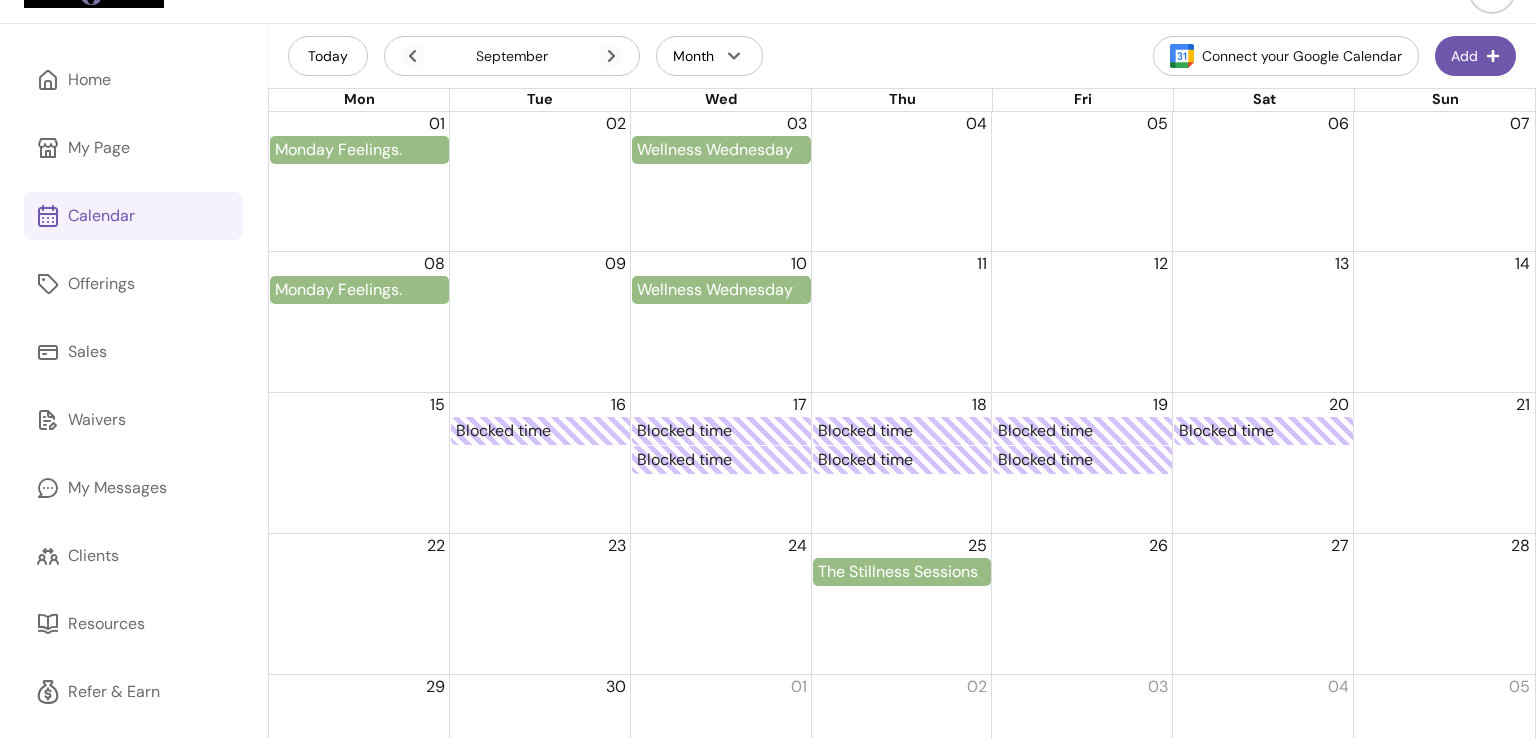 click at bounding box center (540, 572) 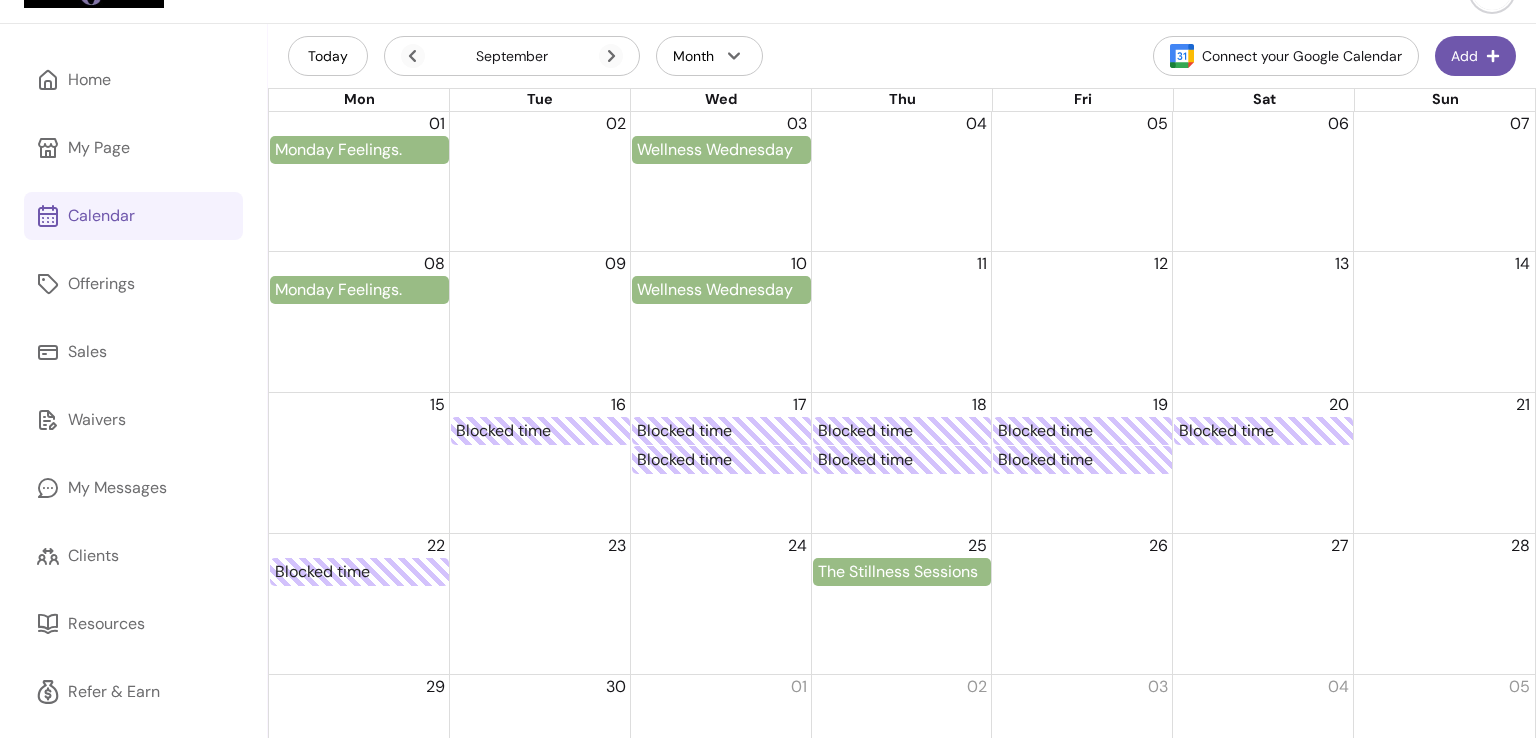 click on "Blocked time" at bounding box center [359, 572] 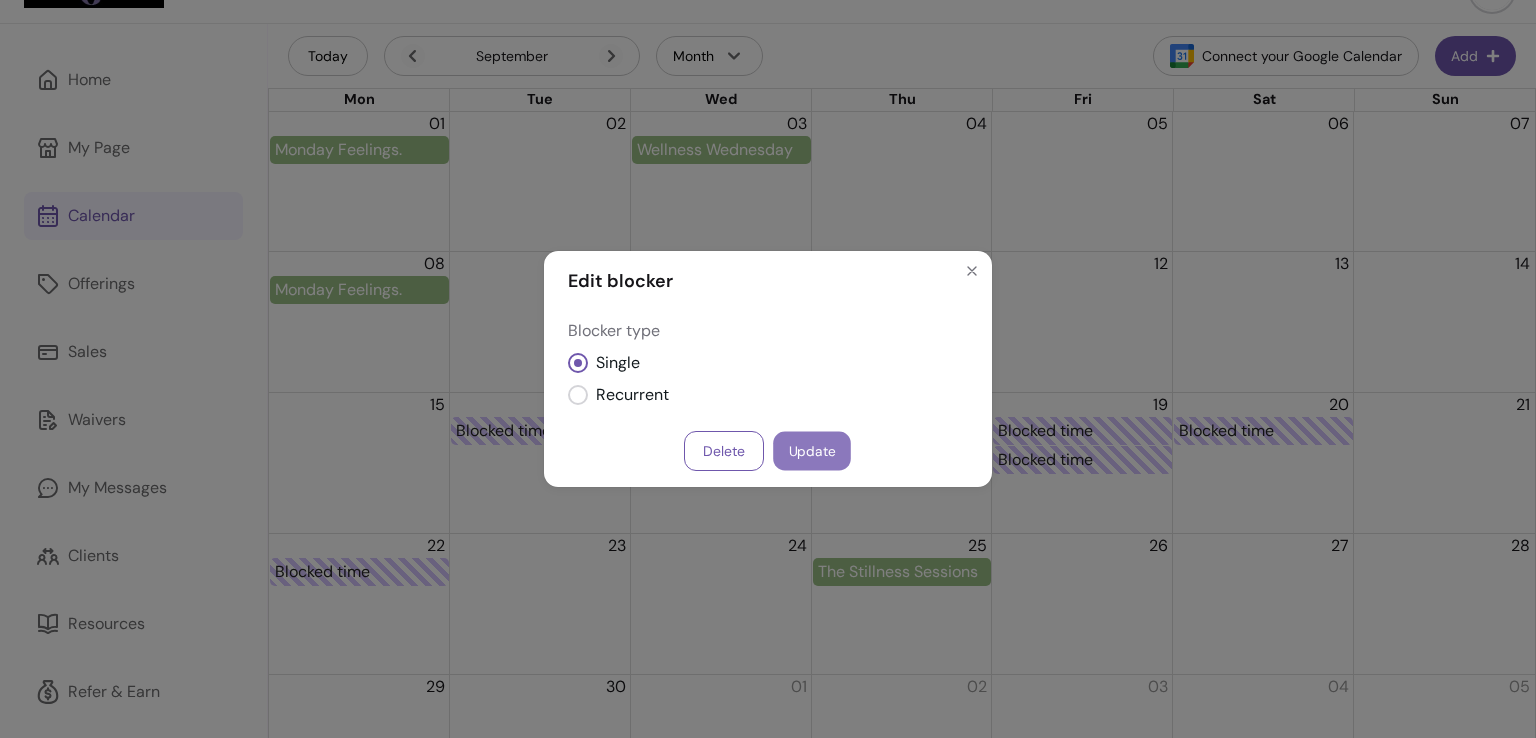click on "Update" at bounding box center (812, 450) 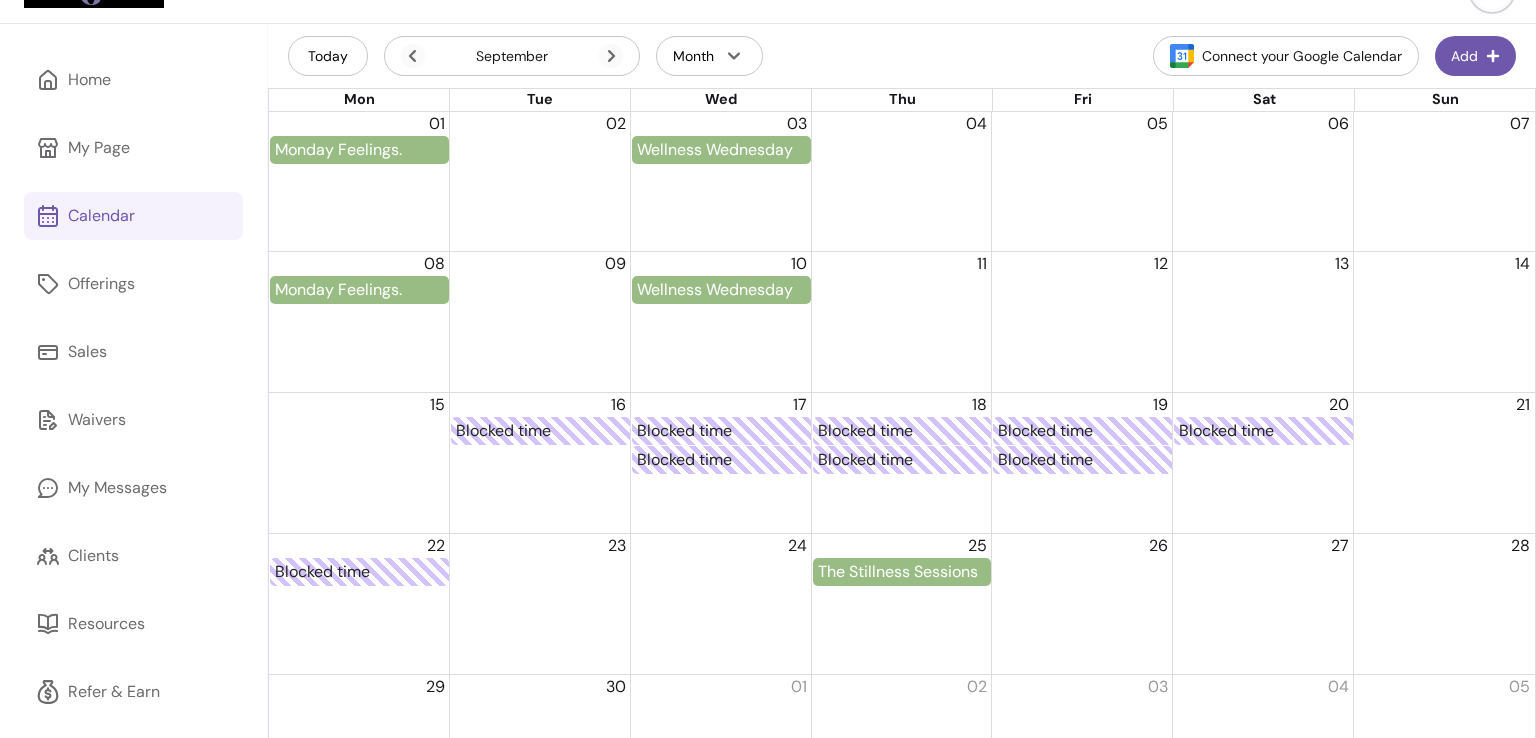 click at bounding box center (359, 604) 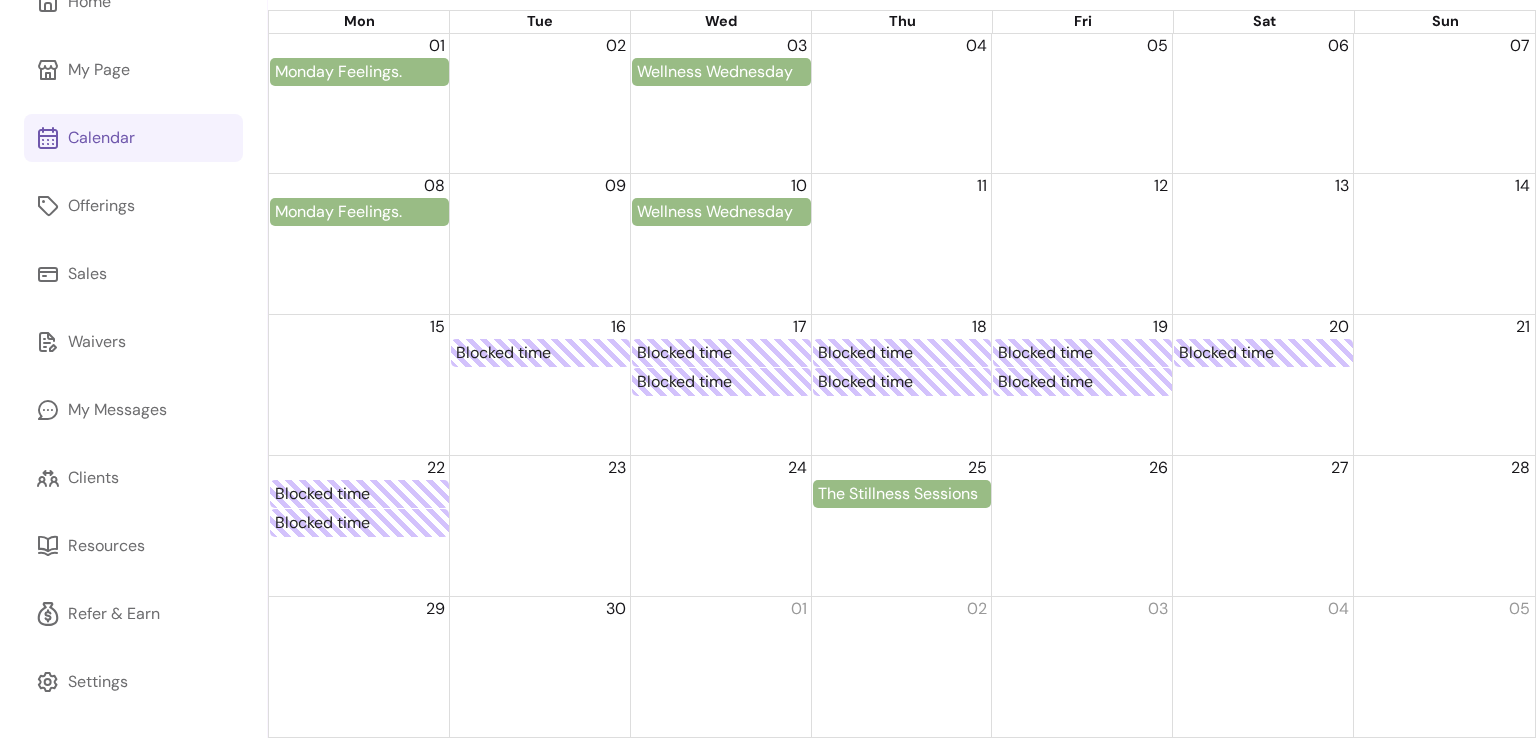 scroll, scrollTop: 0, scrollLeft: 0, axis: both 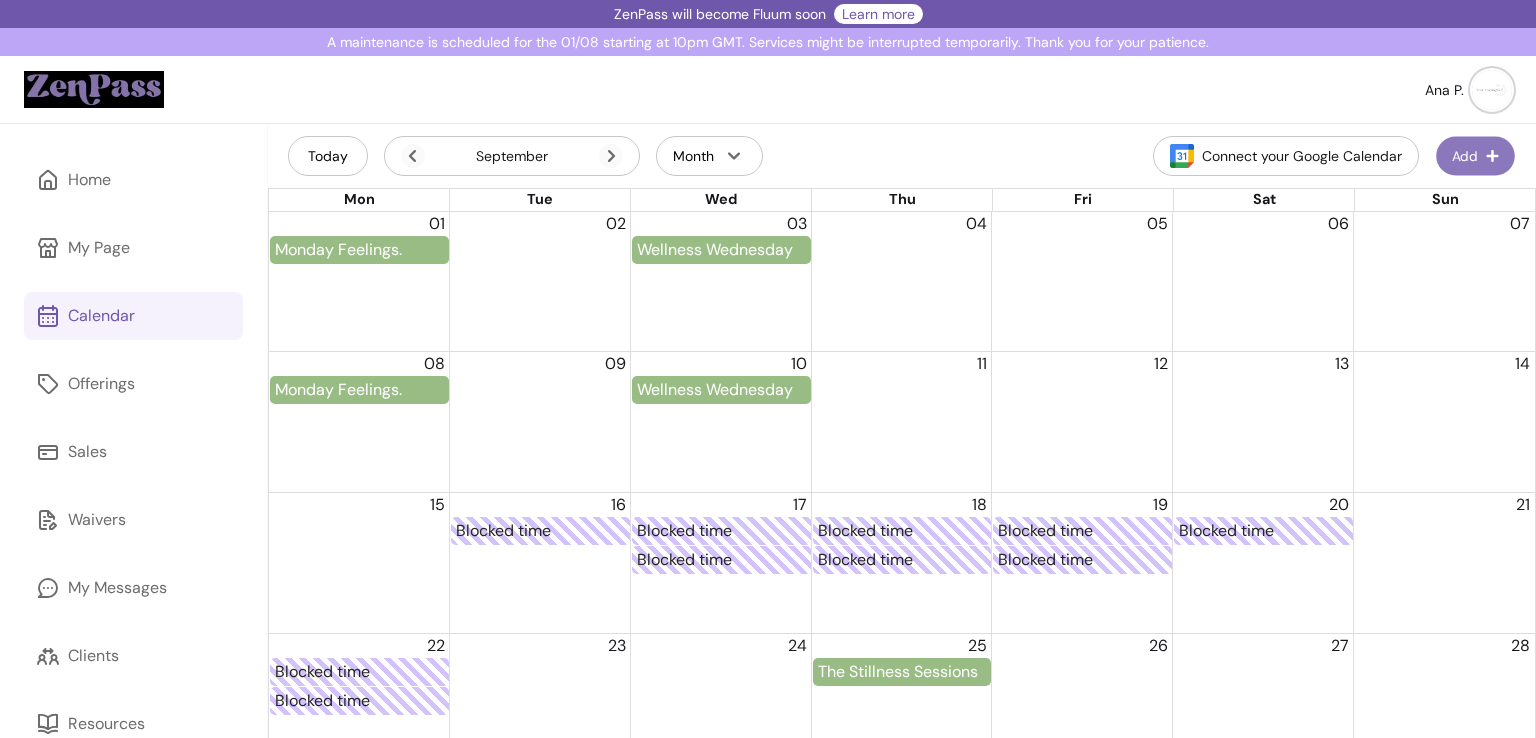 click on "Add" at bounding box center (1475, 156) 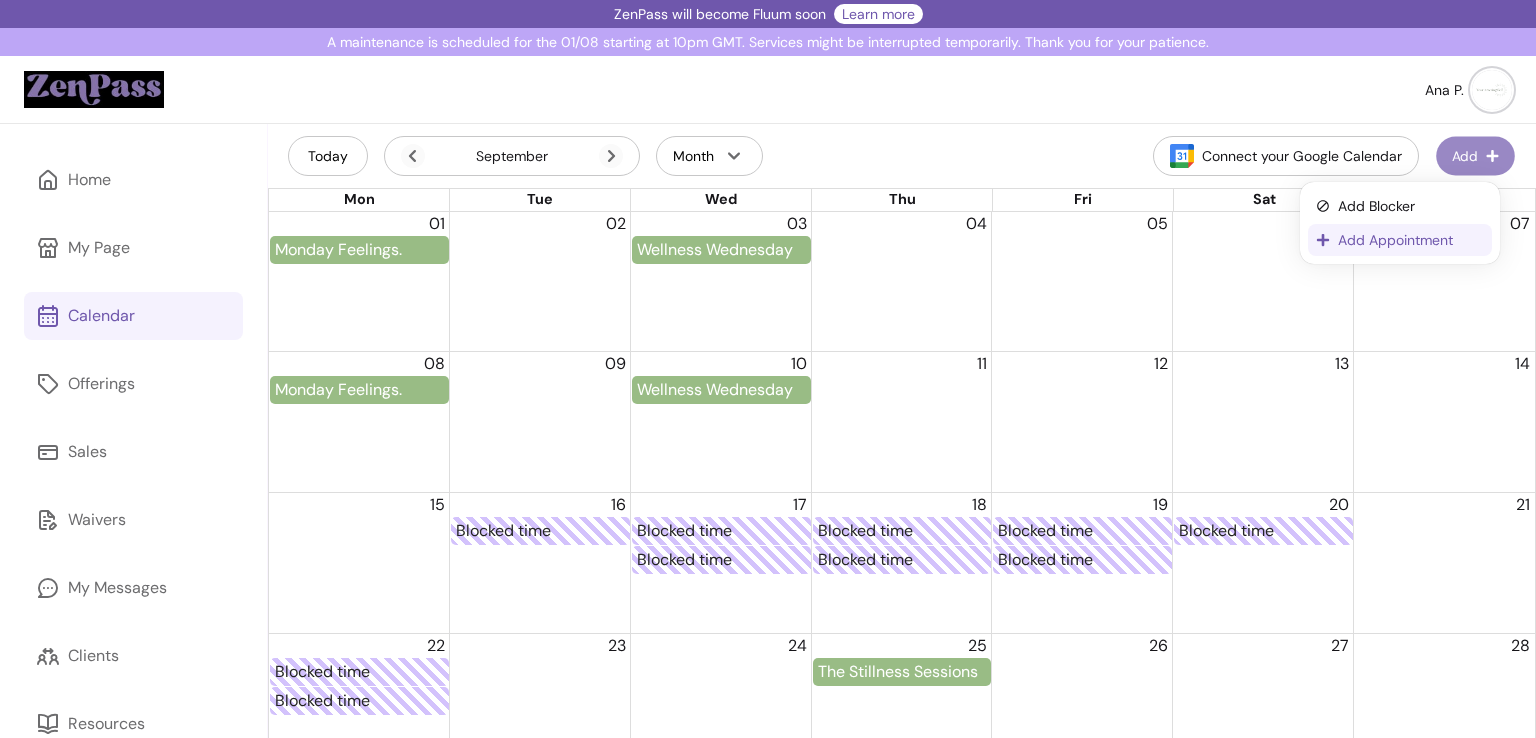 click on "Add Appointment" at bounding box center (1411, 240) 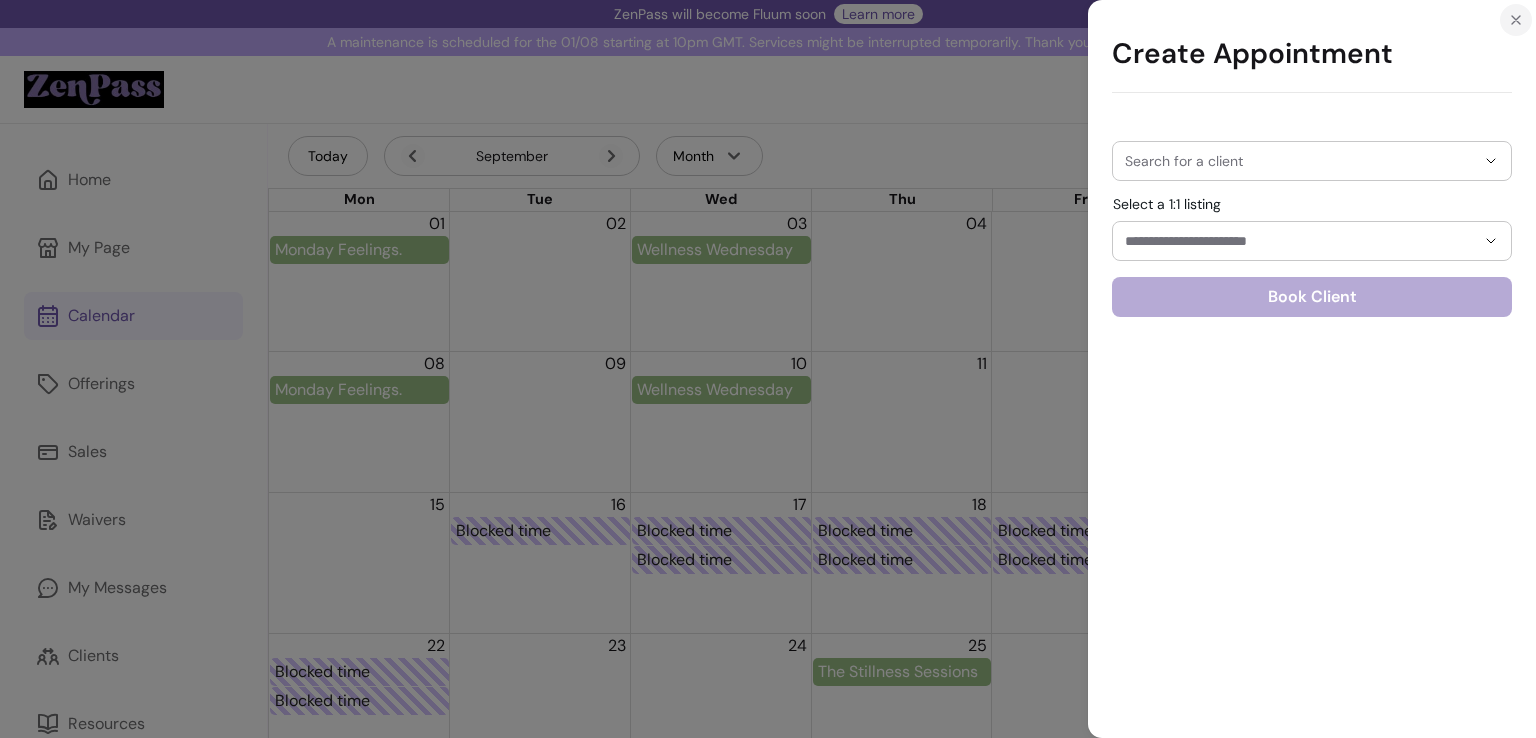 click at bounding box center (1516, 20) 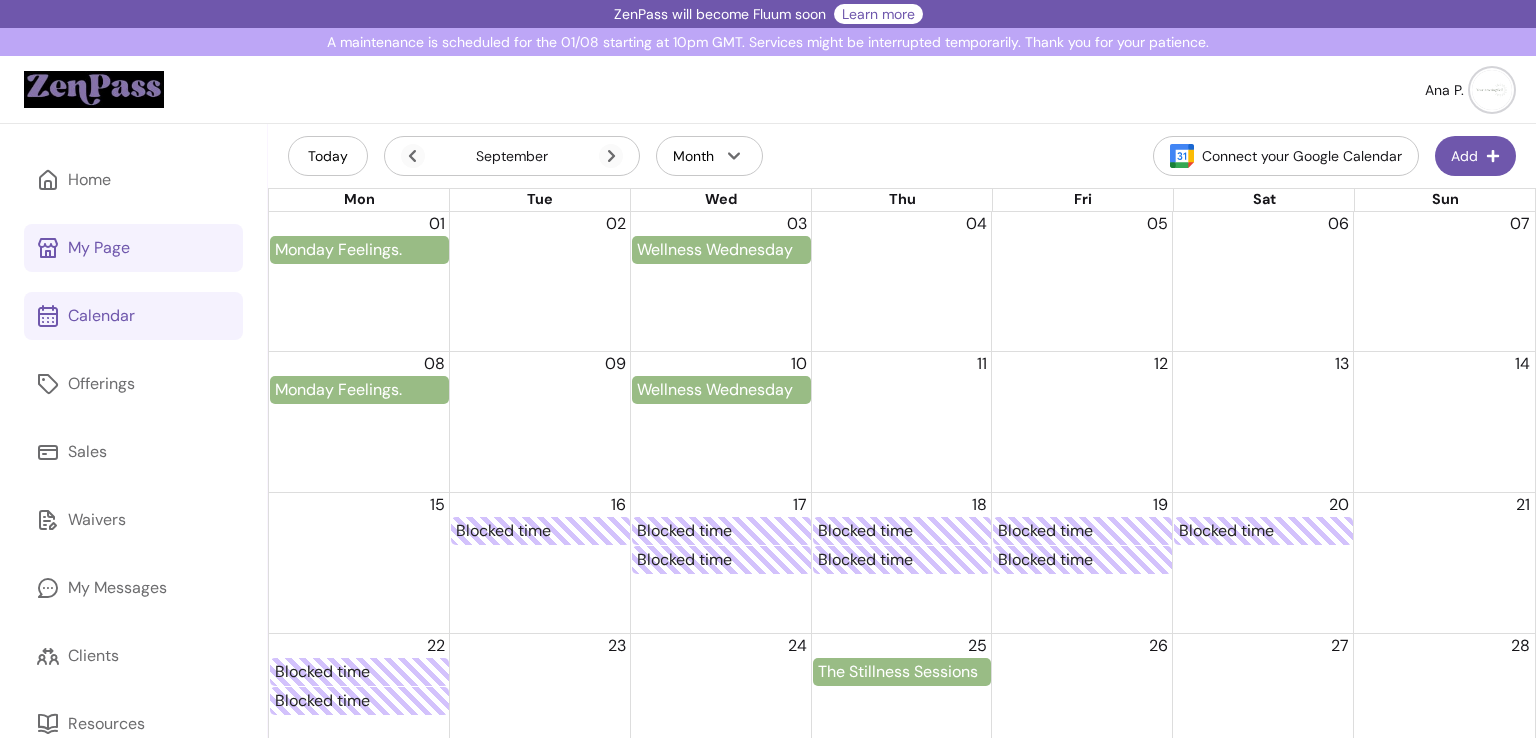 click on "My Page" at bounding box center [133, 248] 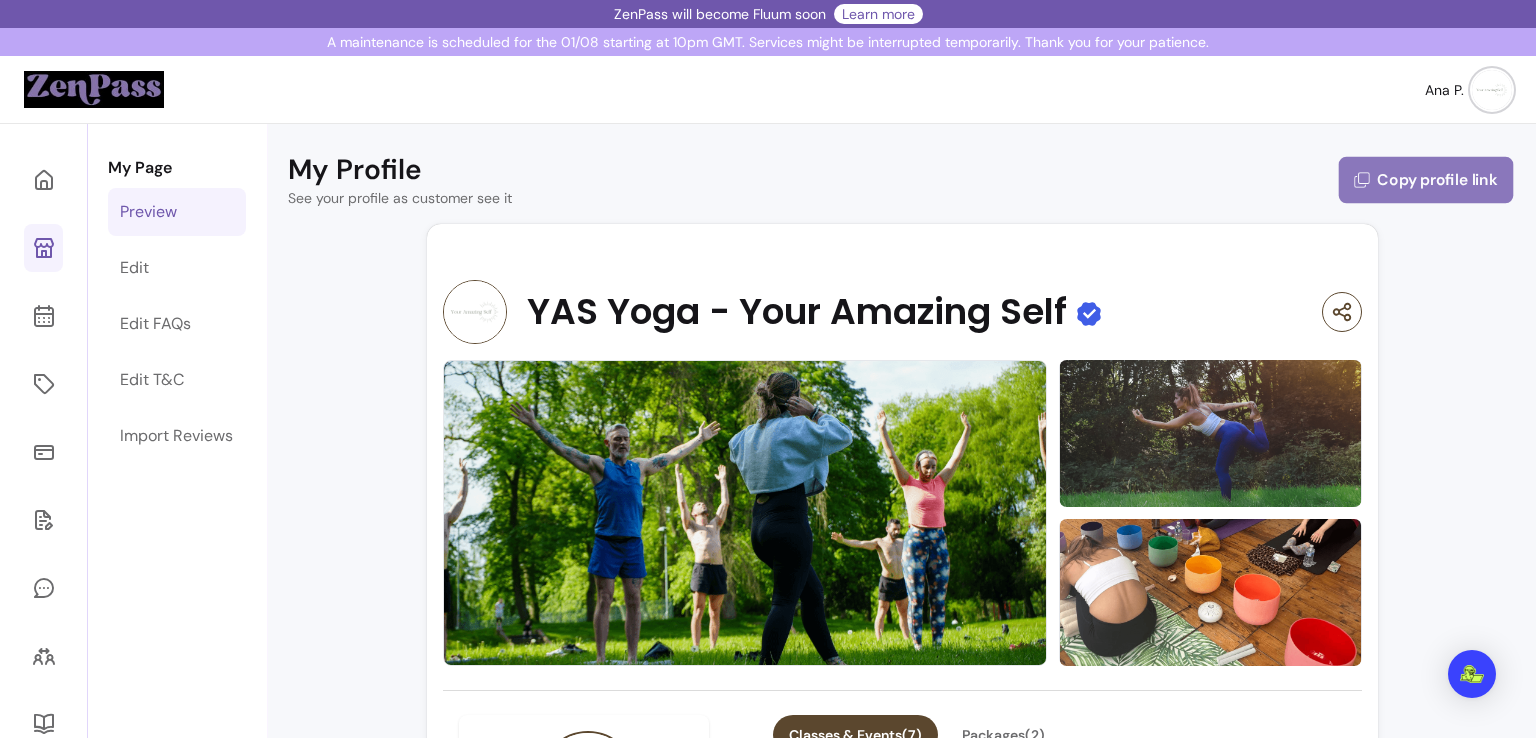 click on "Copy profile link" at bounding box center (1426, 180) 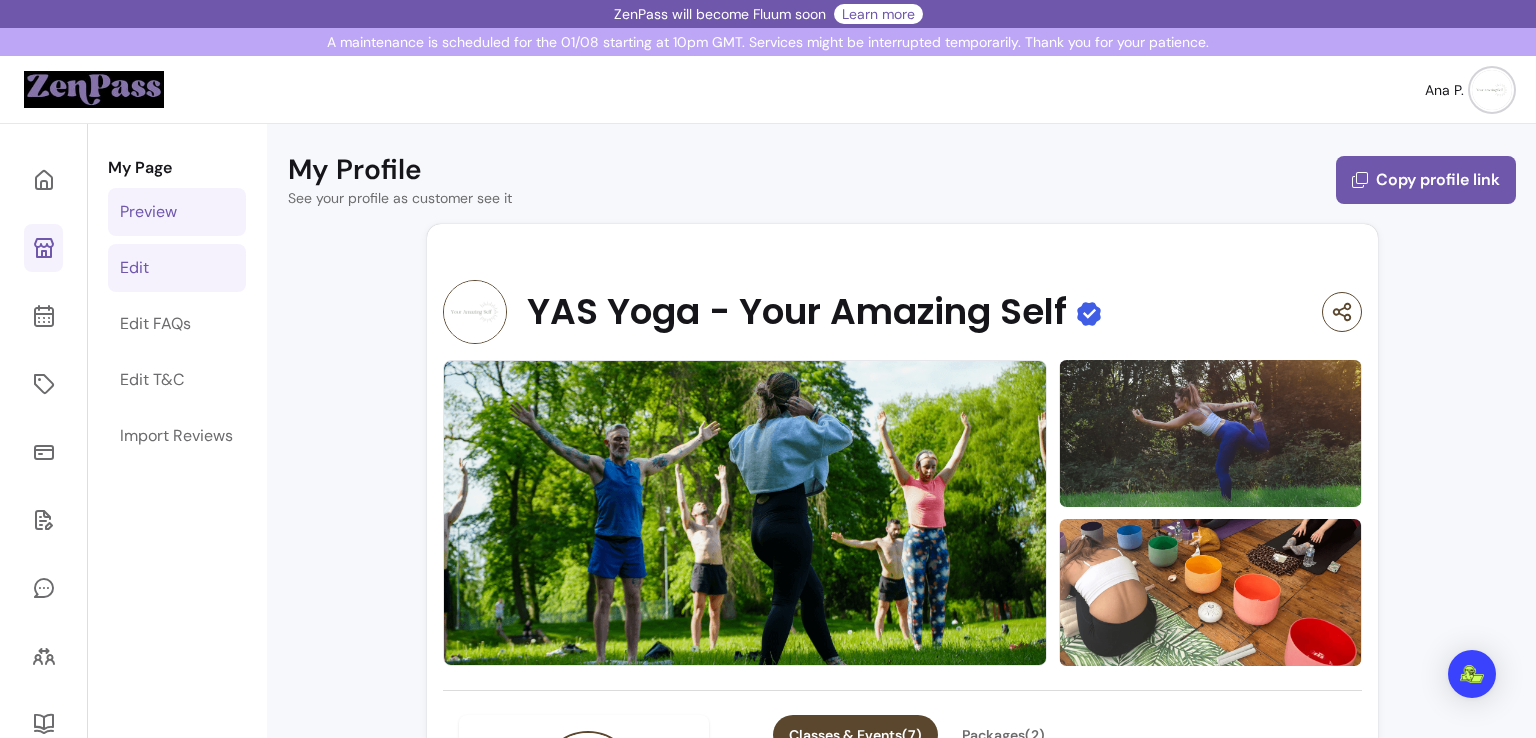 click on "Edit" at bounding box center (177, 268) 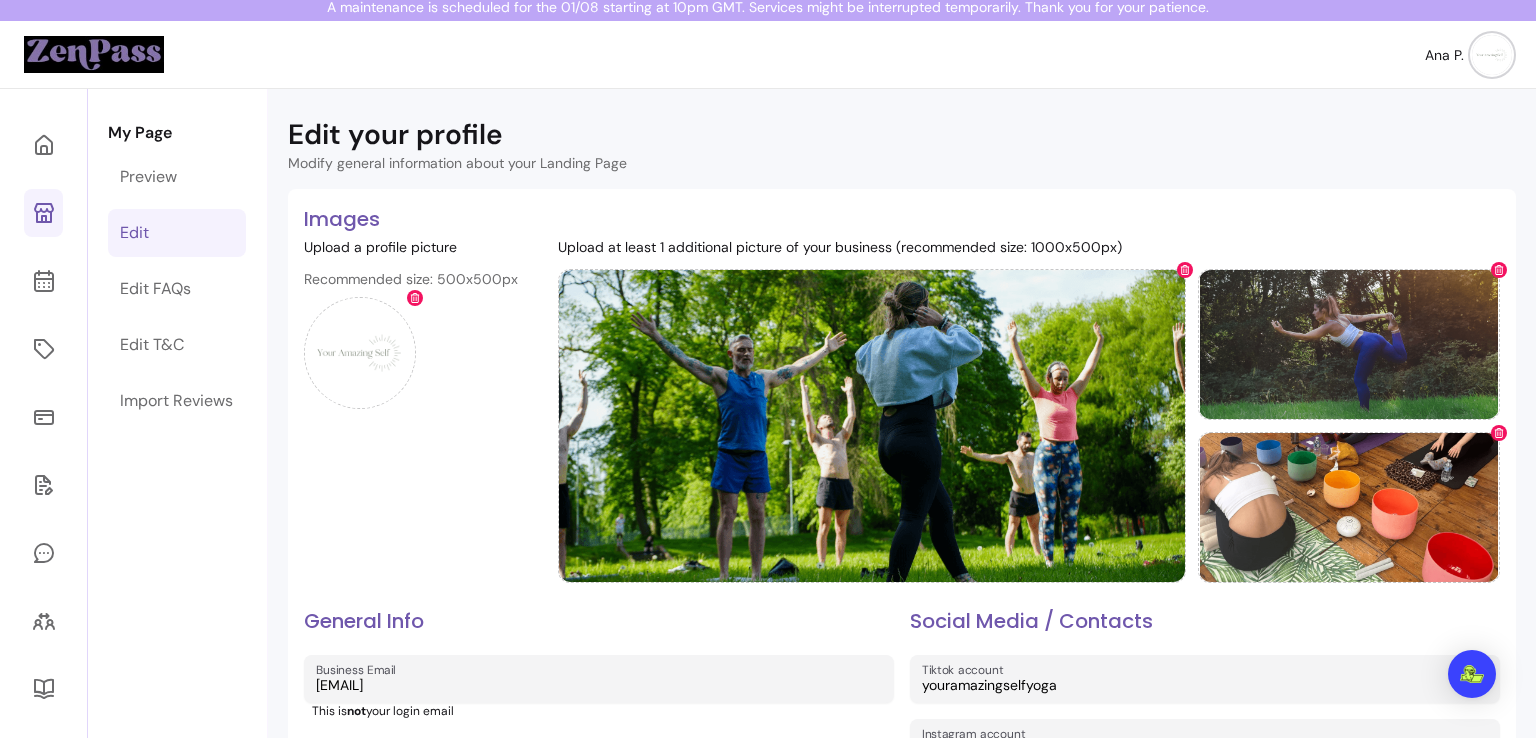 scroll, scrollTop: 0, scrollLeft: 0, axis: both 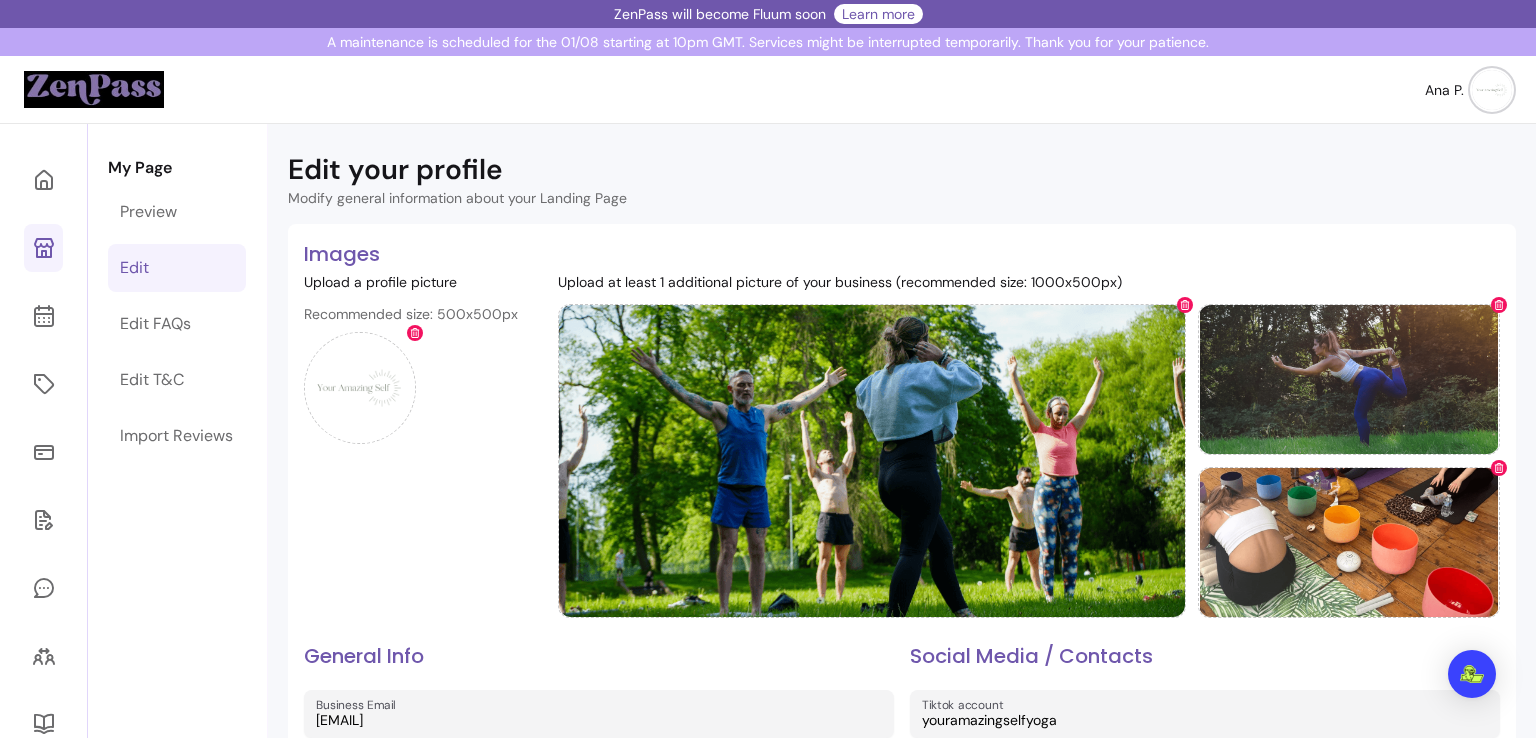 click at bounding box center (1492, 90) 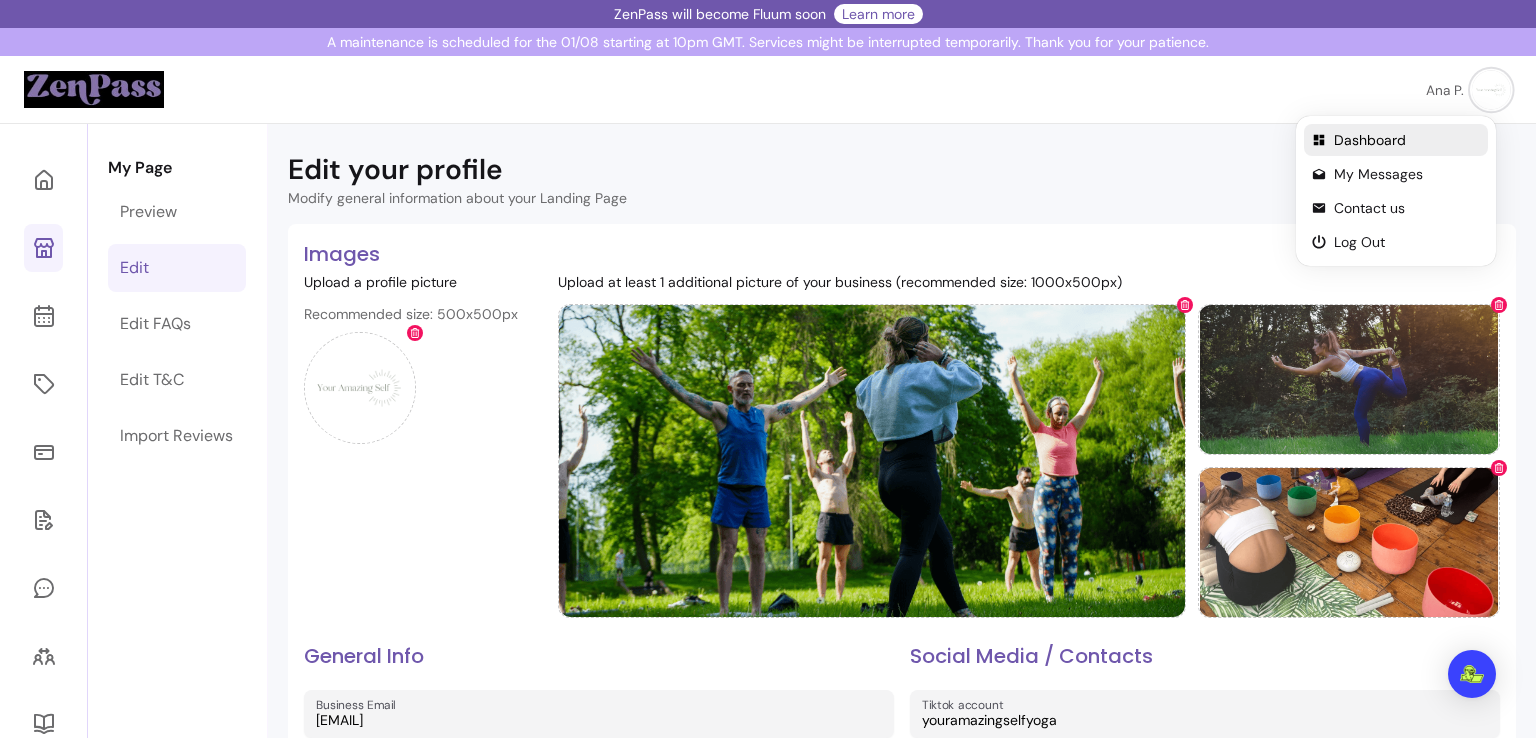 click on "Dashboard" at bounding box center [1407, 140] 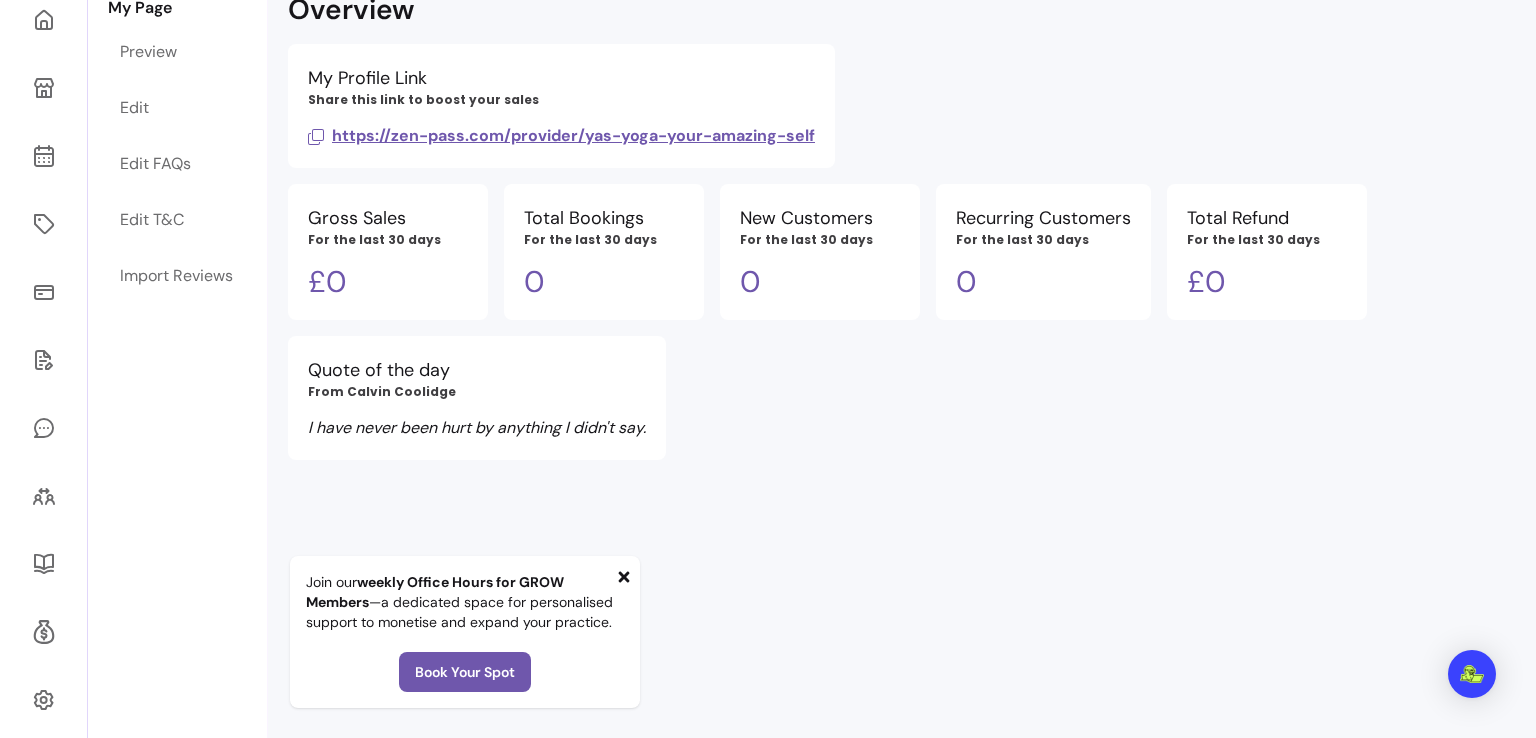 scroll, scrollTop: 178, scrollLeft: 0, axis: vertical 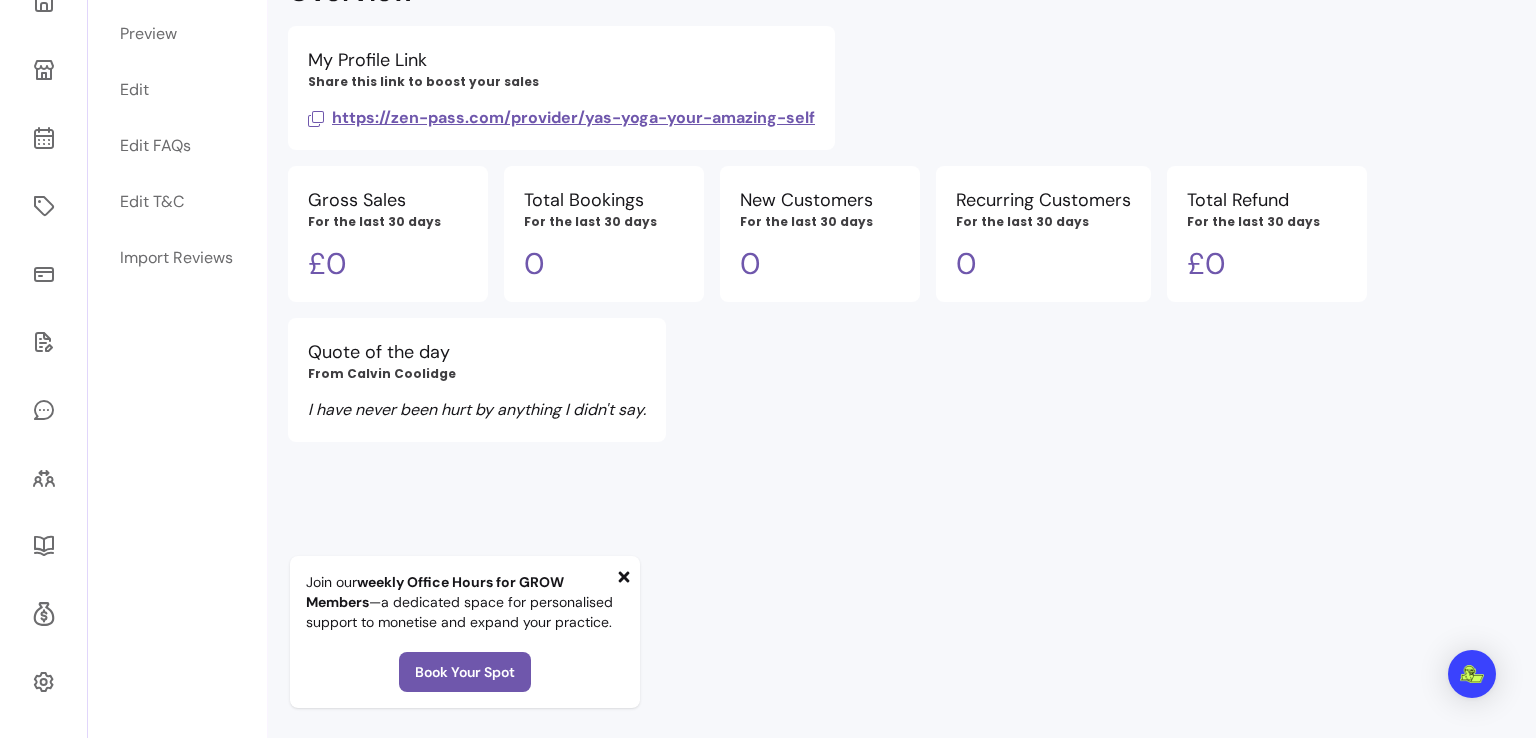 click 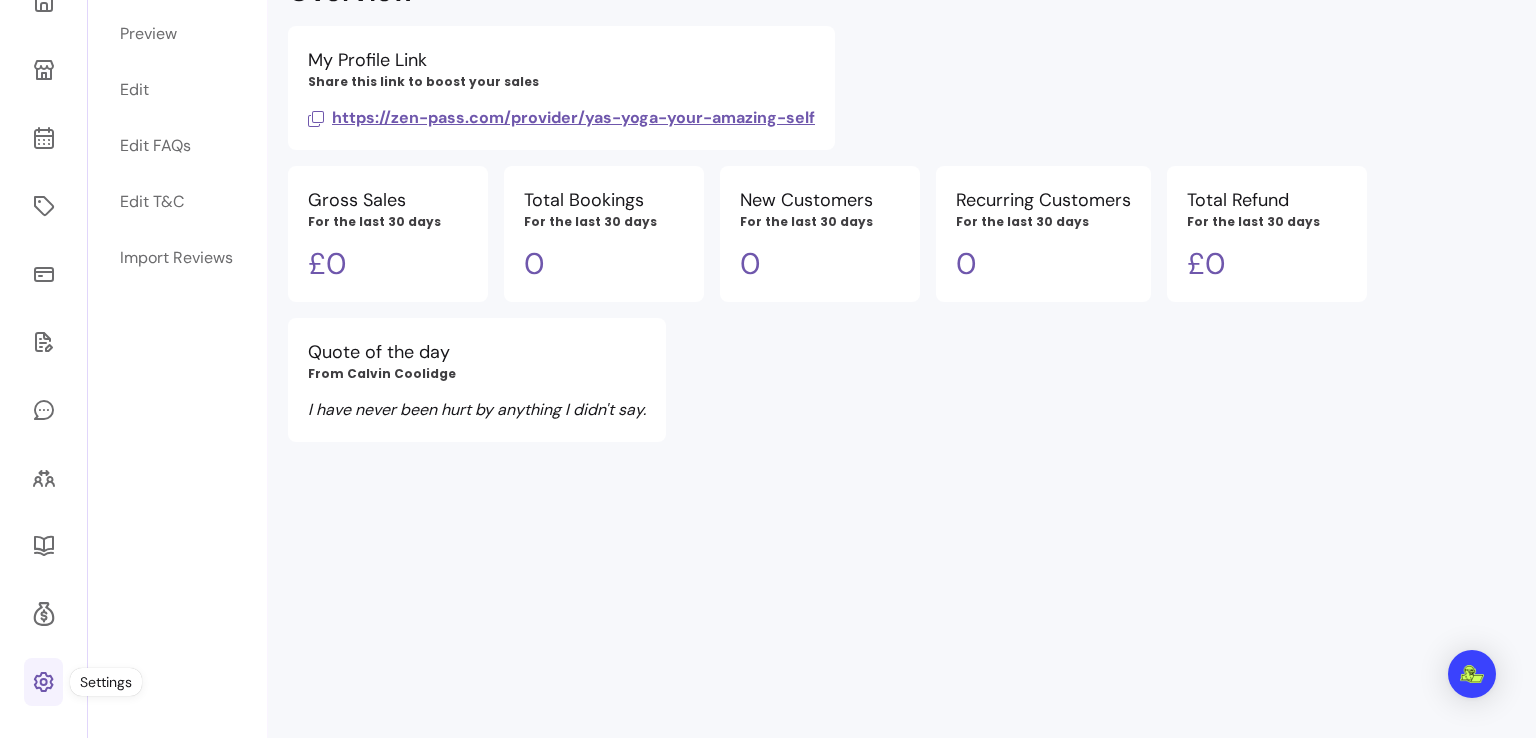 click 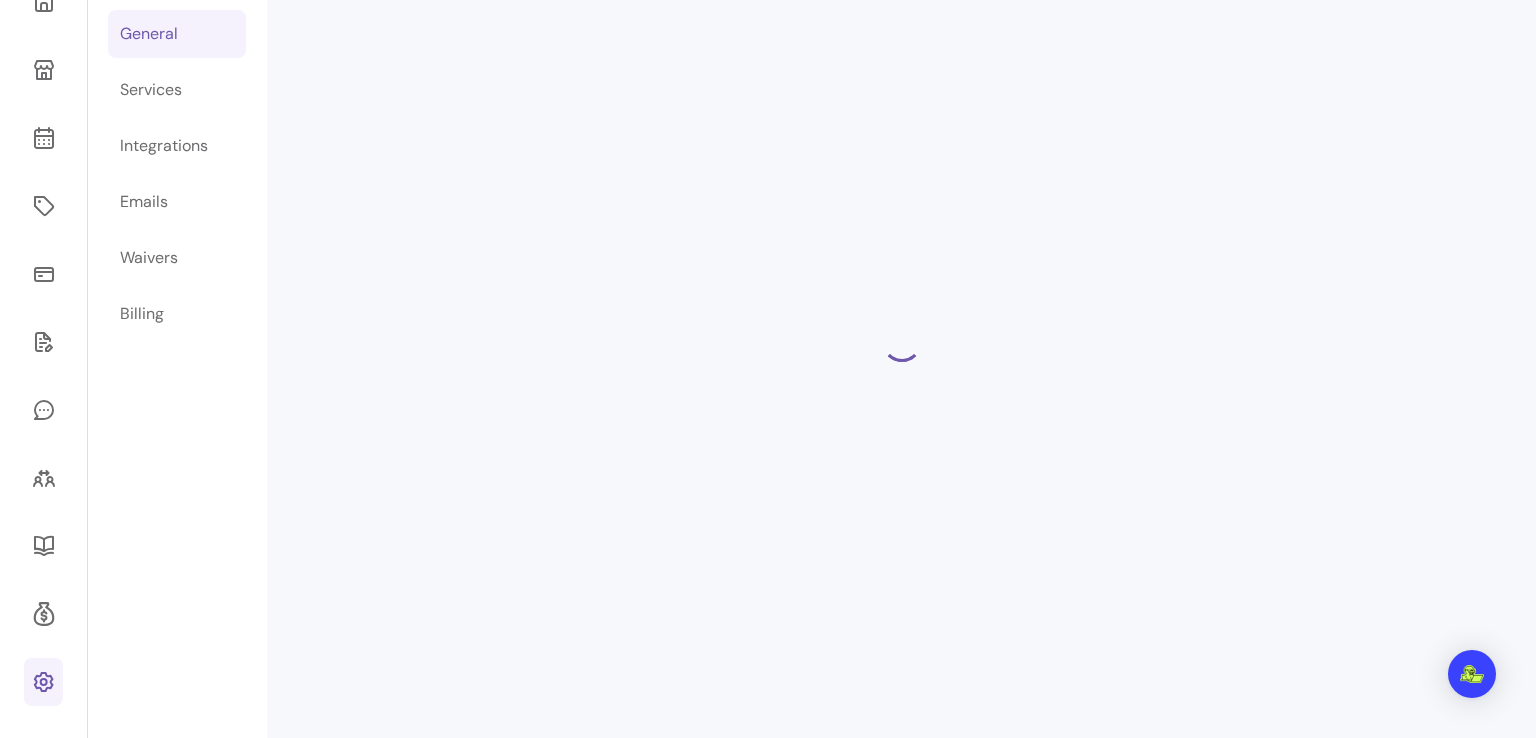 scroll, scrollTop: 124, scrollLeft: 0, axis: vertical 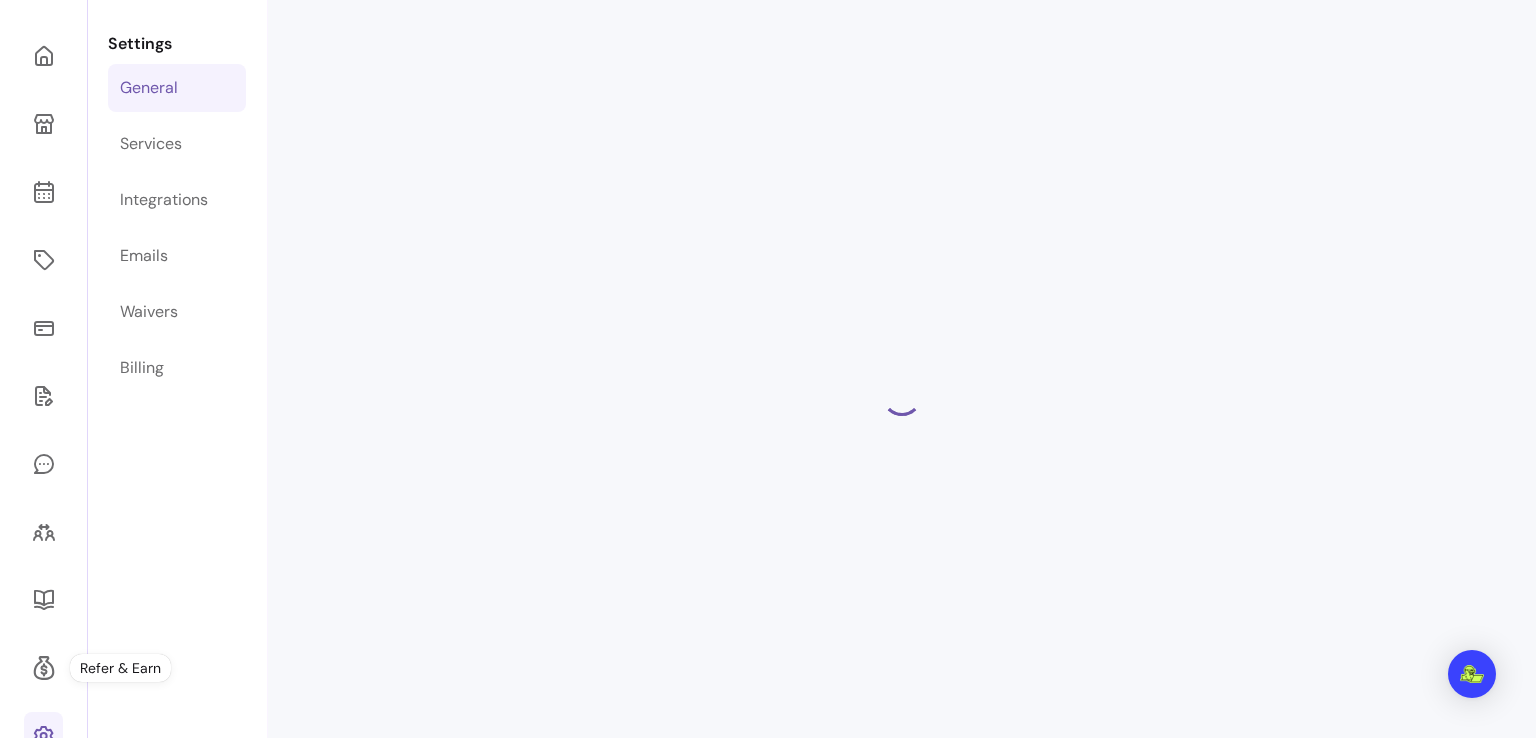 select on "**********" 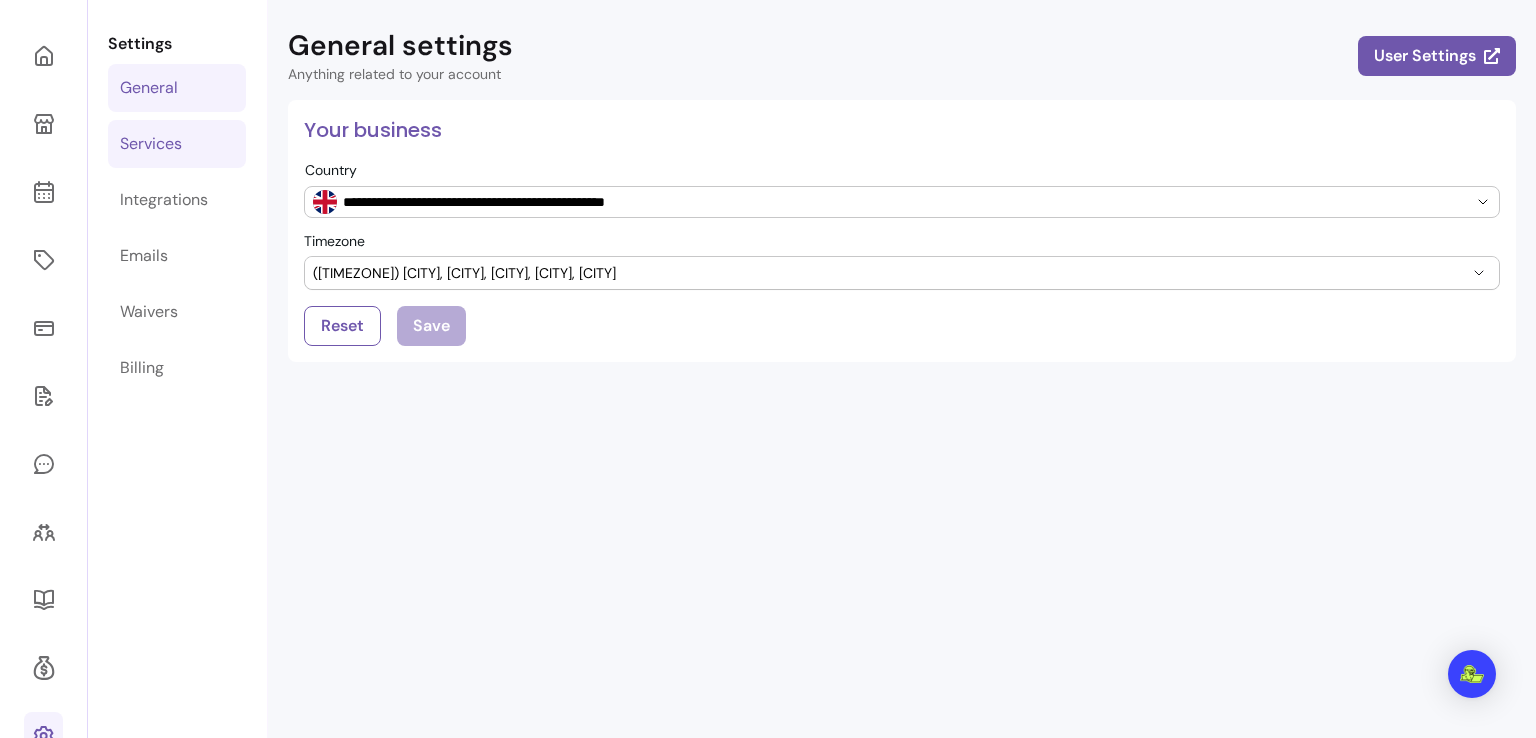 click on "Services" at bounding box center [151, 144] 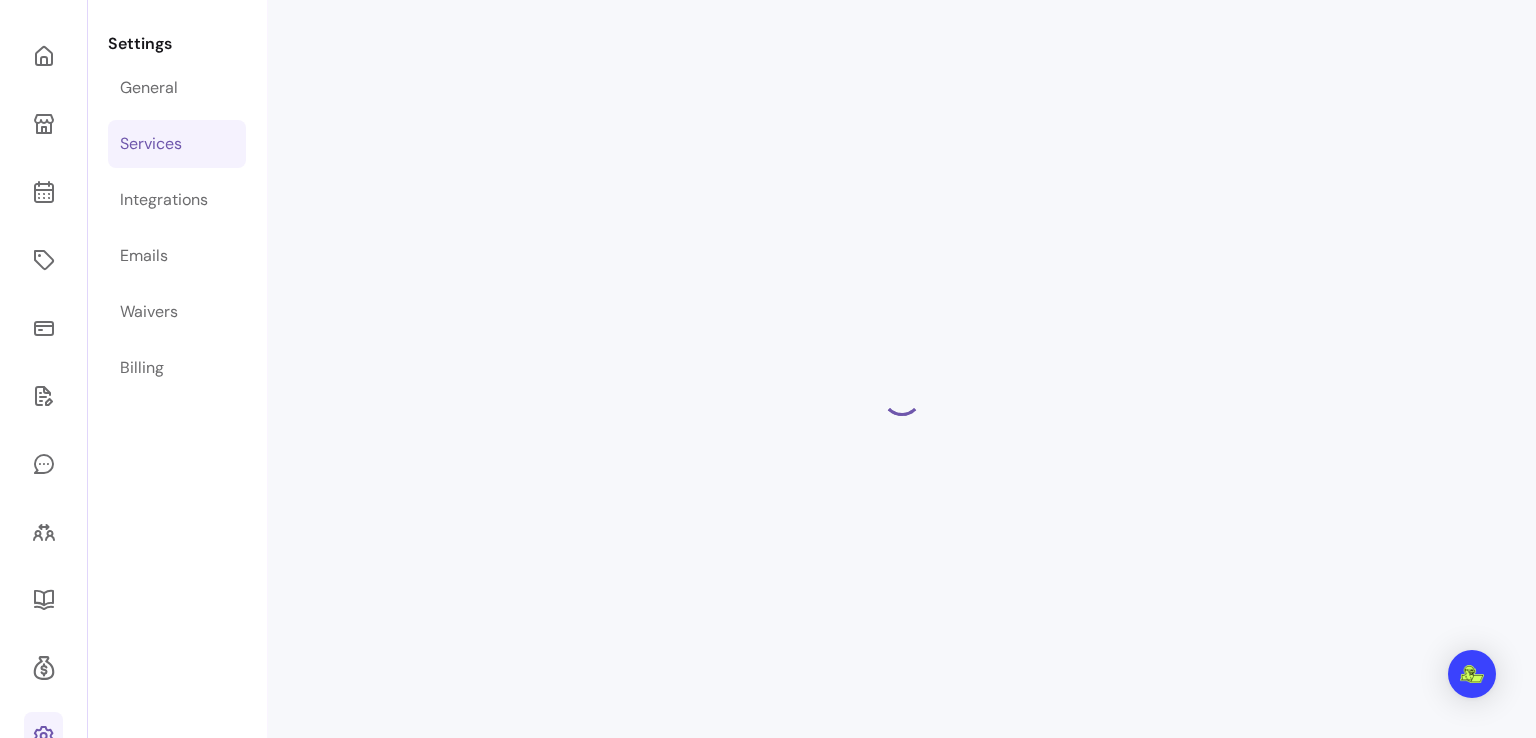 select on "***" 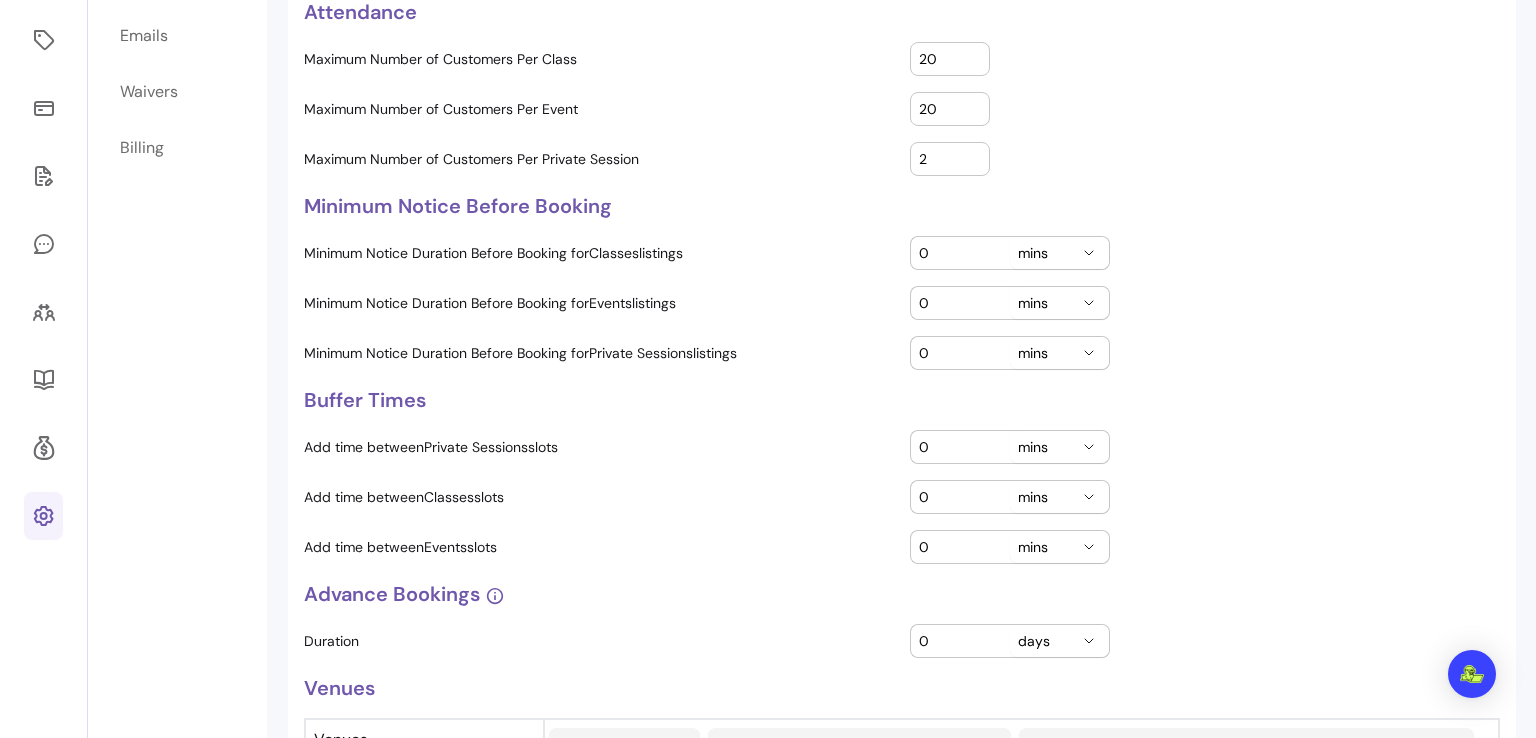 scroll, scrollTop: 351, scrollLeft: 0, axis: vertical 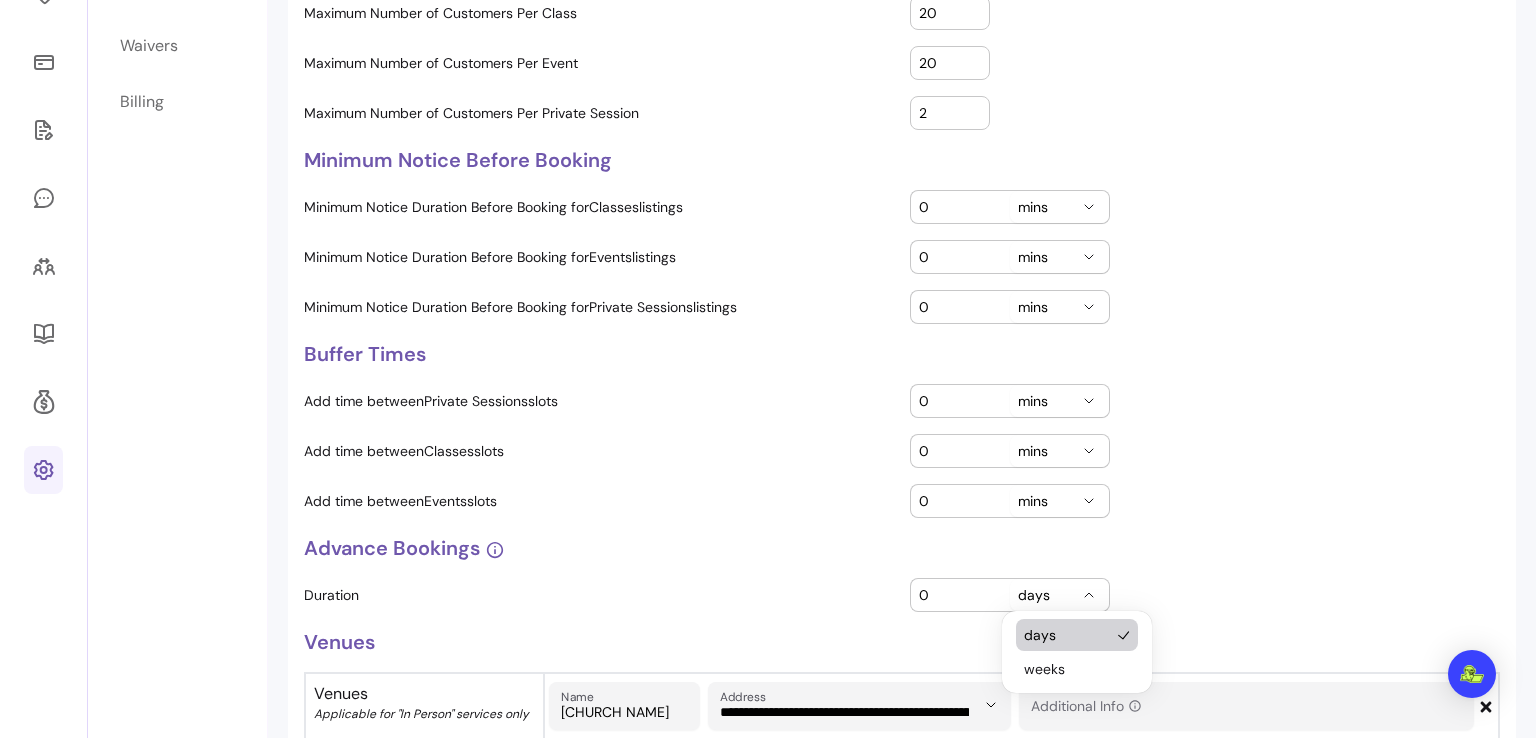 click 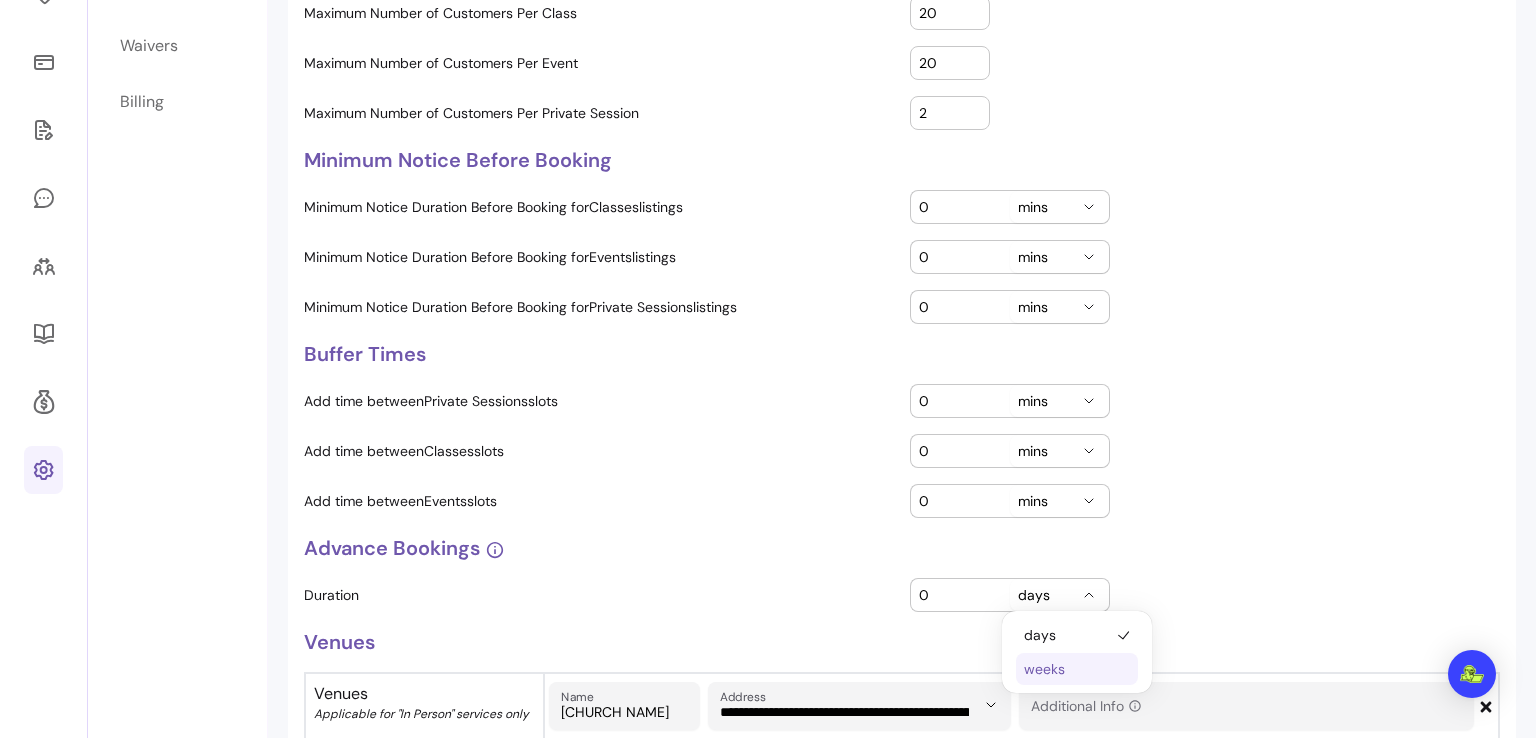 click on "weeks" at bounding box center (1067, 669) 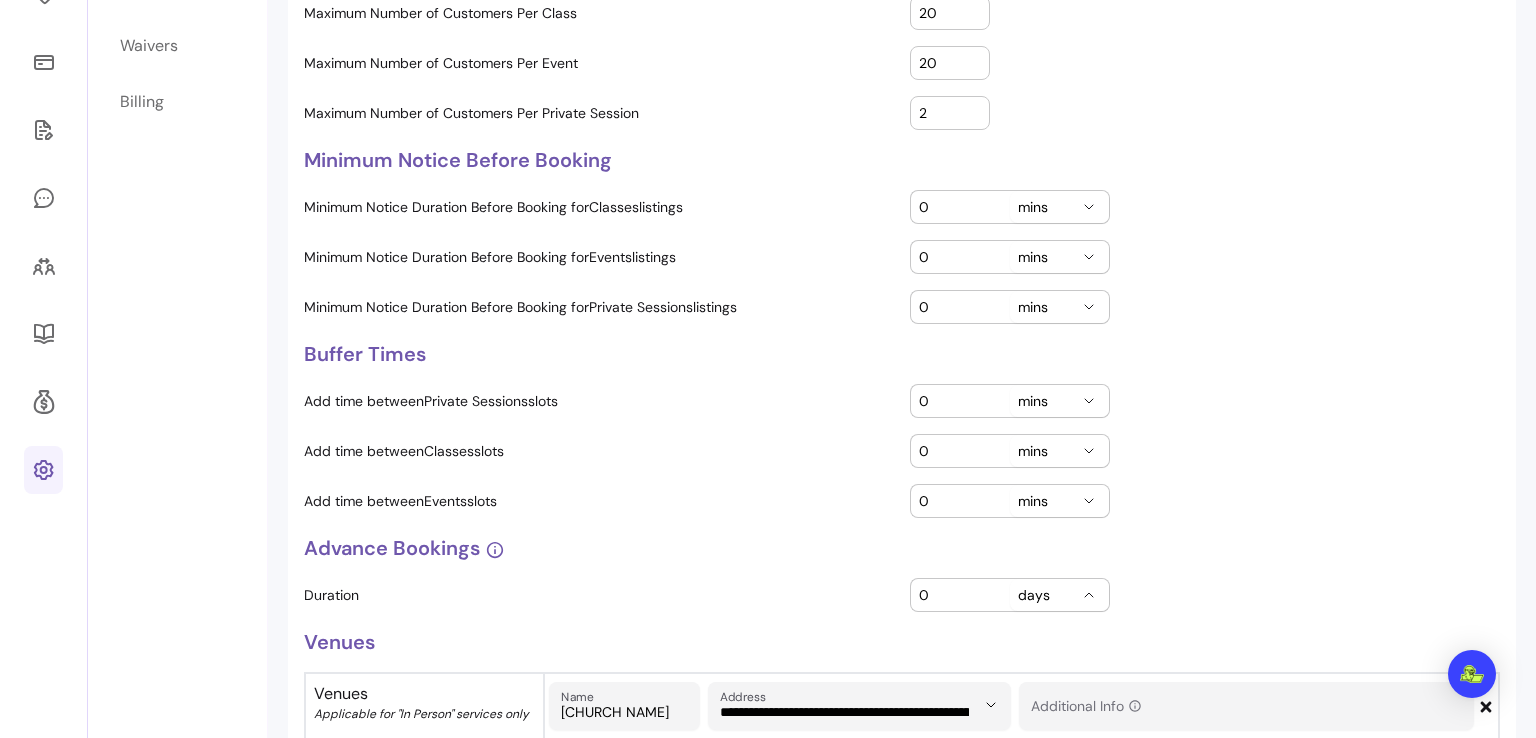 select on "****" 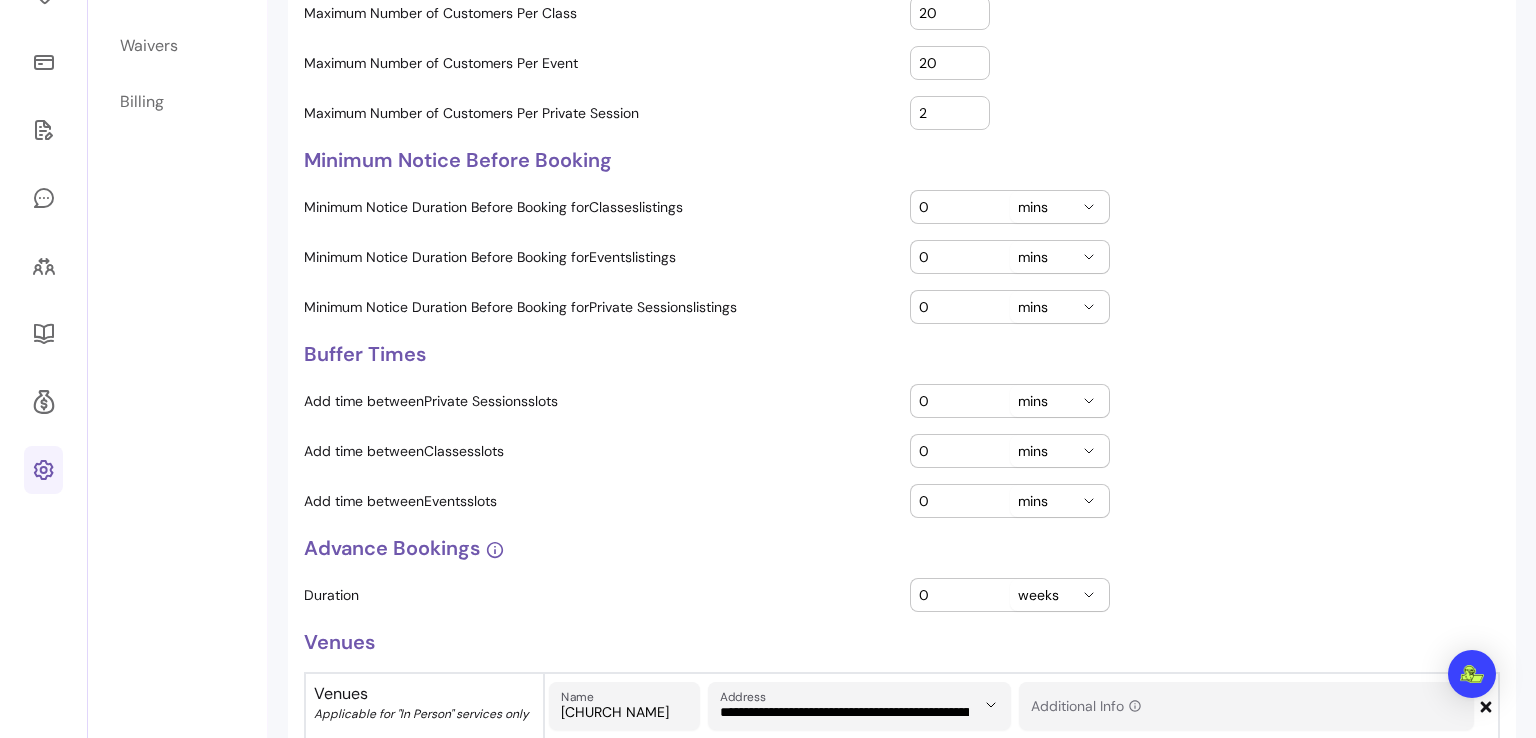 click on "0" at bounding box center [960, 595] 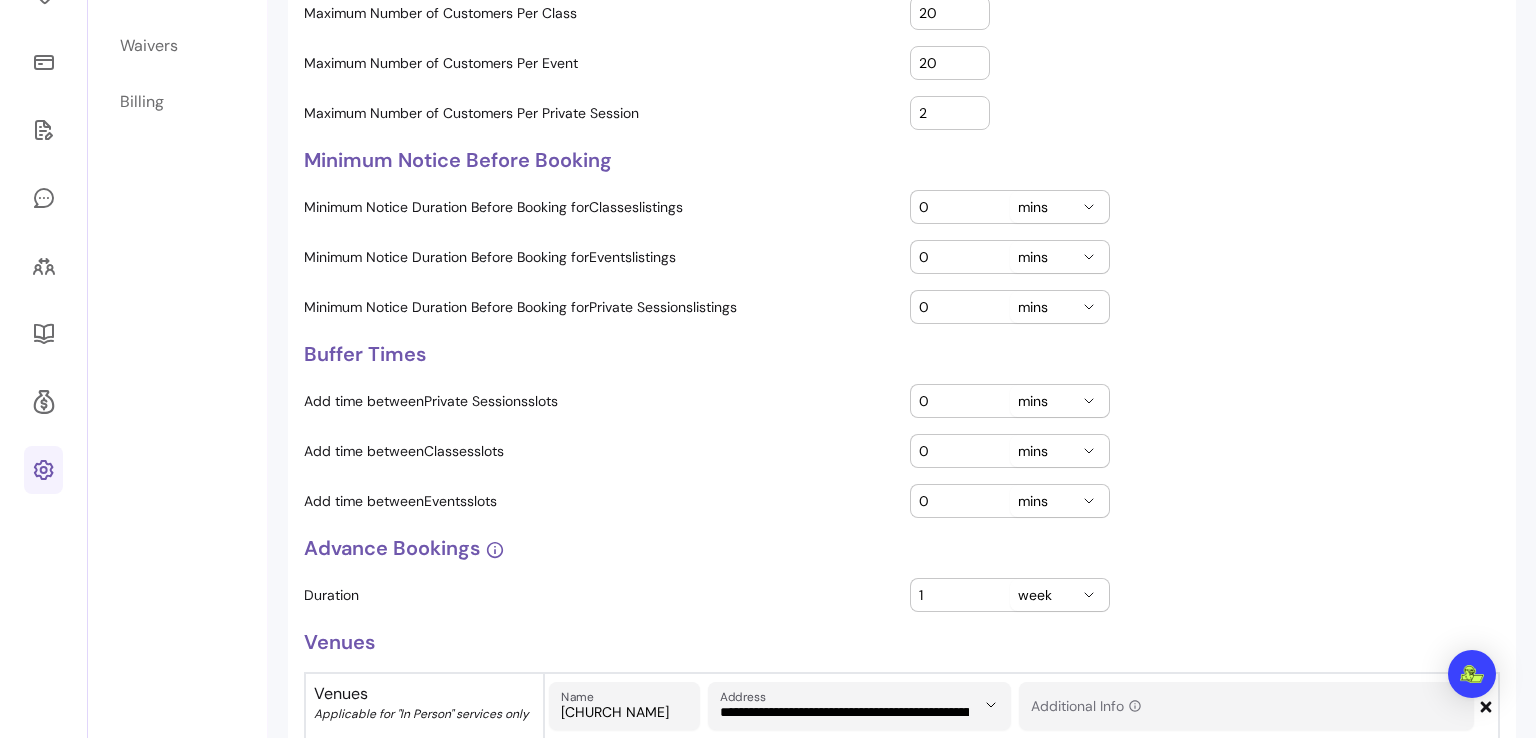 click on "1" at bounding box center [960, 595] 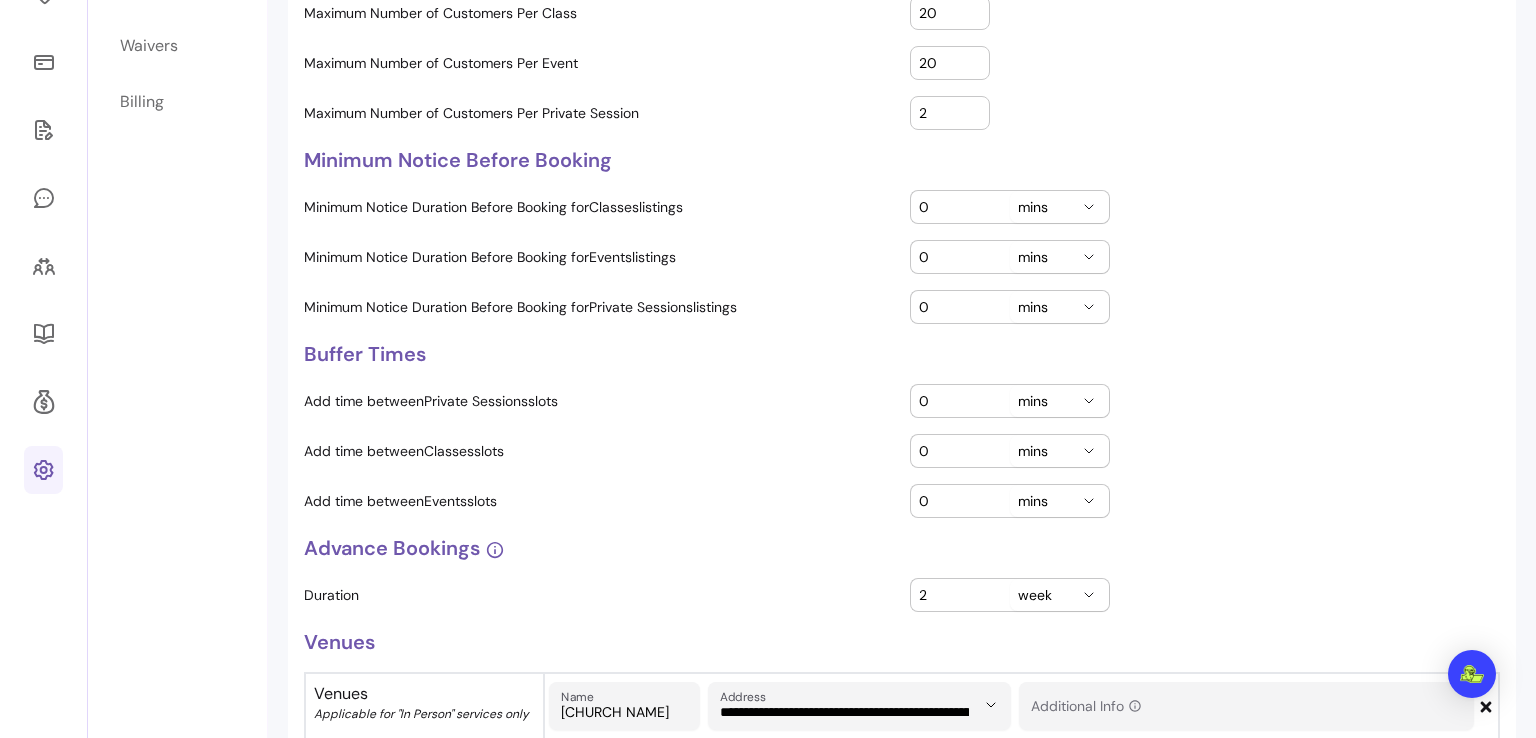 click on "2" at bounding box center (960, 595) 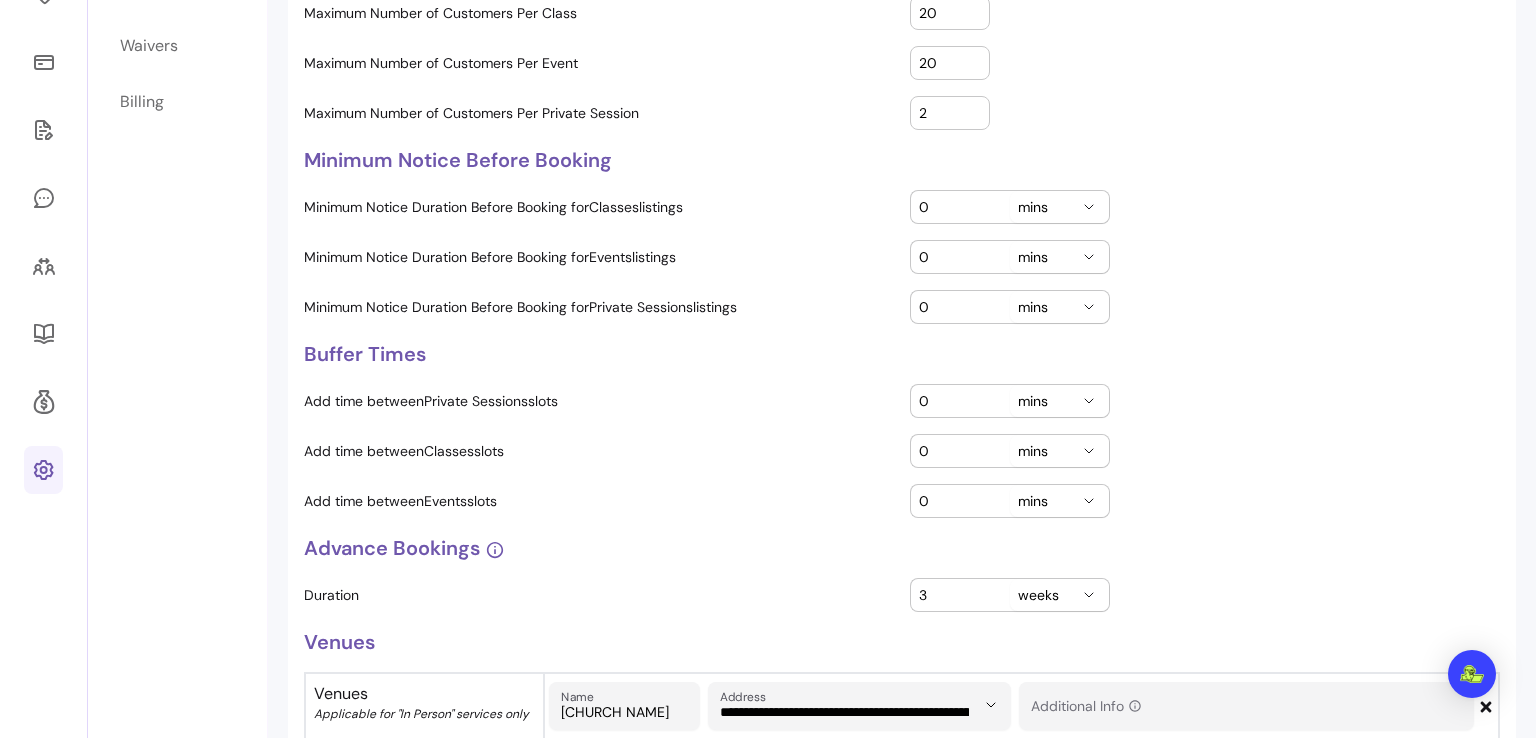 click on "3" at bounding box center [960, 595] 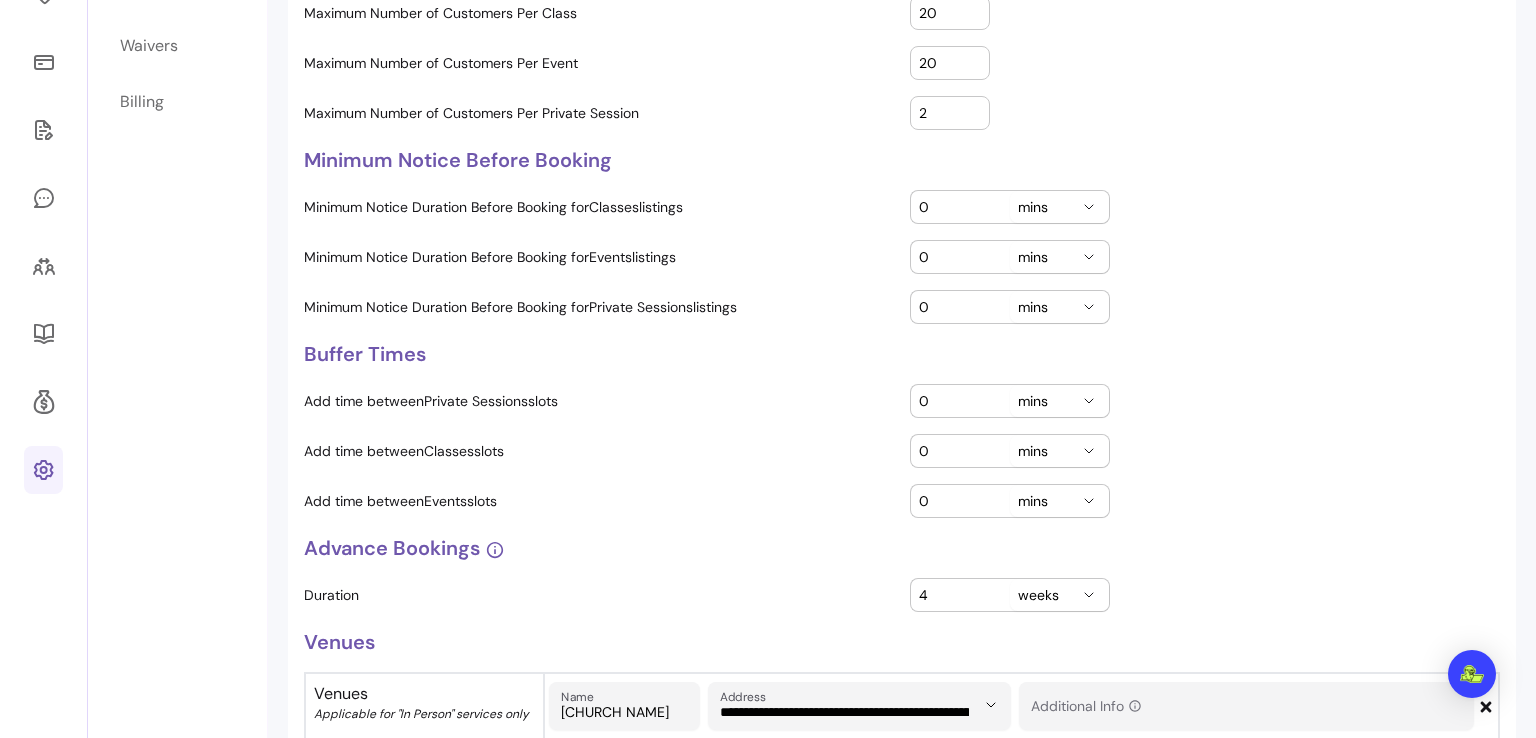 type on "4" 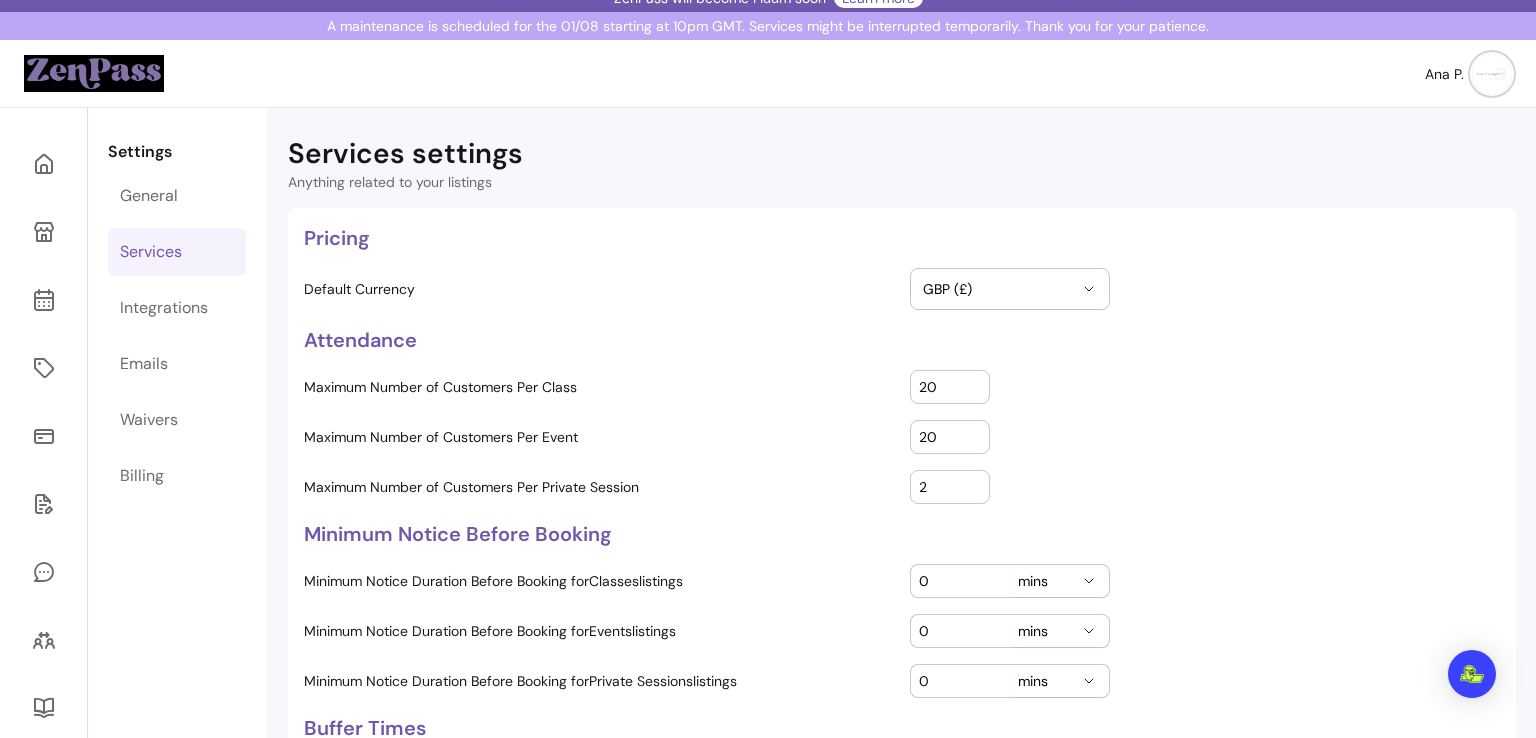 scroll, scrollTop: 12, scrollLeft: 0, axis: vertical 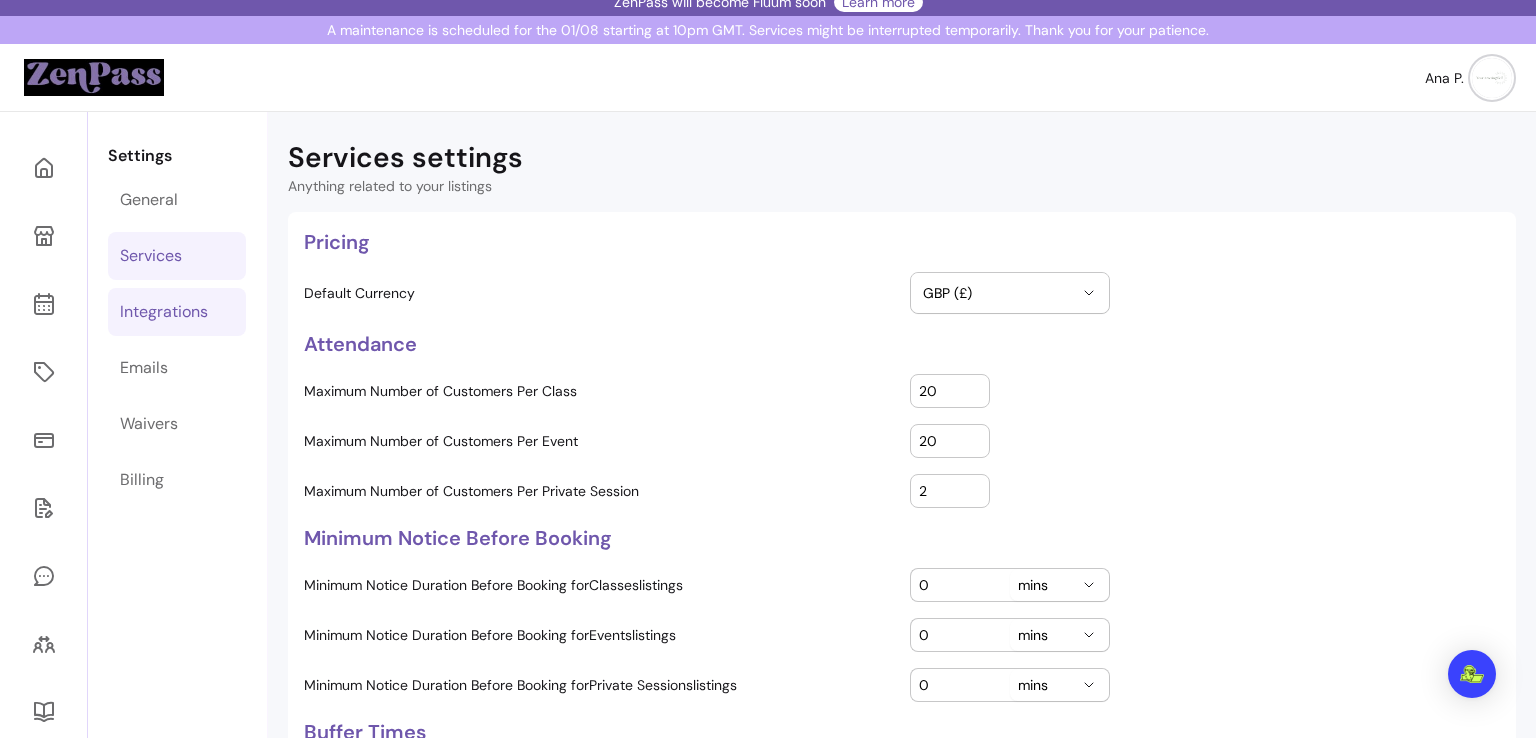 click on "Integrations" at bounding box center [164, 312] 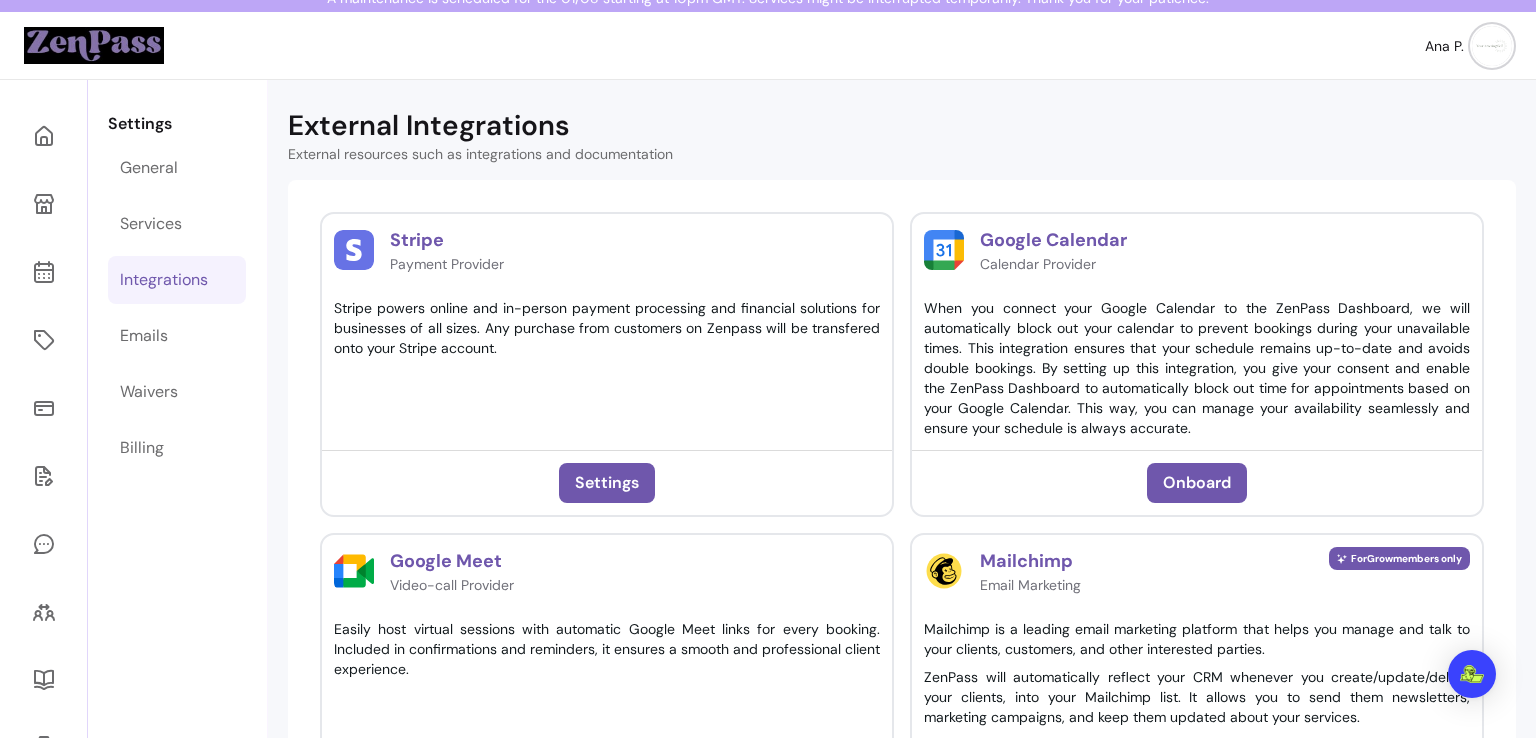 scroll, scrollTop: 0, scrollLeft: 0, axis: both 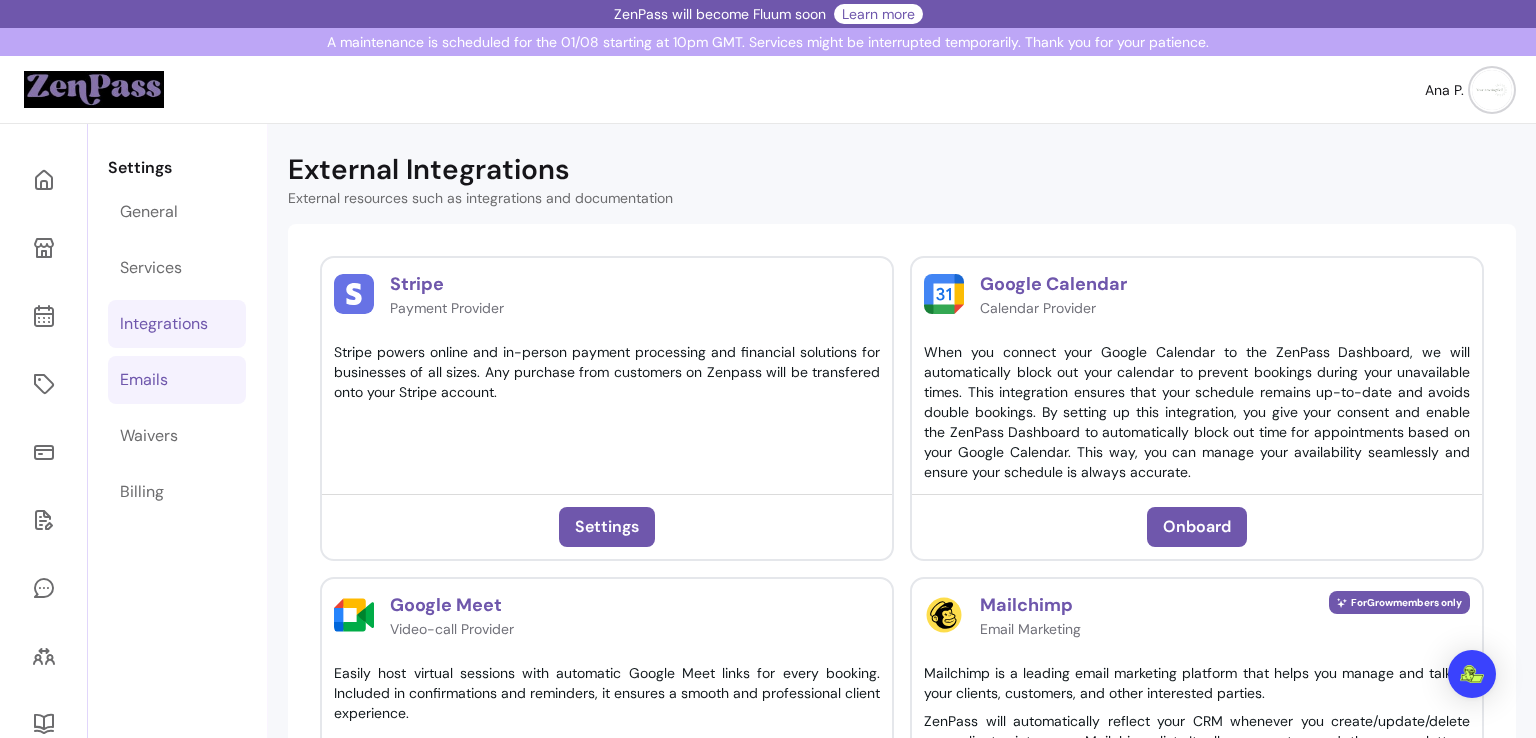 click on "Emails" at bounding box center [177, 380] 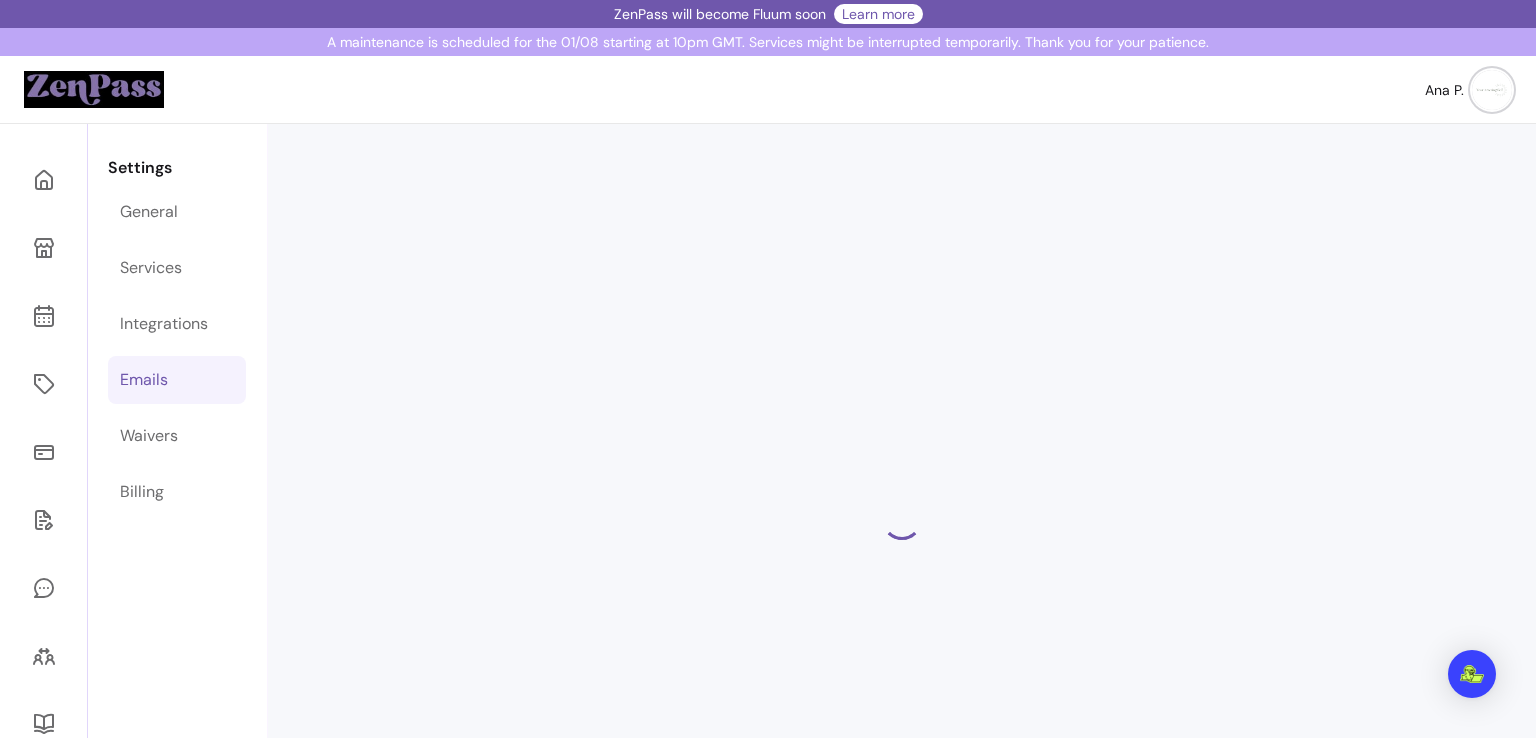 select on "**********" 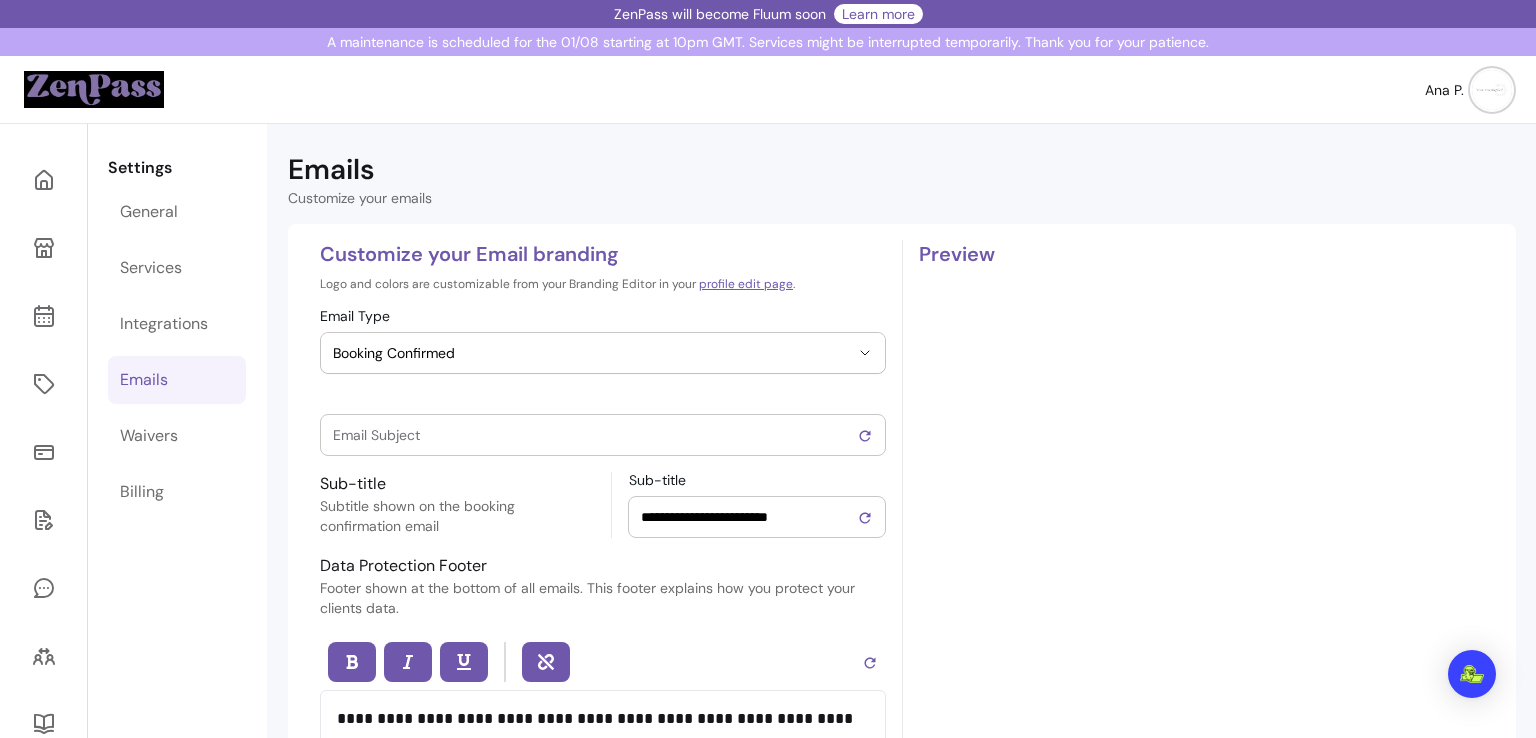 type on "**********" 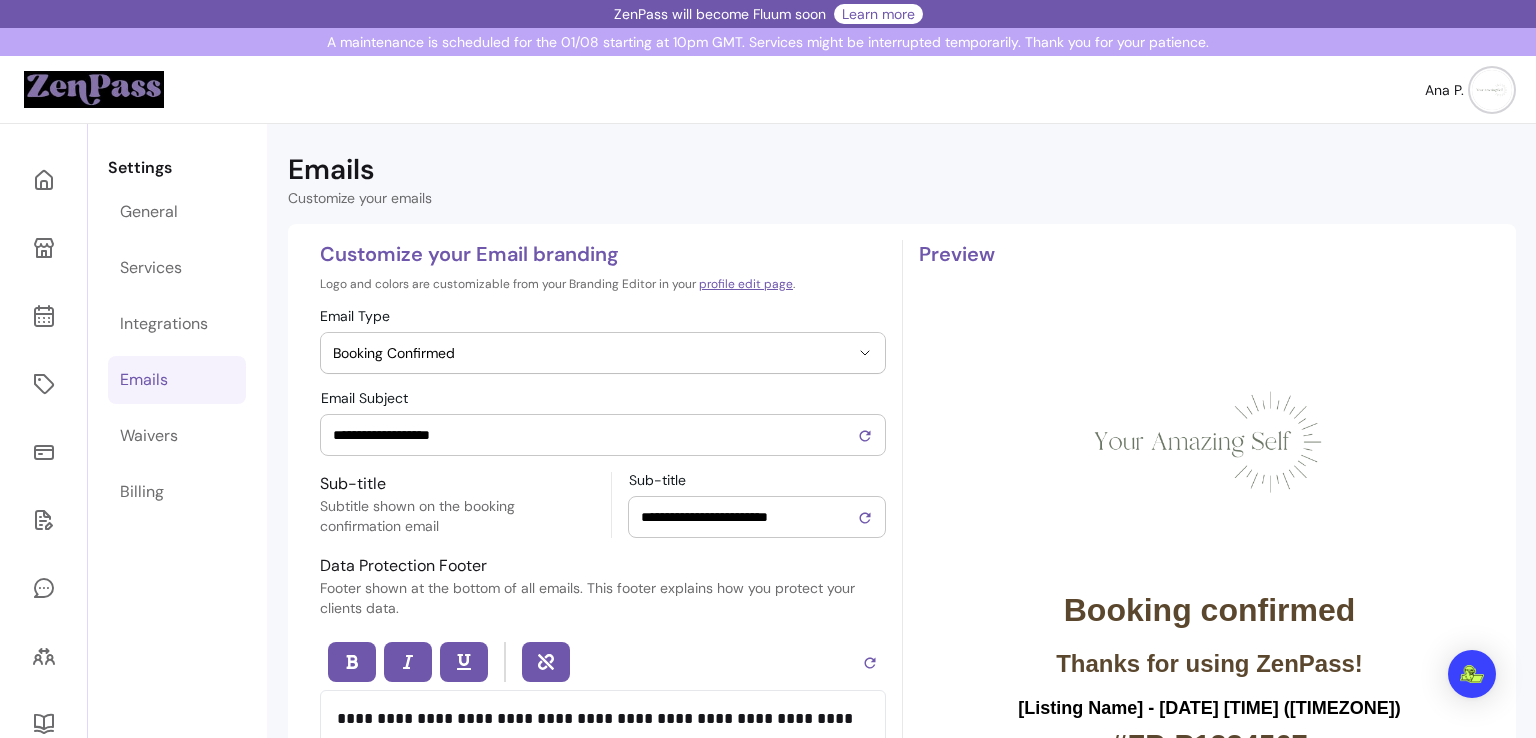 scroll, scrollTop: 0, scrollLeft: 0, axis: both 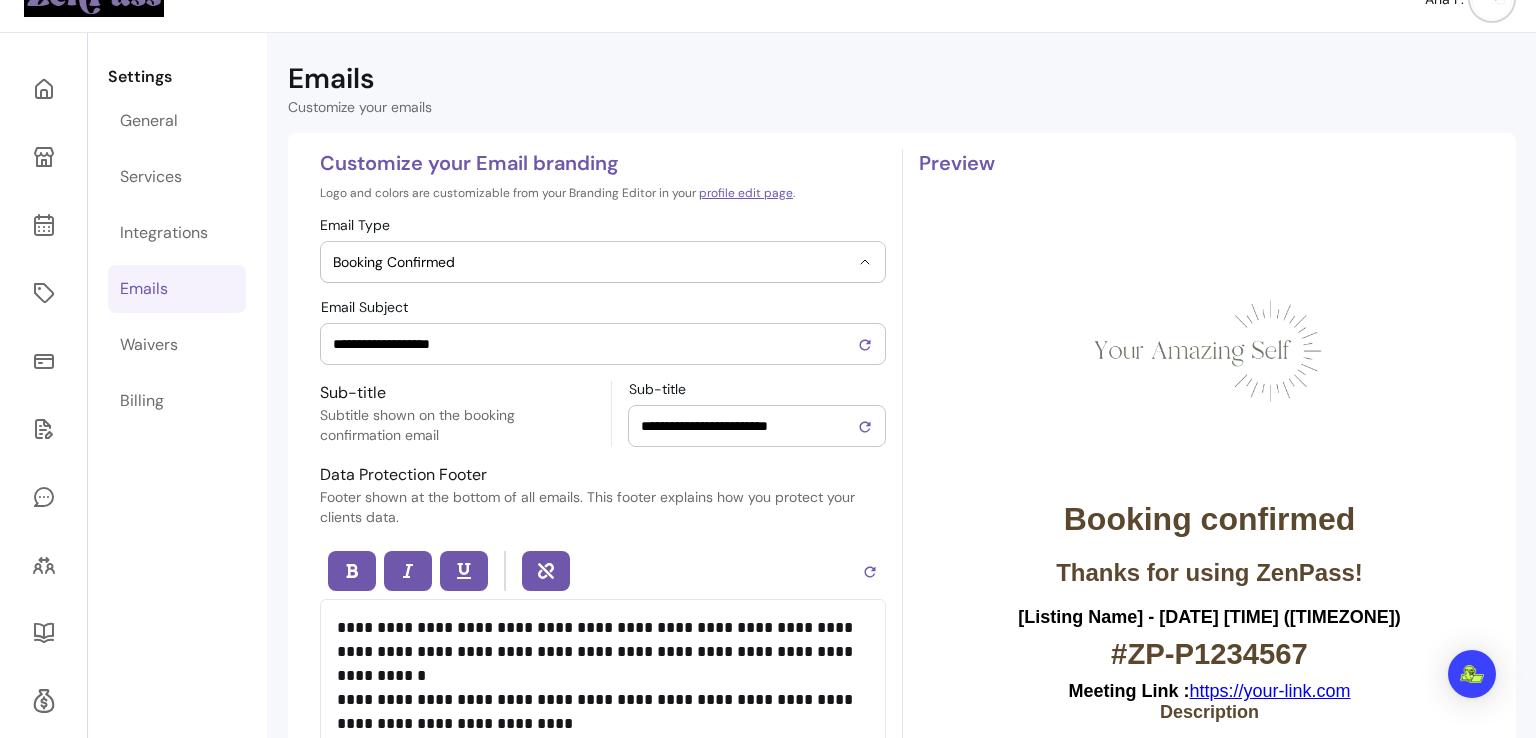 click on "Booking Confirmed" at bounding box center [603, 262] 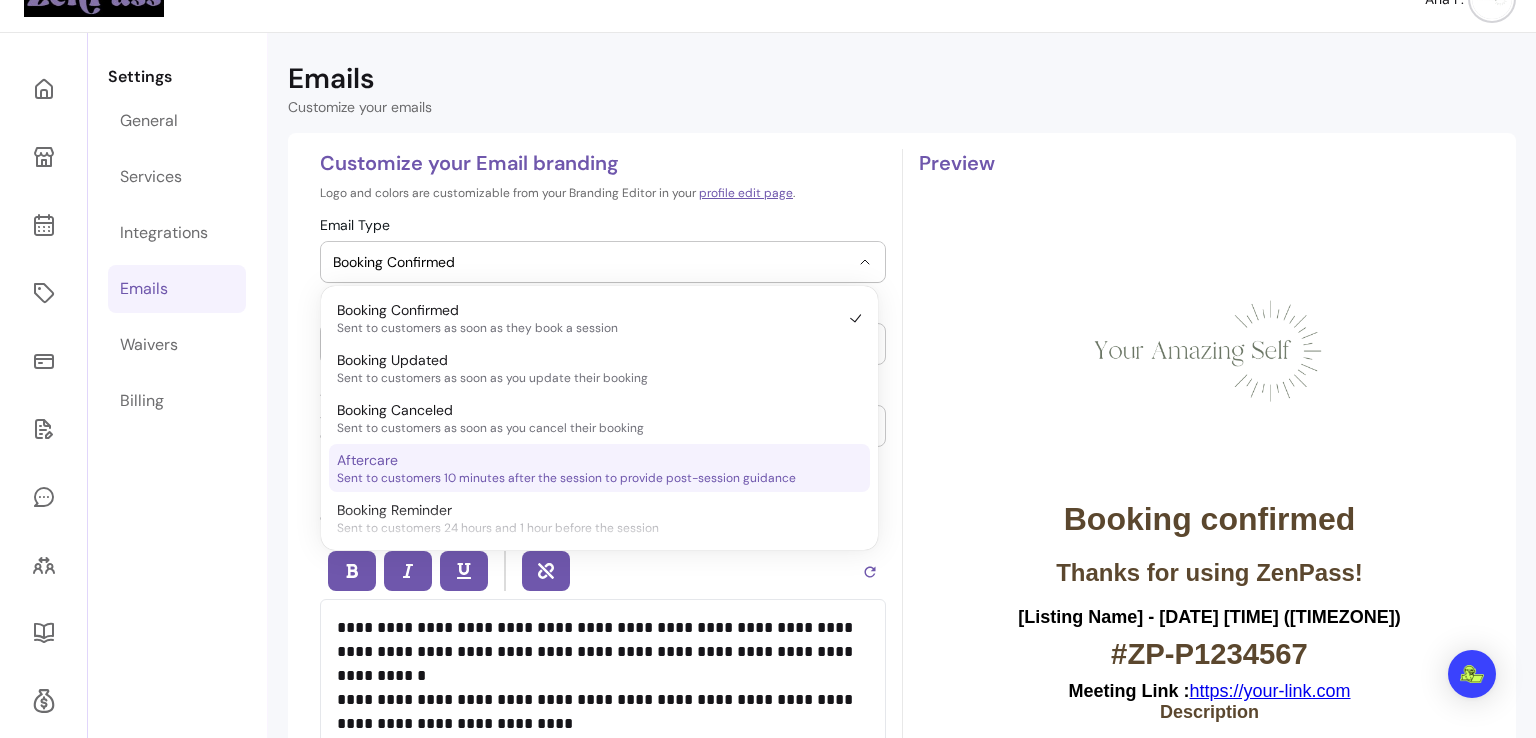 click on "Sent to customers 10 minutes after the session to provide post-session guidance" at bounding box center [589, 478] 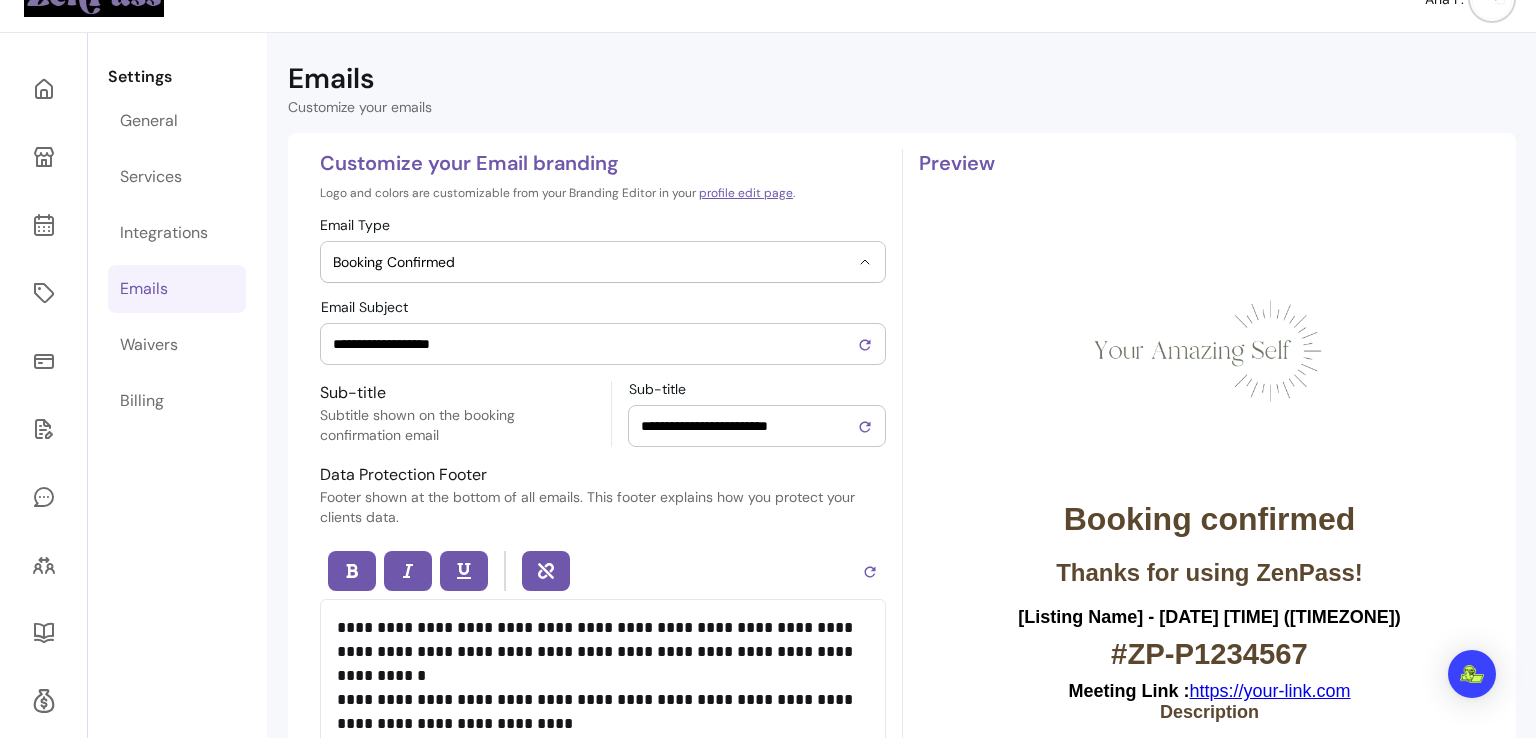 select on "**********" 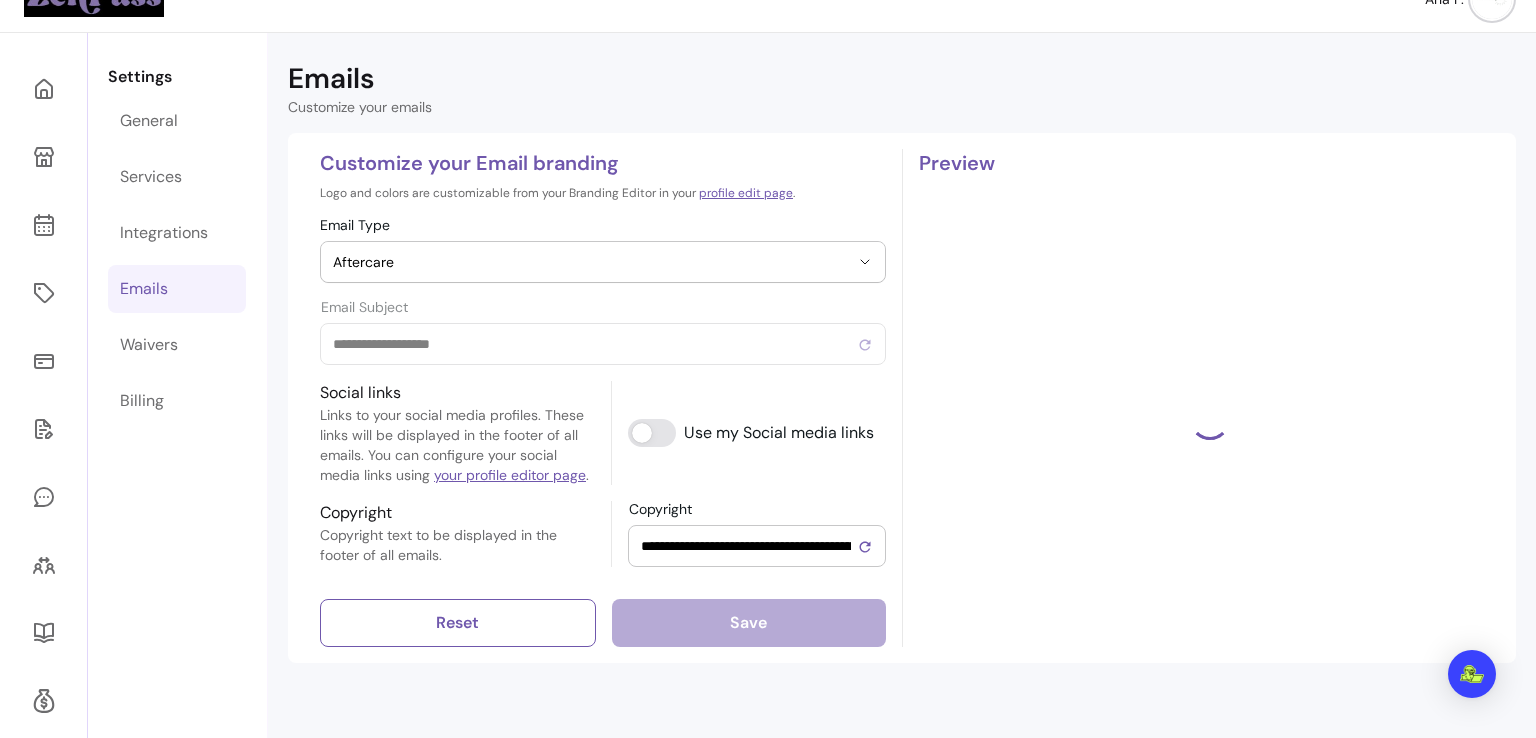 type on "**********" 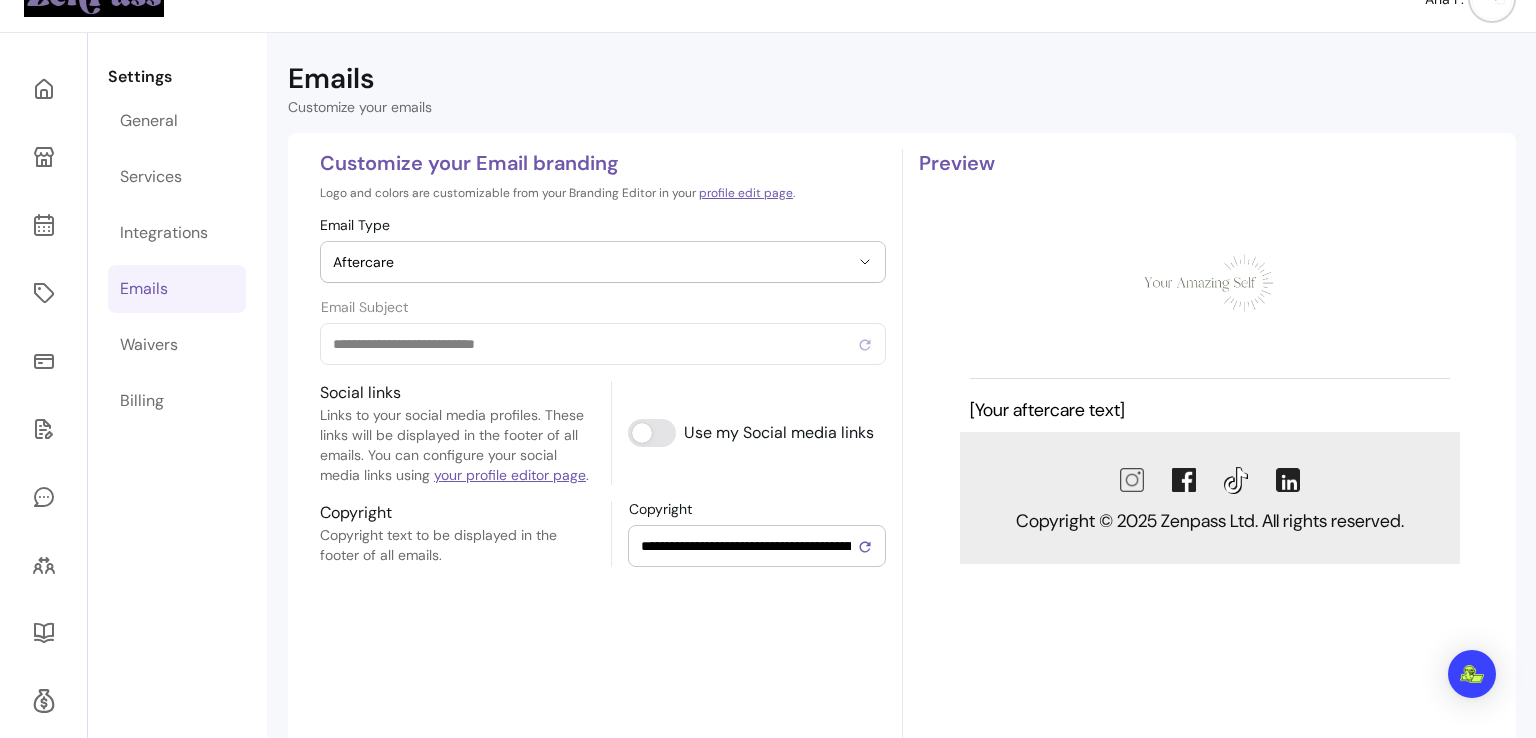 scroll, scrollTop: 0, scrollLeft: 0, axis: both 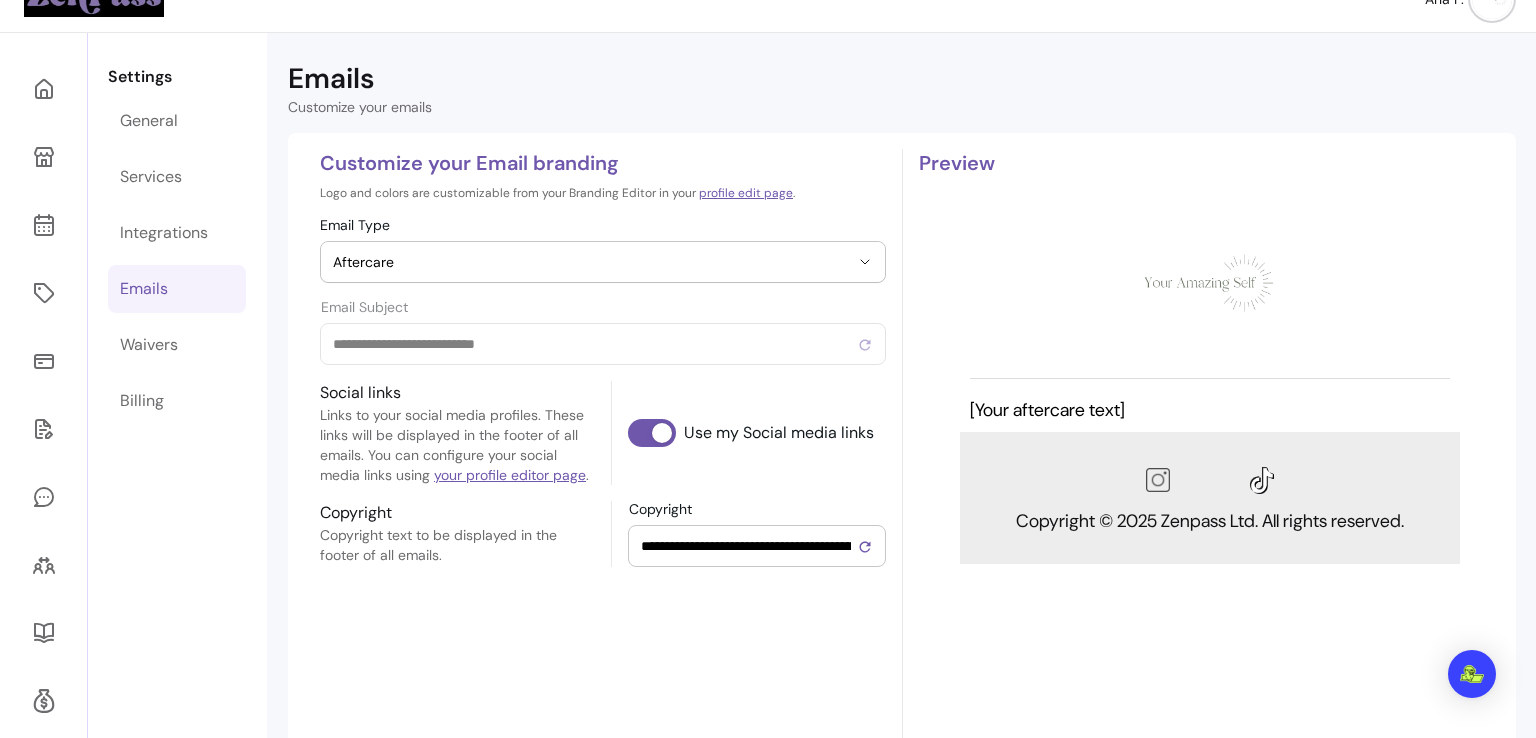 click on "Aftercare" at bounding box center [591, 262] 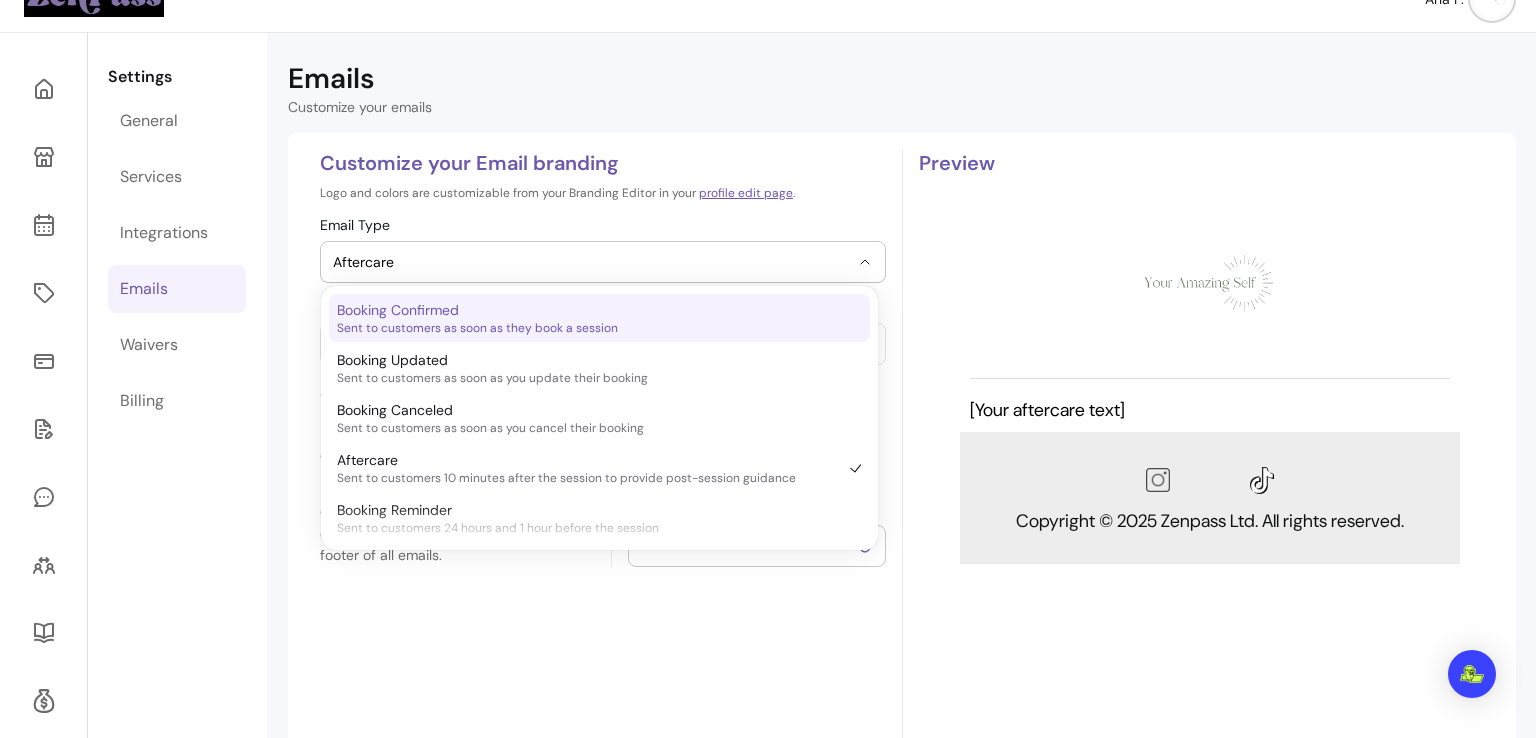 click on "Sent to customers as soon as they book a session" at bounding box center (589, 328) 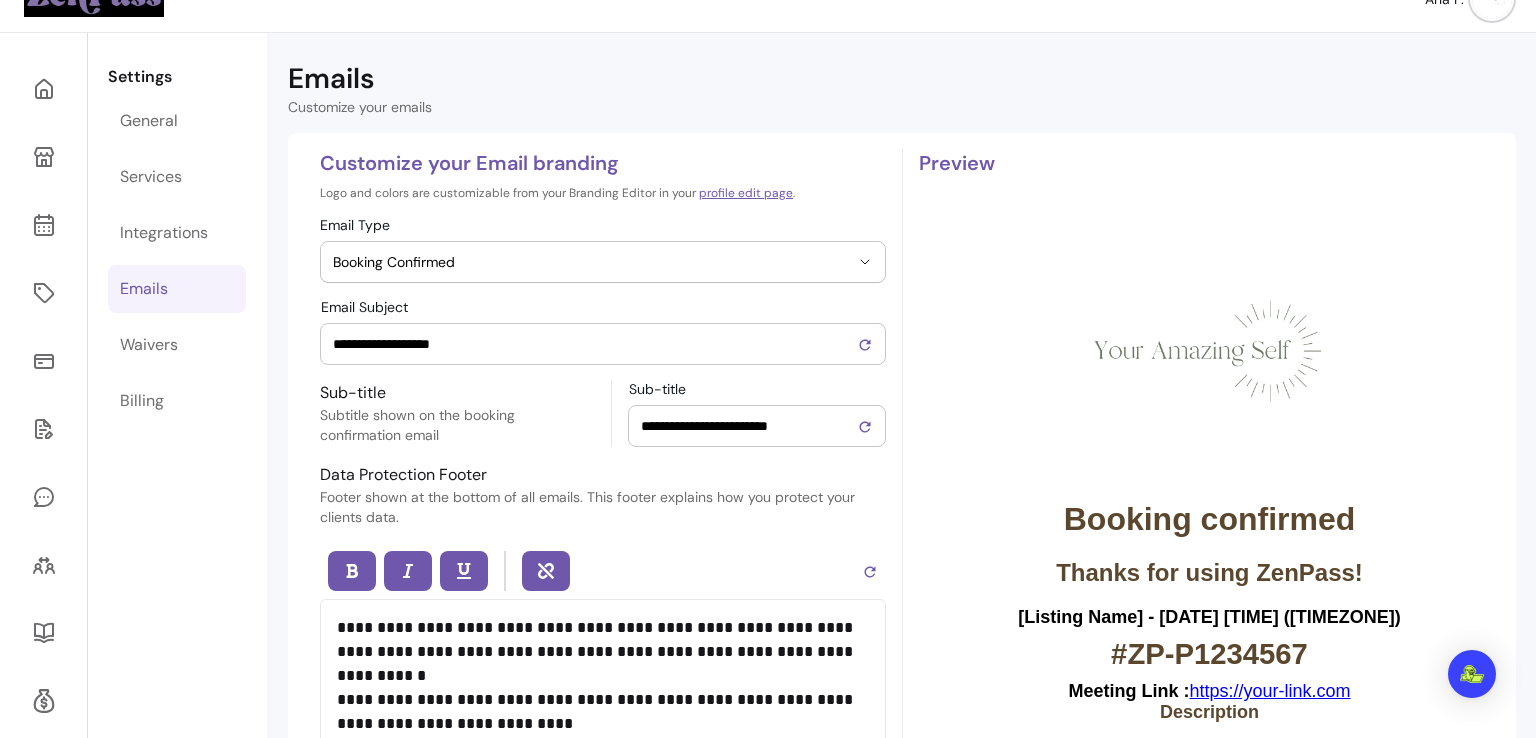 scroll, scrollTop: 0, scrollLeft: 0, axis: both 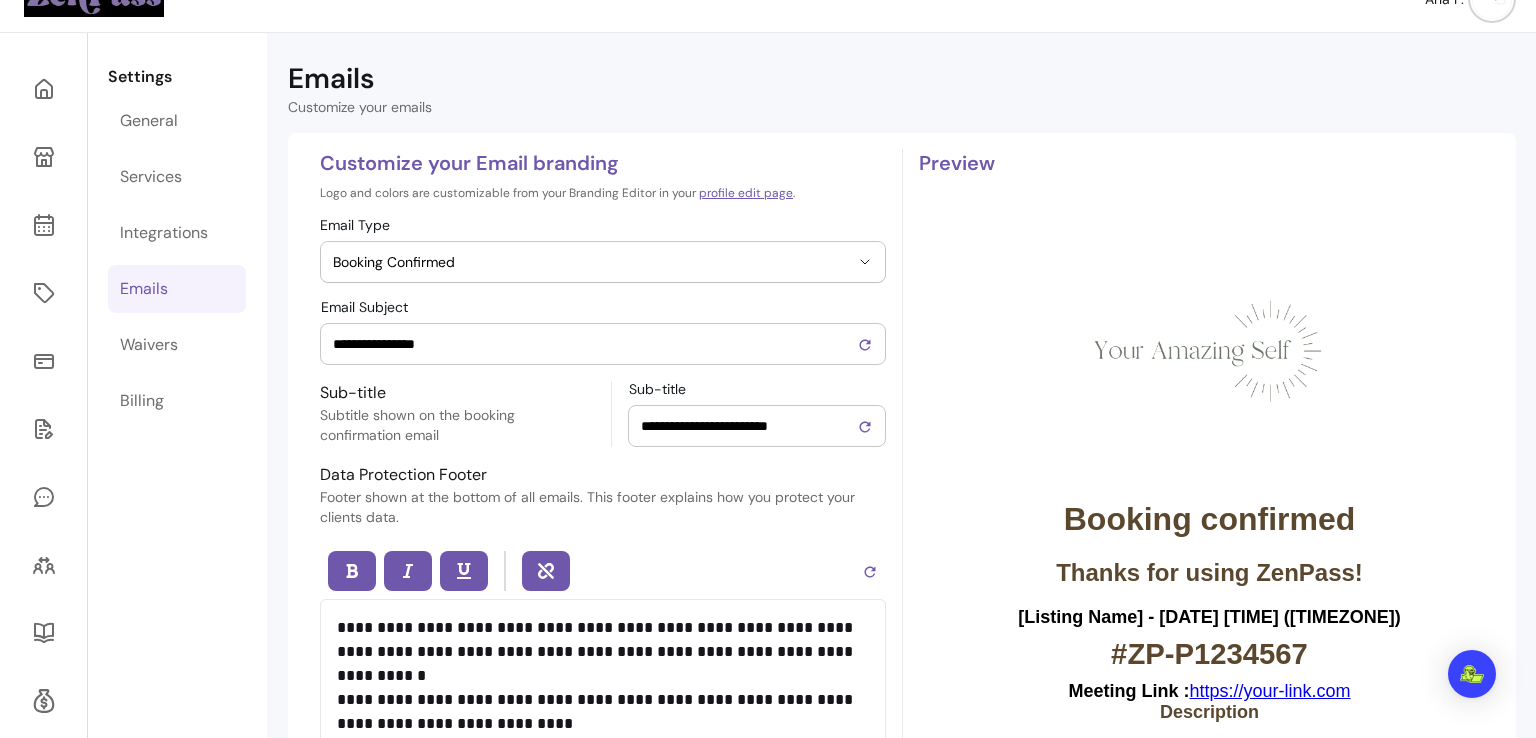 type on "**********" 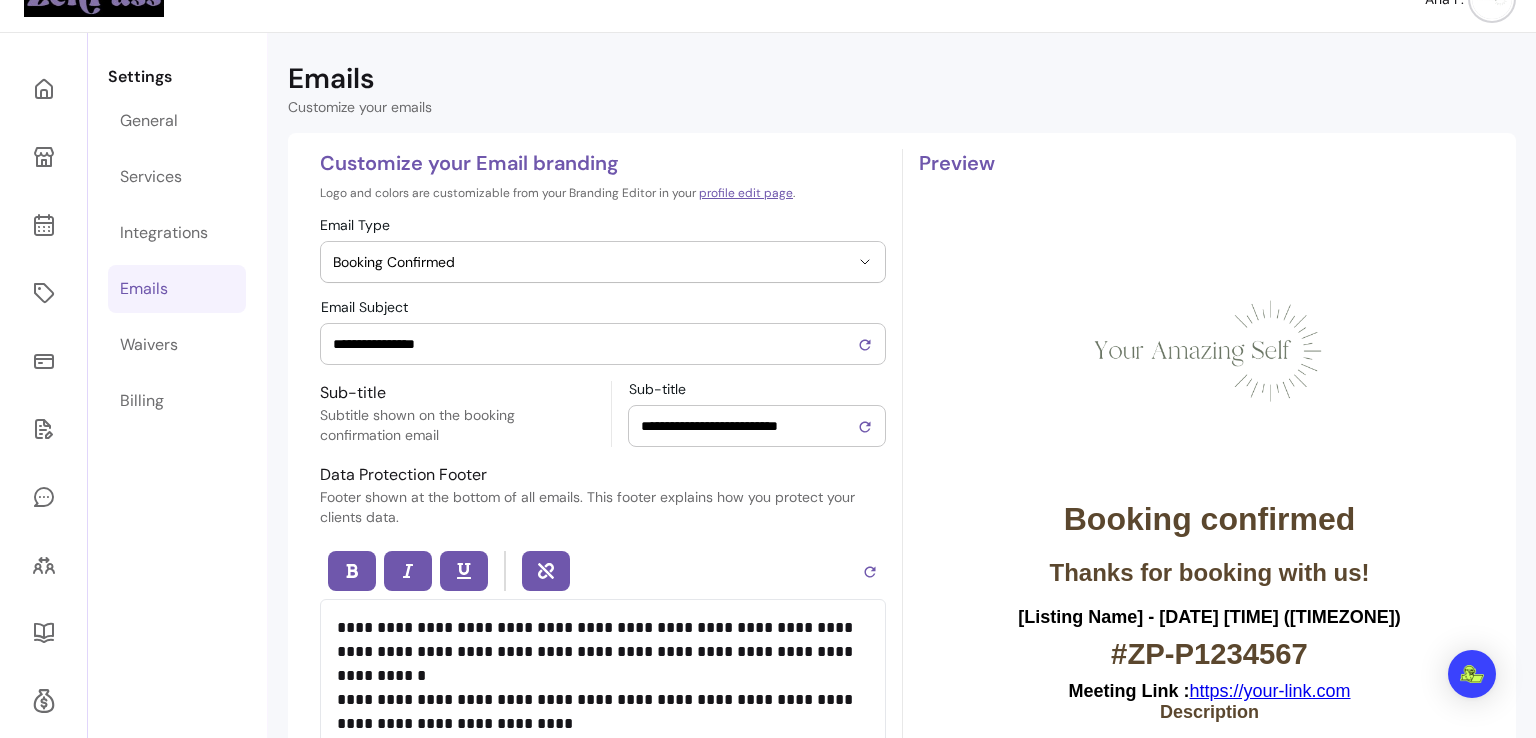 scroll, scrollTop: 0, scrollLeft: 0, axis: both 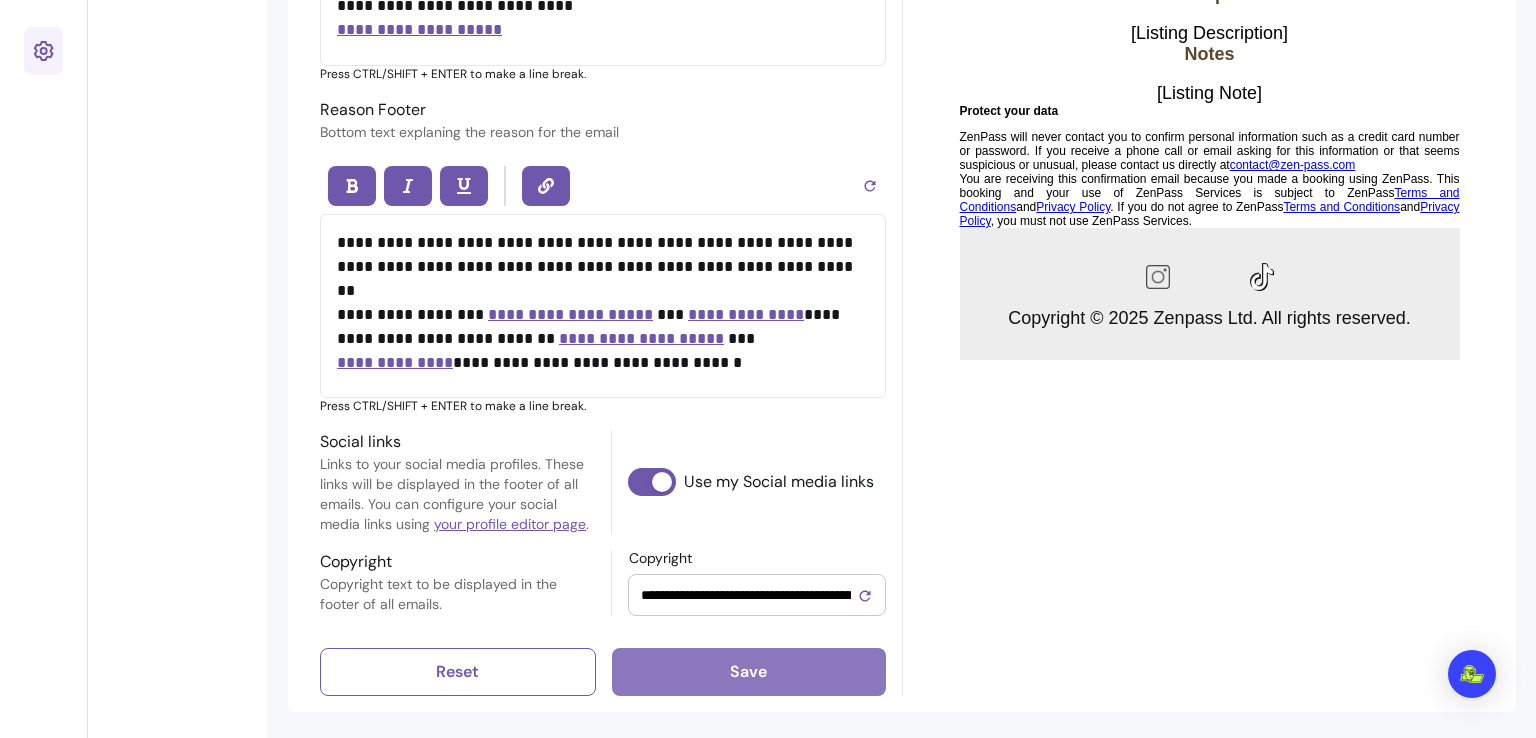 type on "**********" 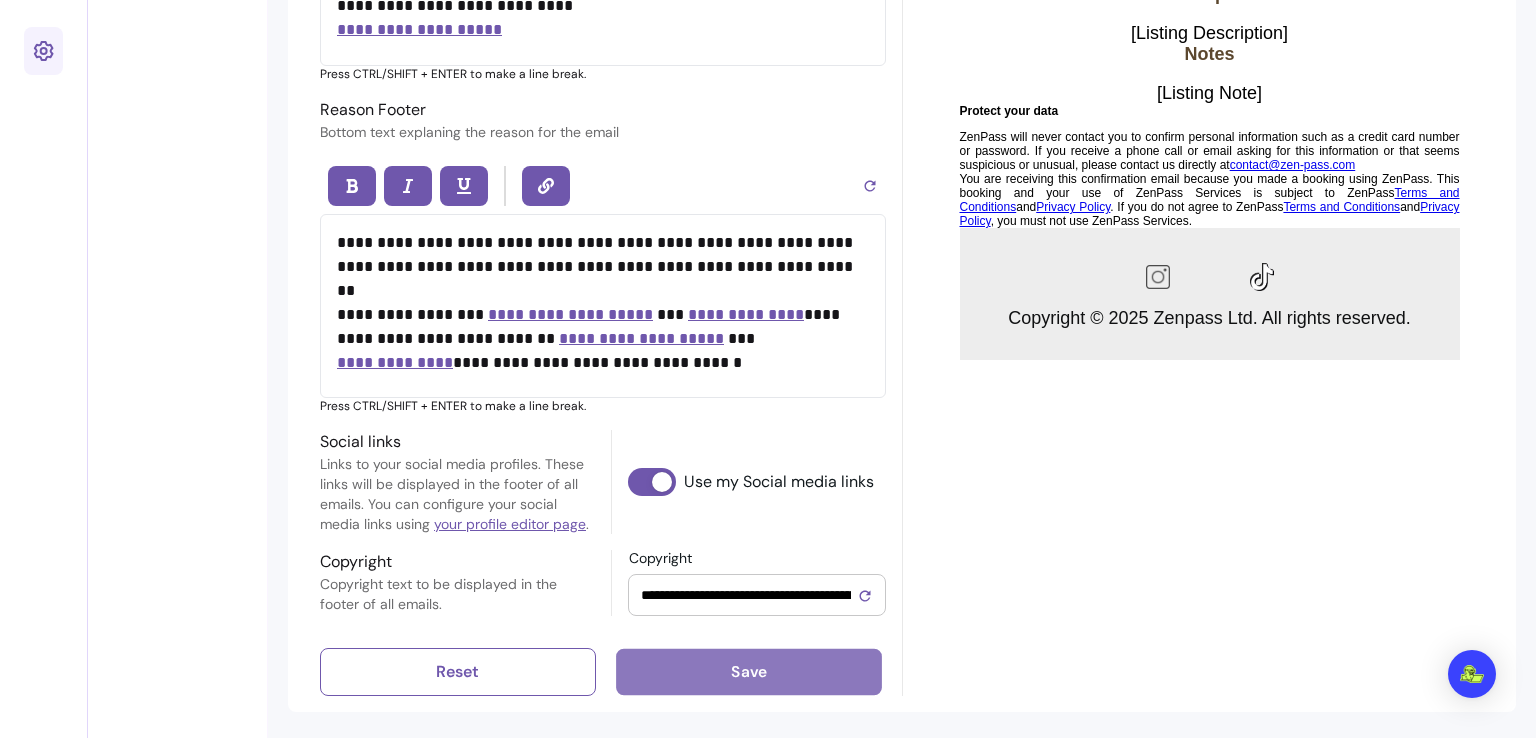 click on "Save" at bounding box center [749, 672] 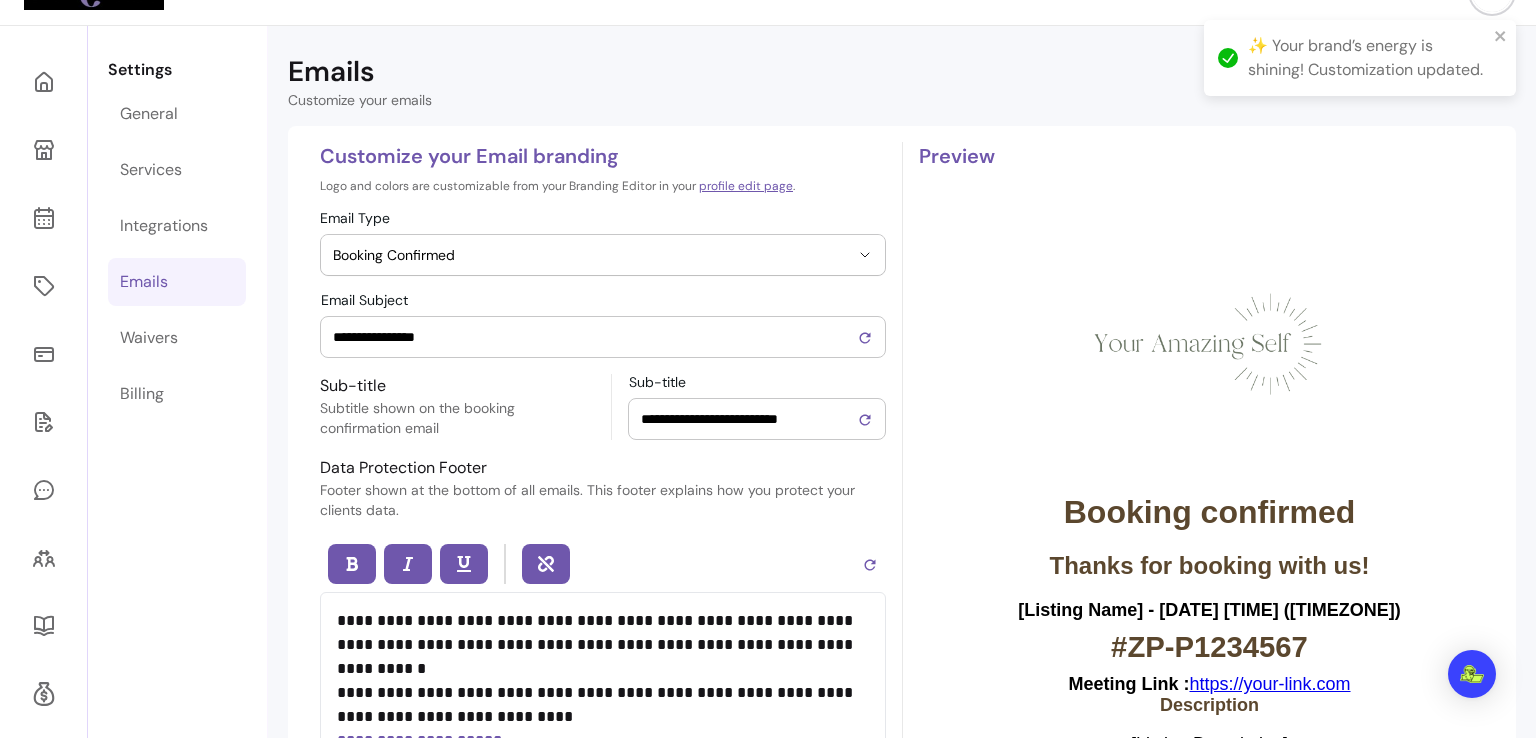 scroll, scrollTop: 95, scrollLeft: 0, axis: vertical 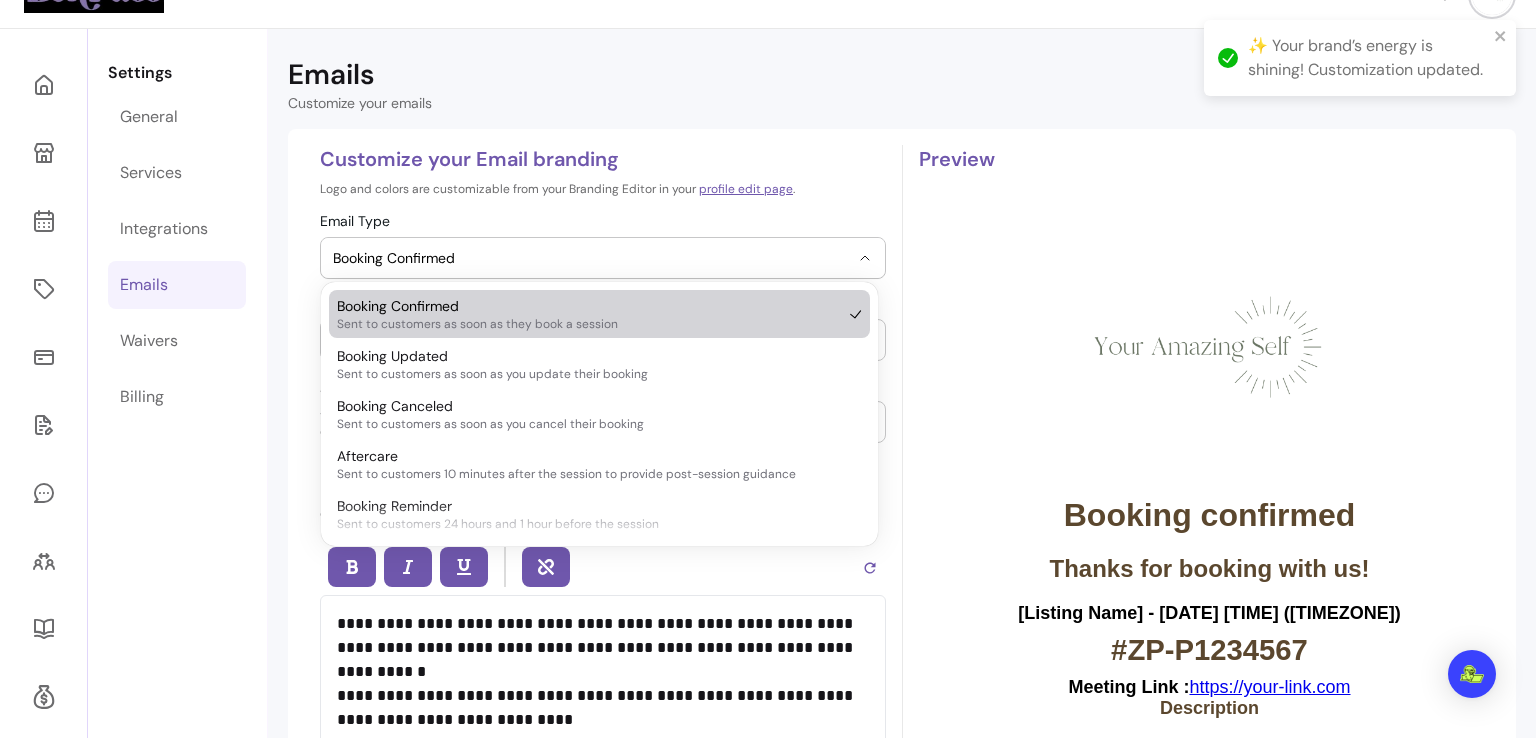 click on "Booking Confirmed" at bounding box center [603, 258] 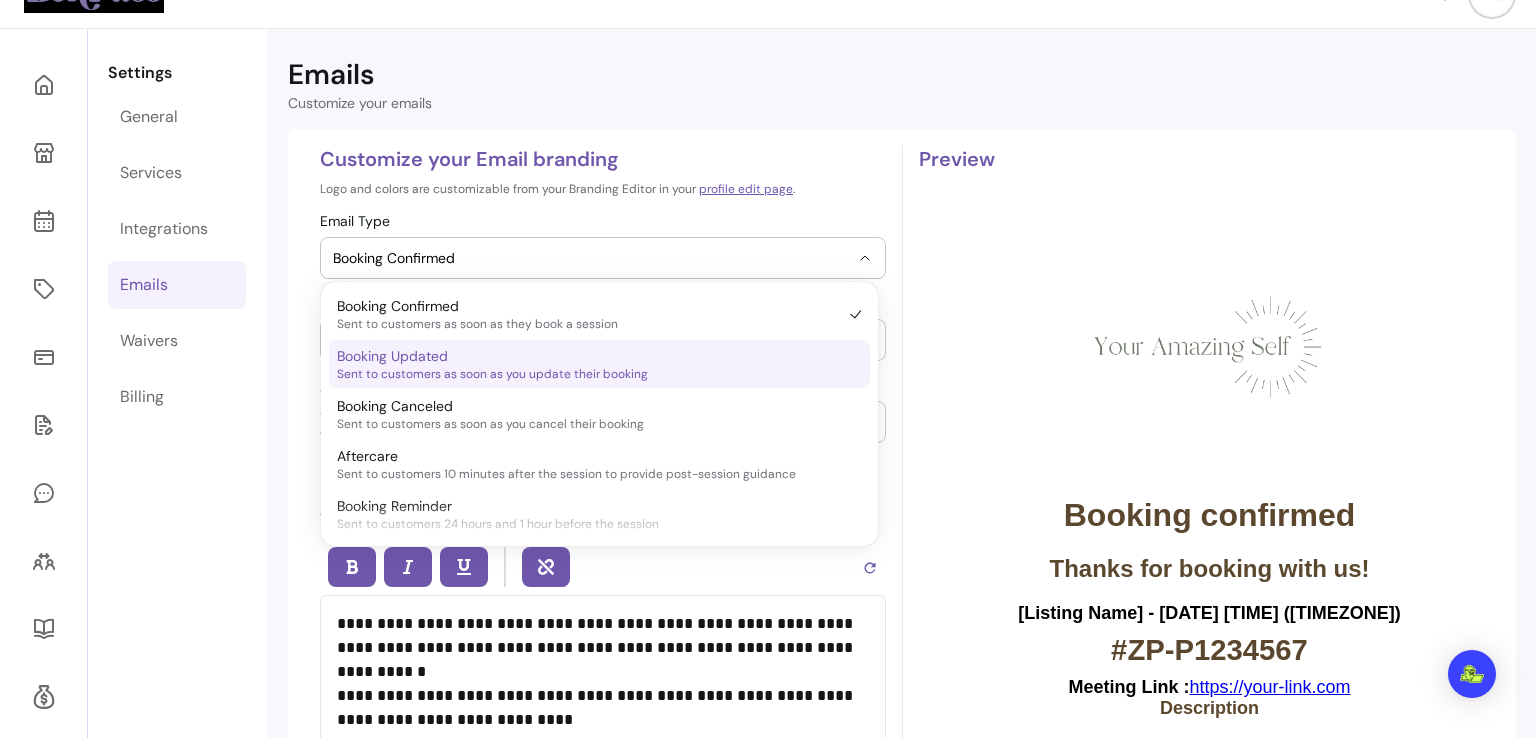 click on "Booking Updated Sent to customers as soon as you update their booking" at bounding box center (589, 364) 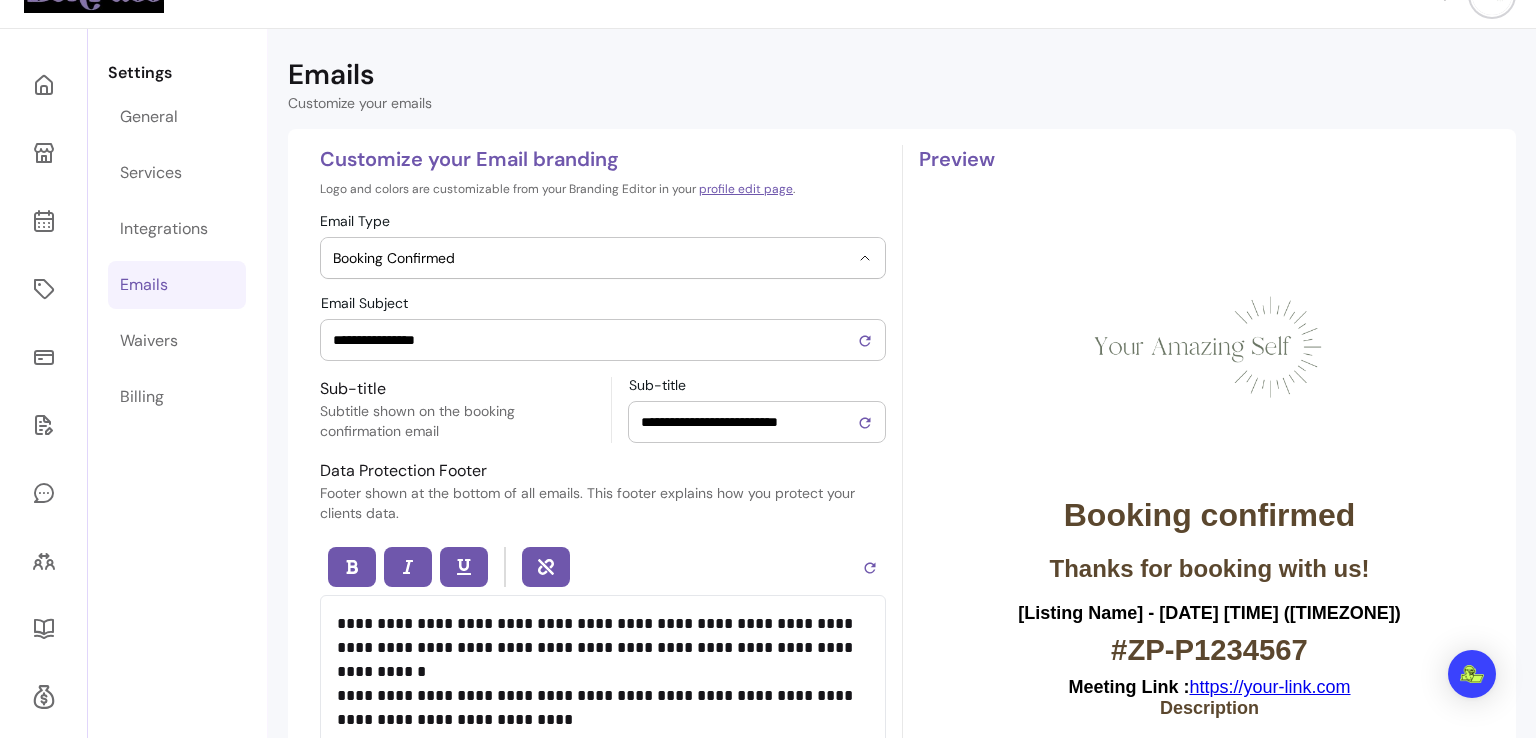 select on "**********" 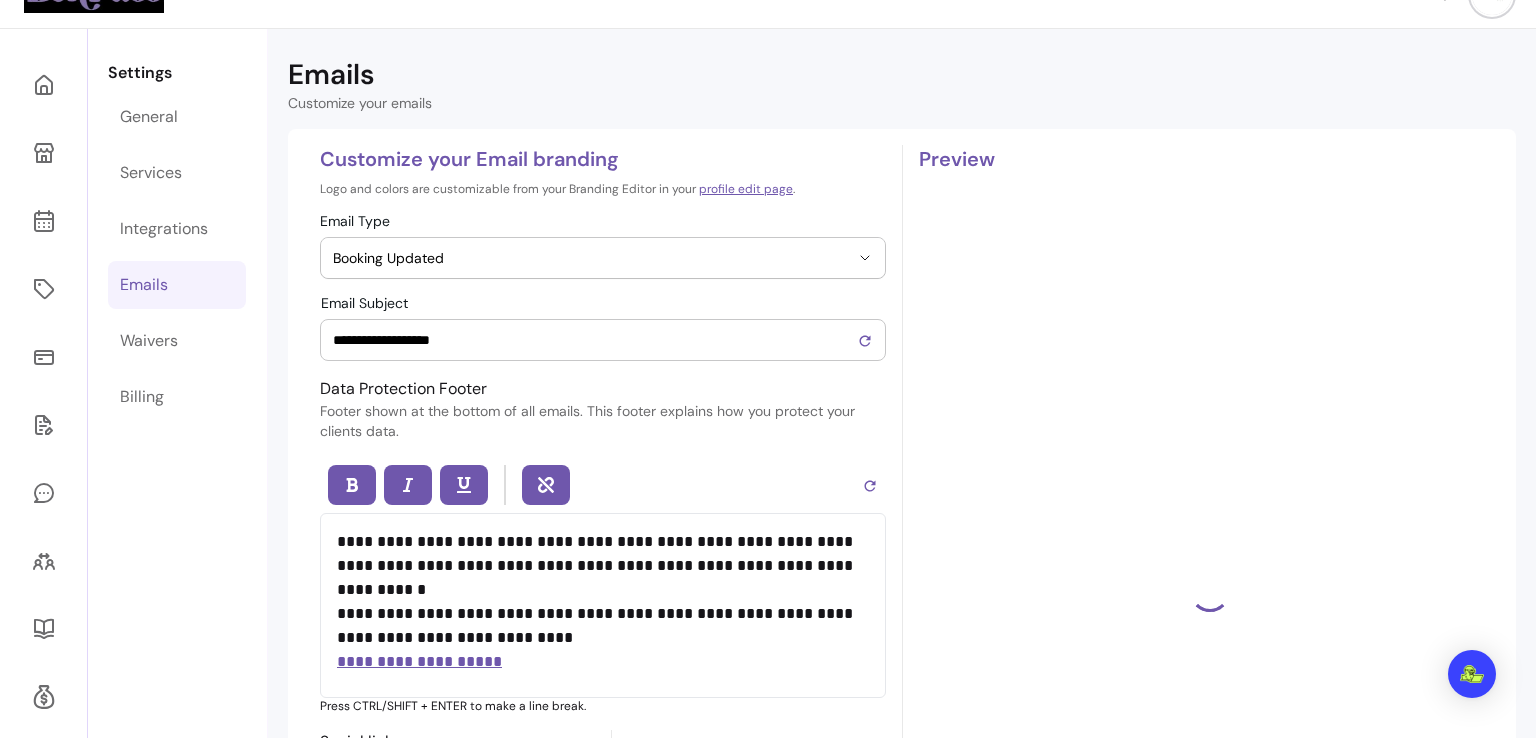 type on "**********" 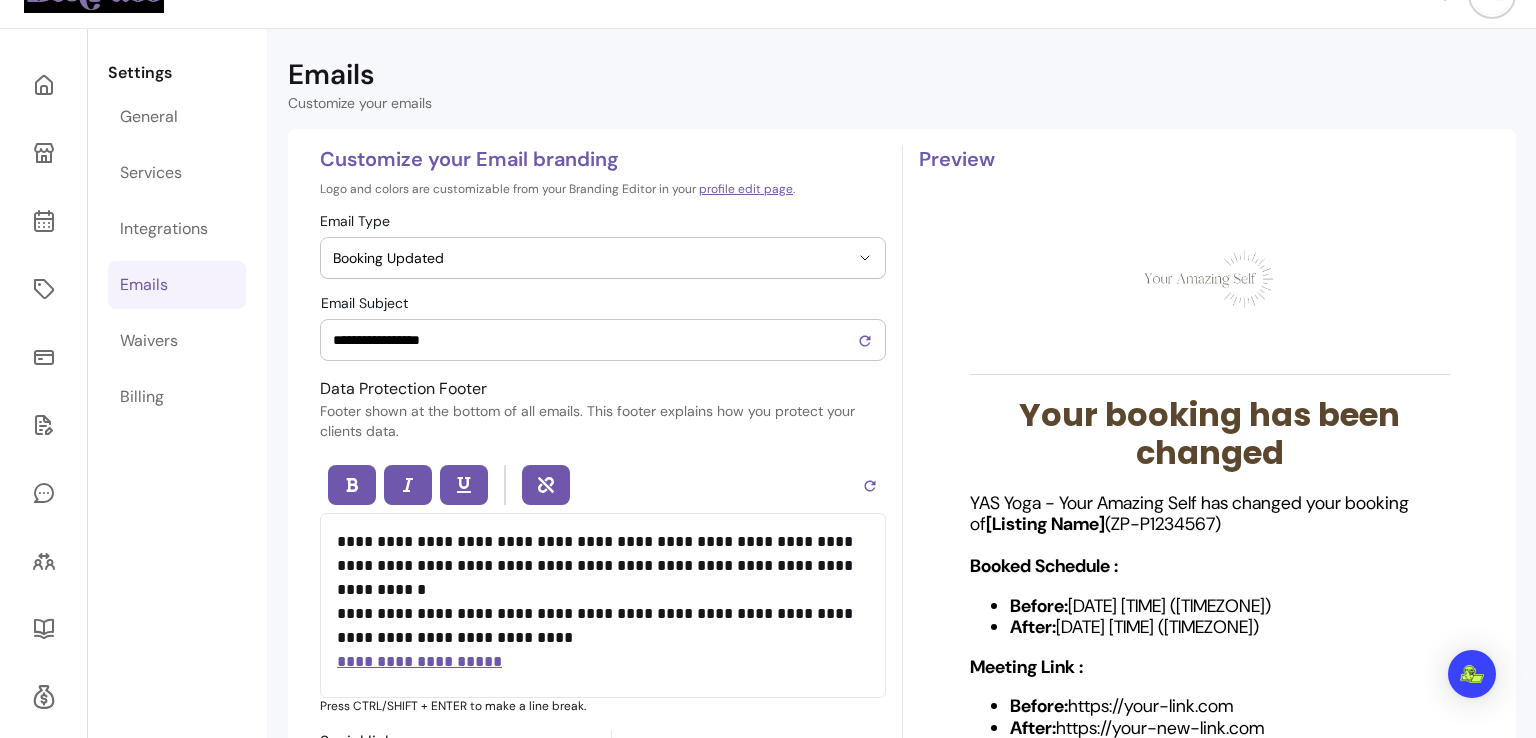 scroll, scrollTop: 0, scrollLeft: 0, axis: both 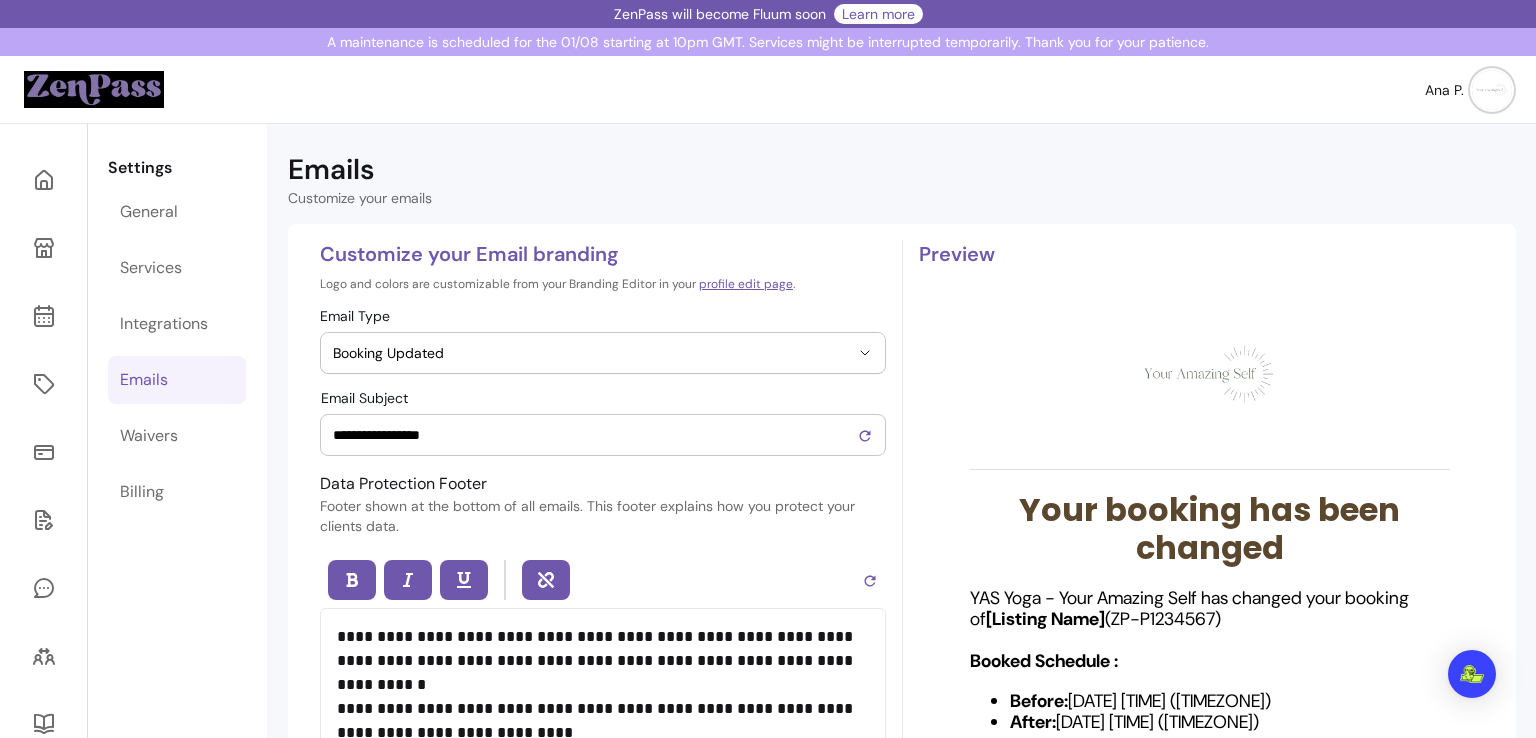 click on "Booking Updated" at bounding box center [591, 353] 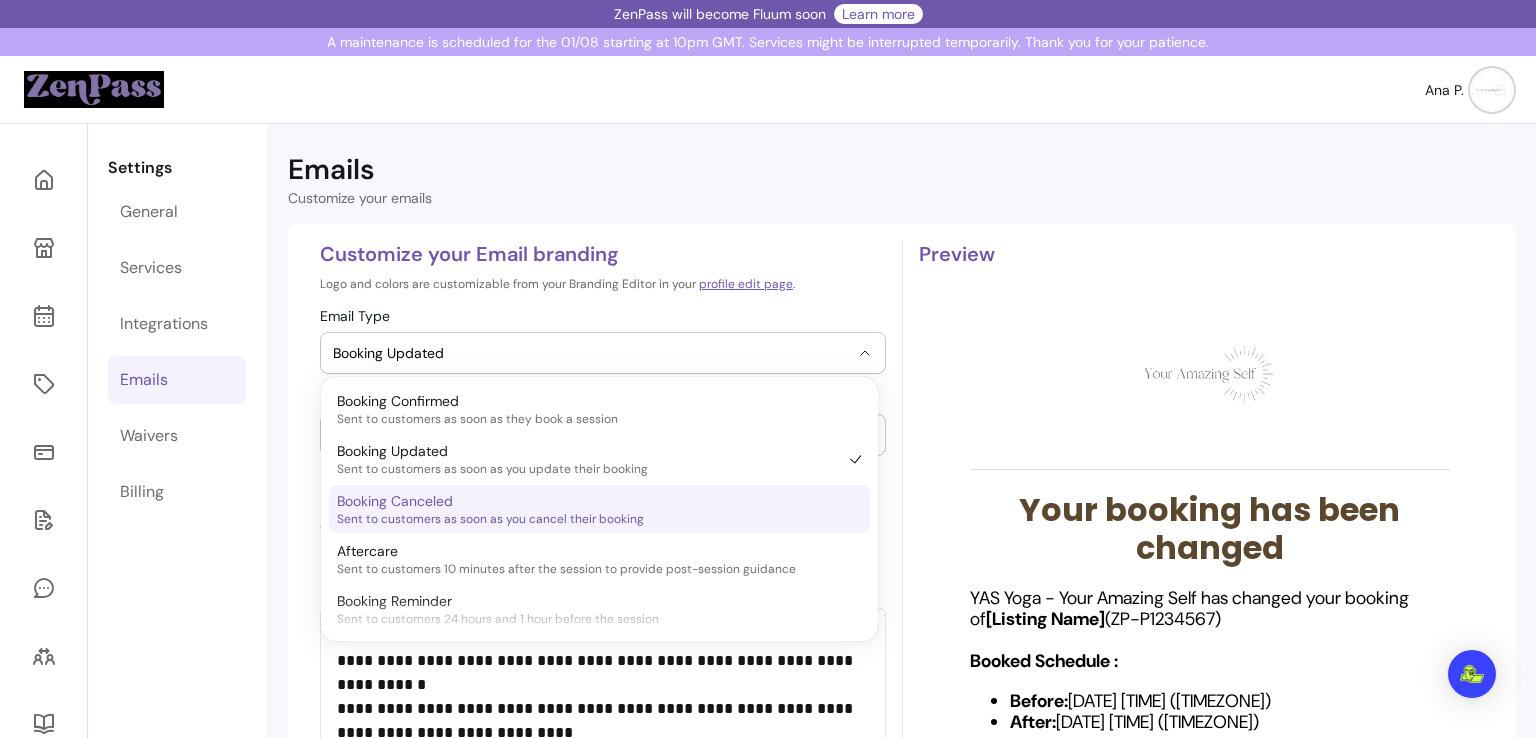 click on "Booking Canceled Sent to customers as soon as you cancel their booking" at bounding box center (589, 509) 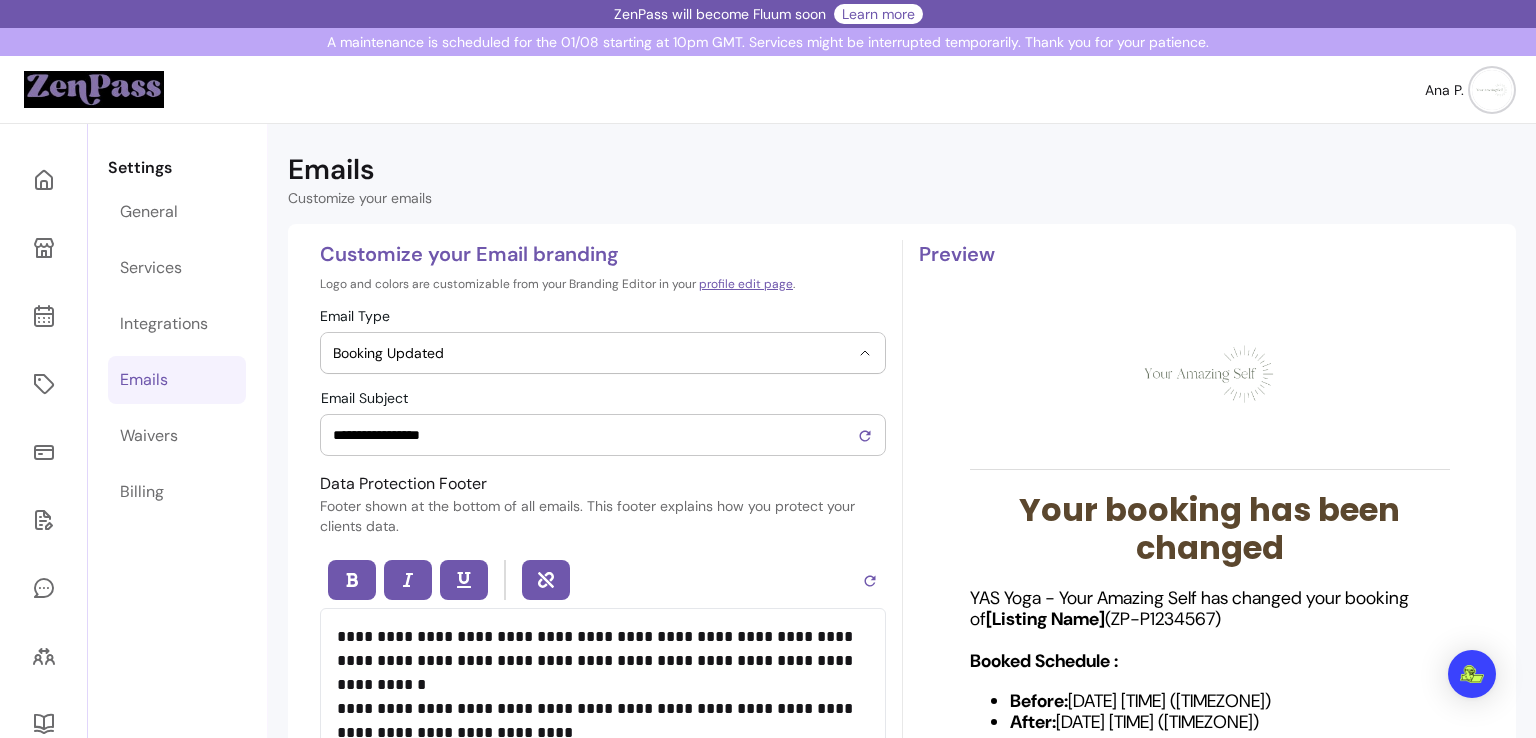 select on "**********" 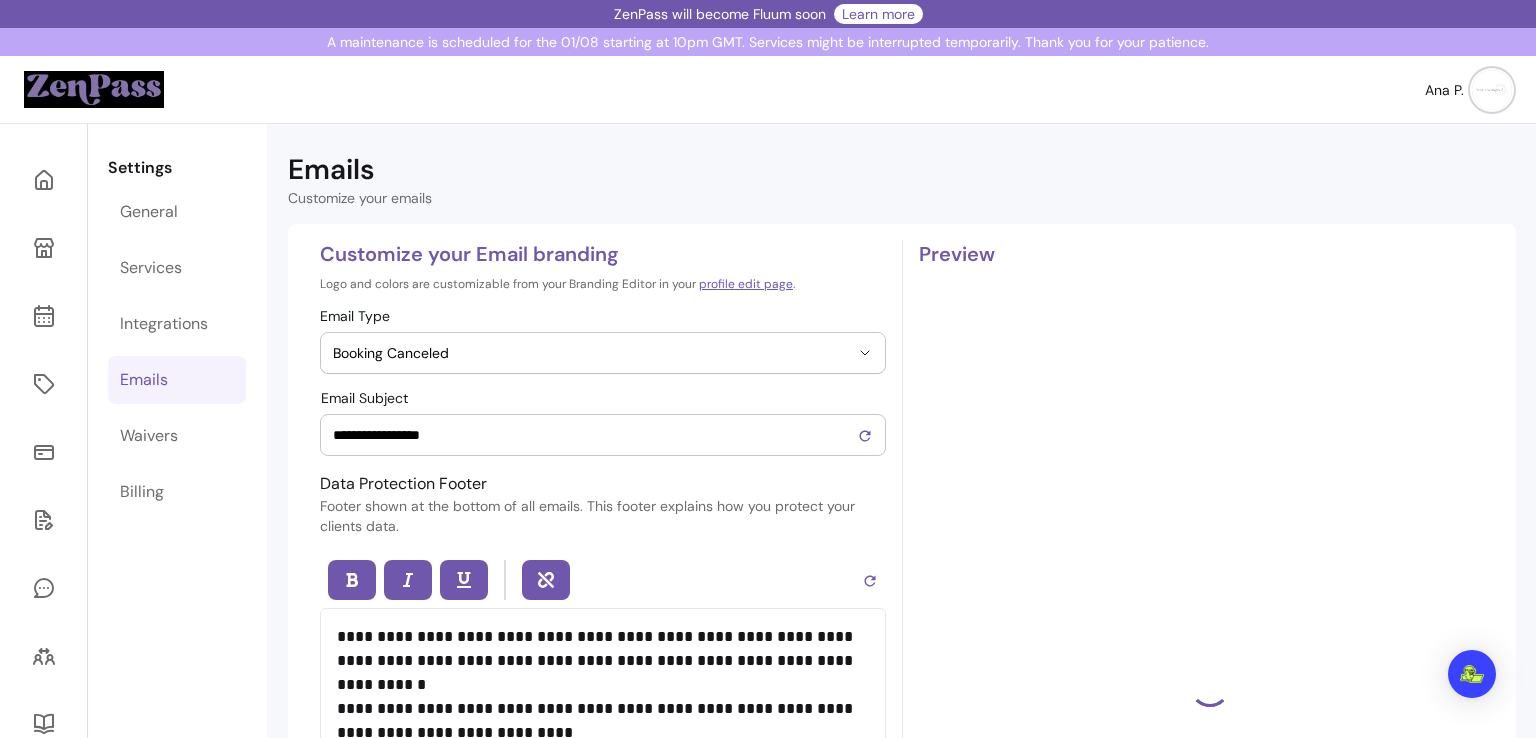 type on "**********" 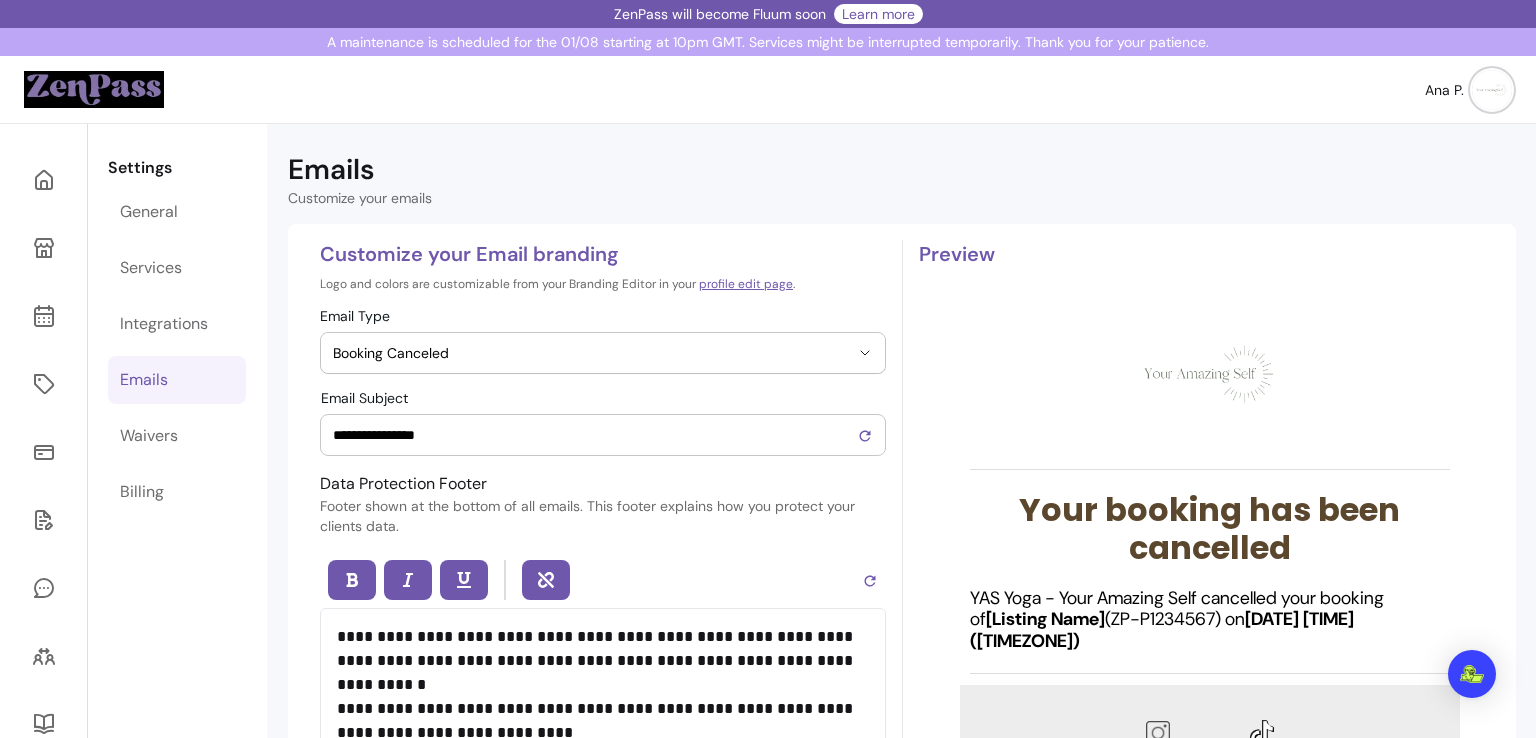 scroll, scrollTop: 0, scrollLeft: 0, axis: both 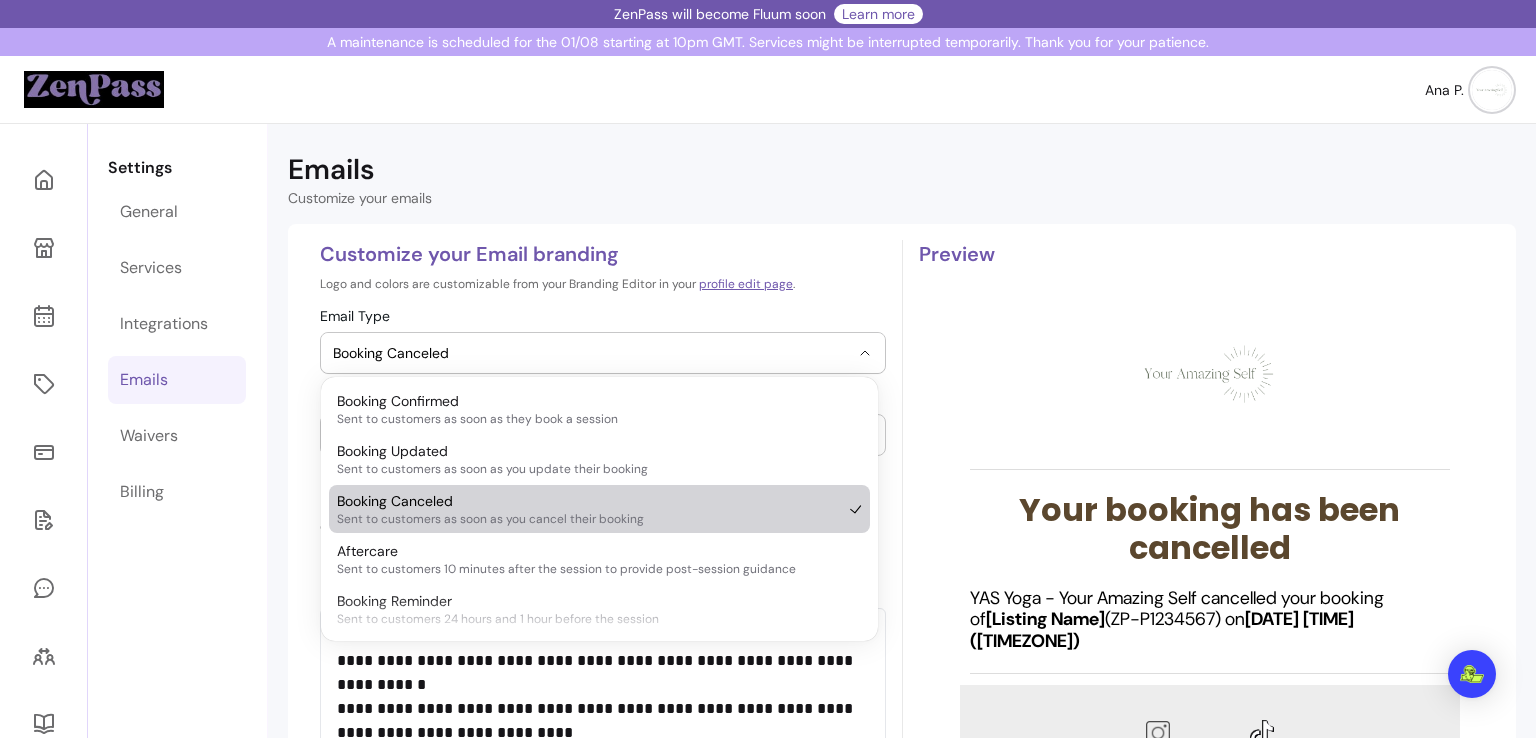 click on "Booking Canceled" at bounding box center [591, 353] 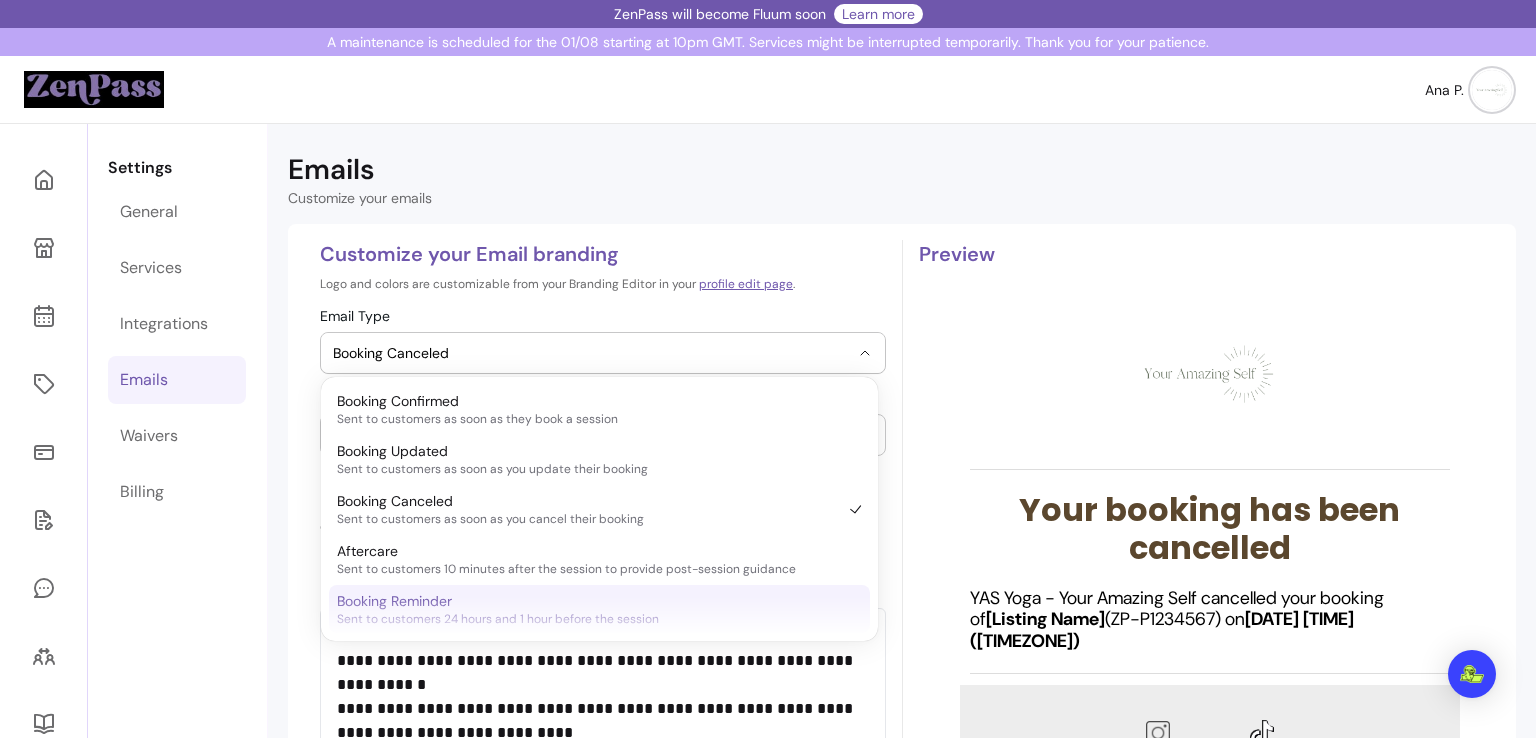 click on "Booking Reminder Sent to customers 24 hours and 1 hour before the session" at bounding box center (589, 609) 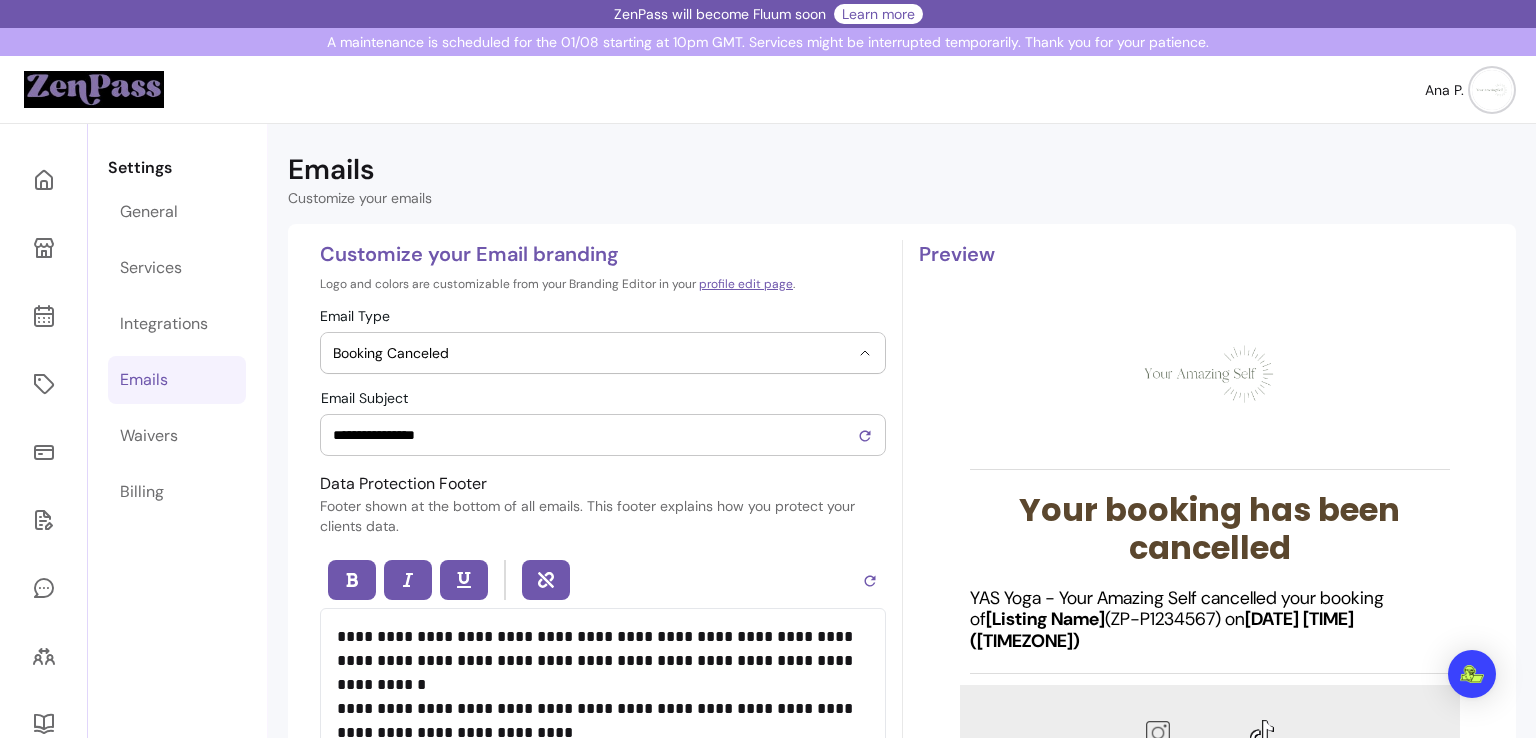 select on "**********" 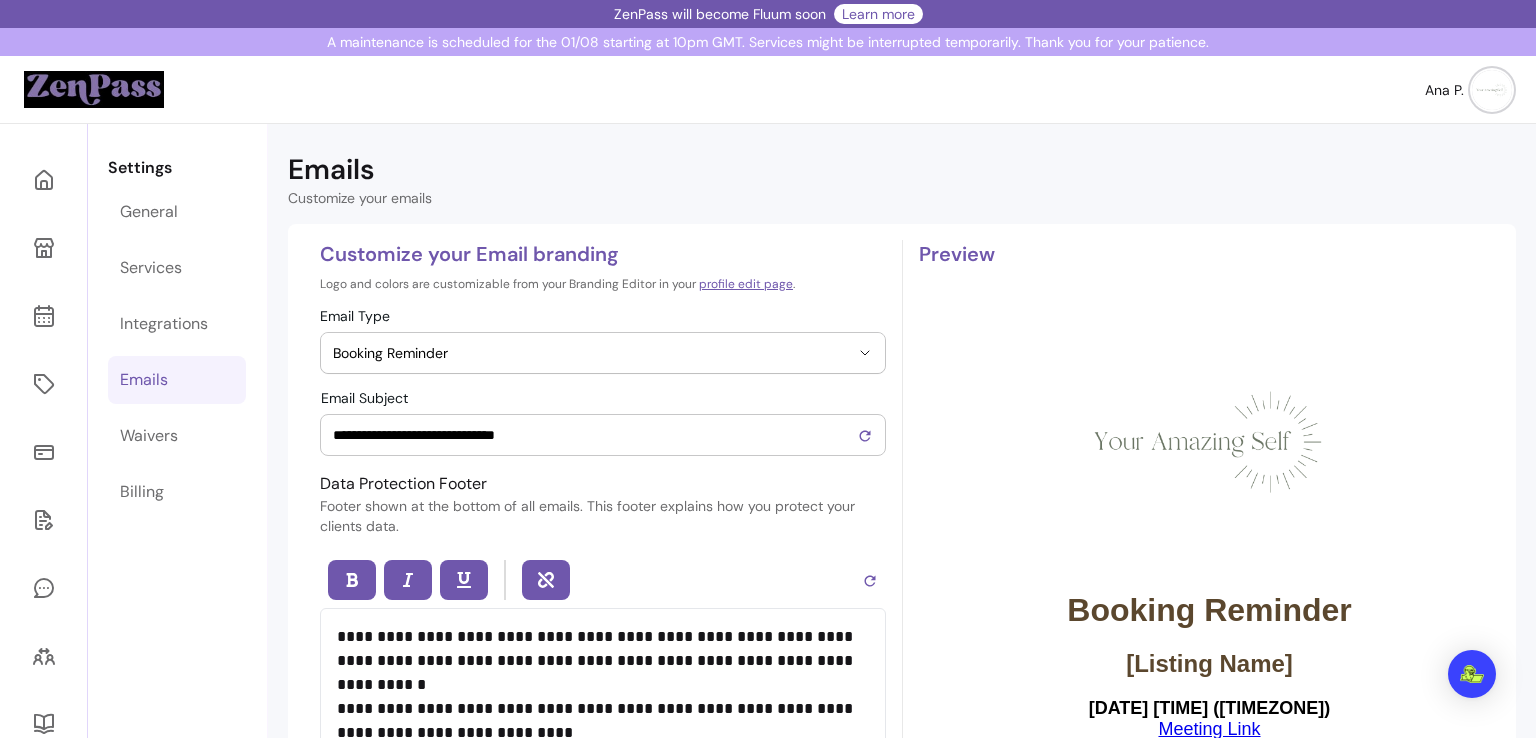 scroll, scrollTop: 0, scrollLeft: 0, axis: both 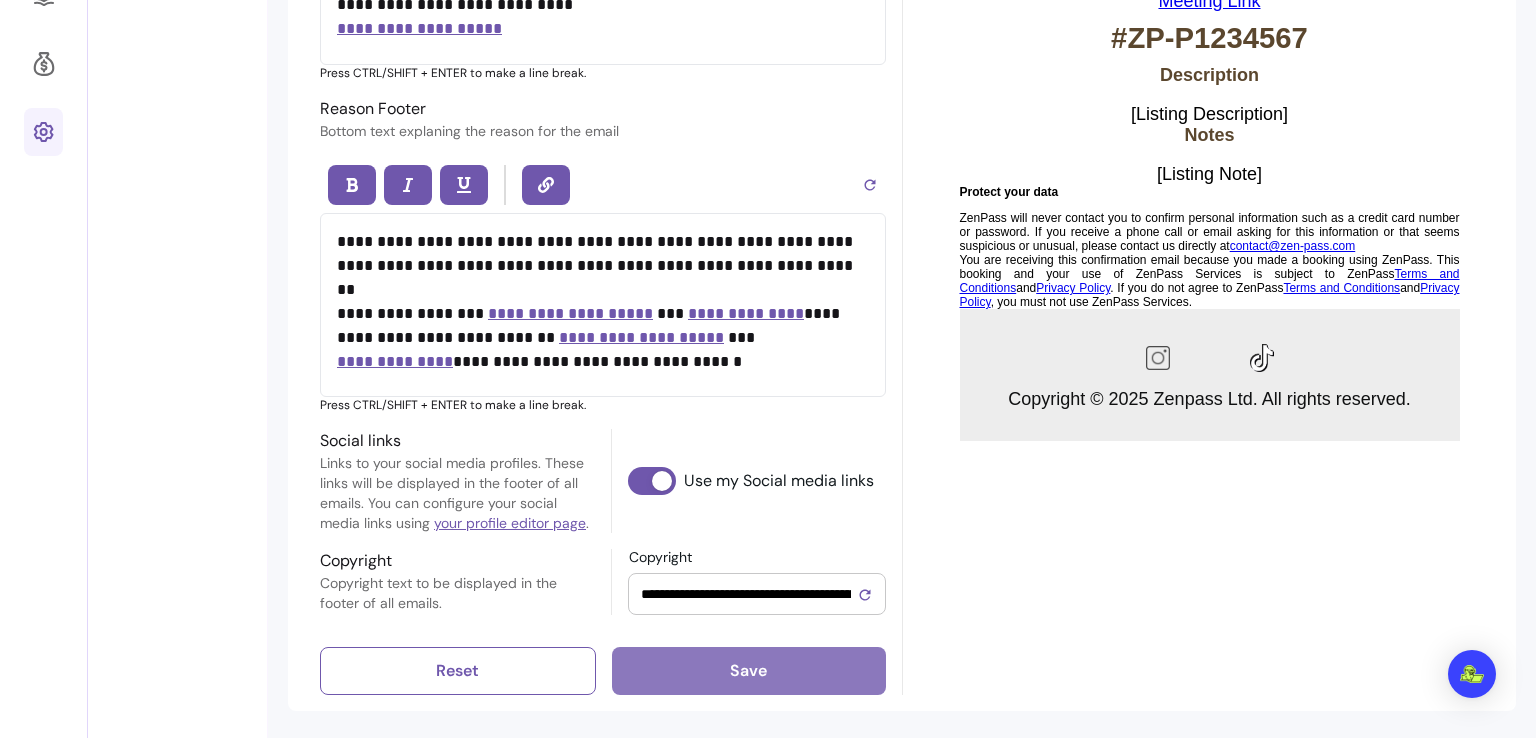 type on "**********" 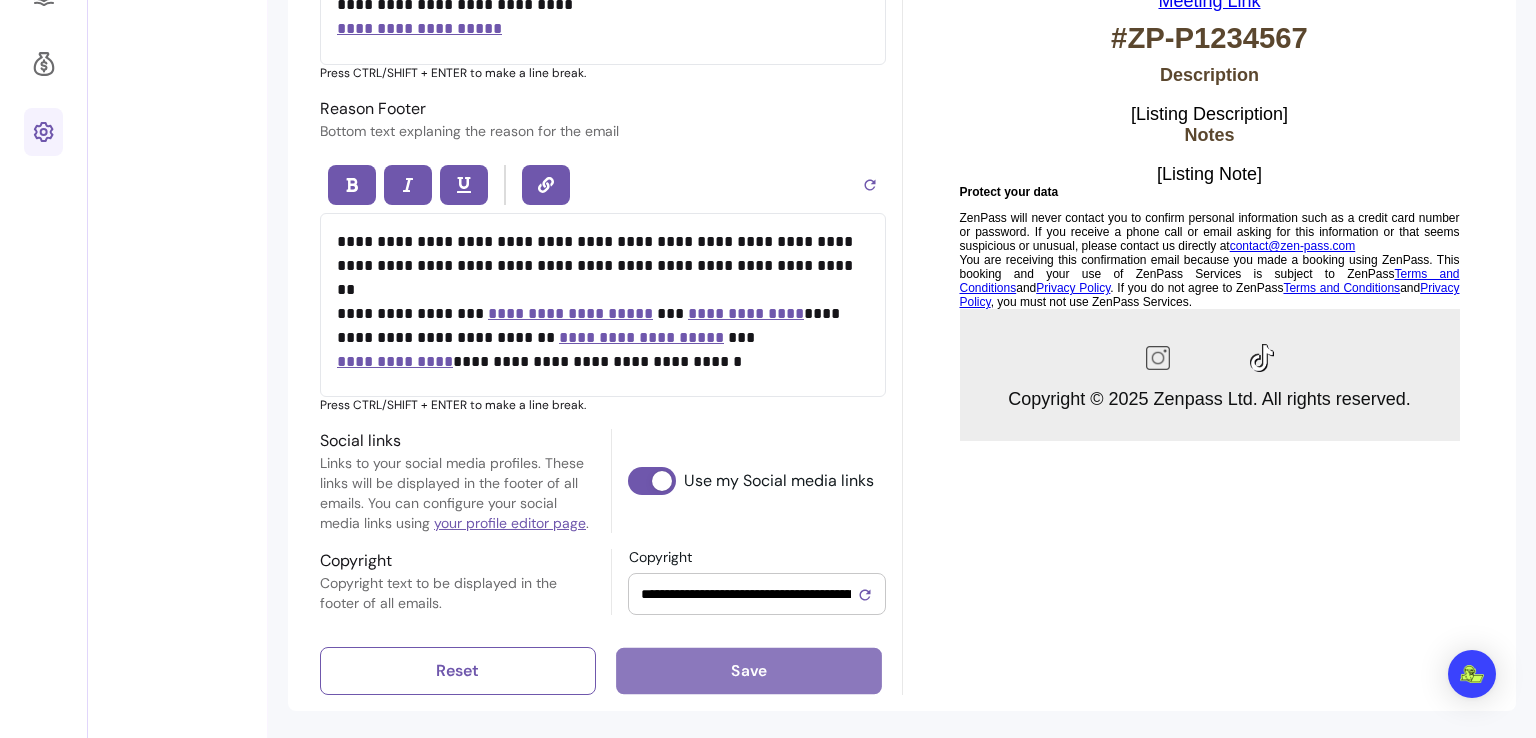 click on "Save" at bounding box center (749, 671) 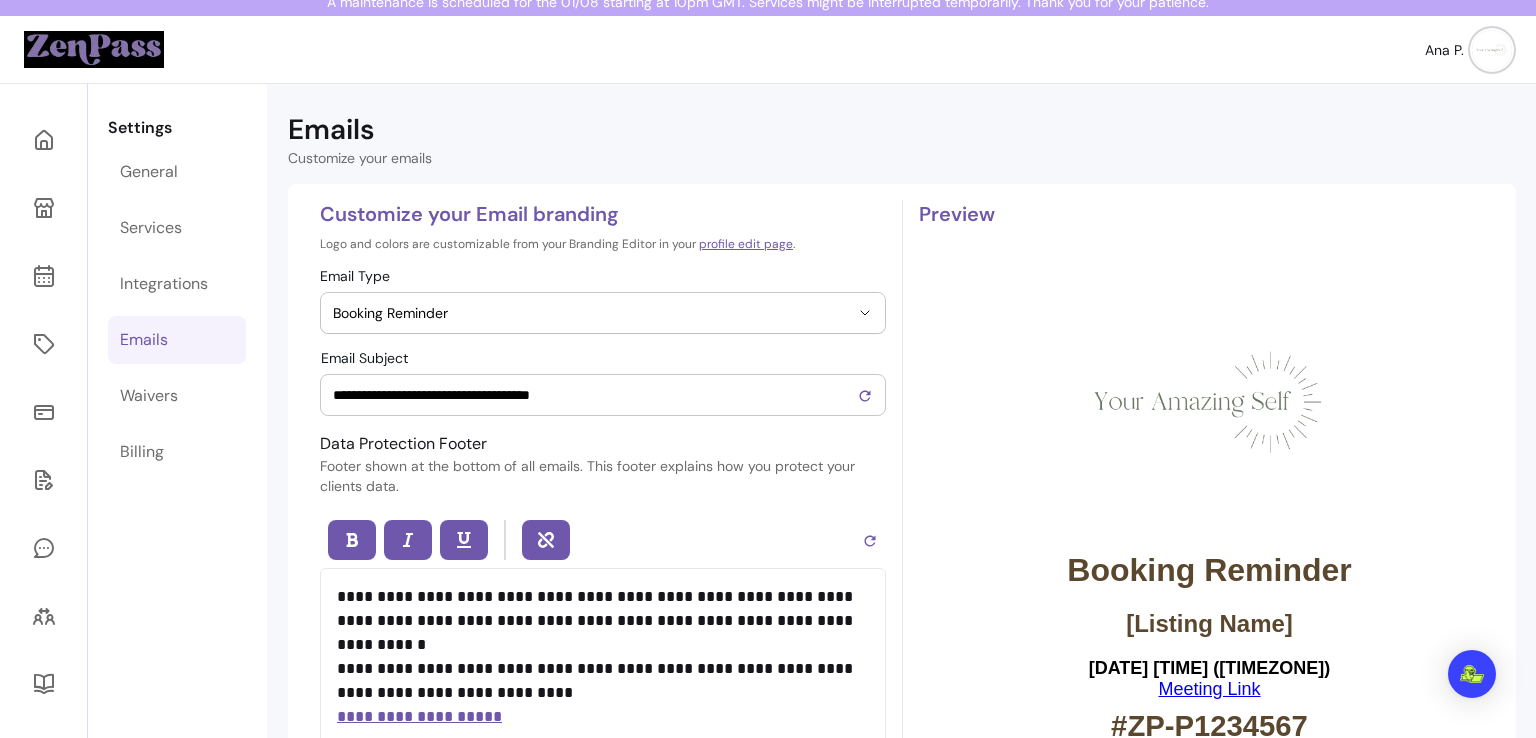 scroll, scrollTop: 34, scrollLeft: 0, axis: vertical 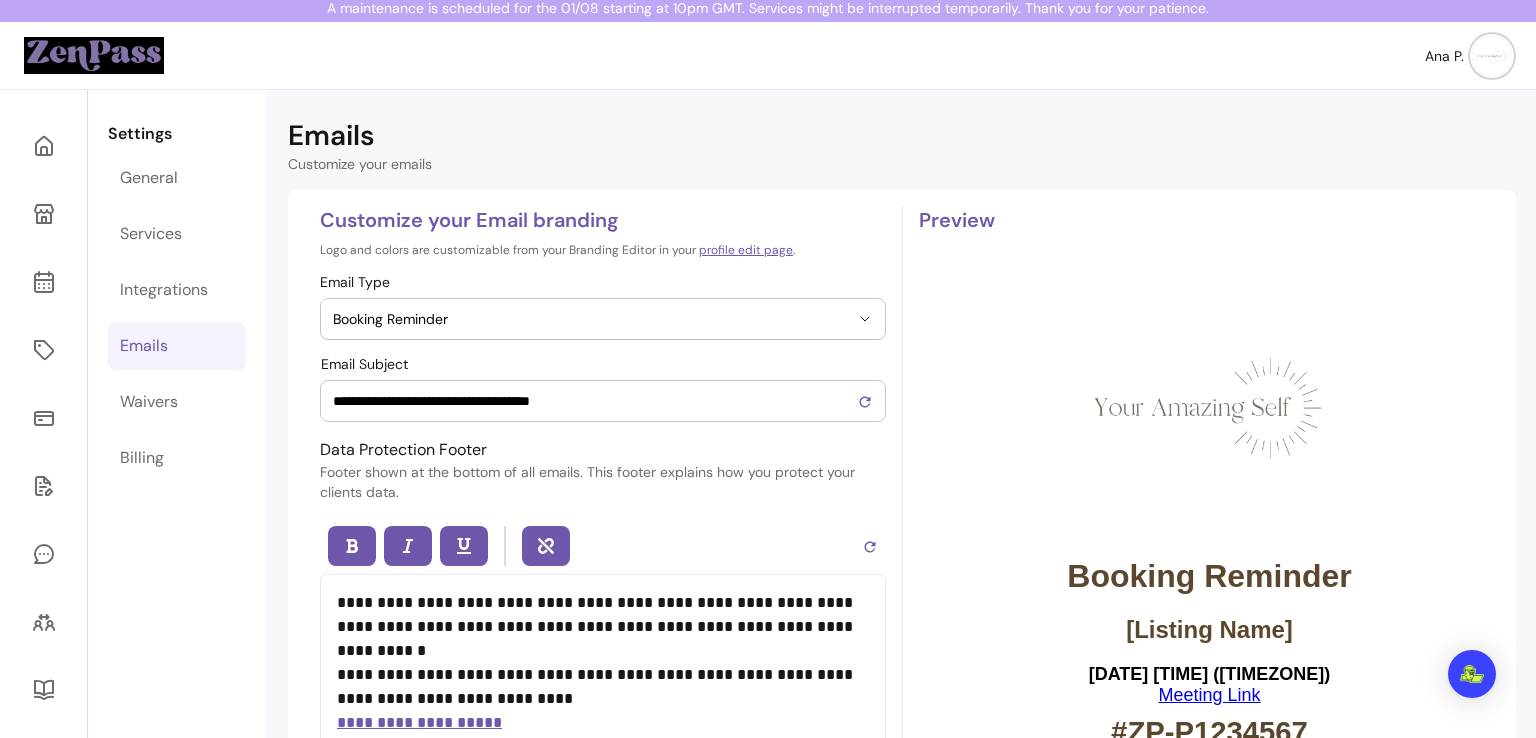 click on "**********" at bounding box center [595, 401] 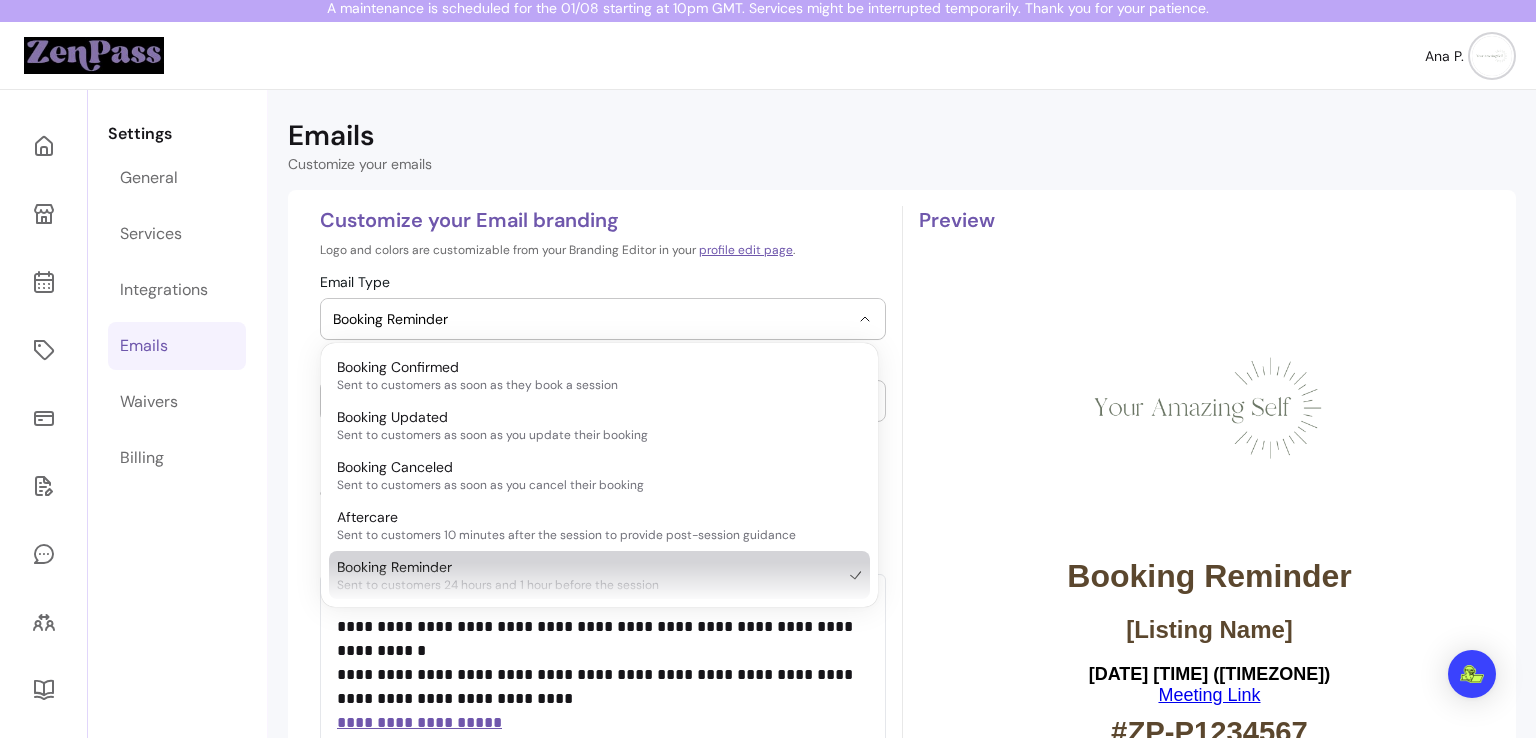 click on "Booking Reminder" at bounding box center (591, 319) 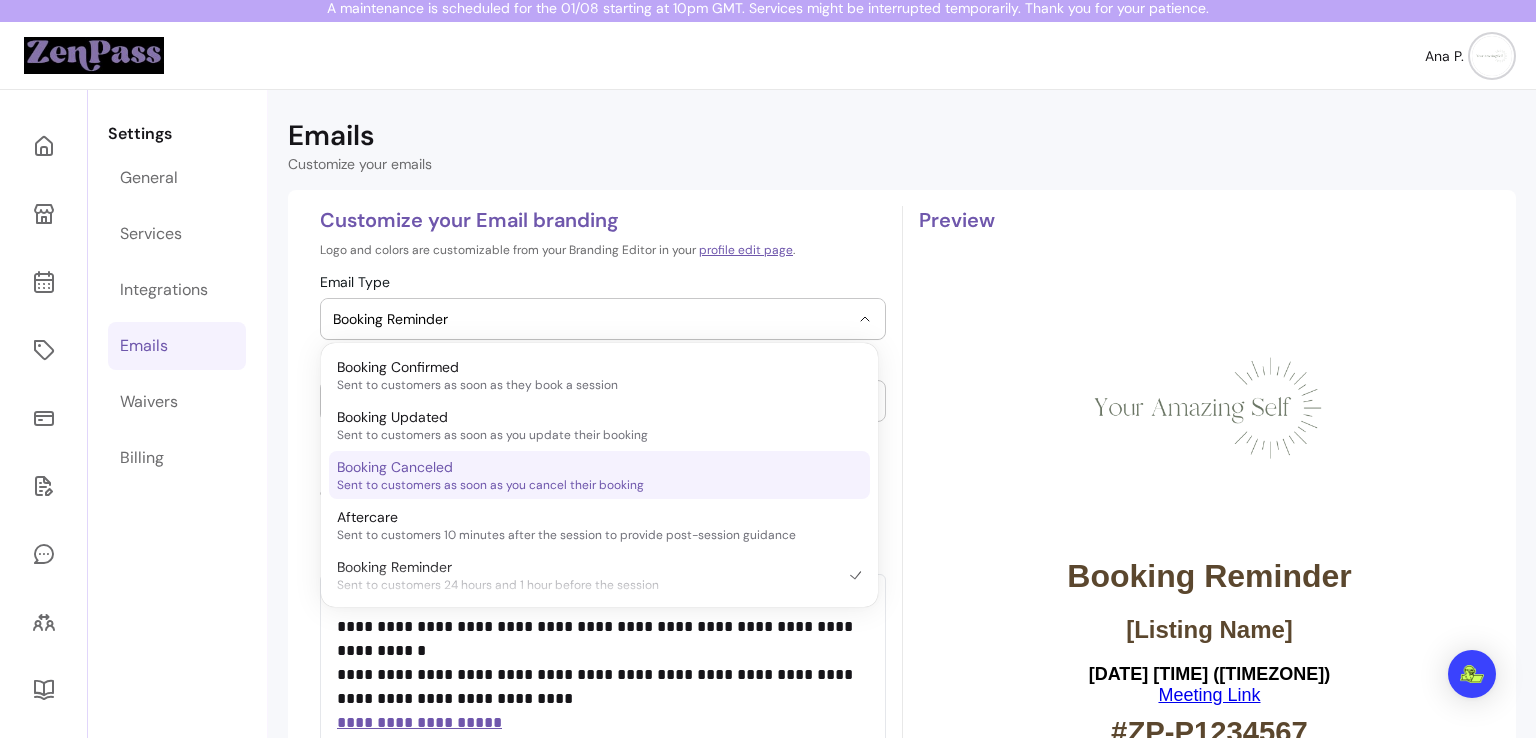 click on "Booking Canceled Sent to customers as soon as you cancel their booking" at bounding box center [599, 475] 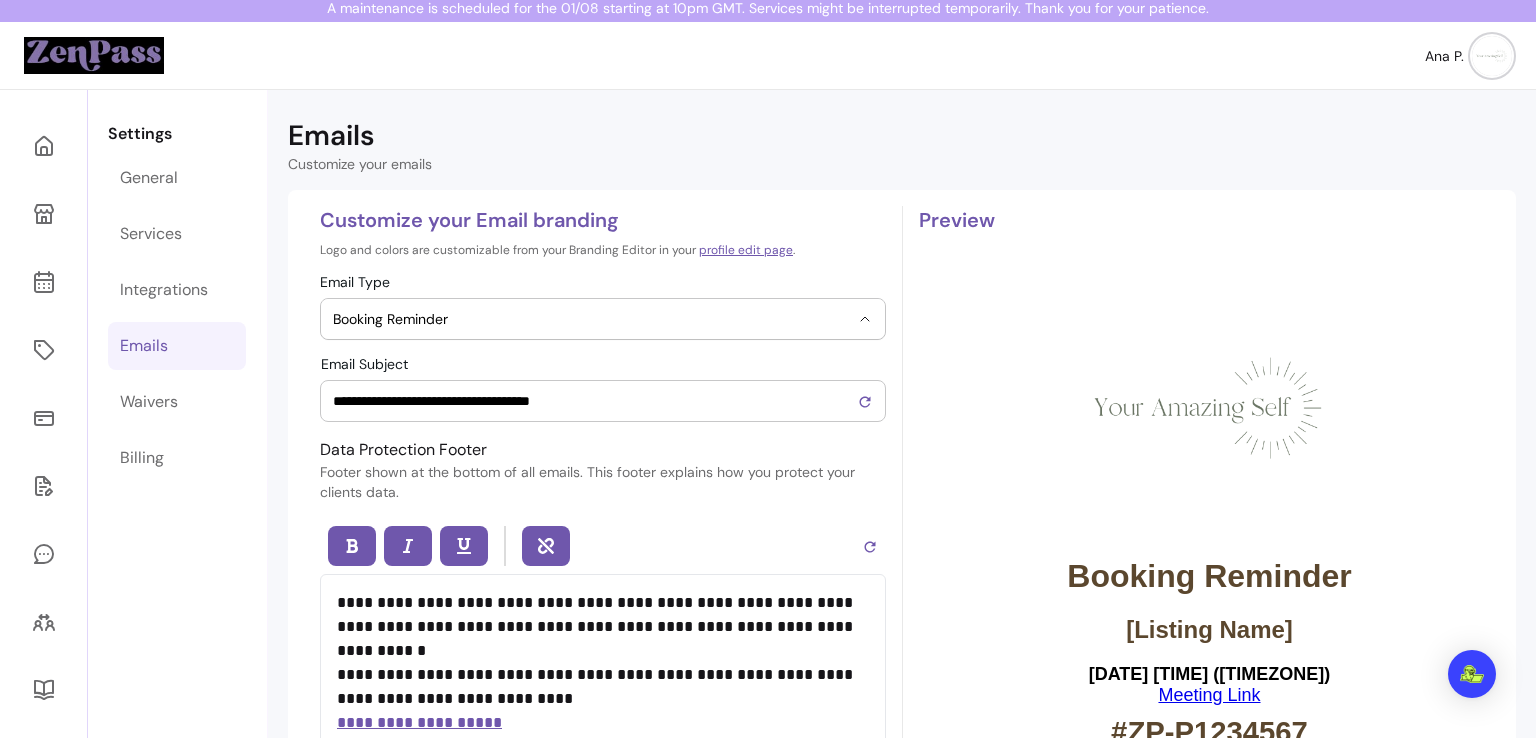 select on "**********" 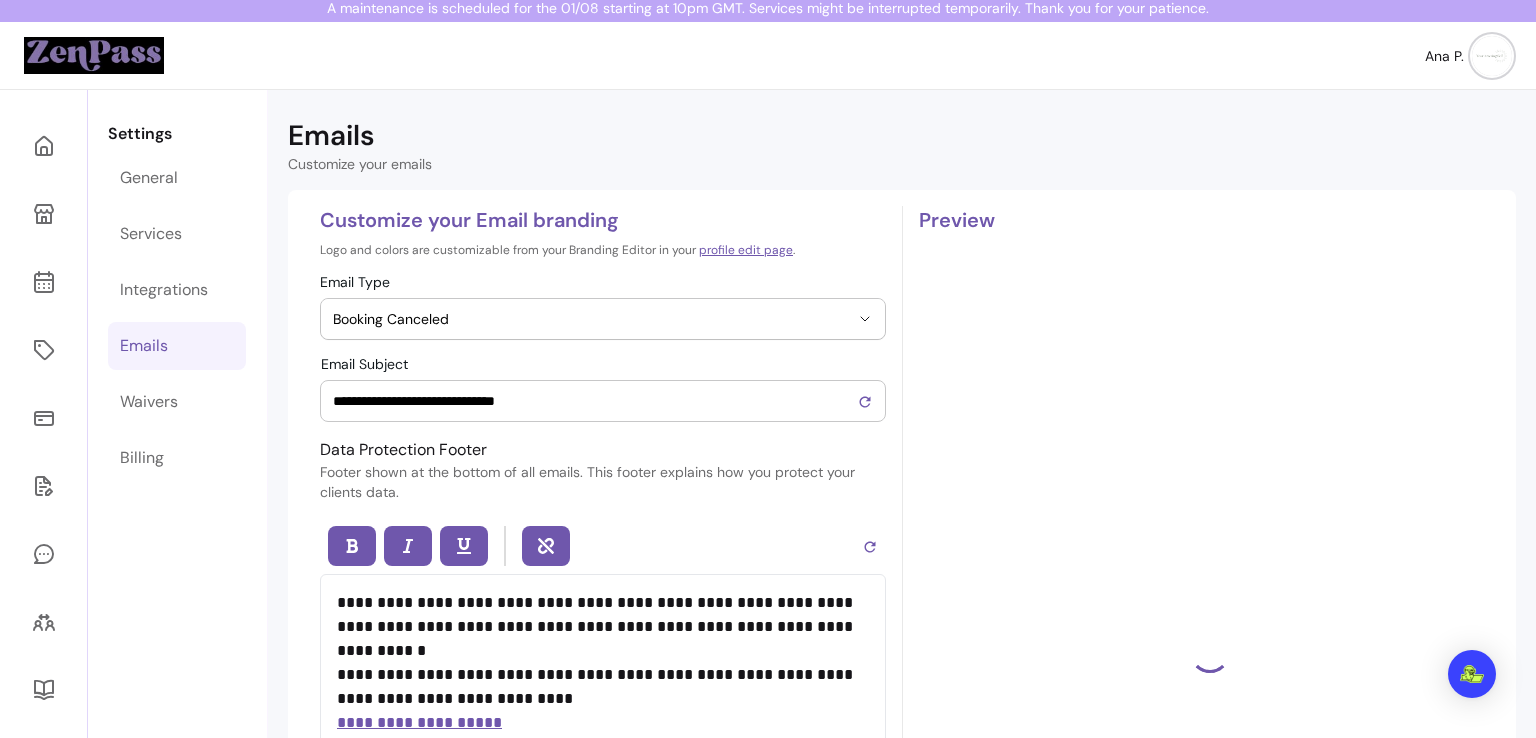type on "**********" 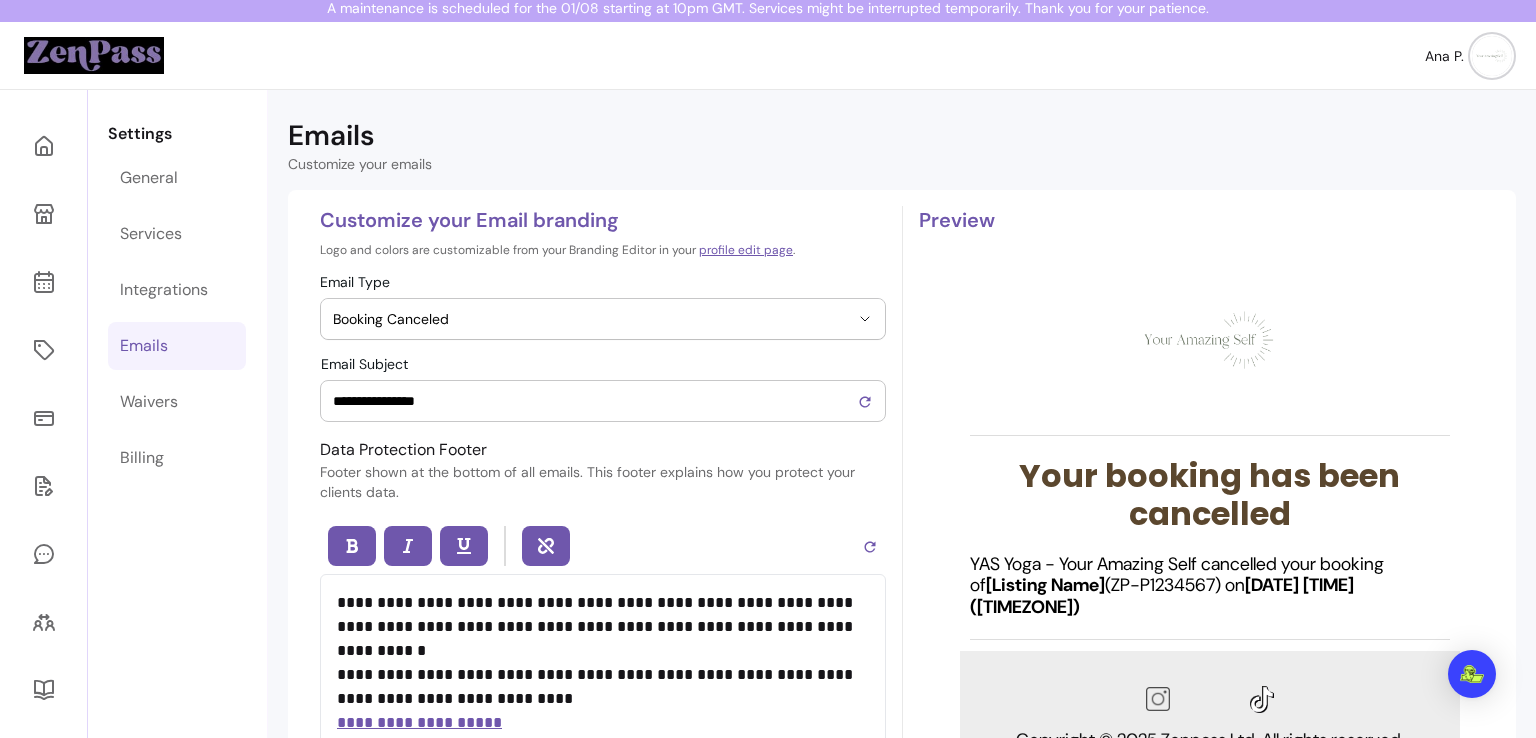 scroll, scrollTop: 0, scrollLeft: 0, axis: both 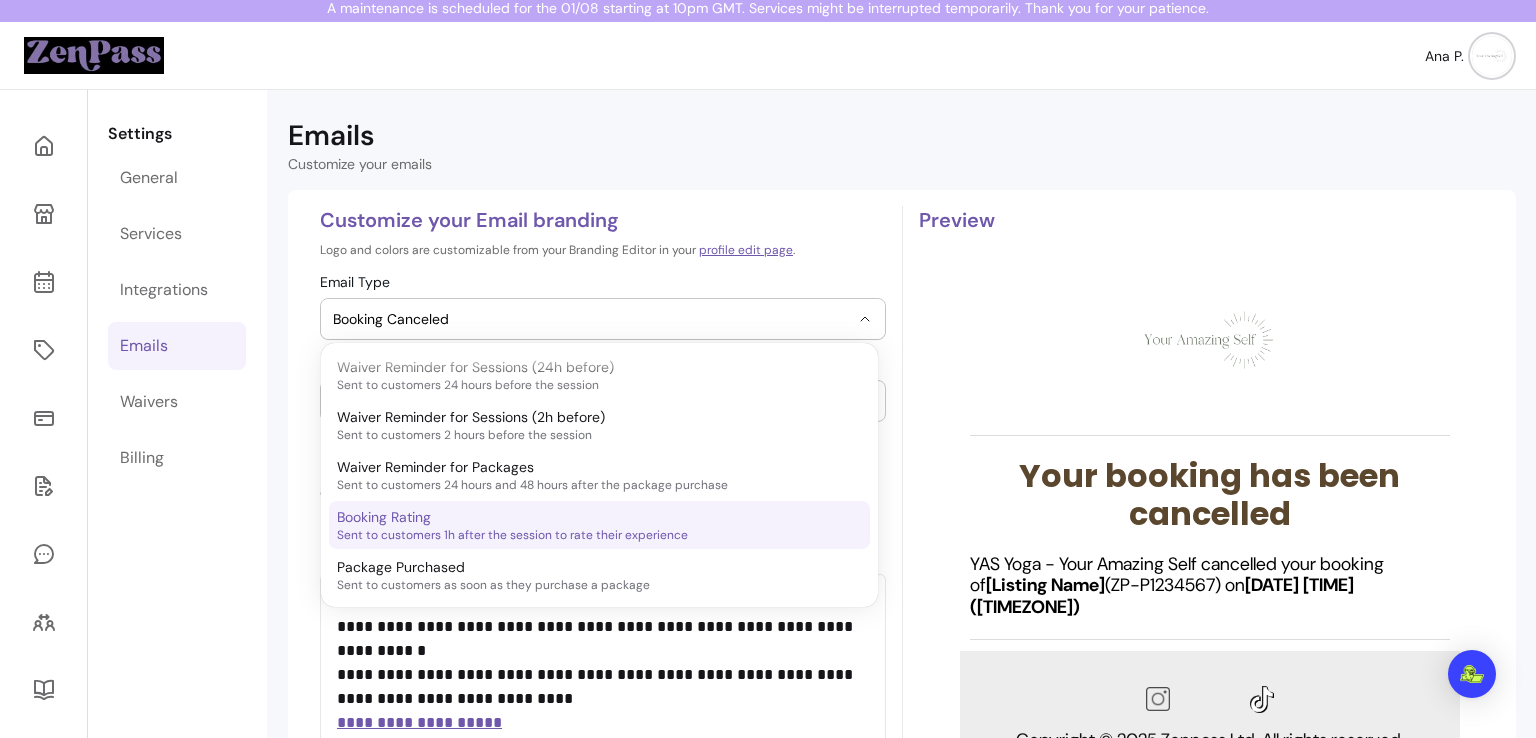 click on "Sent to customers 1h after the session to rate their experience" at bounding box center [589, 535] 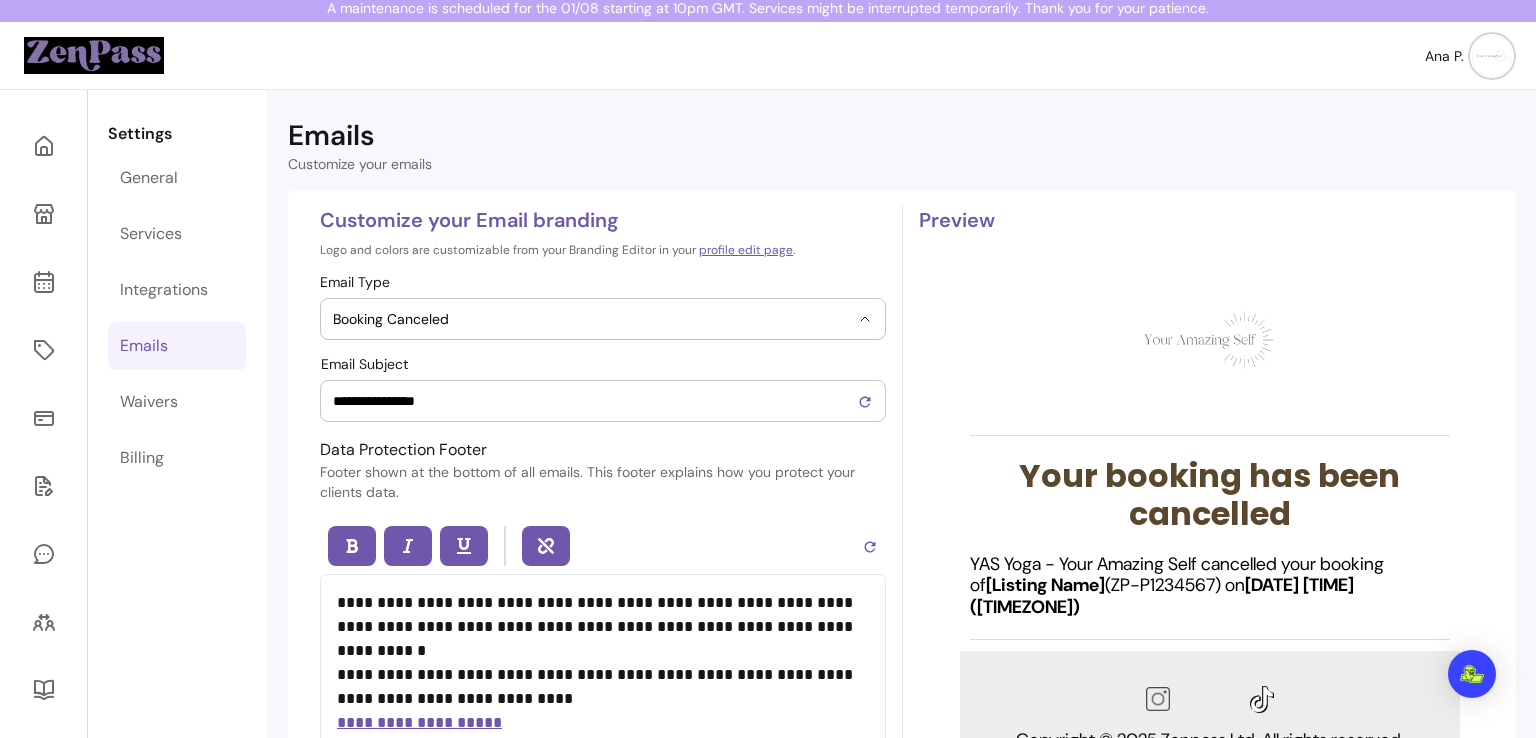 select on "**********" 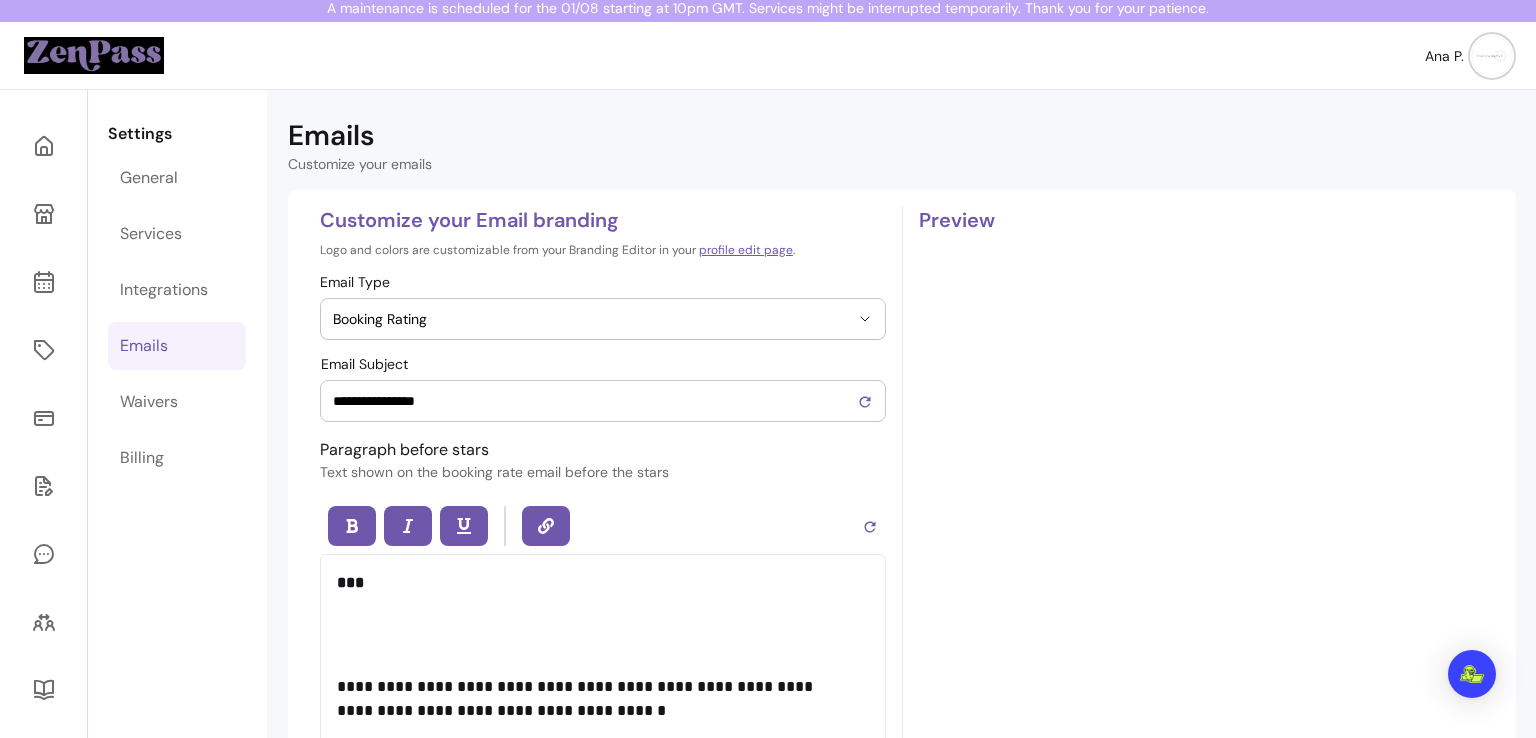 type on "**********" 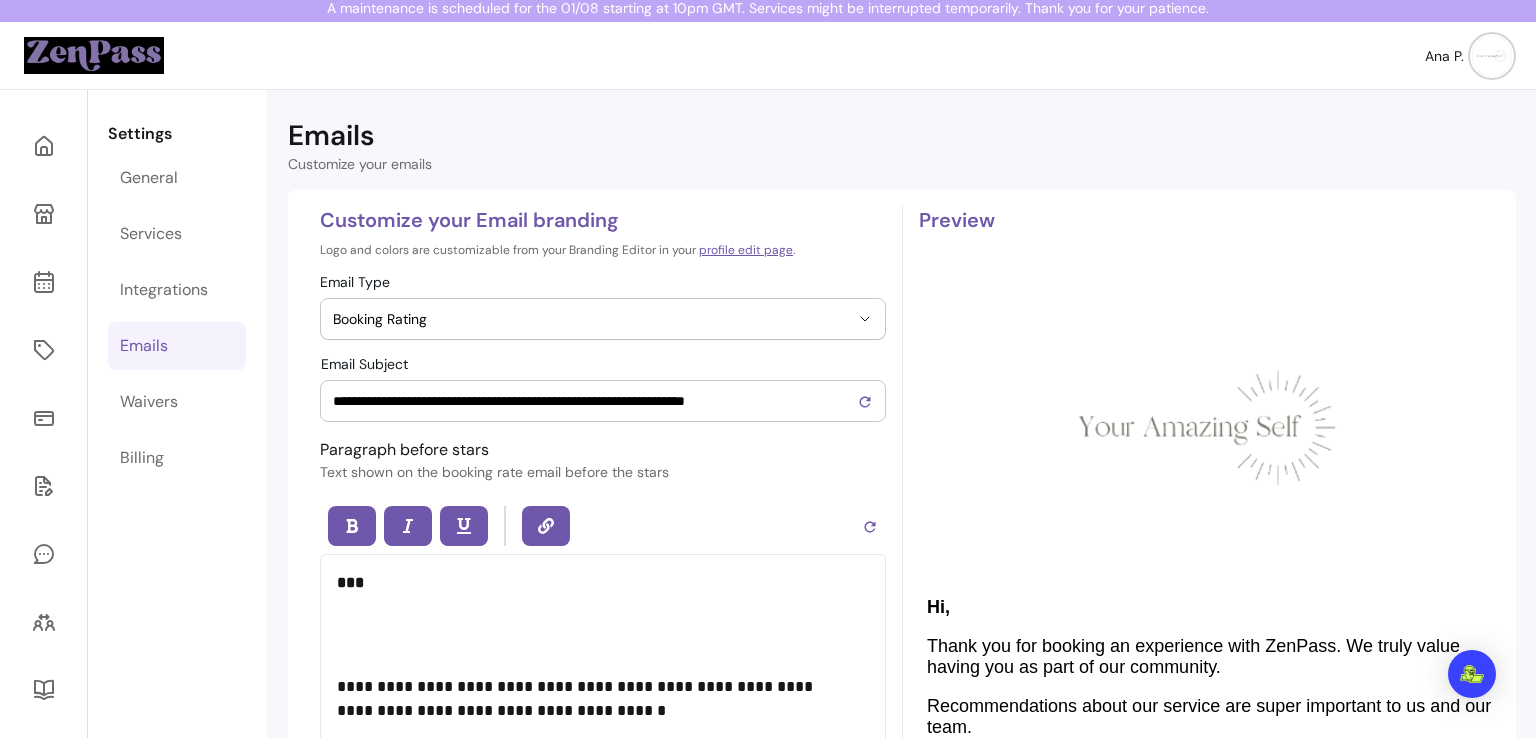 scroll, scrollTop: 0, scrollLeft: 0, axis: both 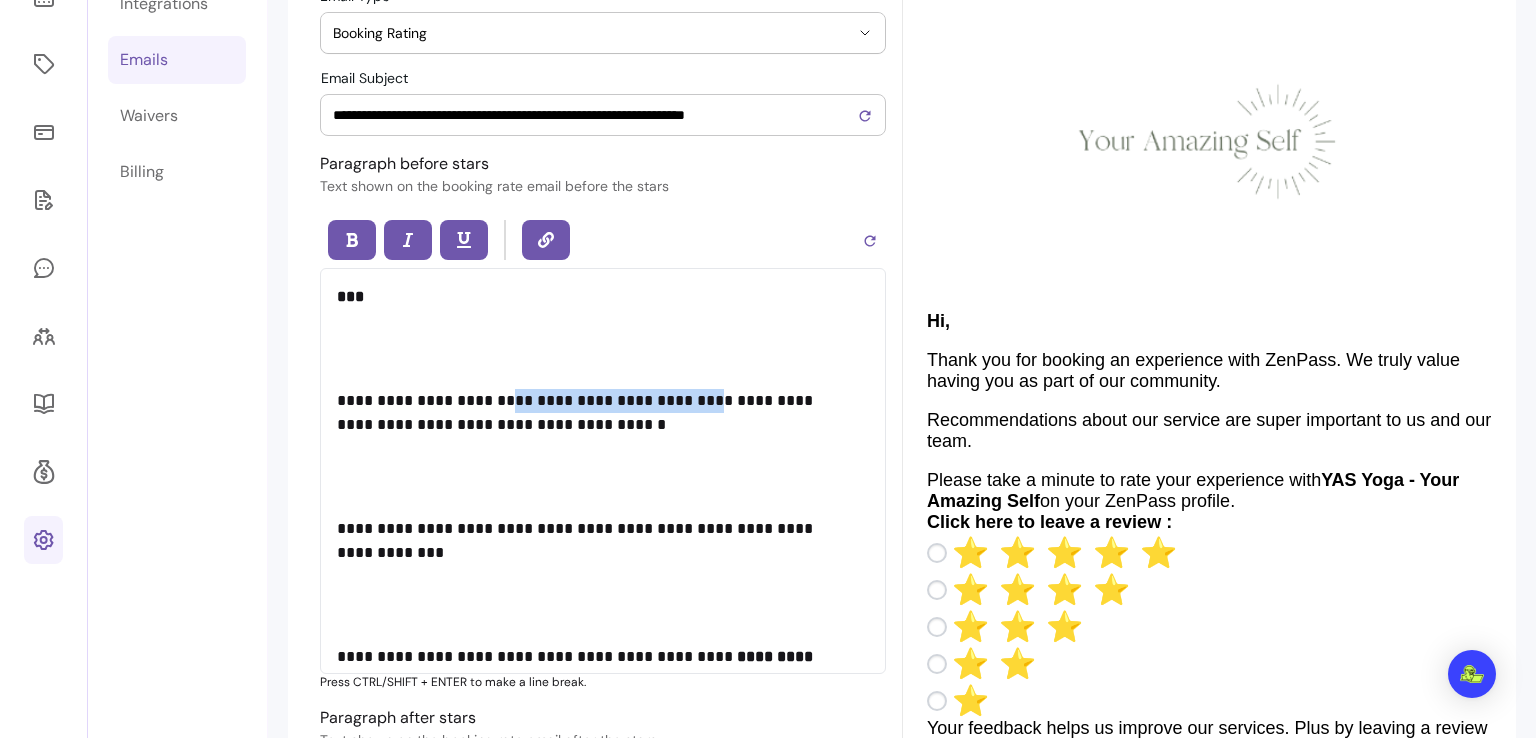 drag, startPoint x: 504, startPoint y: 398, endPoint x: 708, endPoint y: 395, distance: 204.02206 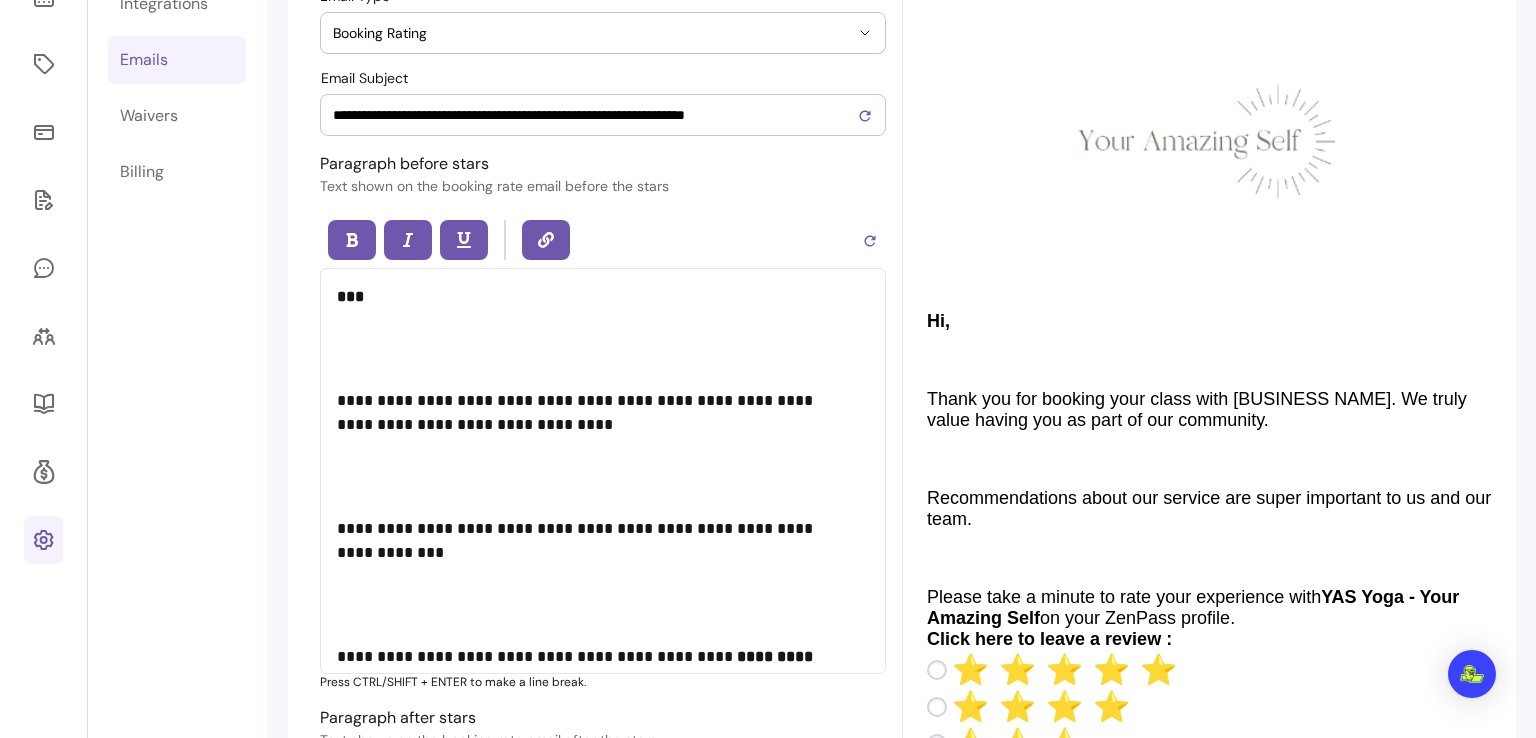 scroll, scrollTop: 0, scrollLeft: 0, axis: both 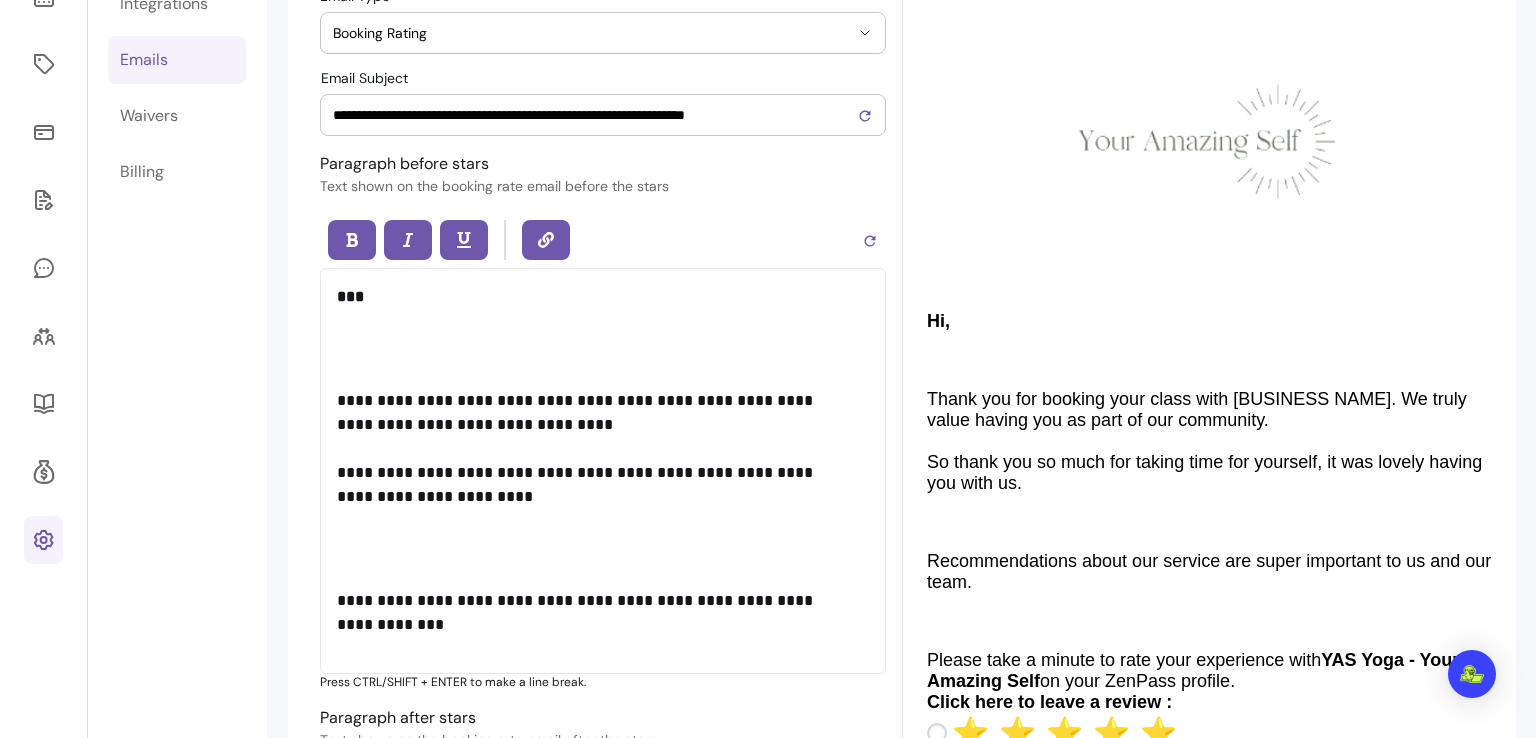 click at bounding box center [603, 549] 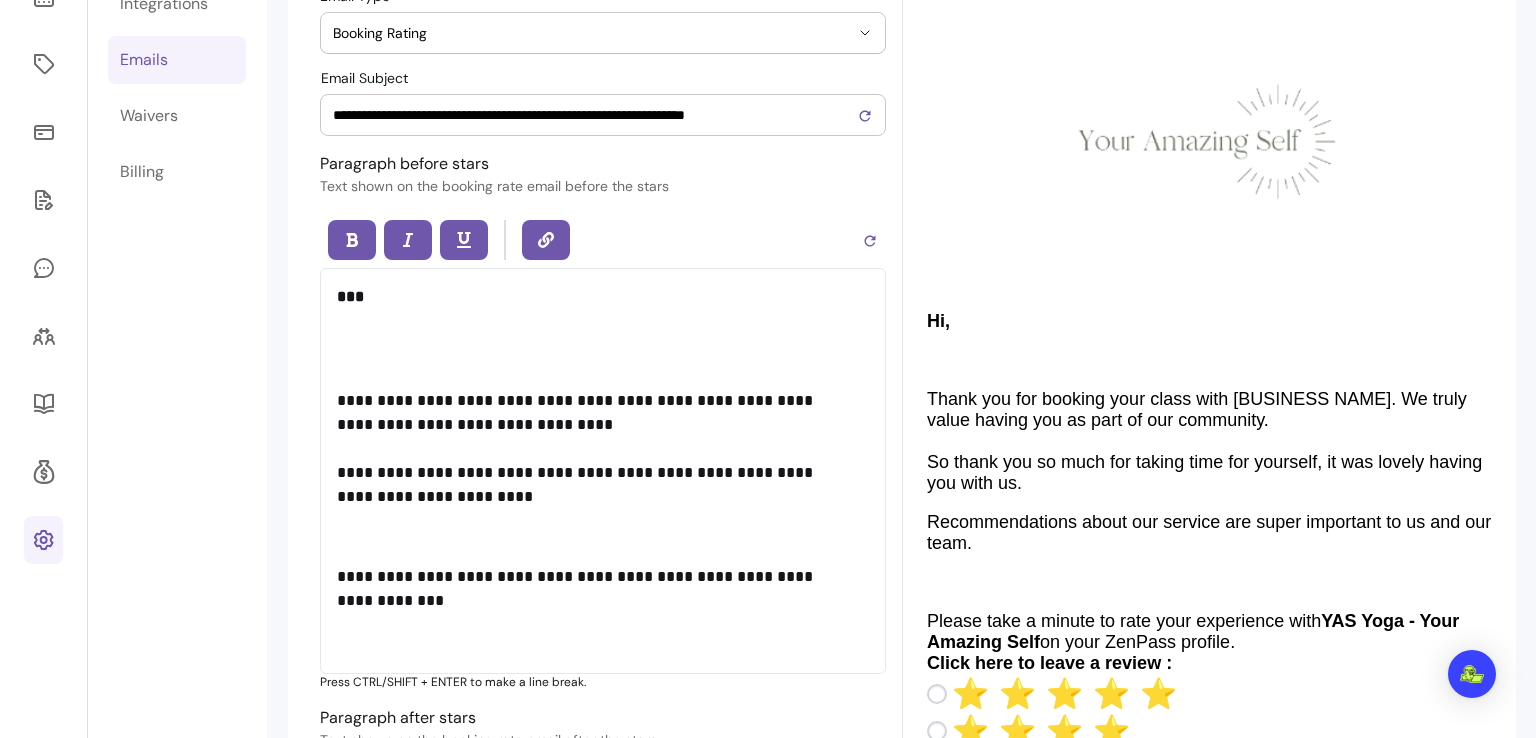 scroll, scrollTop: 0, scrollLeft: 0, axis: both 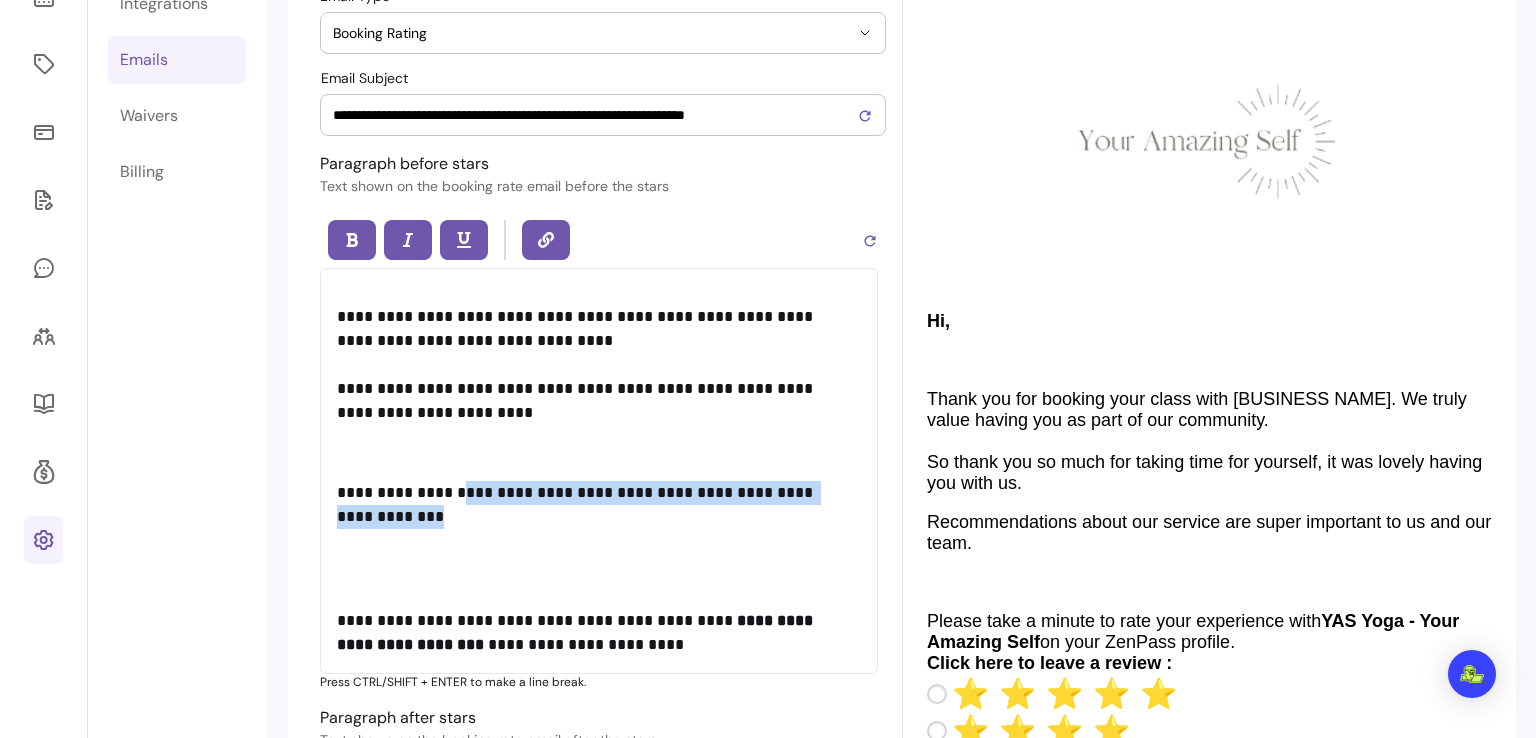 drag, startPoint x: 480, startPoint y: 487, endPoint x: 529, endPoint y: 507, distance: 52.924473 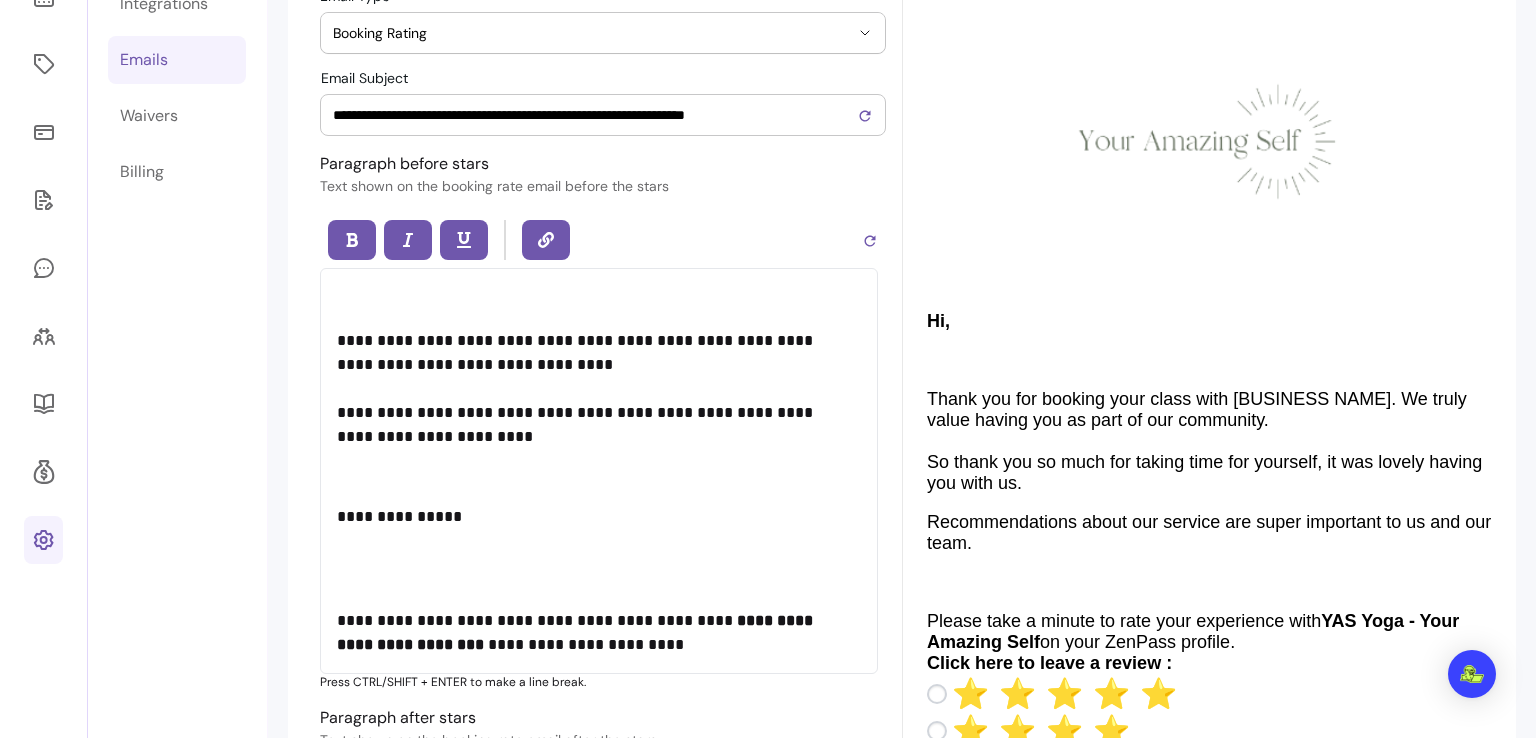 scroll, scrollTop: 60, scrollLeft: 0, axis: vertical 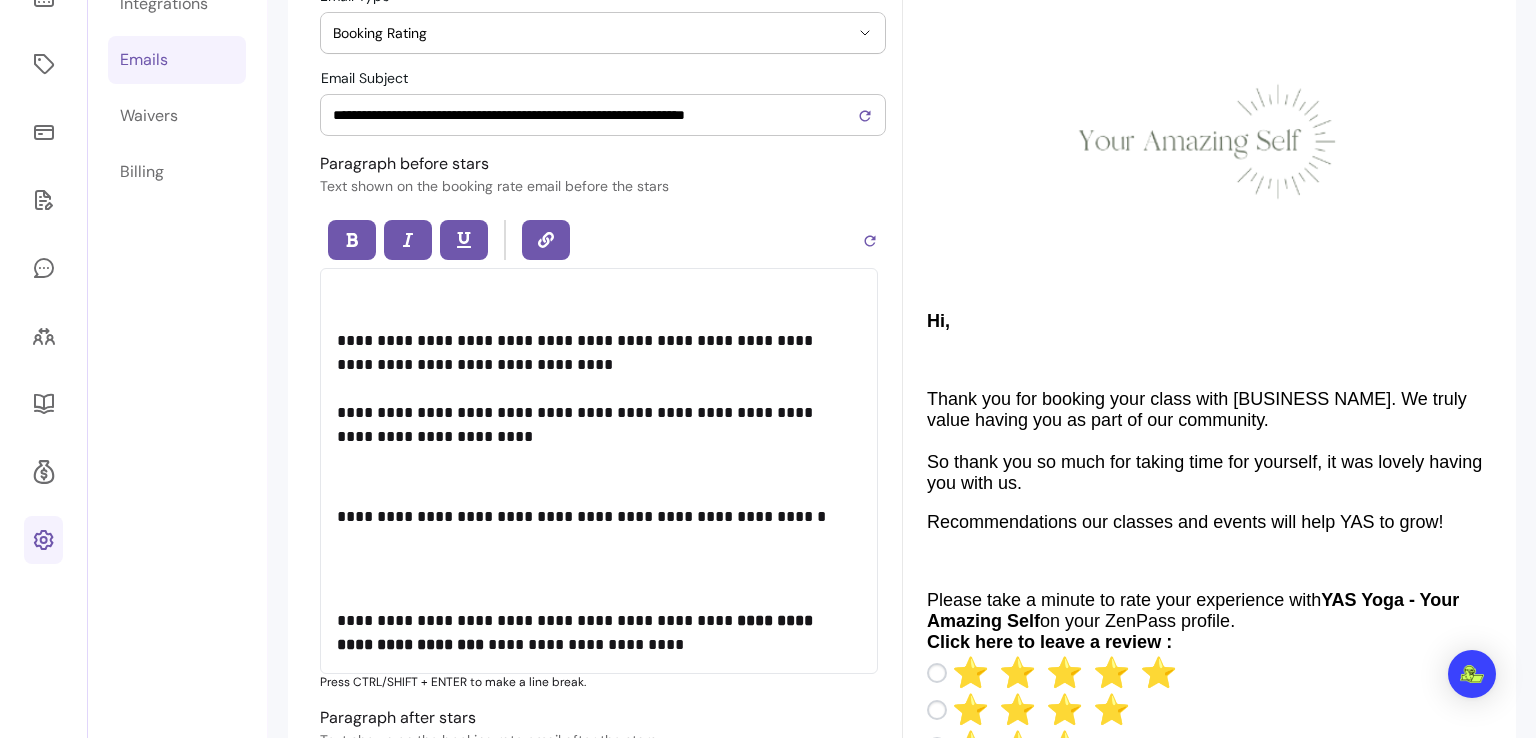 click on "**********" at bounding box center (599, 471) 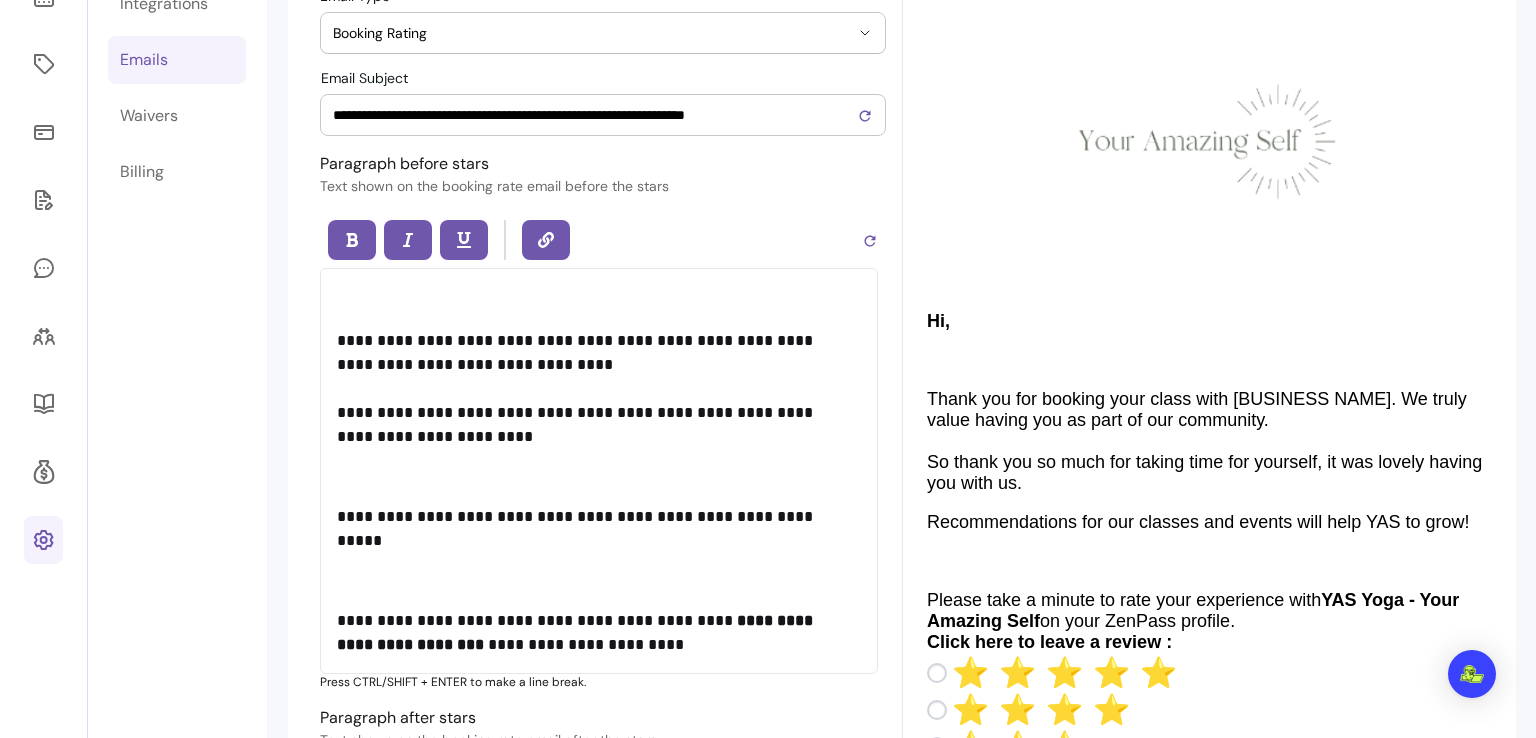 scroll, scrollTop: 0, scrollLeft: 0, axis: both 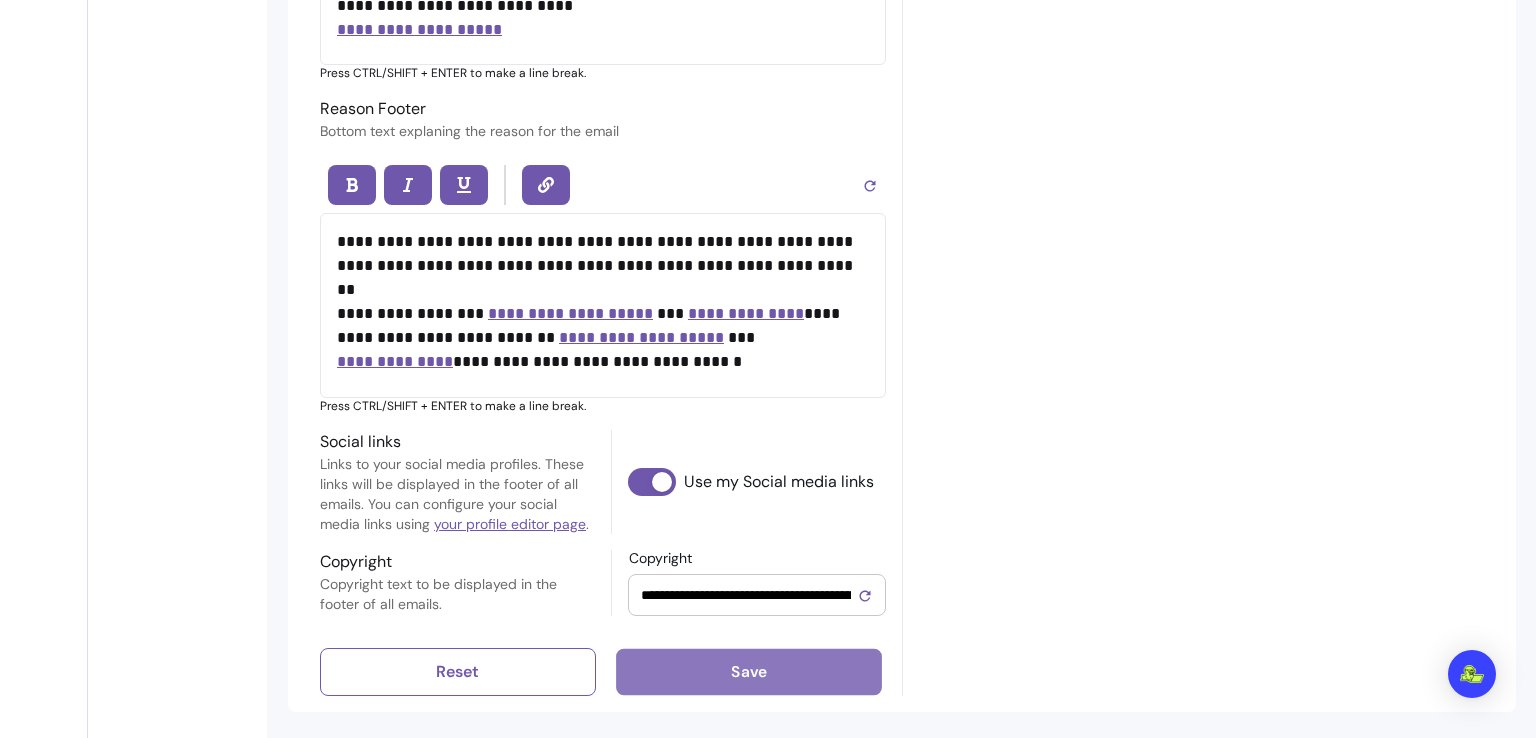 click on "Save" at bounding box center [749, 671] 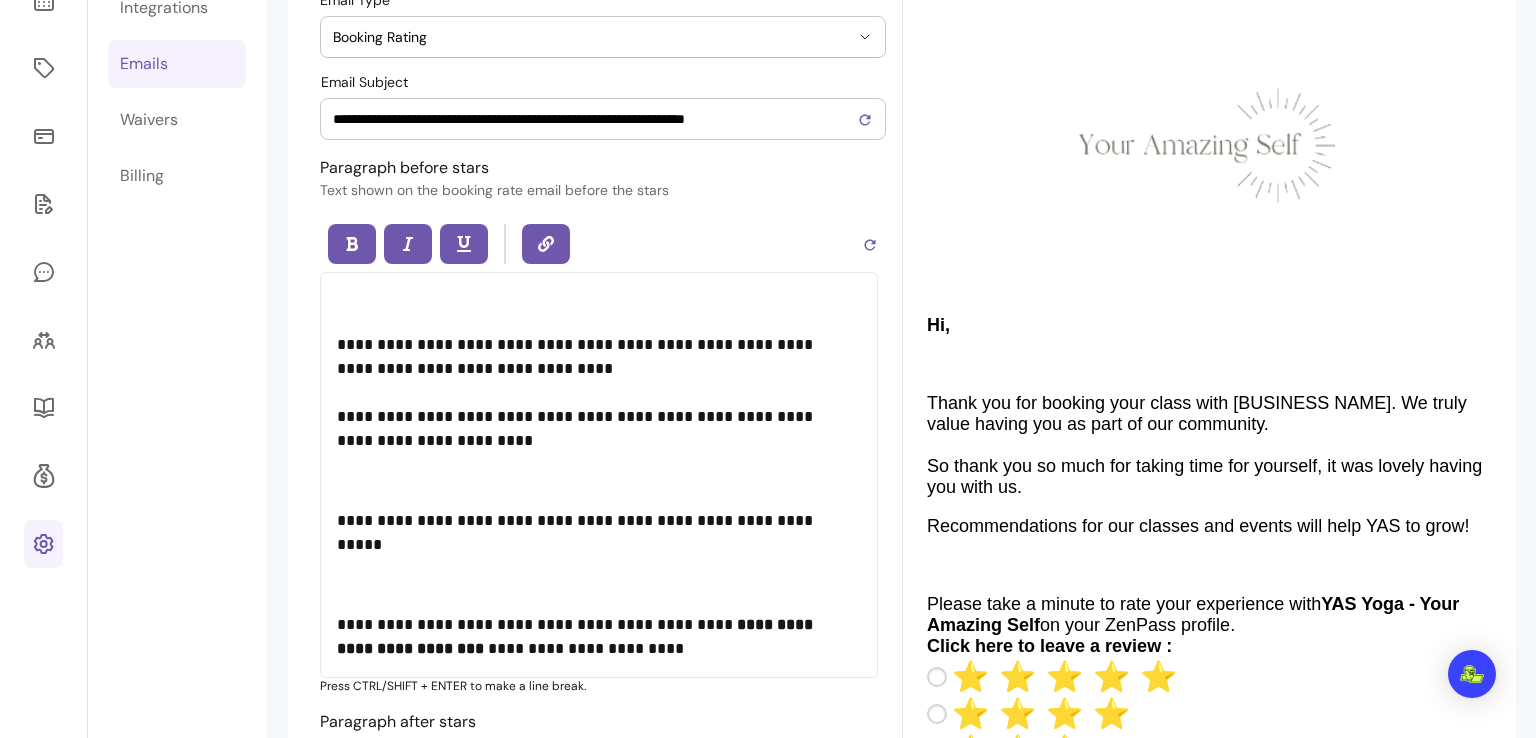 scroll, scrollTop: 0, scrollLeft: 0, axis: both 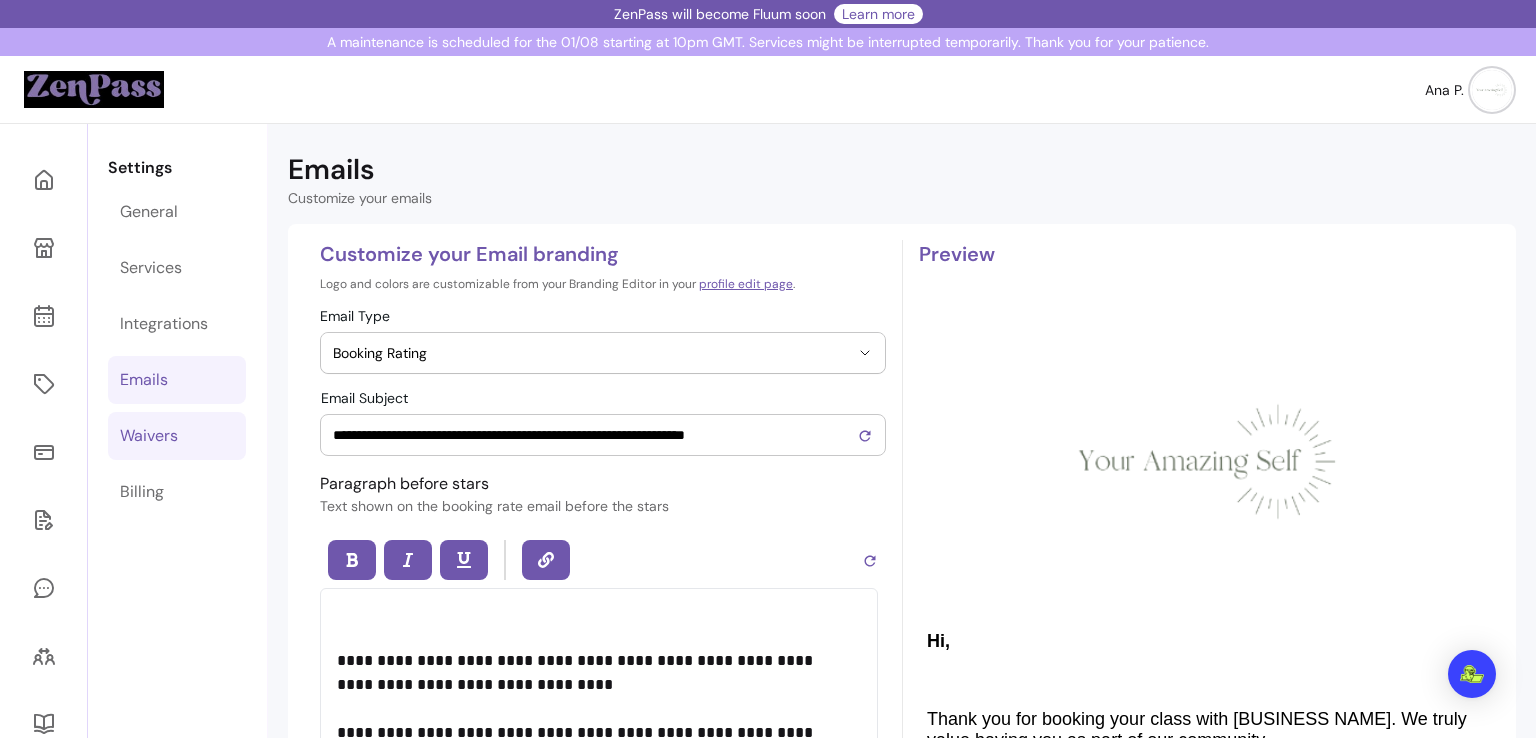 click on "Waivers" at bounding box center (149, 436) 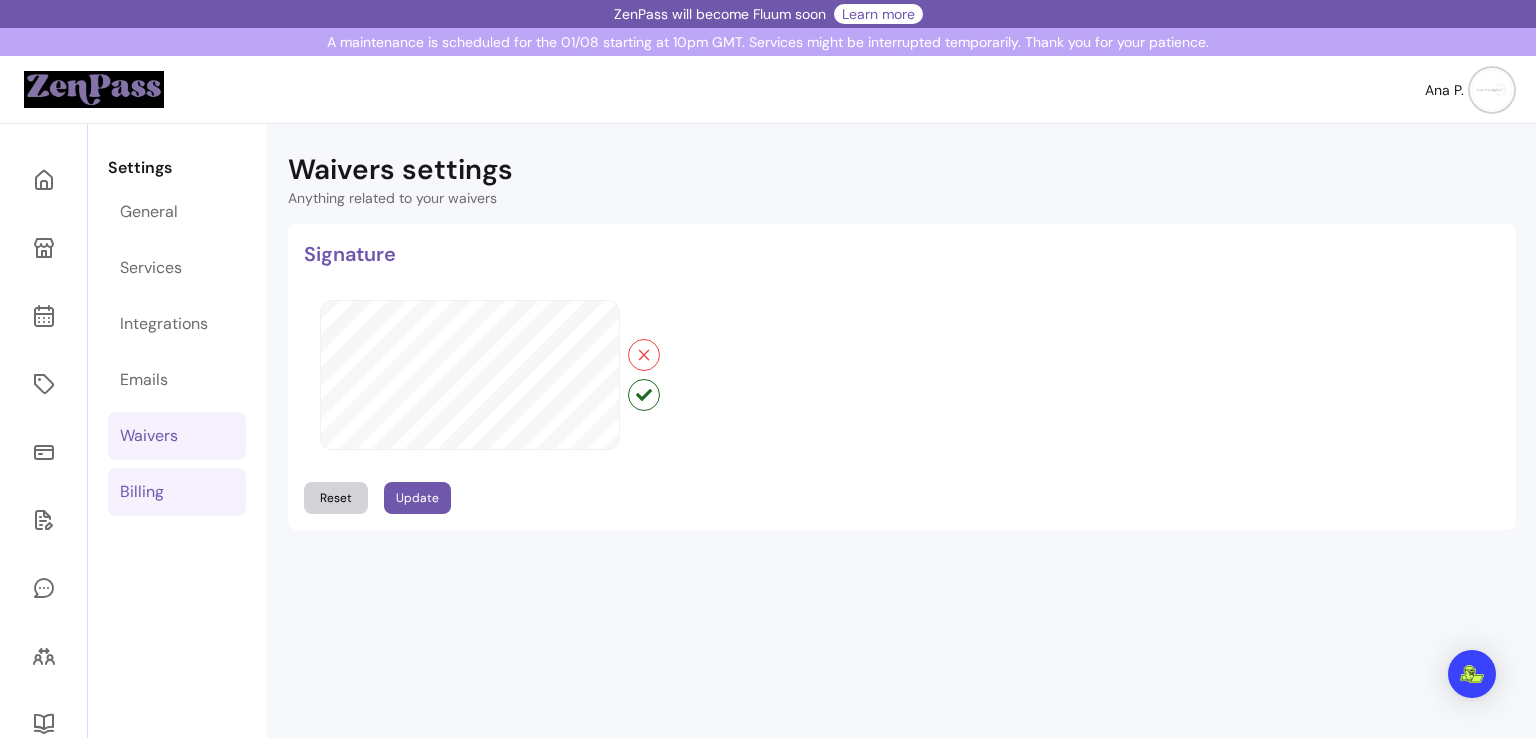 click on "Billing" at bounding box center [142, 492] 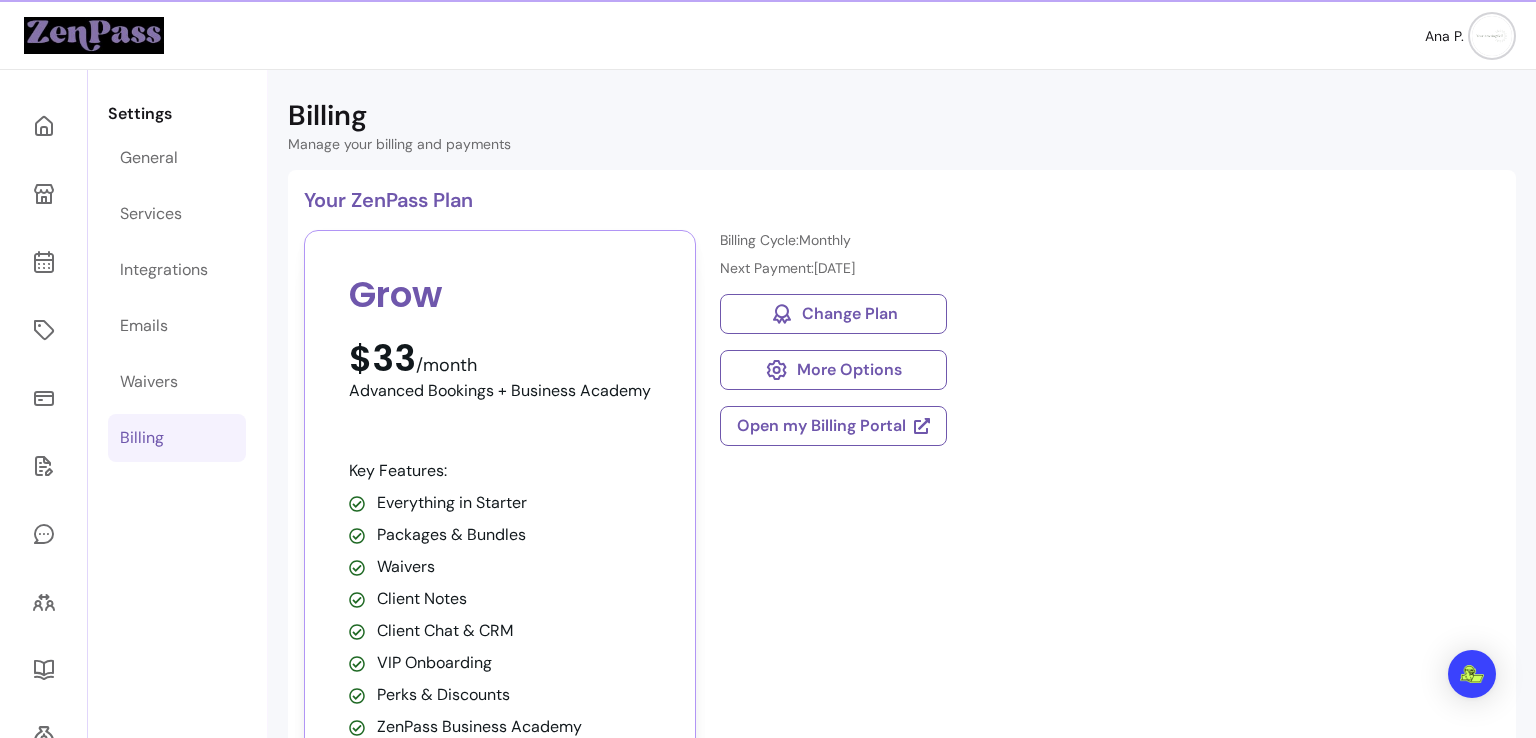 scroll, scrollTop: 124, scrollLeft: 0, axis: vertical 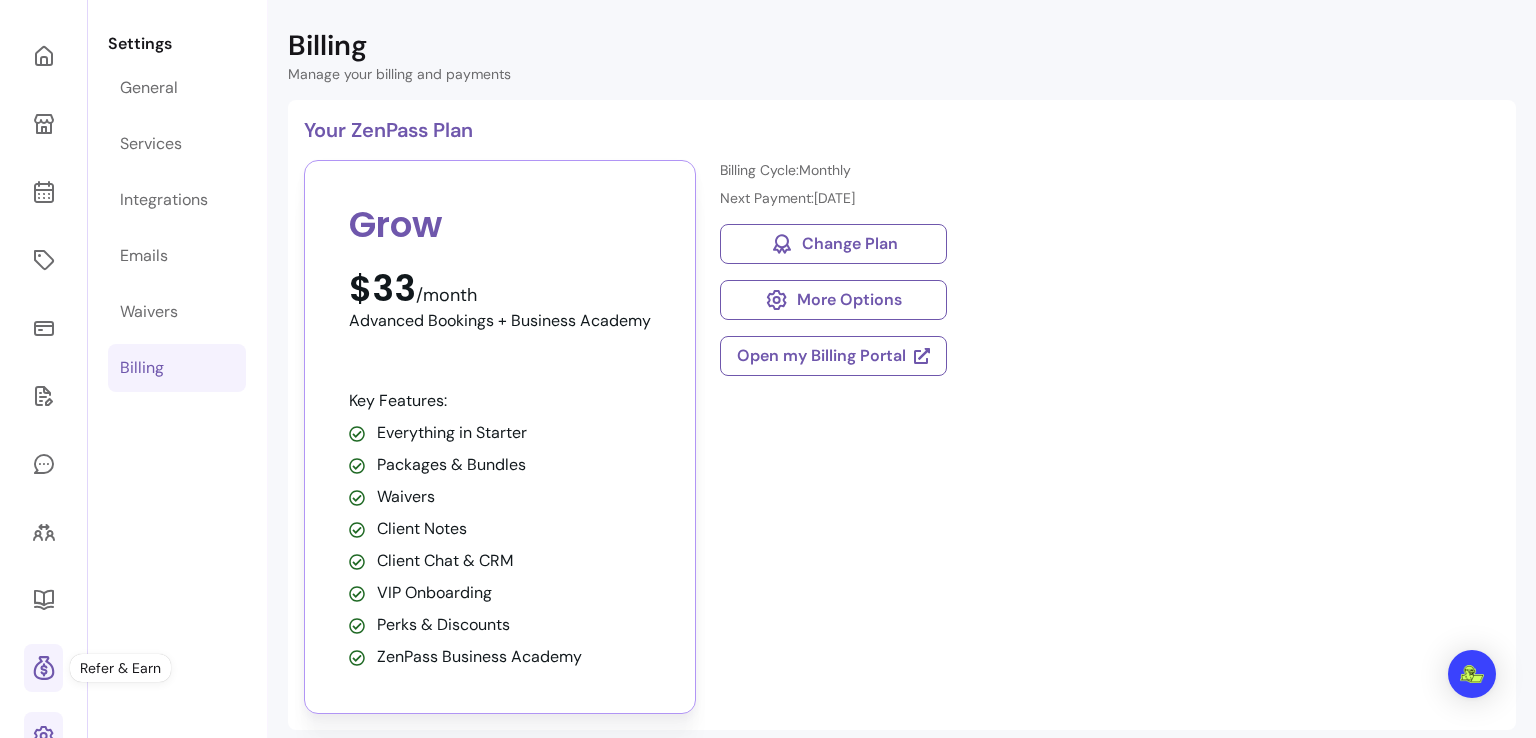 click 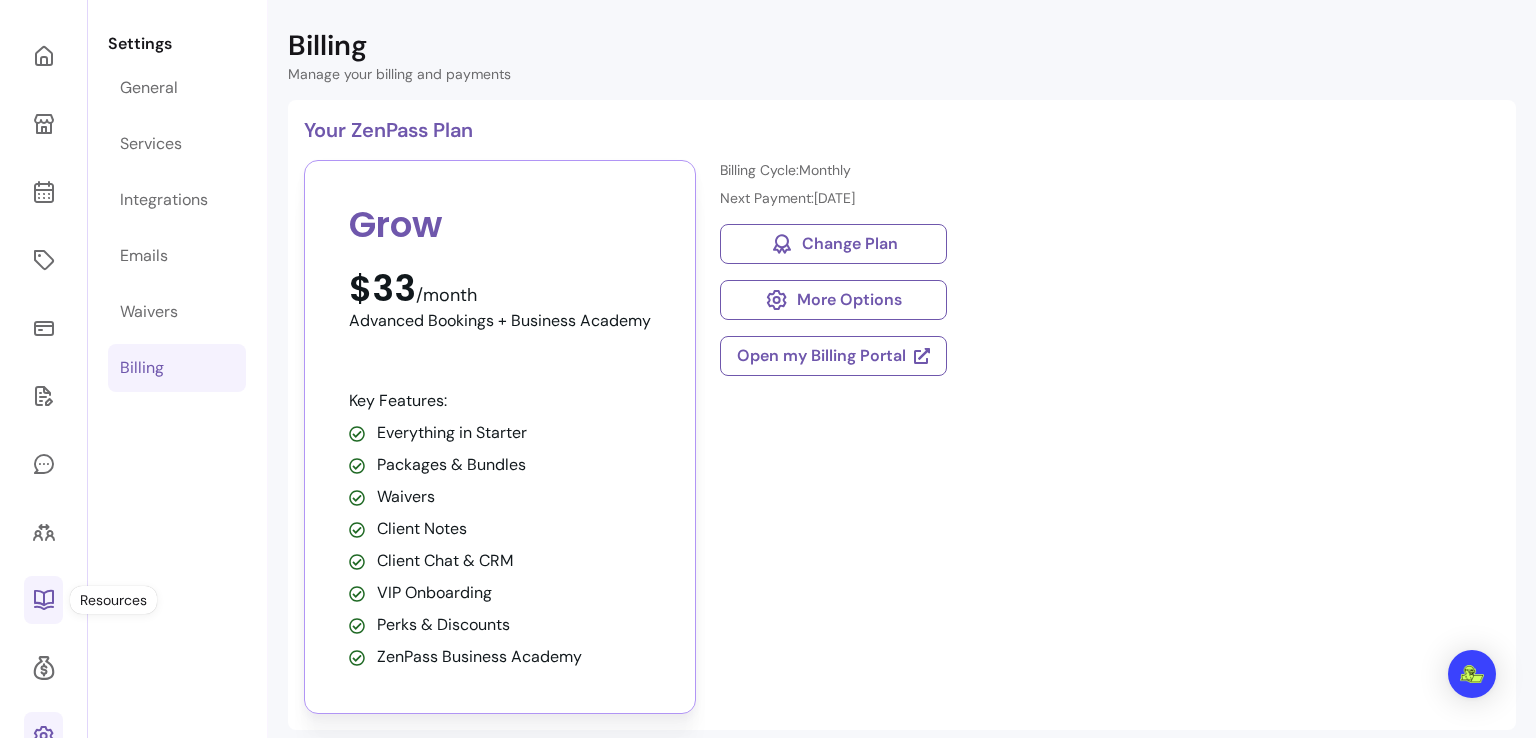 click 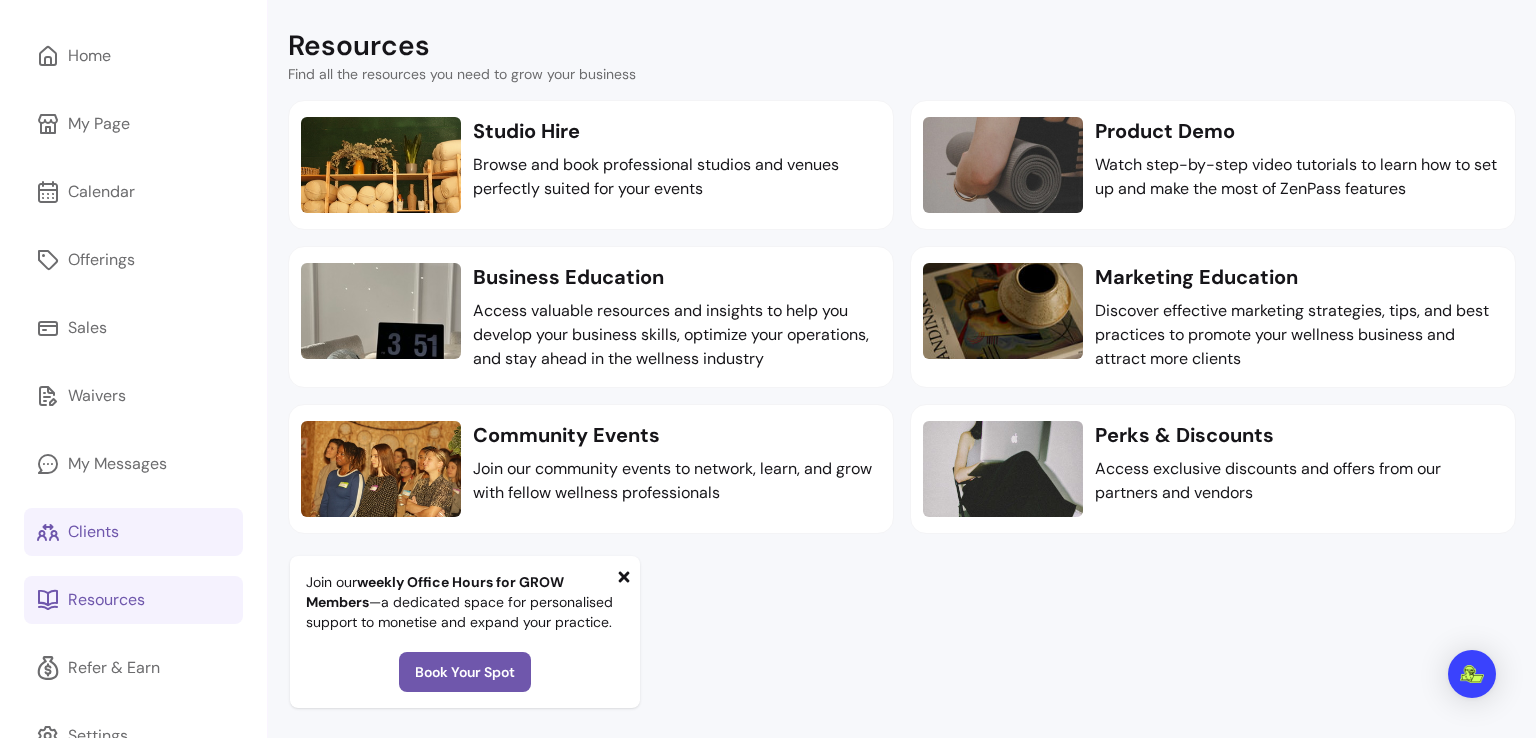 click on "Clients" at bounding box center (93, 532) 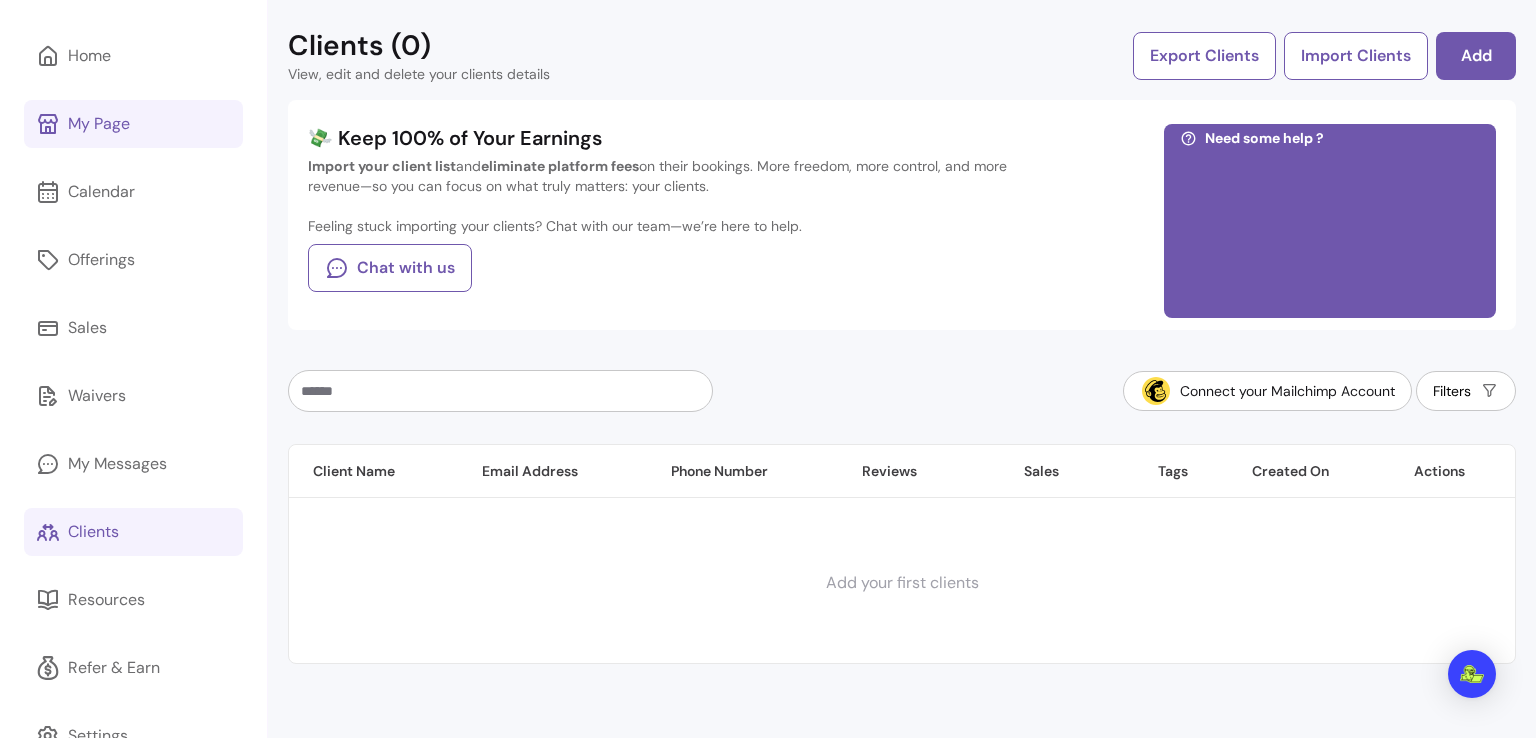 click on "My Page" at bounding box center [133, 124] 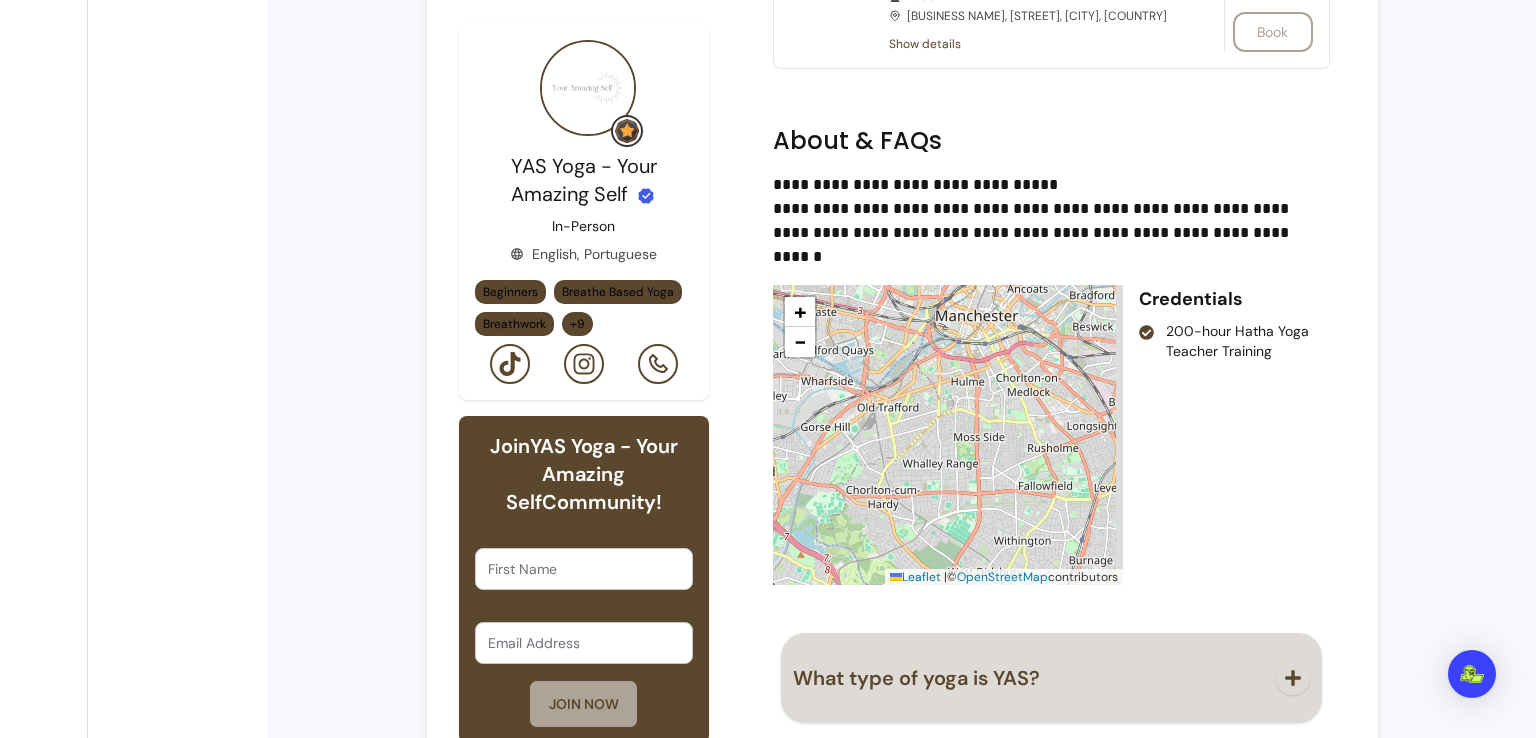 scroll, scrollTop: 1142, scrollLeft: 0, axis: vertical 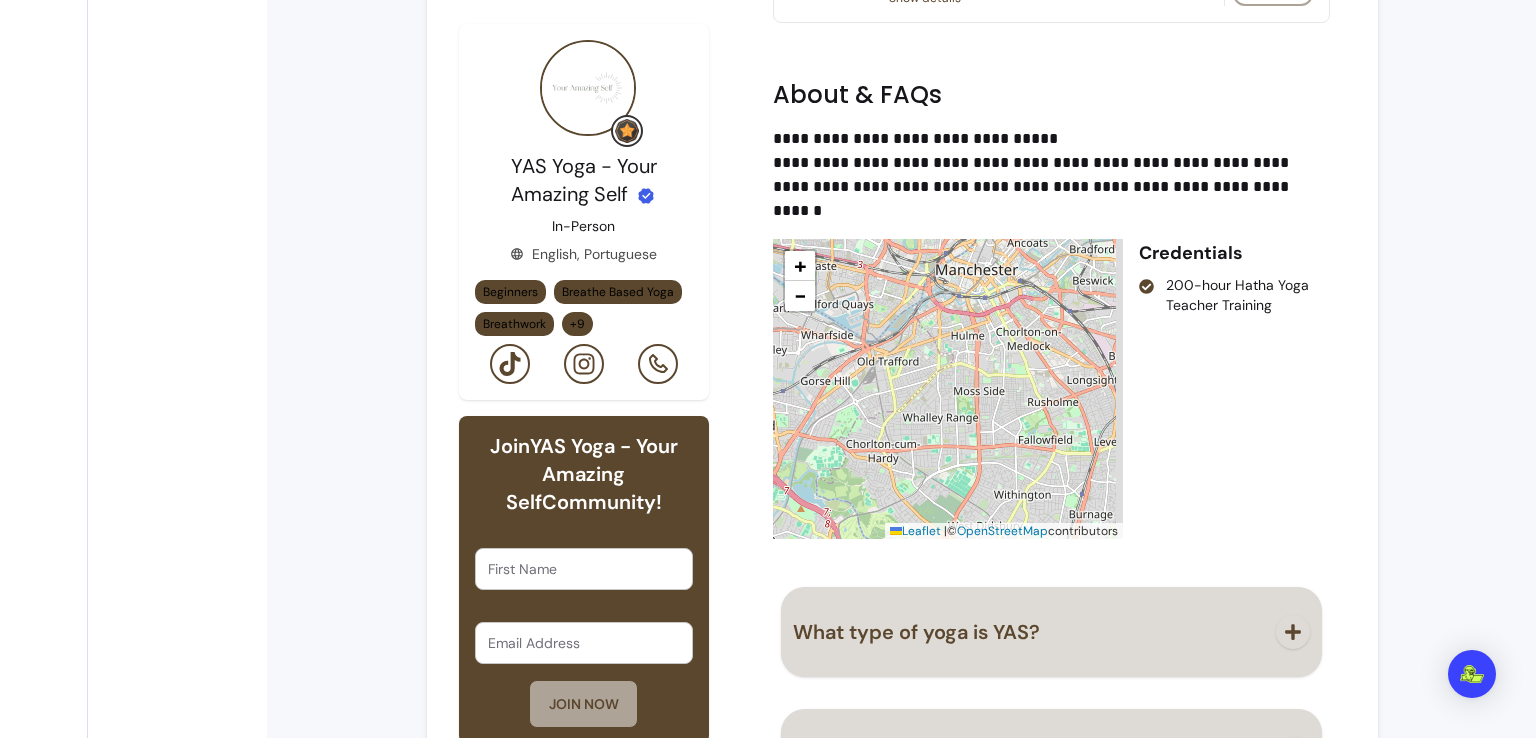 click on "200-hour Hatha Yoga Teacher Training" at bounding box center [1226, 295] 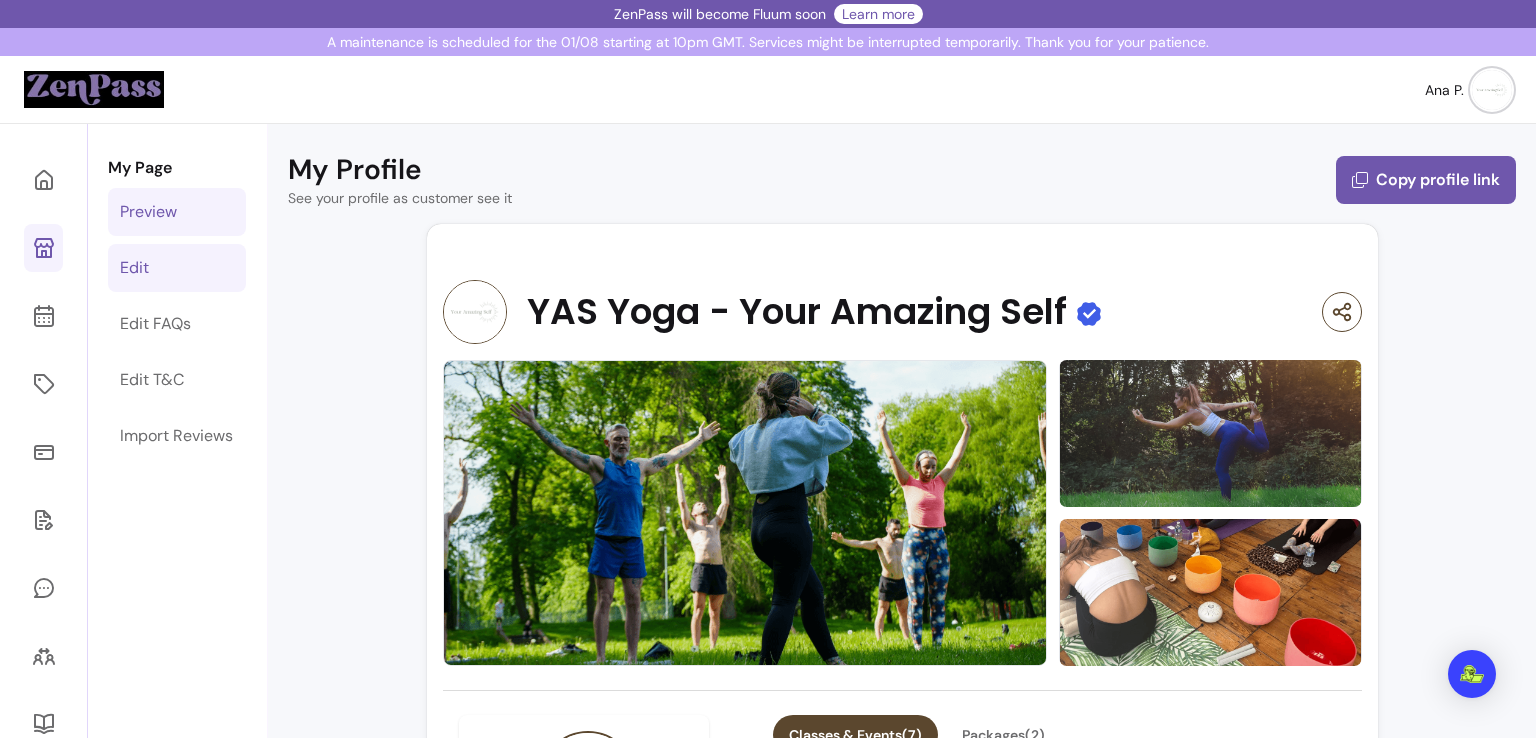 click on "Edit" at bounding box center [177, 268] 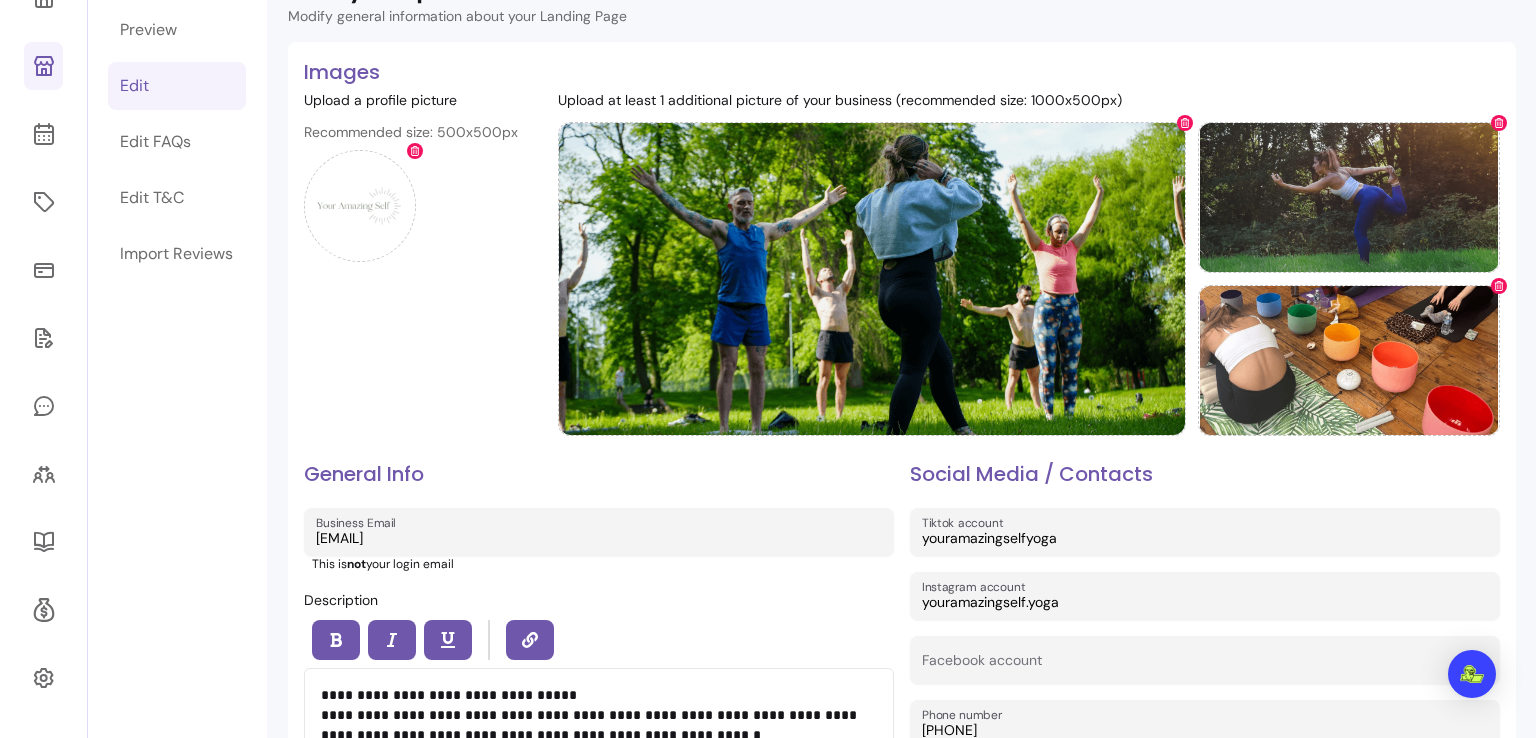 scroll, scrollTop: 0, scrollLeft: 0, axis: both 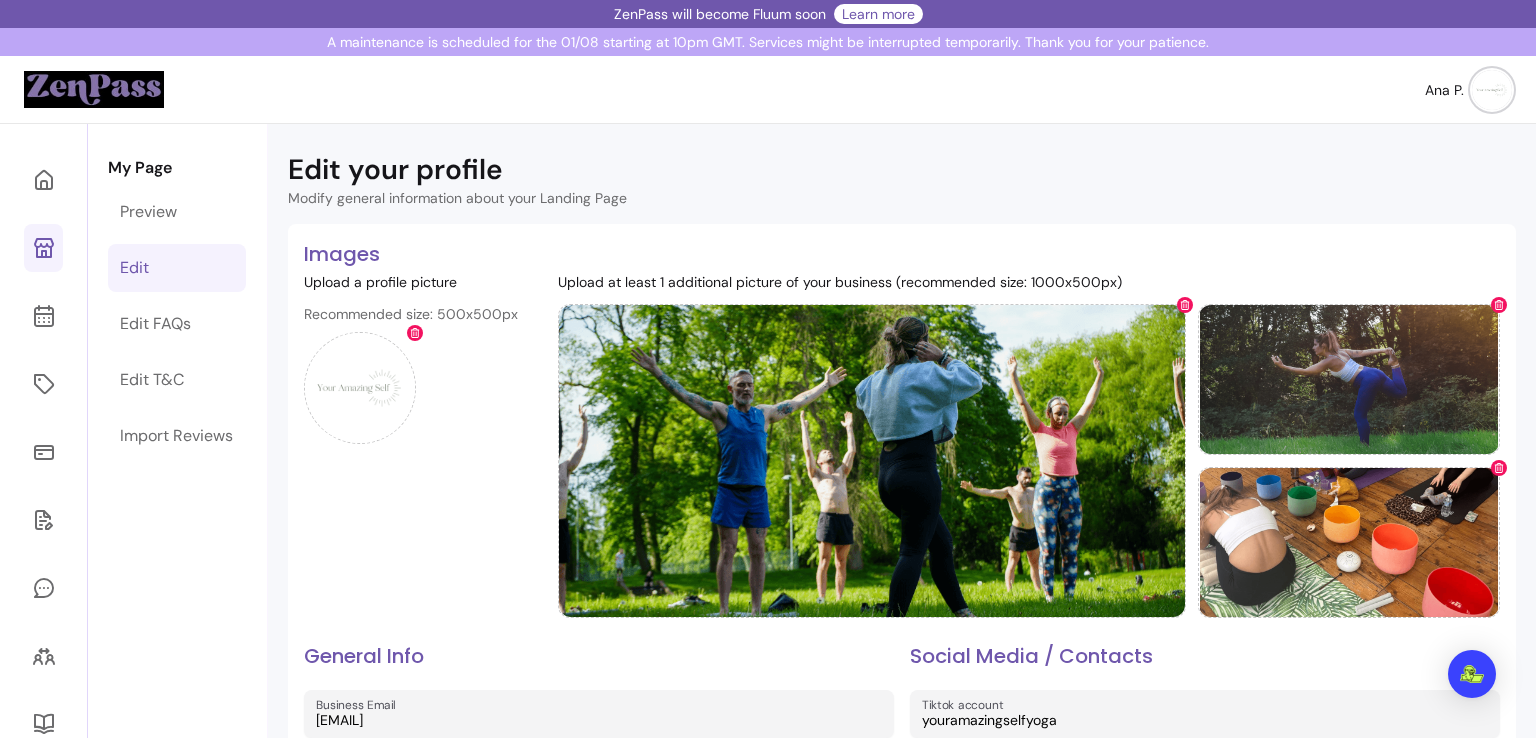 click at bounding box center [1492, 90] 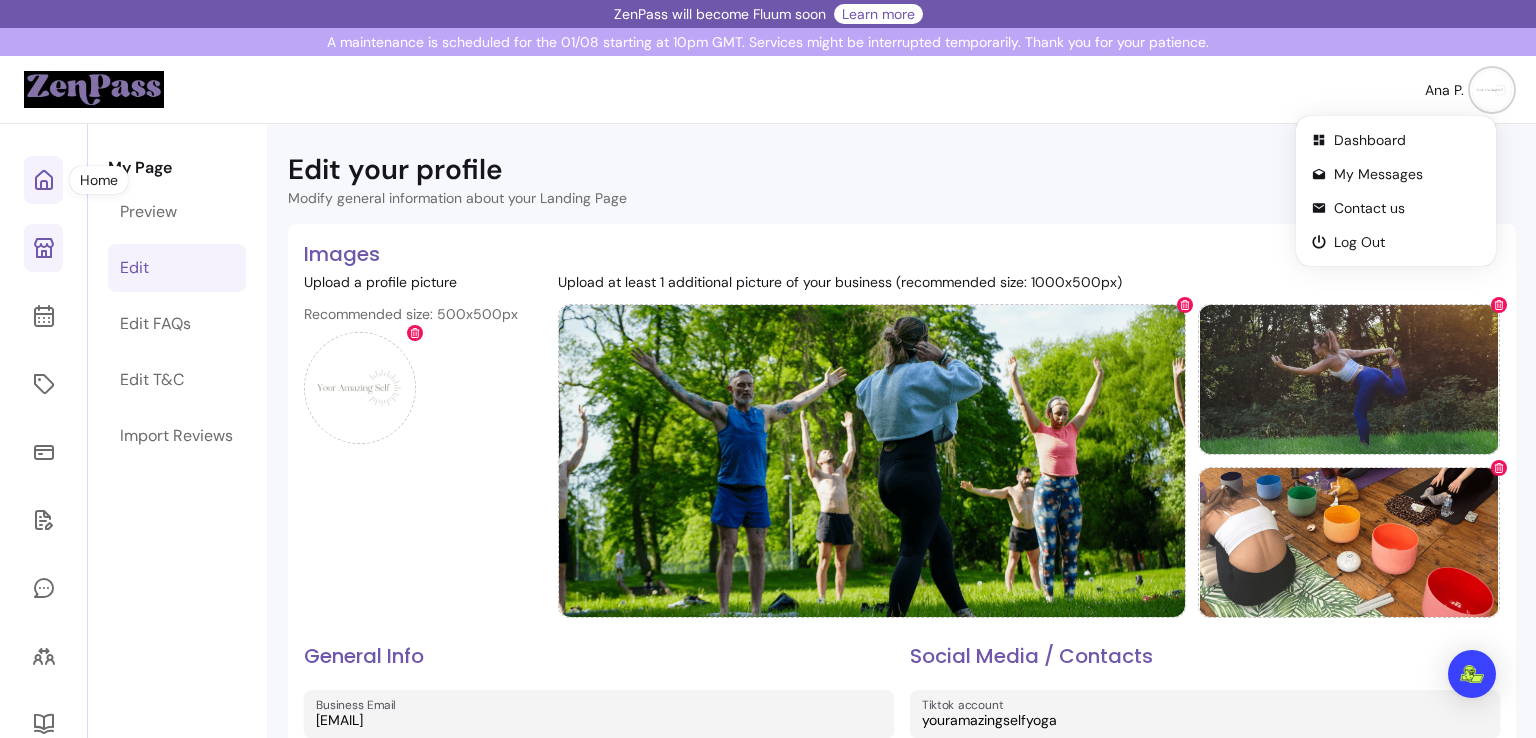 click at bounding box center [43, 180] 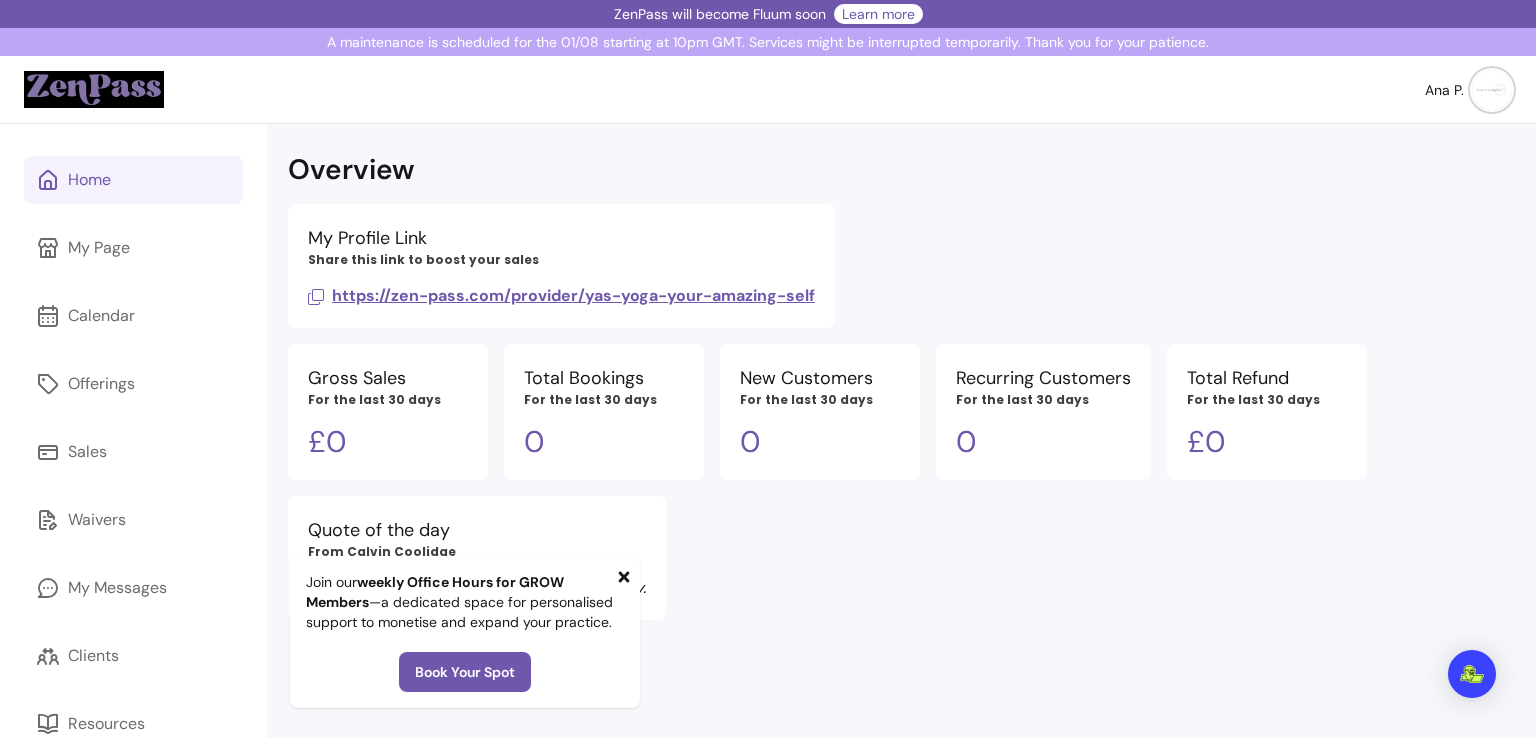 click 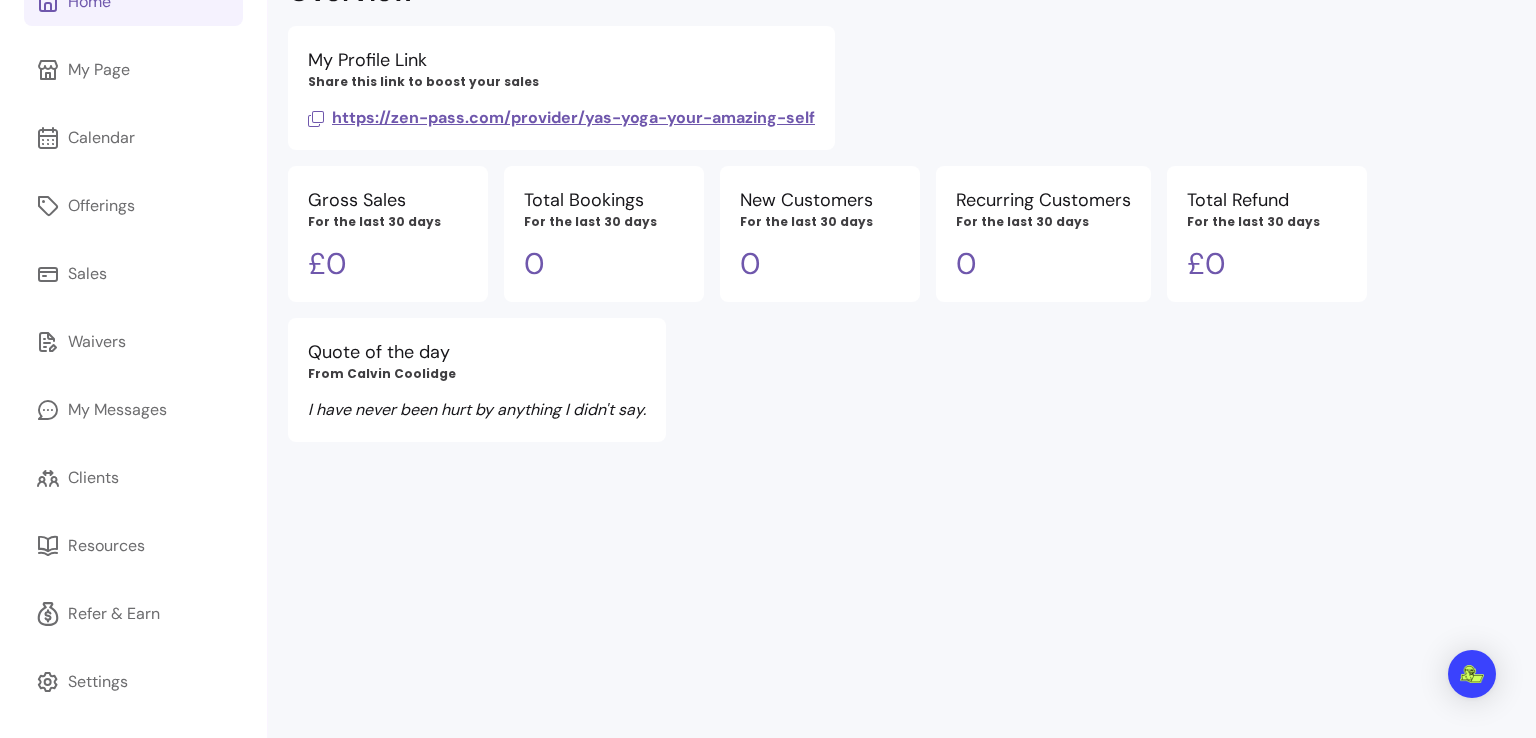 scroll, scrollTop: 0, scrollLeft: 0, axis: both 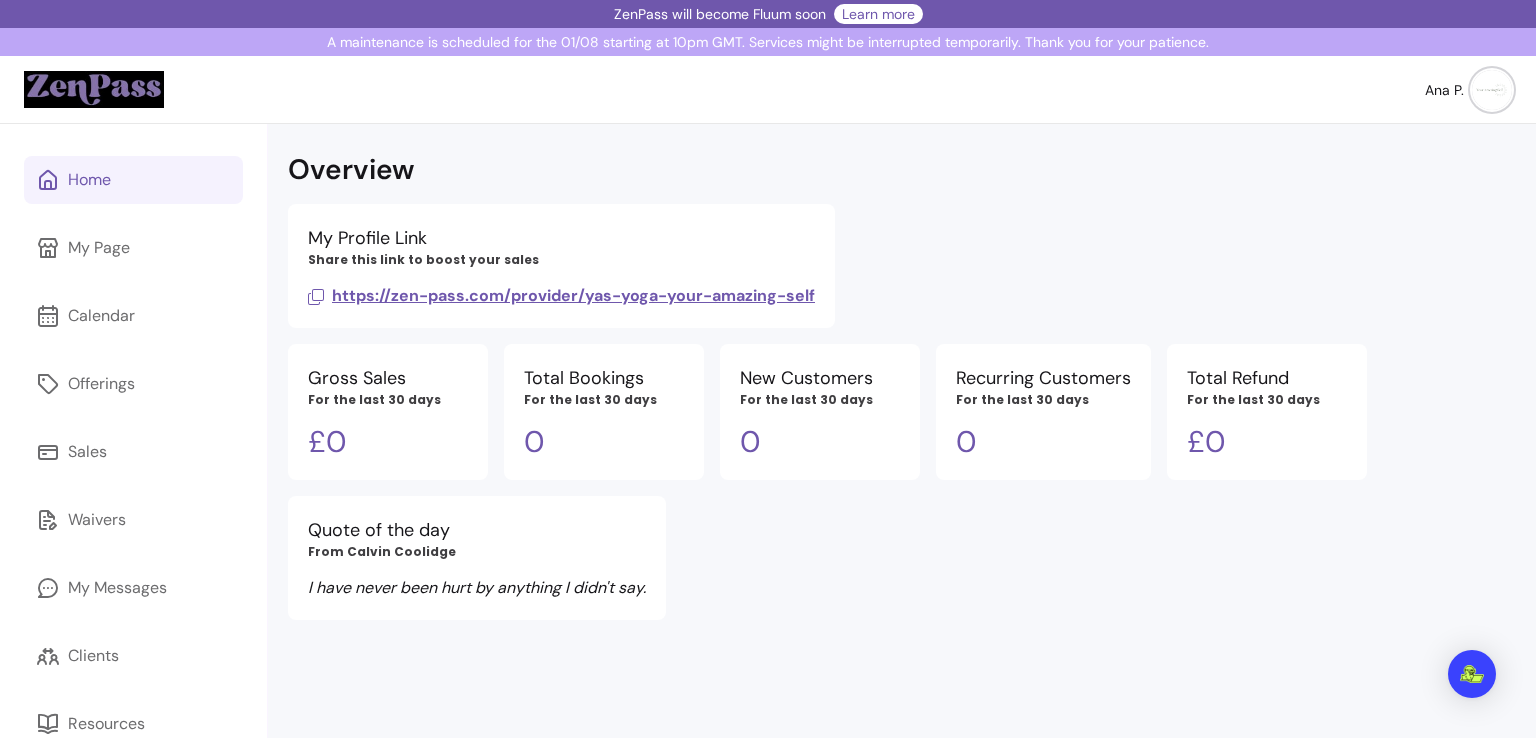 click at bounding box center (1492, 90) 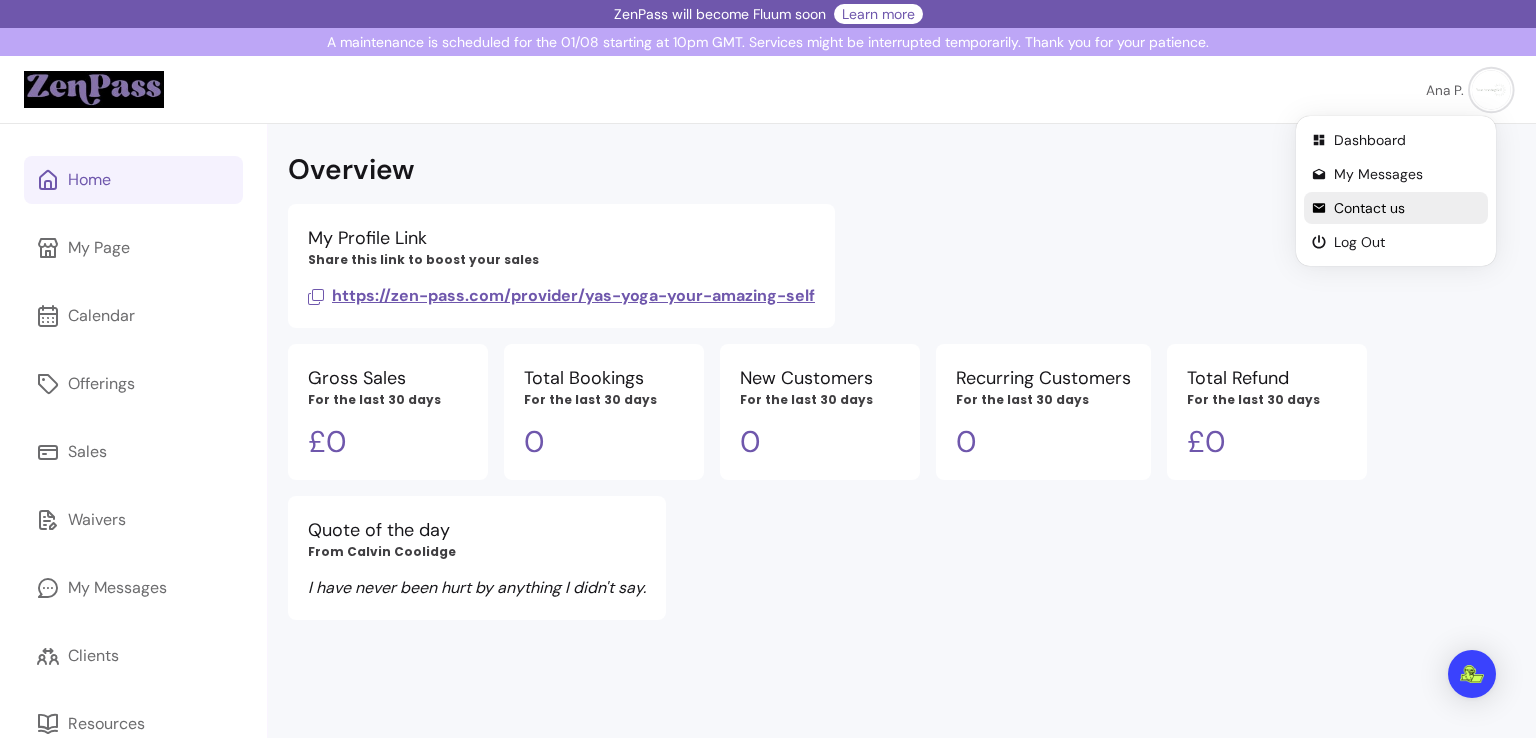 click on "Contact us" at bounding box center [1407, 208] 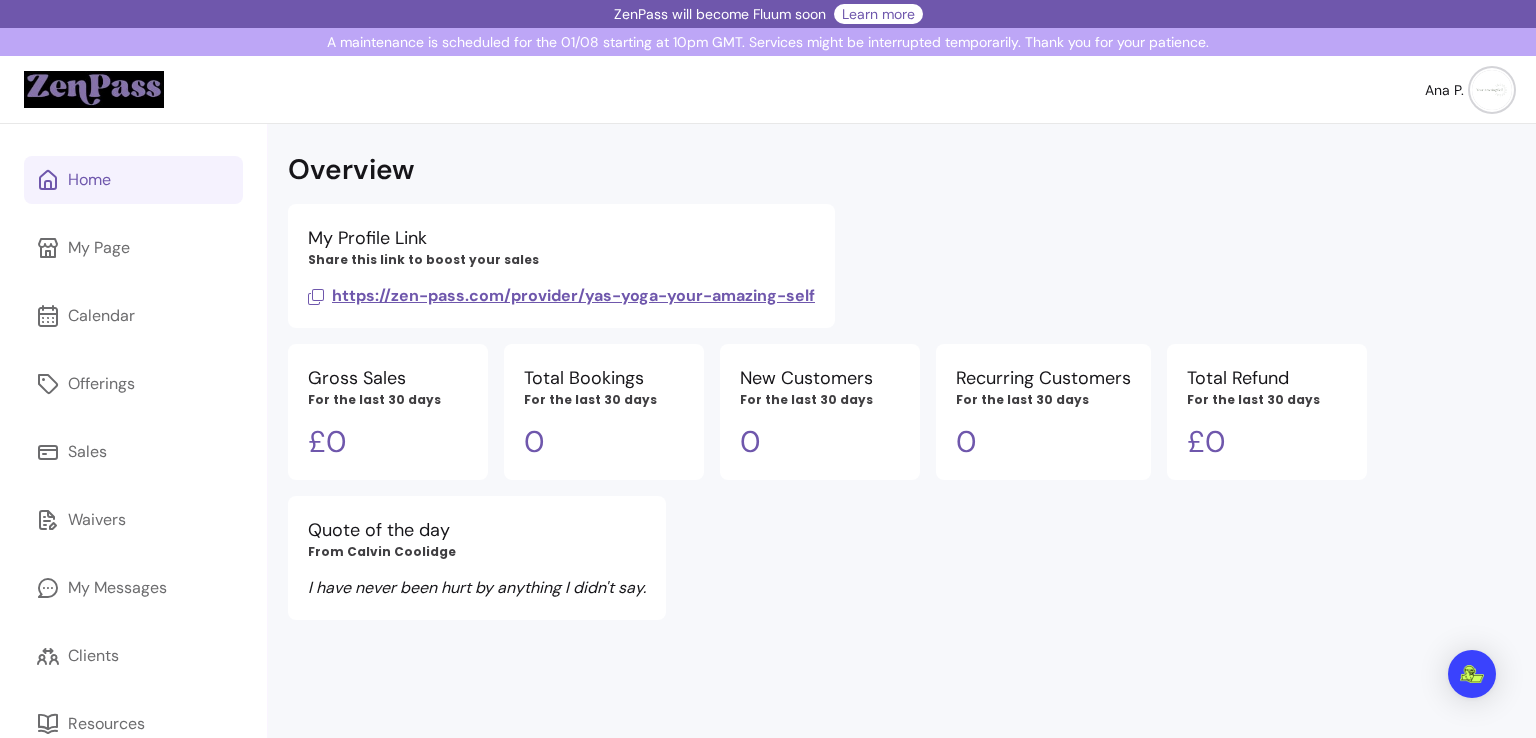 click at bounding box center [94, 90] 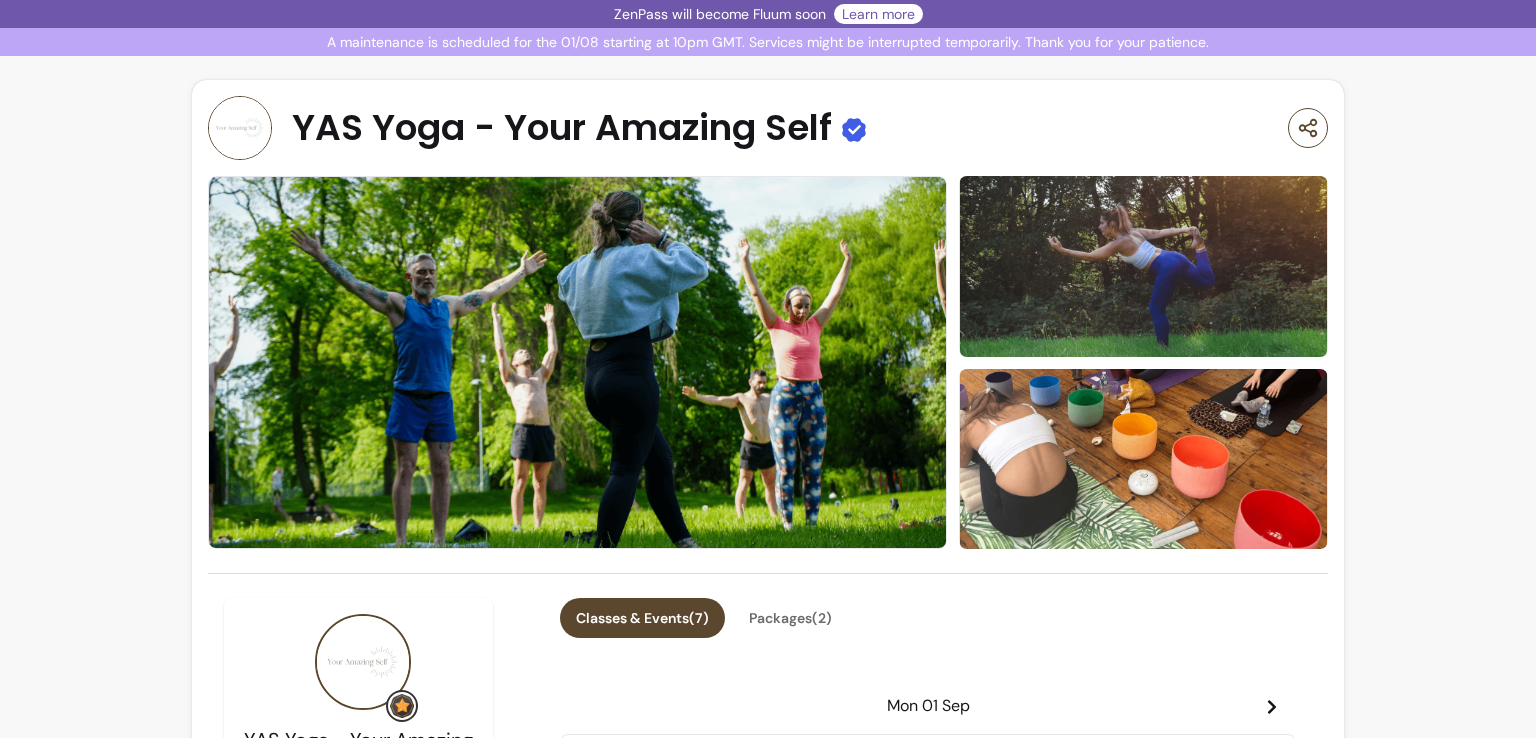 scroll, scrollTop: 0, scrollLeft: 0, axis: both 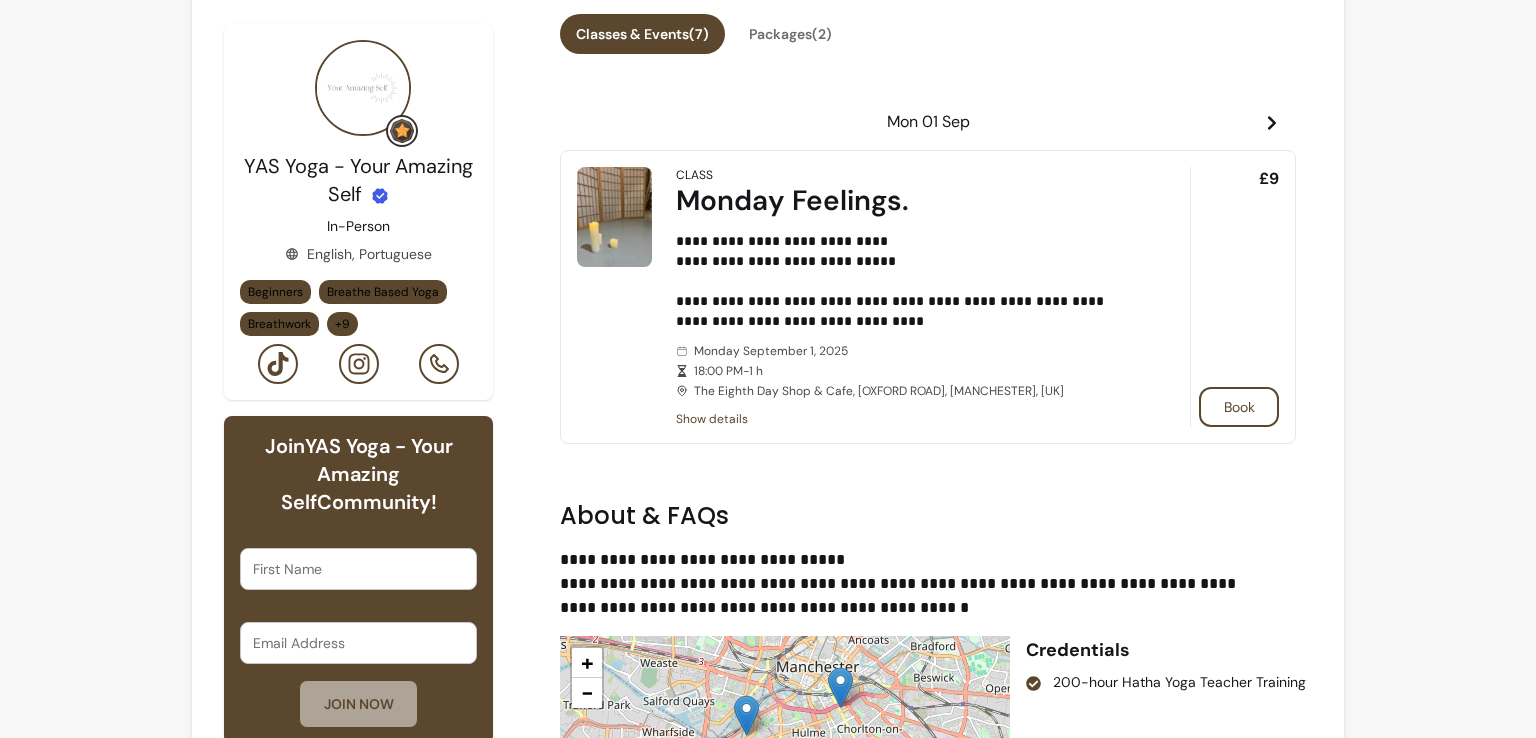 click 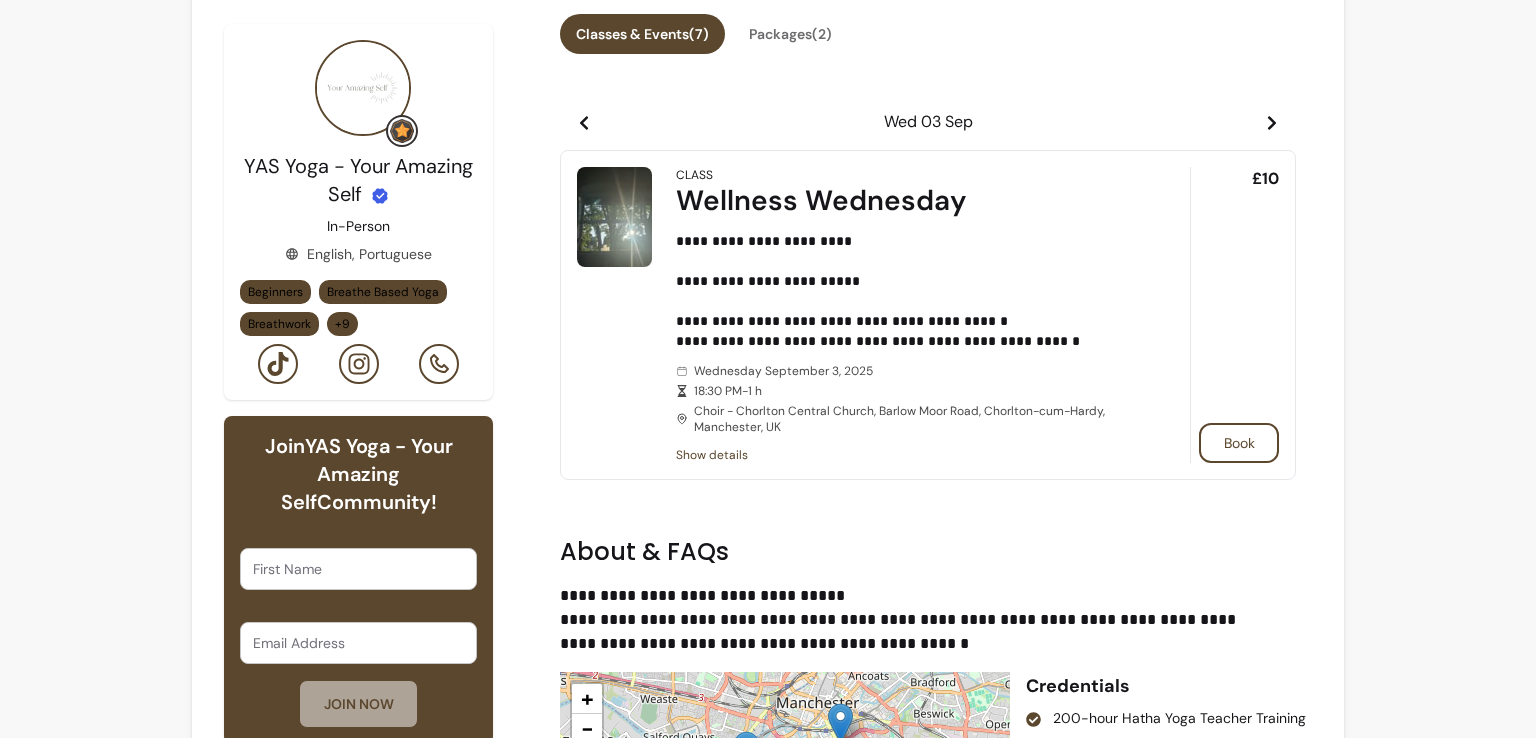 click 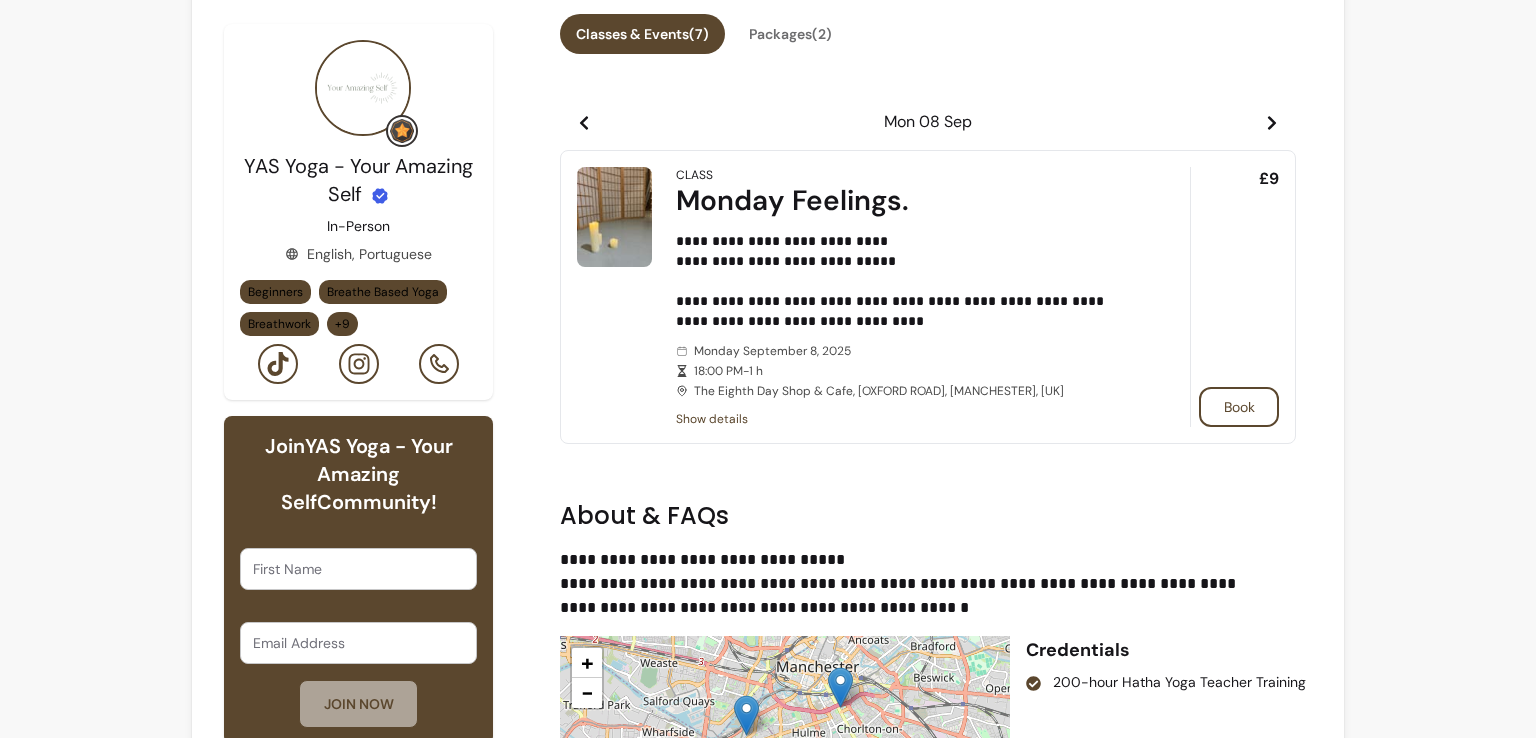 click 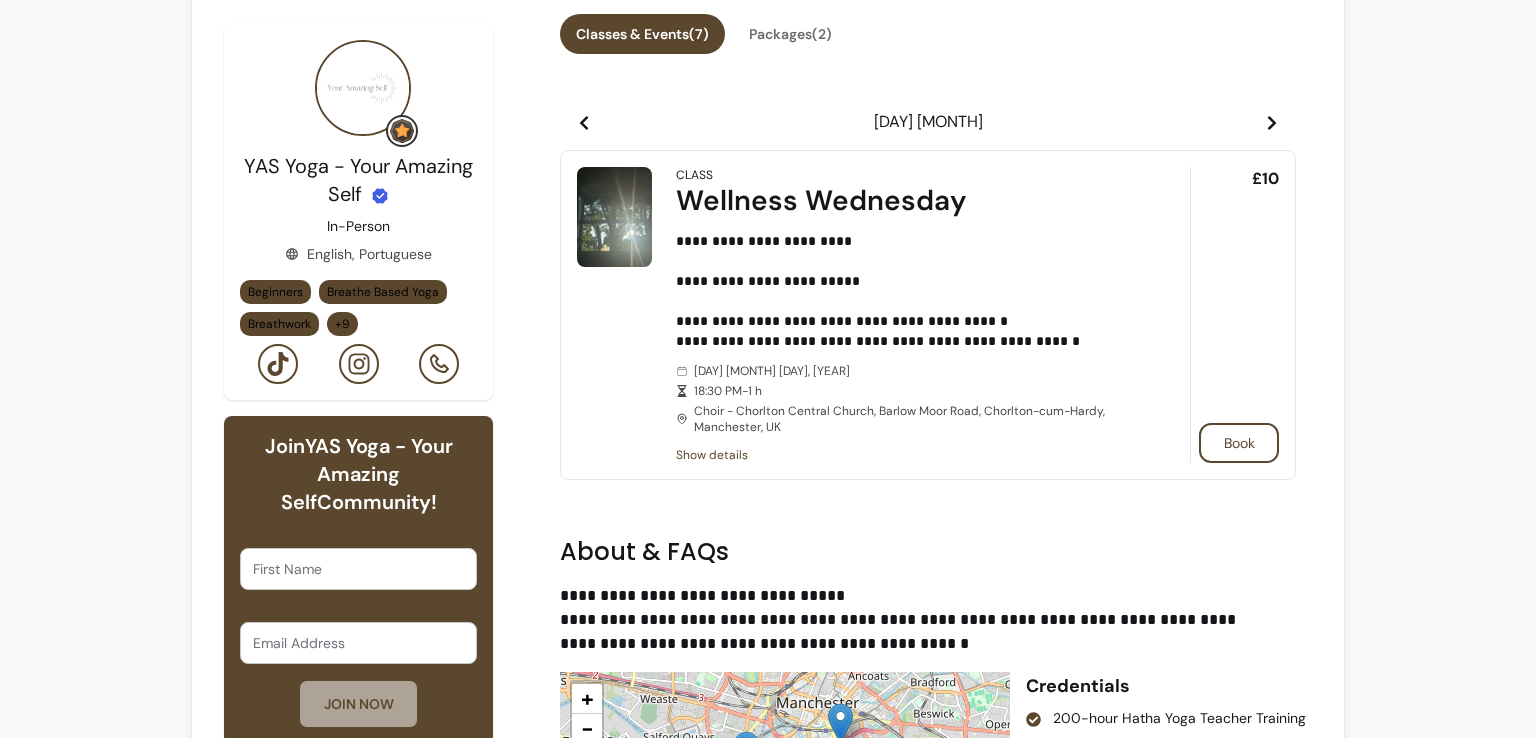click 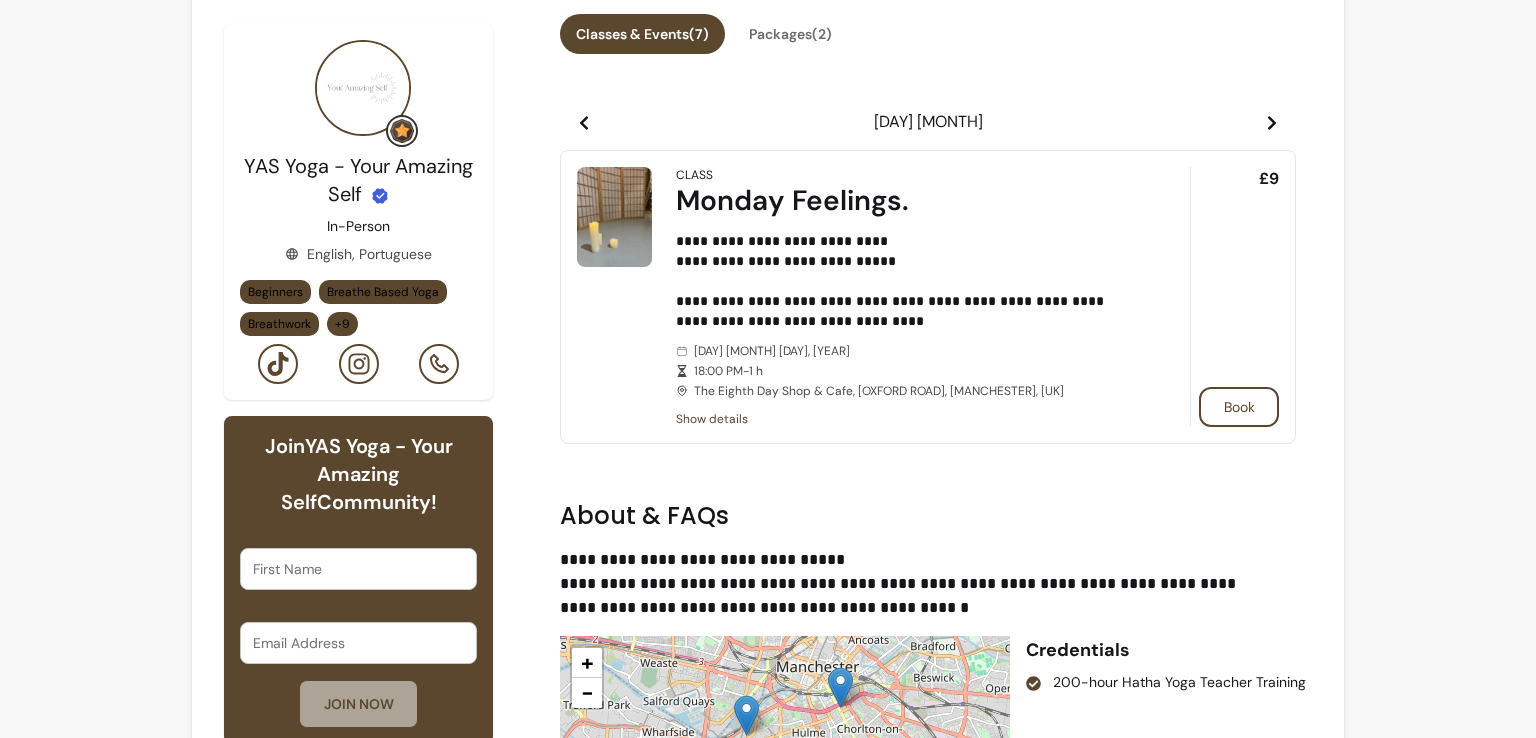 click 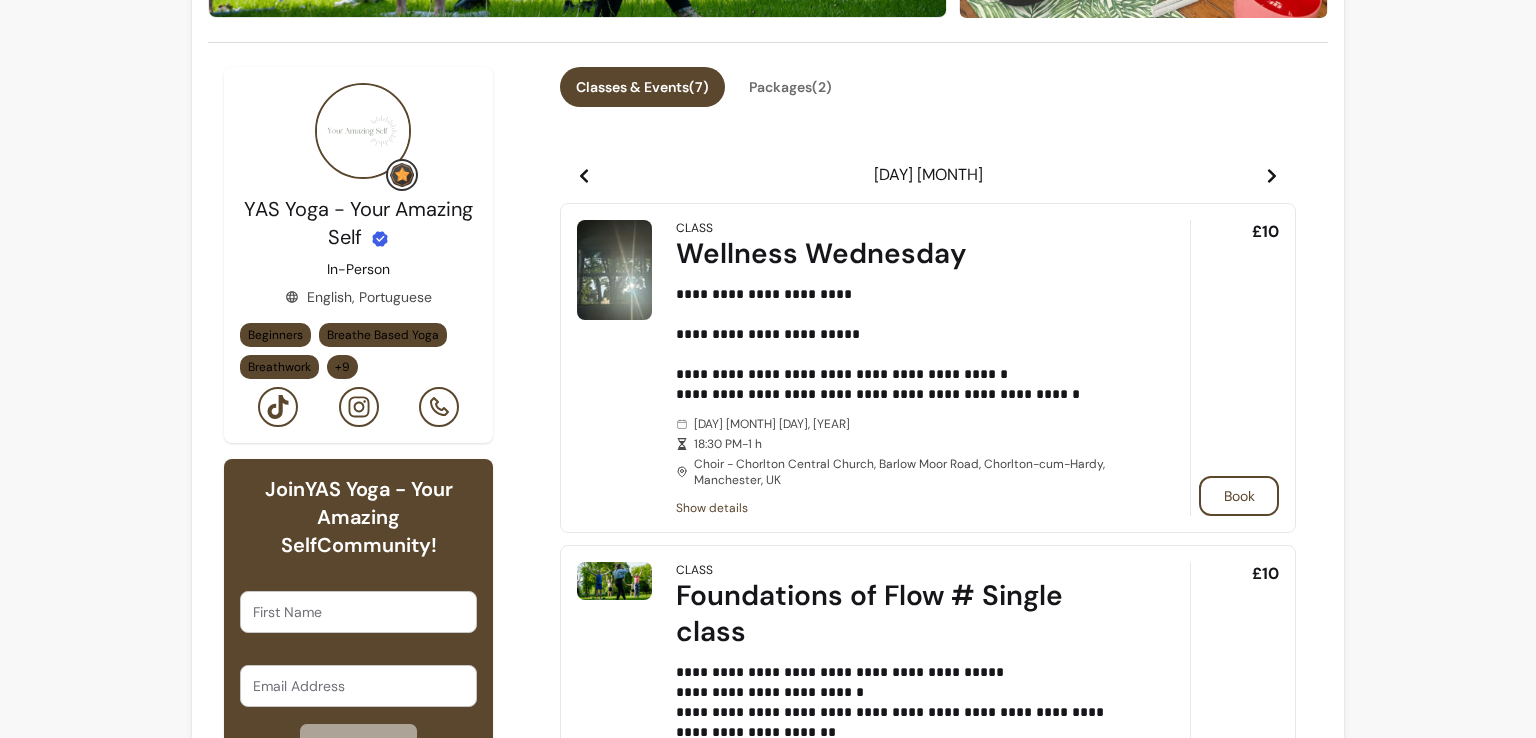 scroll, scrollTop: 469, scrollLeft: 0, axis: vertical 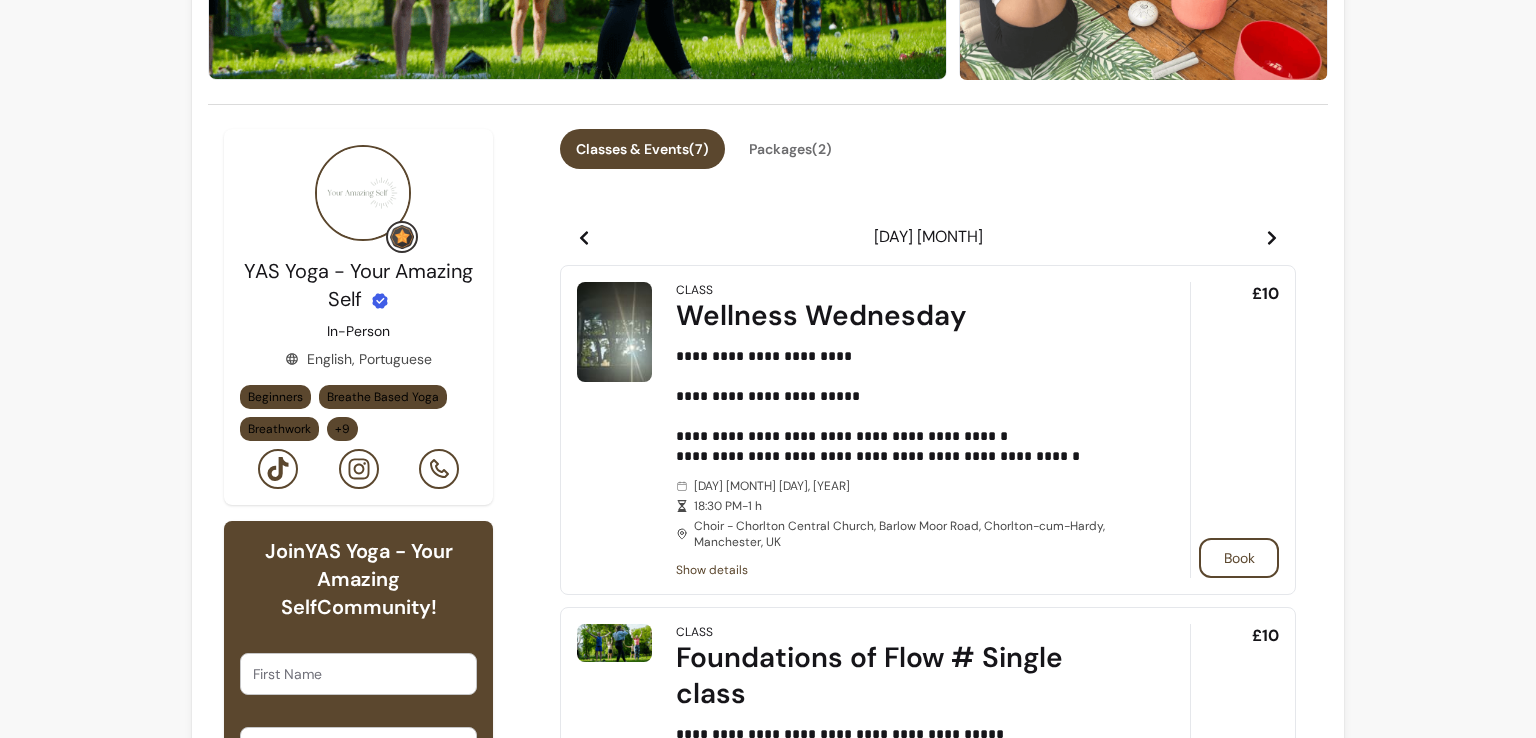 click 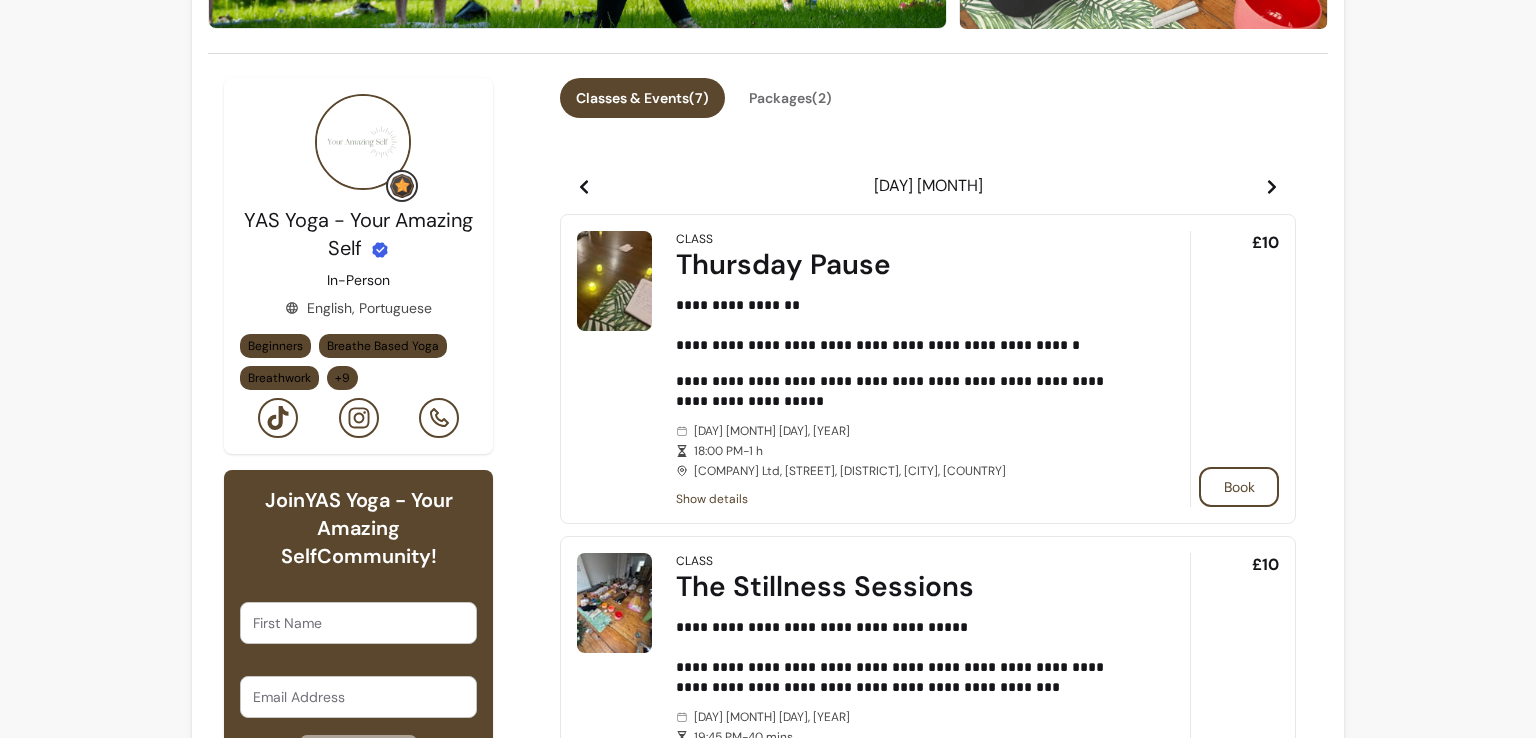 scroll, scrollTop: 516, scrollLeft: 0, axis: vertical 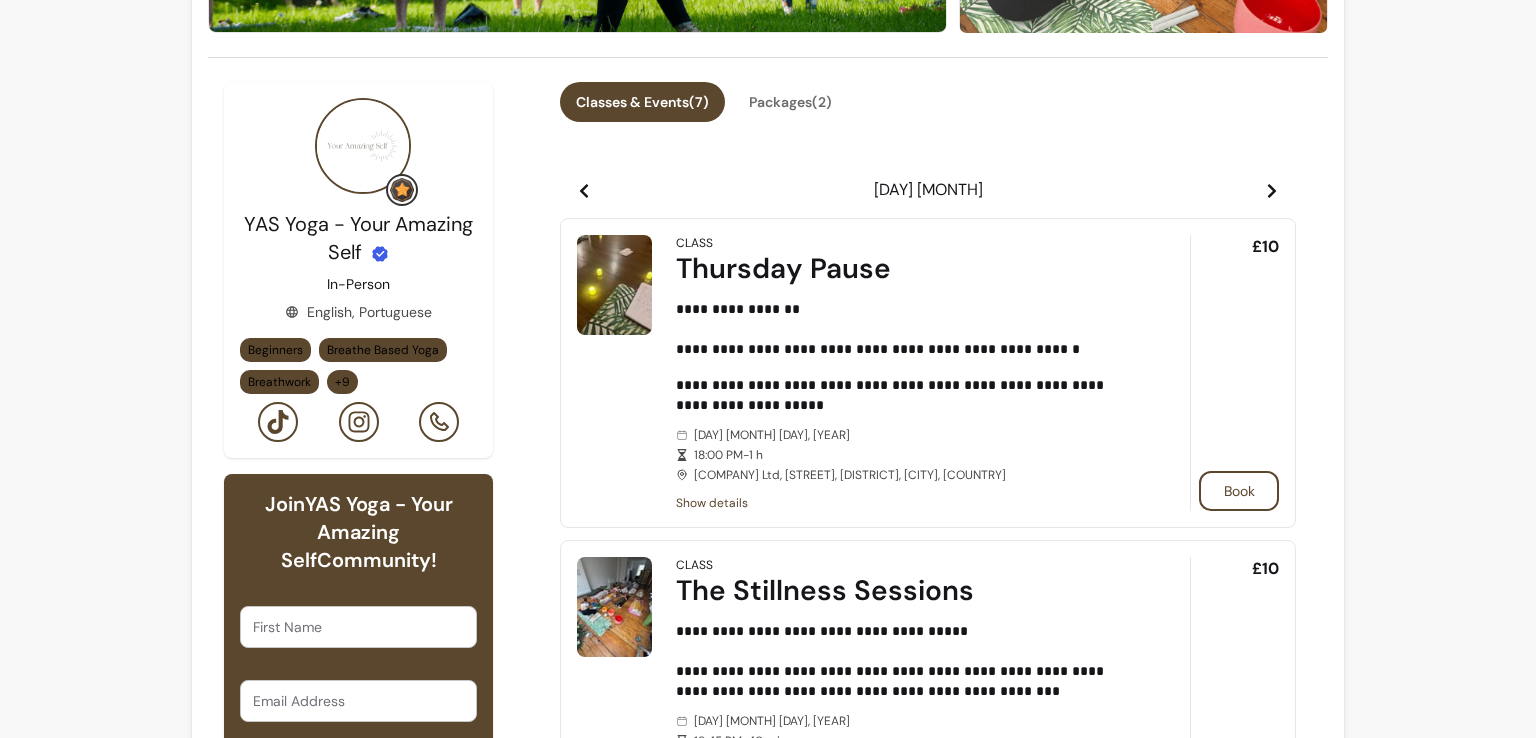 click 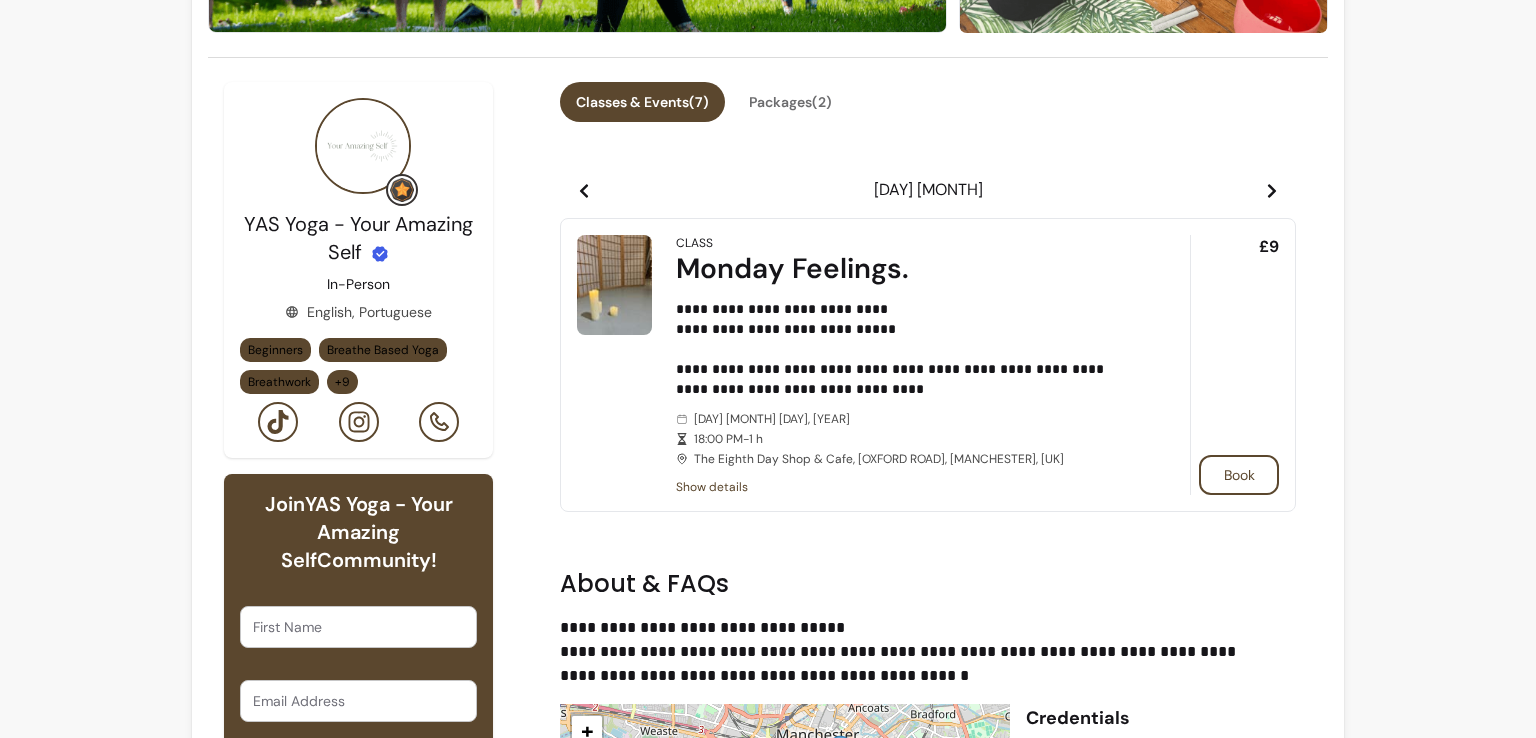 click 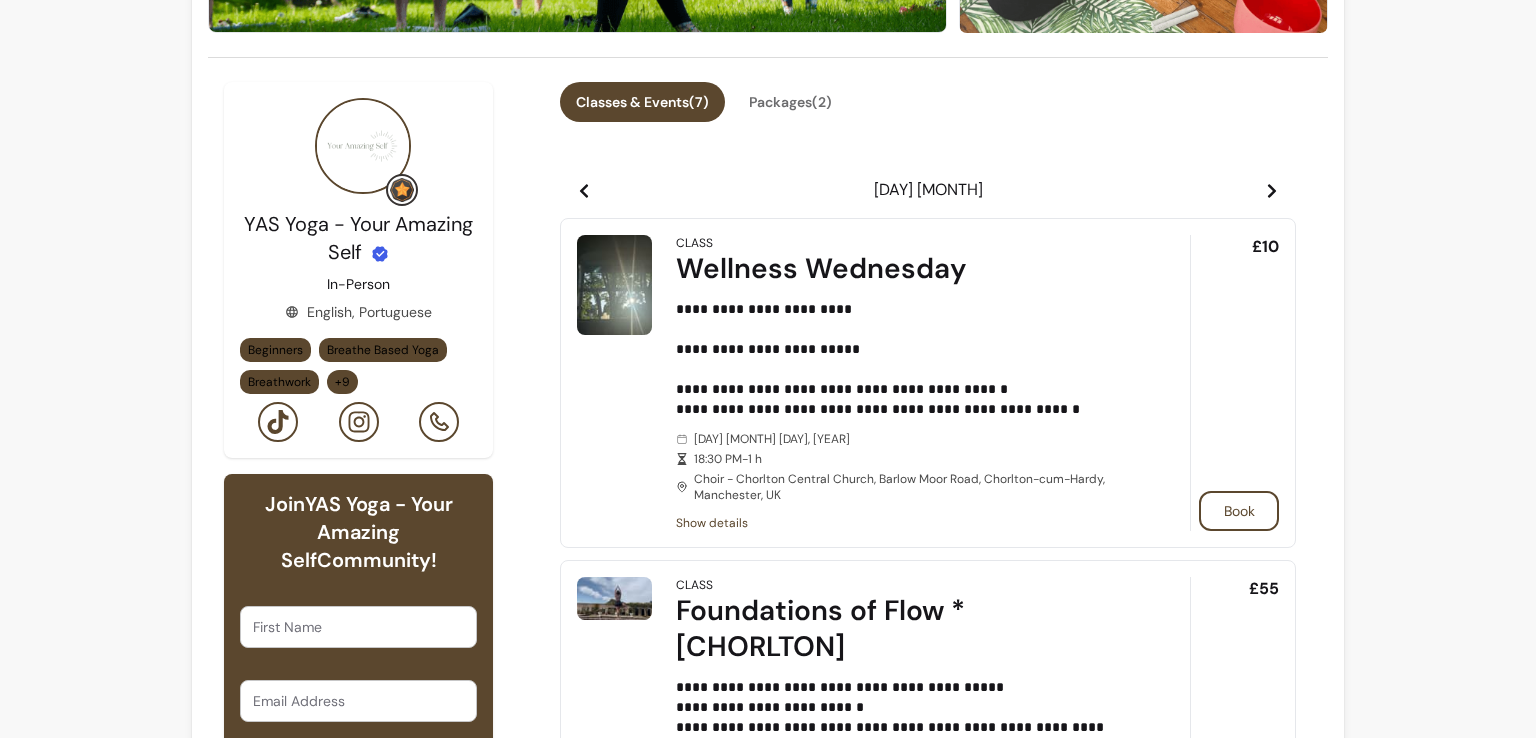 click on "+ 9" at bounding box center [342, 382] 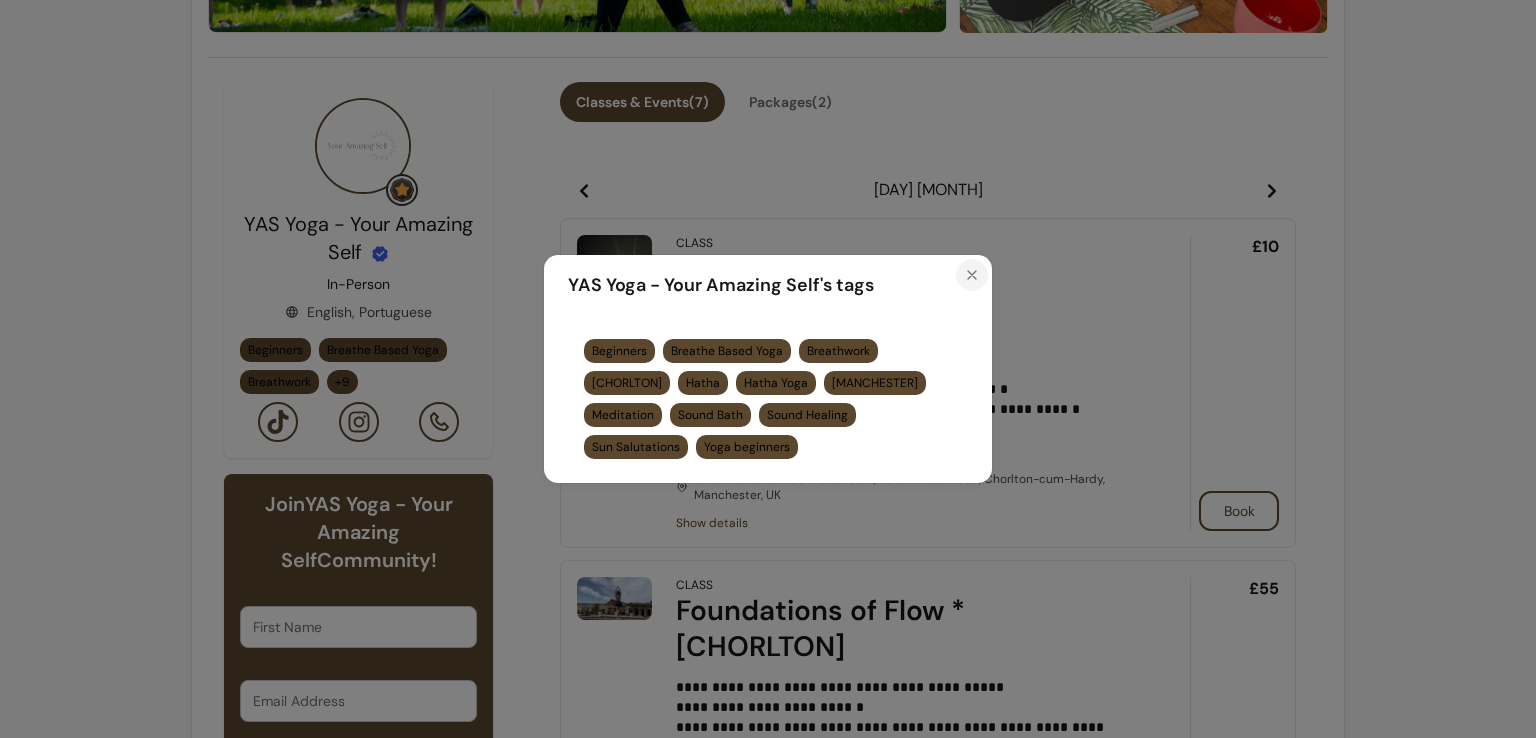 click 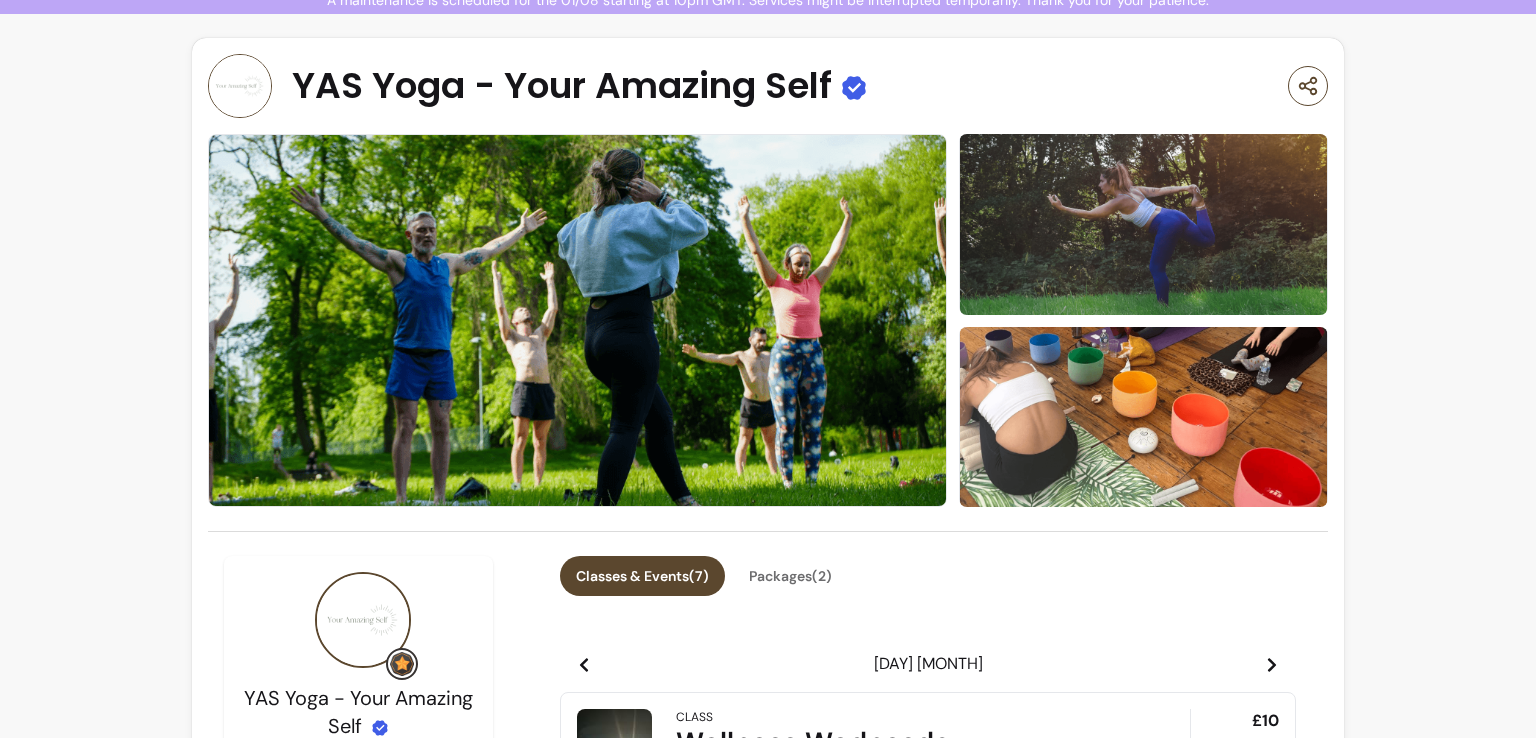 scroll, scrollTop: 0, scrollLeft: 0, axis: both 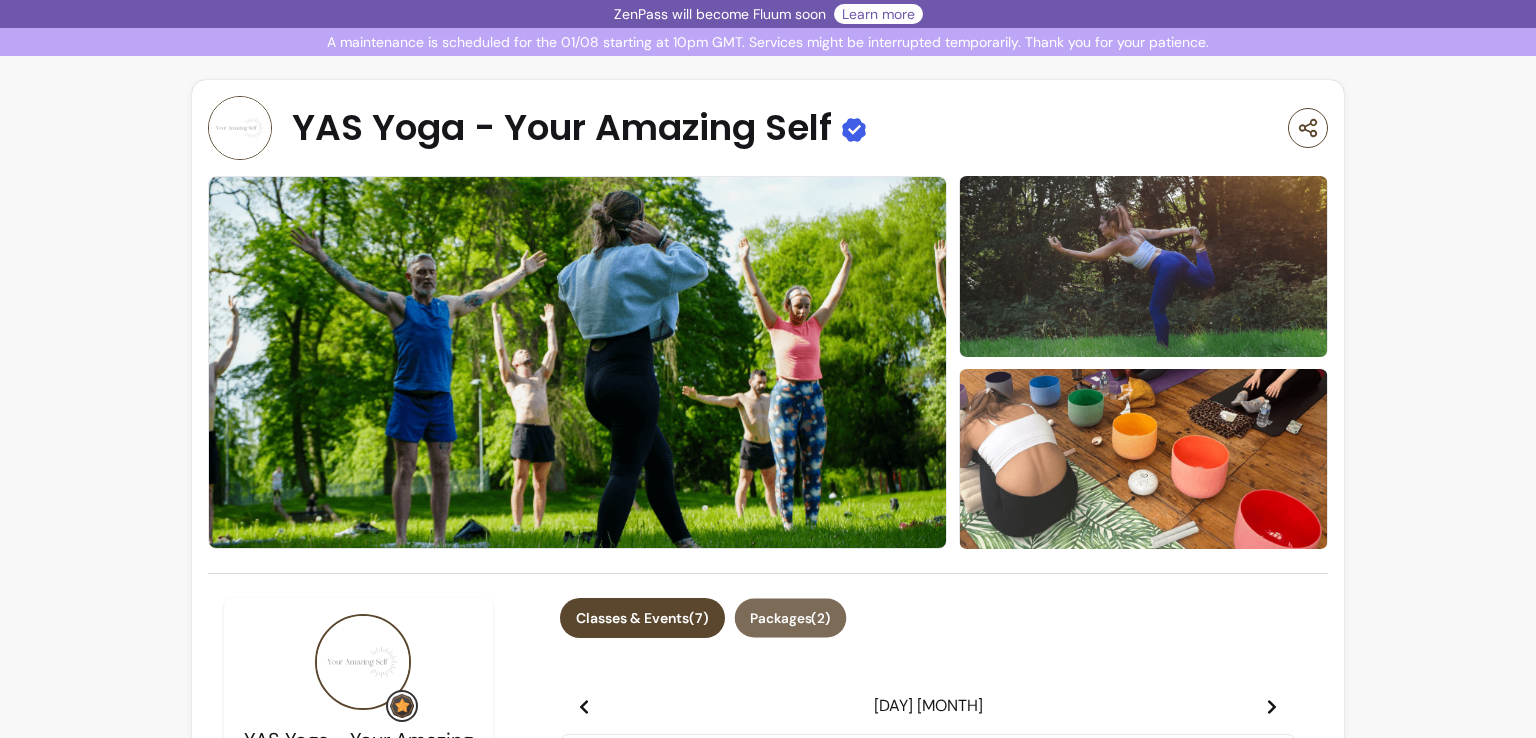 click on "Packages  ( 2 )" at bounding box center [791, 618] 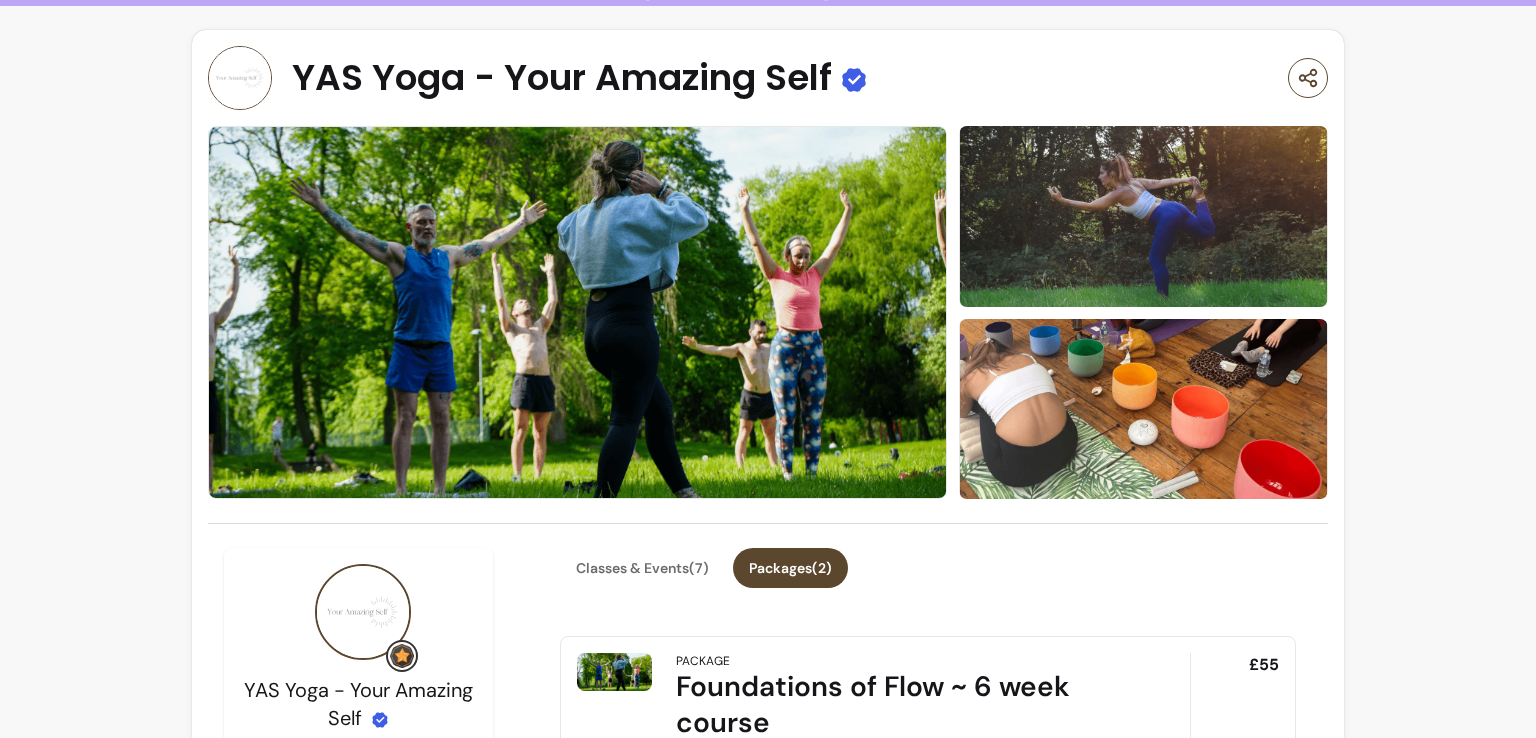 scroll, scrollTop: 0, scrollLeft: 0, axis: both 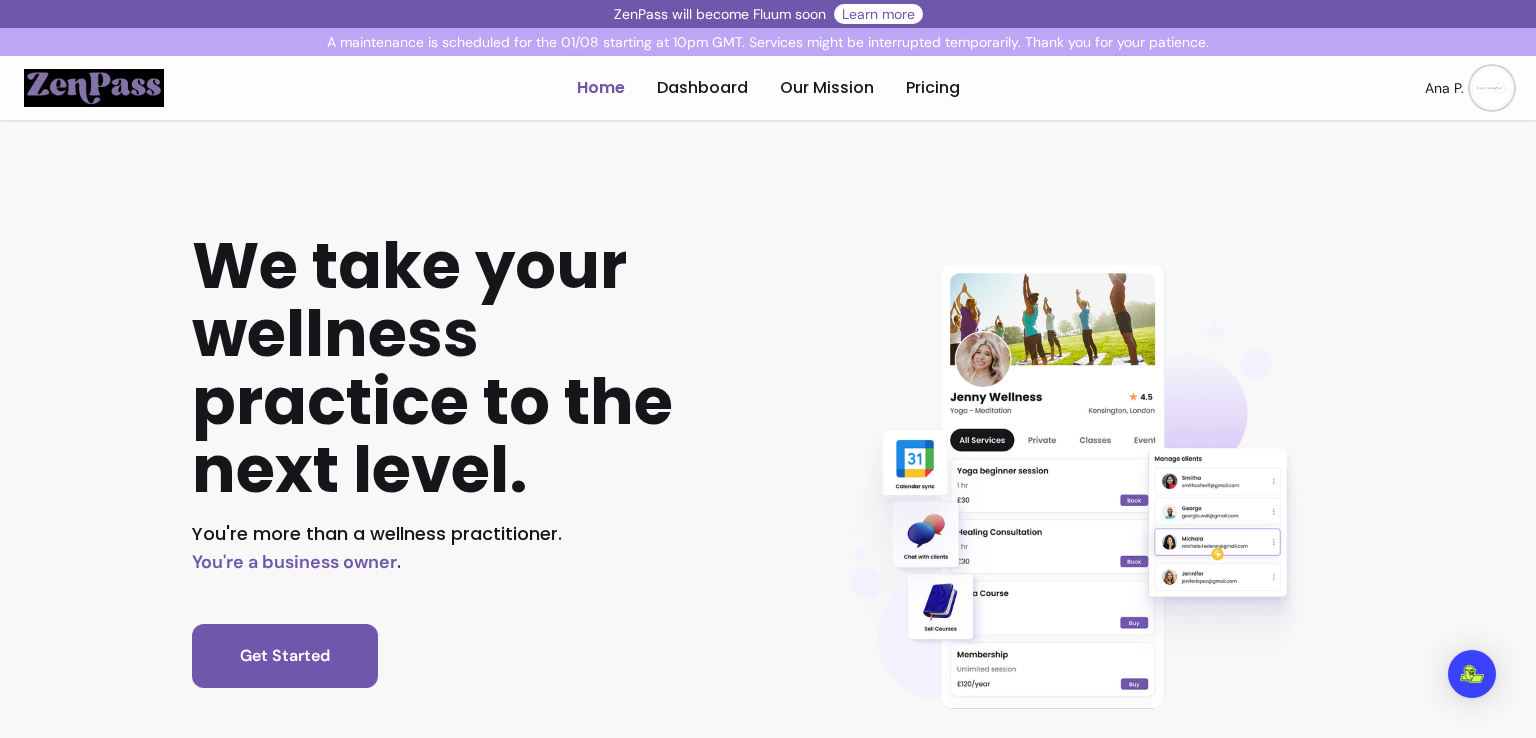 click on "open navigation menu Home Dashboard Our Mission Pricing [FIRST] [LAST]." at bounding box center [768, 88] 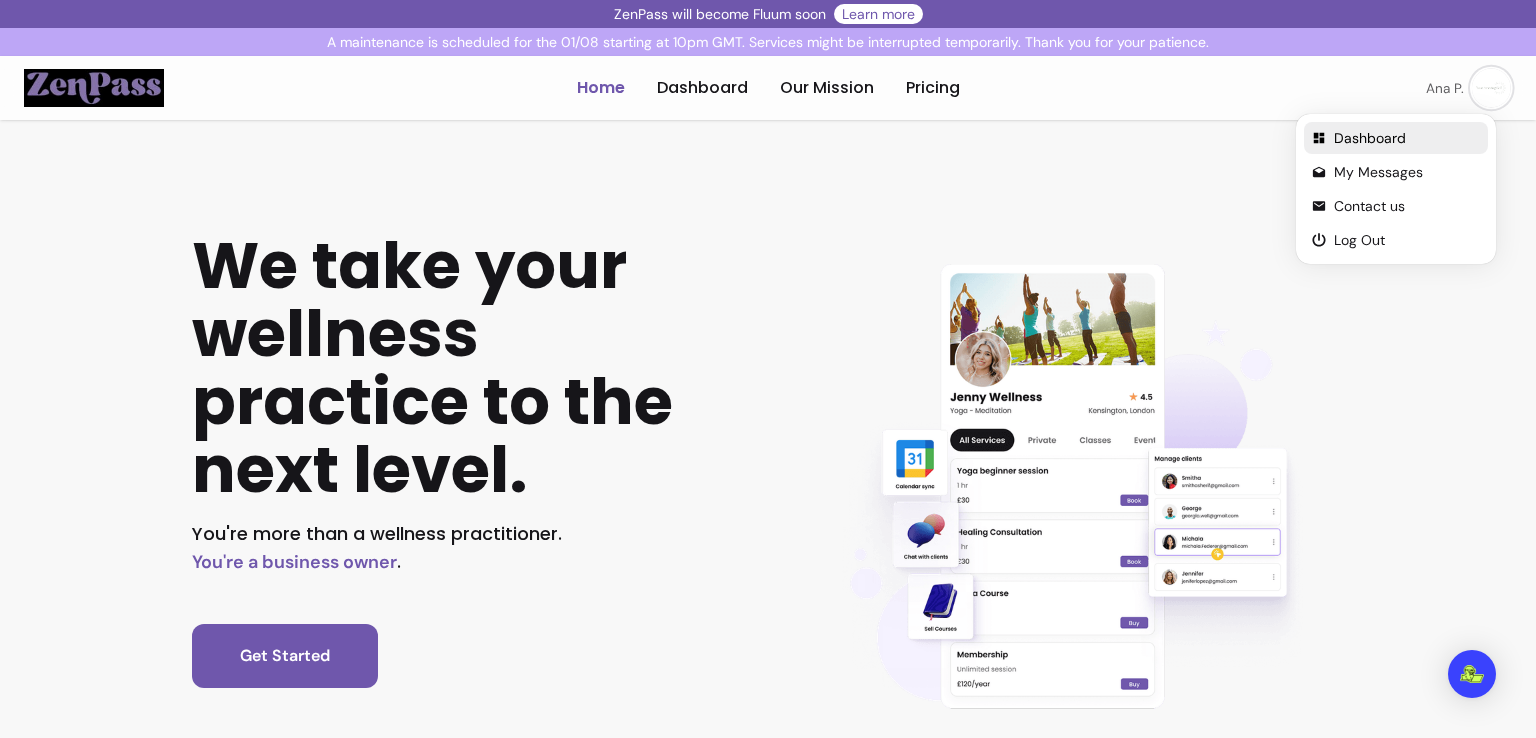 click on "Dashboard" at bounding box center (1407, 138) 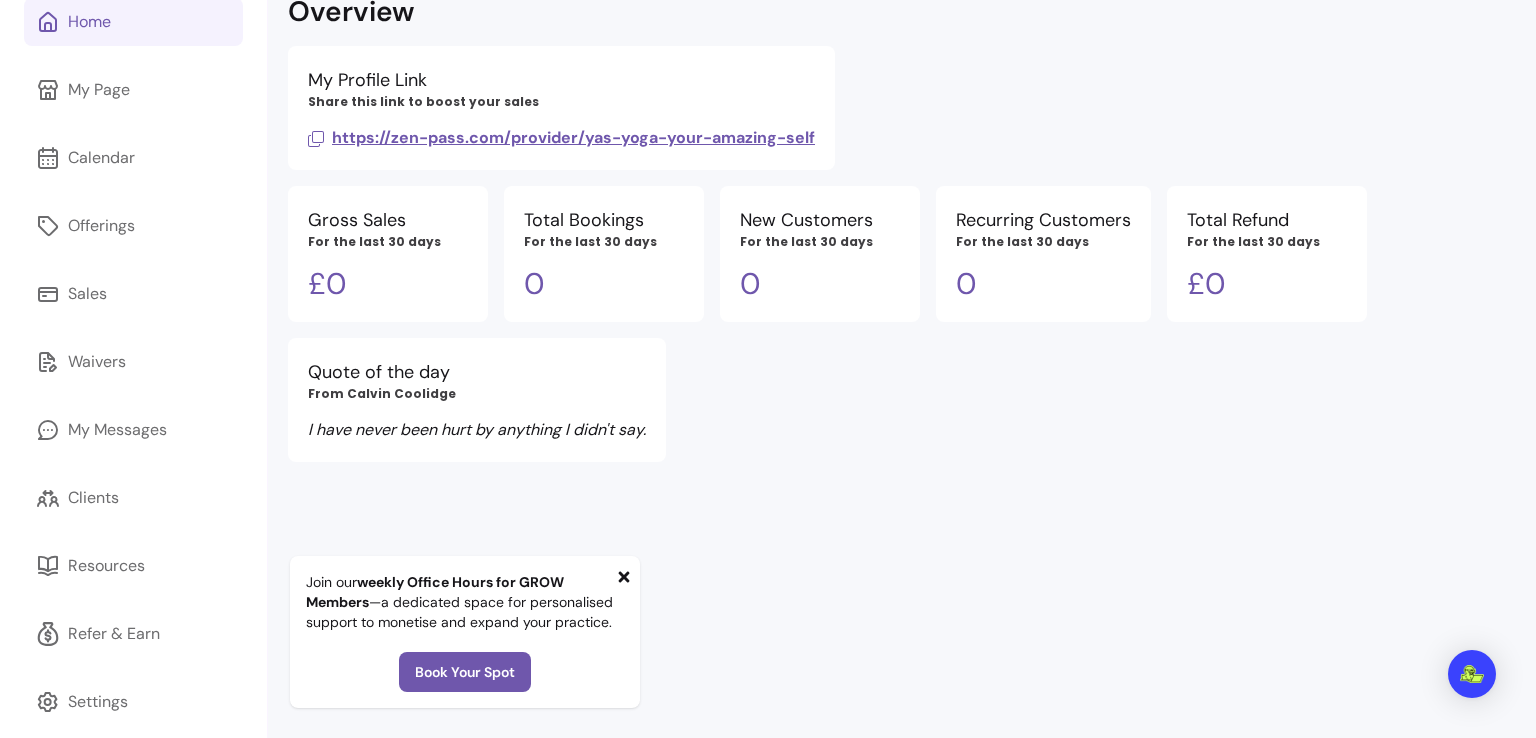 scroll, scrollTop: 178, scrollLeft: 0, axis: vertical 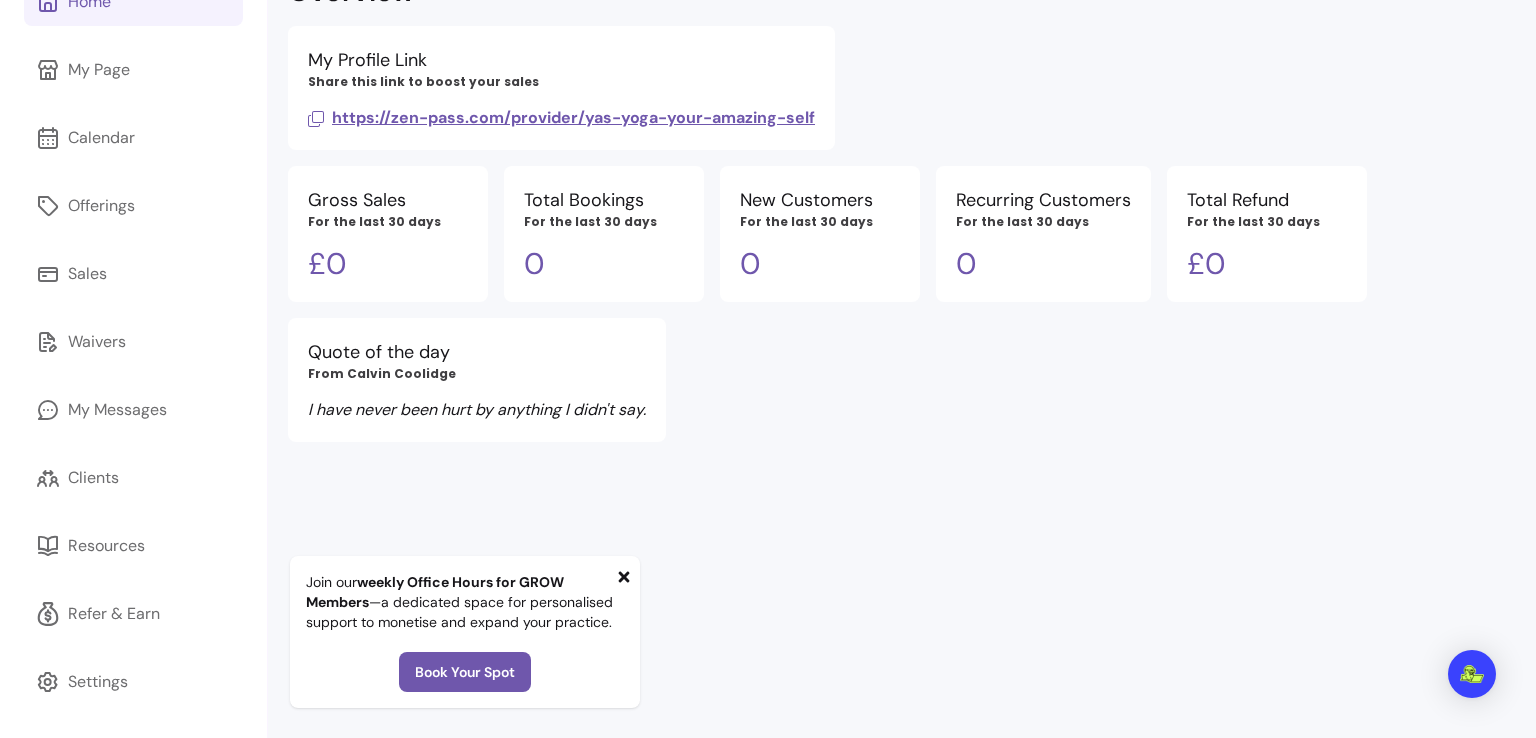 click 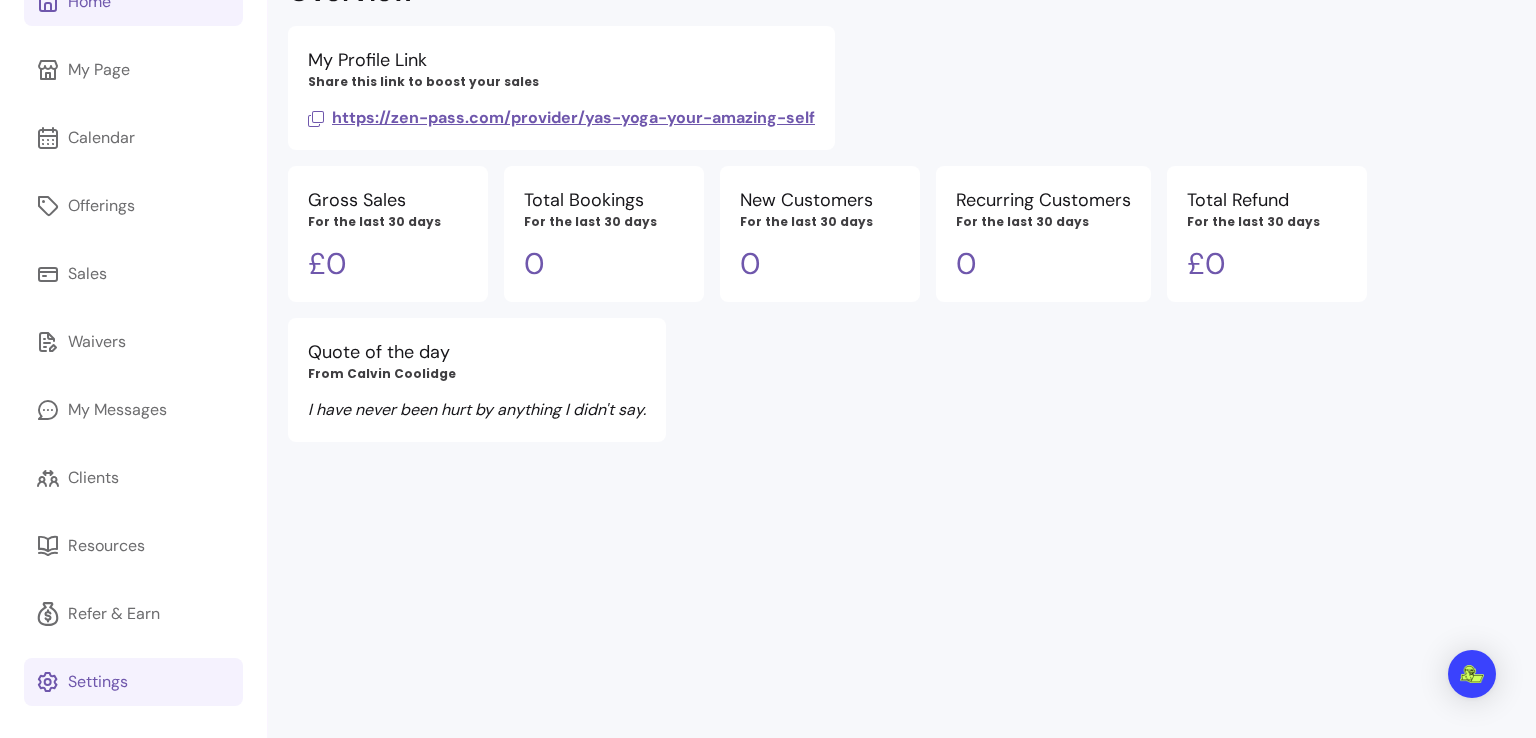 click on "Settings" at bounding box center (98, 682) 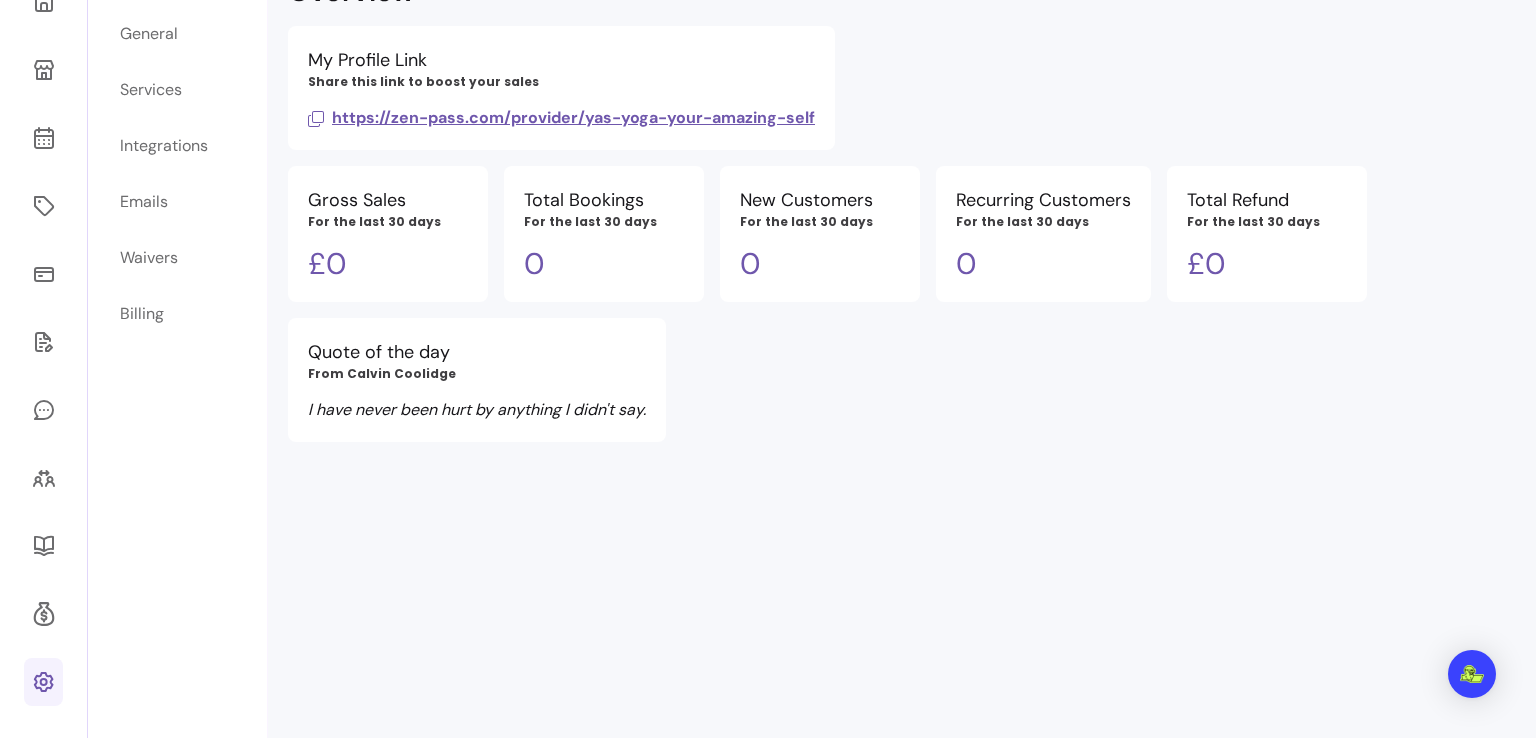scroll, scrollTop: 124, scrollLeft: 0, axis: vertical 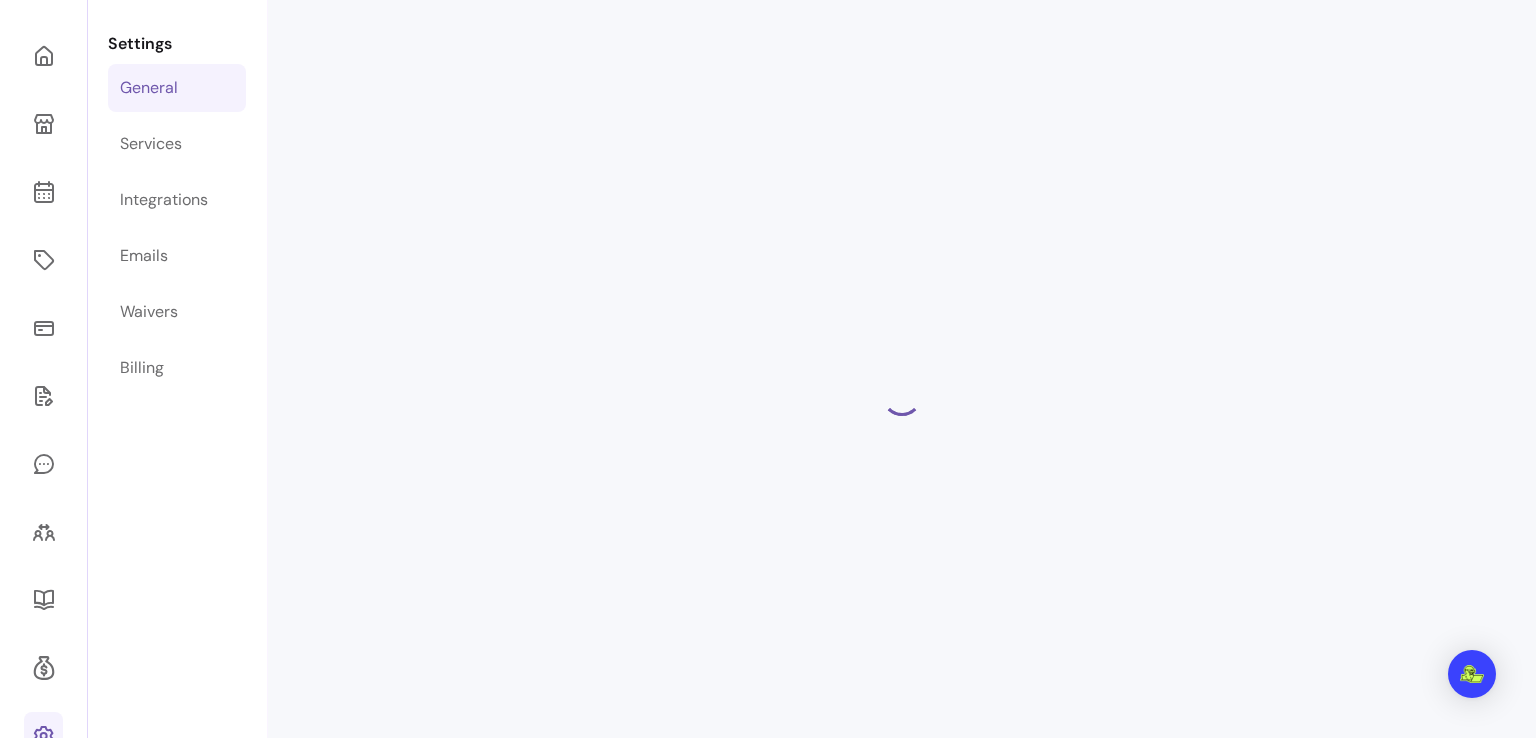 select on "**********" 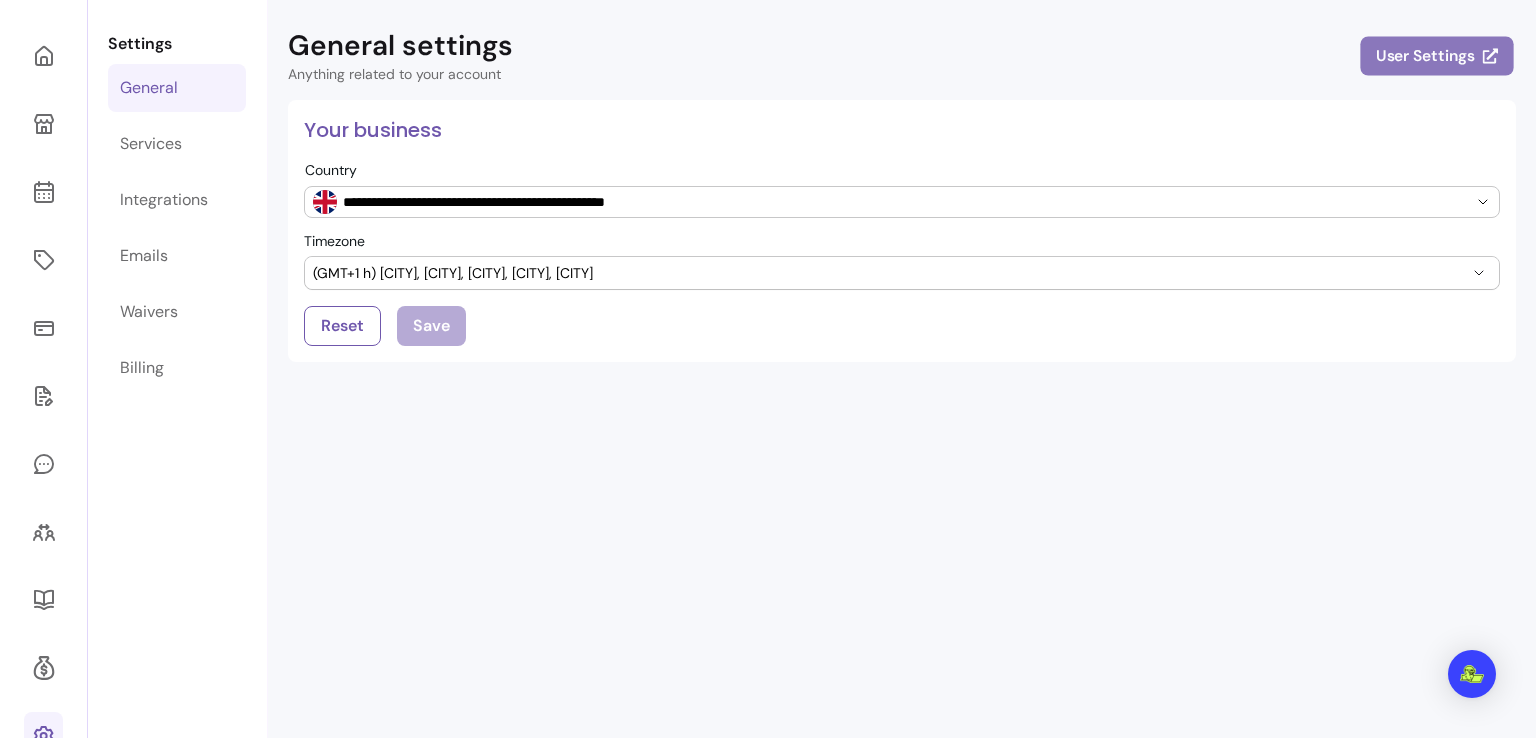 click on "User Settings" at bounding box center (1436, 56) 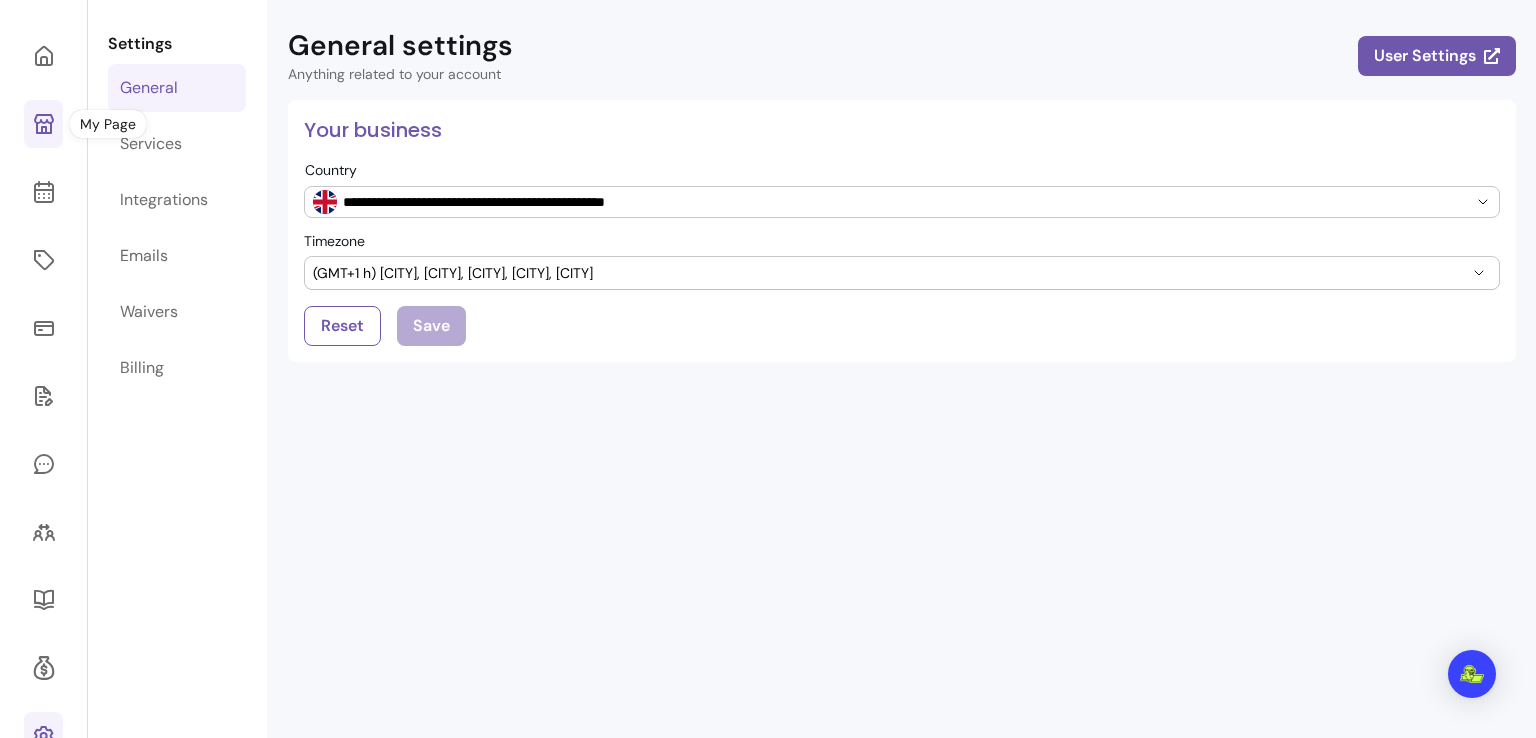 click 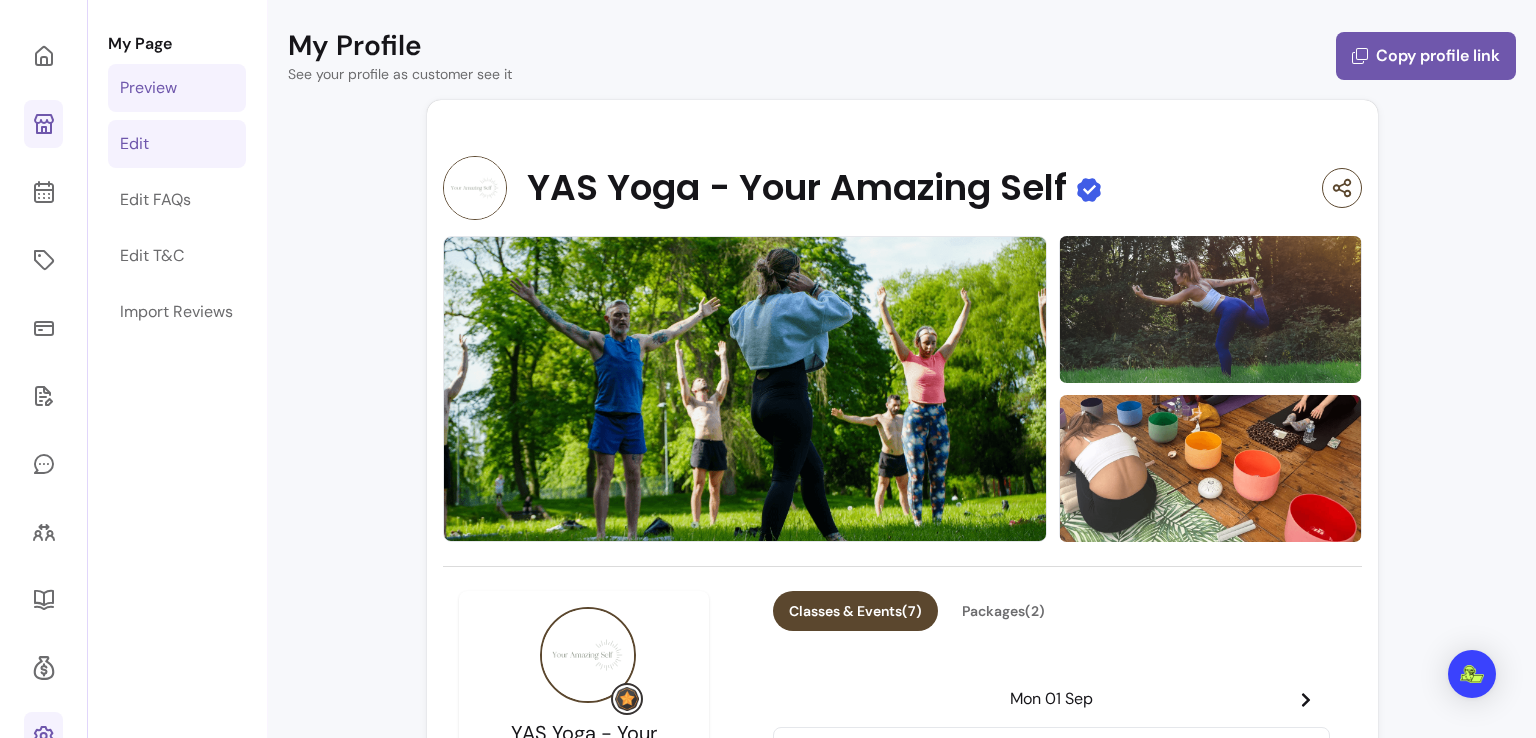 click on "Edit" at bounding box center (177, 144) 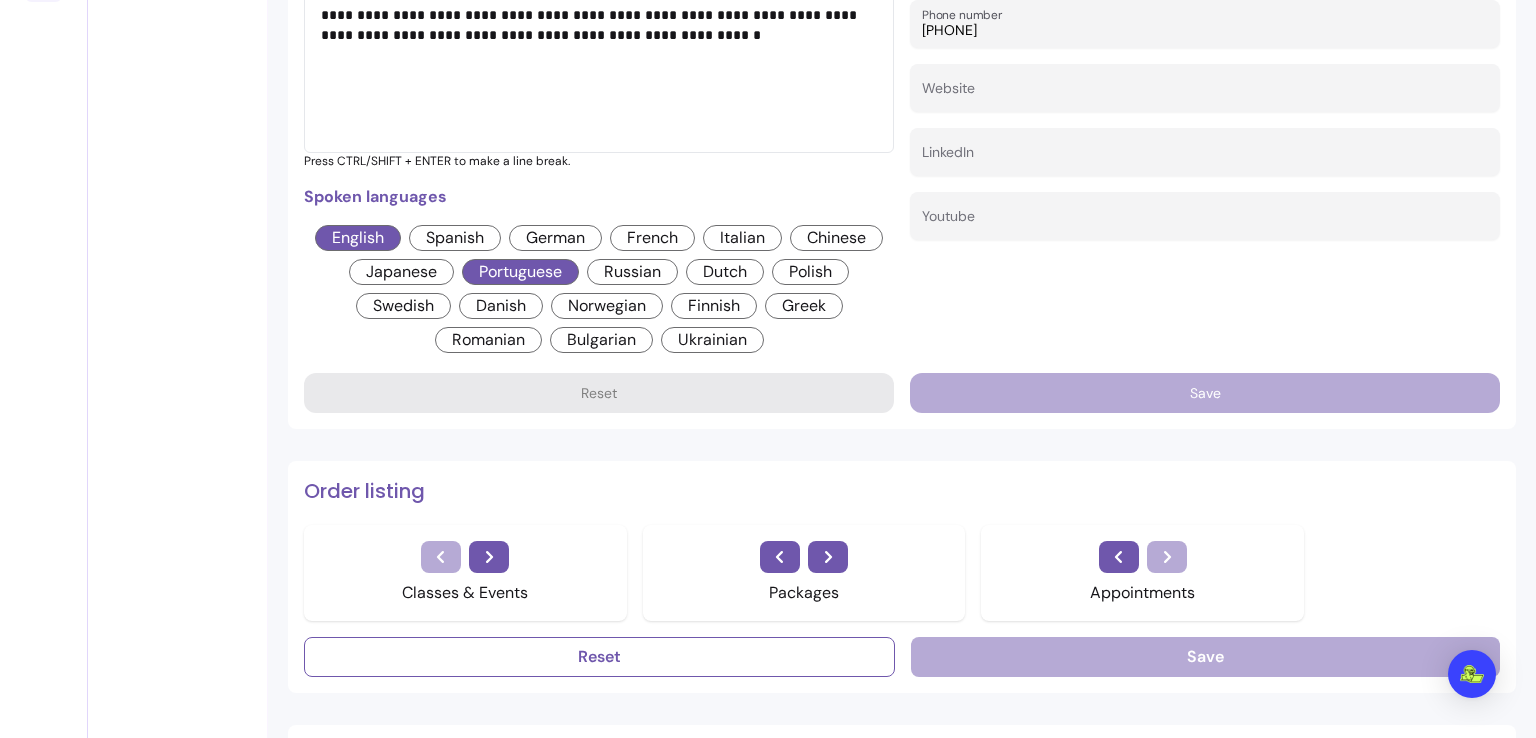 scroll, scrollTop: 920, scrollLeft: 0, axis: vertical 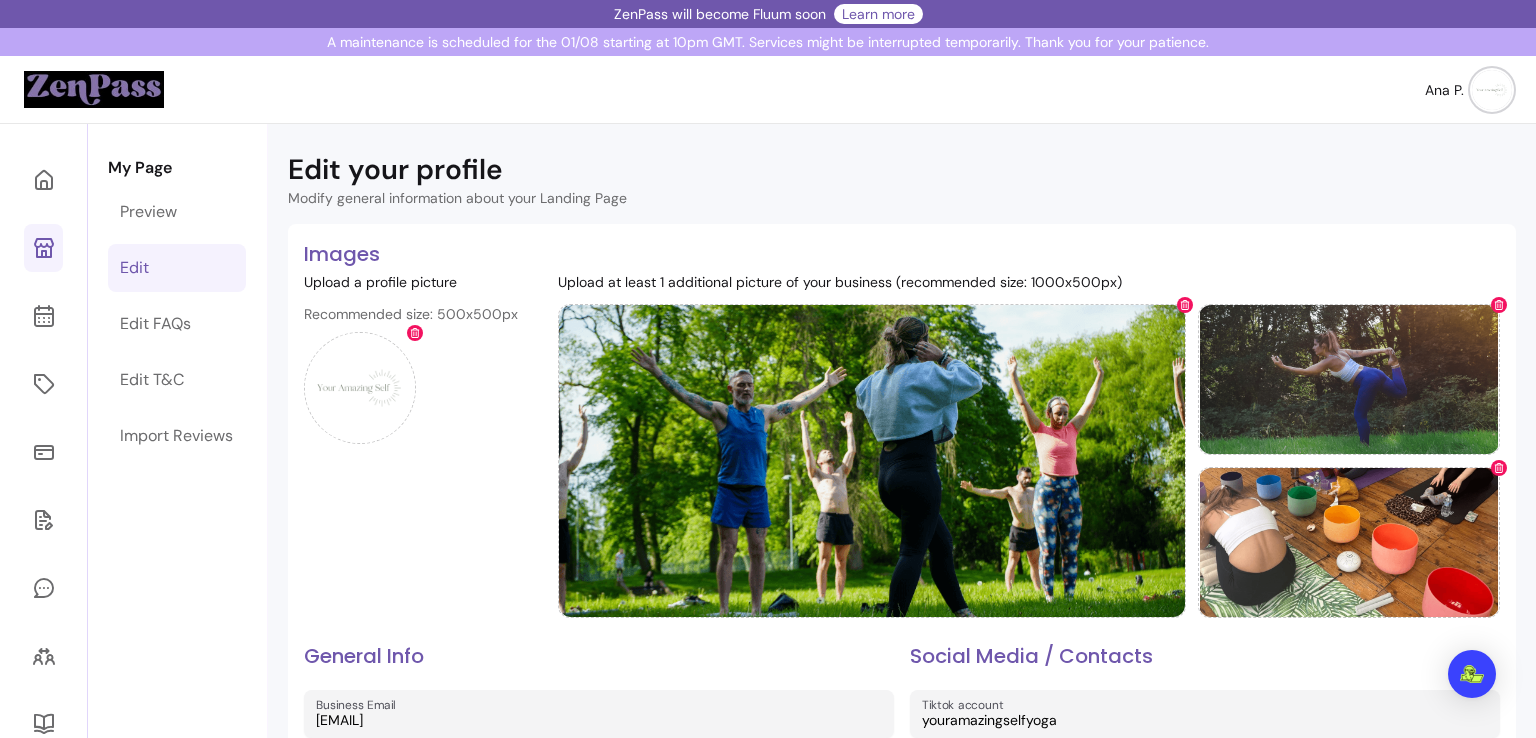 click at bounding box center (94, 90) 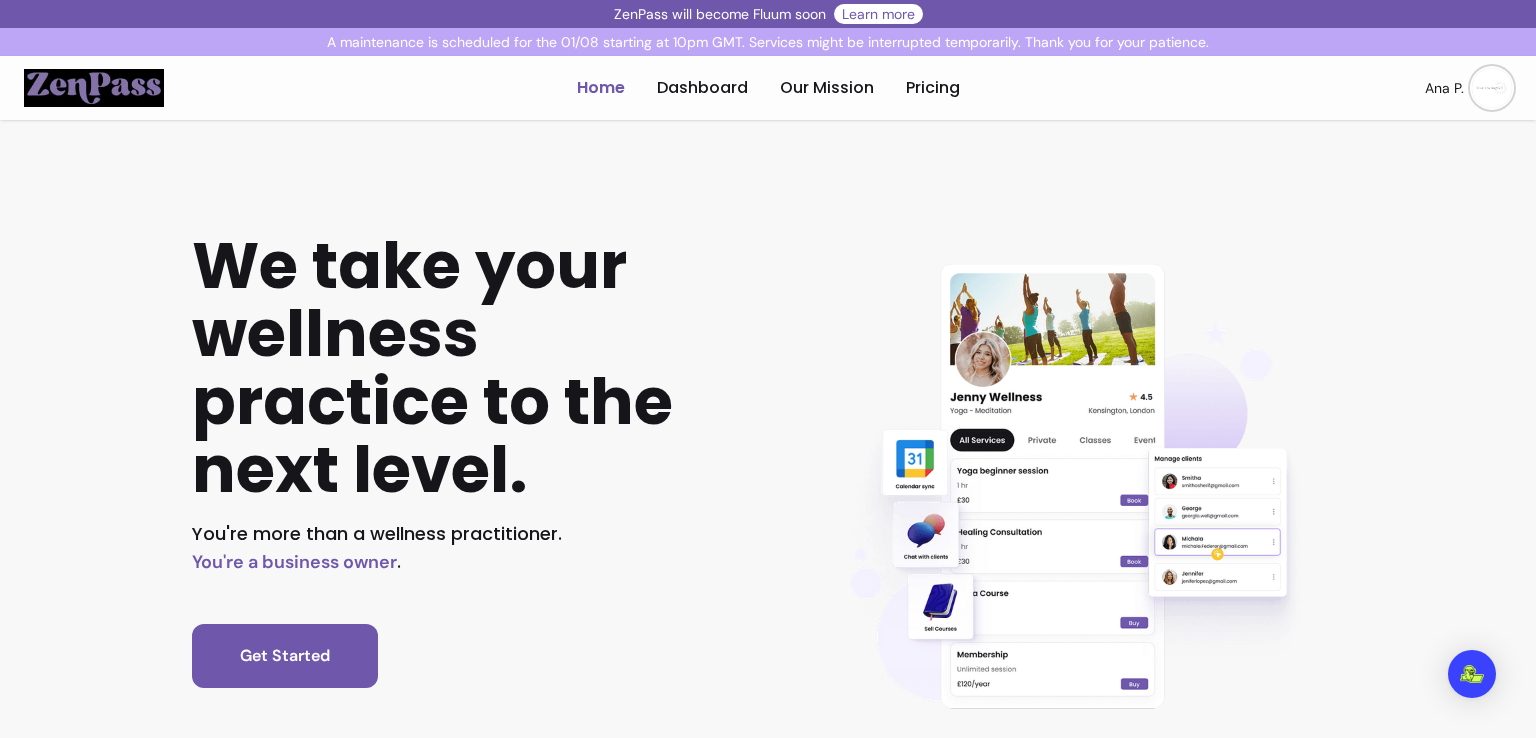 scroll, scrollTop: 5524, scrollLeft: 0, axis: vertical 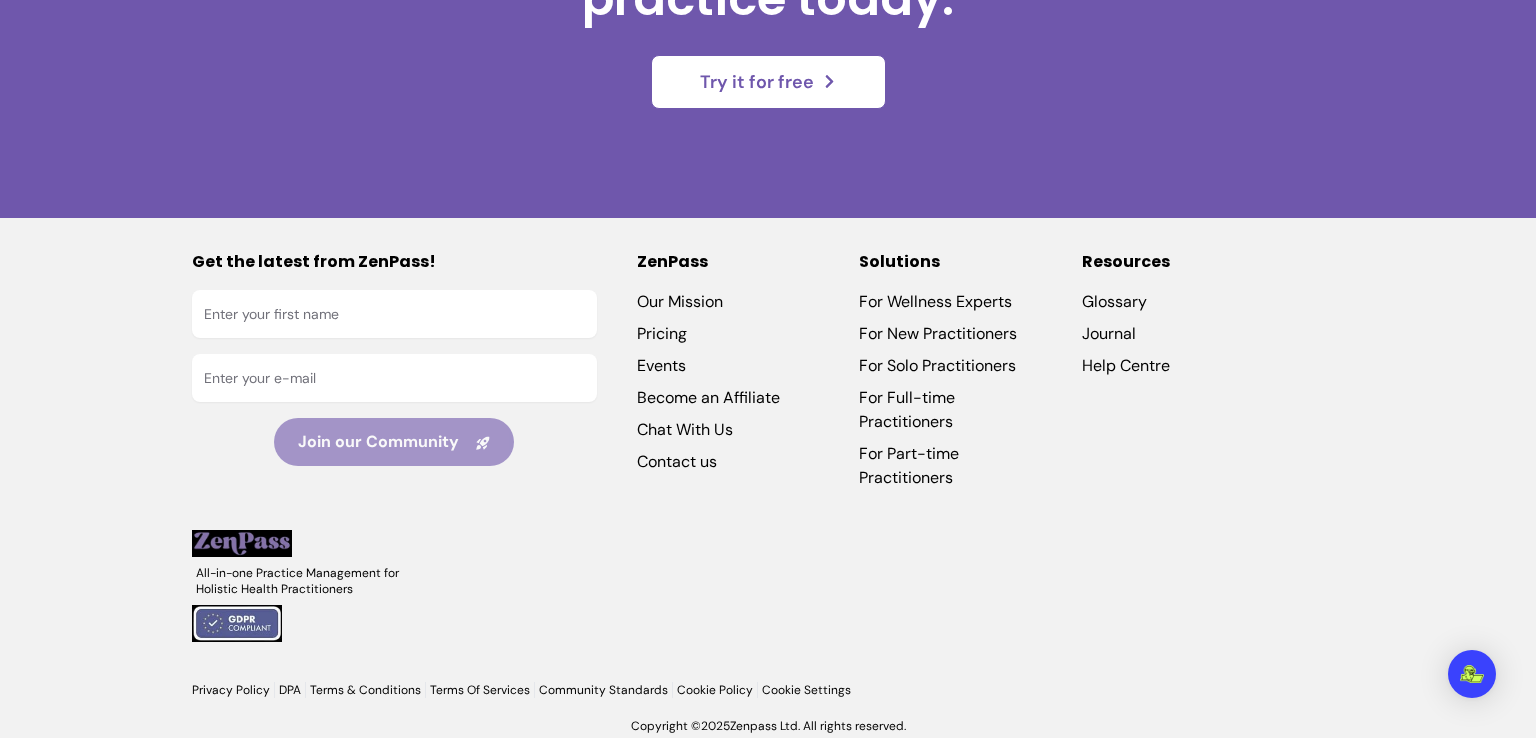 click on "Become an Affiliate" at bounding box center (728, 398) 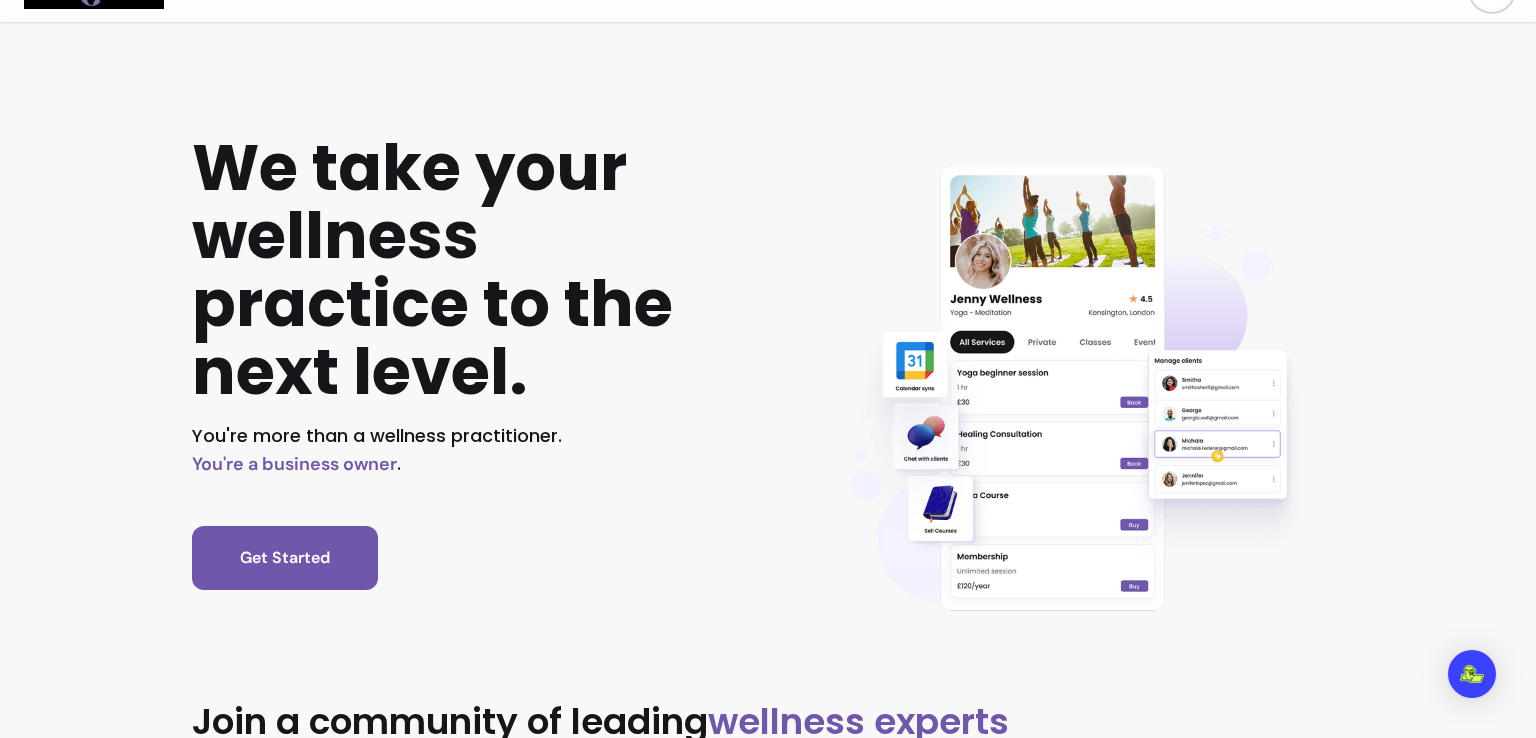 scroll, scrollTop: 0, scrollLeft: 0, axis: both 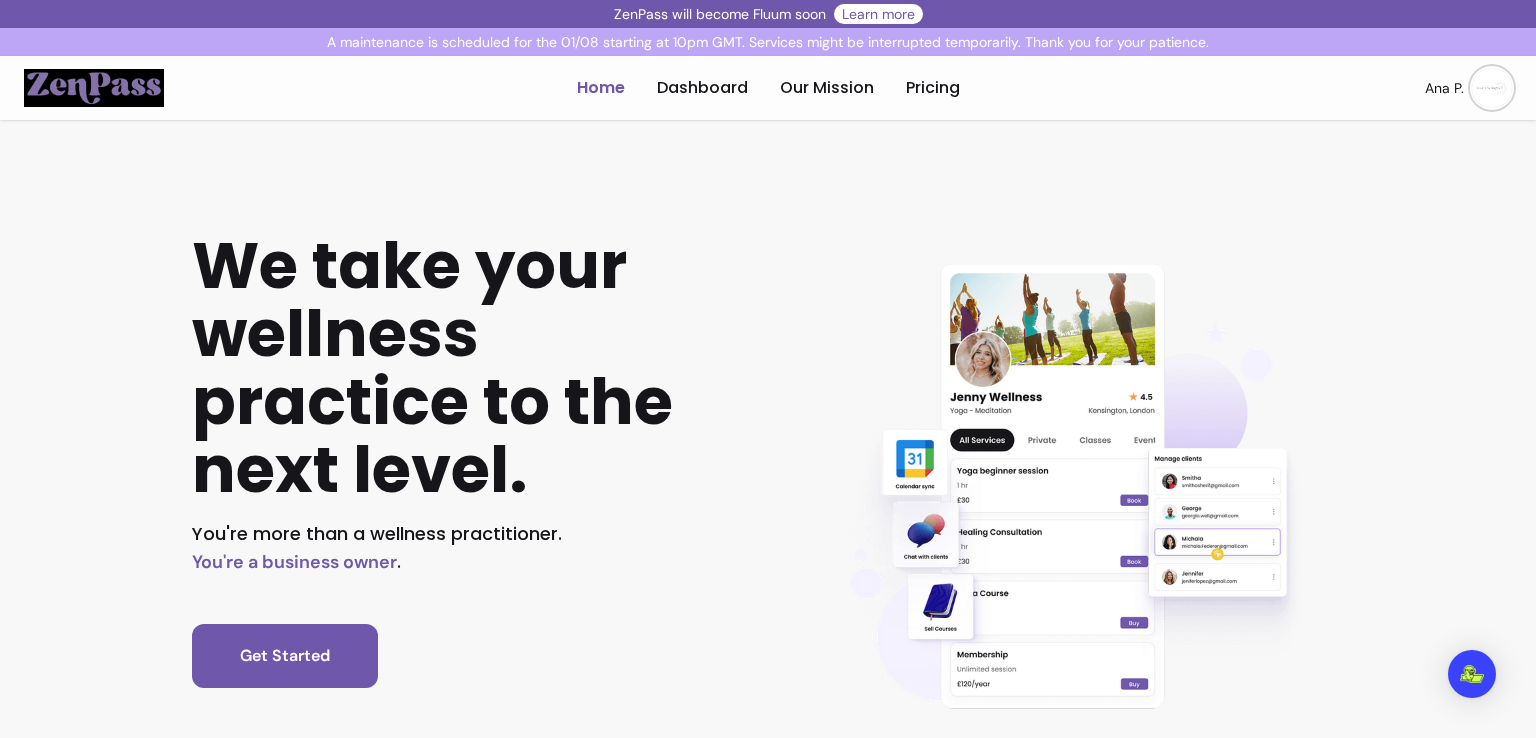 click on "Learn more" at bounding box center (878, 14) 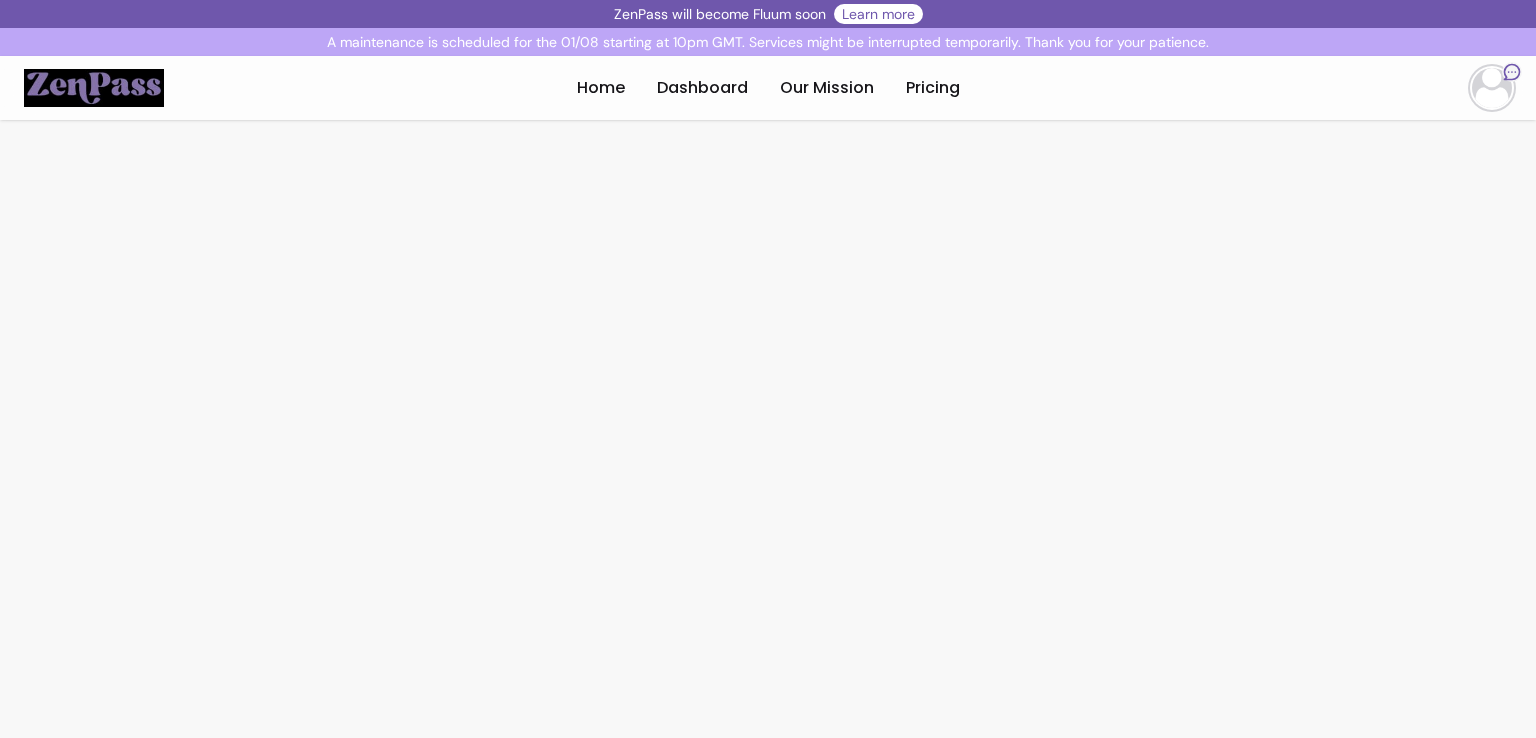 scroll, scrollTop: 0, scrollLeft: 0, axis: both 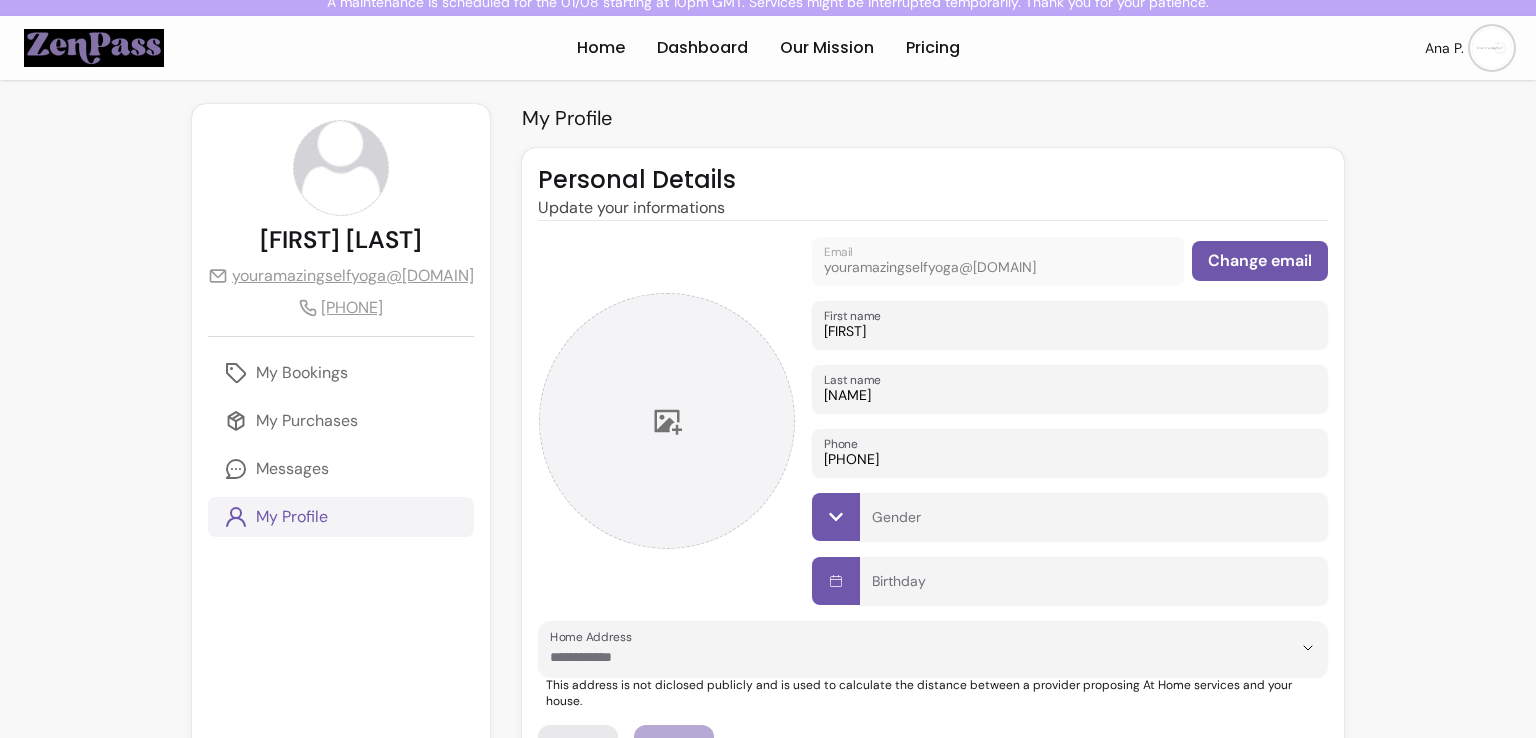 click 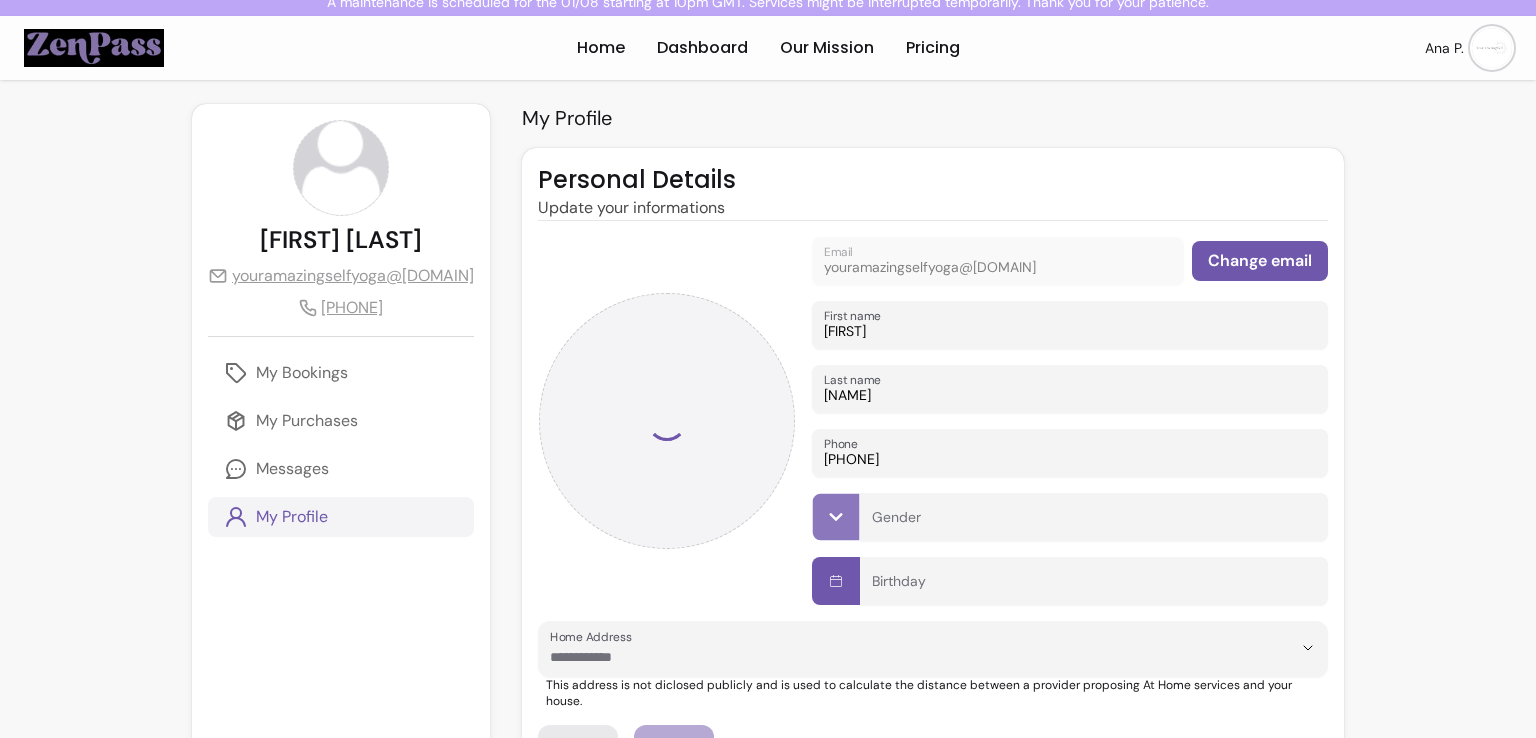 click 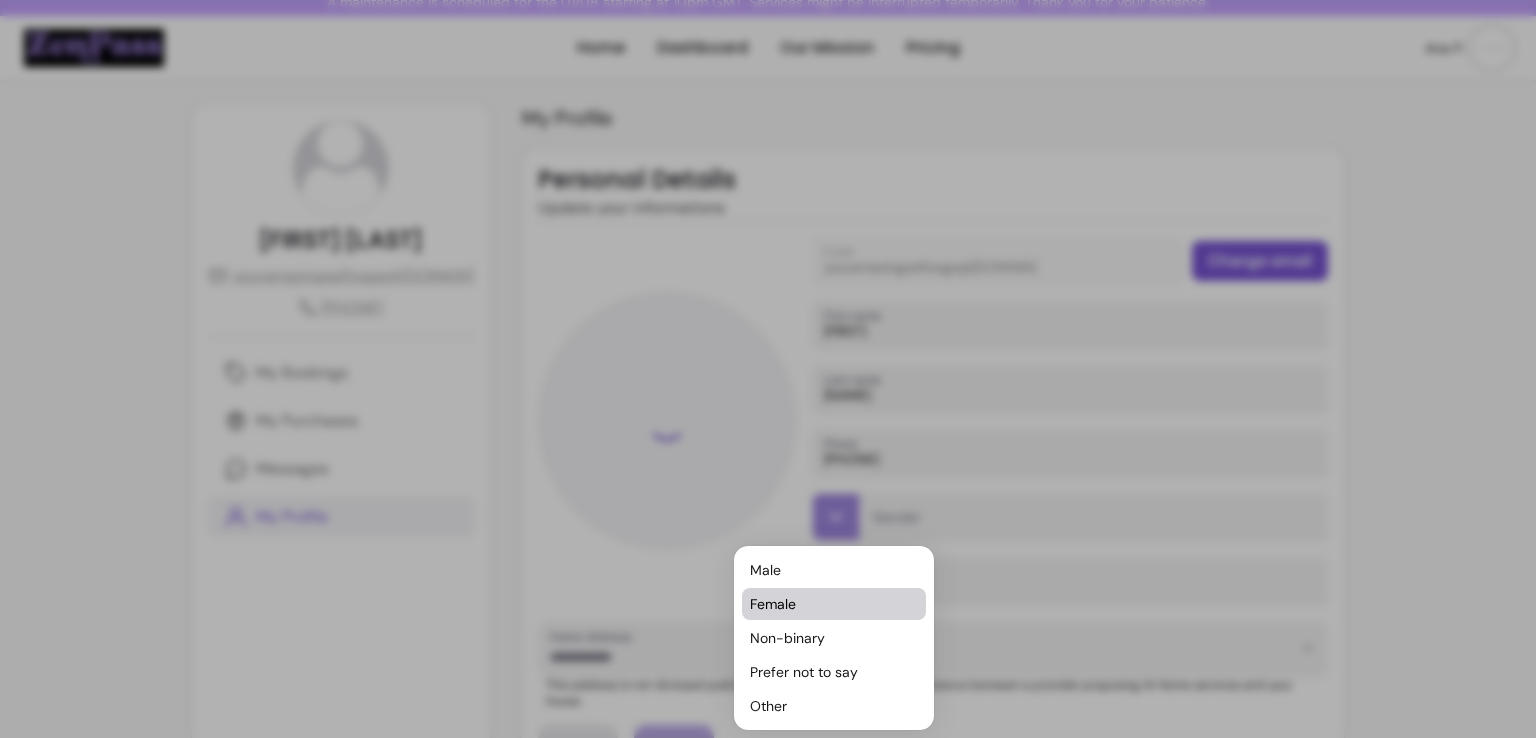 click on "Female" at bounding box center (824, 604) 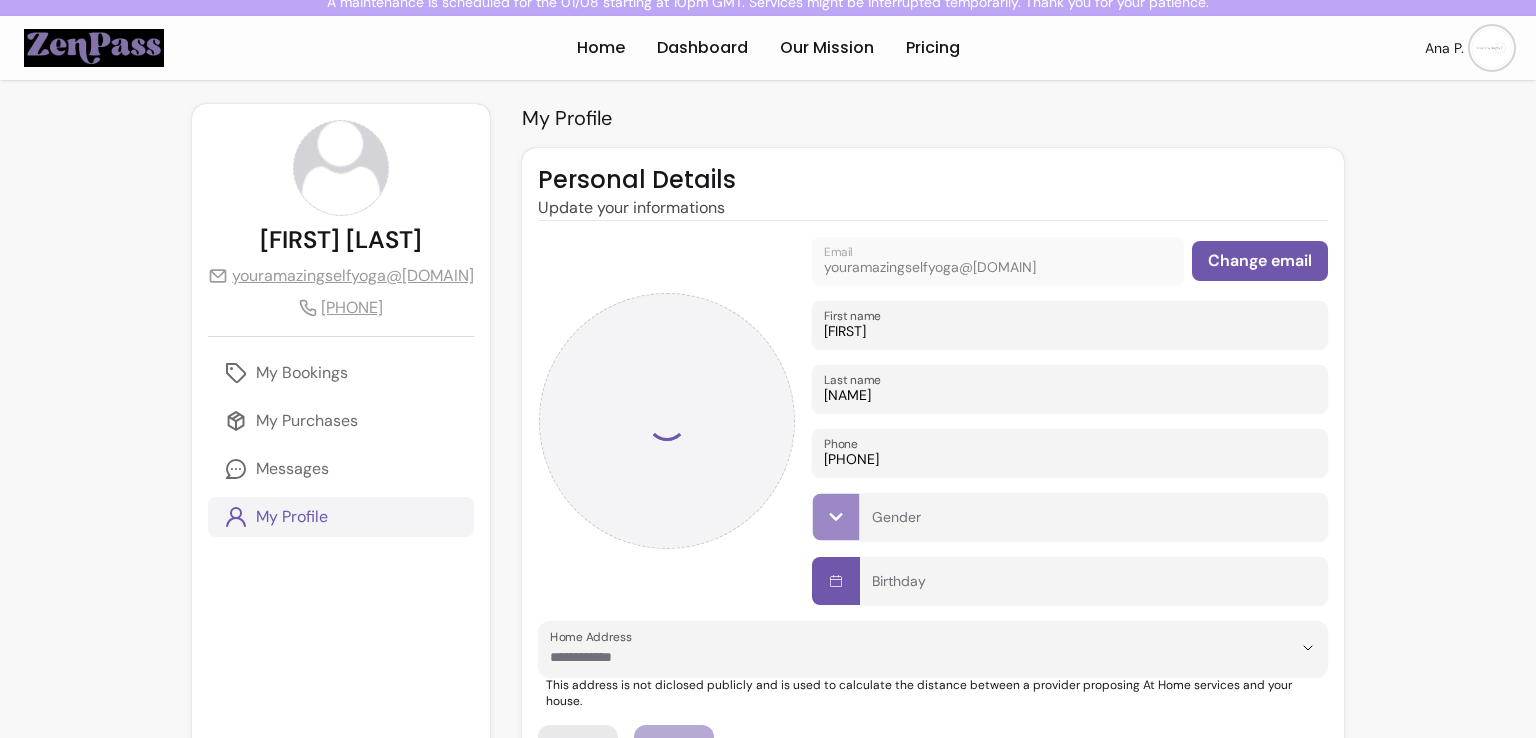 type on "Female" 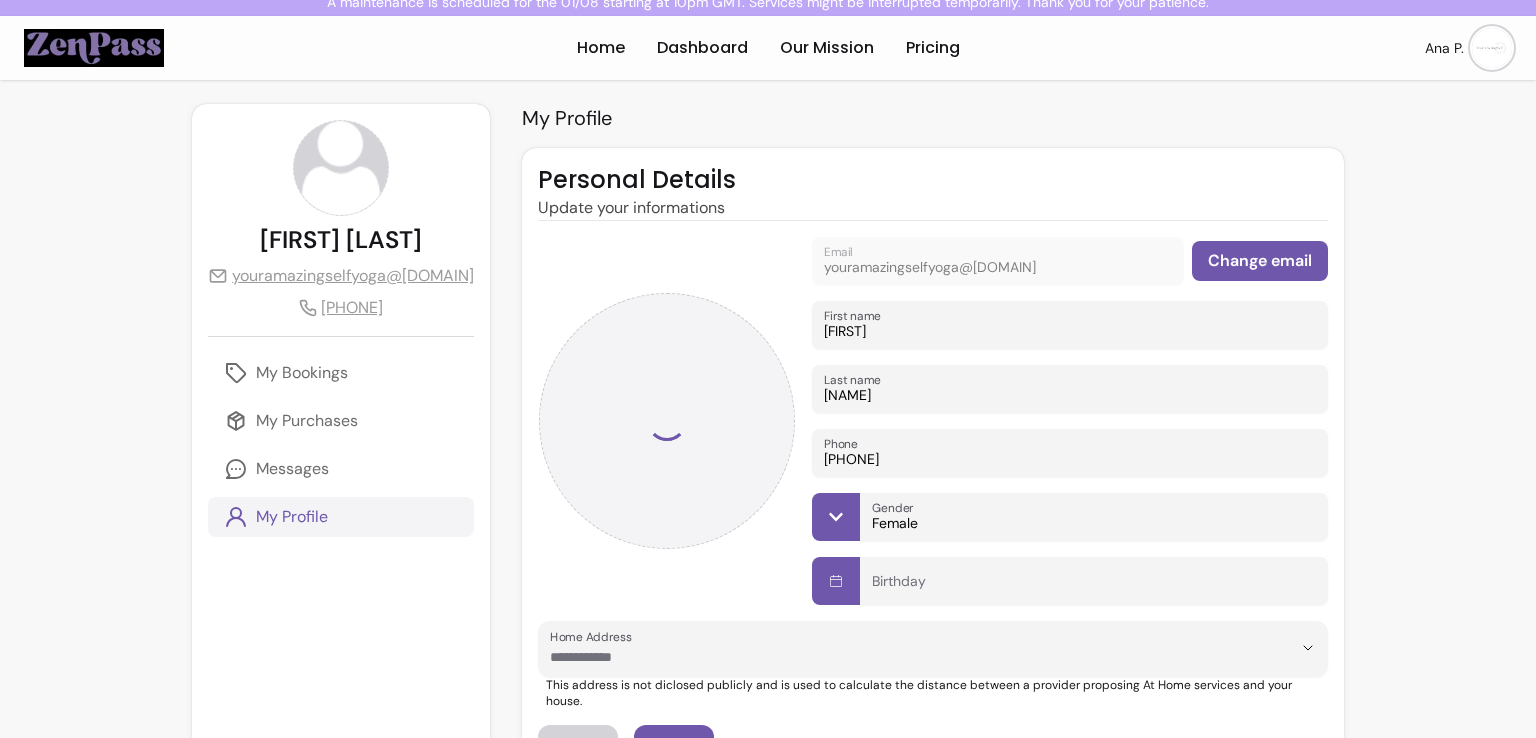 type 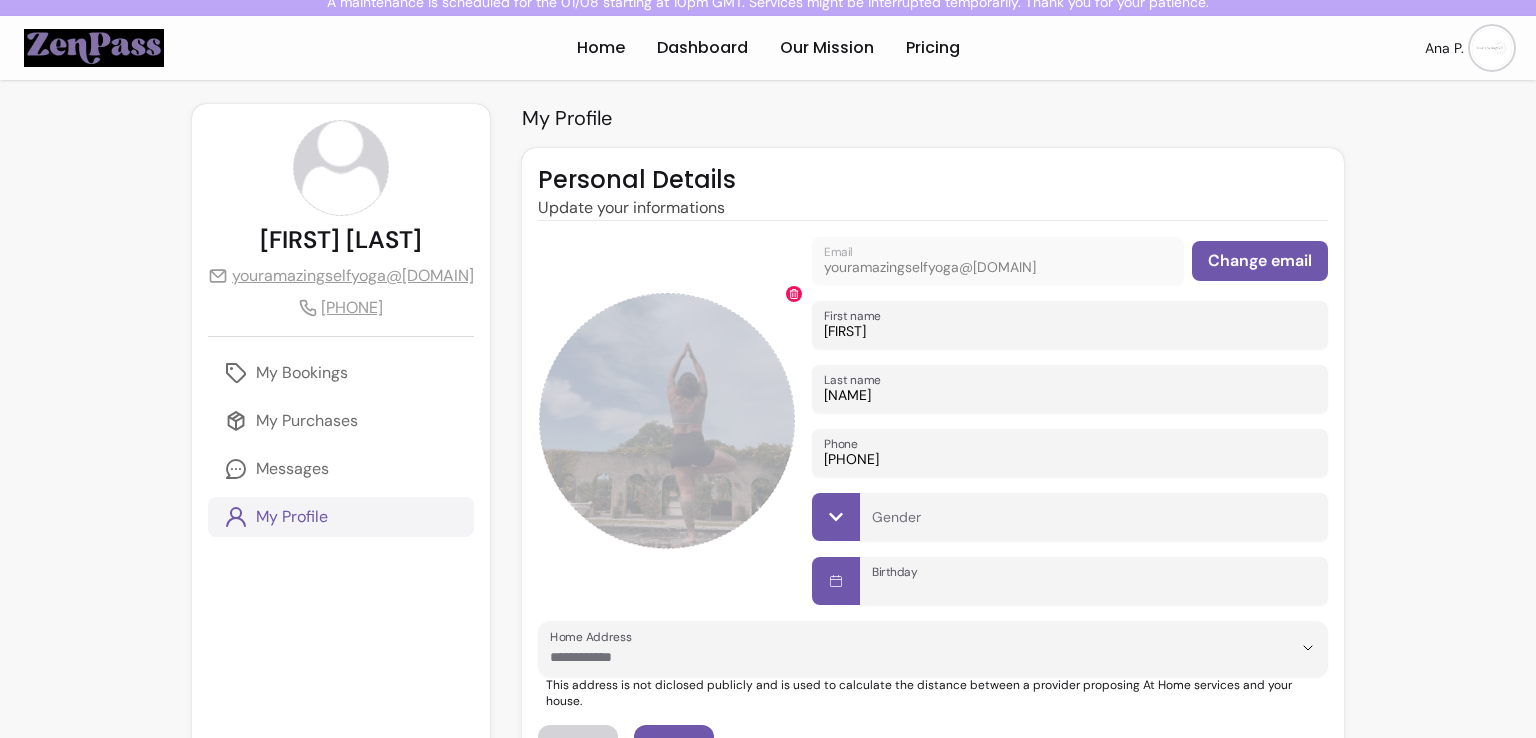 click on "Birthday" at bounding box center [1094, 587] 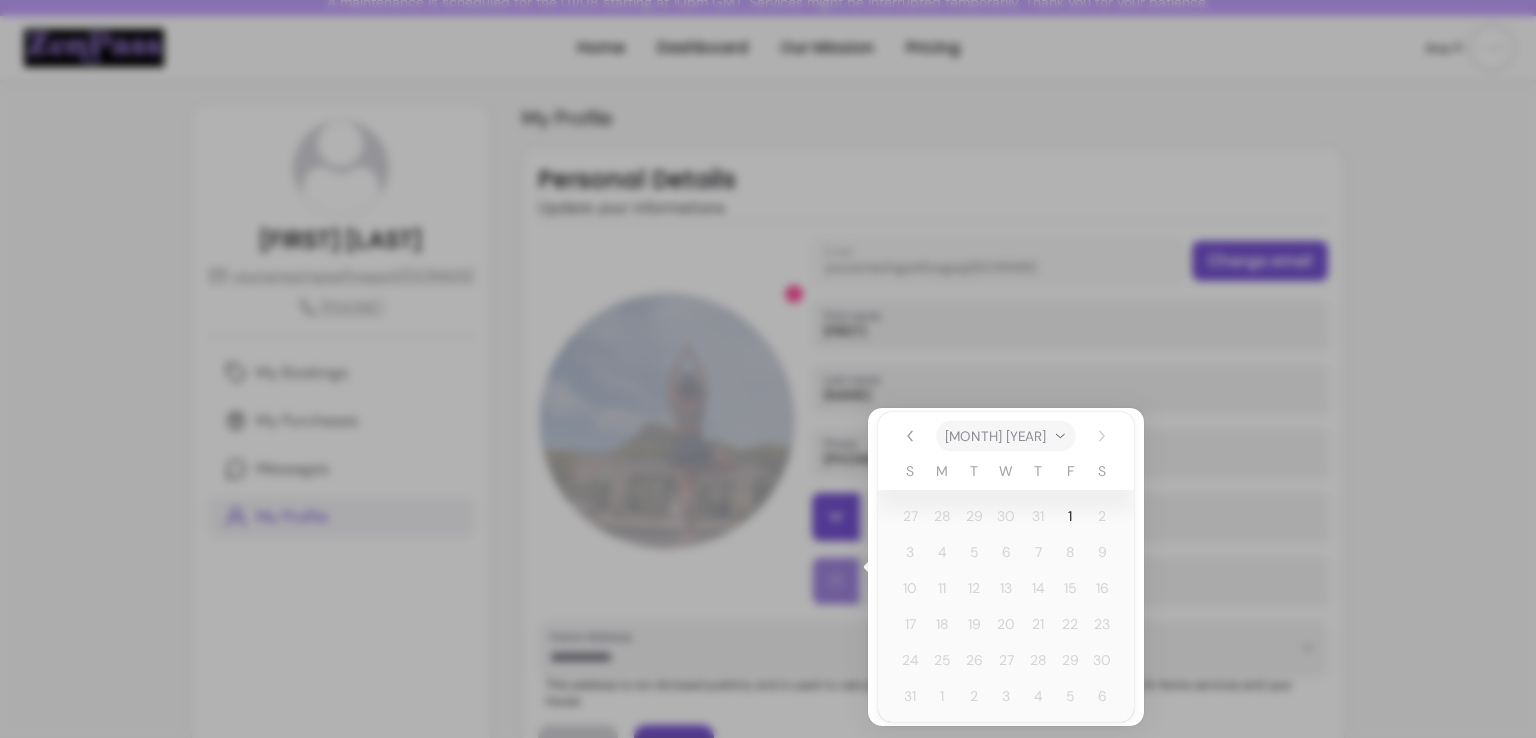 click on "August 2025" at bounding box center (1006, 435) 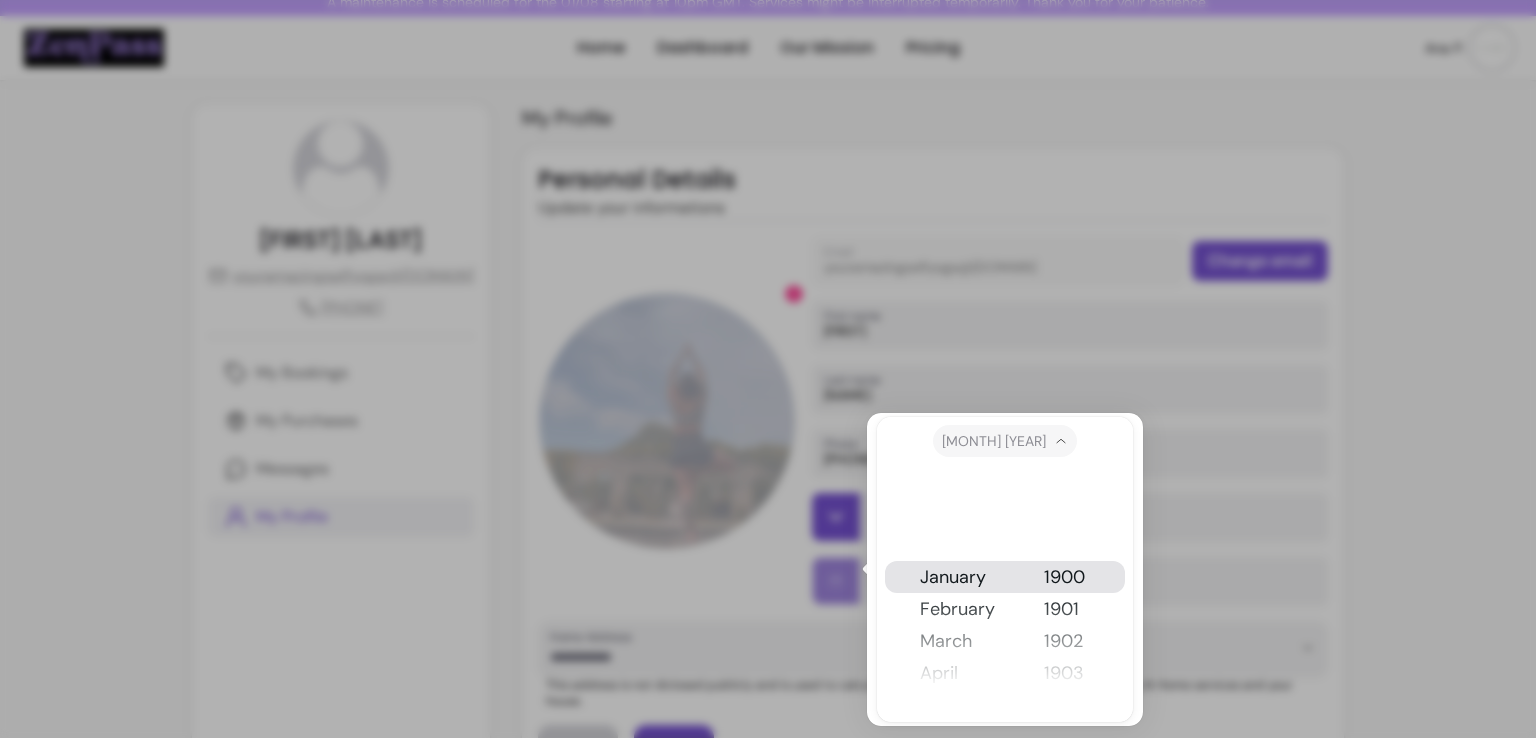 scroll, scrollTop: 212, scrollLeft: 0, axis: vertical 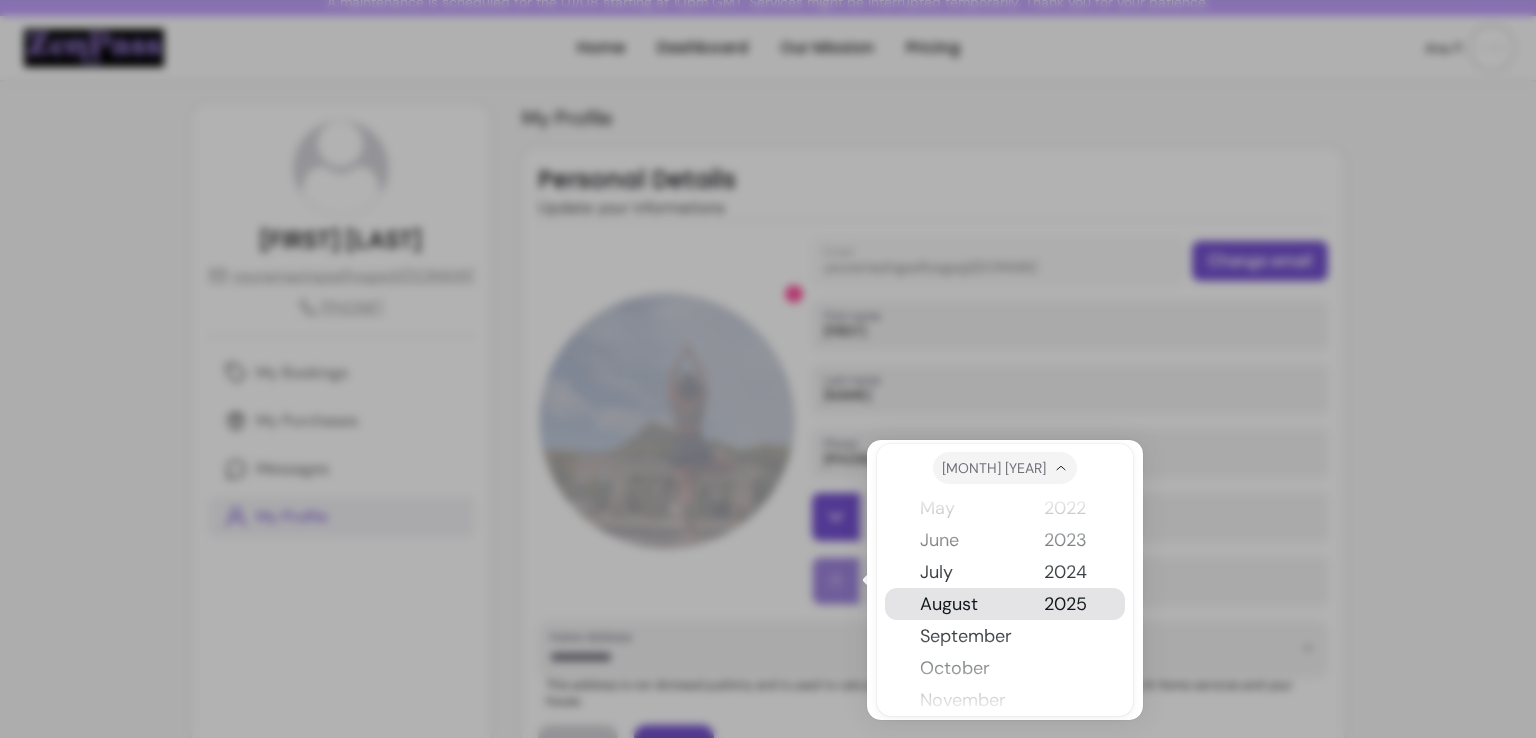 type 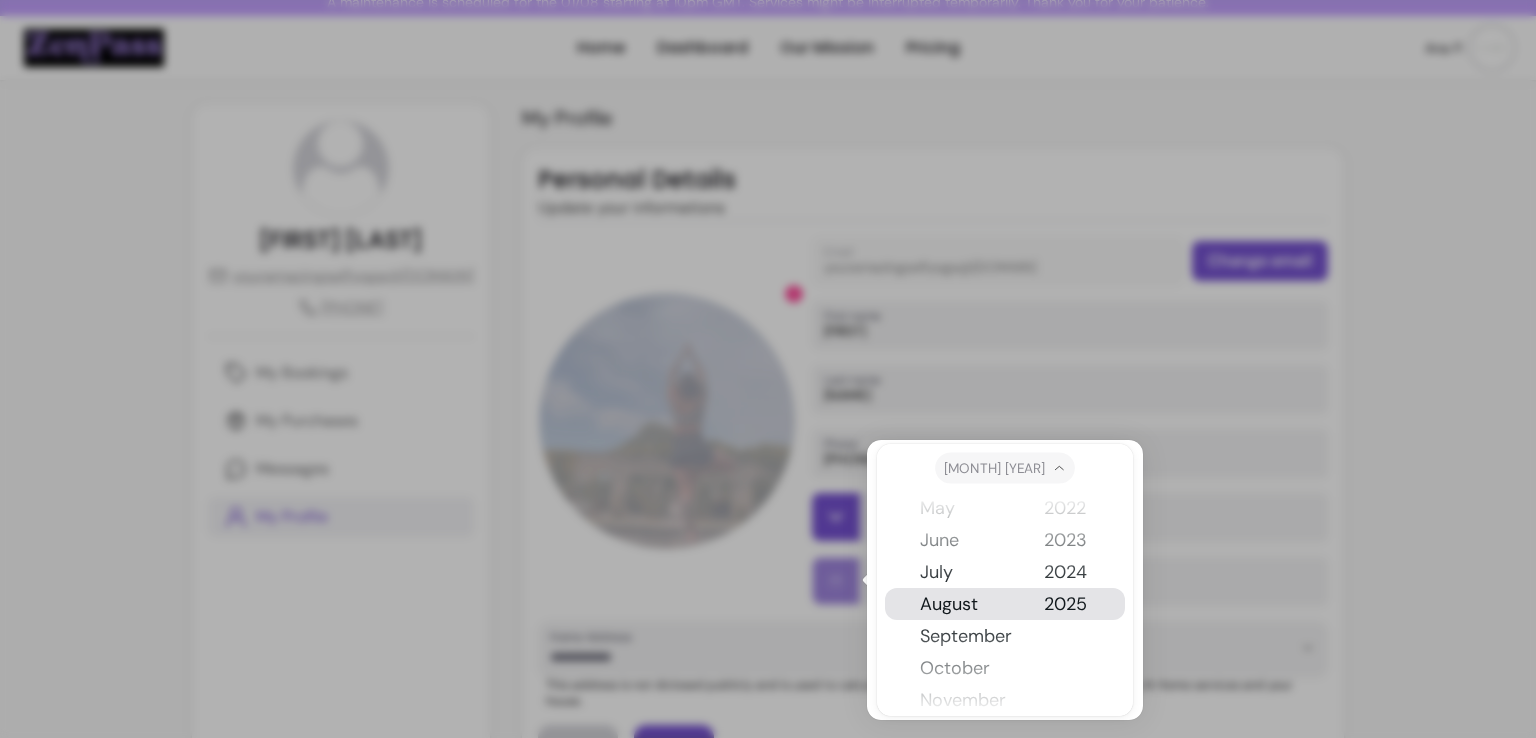 click on "August 2025" at bounding box center [1005, 467] 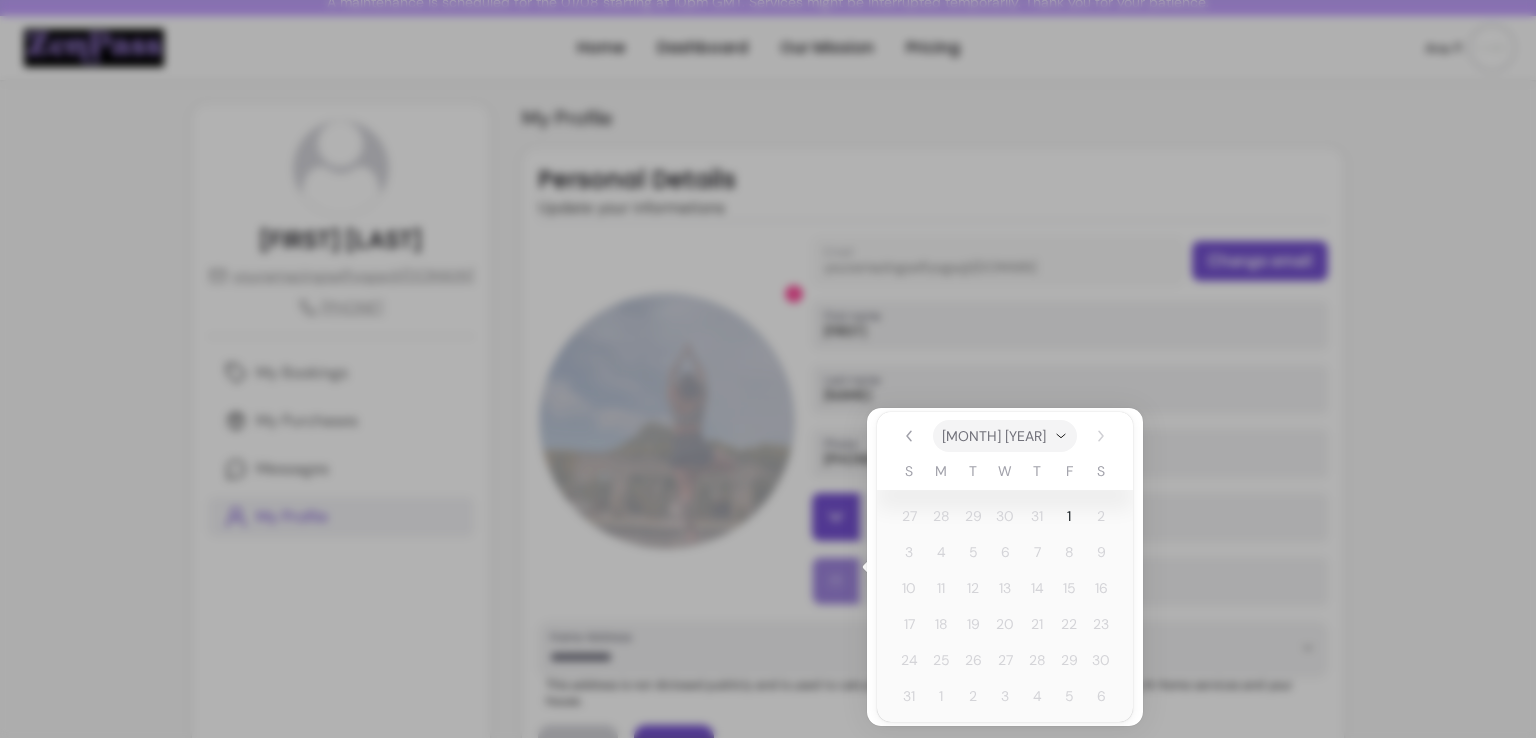 click at bounding box center [768, 369] 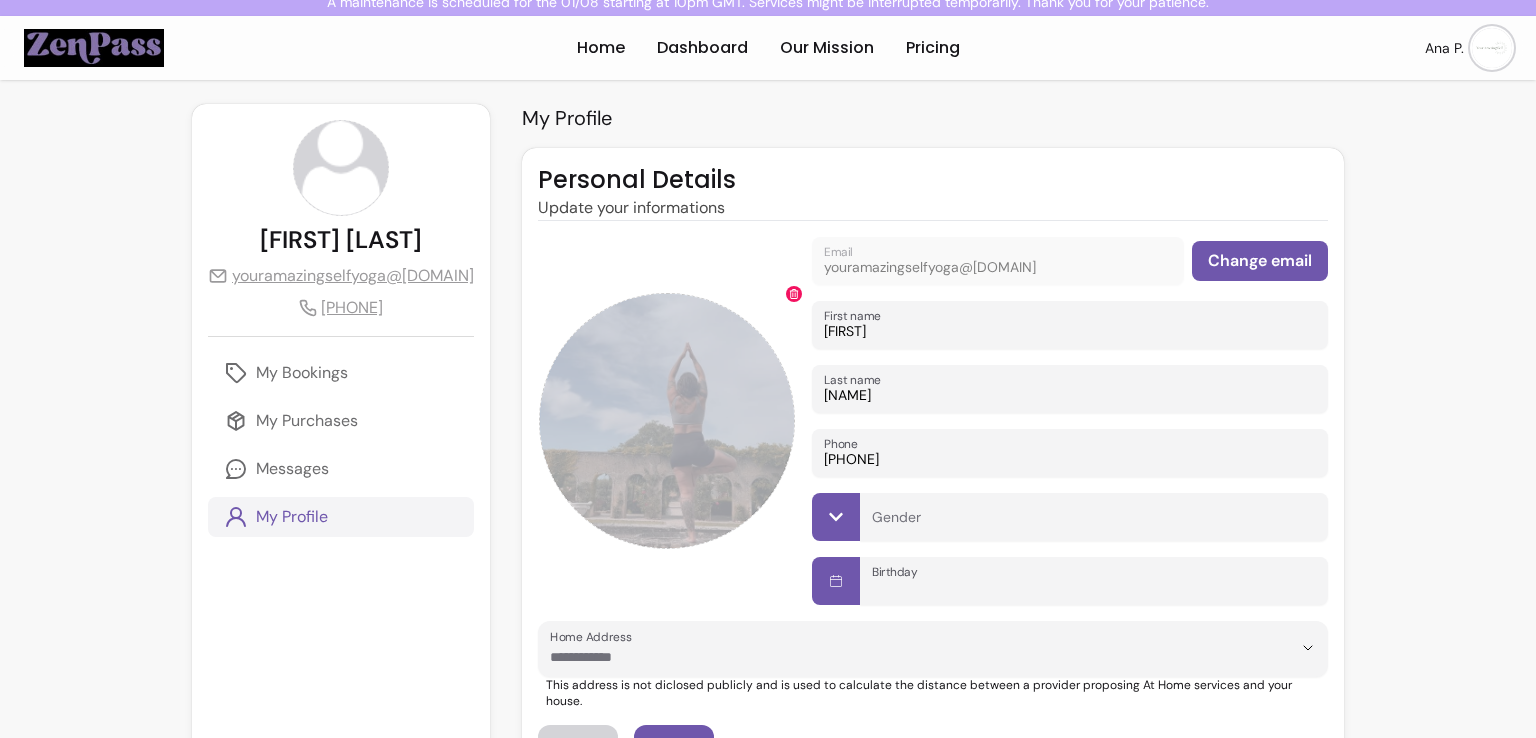 click on "Birthday" at bounding box center (1094, 587) 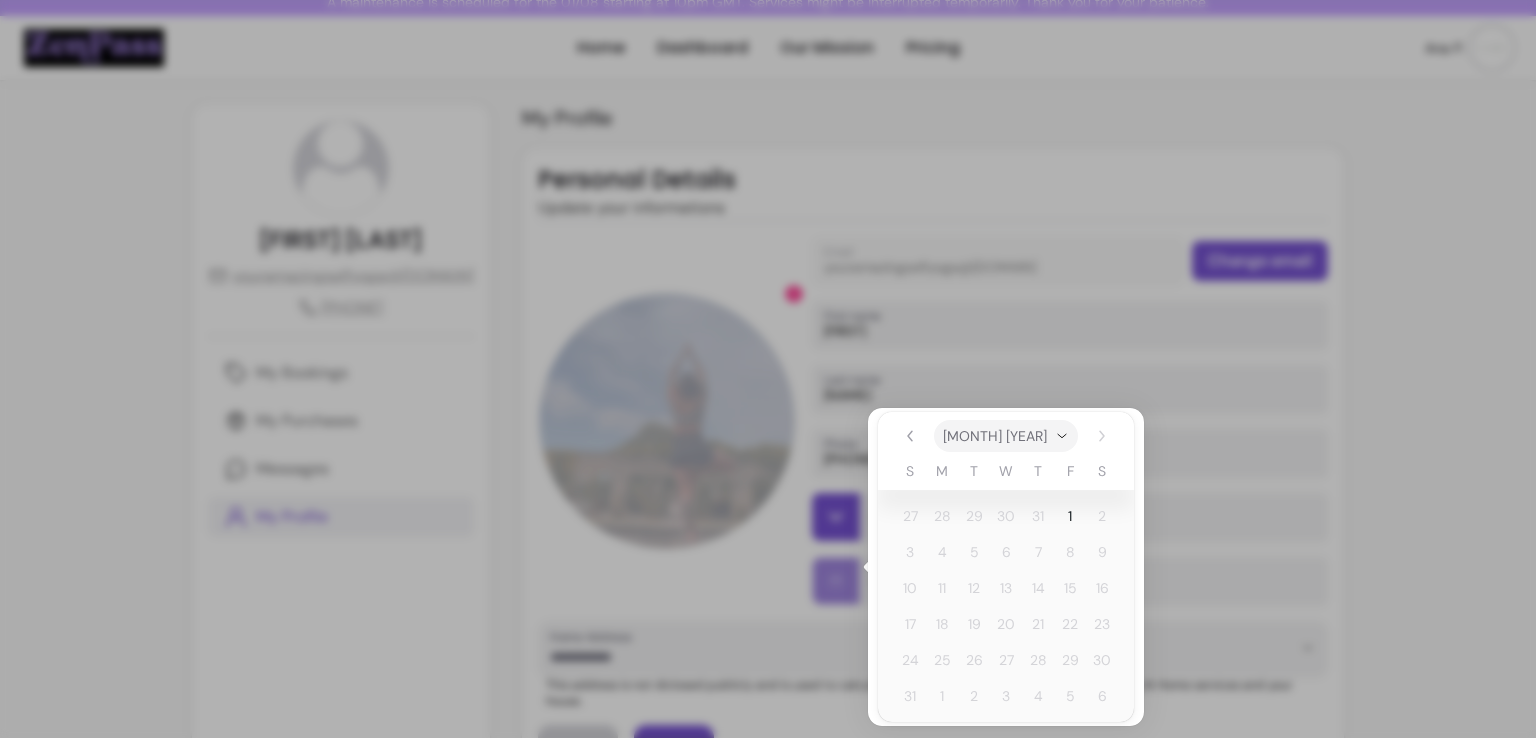 click at bounding box center [768, 369] 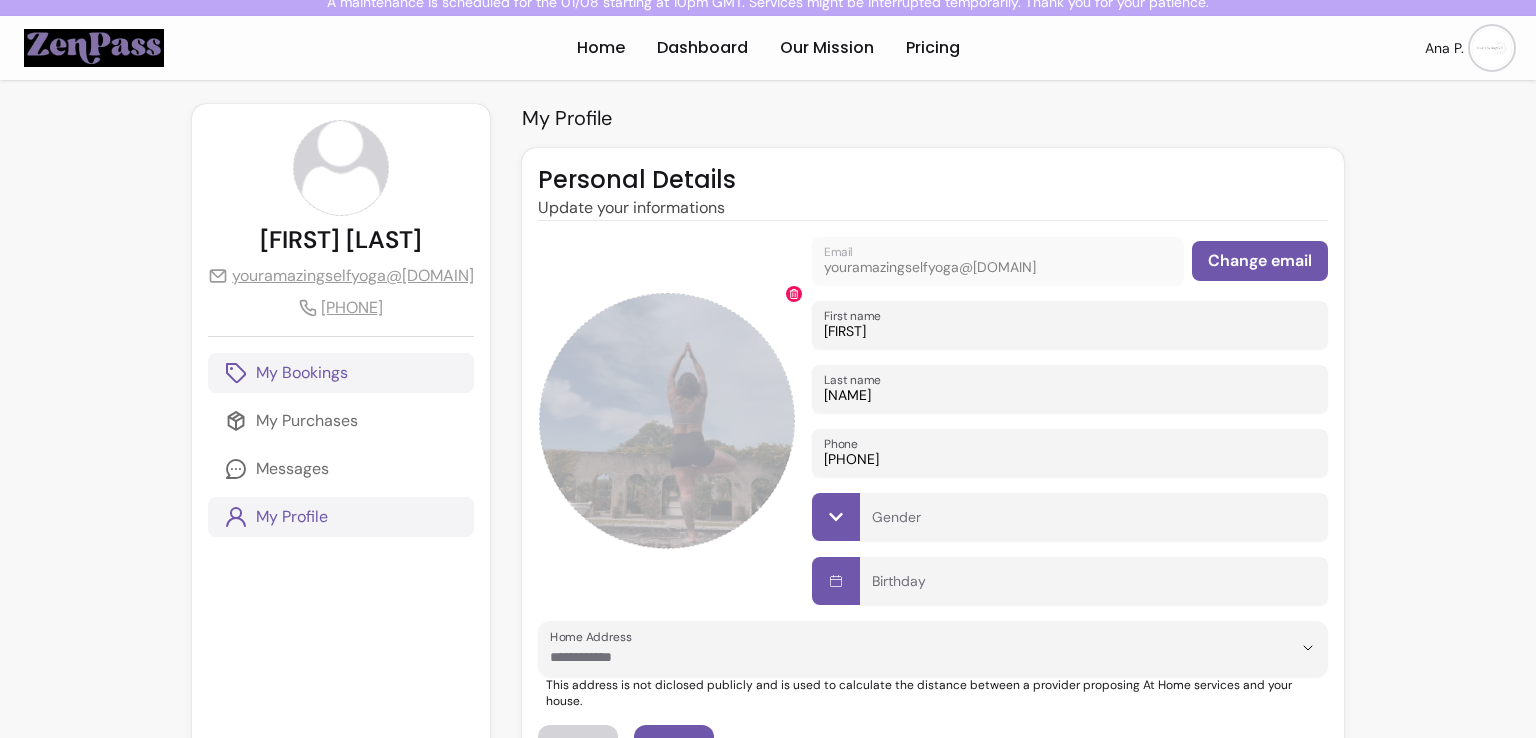 click on "My Bookings" at bounding box center [302, 373] 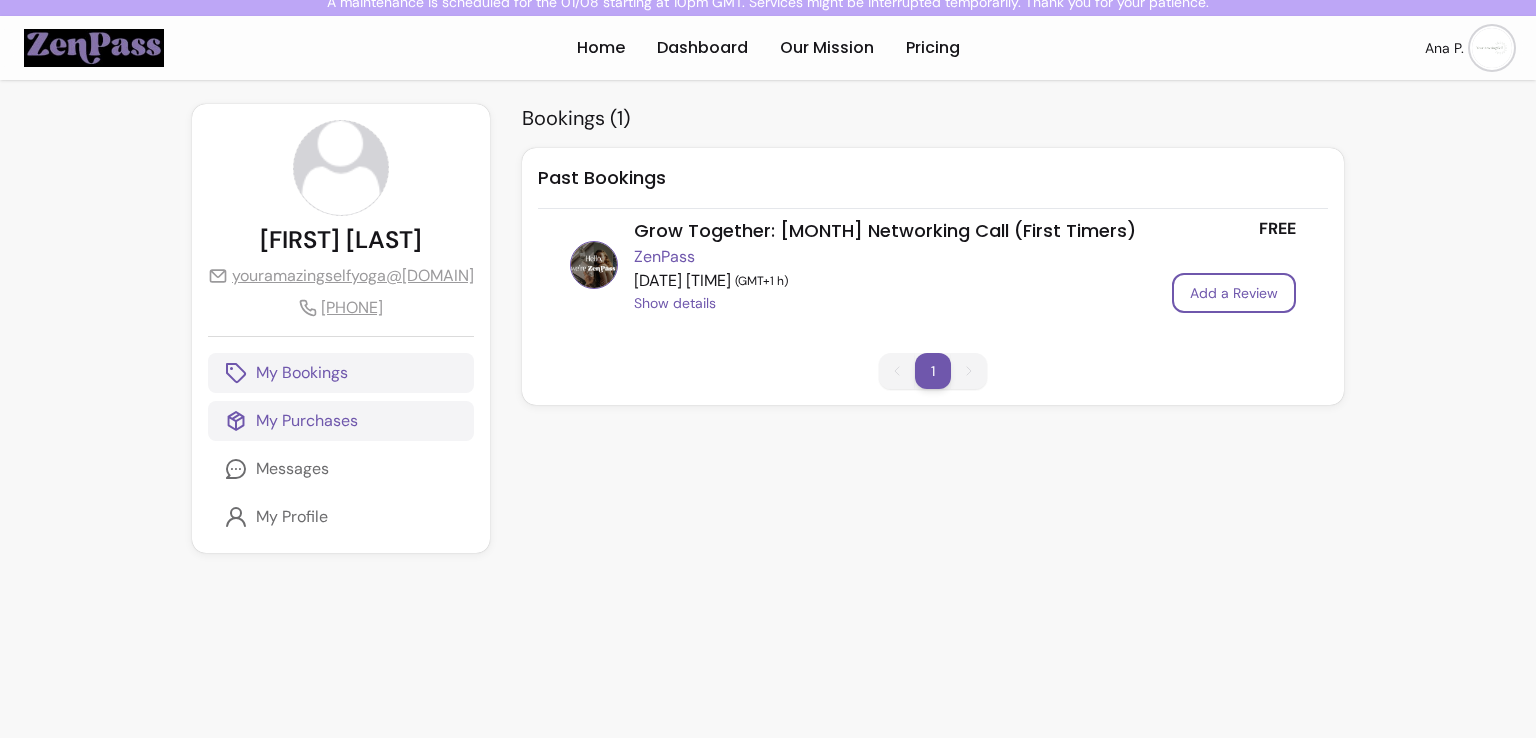 click on "My Purchases" at bounding box center [341, 421] 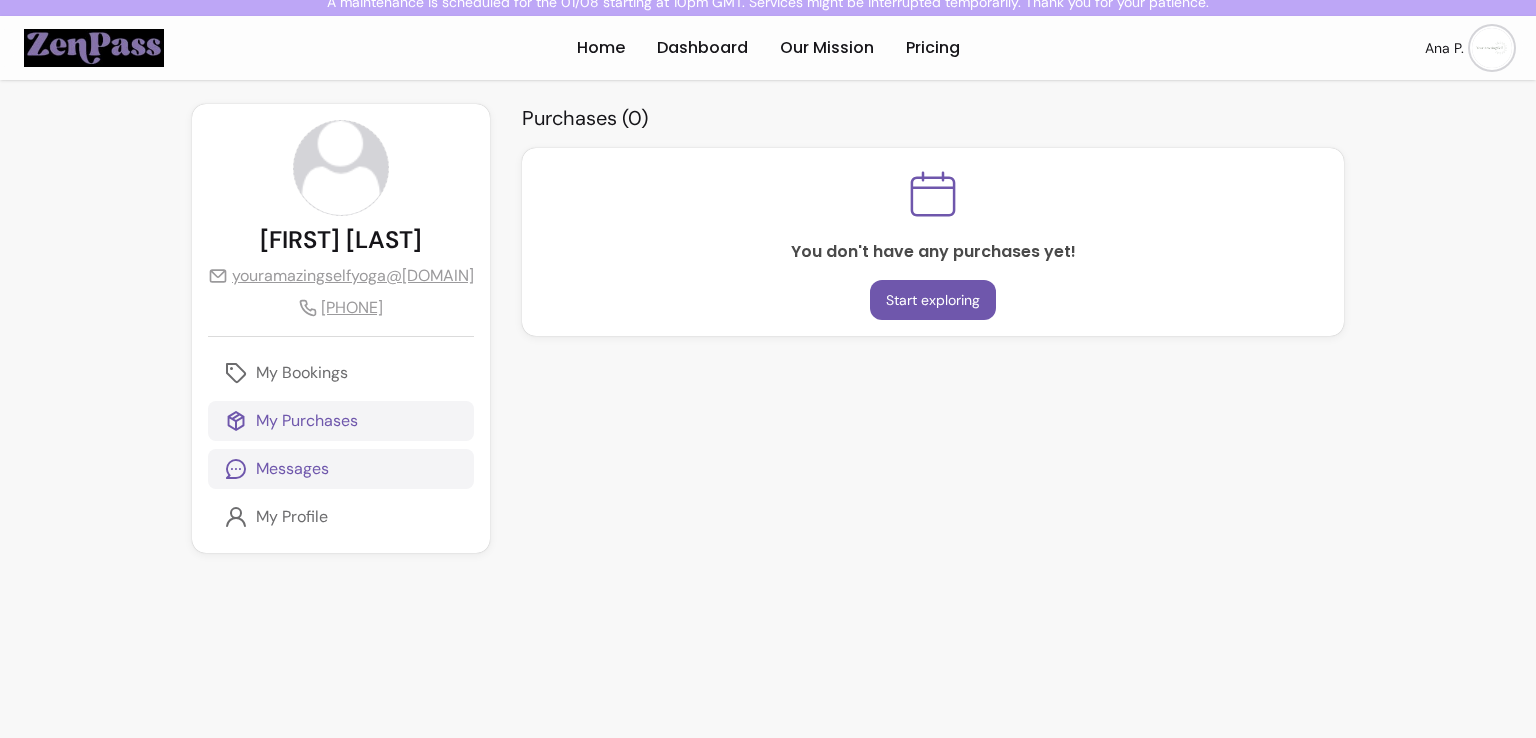 click on "Messages" at bounding box center (292, 469) 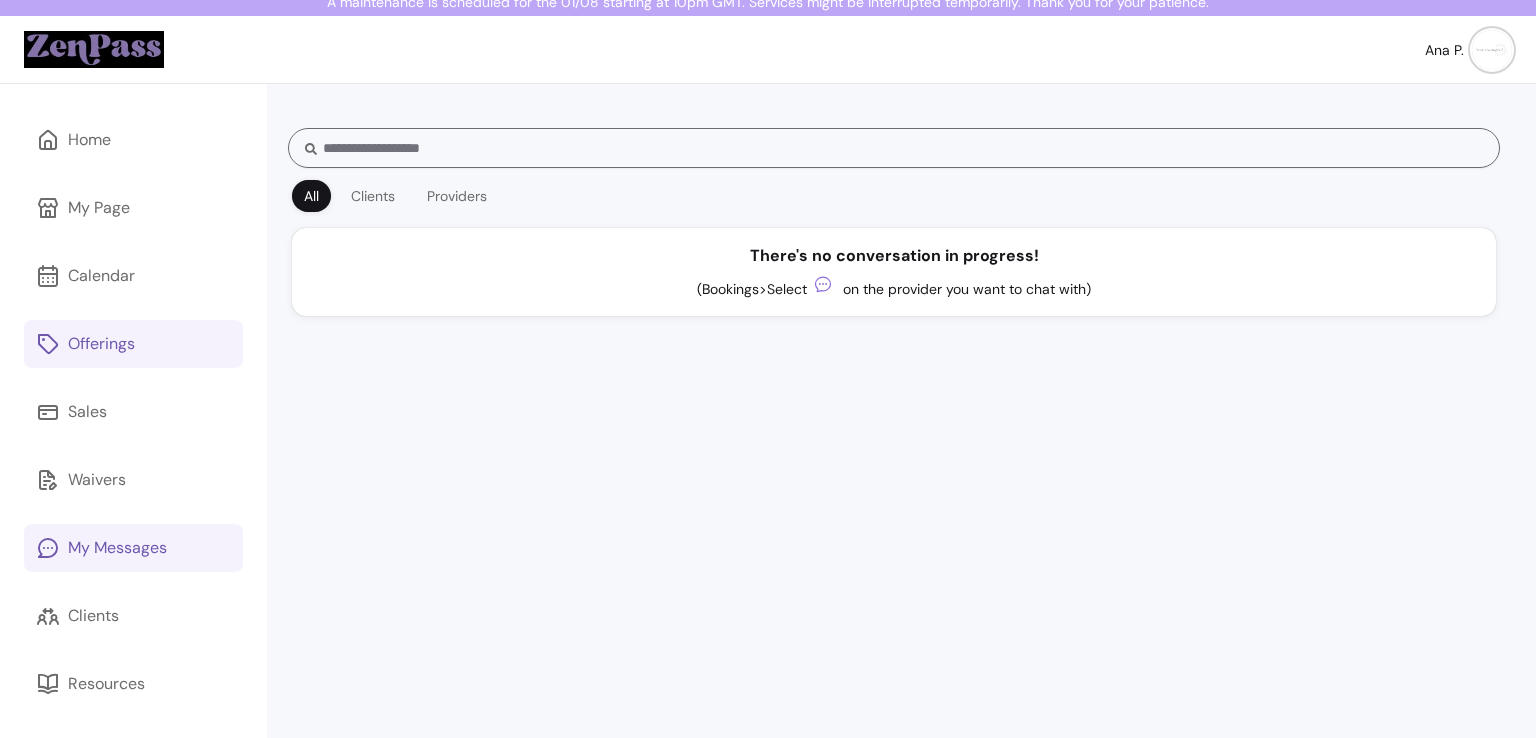 click on "Offerings" at bounding box center [133, 344] 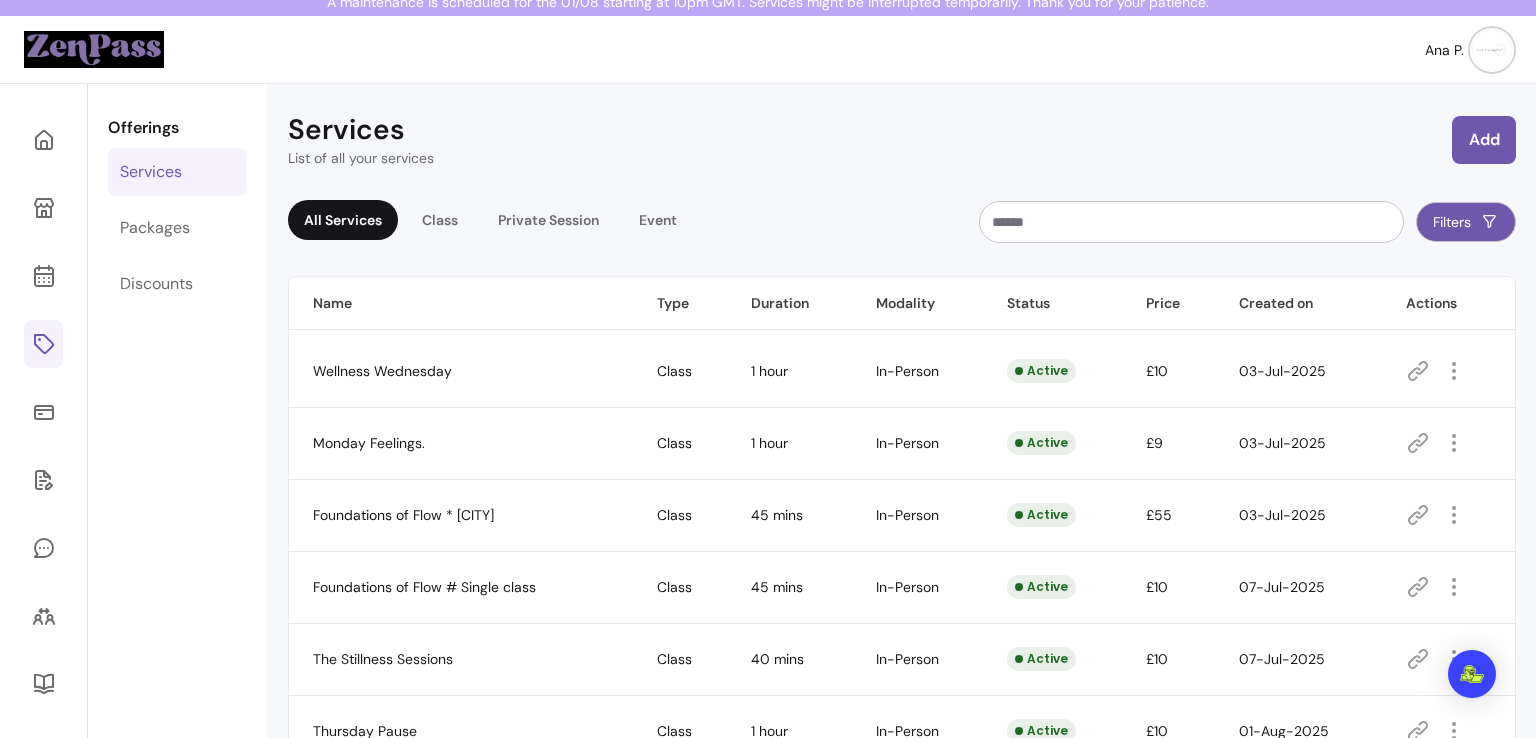 click at bounding box center [44, 510] 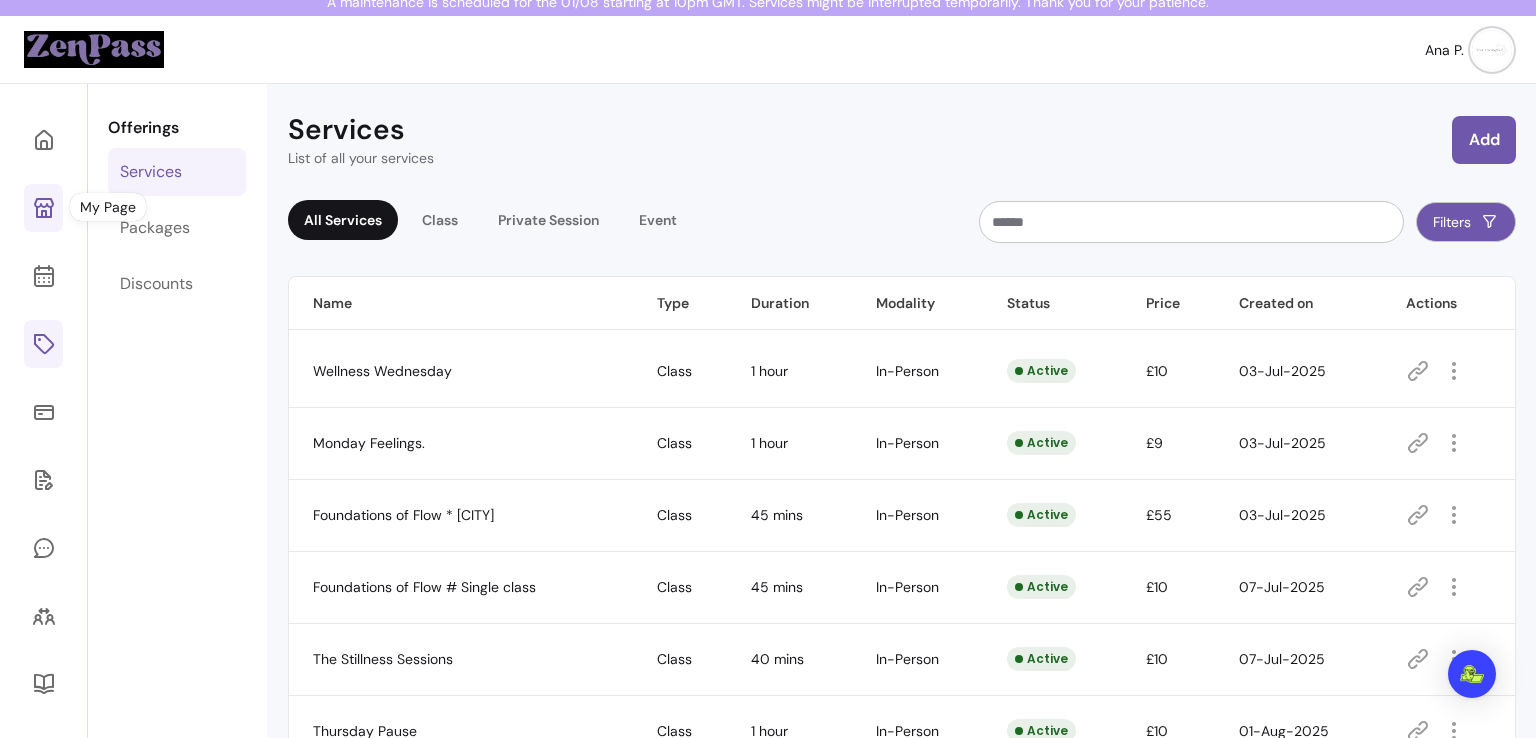 click 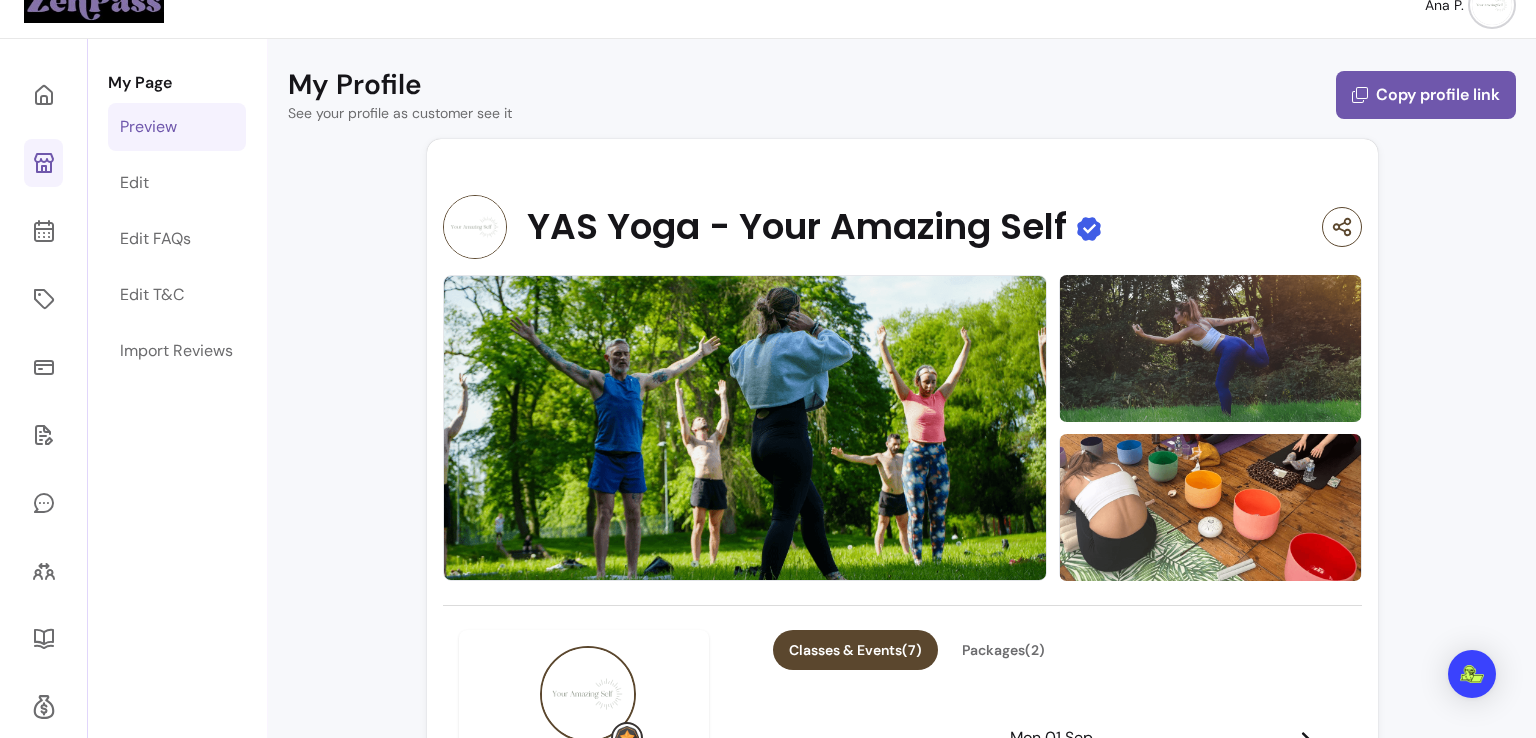 scroll, scrollTop: 110, scrollLeft: 0, axis: vertical 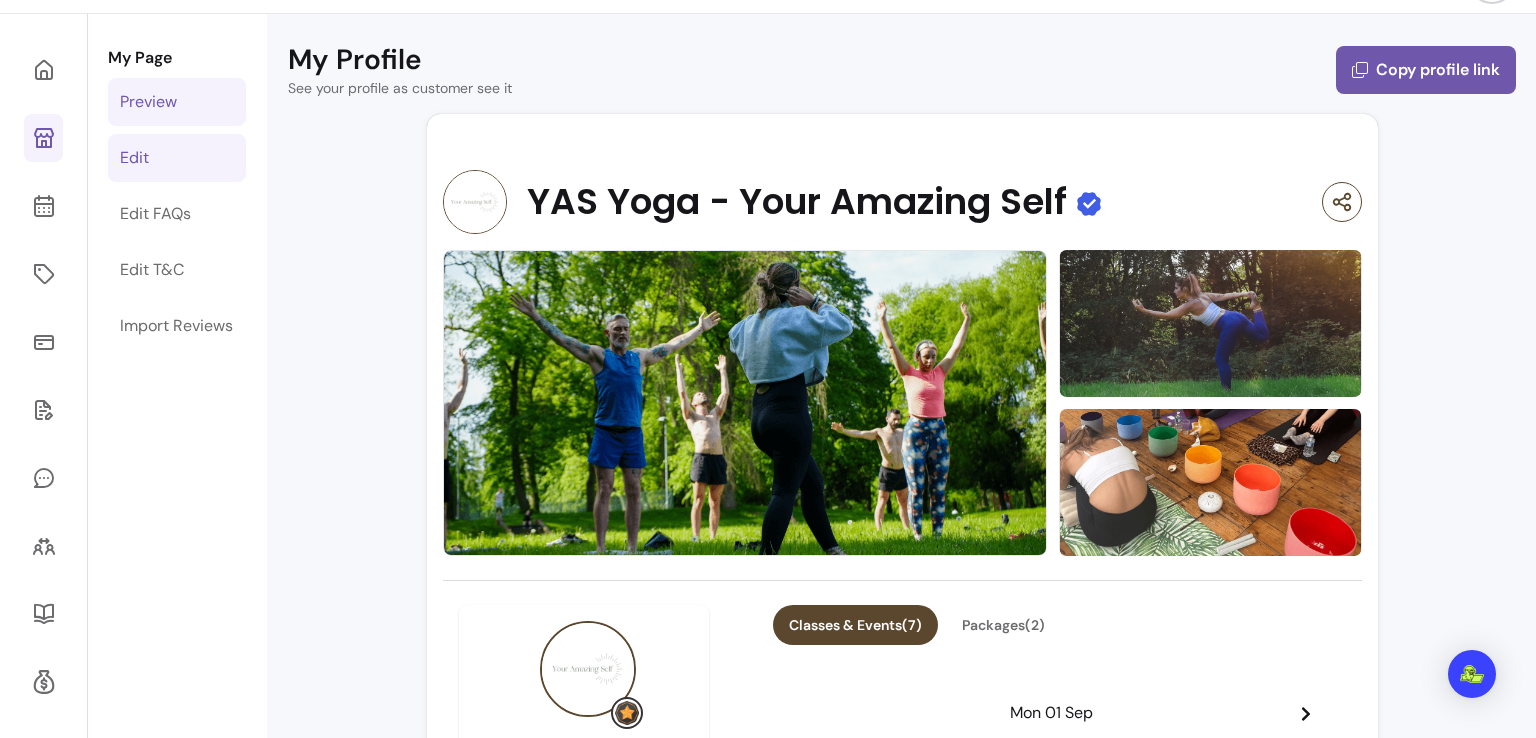 click on "Edit" at bounding box center [177, 158] 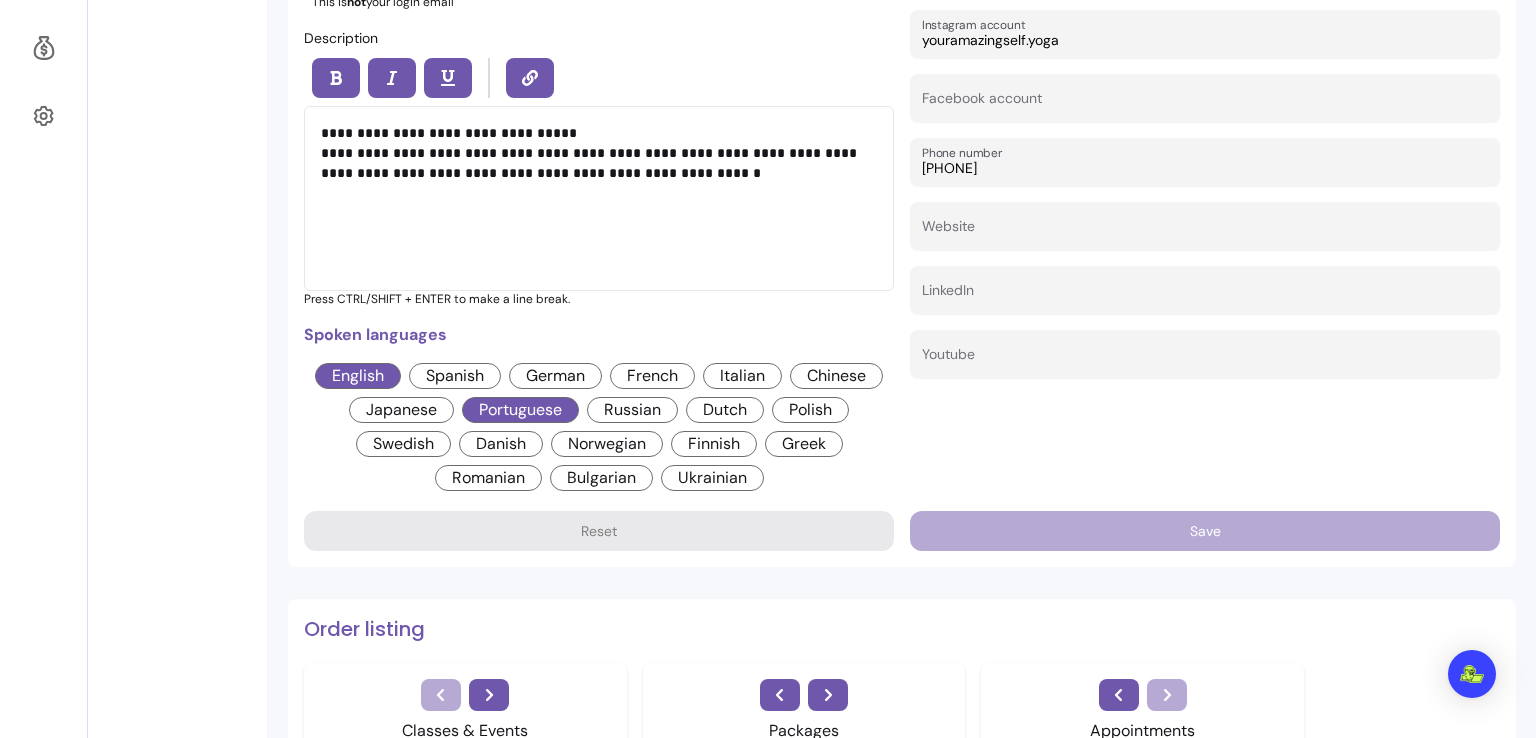 scroll, scrollTop: 751, scrollLeft: 0, axis: vertical 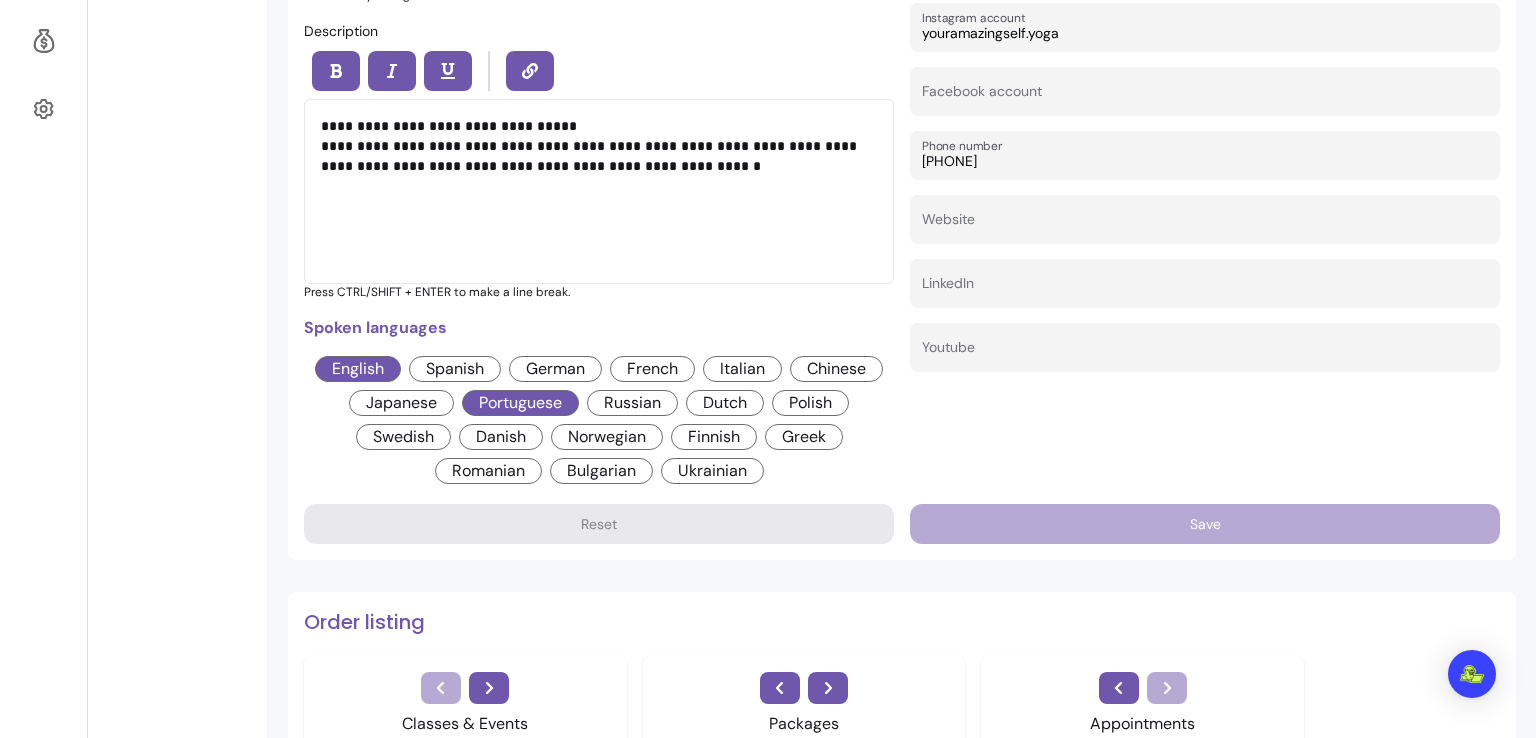 click on "Social Media / Contacts Tiktok account youramazingselfyoga Instagram account youramazingself.yoga Facebook account Phone number 07842615811 Website LinkedIn Youtube" at bounding box center [1205, 189] 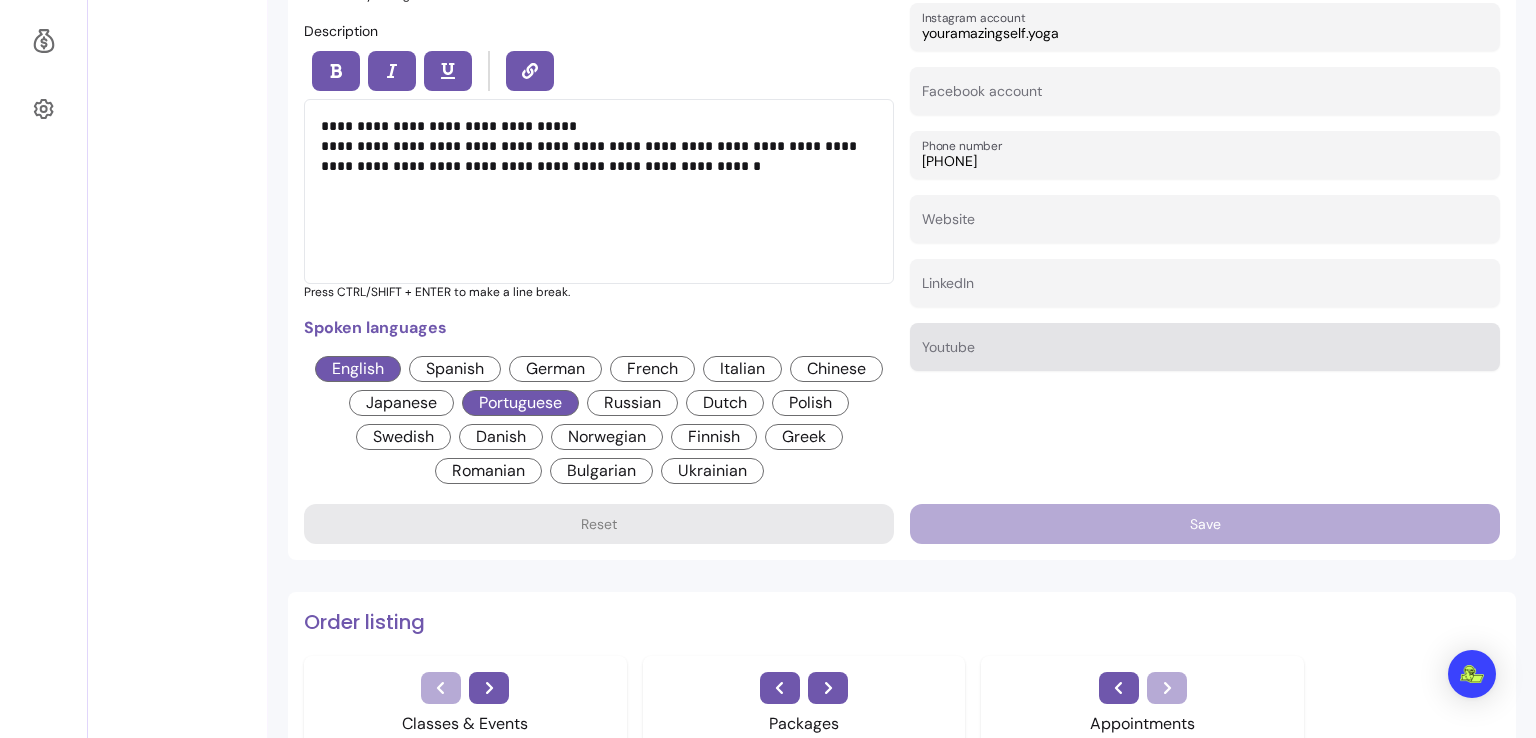 click at bounding box center [1205, 347] 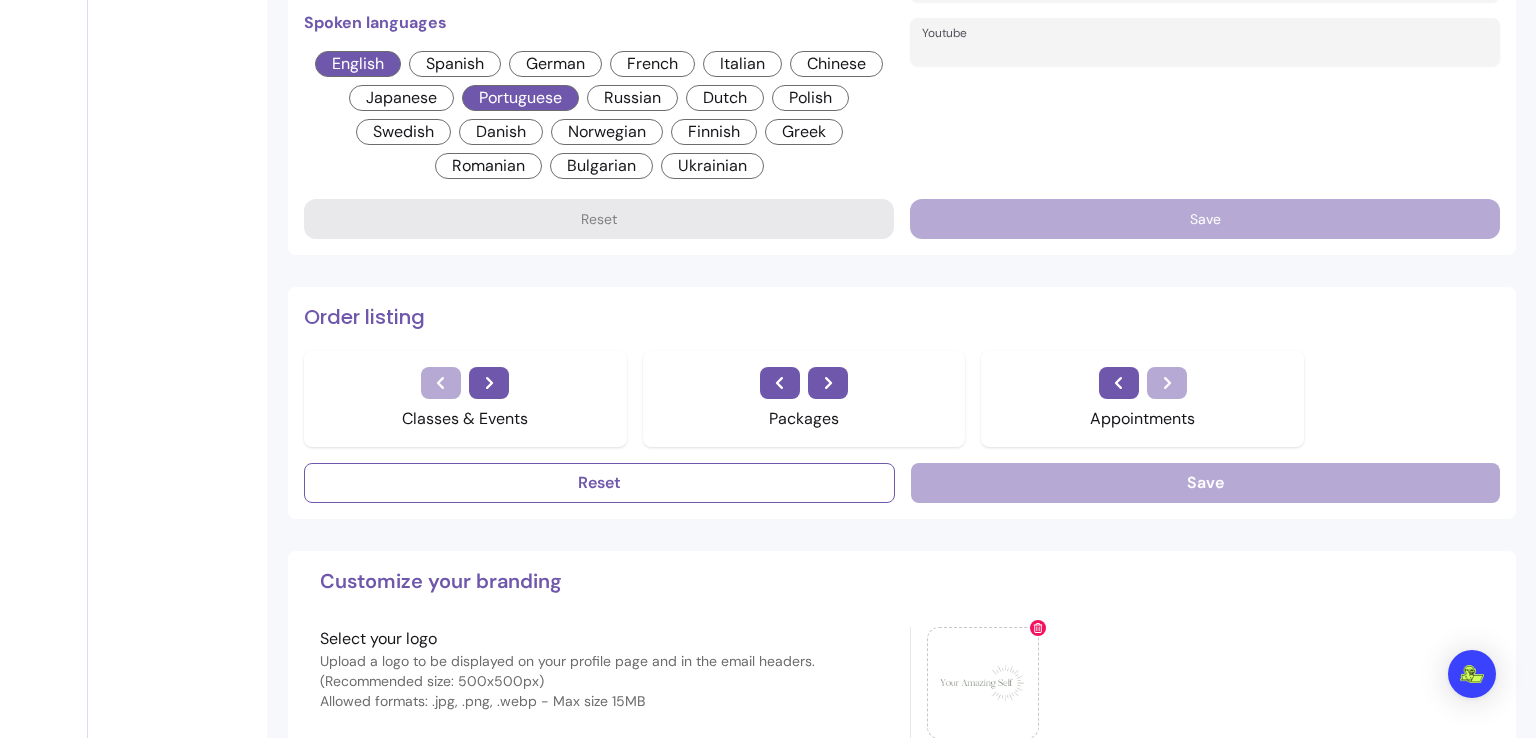 scroll, scrollTop: 1036, scrollLeft: 0, axis: vertical 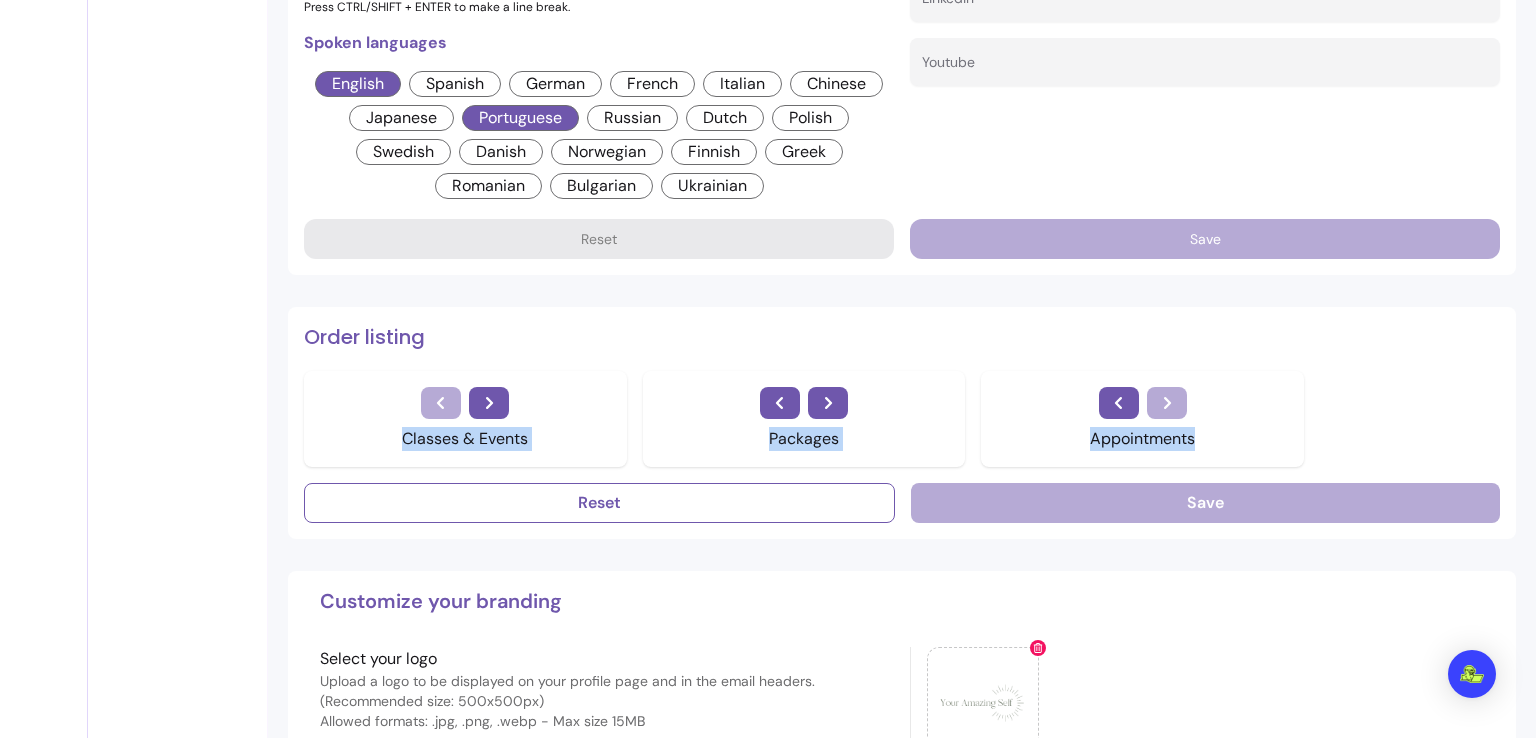 drag, startPoint x: 1276, startPoint y: 381, endPoint x: 1513, endPoint y: 417, distance: 239.71858 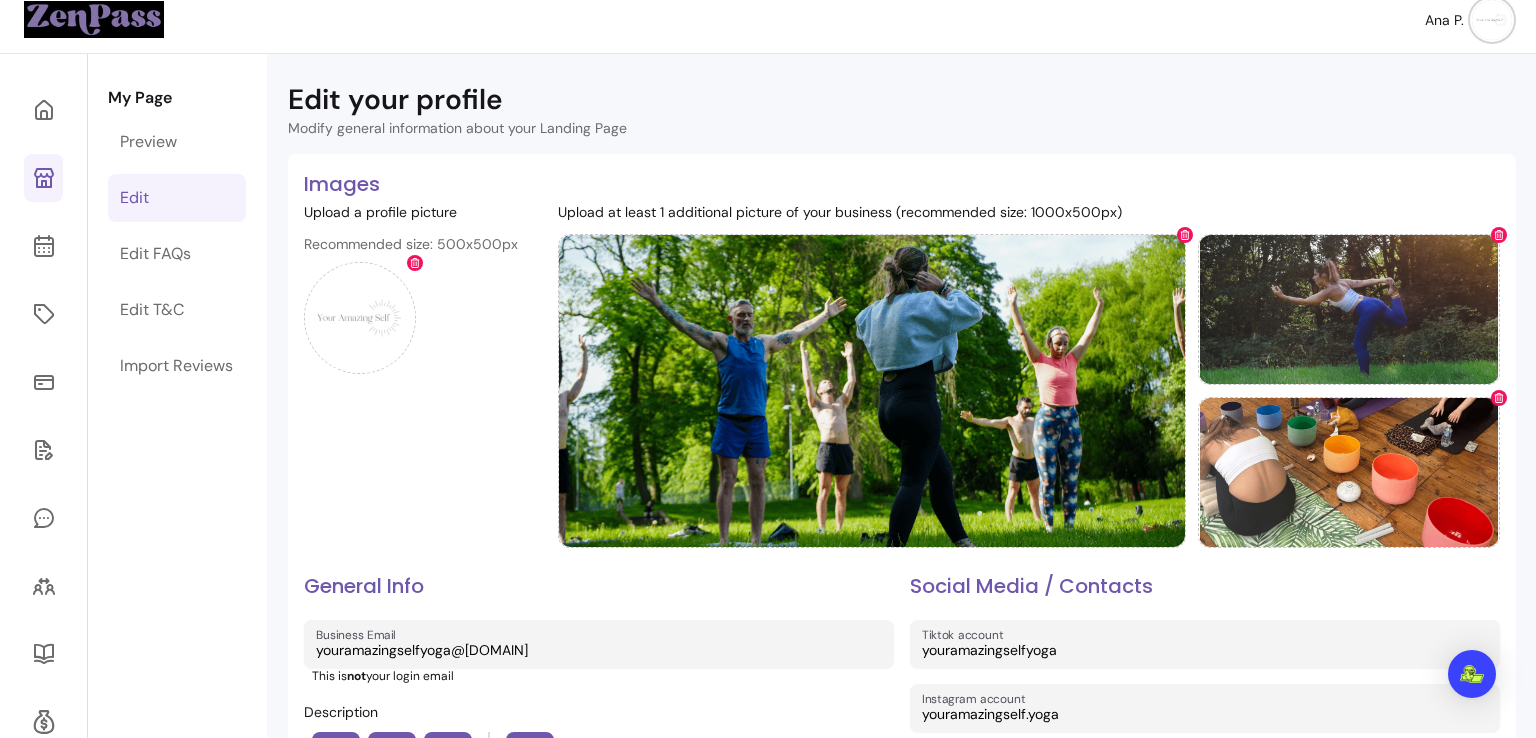 scroll, scrollTop: 0, scrollLeft: 0, axis: both 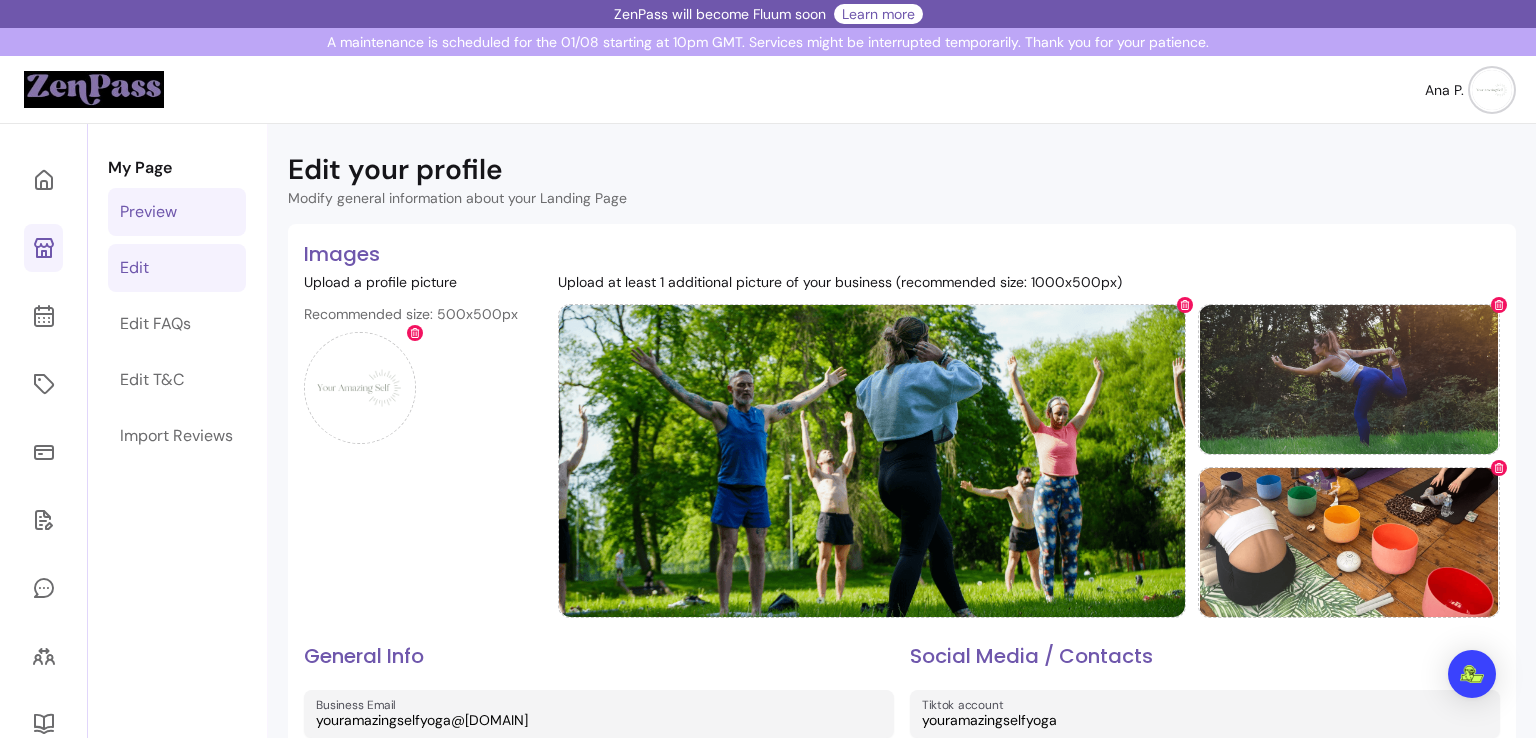 click on "Preview" at bounding box center [148, 212] 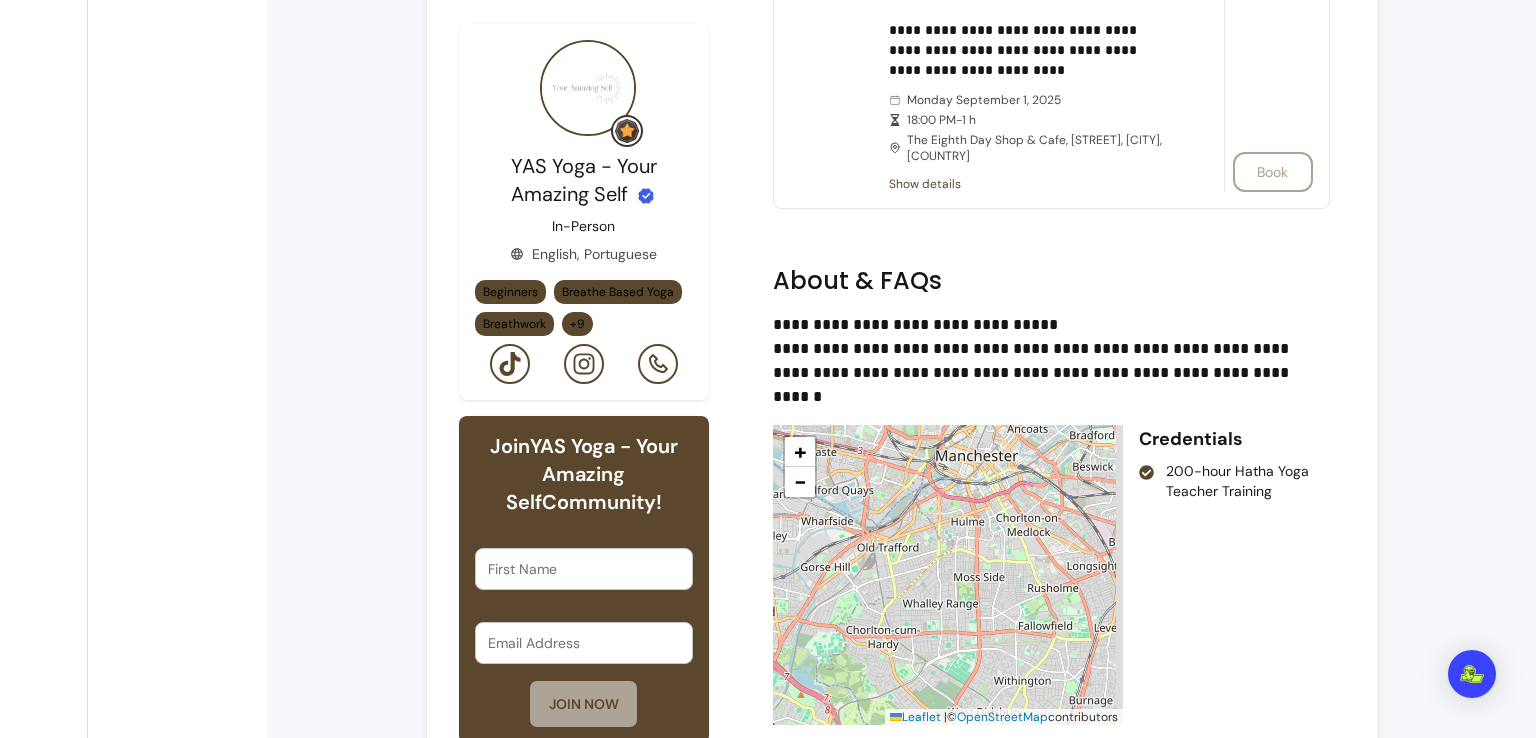 scroll, scrollTop: 975, scrollLeft: 0, axis: vertical 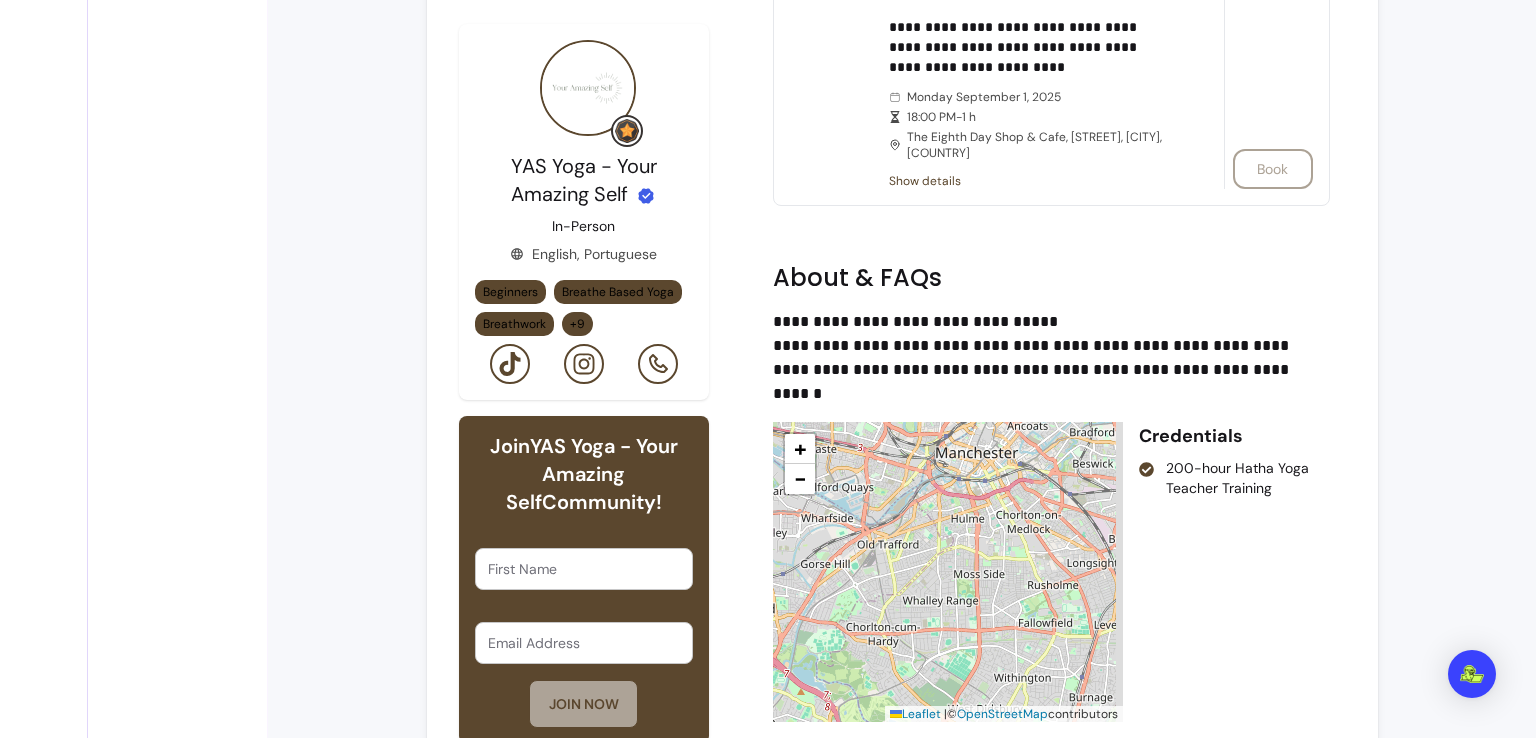 click on "Credentials" at bounding box center [1226, 436] 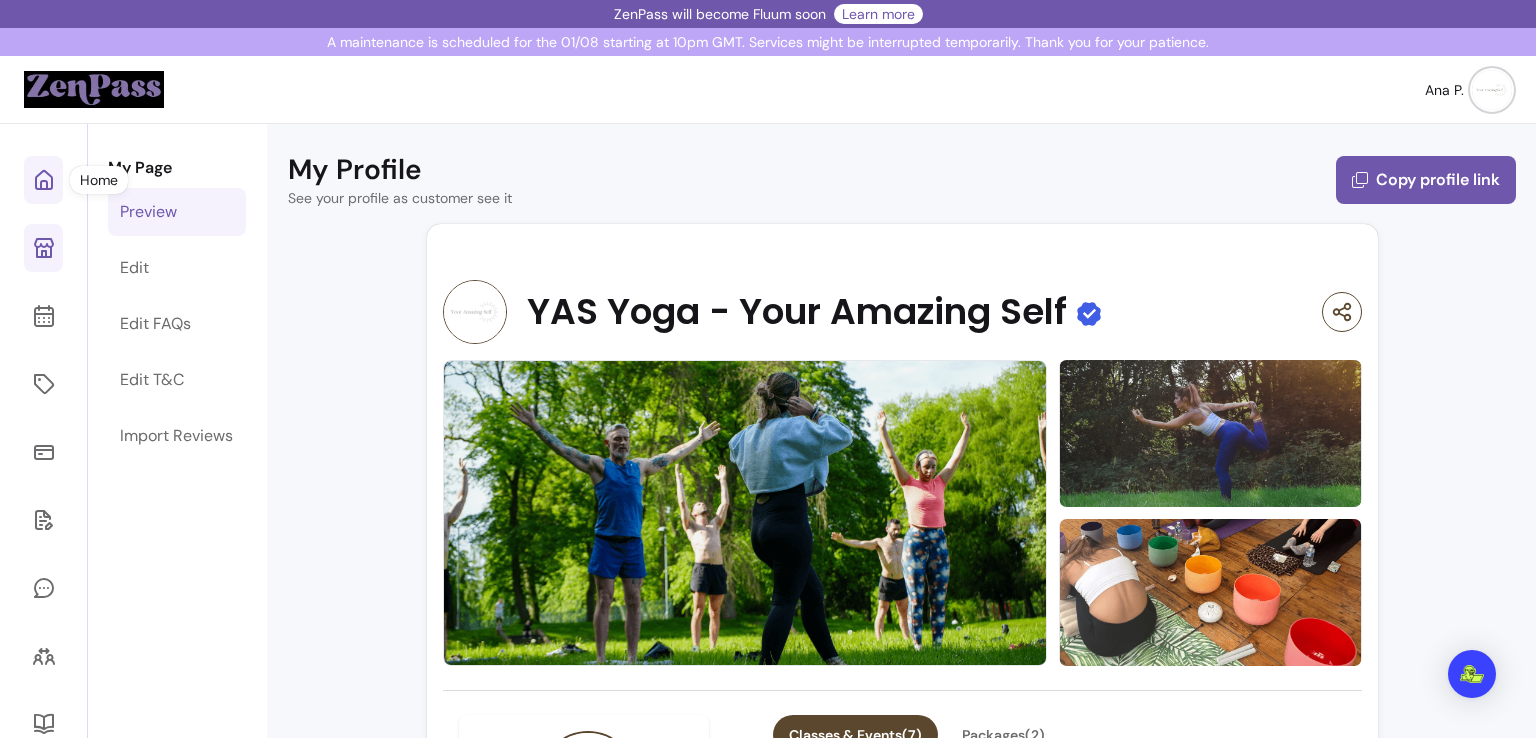 click 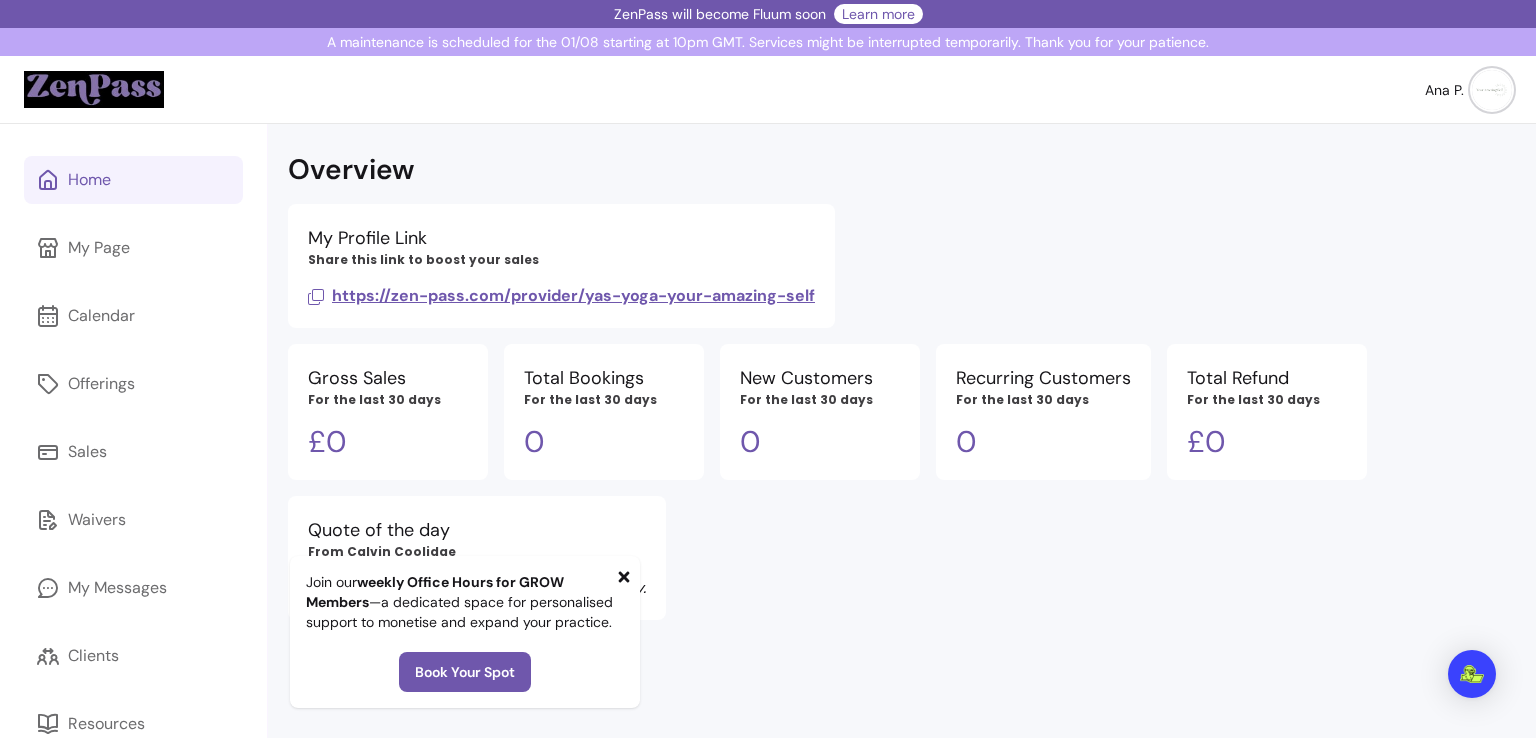 click on "Home" at bounding box center (89, 180) 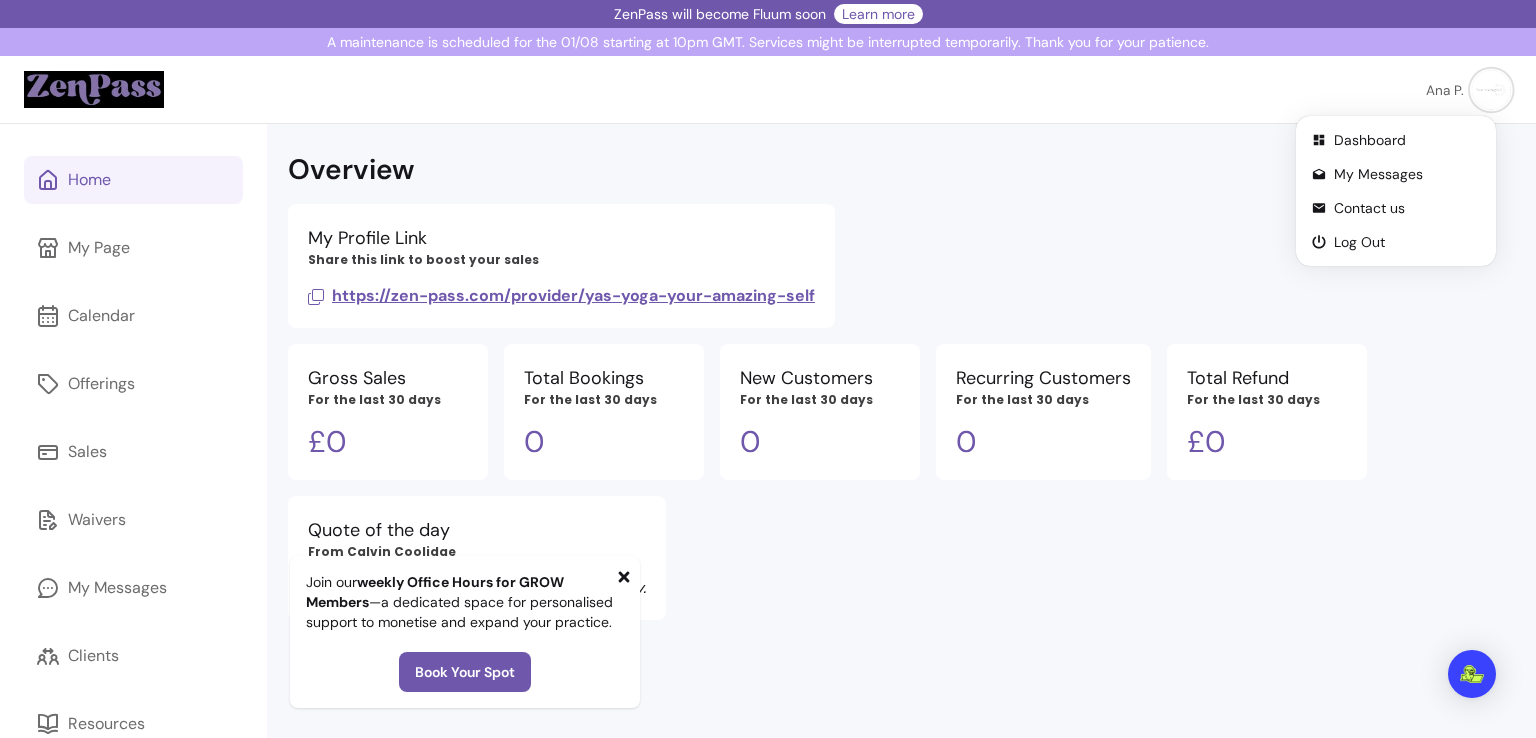 click at bounding box center (1491, 89) 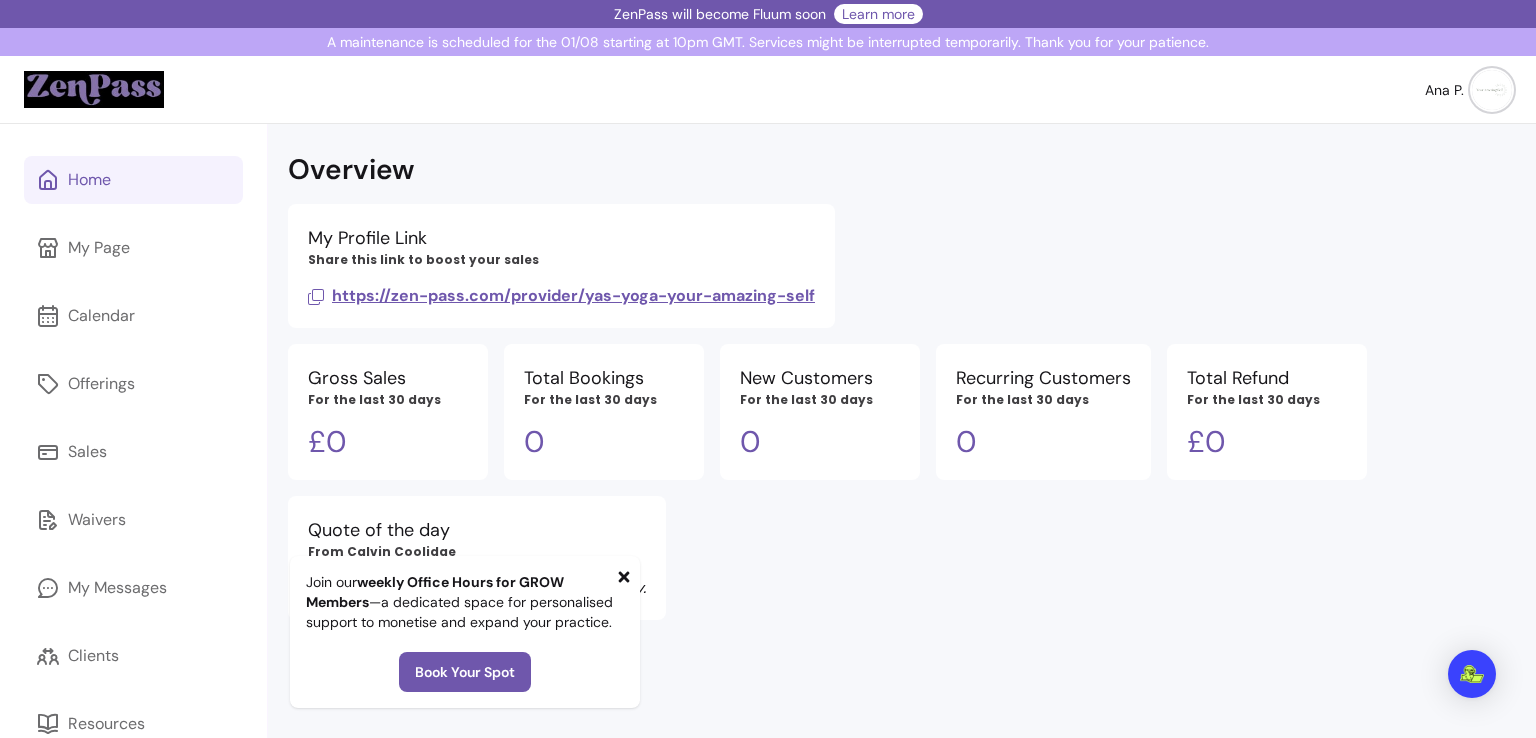 scroll, scrollTop: 178, scrollLeft: 0, axis: vertical 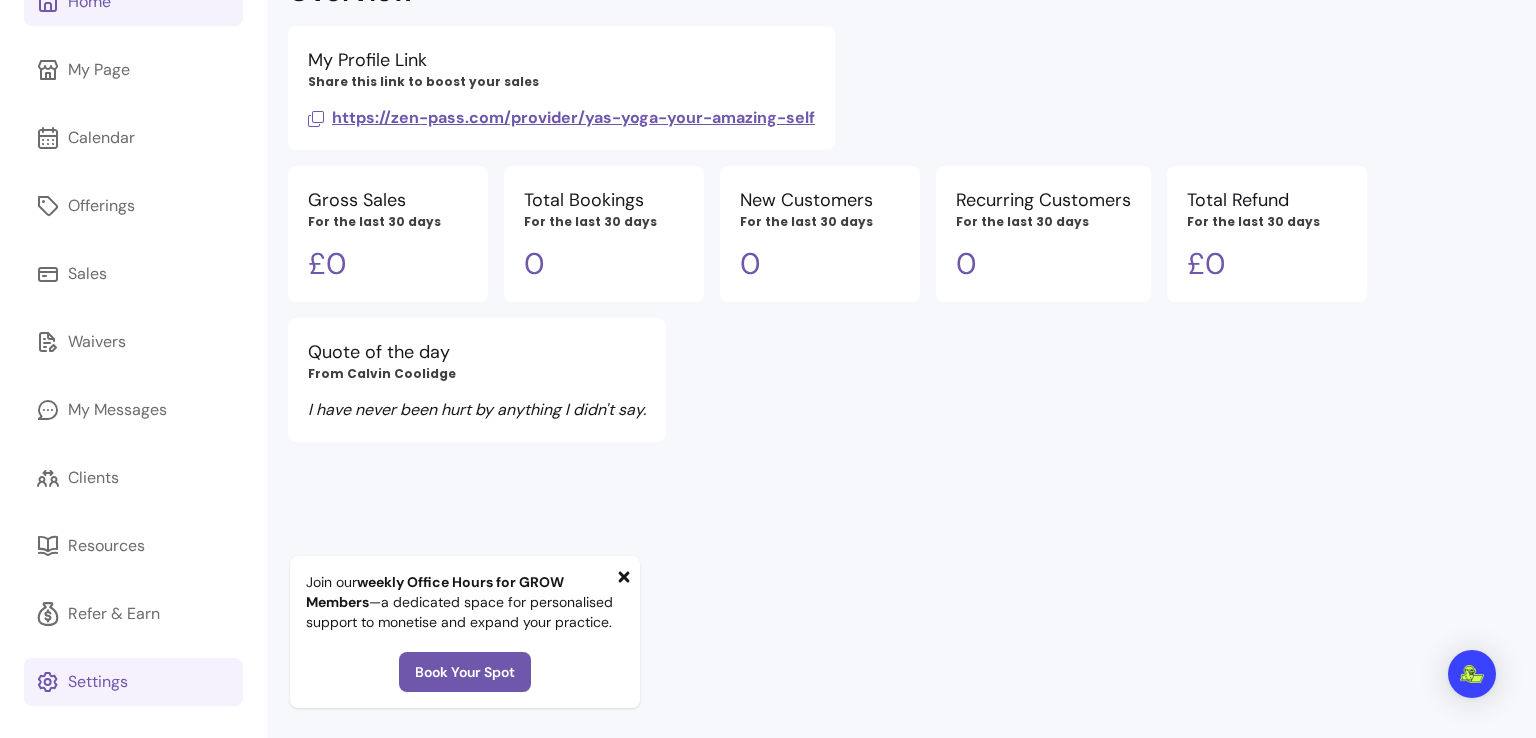 click on "Settings" at bounding box center [133, 682] 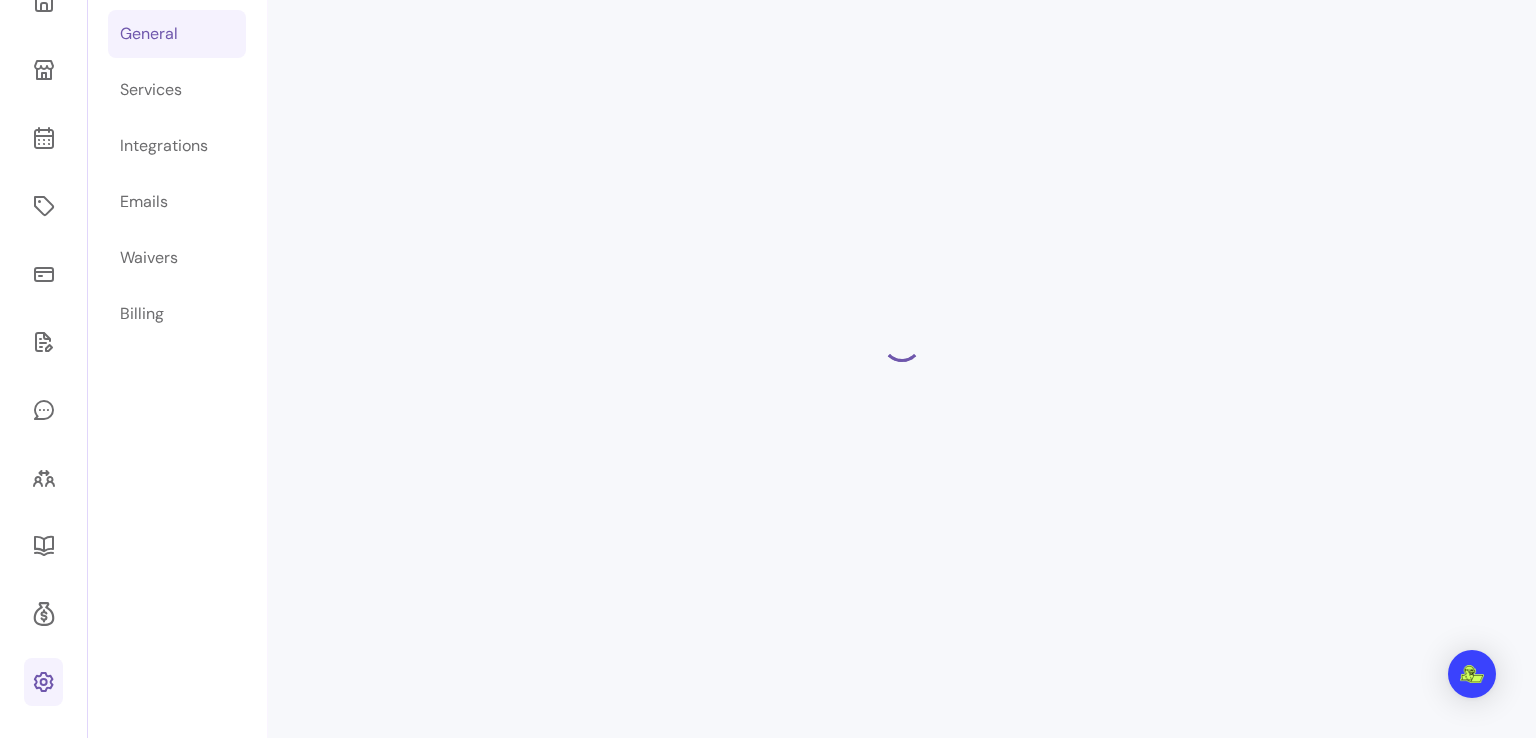 scroll, scrollTop: 124, scrollLeft: 0, axis: vertical 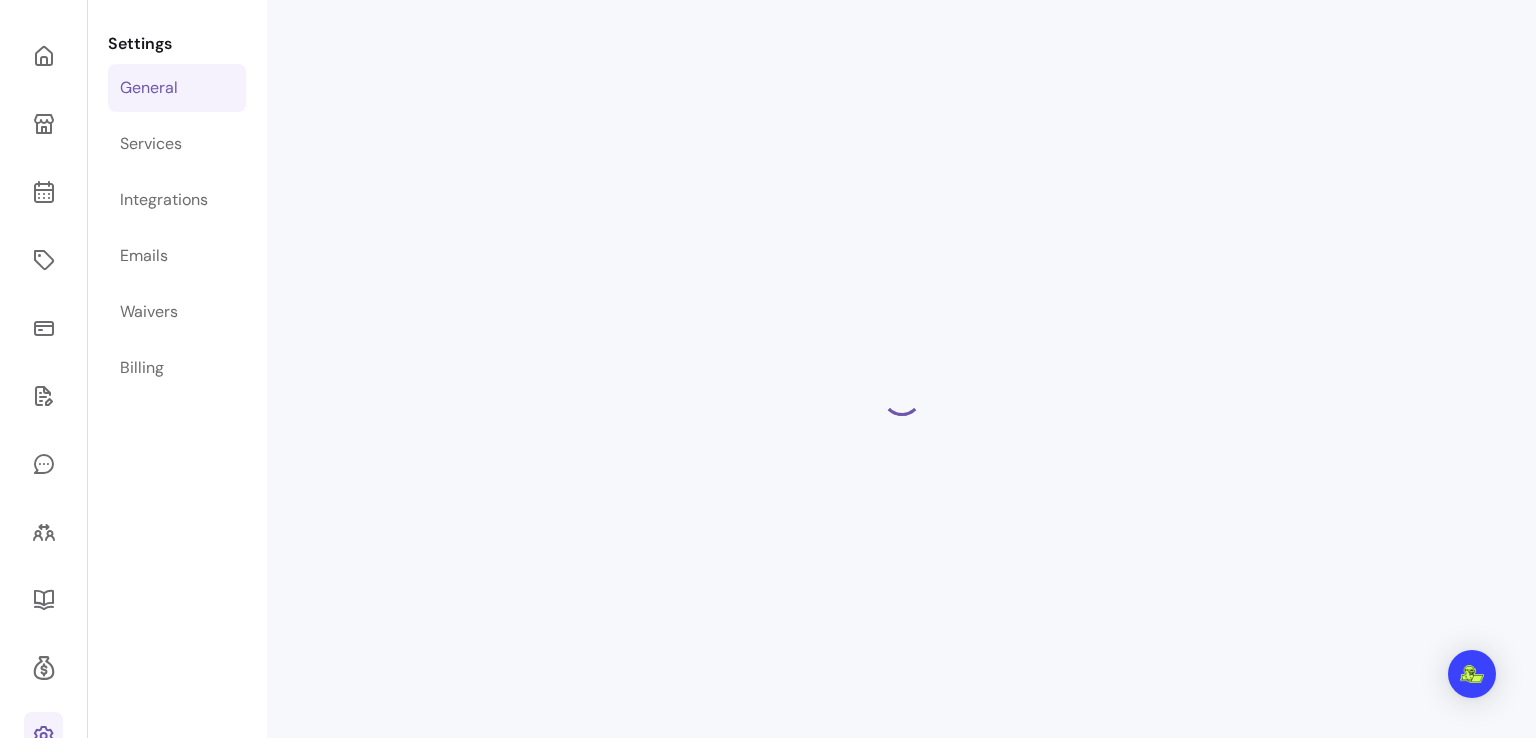 select on "**********" 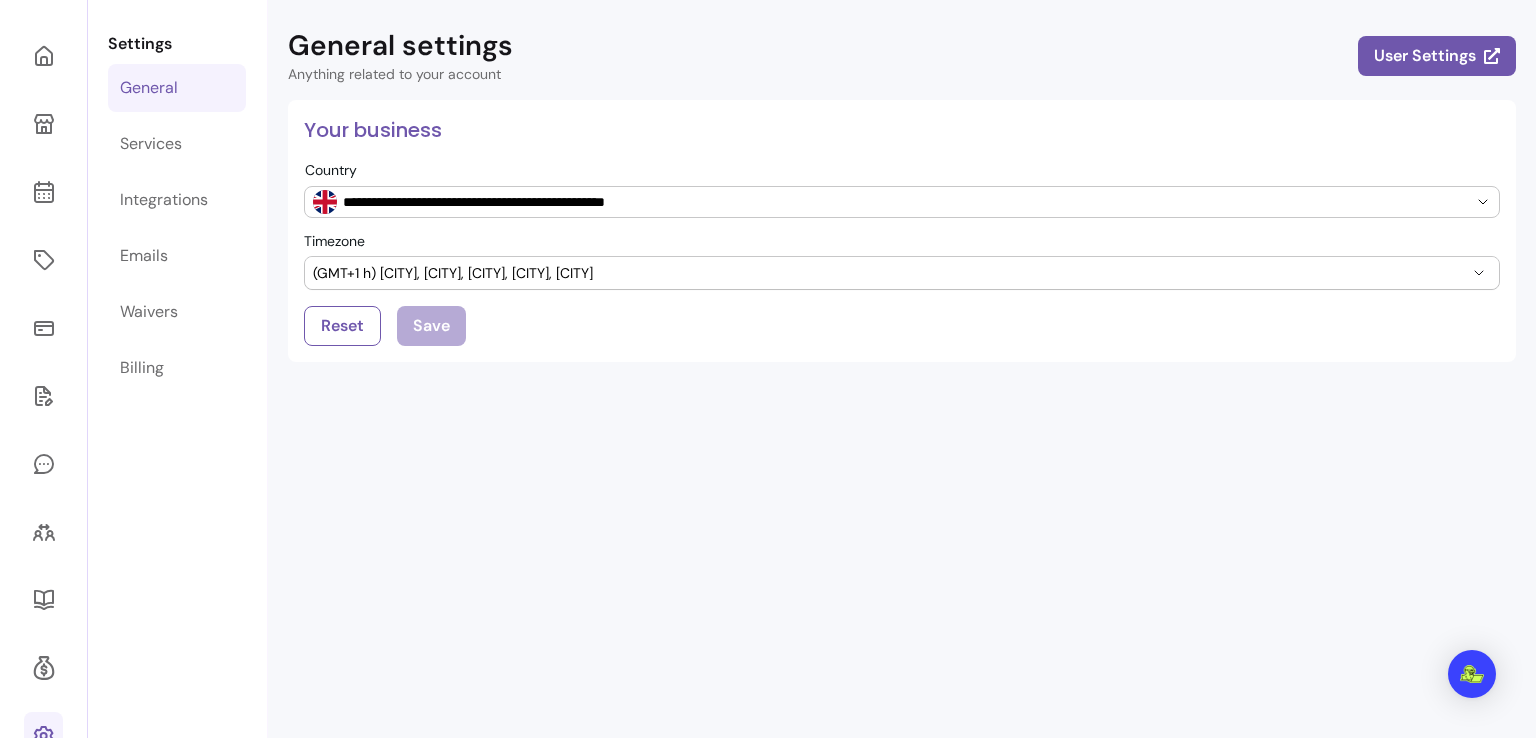 click on "Settings General   Services   Integrations   Emails   Waivers   Billing" at bounding box center [177, 396] 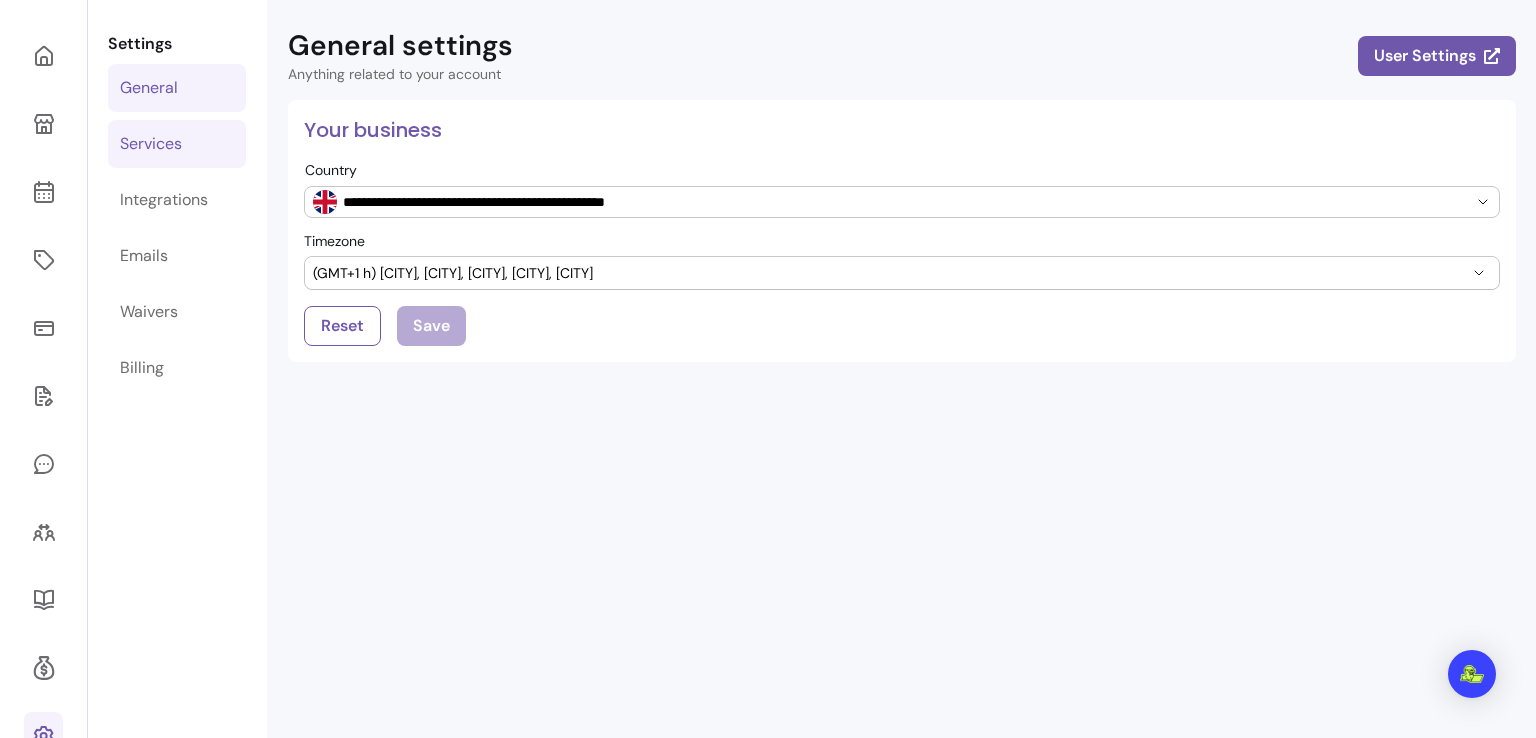 click on "Services" at bounding box center [151, 144] 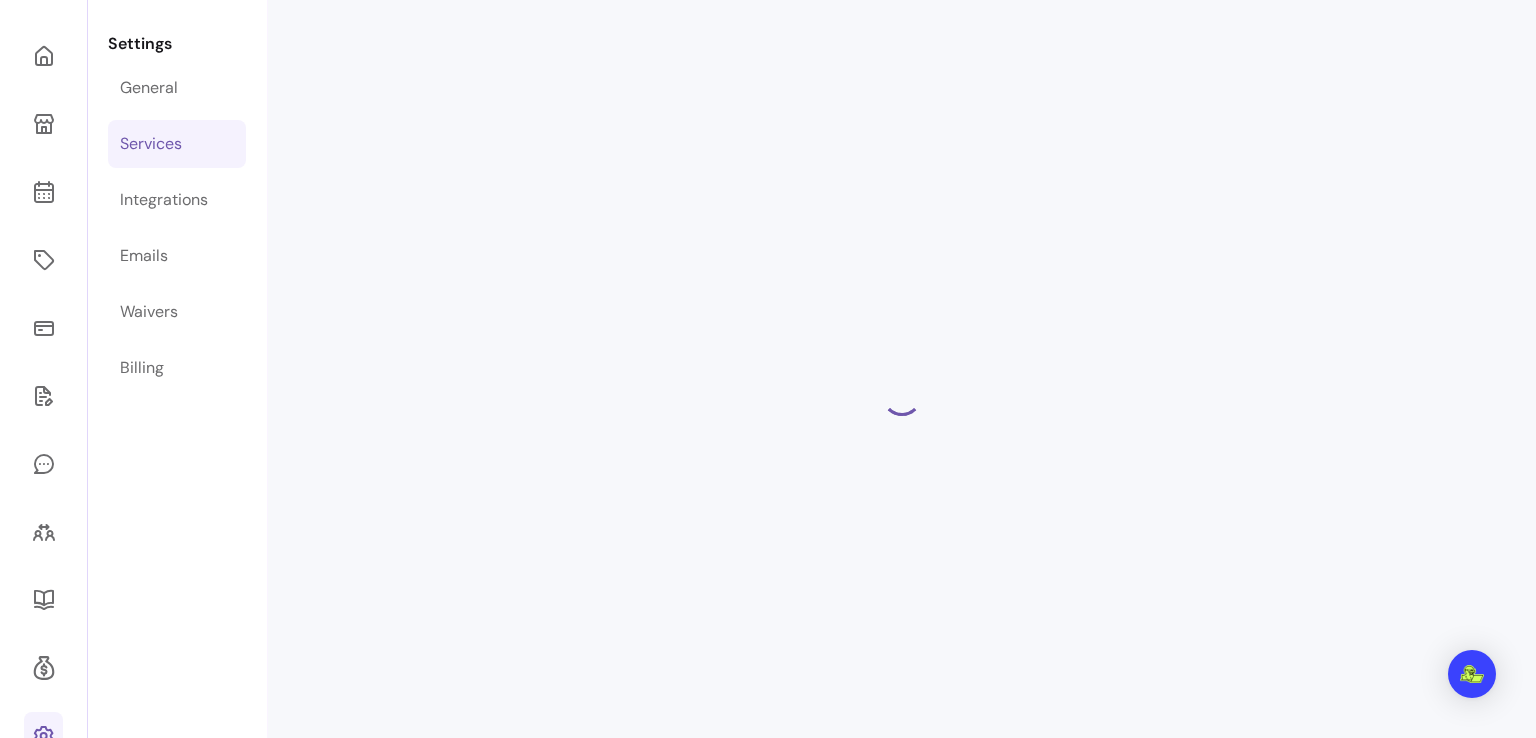 select on "***" 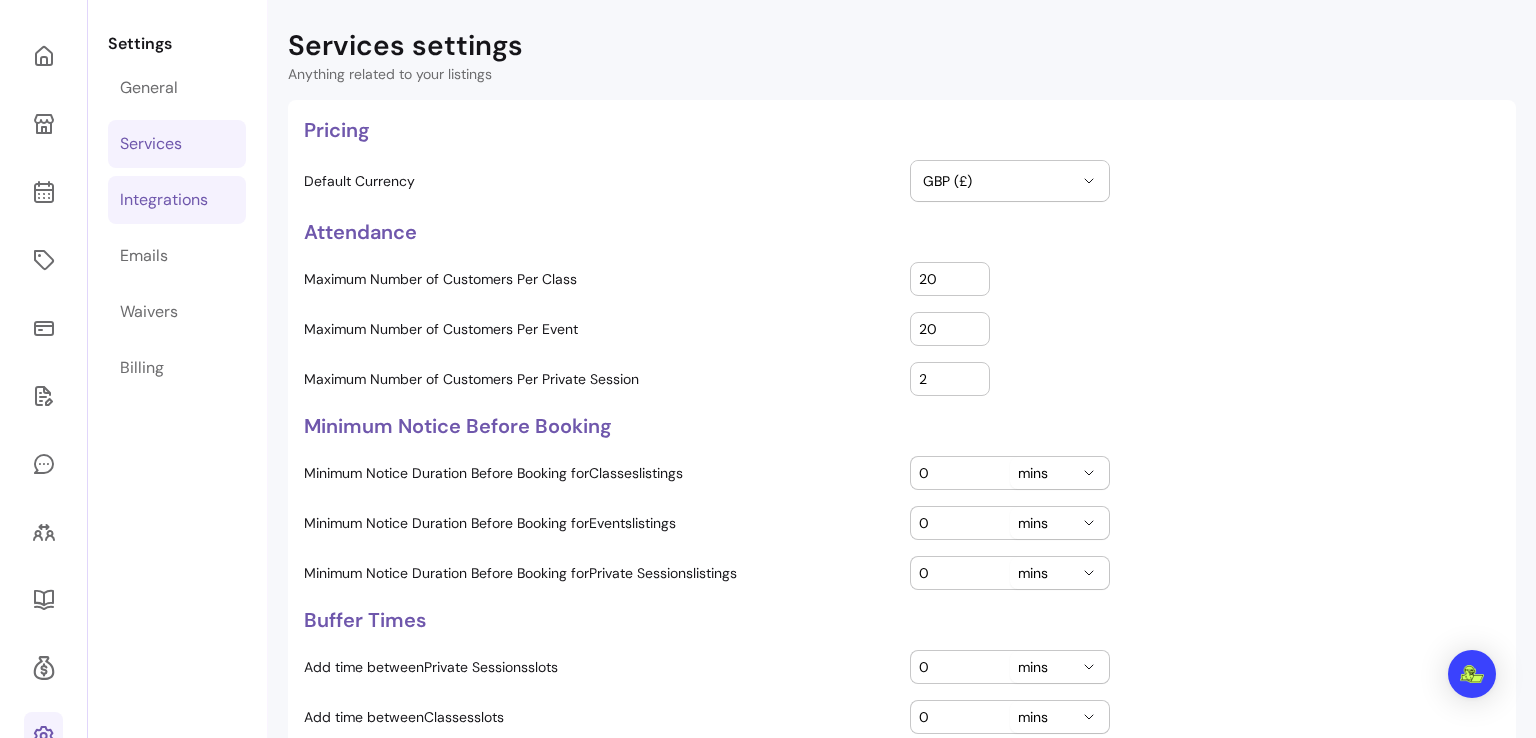click on "Integrations" at bounding box center (177, 200) 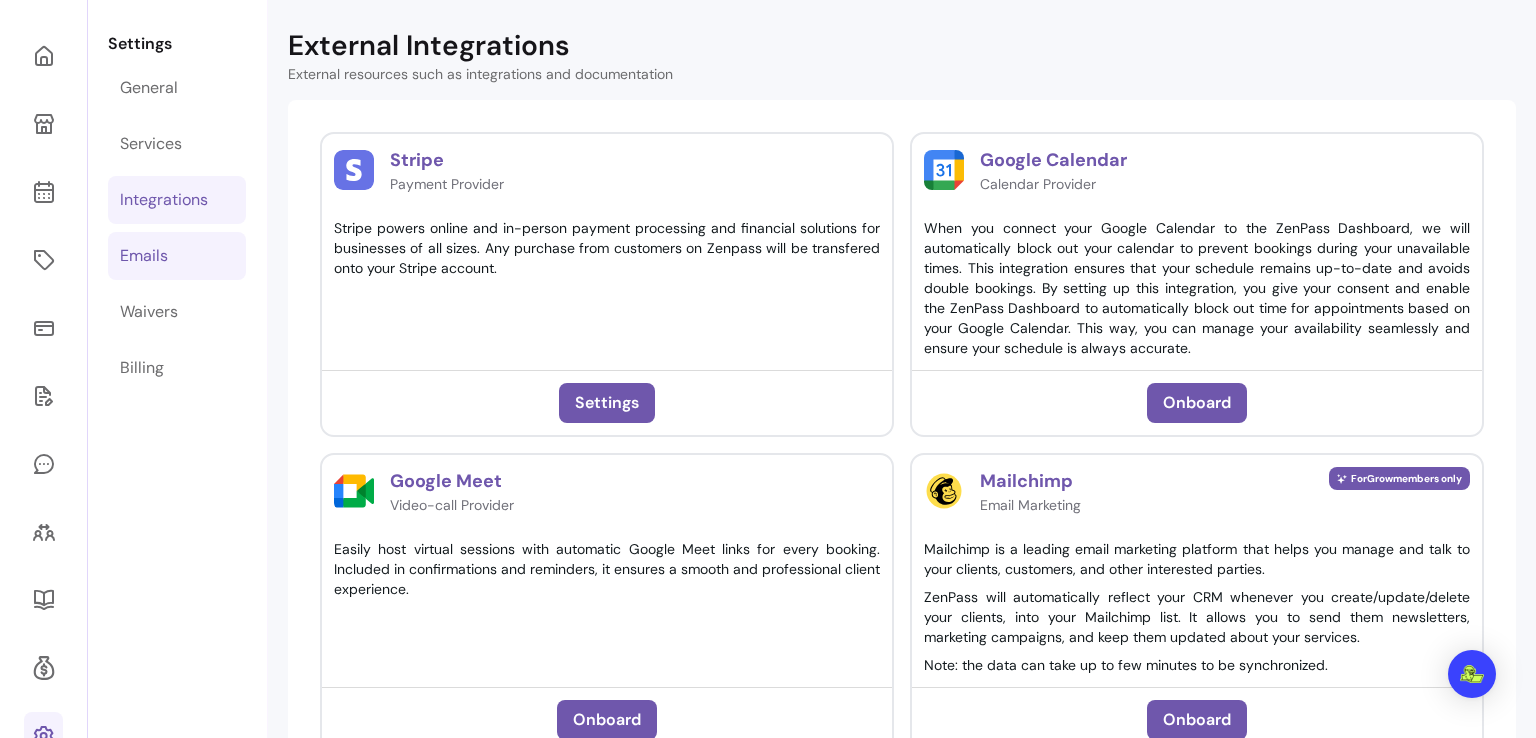 click on "Emails" at bounding box center [144, 256] 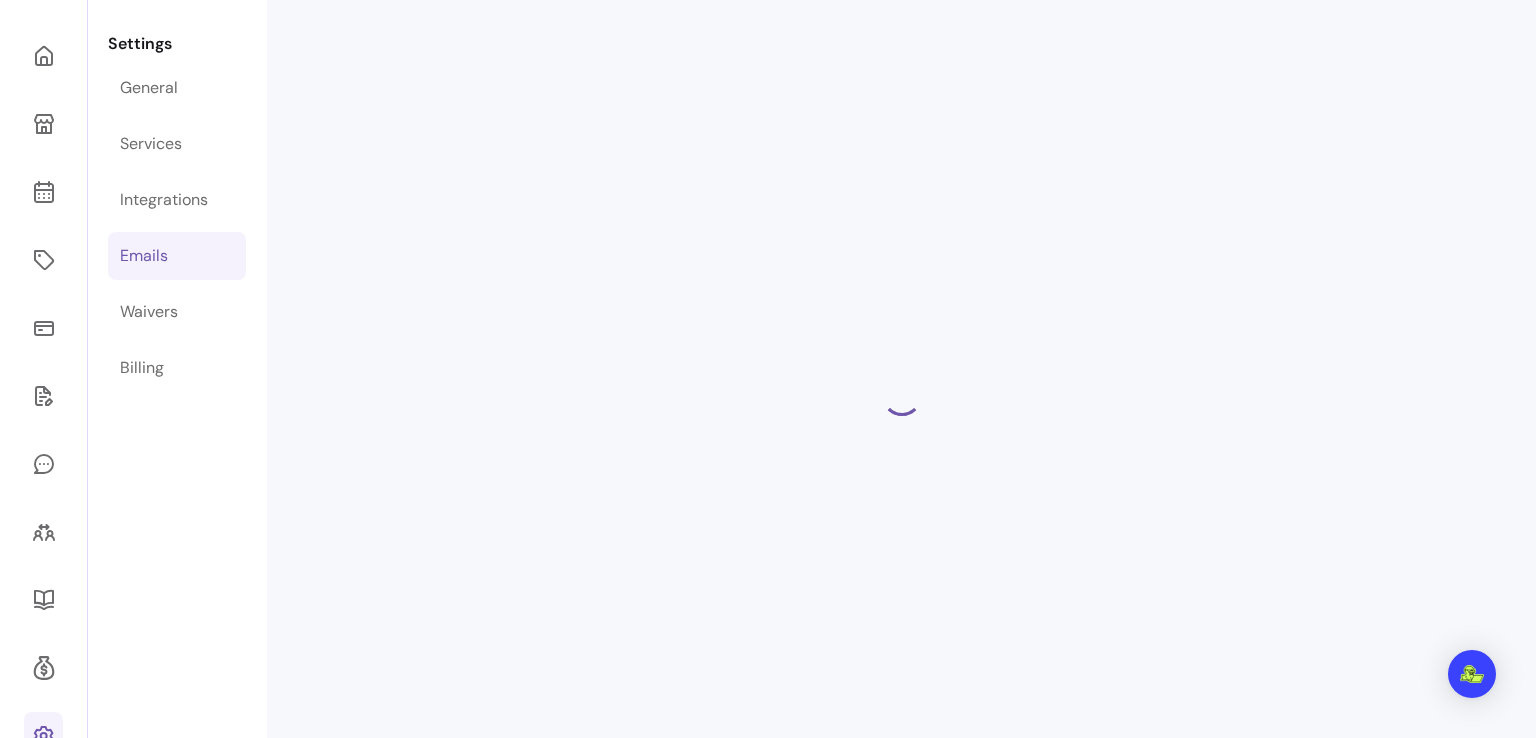select on "**********" 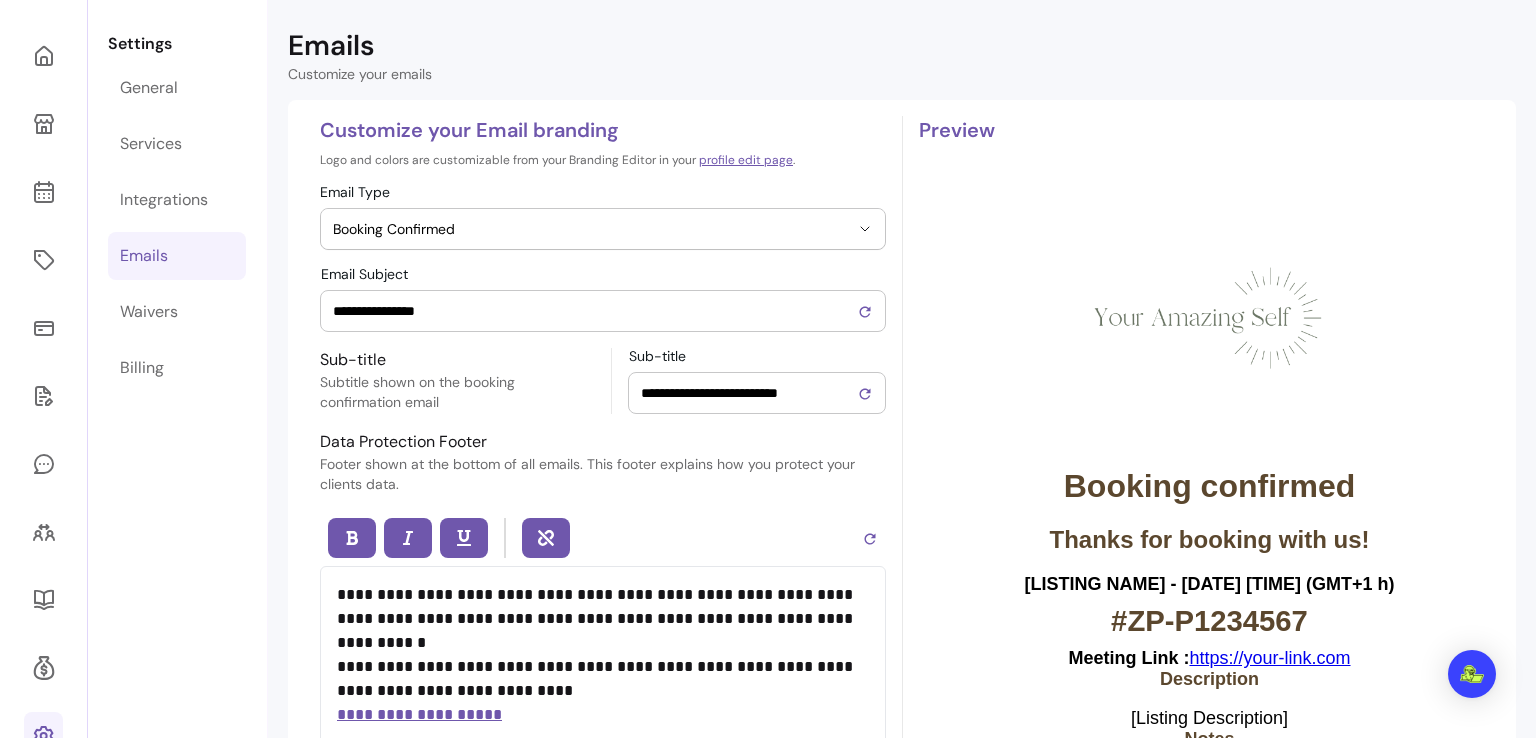 scroll, scrollTop: 0, scrollLeft: 0, axis: both 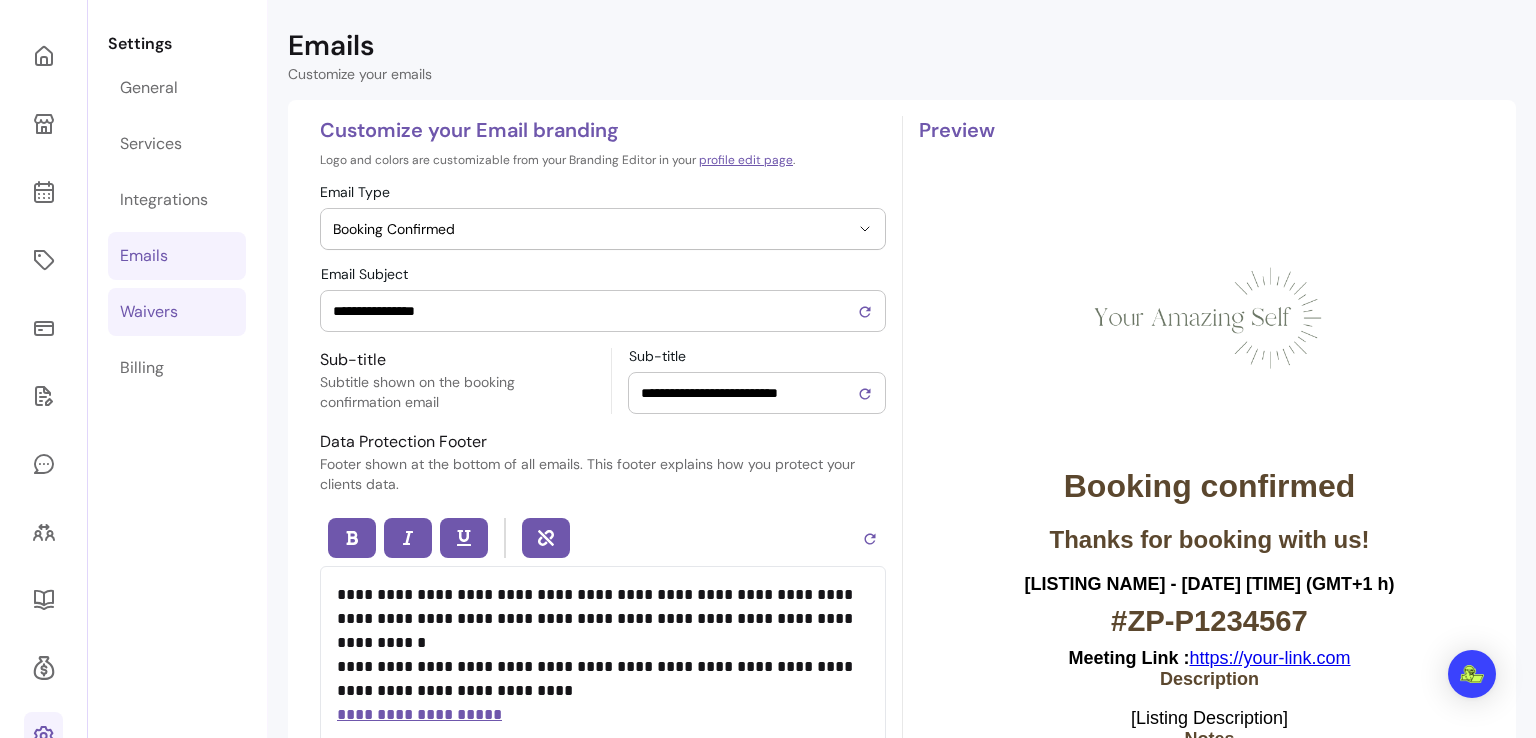 click on "Waivers" at bounding box center (177, 312) 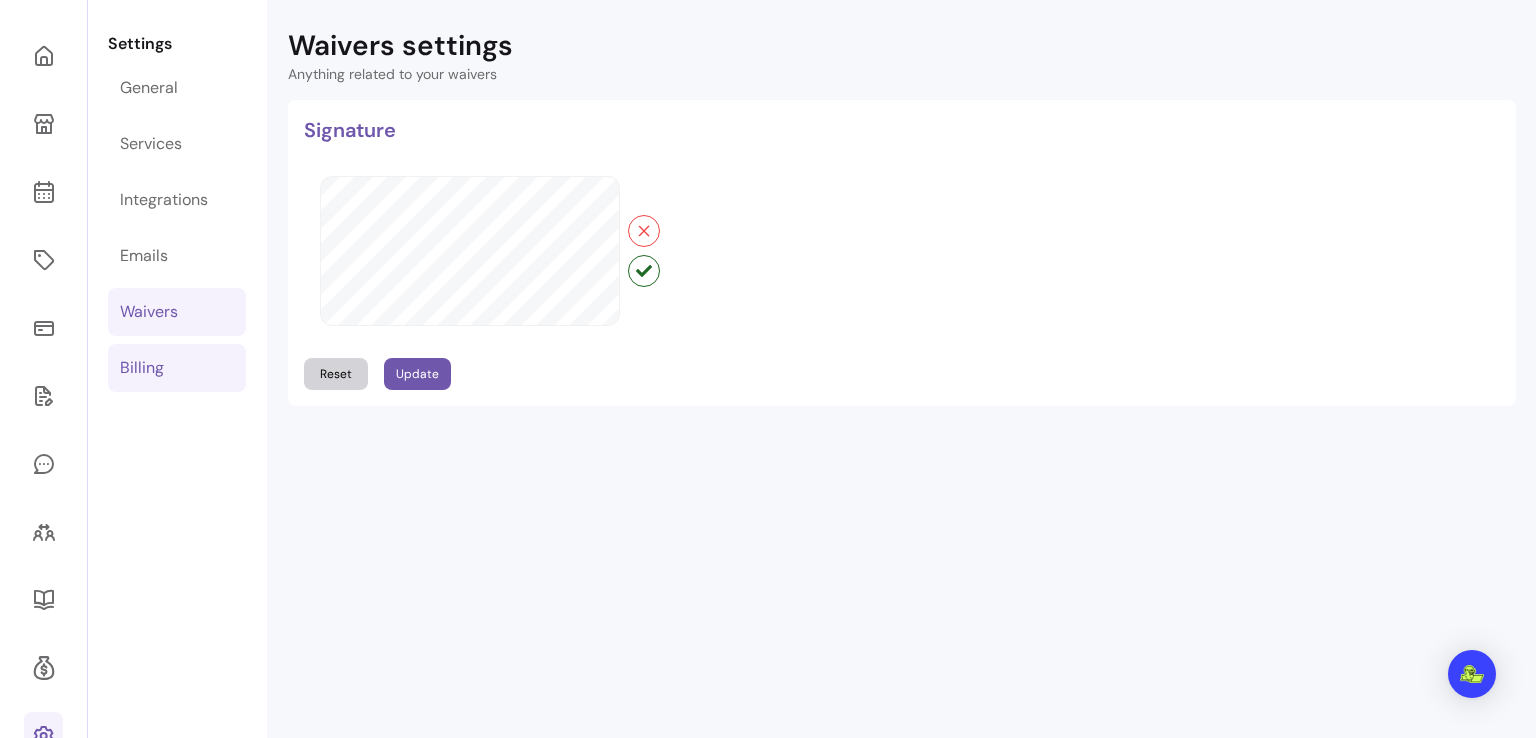 click on "Billing" at bounding box center (177, 368) 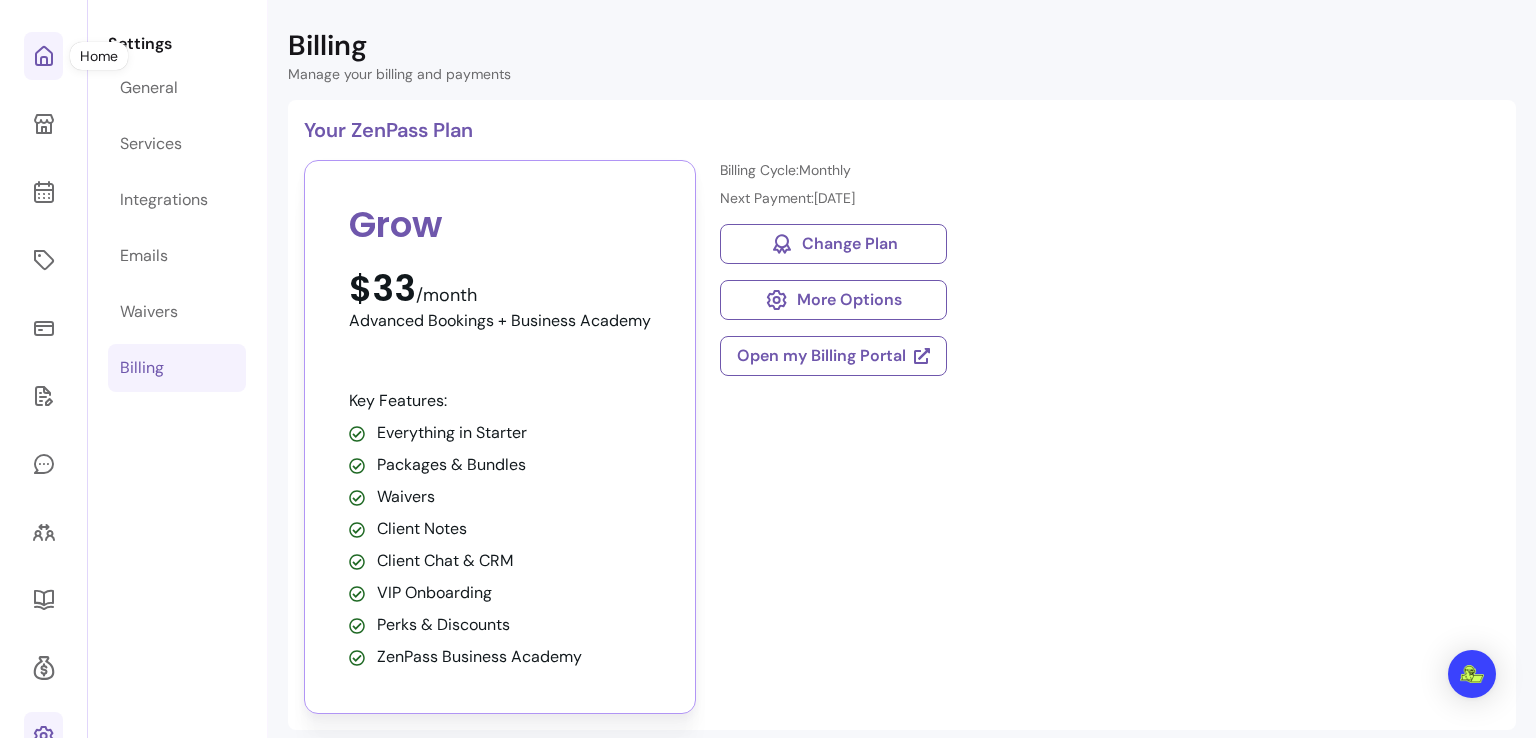click 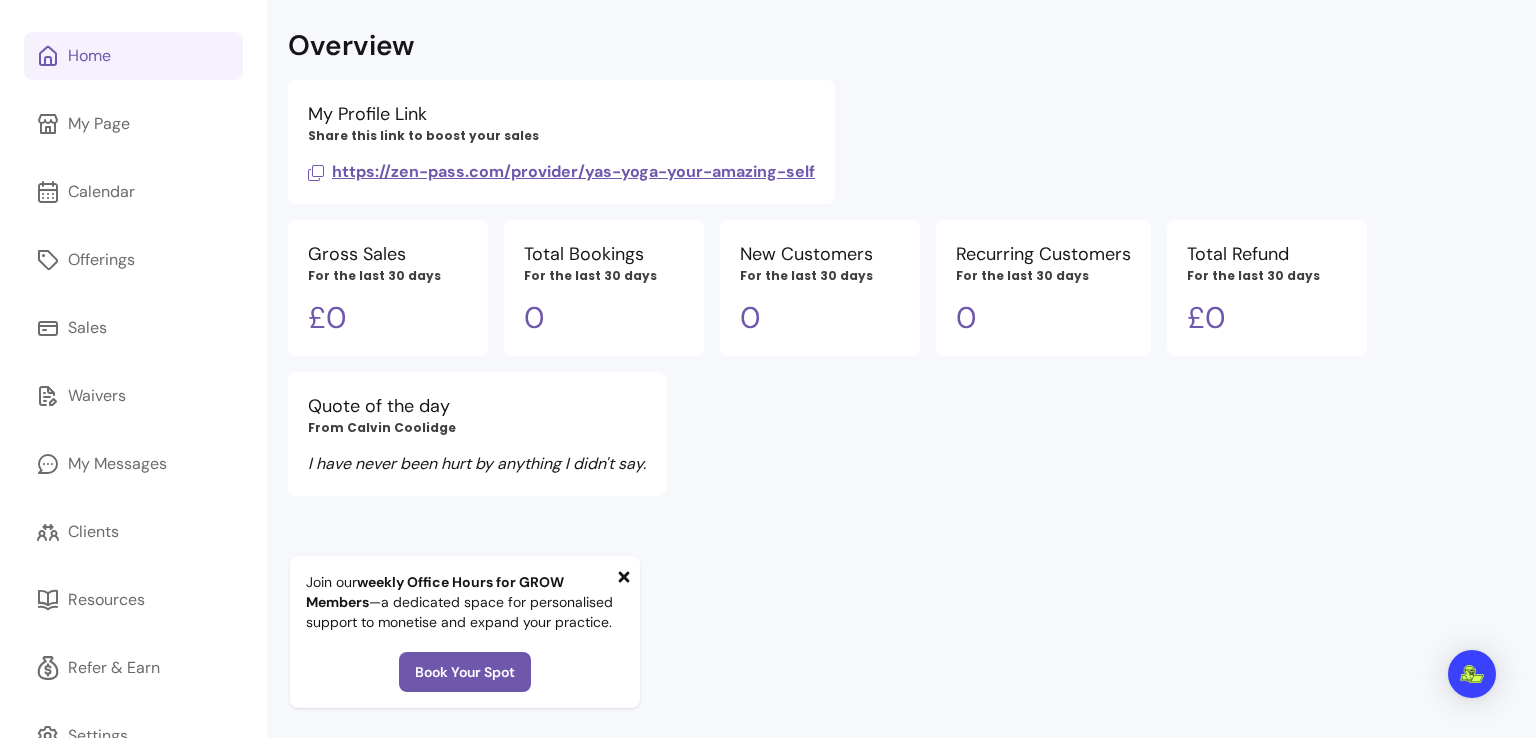 click 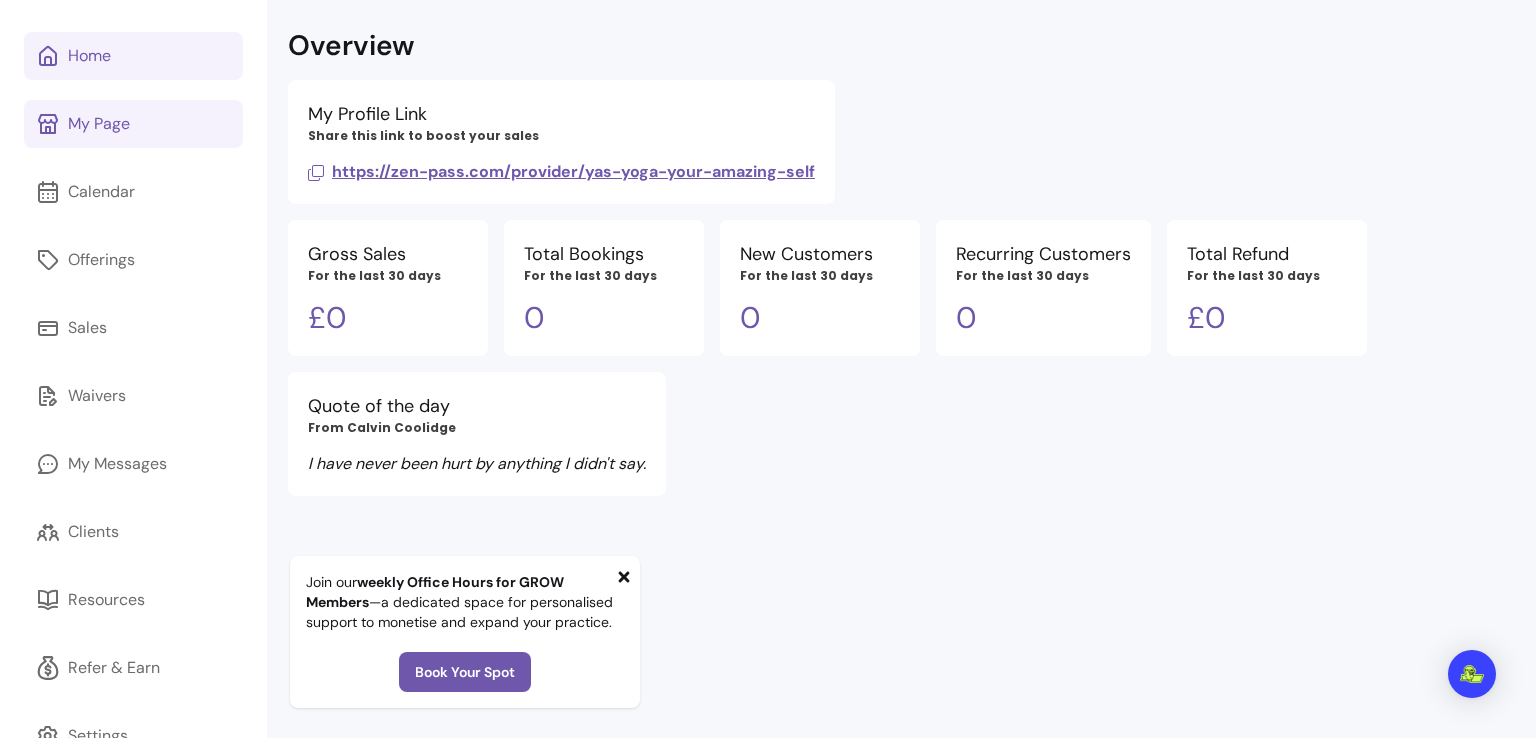 click on "My Page" at bounding box center [133, 124] 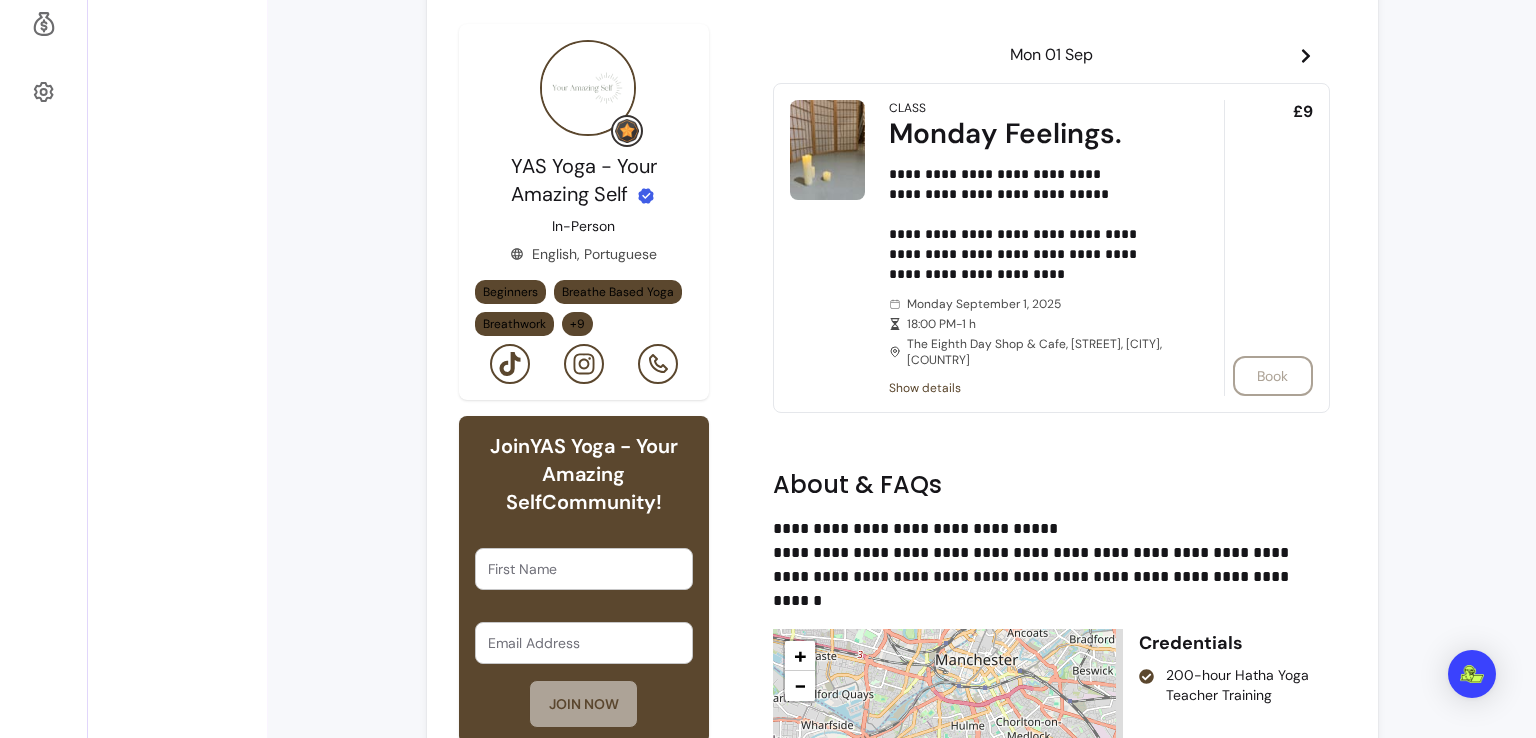 scroll, scrollTop: 124, scrollLeft: 0, axis: vertical 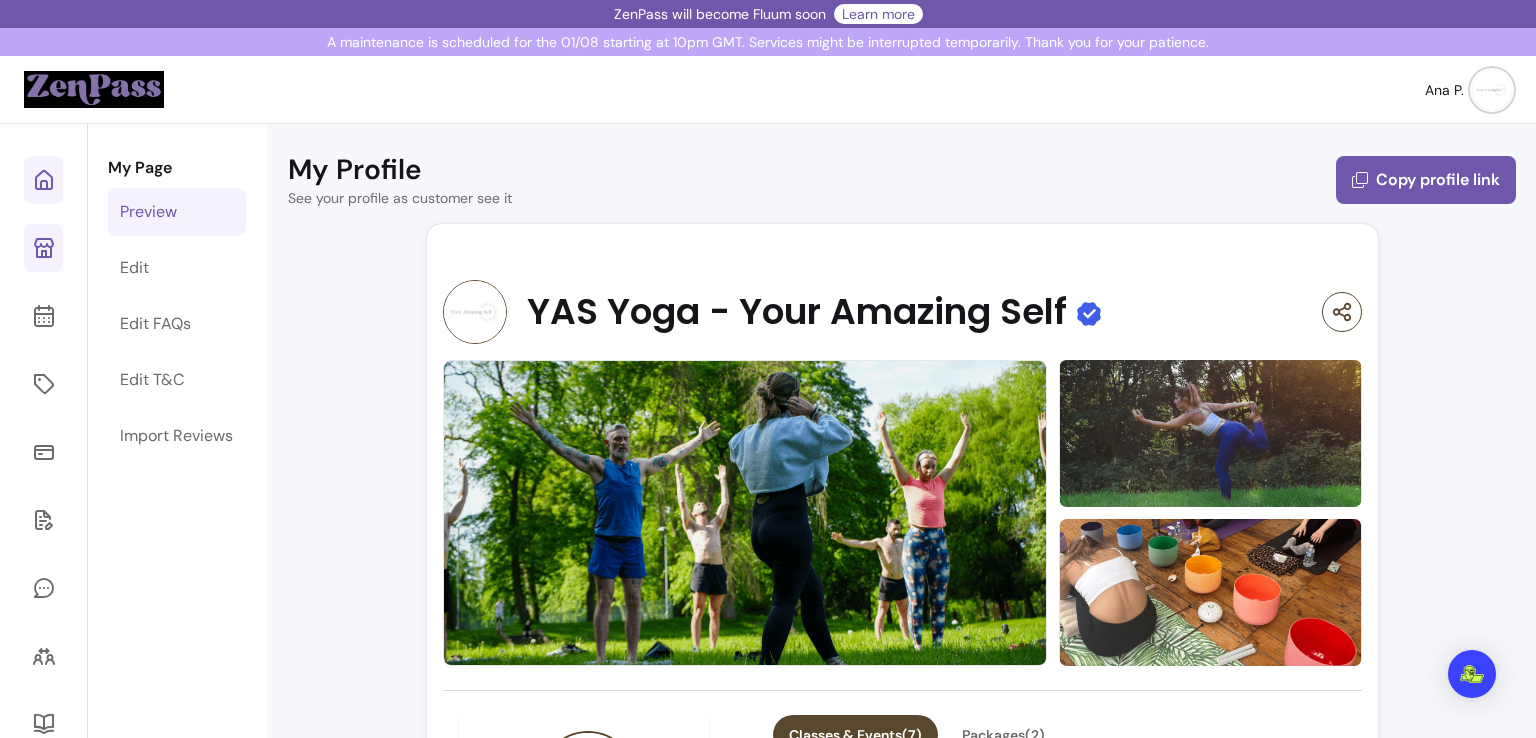 click 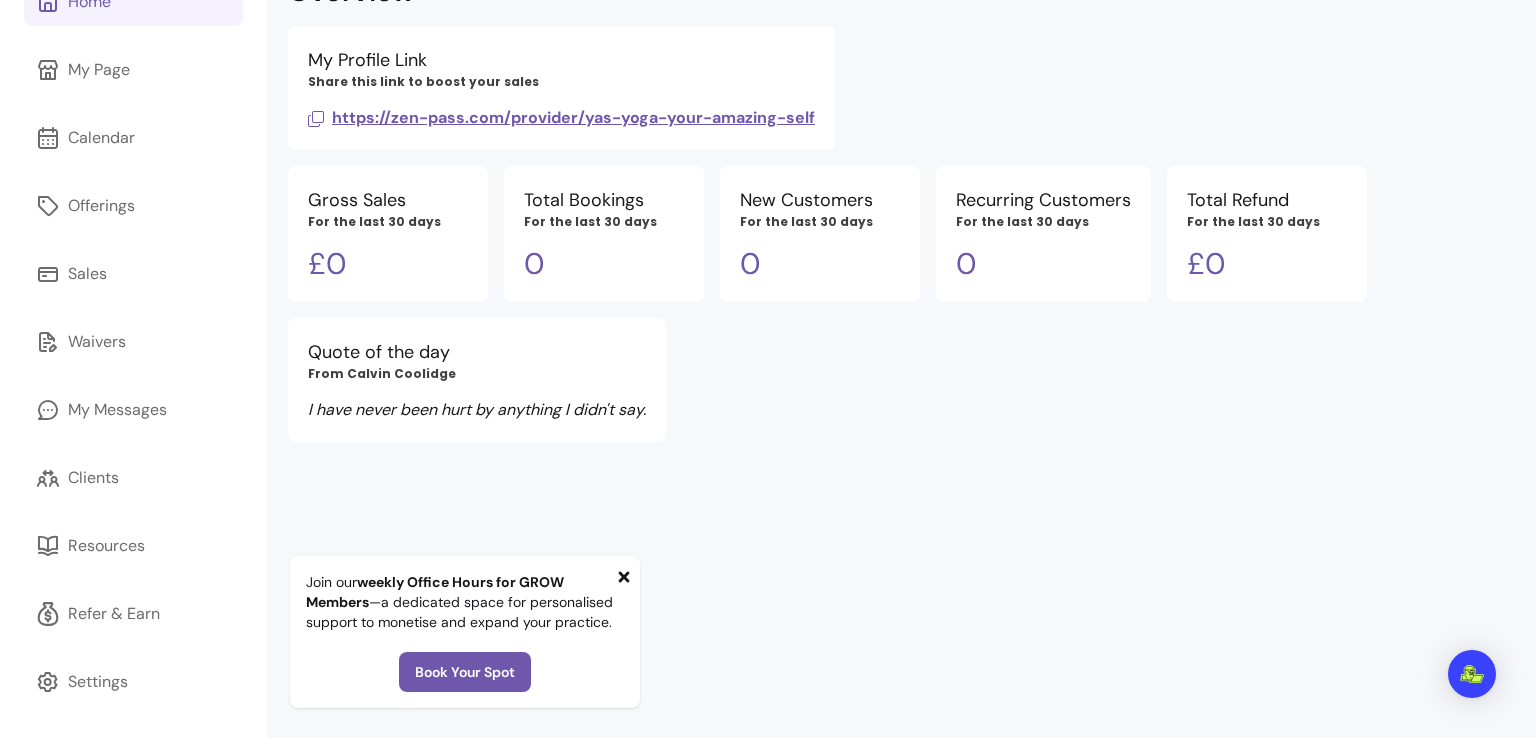 scroll, scrollTop: 0, scrollLeft: 0, axis: both 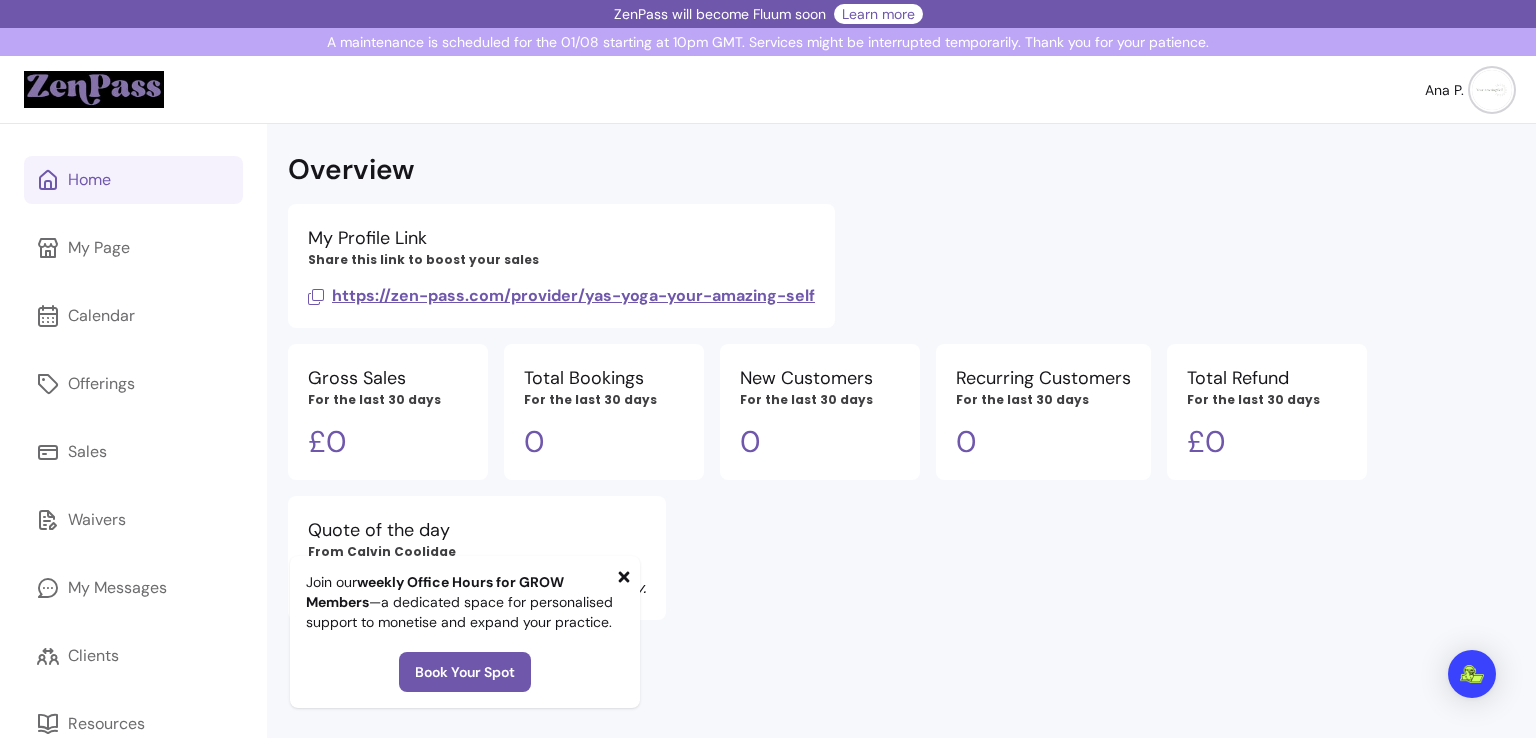 click on "Ana P." at bounding box center (1444, 90) 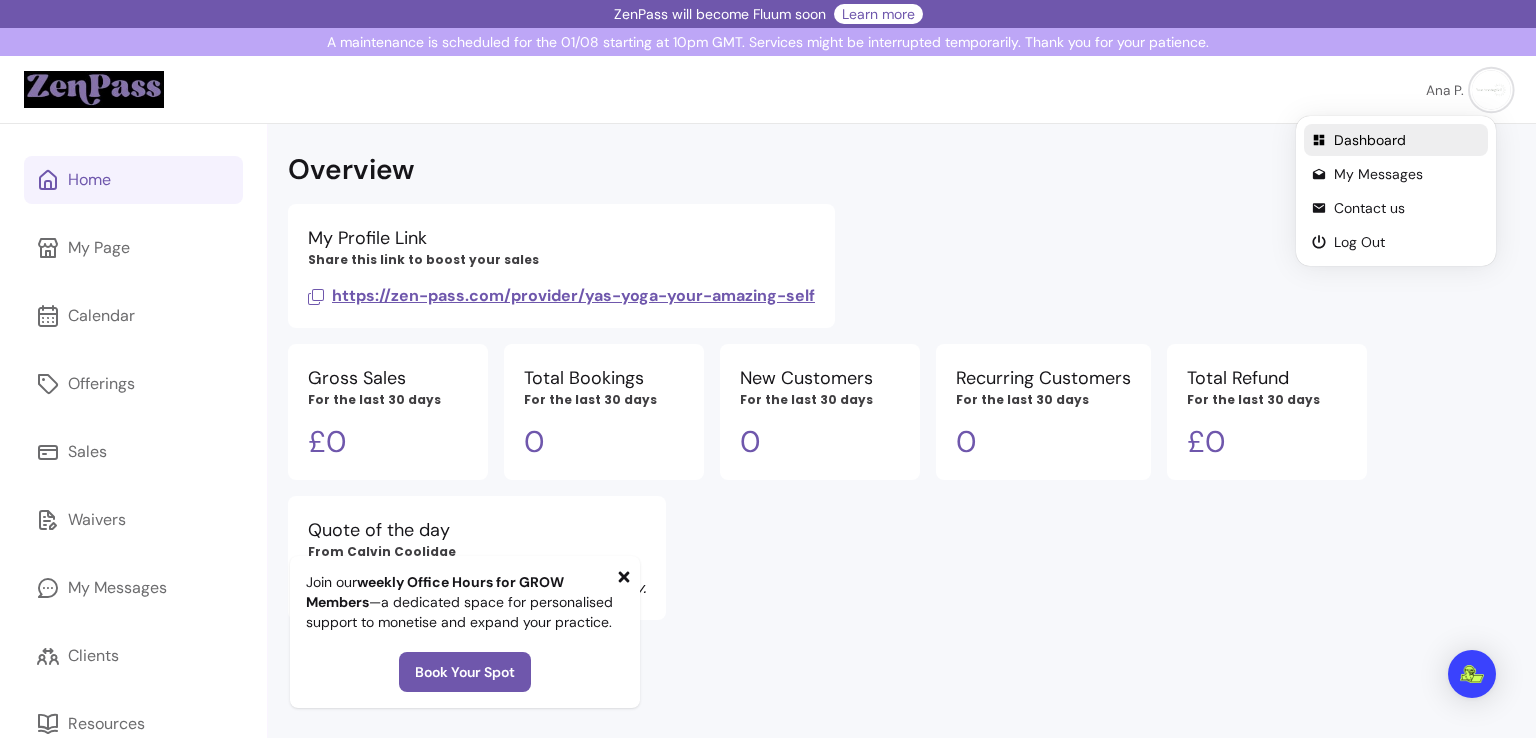 click on "Dashboard" at bounding box center [1407, 140] 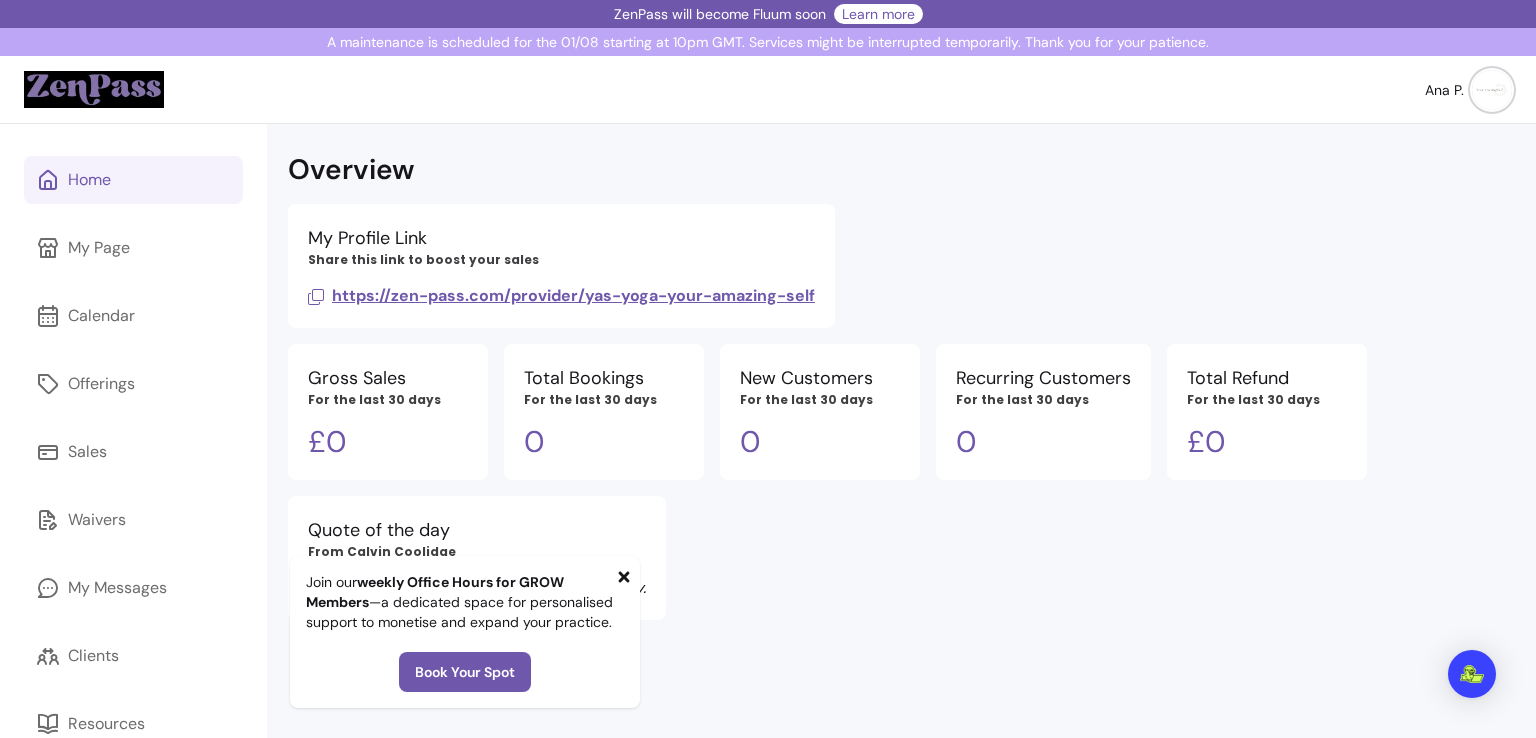 scroll, scrollTop: 178, scrollLeft: 0, axis: vertical 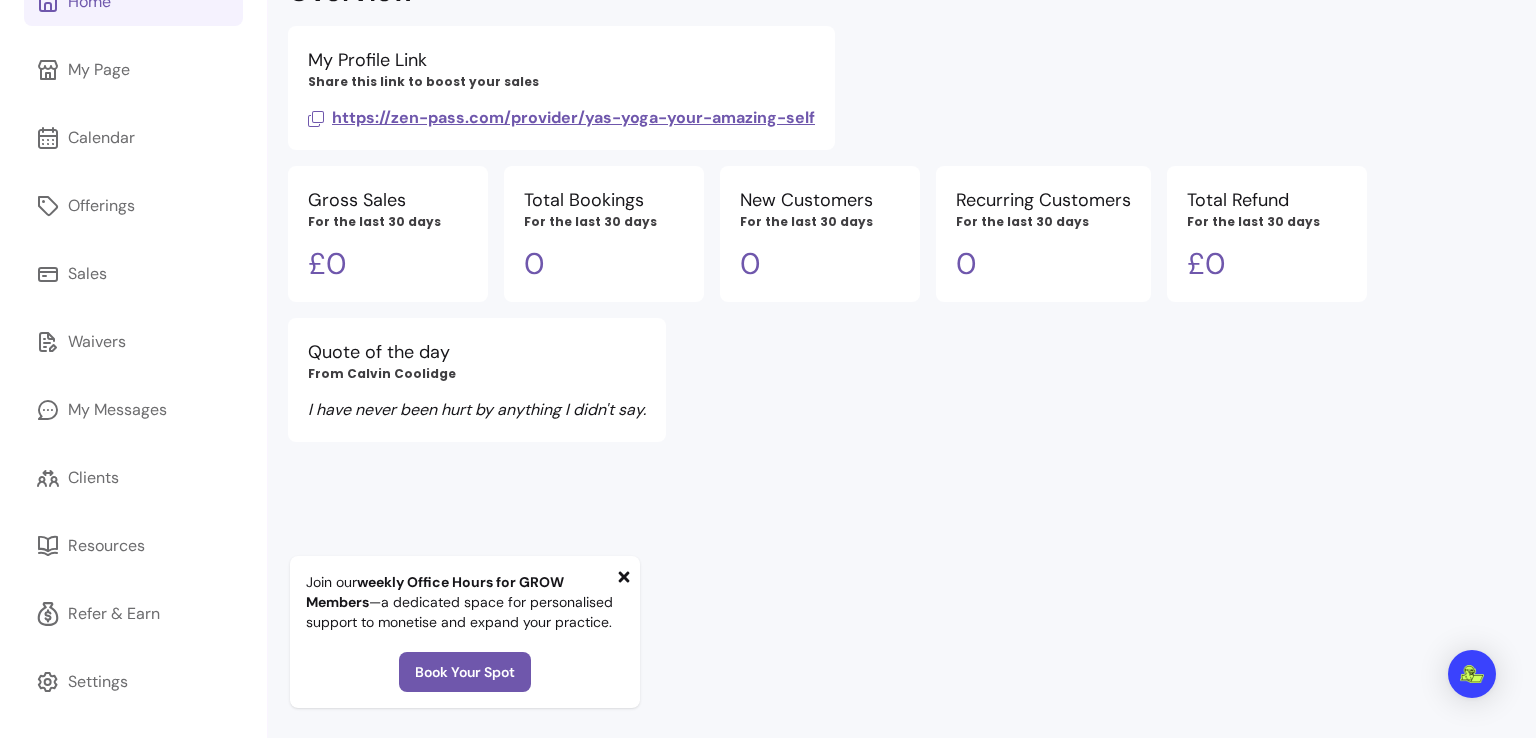 click 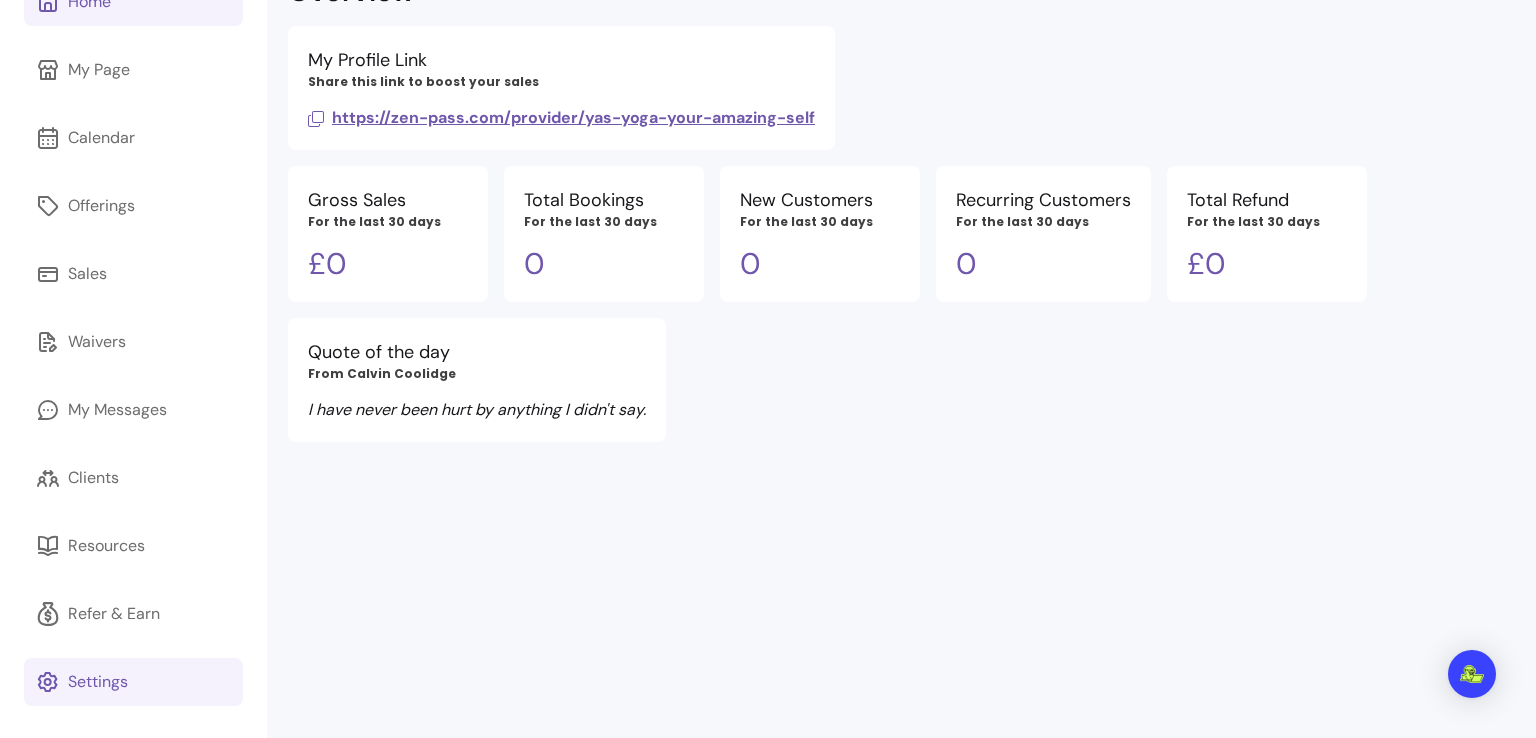 click on "Settings" at bounding box center (98, 682) 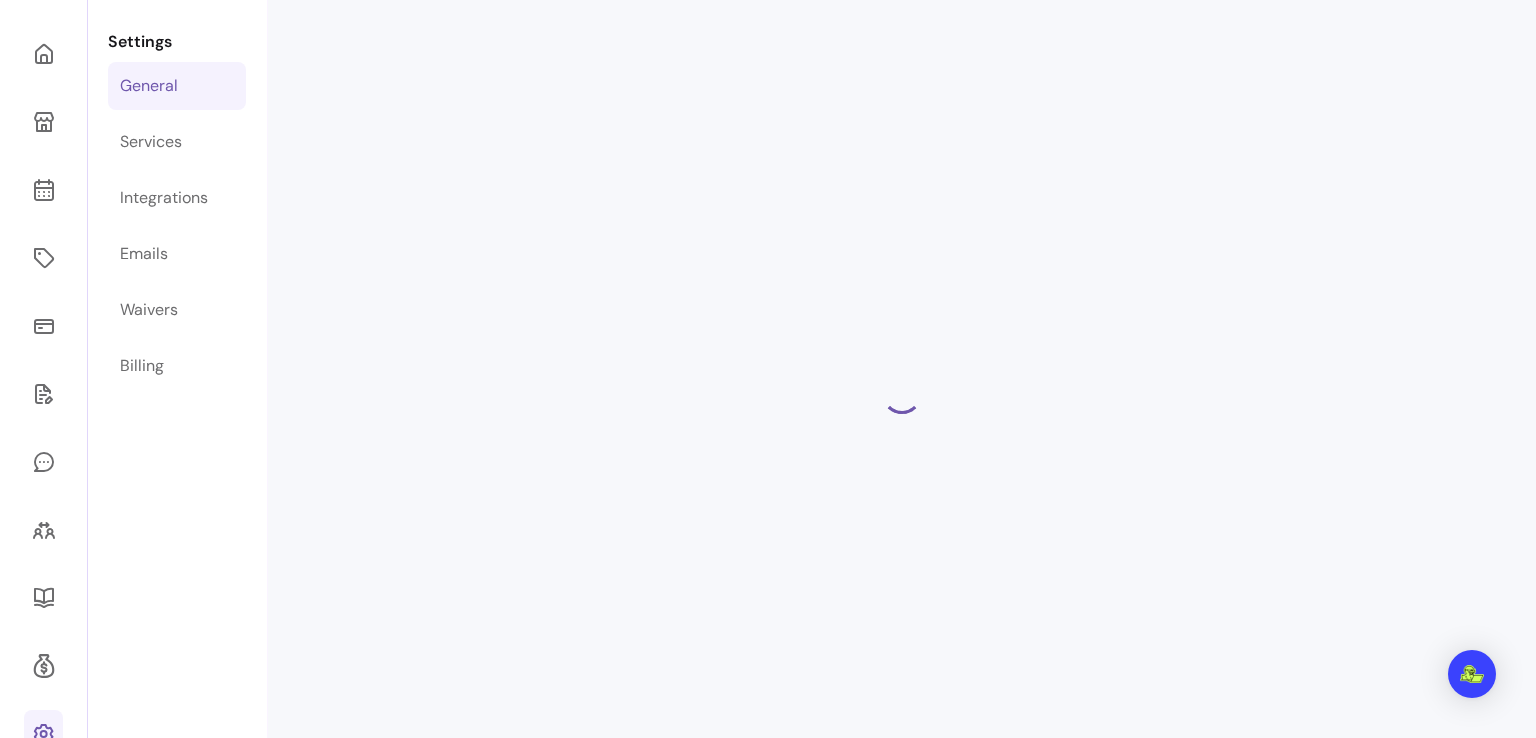 scroll, scrollTop: 124, scrollLeft: 0, axis: vertical 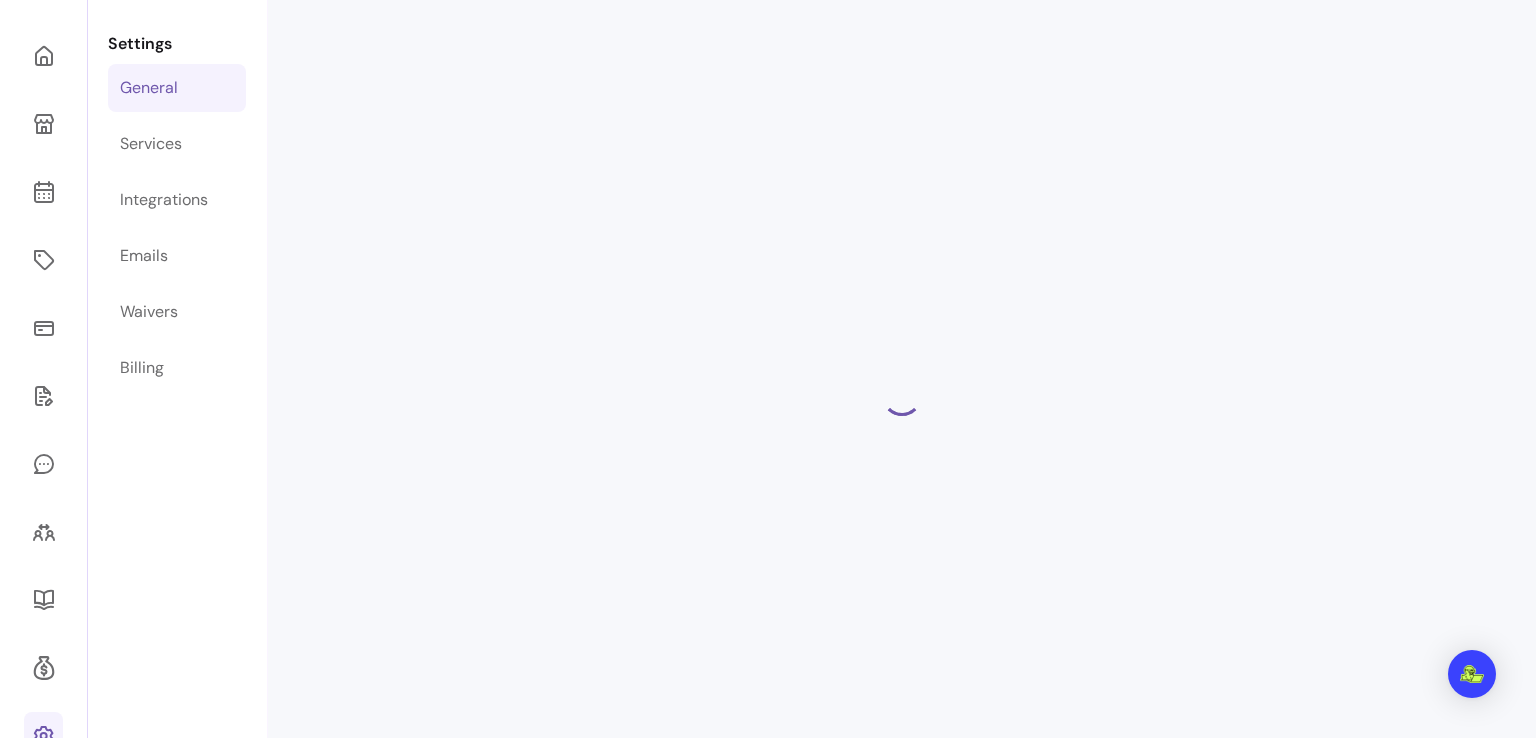 select on "**********" 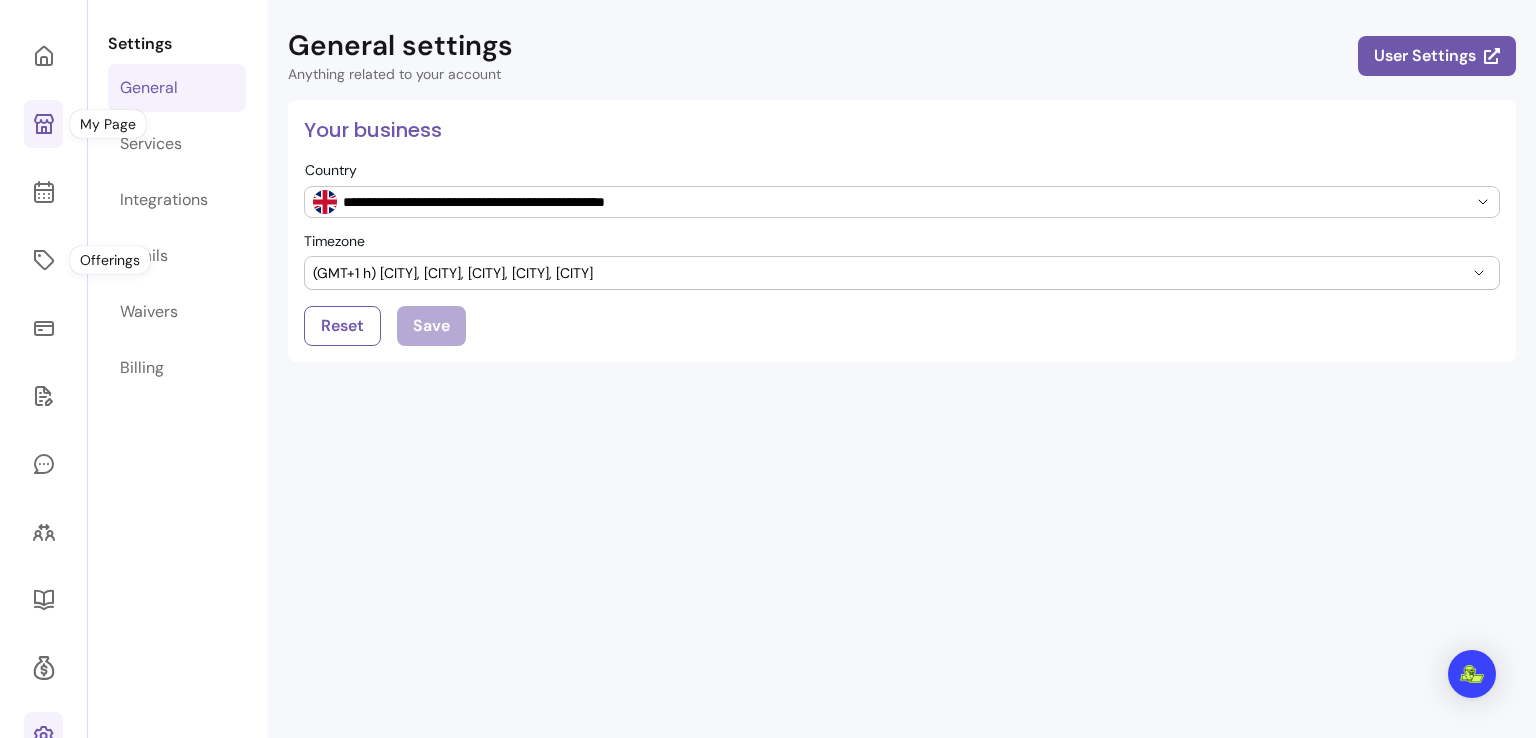 click 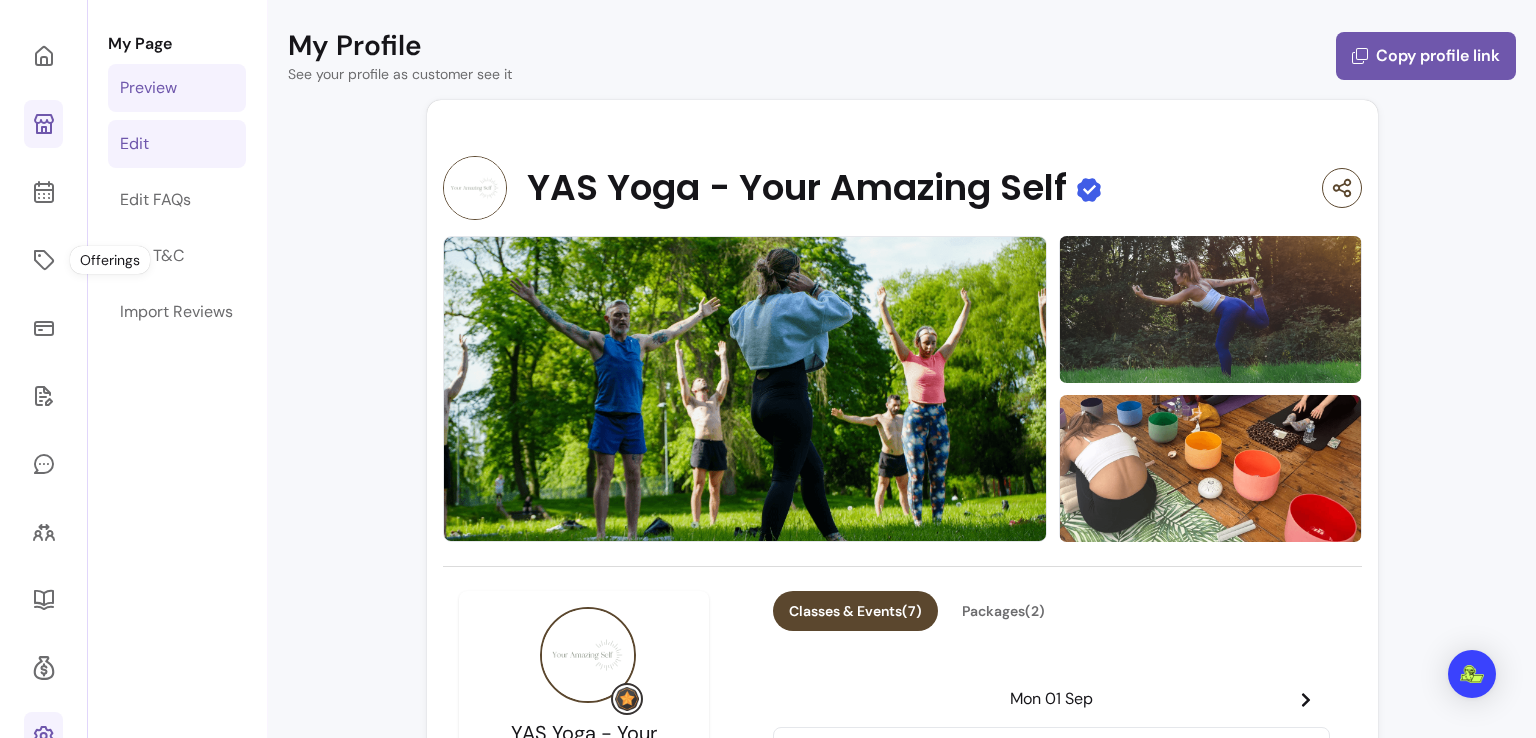 click on "Edit" at bounding box center (177, 144) 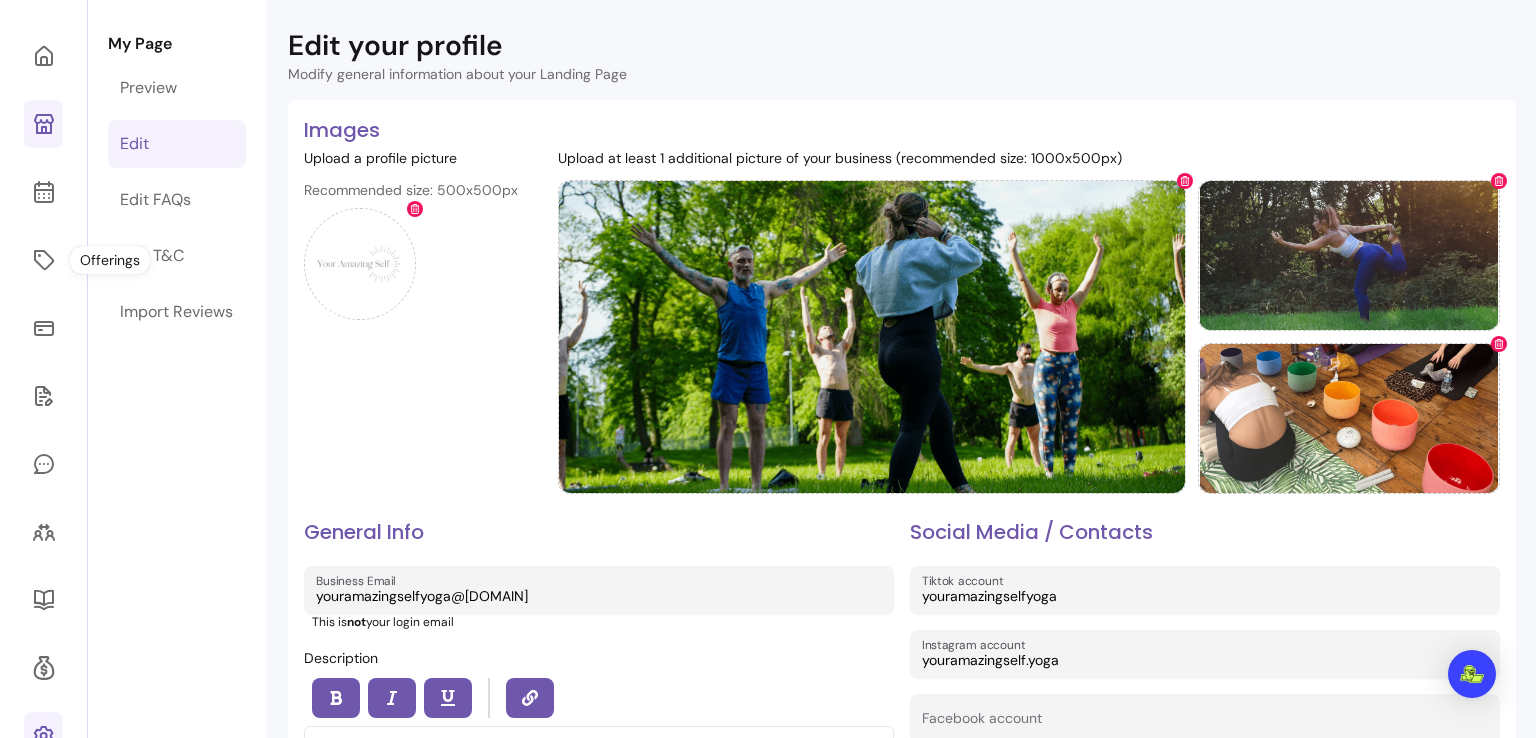 scroll, scrollTop: 0, scrollLeft: 0, axis: both 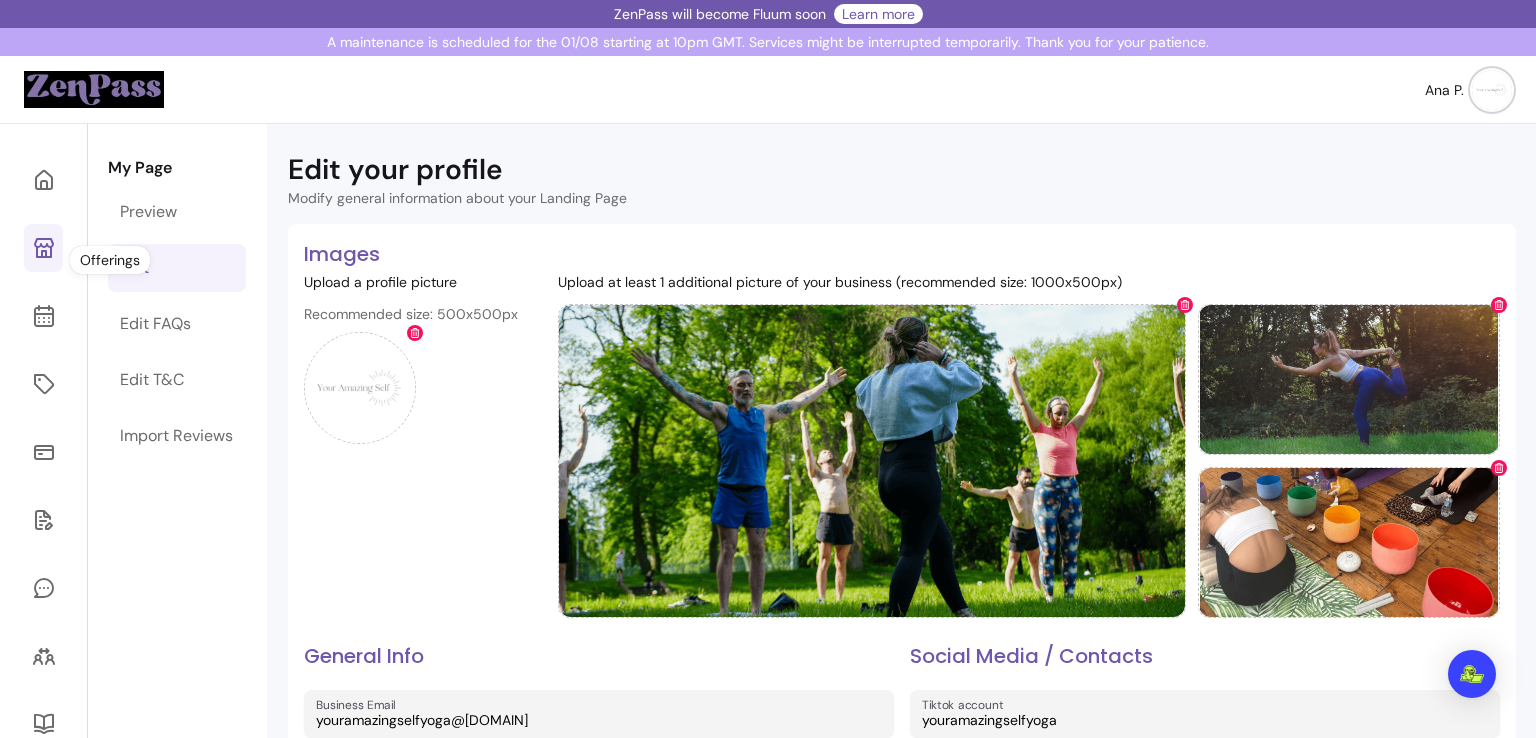 click at bounding box center [1492, 90] 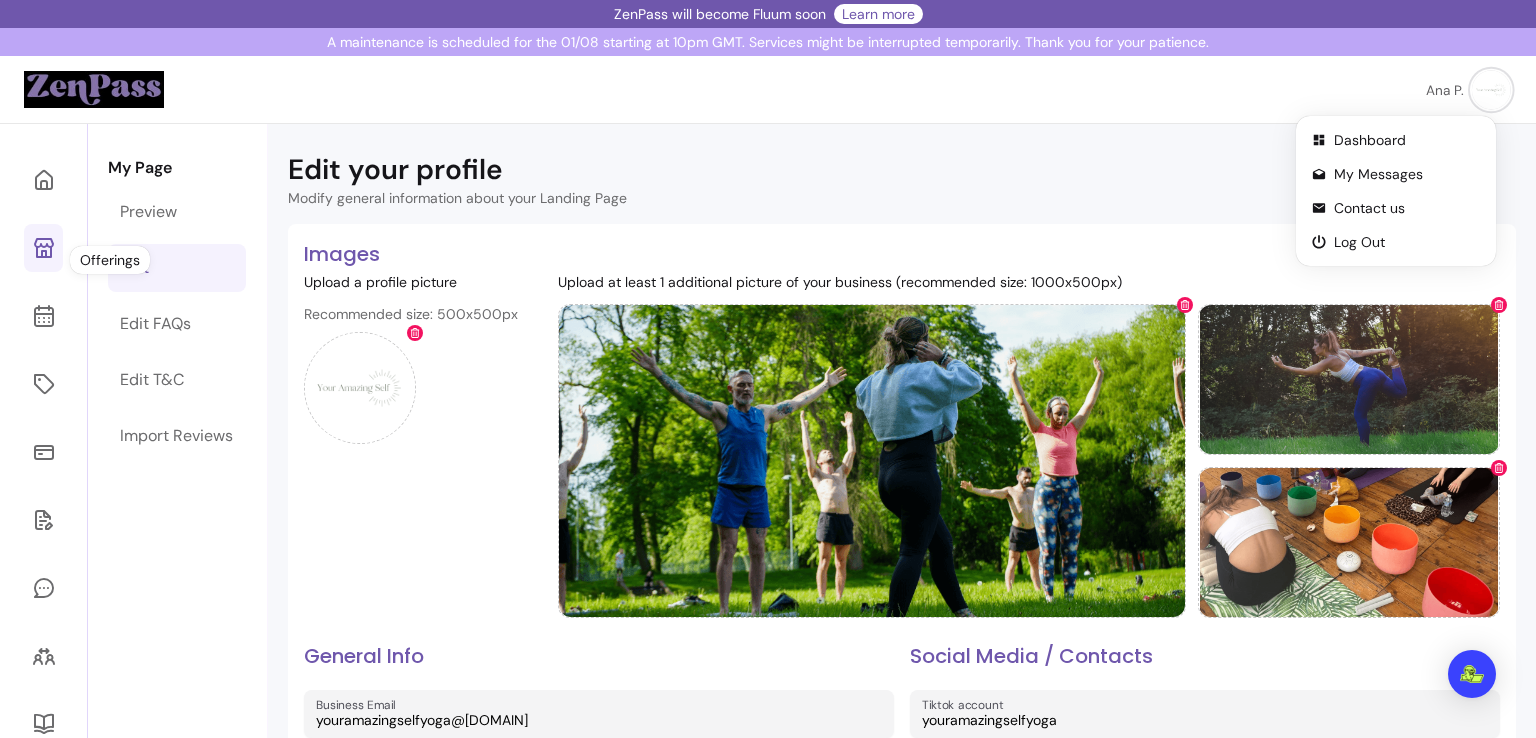 click at bounding box center (1491, 89) 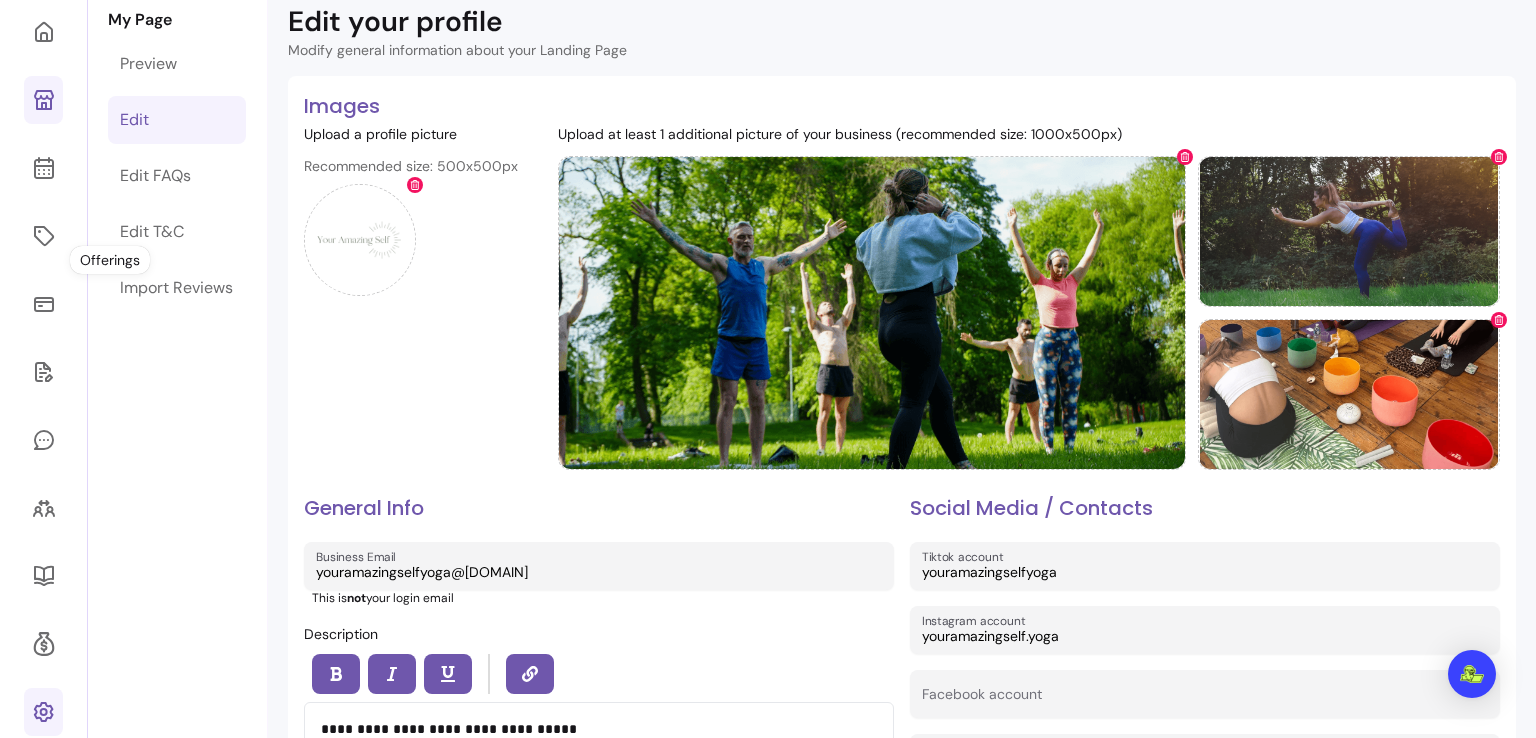 scroll, scrollTop: 145, scrollLeft: 0, axis: vertical 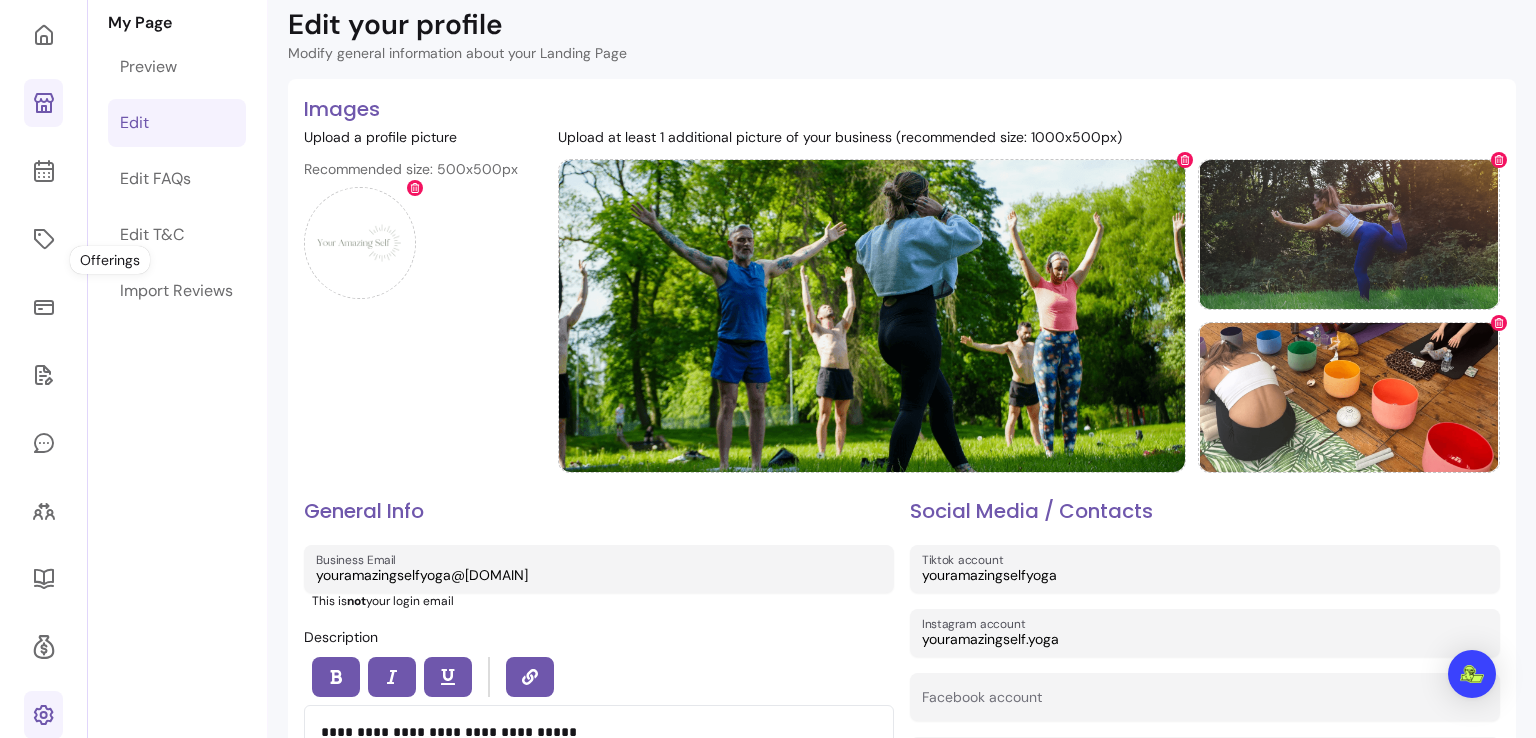 click on "General Info" at bounding box center (599, 511) 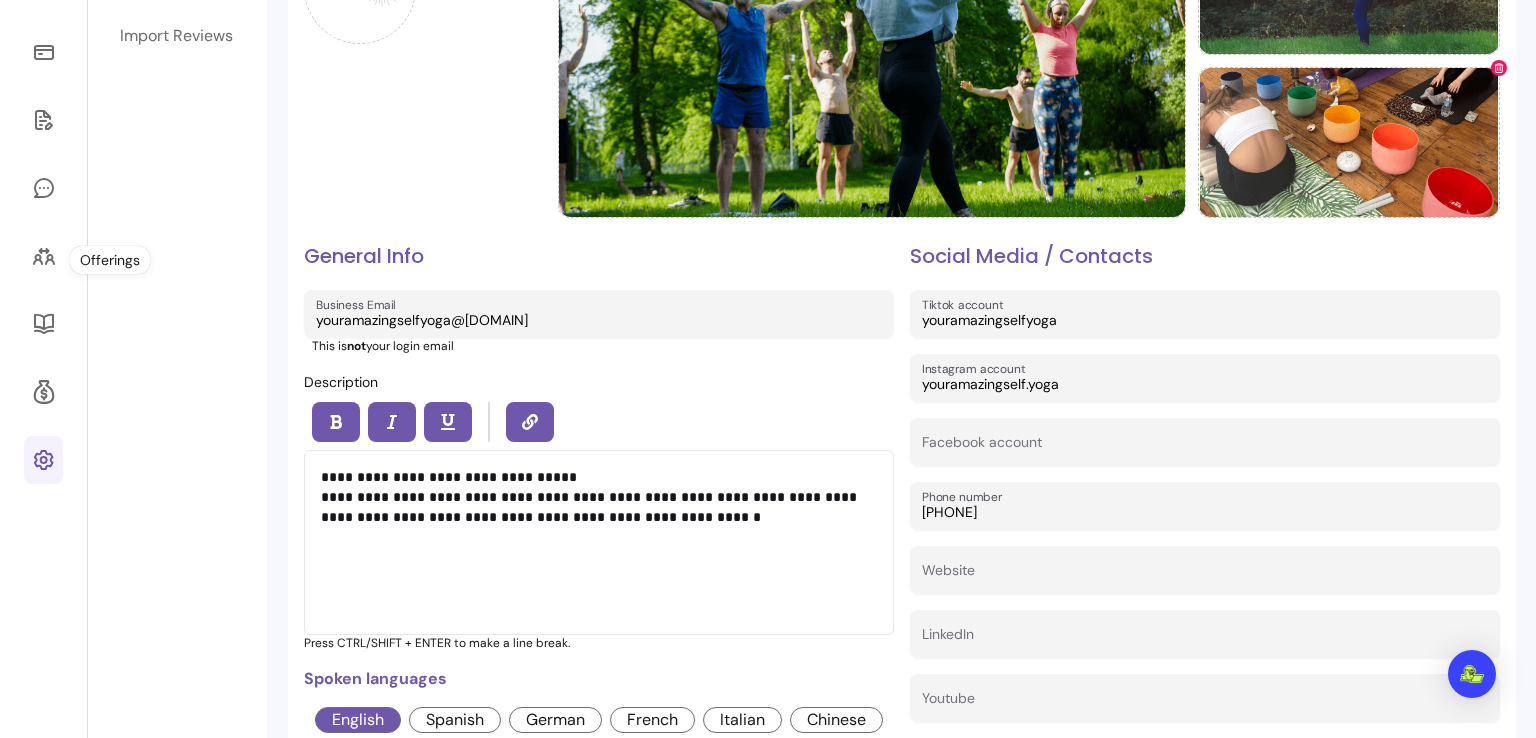 scroll, scrollTop: 484, scrollLeft: 0, axis: vertical 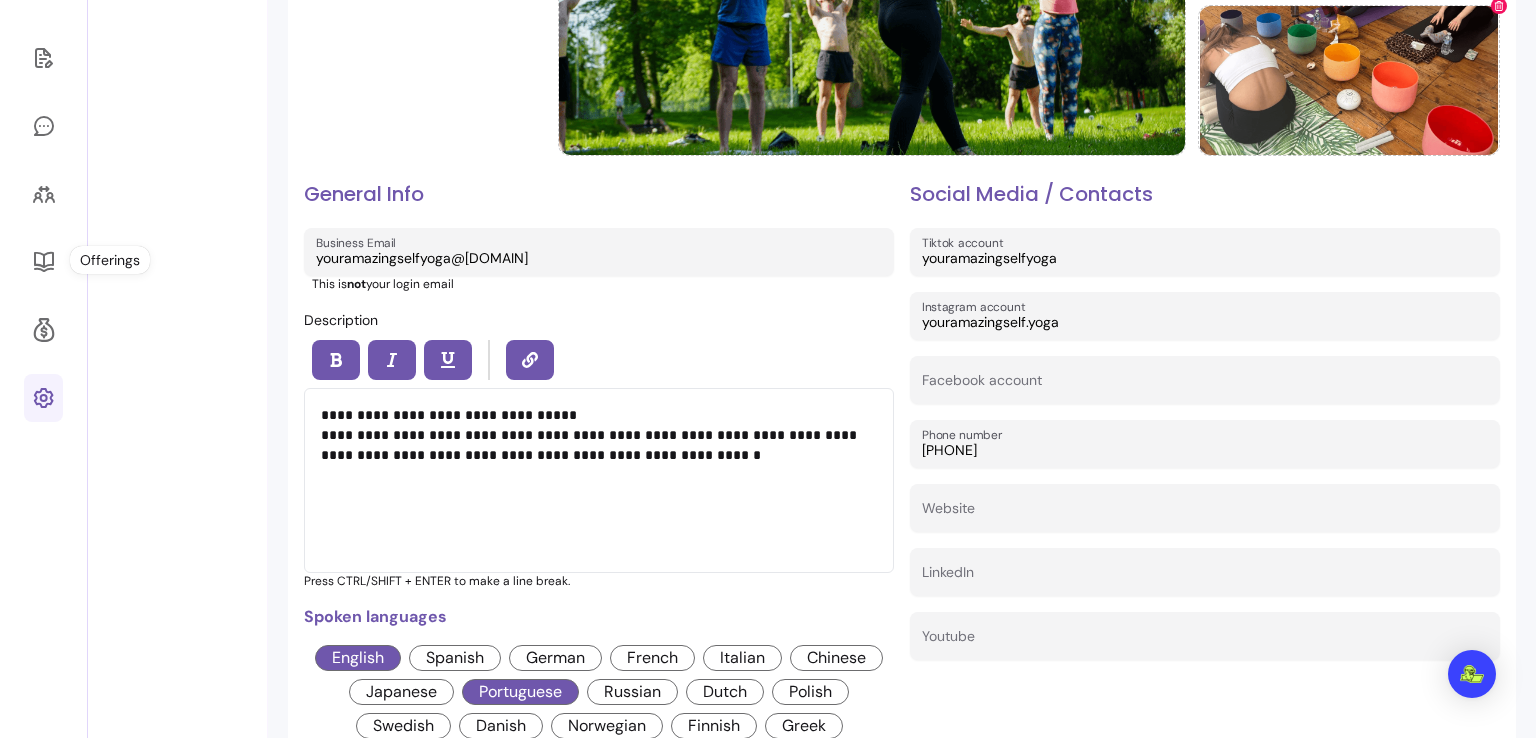 drag, startPoint x: 840, startPoint y: 515, endPoint x: 784, endPoint y: 537, distance: 60.166435 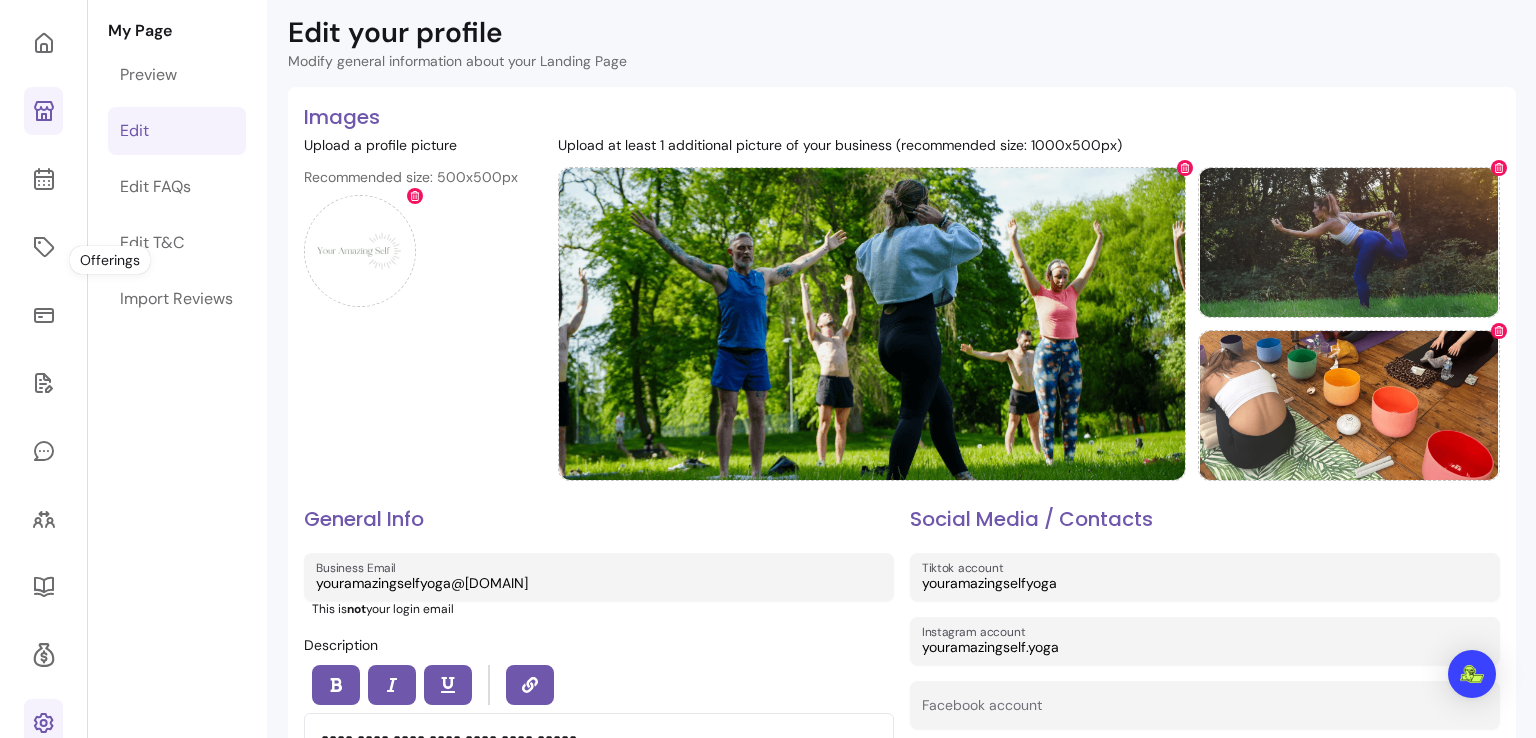 scroll, scrollTop: 130, scrollLeft: 0, axis: vertical 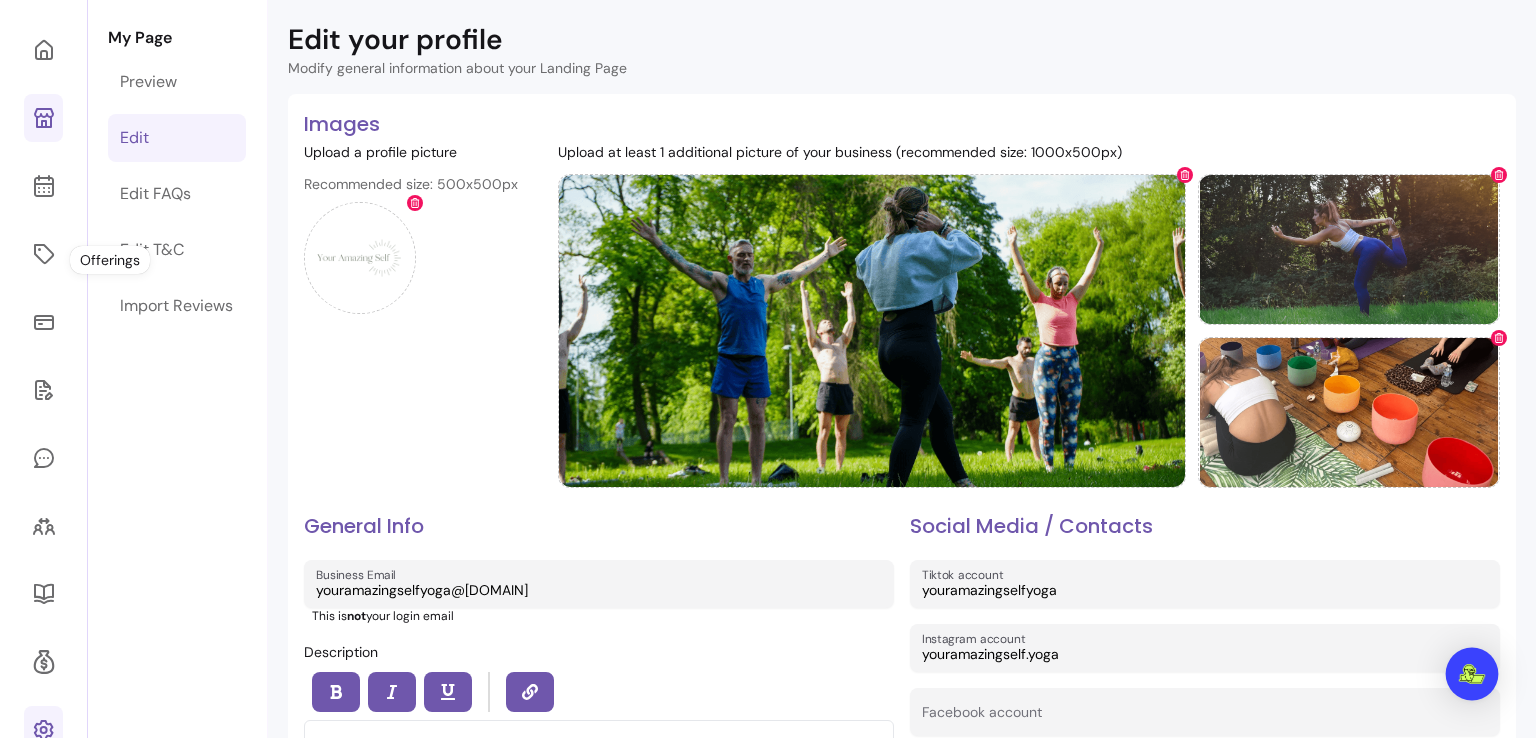 click at bounding box center [1472, 674] 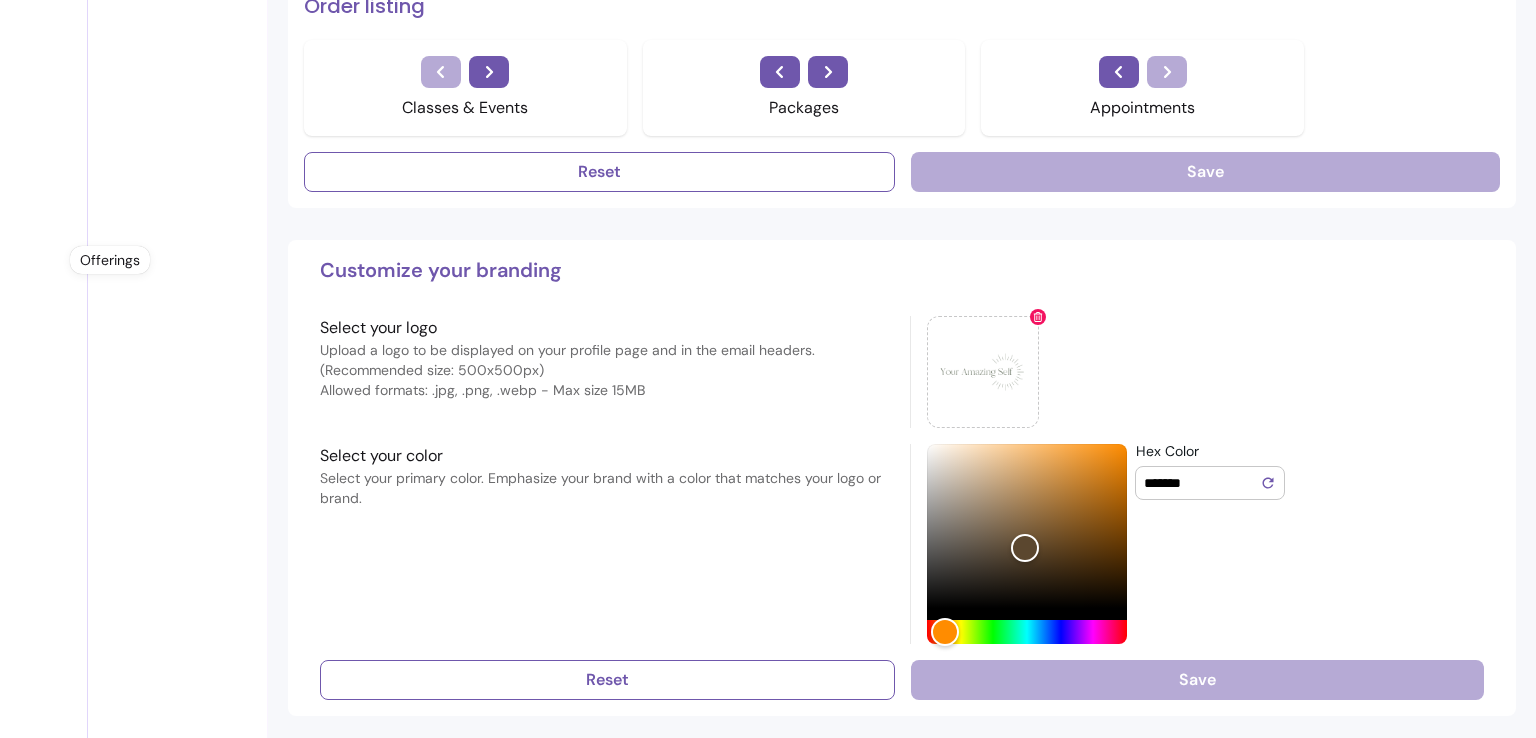 scroll, scrollTop: 130, scrollLeft: 0, axis: vertical 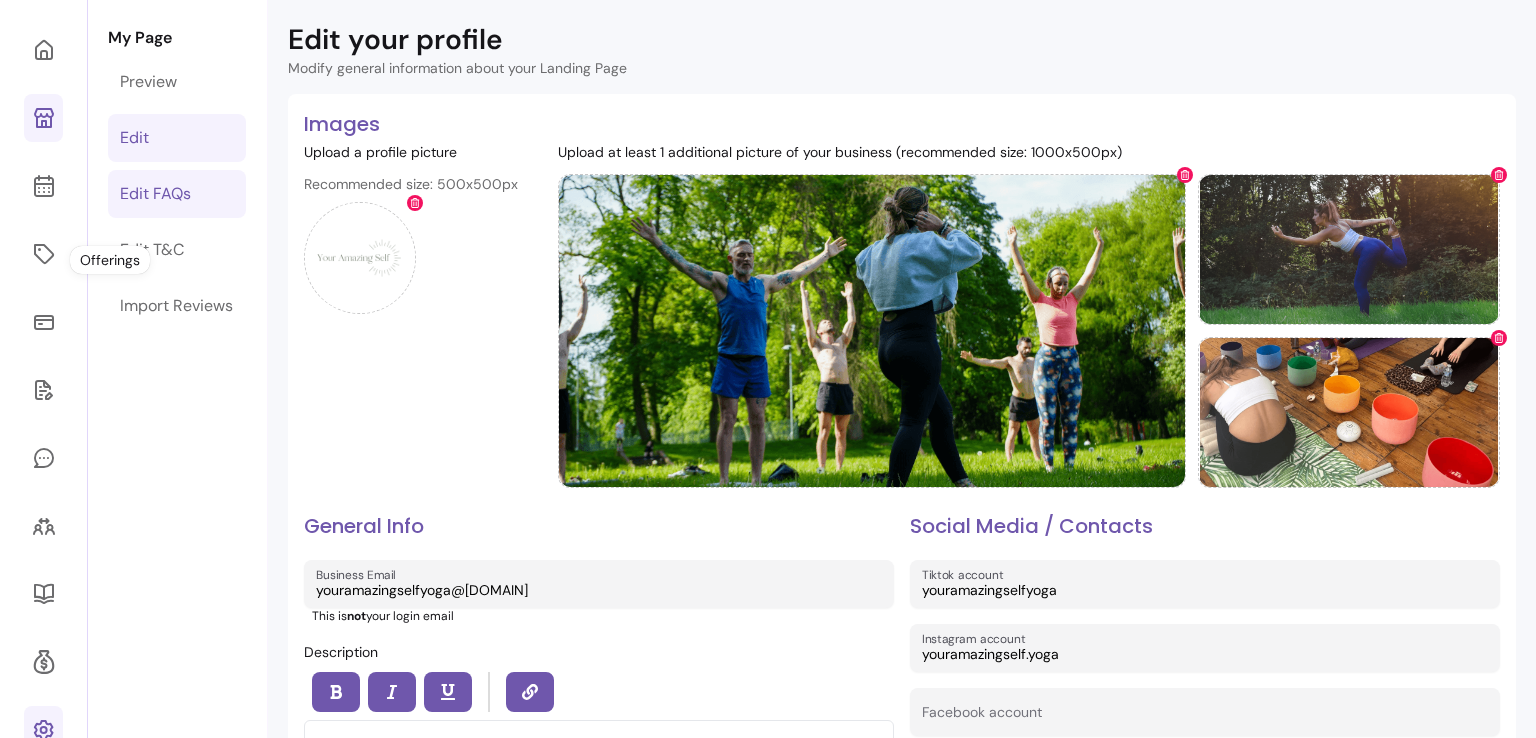 click on "Edit FAQs" at bounding box center (155, 194) 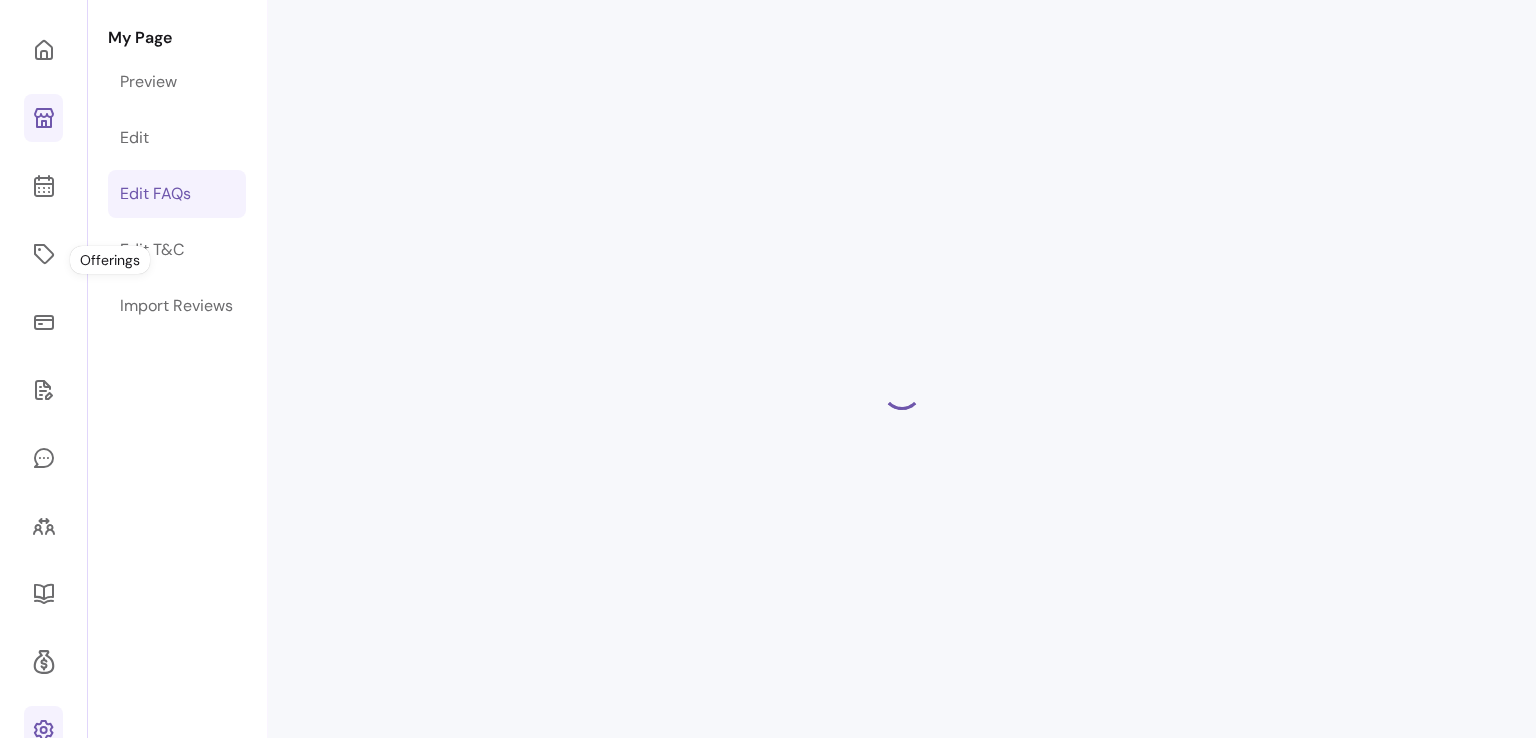 scroll, scrollTop: 124, scrollLeft: 0, axis: vertical 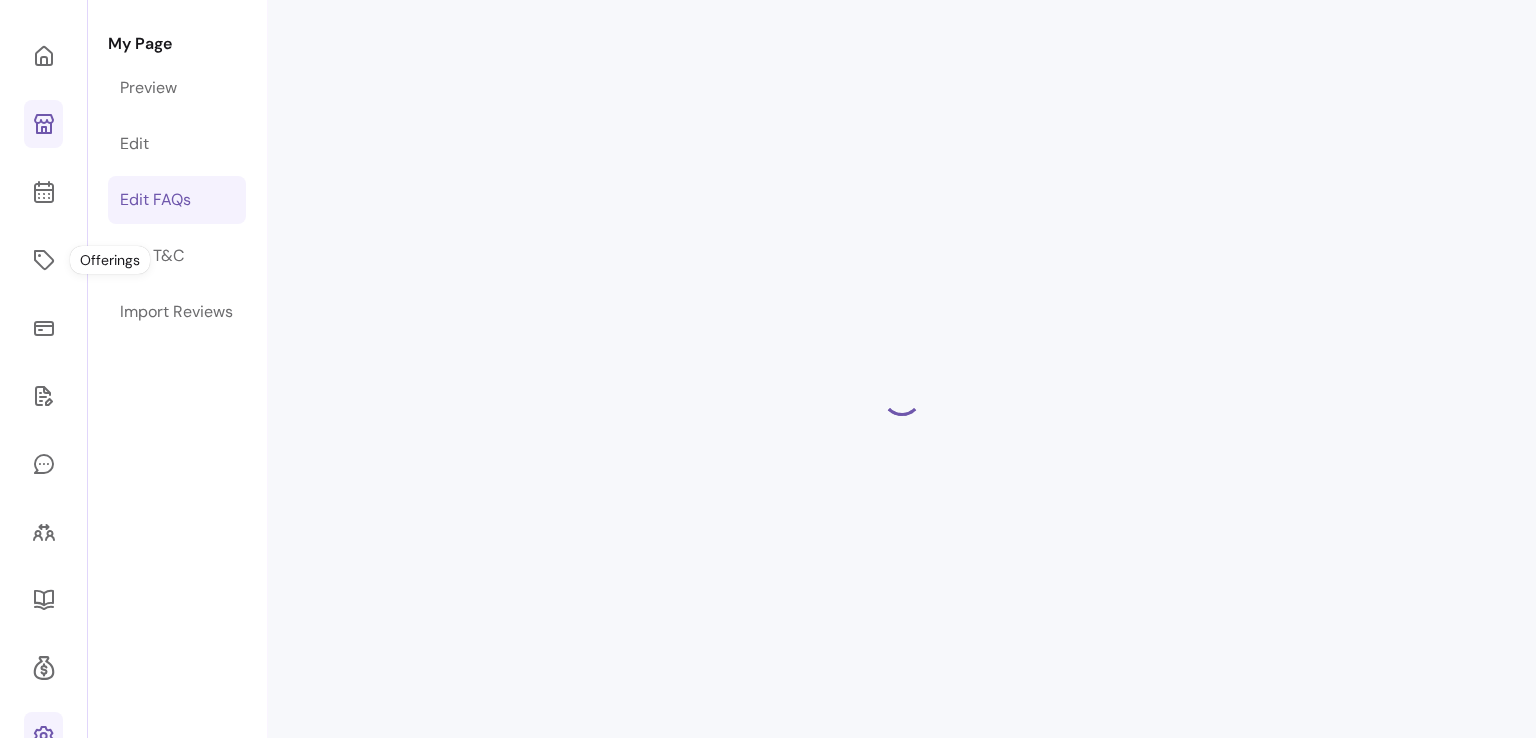 select on "*" 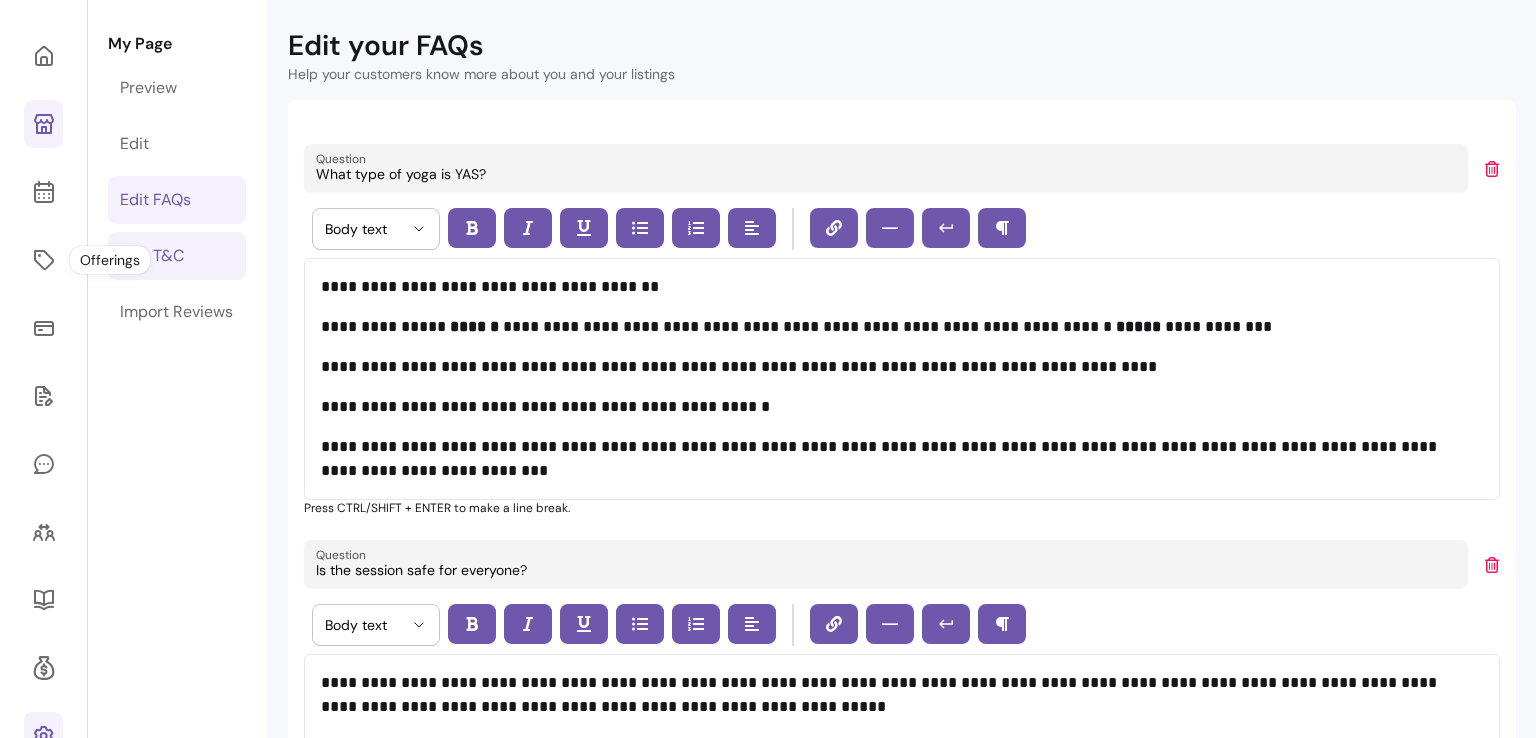 click on "Edit T&C" at bounding box center [152, 256] 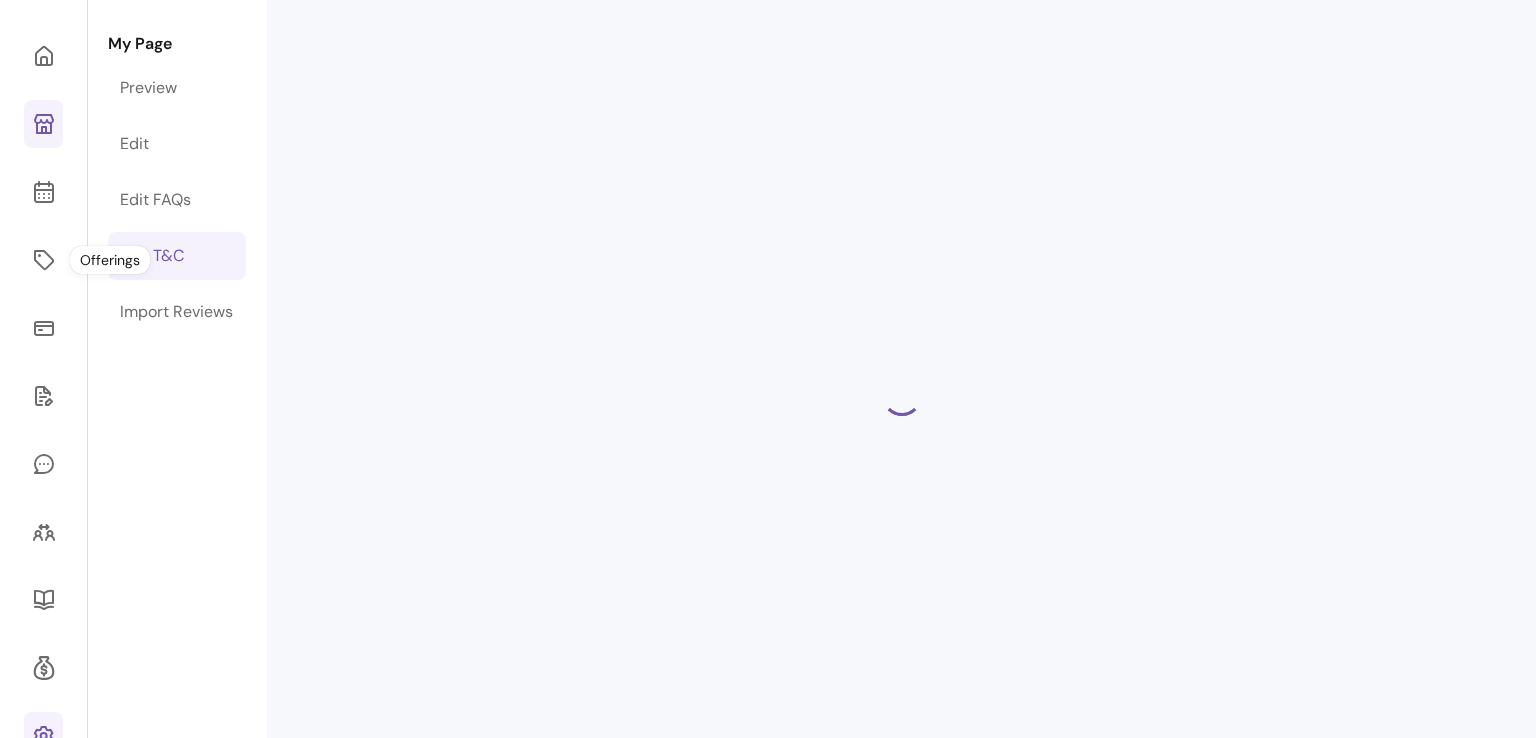 select on "*" 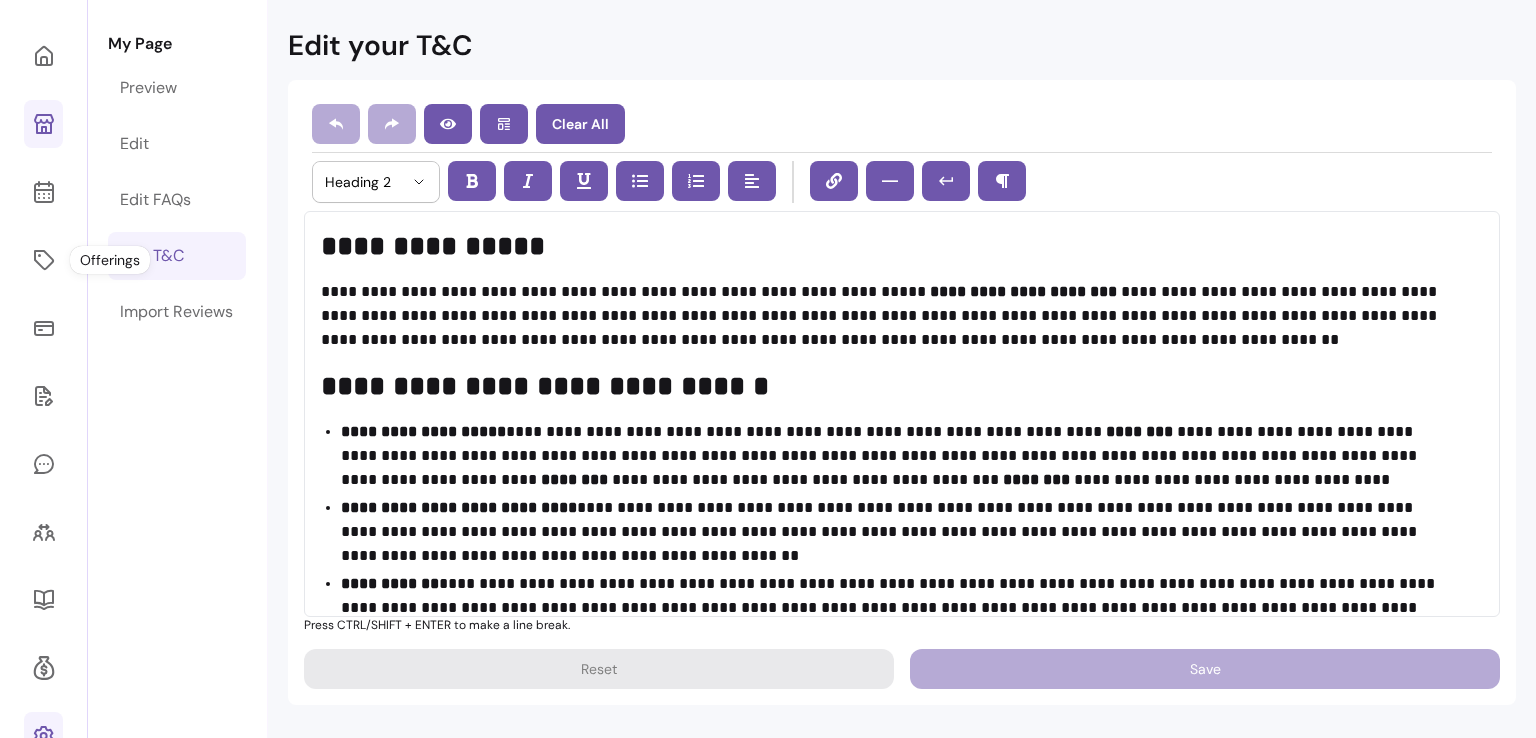 click on "Edit T&C" at bounding box center (152, 256) 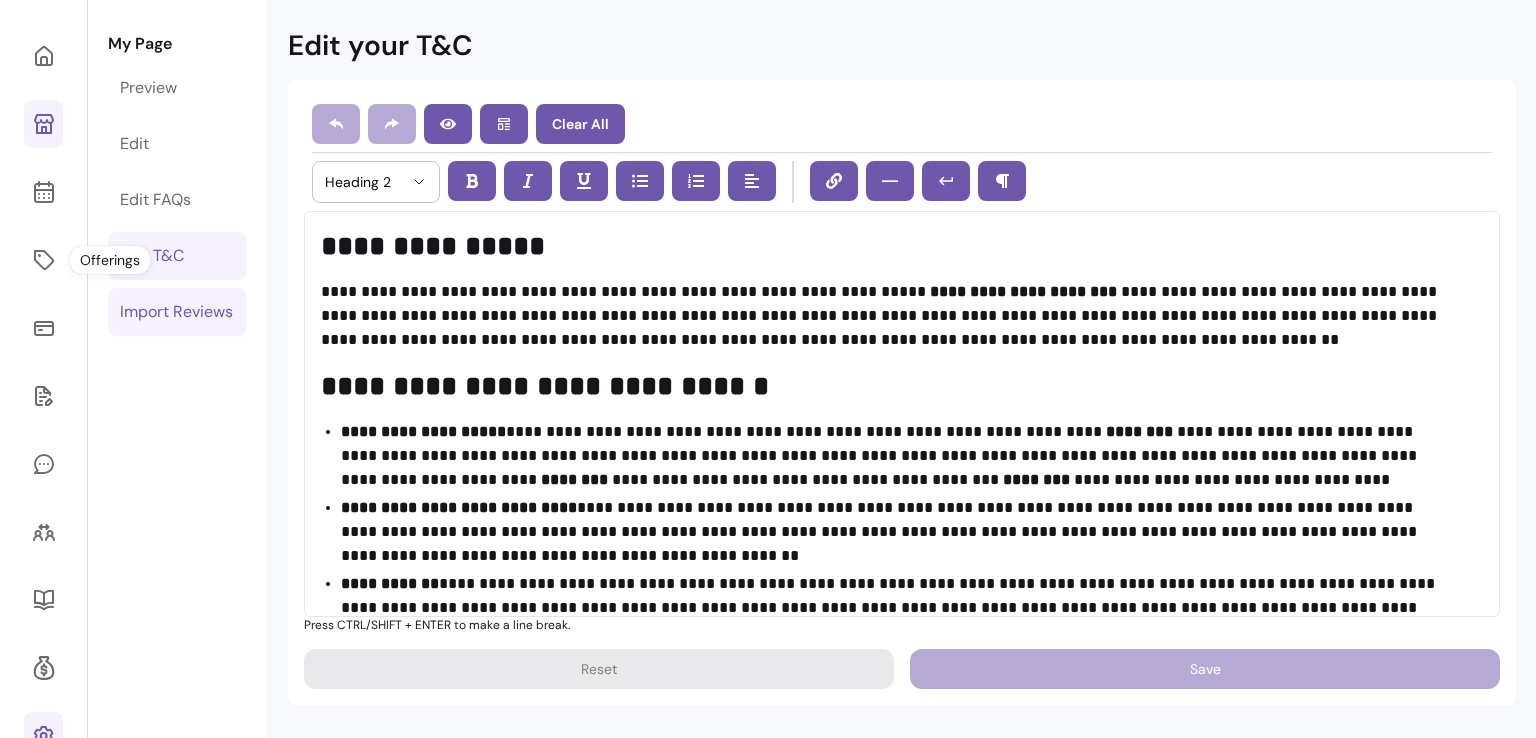 click on "Import Reviews" at bounding box center (176, 312) 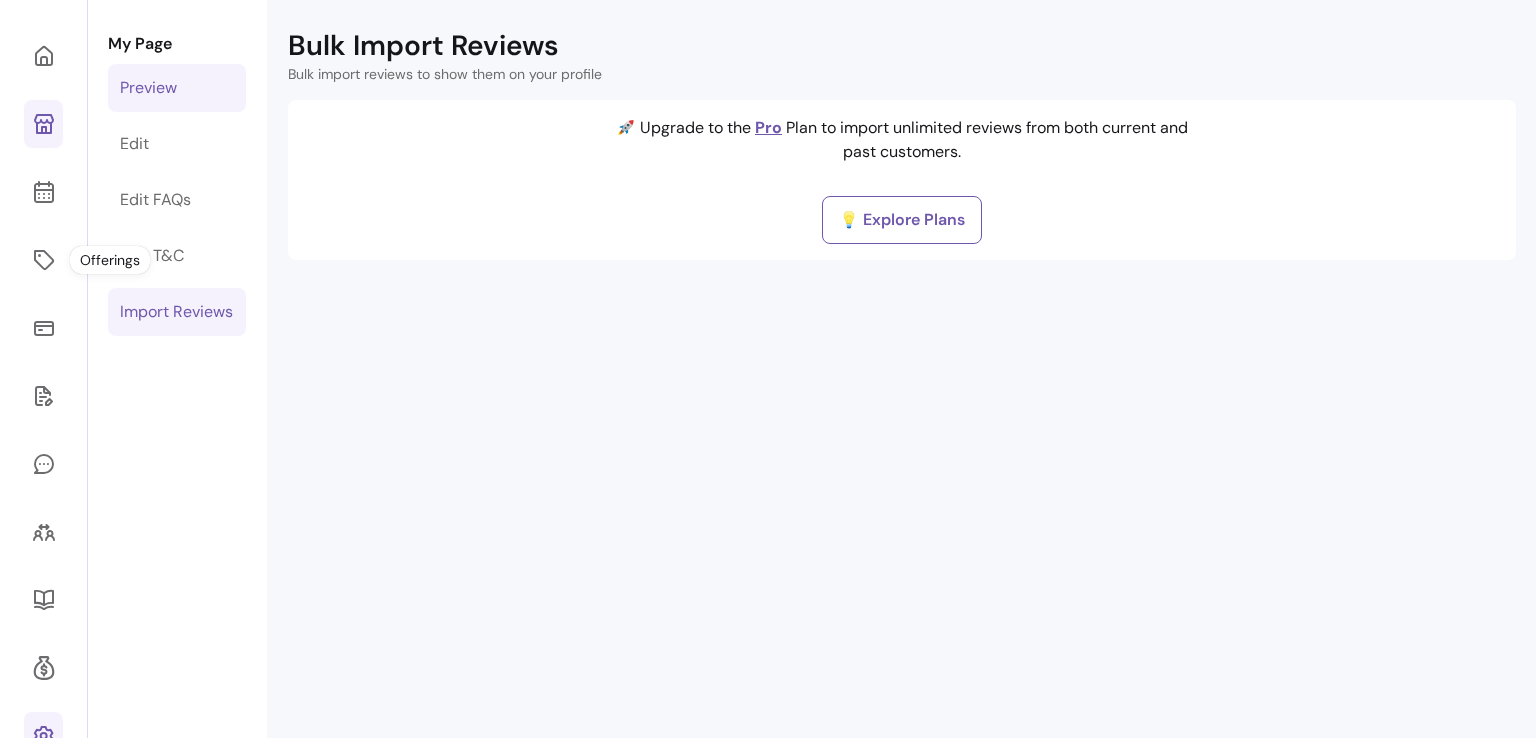 click on "Preview" at bounding box center (177, 88) 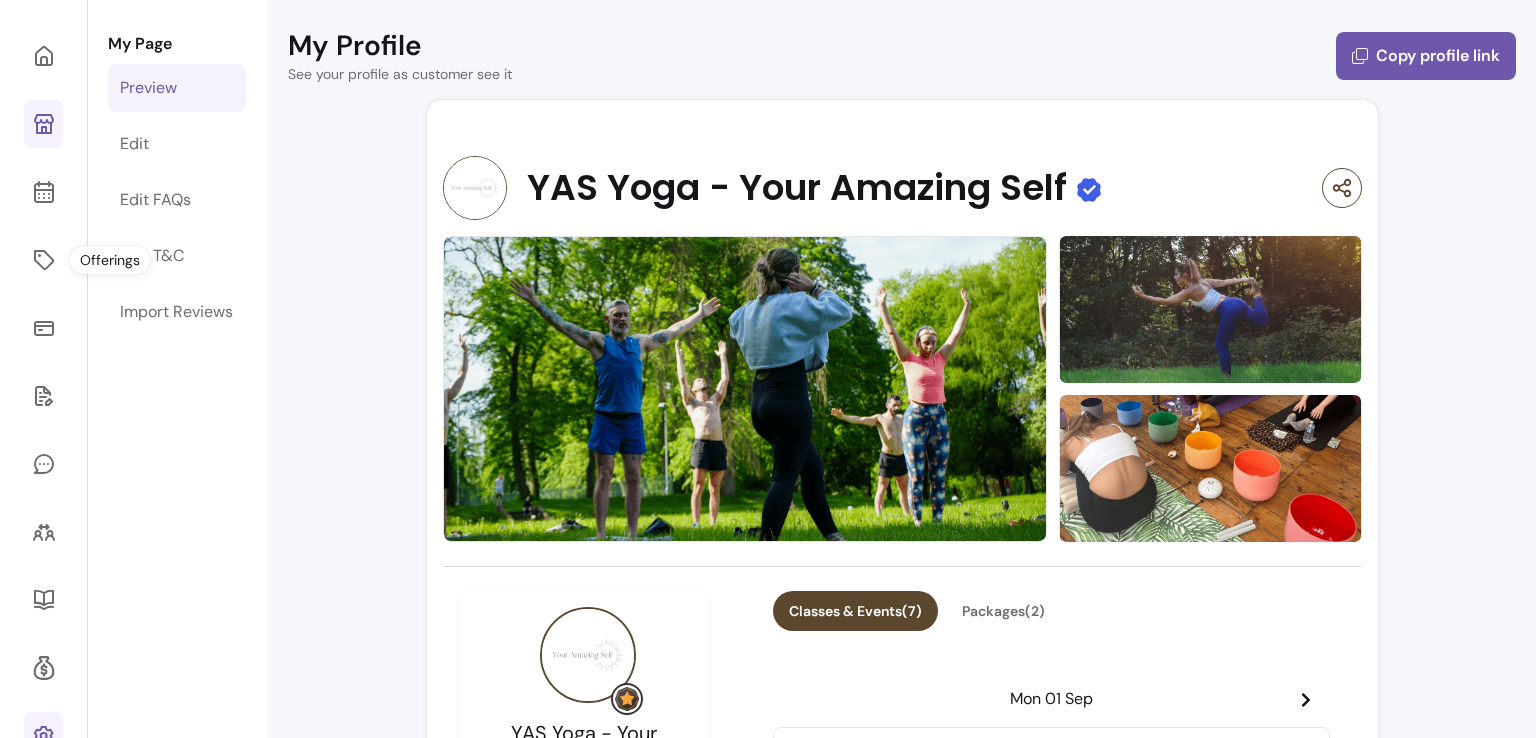 scroll, scrollTop: 0, scrollLeft: 0, axis: both 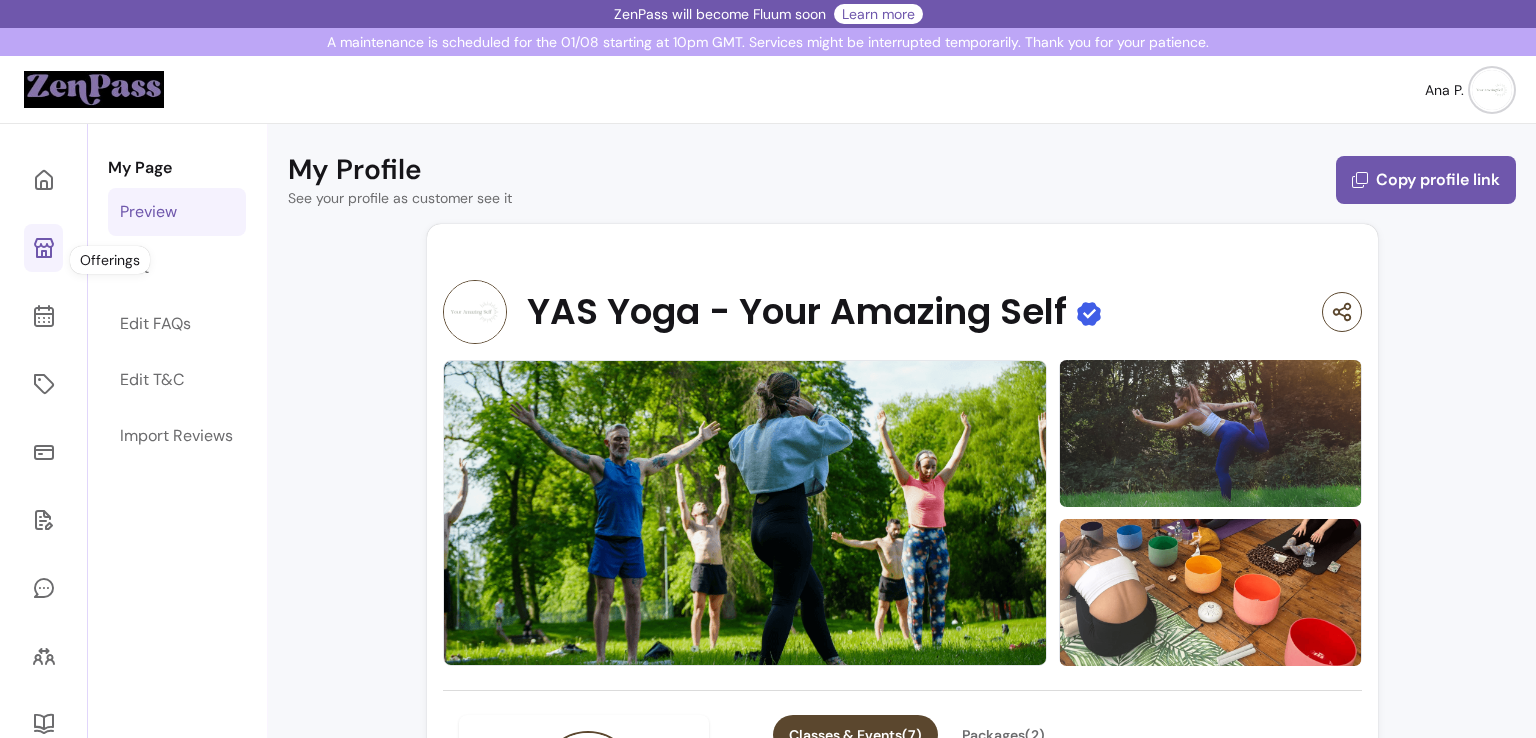 click on "Ana P." at bounding box center (1468, 90) 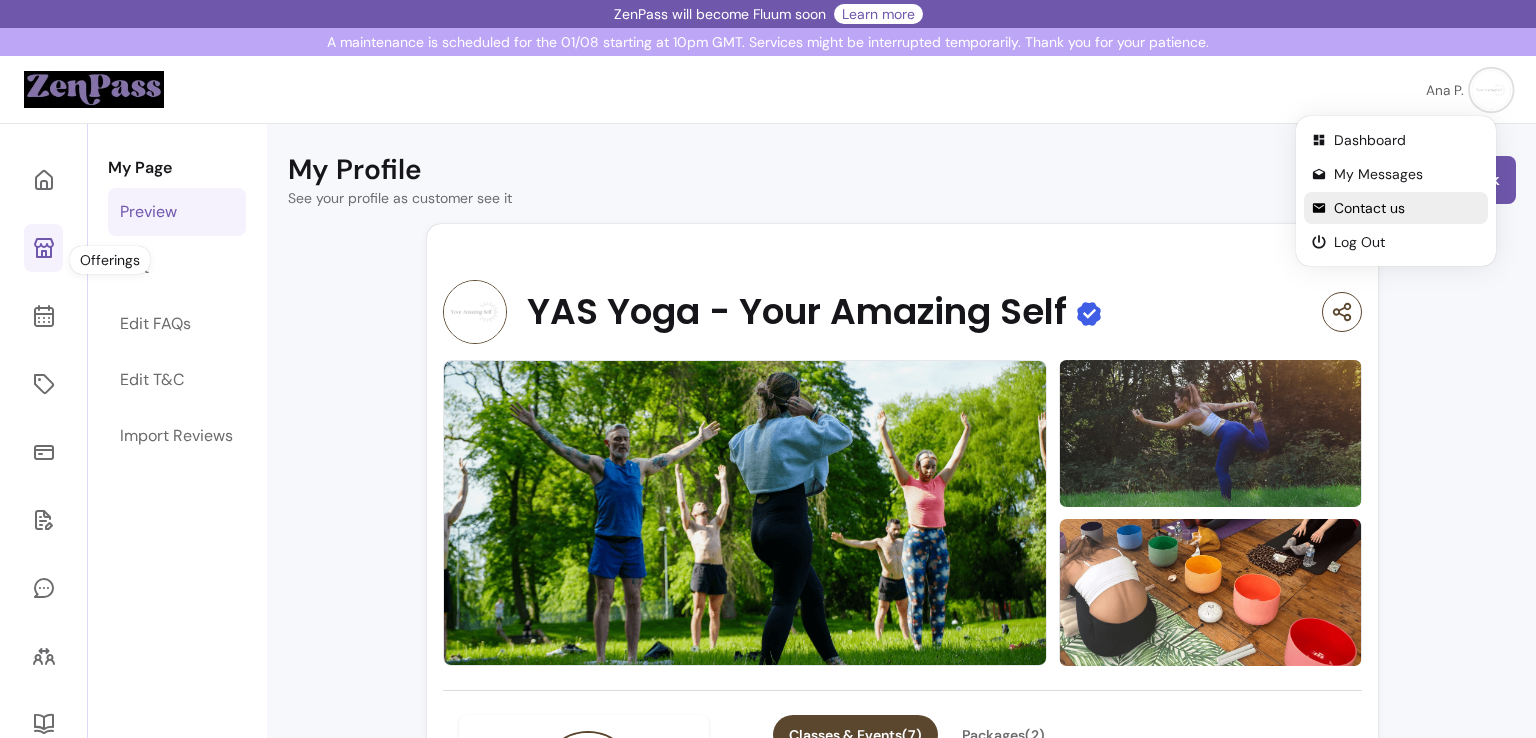 click on "Contact us" at bounding box center [1407, 208] 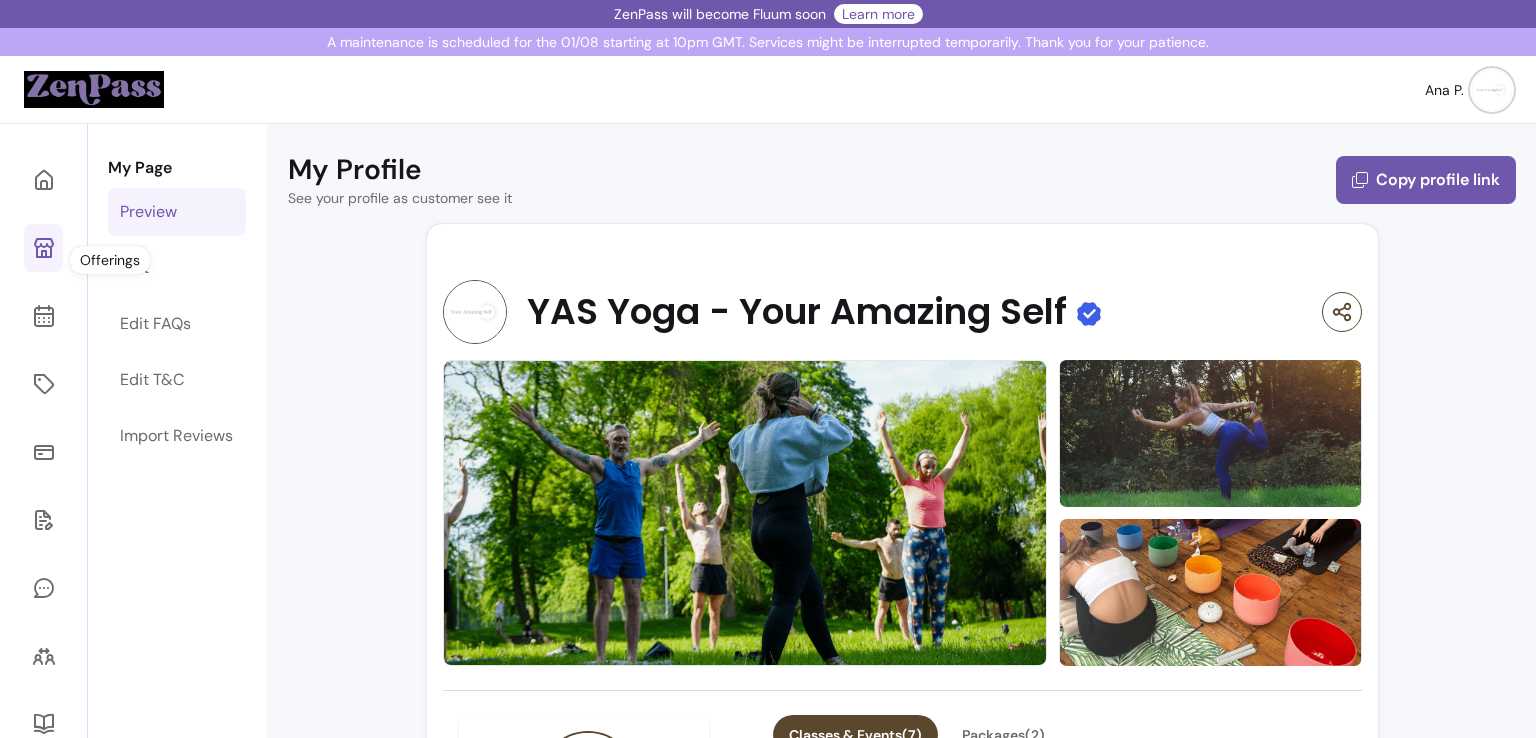 click on "Ana P." at bounding box center (1444, 90) 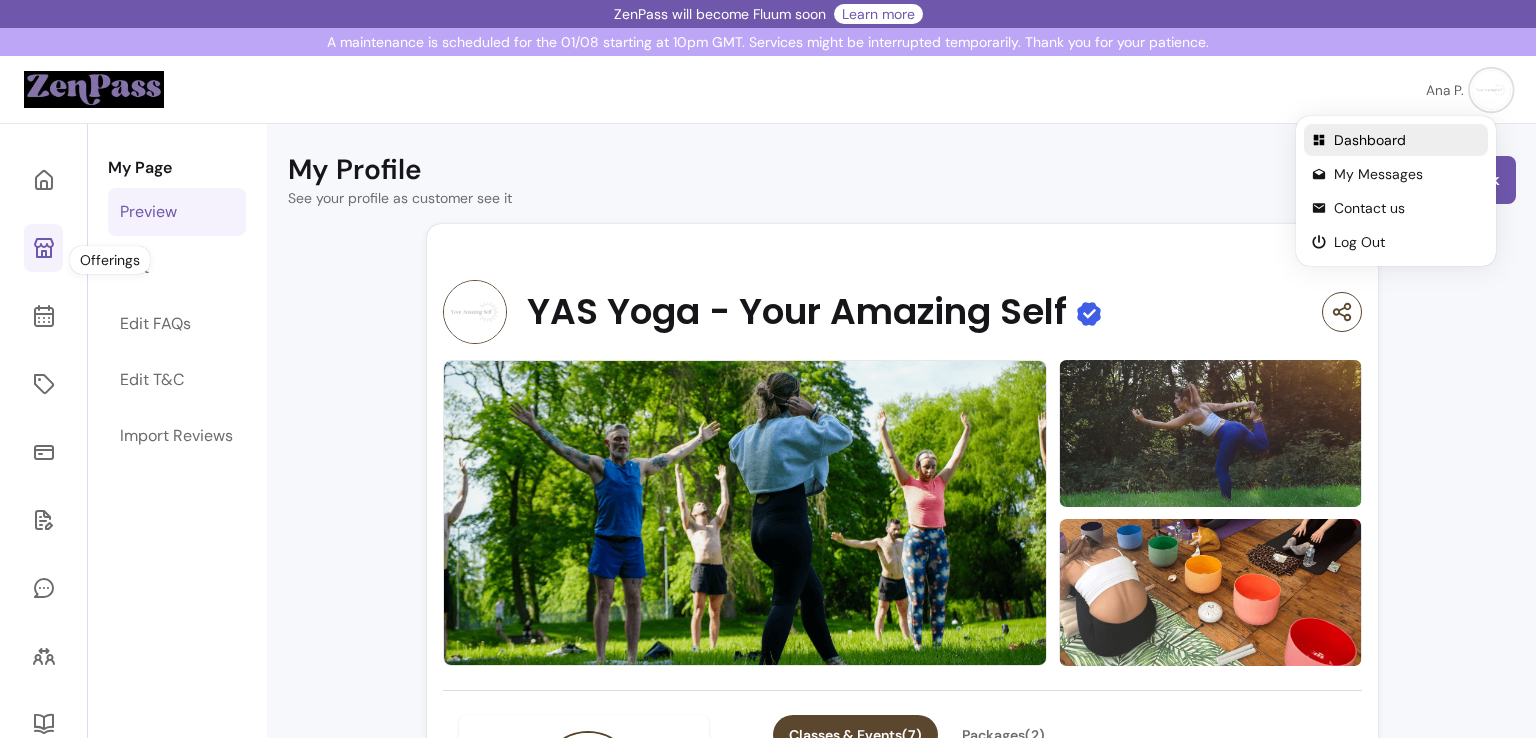 click on "Dashboard" at bounding box center (1407, 140) 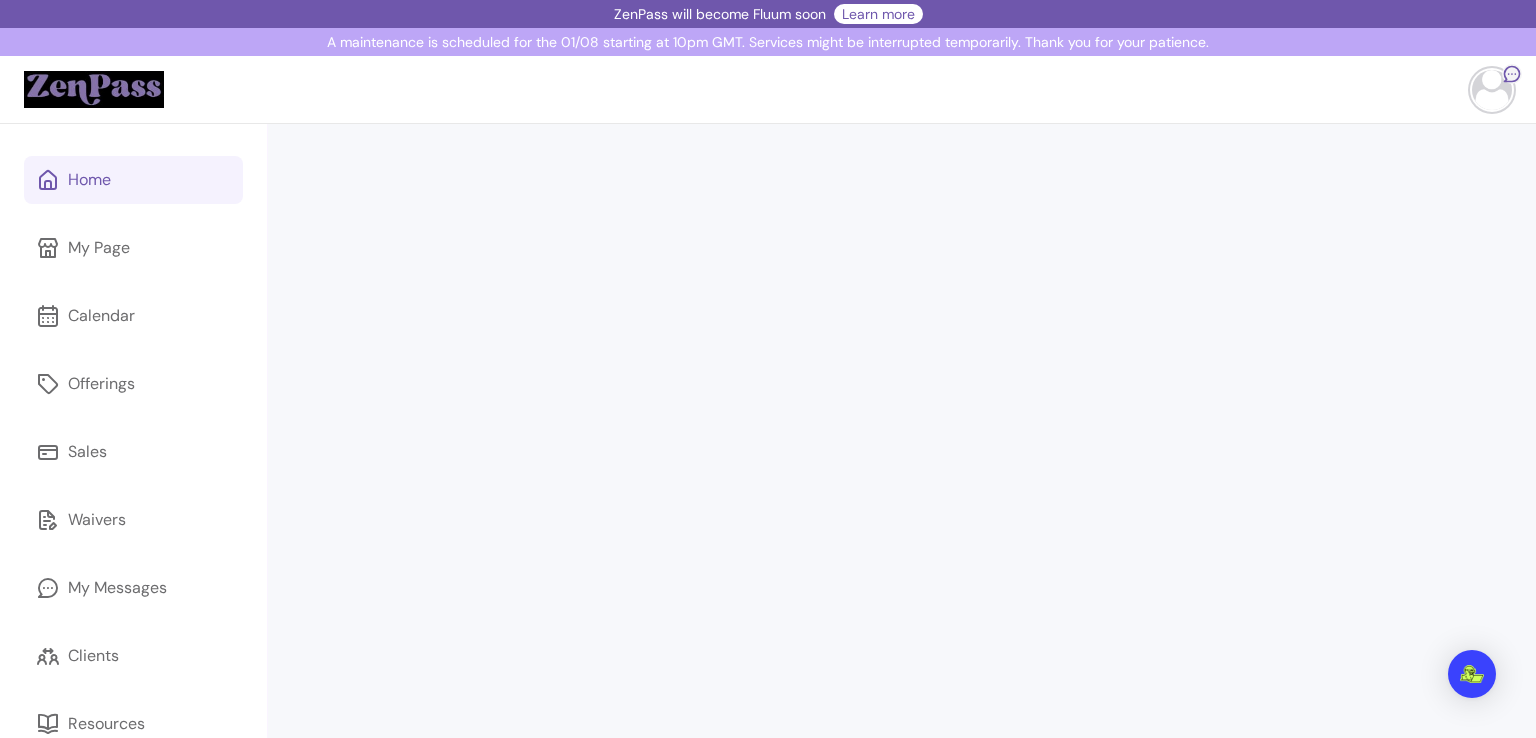 scroll, scrollTop: 0, scrollLeft: 0, axis: both 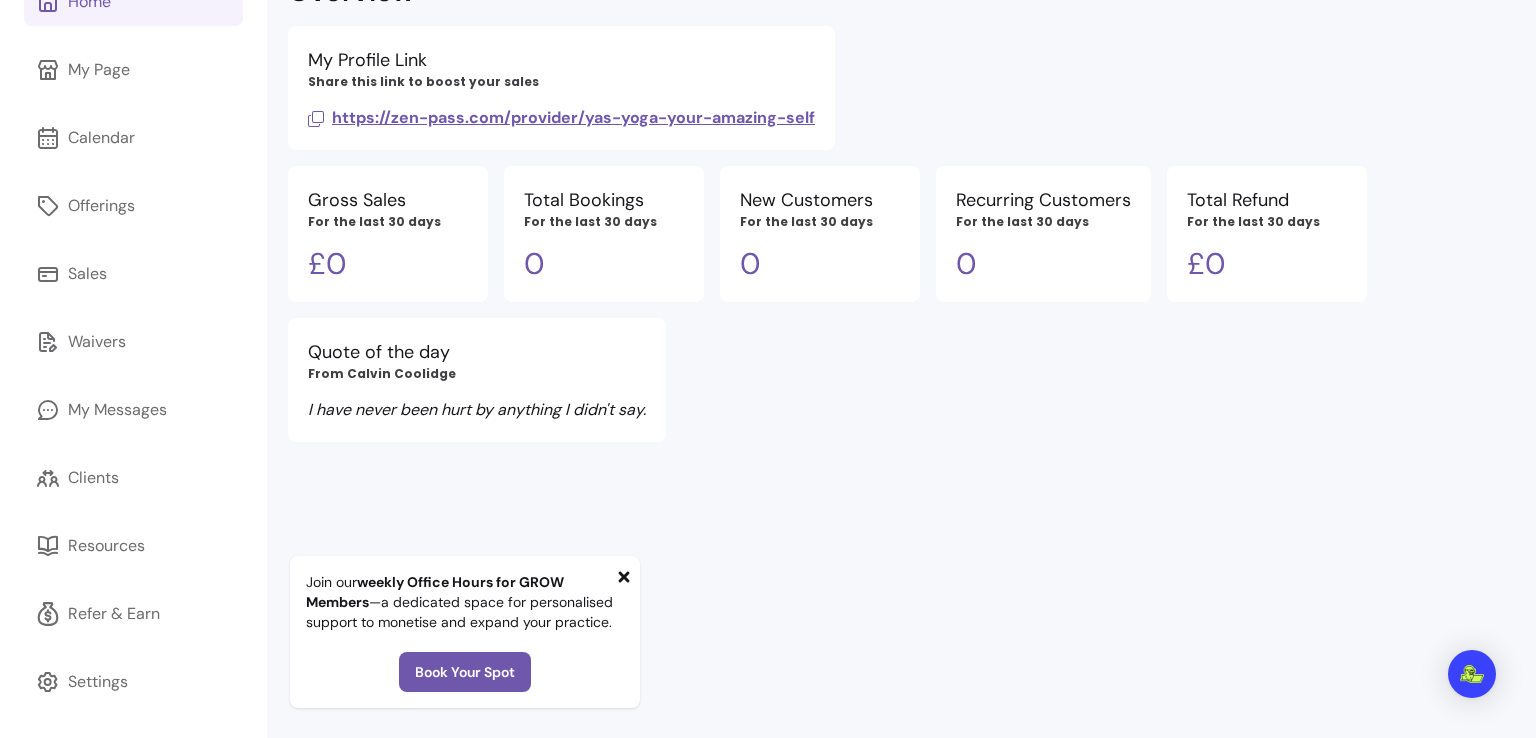click 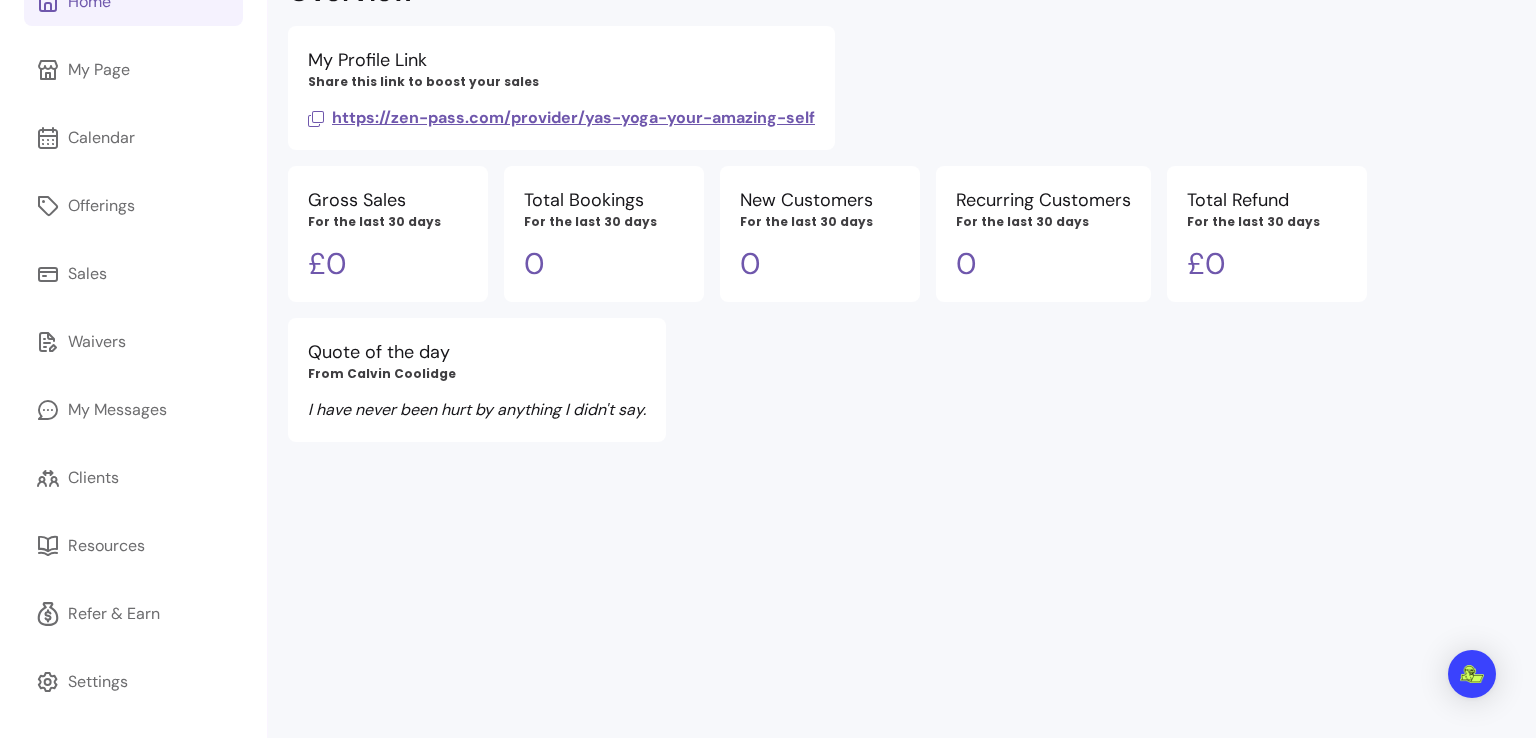 drag, startPoint x: 1468, startPoint y: 673, endPoint x: 1065, endPoint y: 587, distance: 412.07404 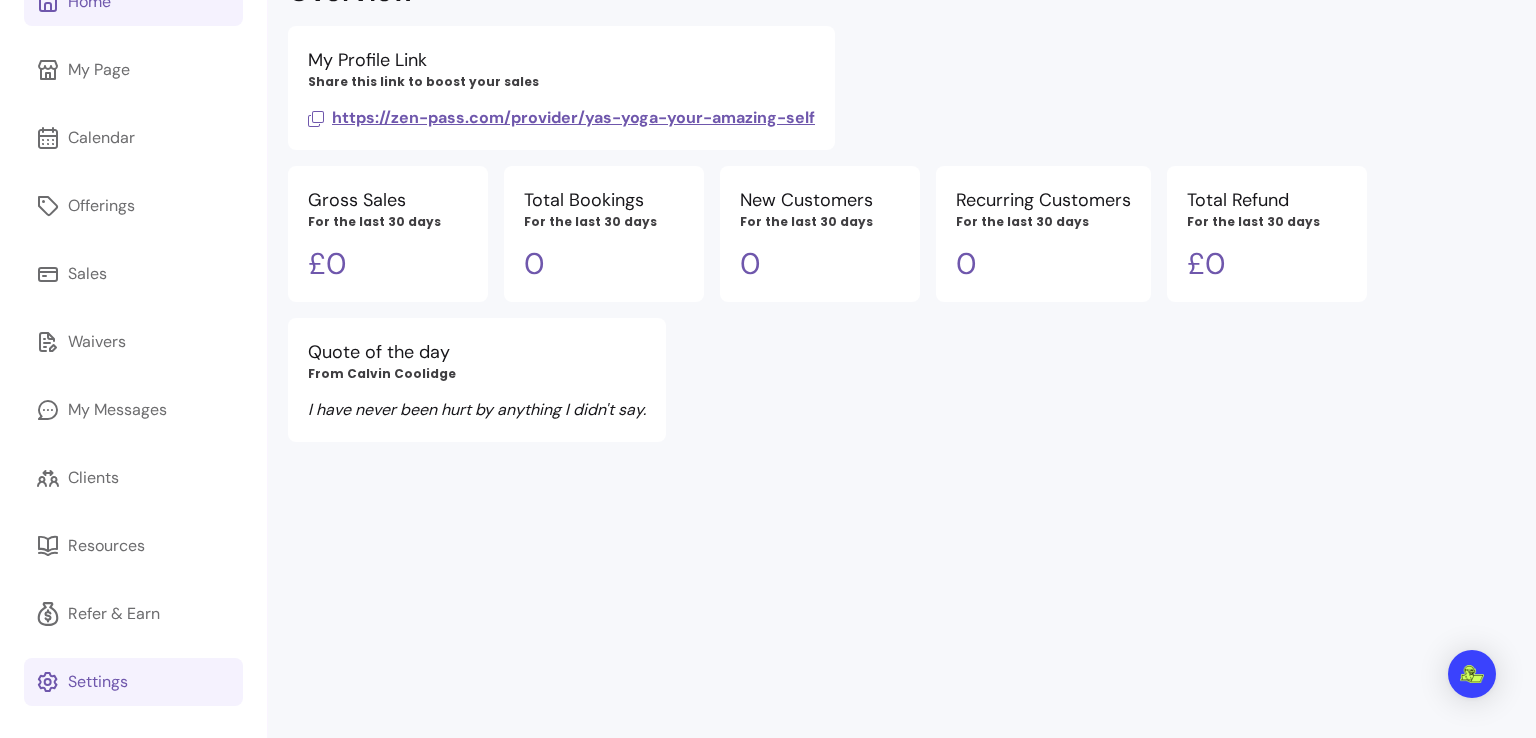 click on "Settings" at bounding box center (133, 682) 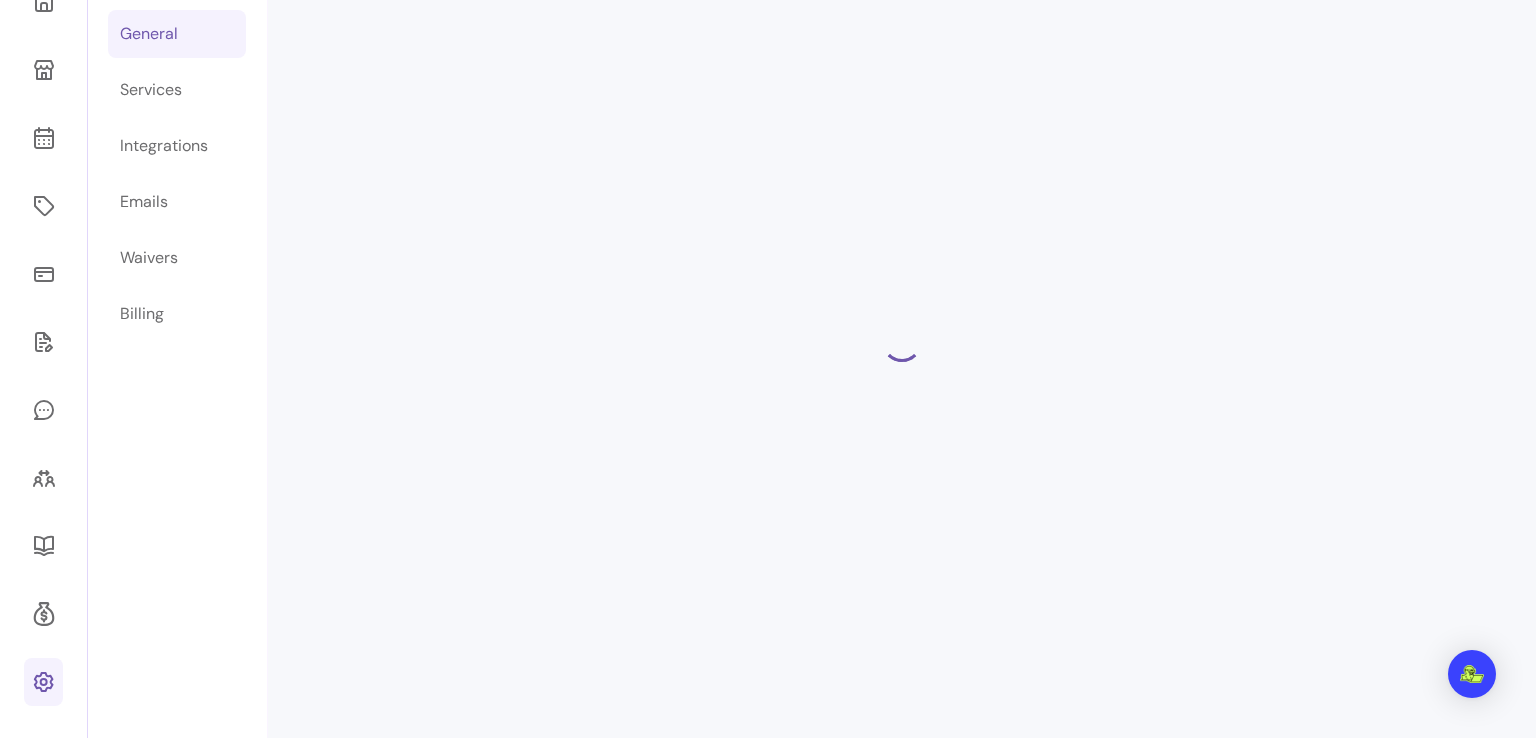 scroll, scrollTop: 124, scrollLeft: 0, axis: vertical 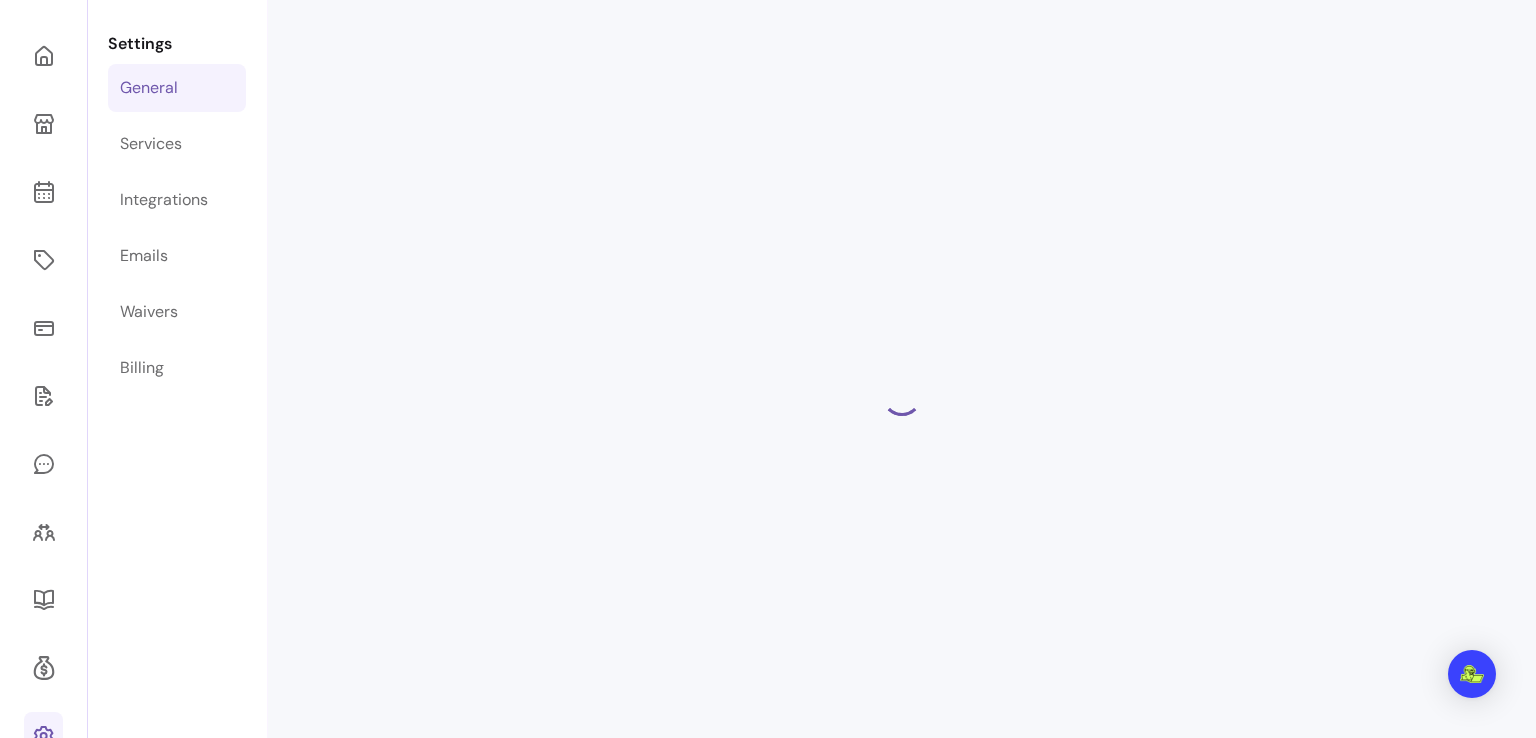 select on "**********" 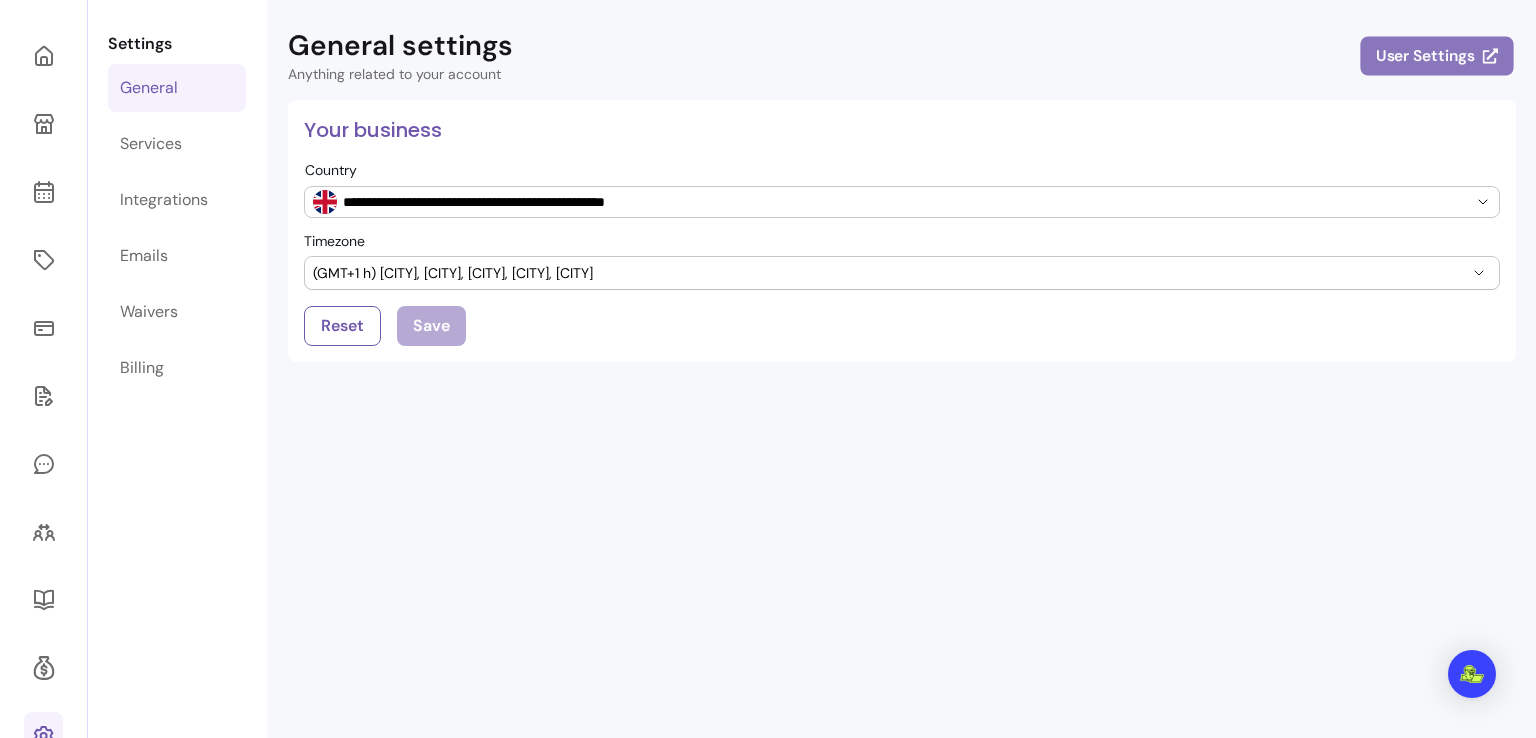 click on "User Settings" at bounding box center [1436, 56] 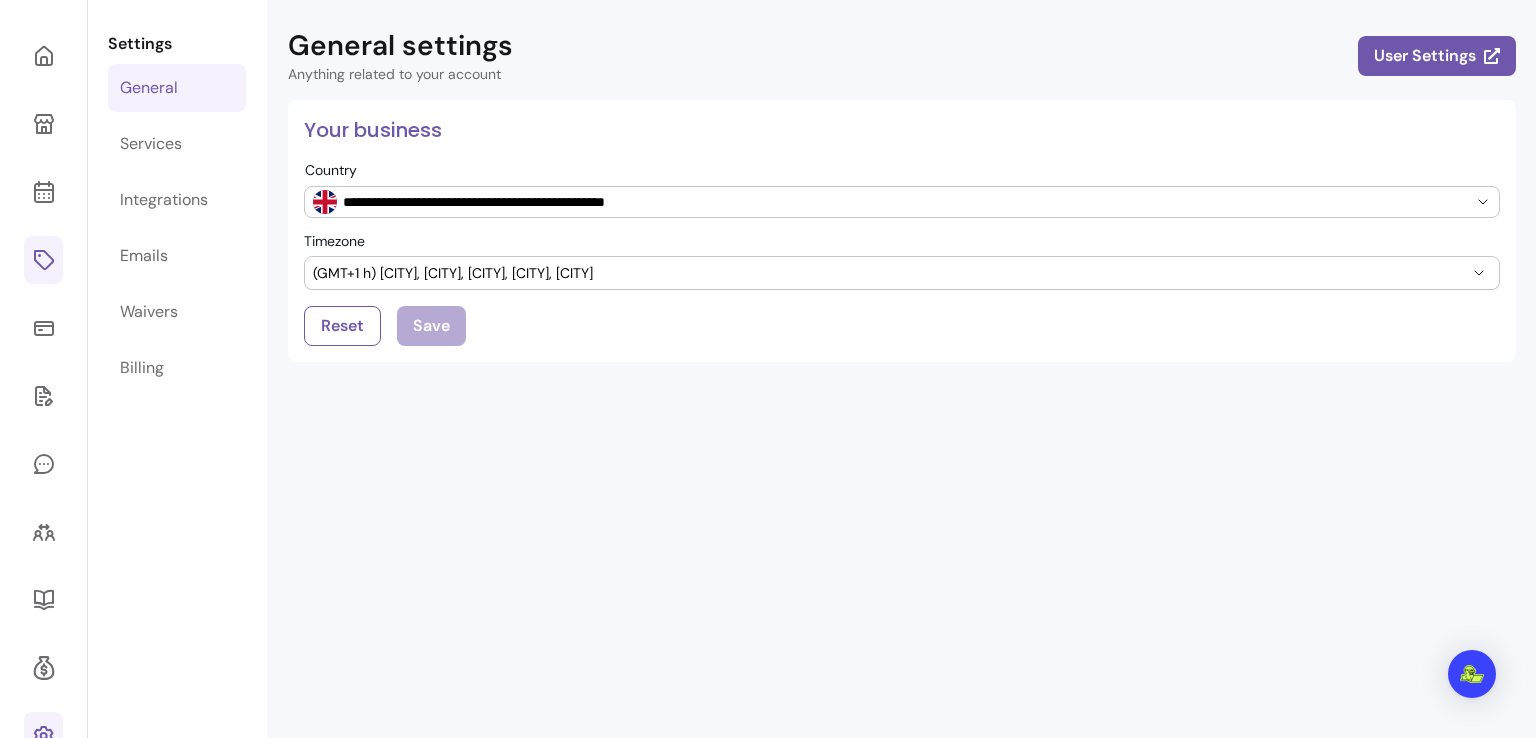 click 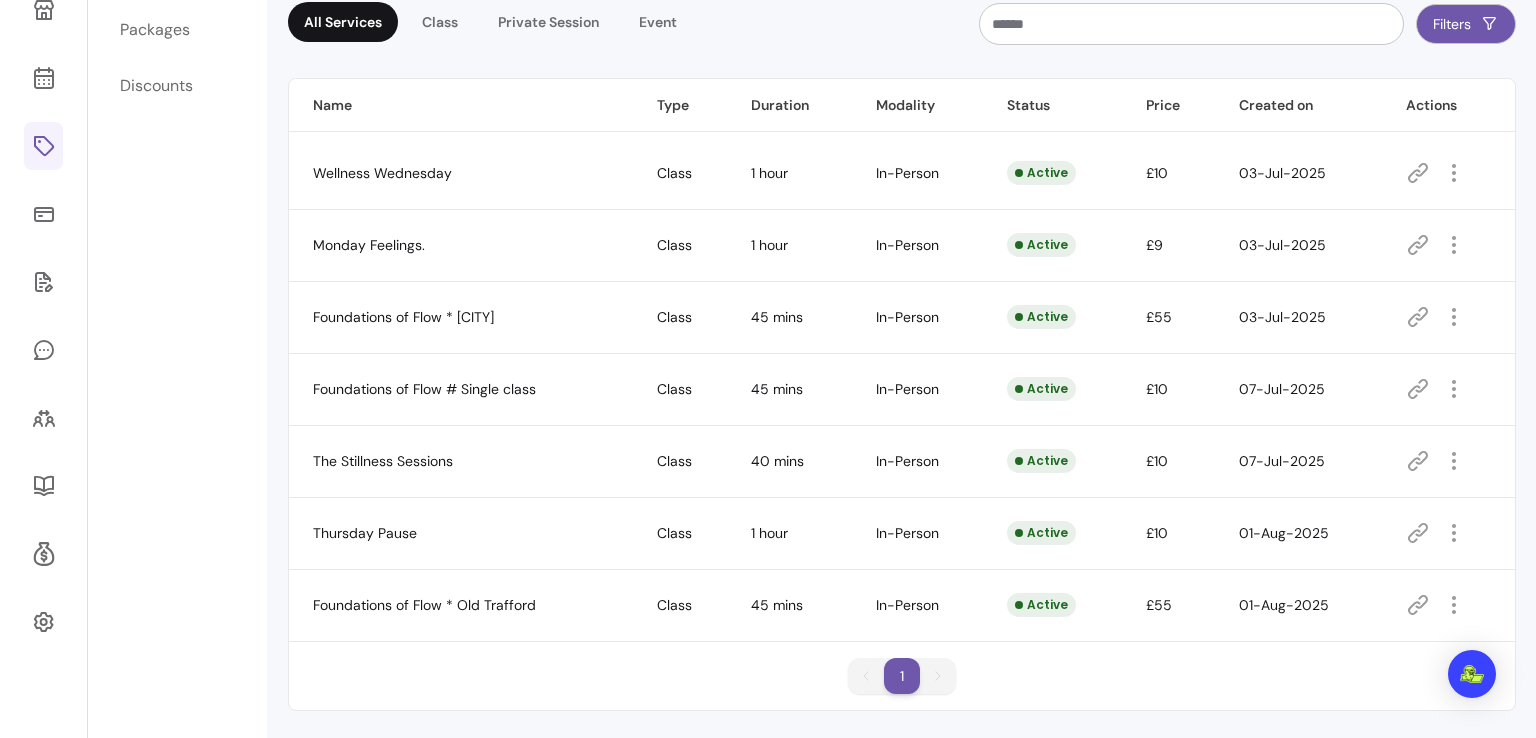 scroll, scrollTop: 0, scrollLeft: 0, axis: both 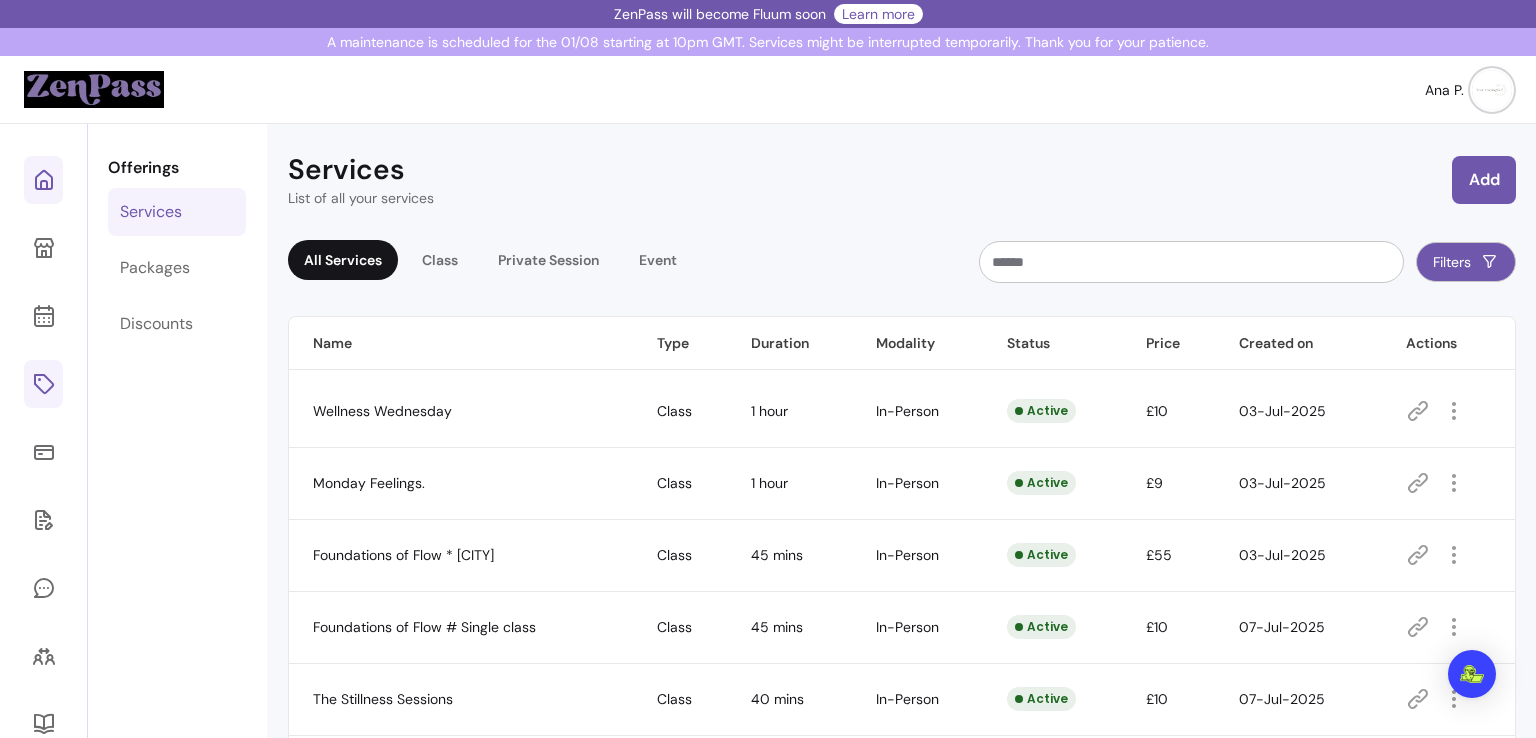 click 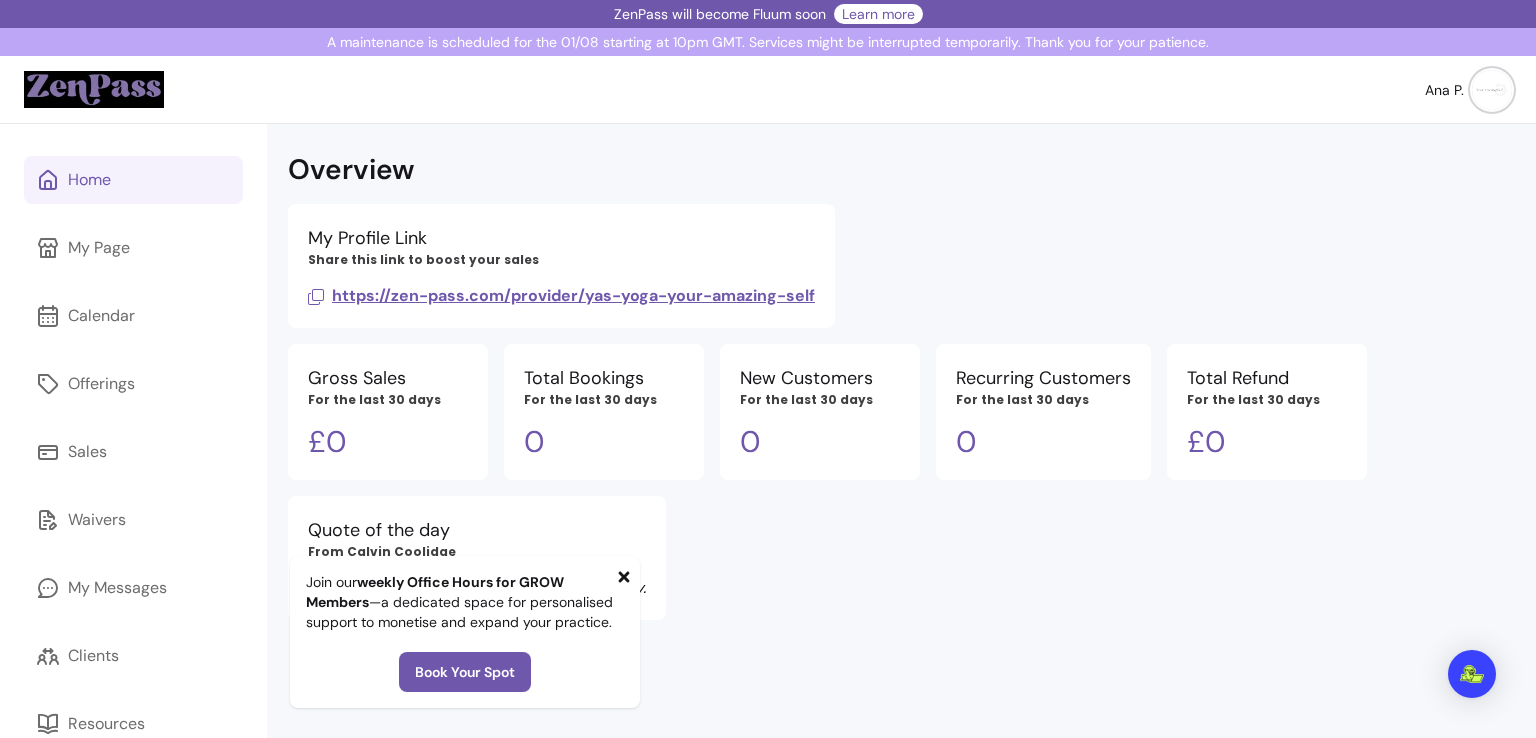 click 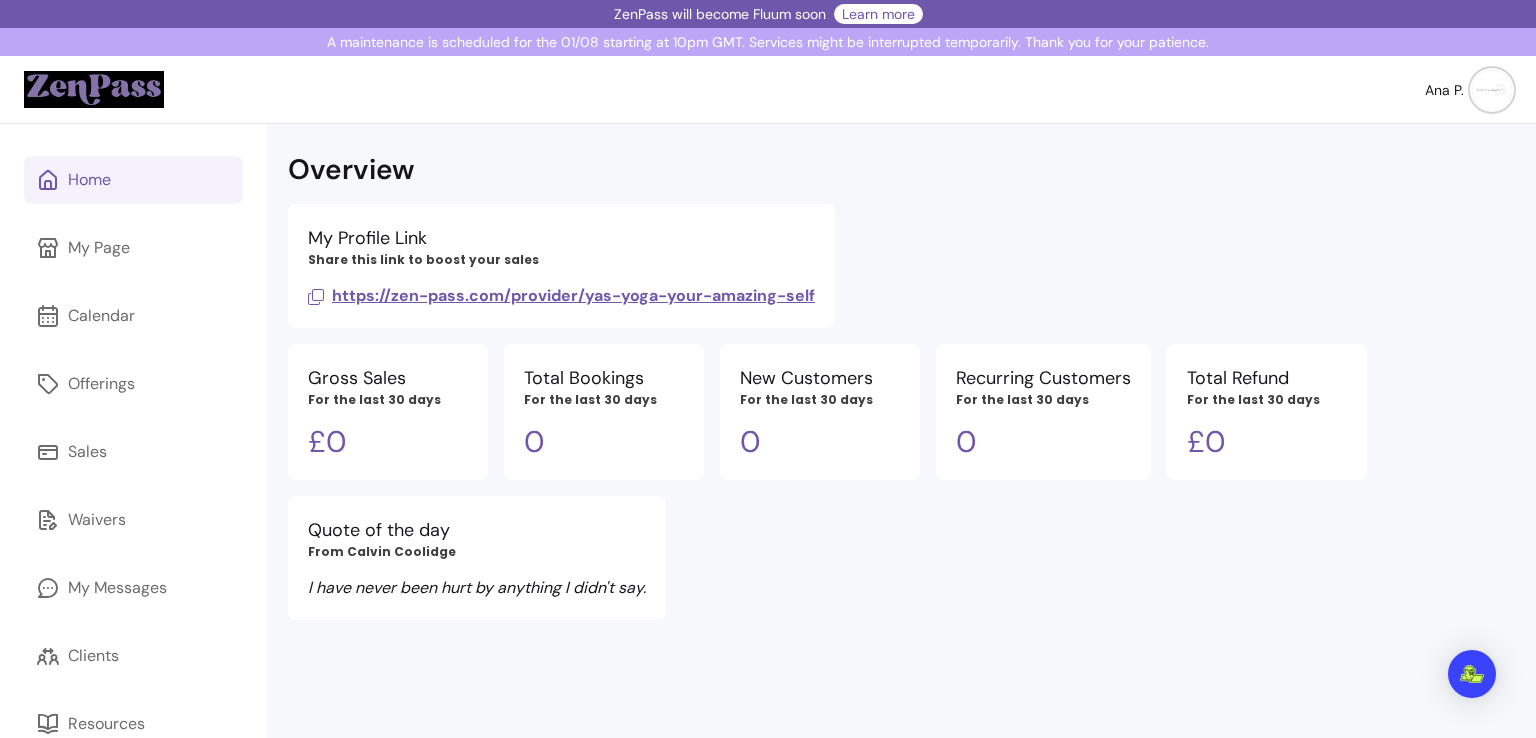 click on "https://zen-pass.com/provider/yas-yoga-your-amazing-self" at bounding box center (561, 295) 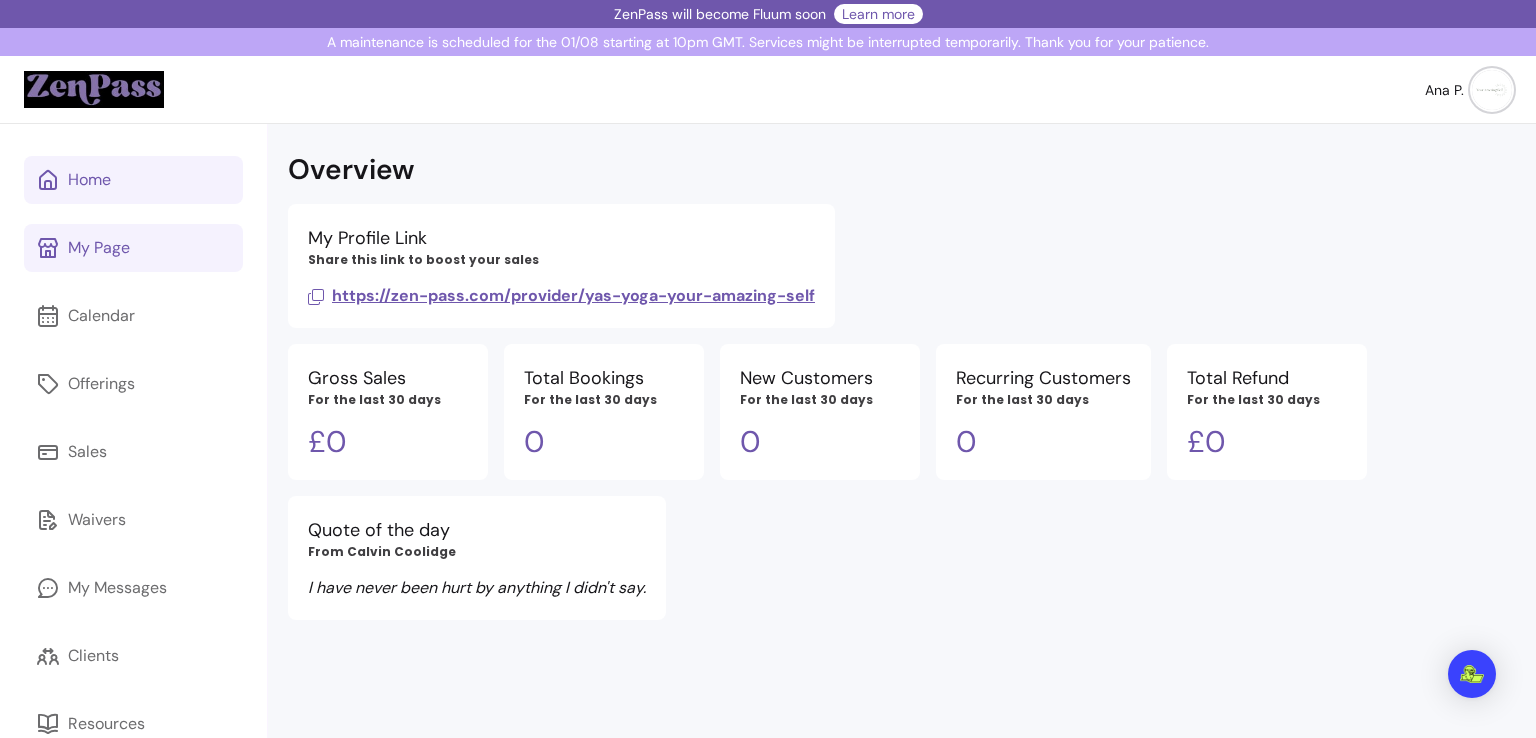 click on "My Page" at bounding box center [133, 248] 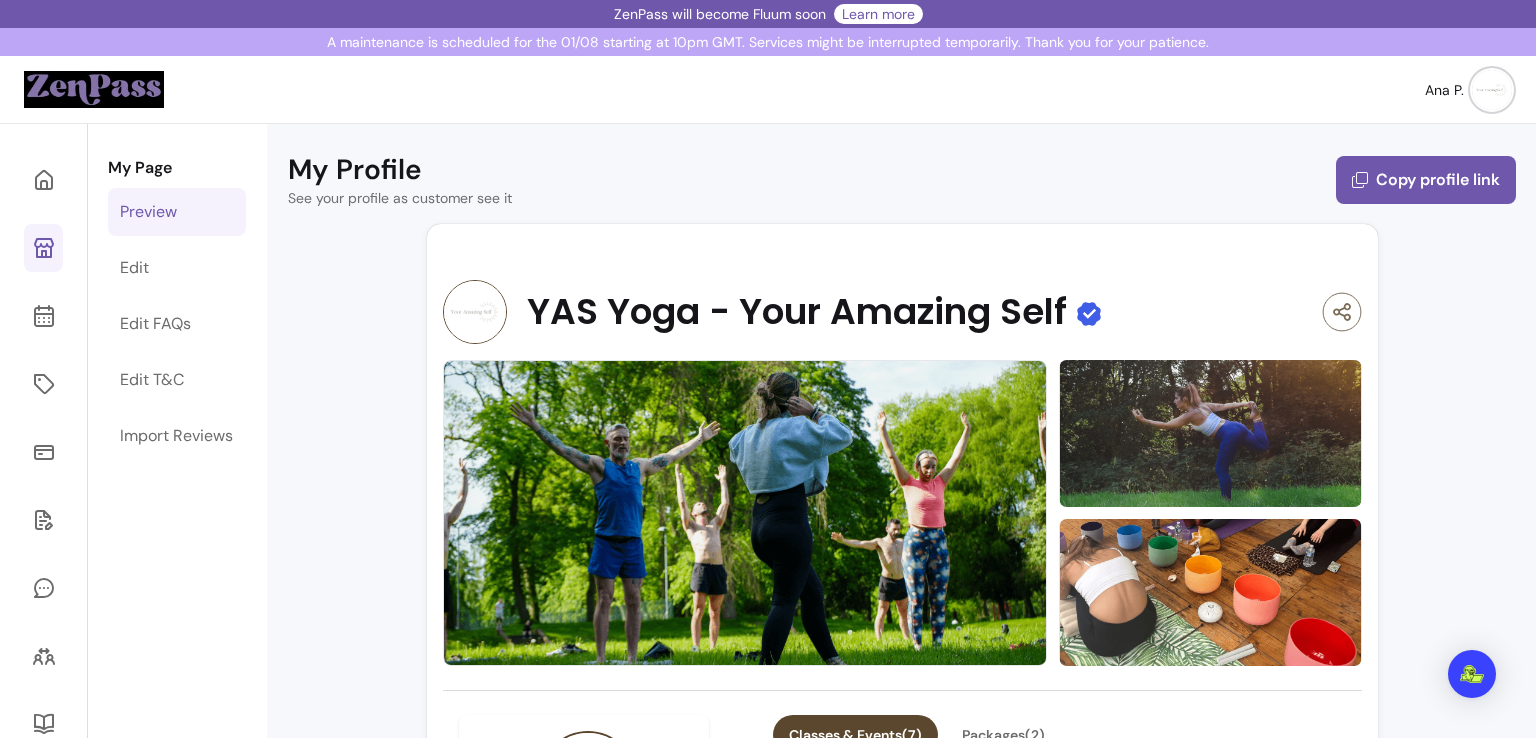click 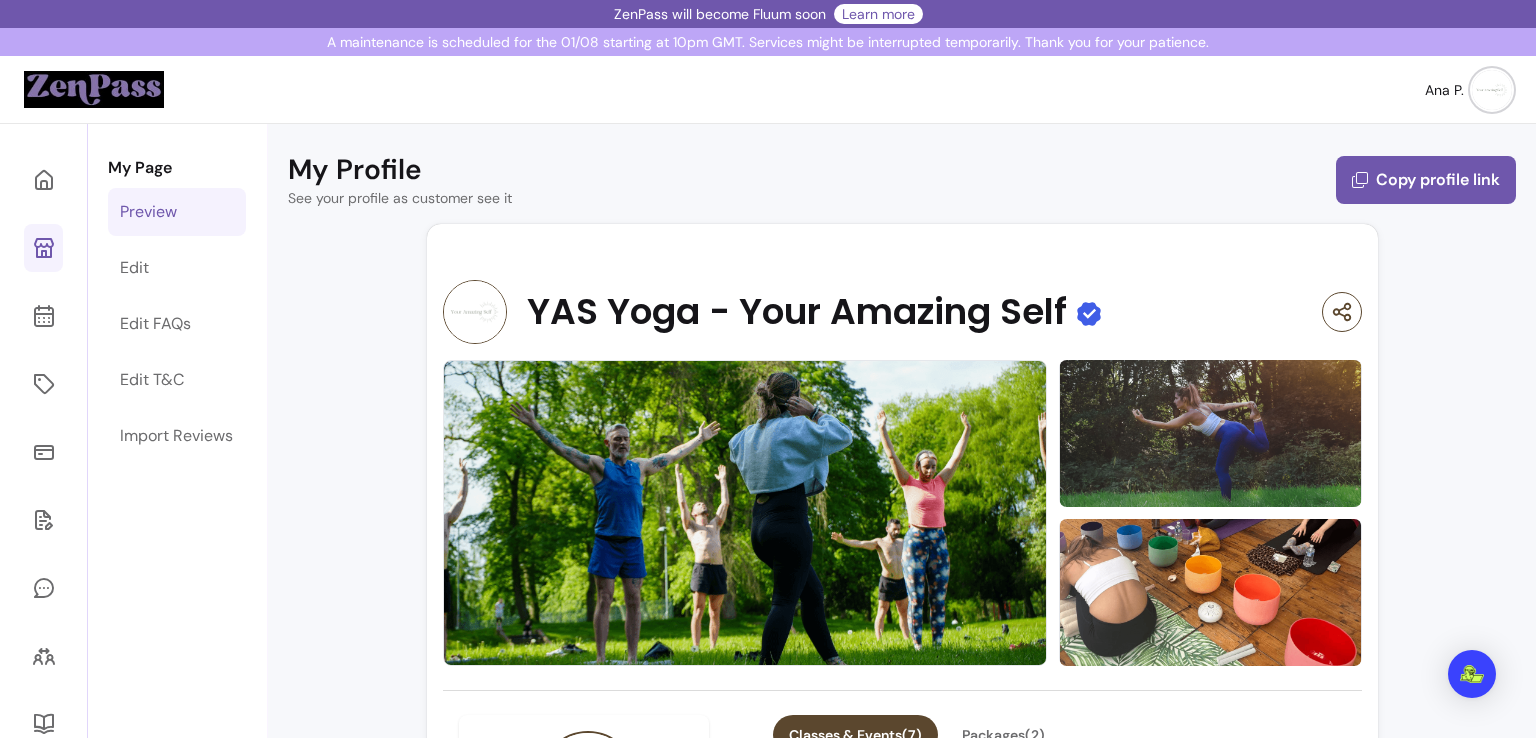 click at bounding box center [94, 90] 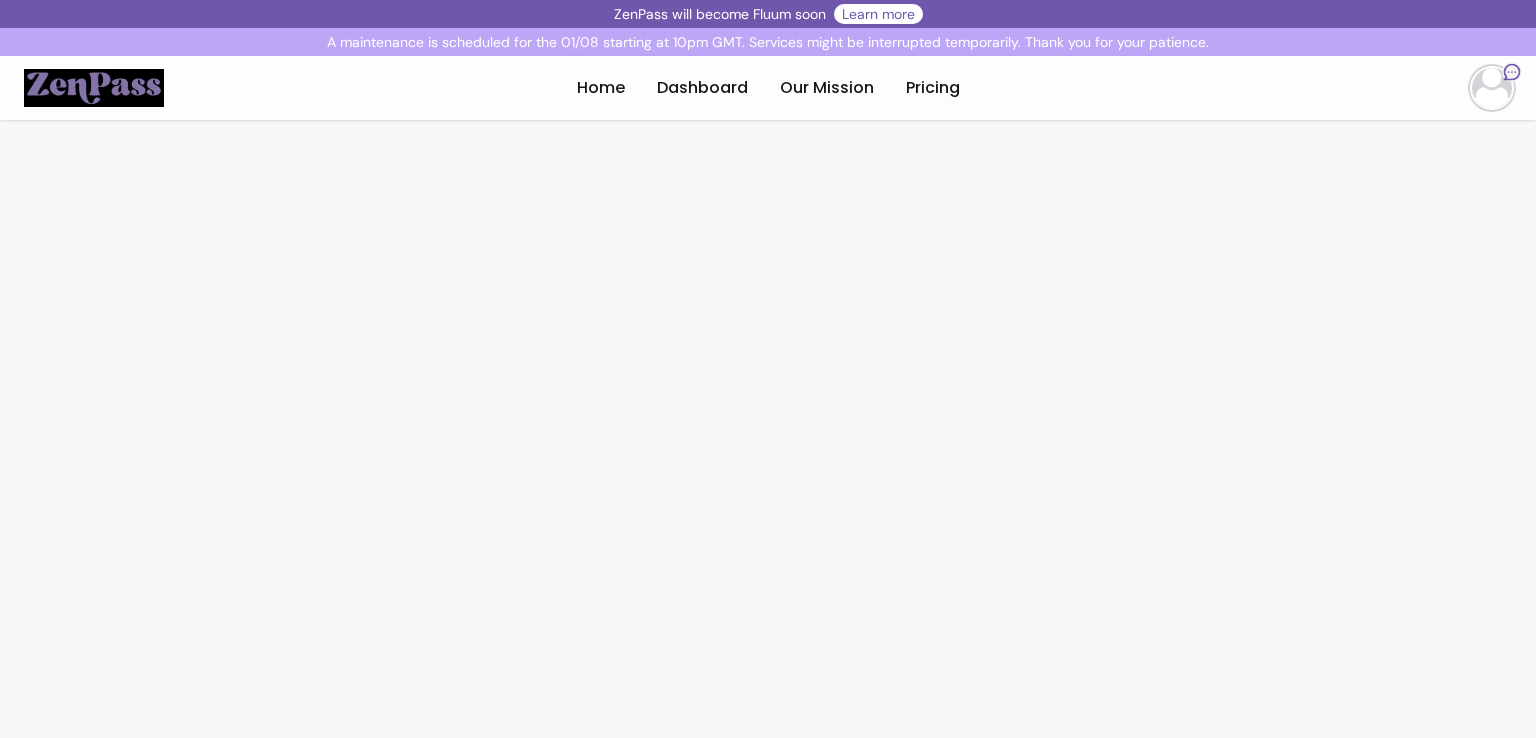 scroll, scrollTop: 0, scrollLeft: 0, axis: both 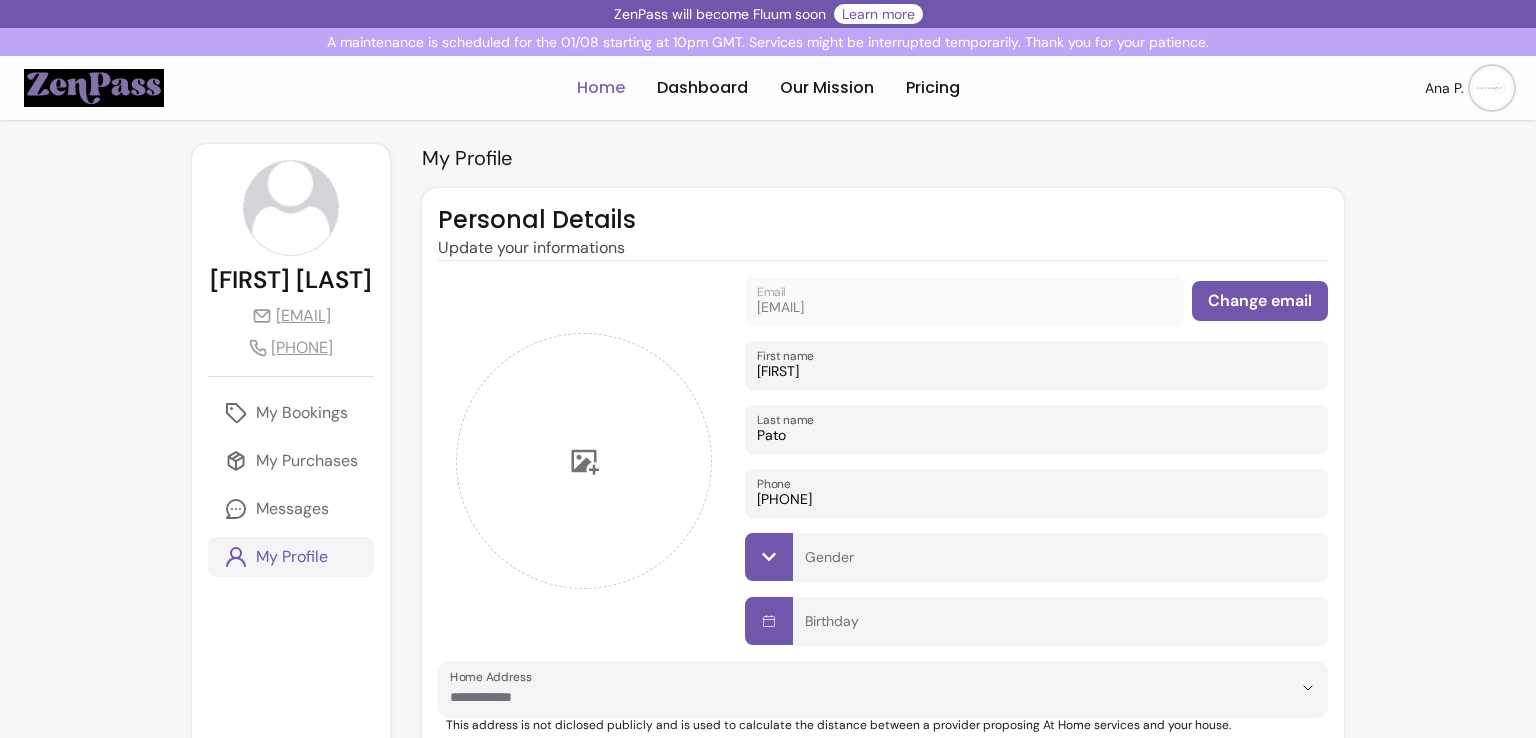 click on "Home" at bounding box center [601, 88] 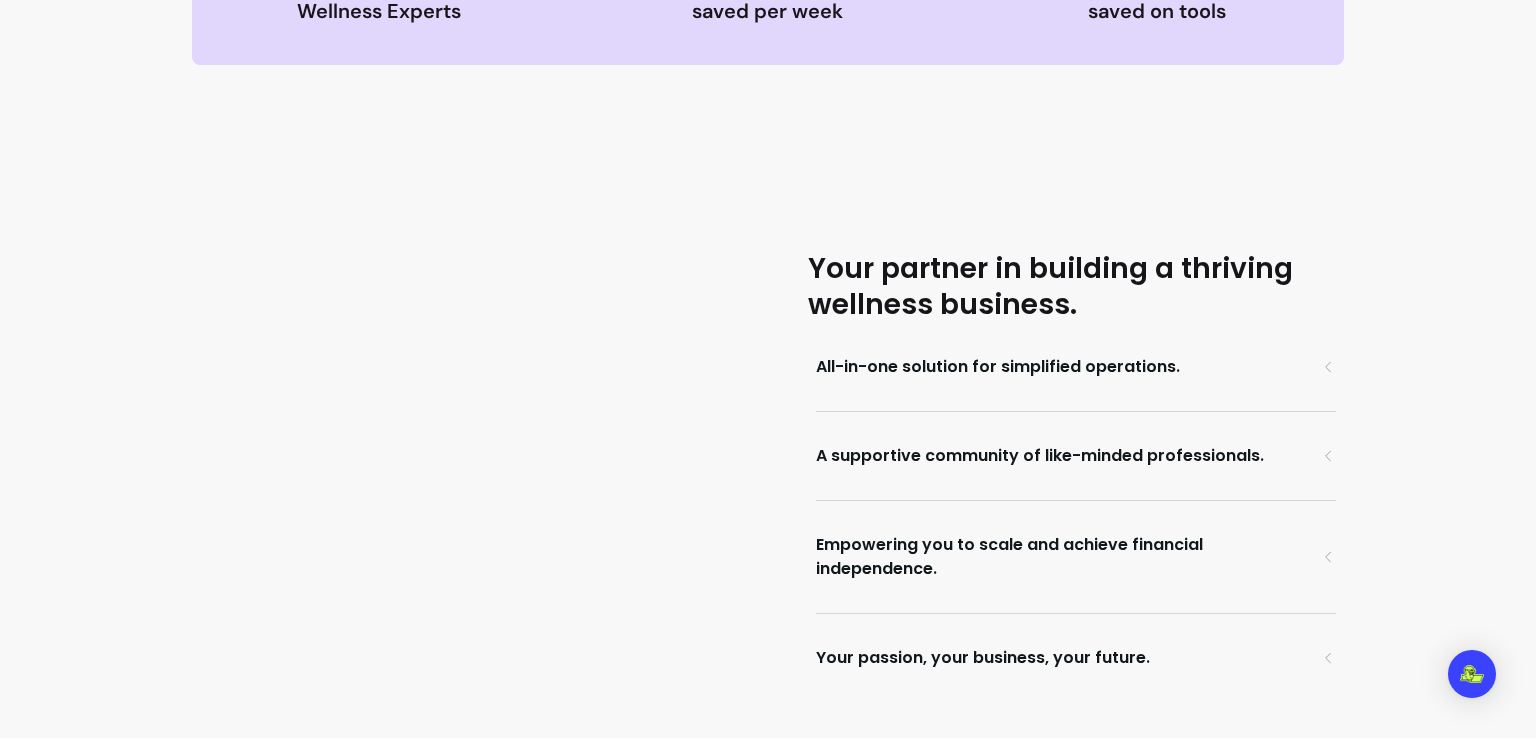 scroll, scrollTop: 1699, scrollLeft: 0, axis: vertical 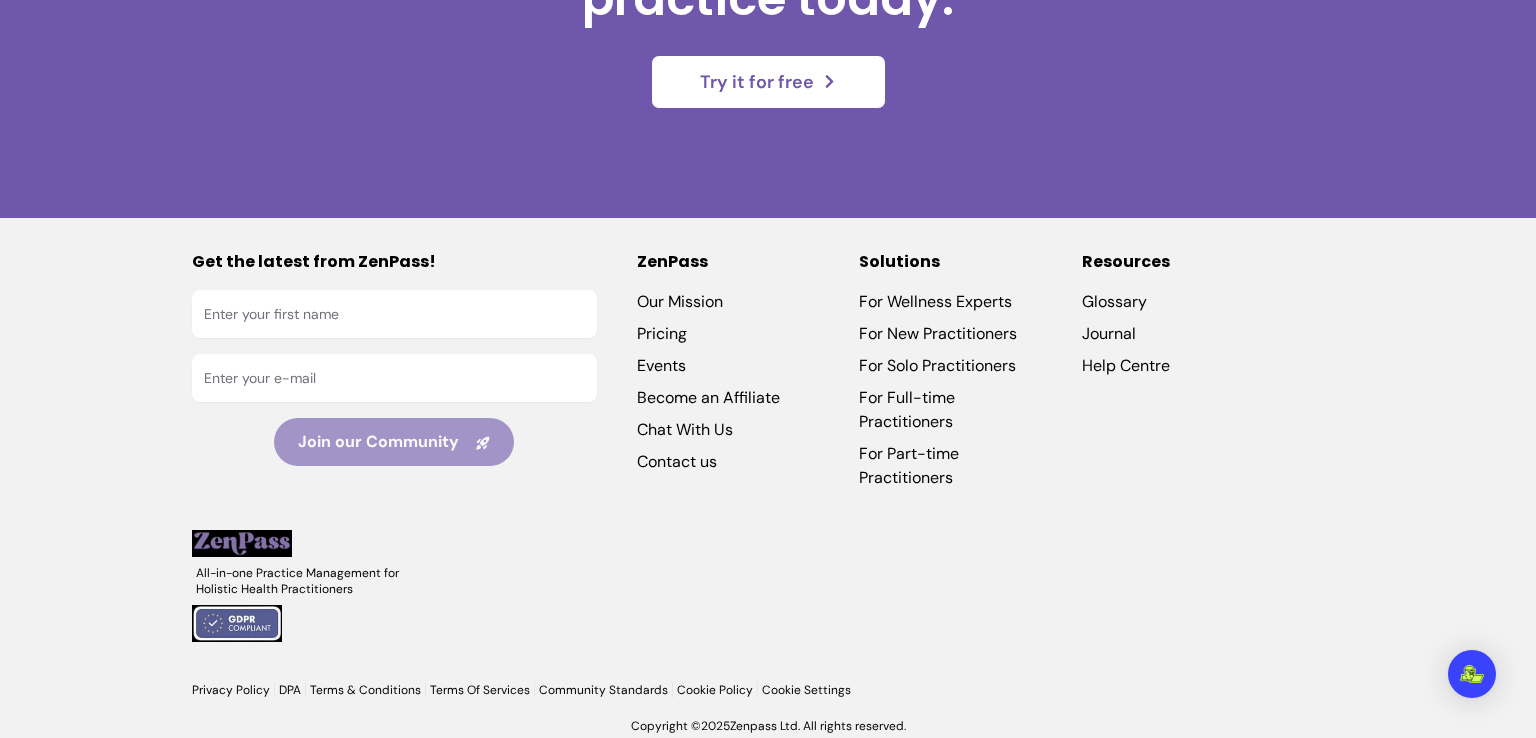 click on "Help Centre" at bounding box center [1173, 366] 